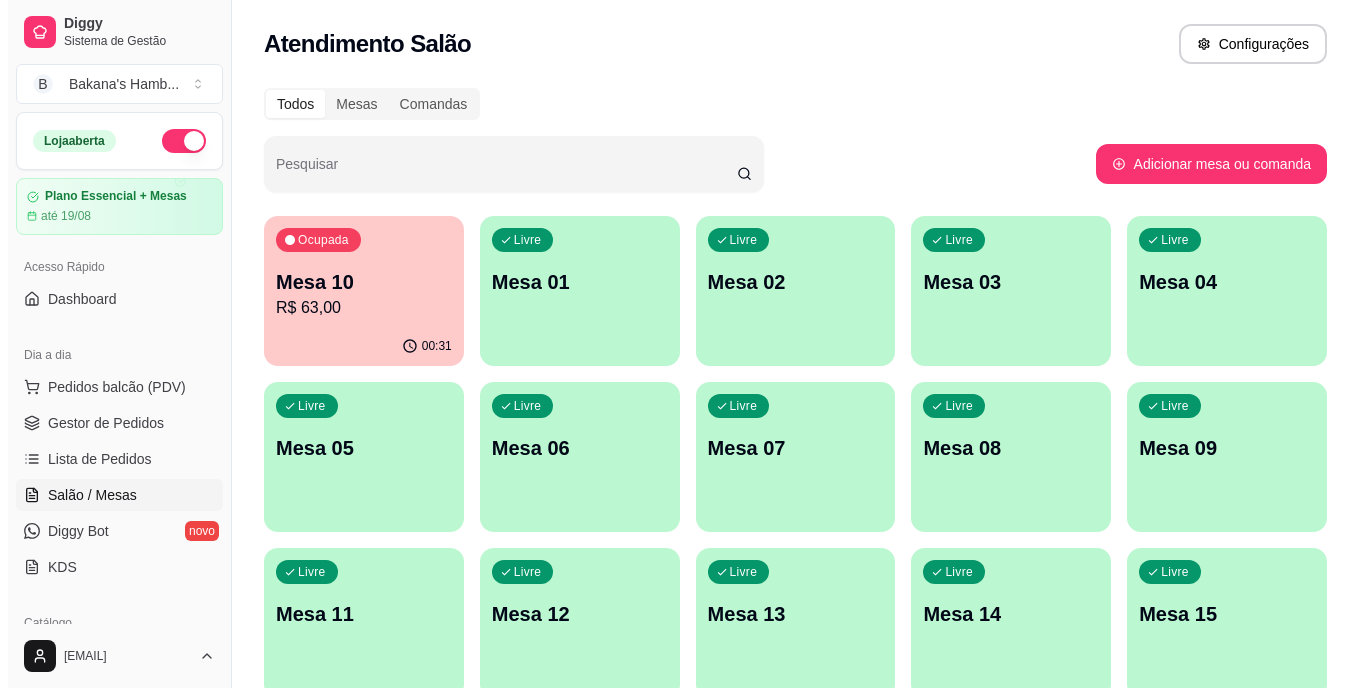 scroll, scrollTop: 0, scrollLeft: 0, axis: both 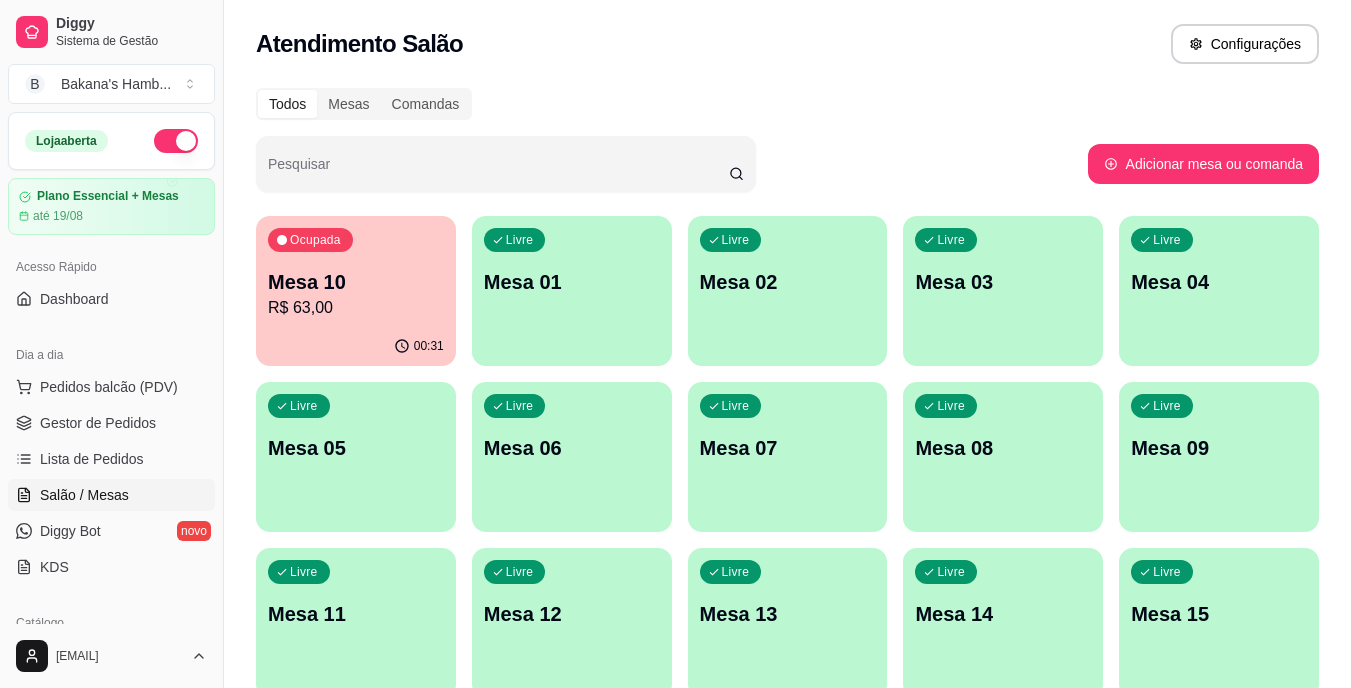 click on "Mesa 08" at bounding box center (1003, 448) 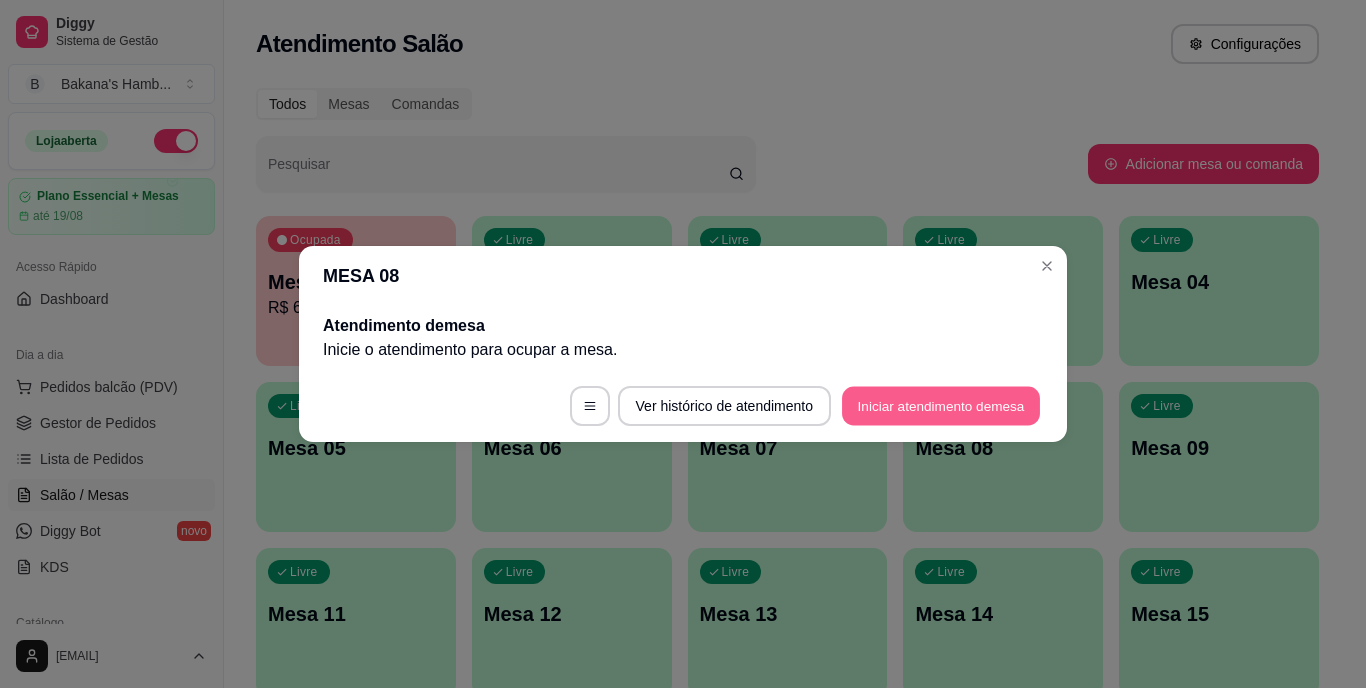 click on "Iniciar atendimento de  mesa" at bounding box center (941, 406) 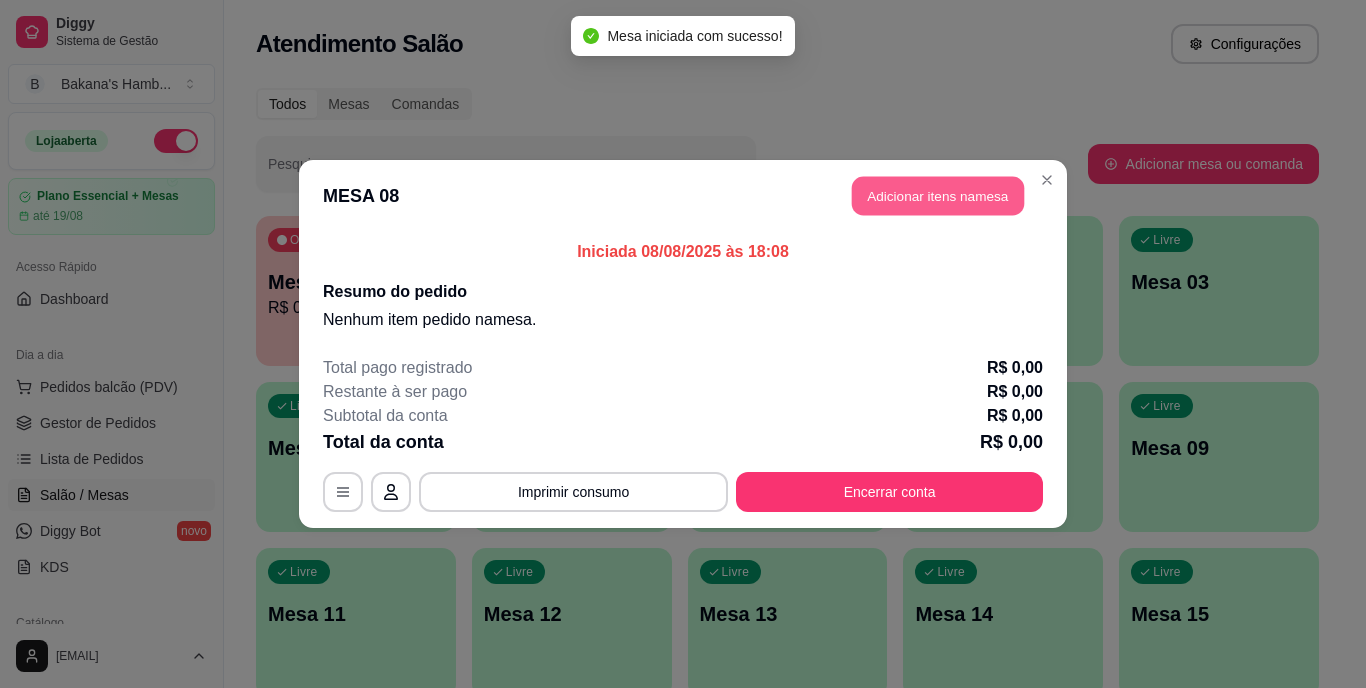 click on "Adicionar itens na  mesa" at bounding box center (938, 196) 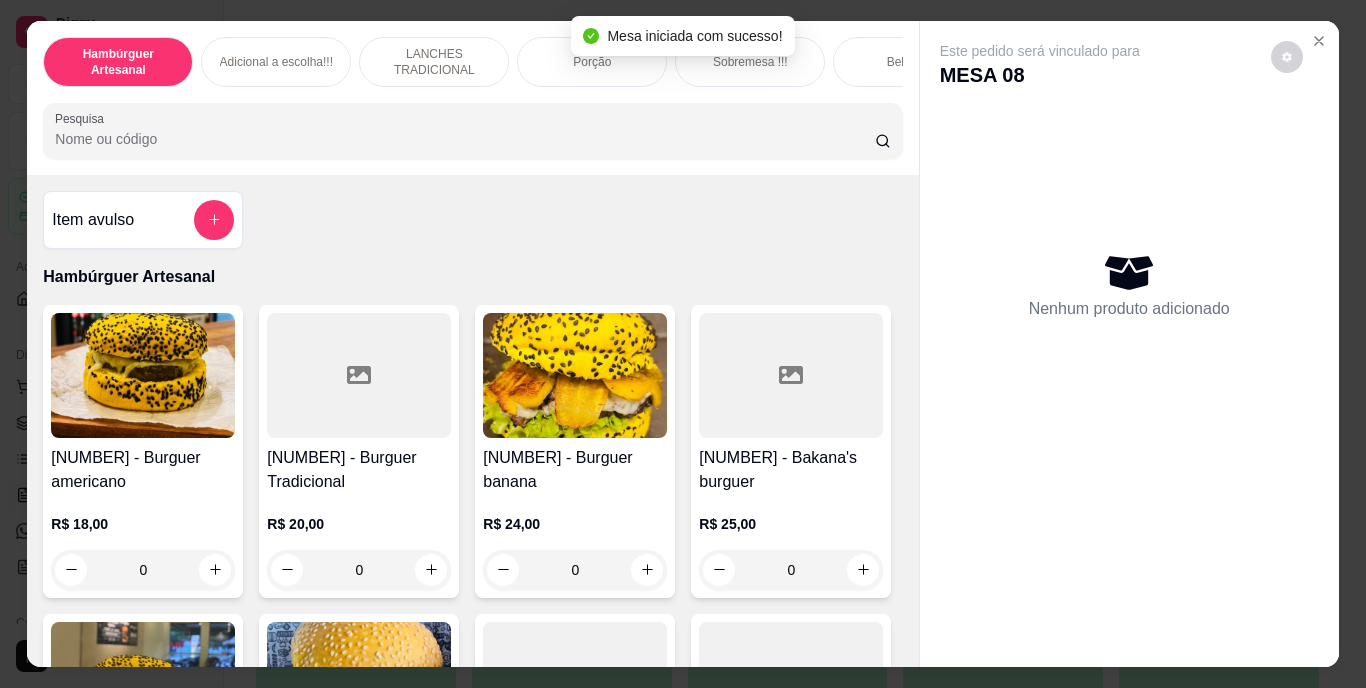 scroll, scrollTop: 51, scrollLeft: 0, axis: vertical 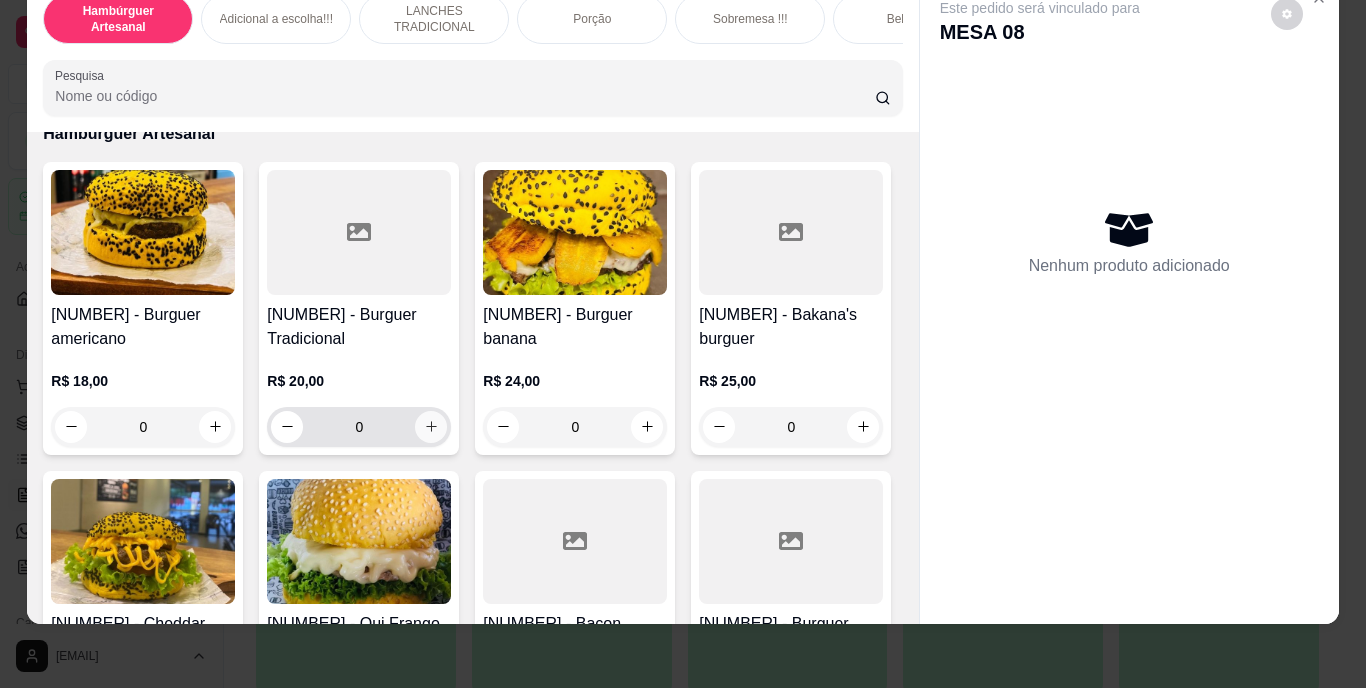 click 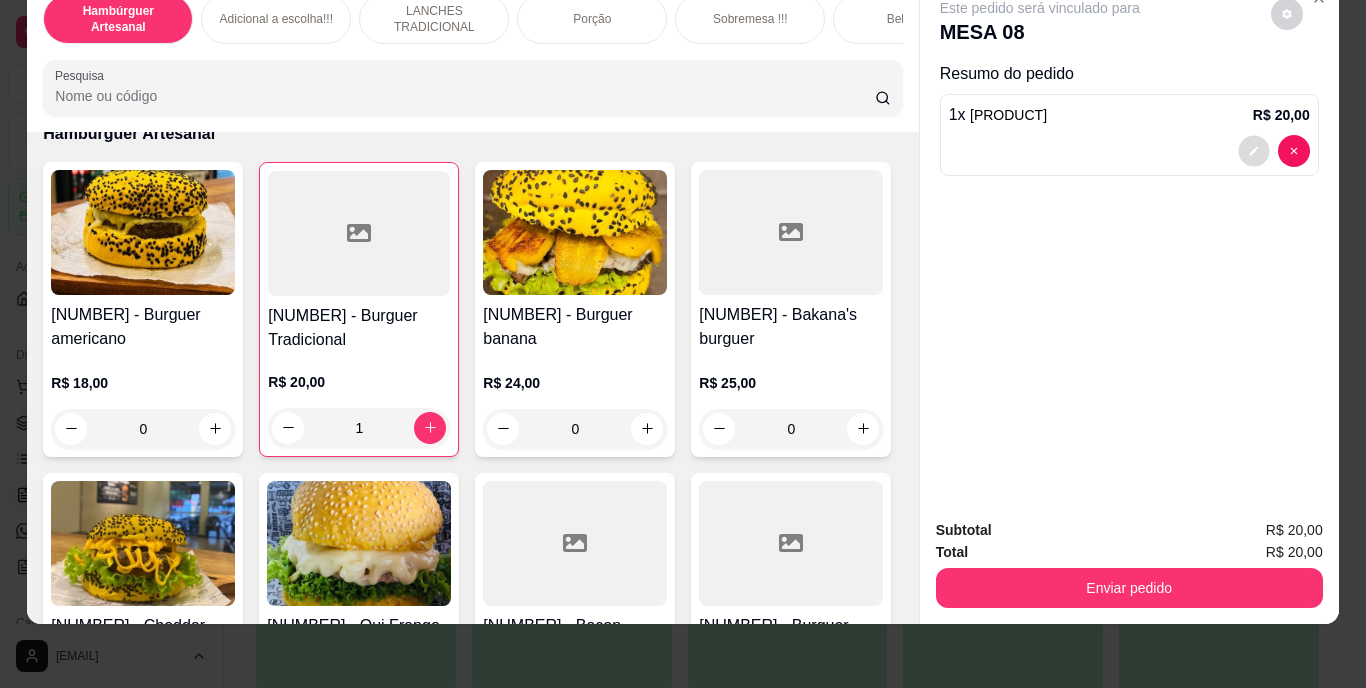 click at bounding box center [1253, 150] 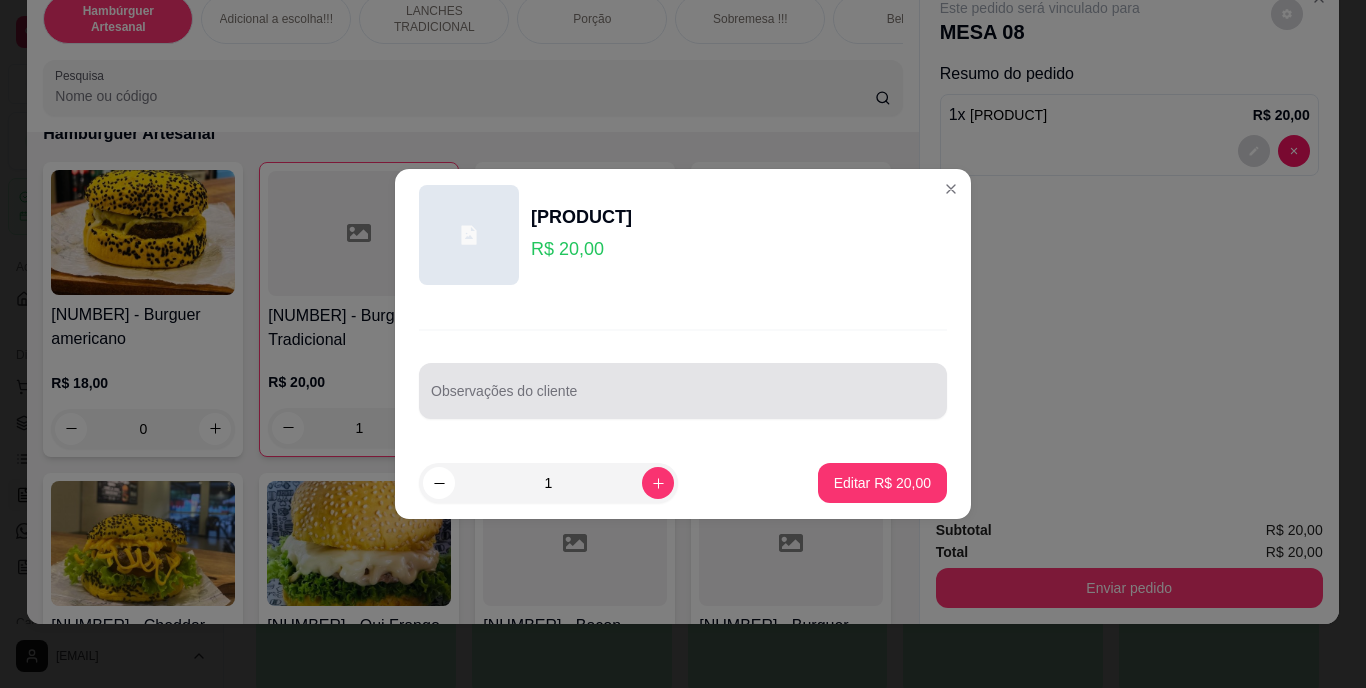 click on "Observações do cliente" at bounding box center [683, 391] 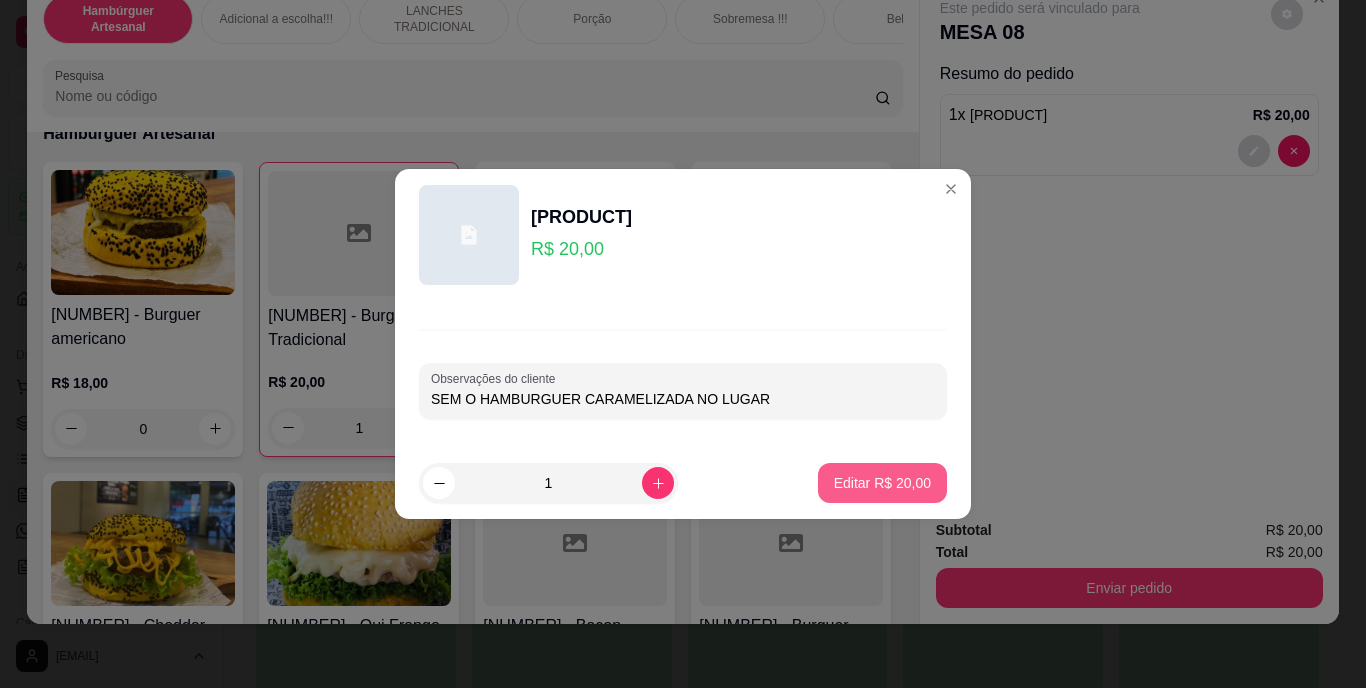 type on "SEM O HAMBURGUER CARAMELIZADA NO LUGAR" 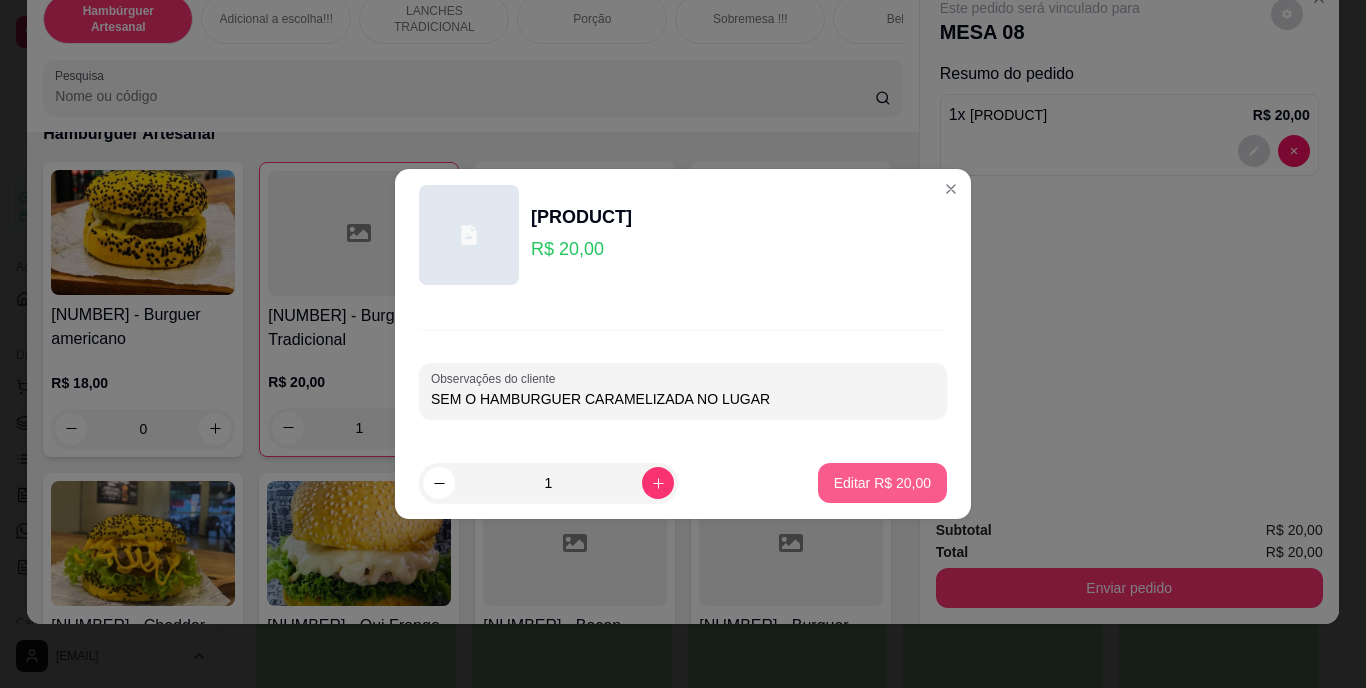 click on "Editar   R$ 20,00" at bounding box center [882, 483] 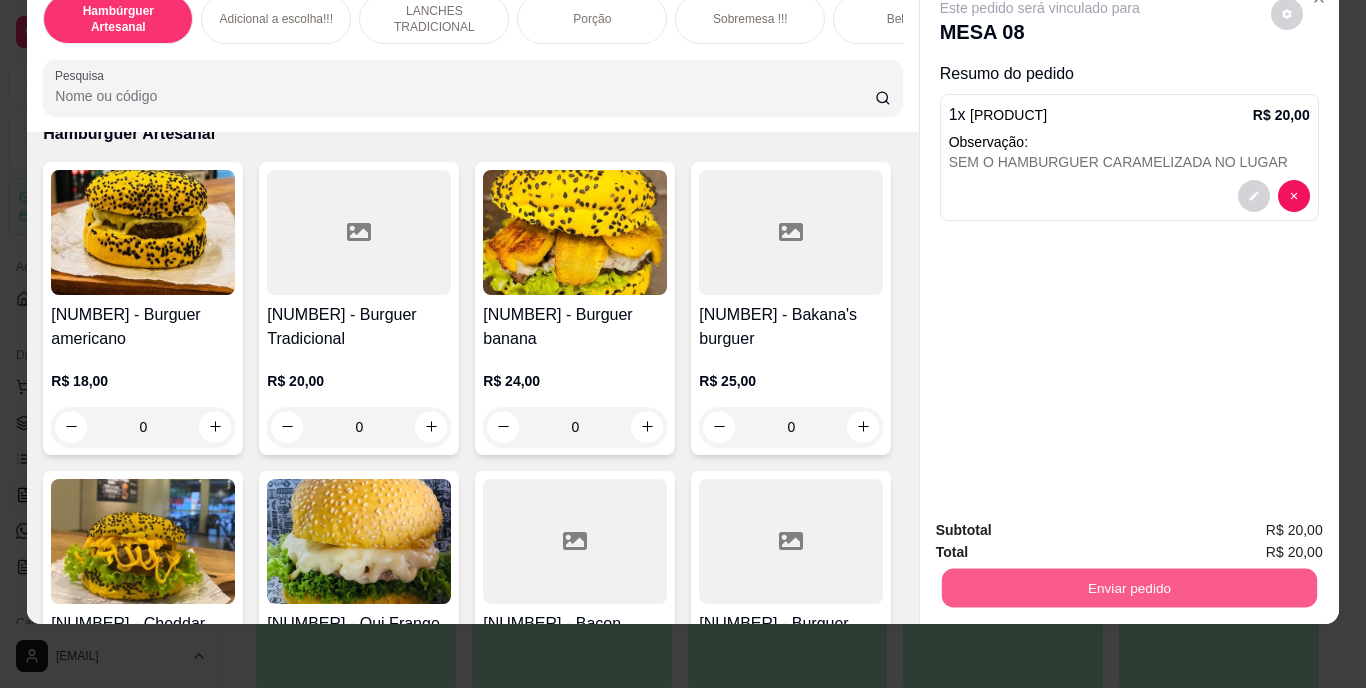 click on "Enviar pedido" at bounding box center (1128, 588) 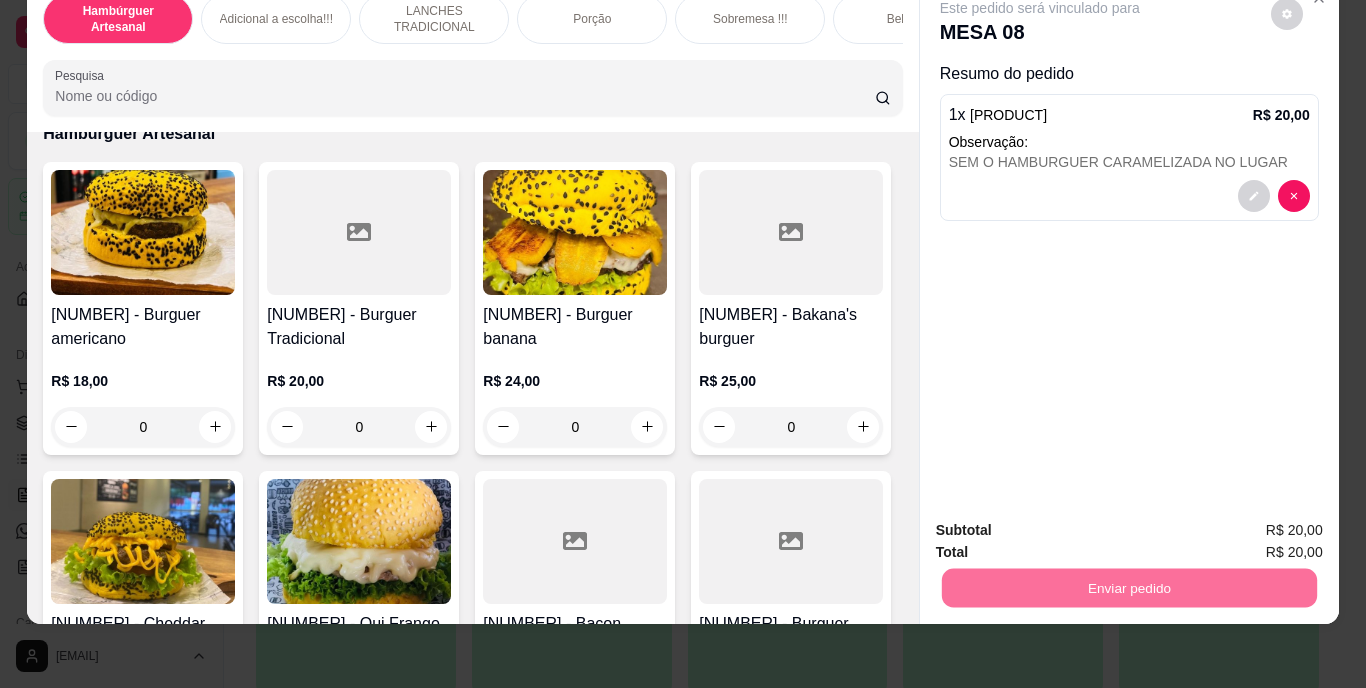 click on "Não registrar e enviar pedido" at bounding box center (1063, 524) 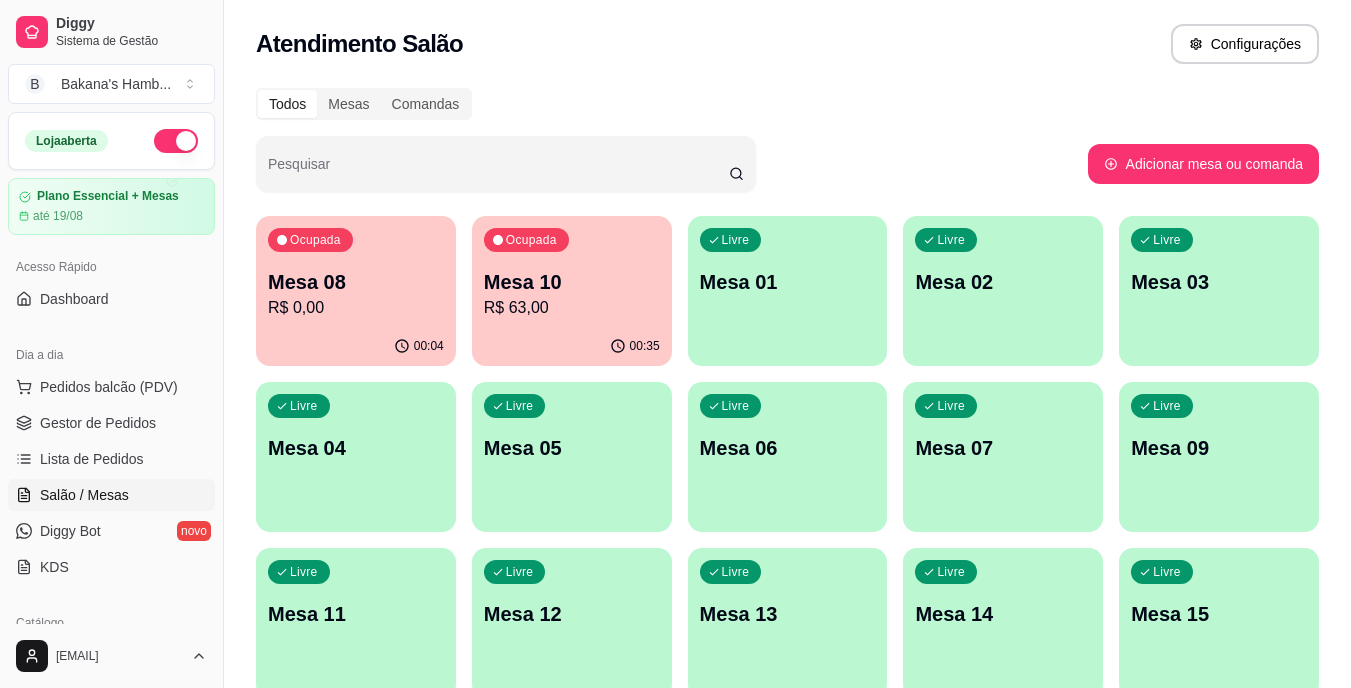 click on "Pedidos balcão (PDV)" at bounding box center (109, 387) 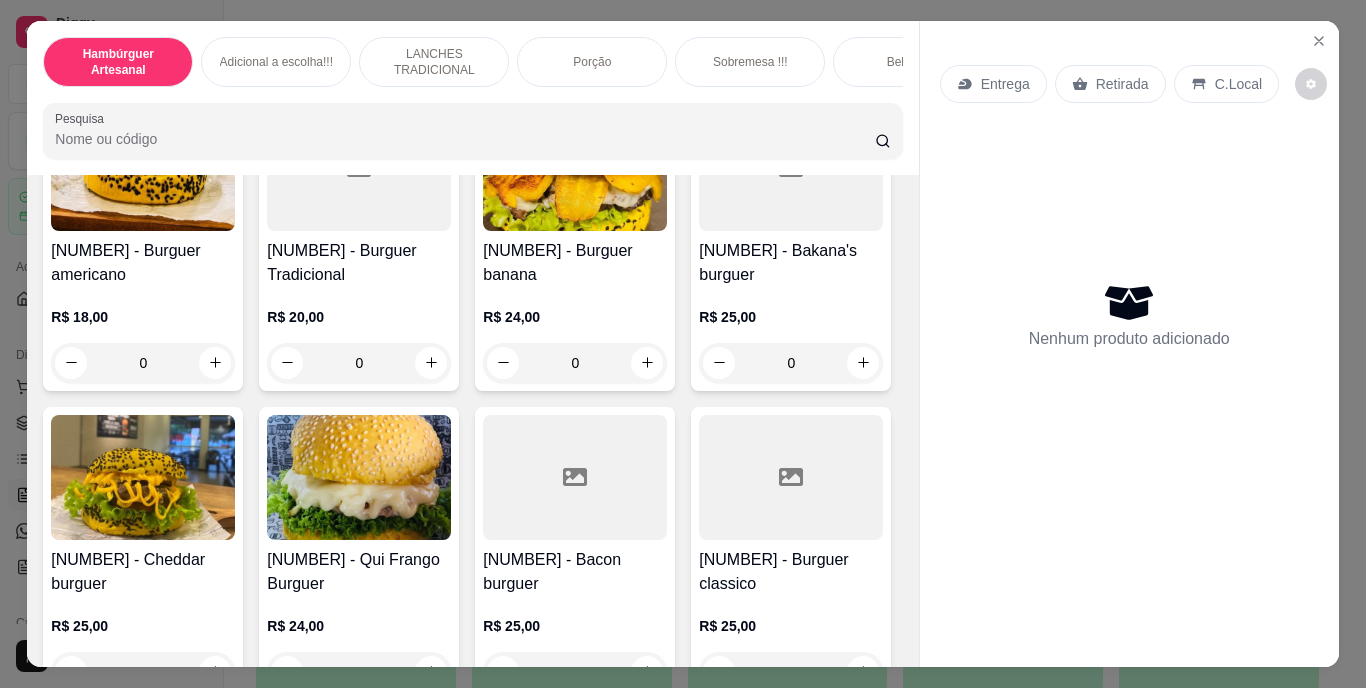 scroll, scrollTop: 253, scrollLeft: 0, axis: vertical 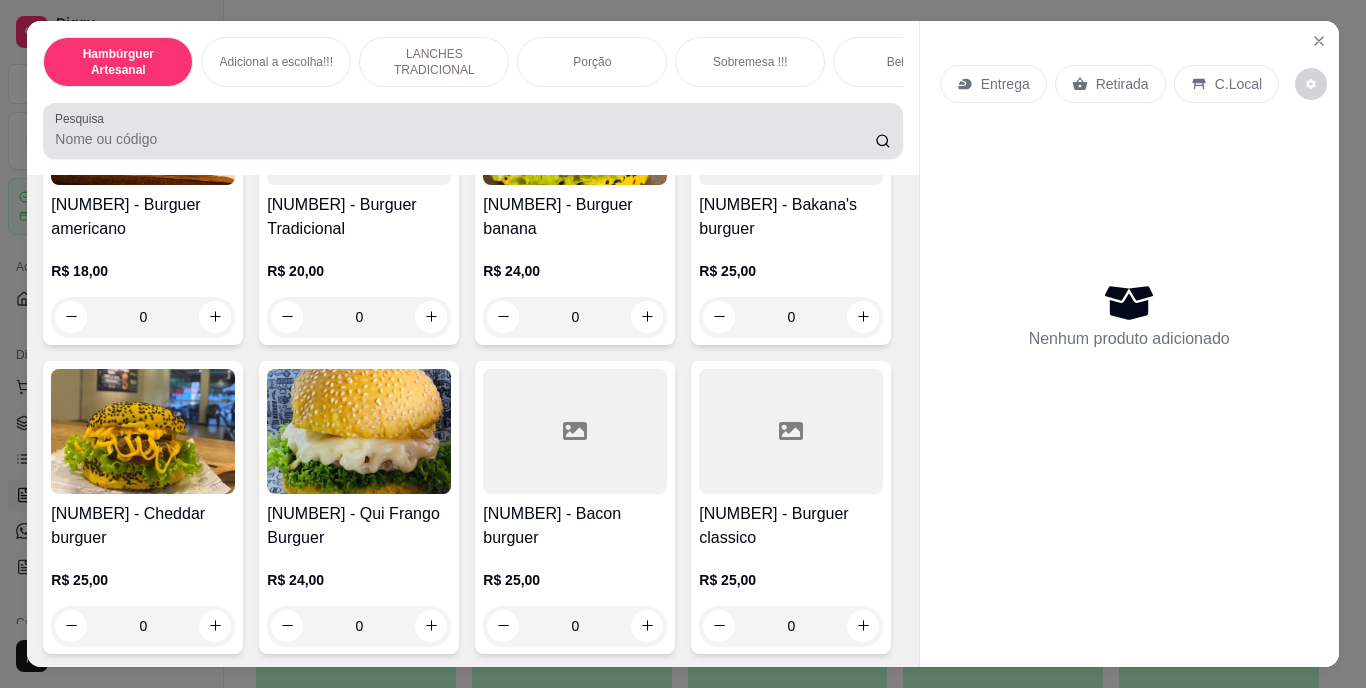 click at bounding box center (472, 131) 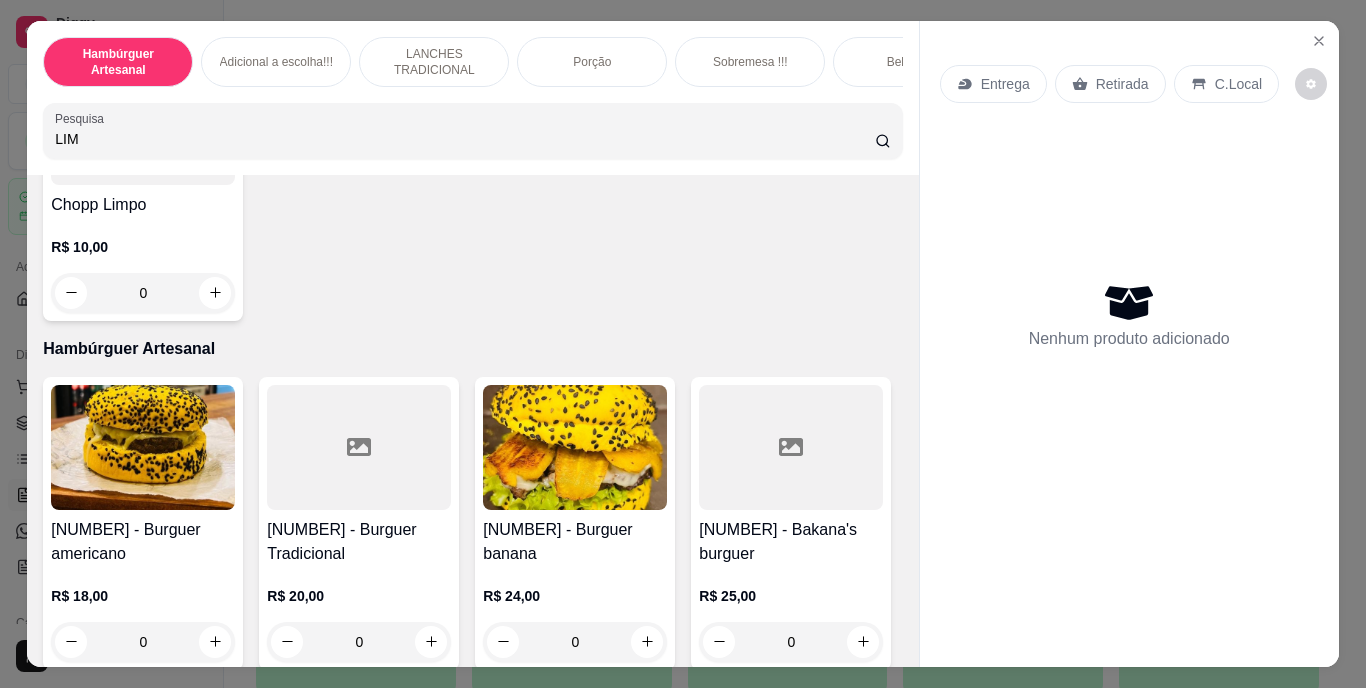 scroll, scrollTop: 578, scrollLeft: 0, axis: vertical 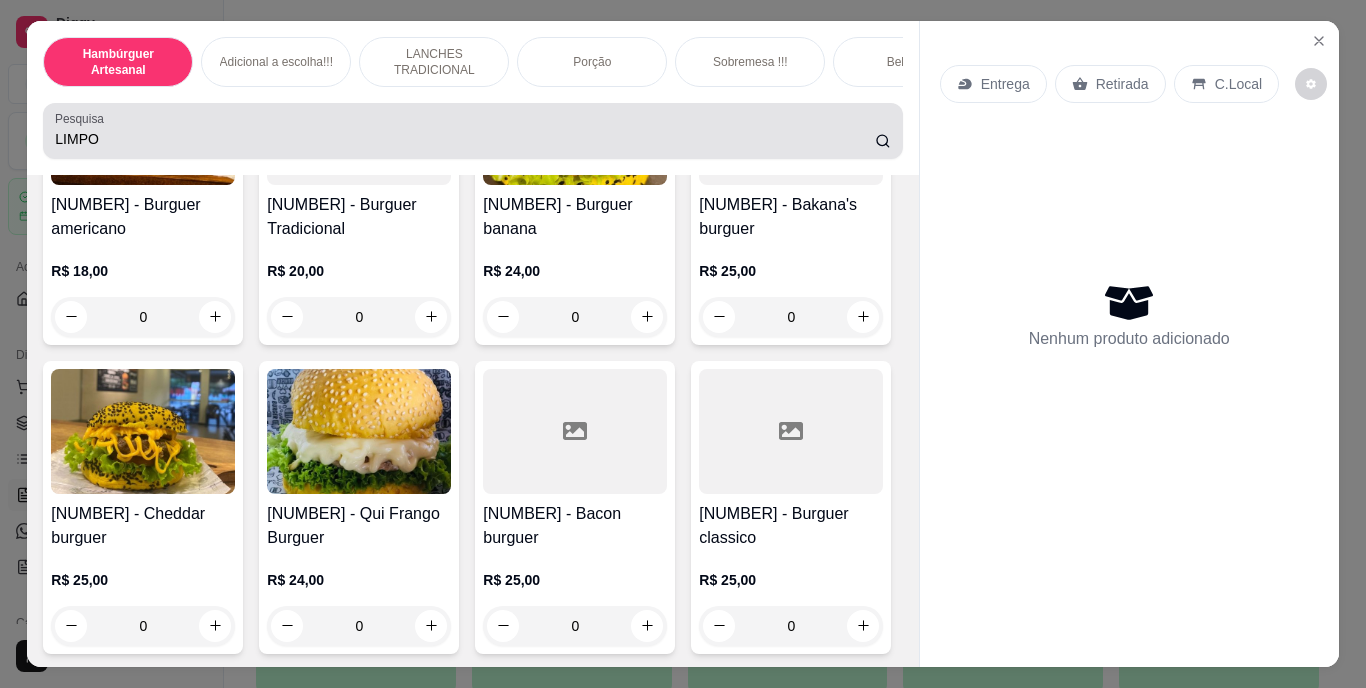 click on "Pesquisa LIMPO" at bounding box center (472, 131) 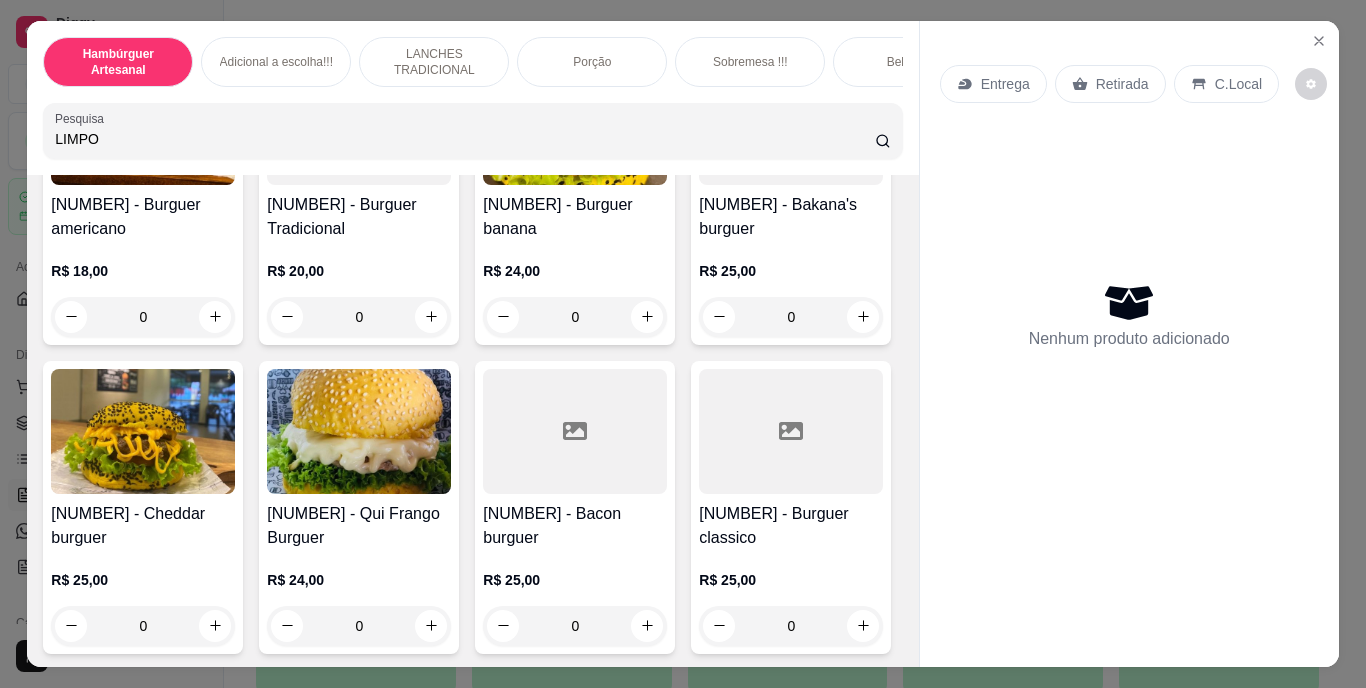 click on "LIMPO" at bounding box center [465, 139] 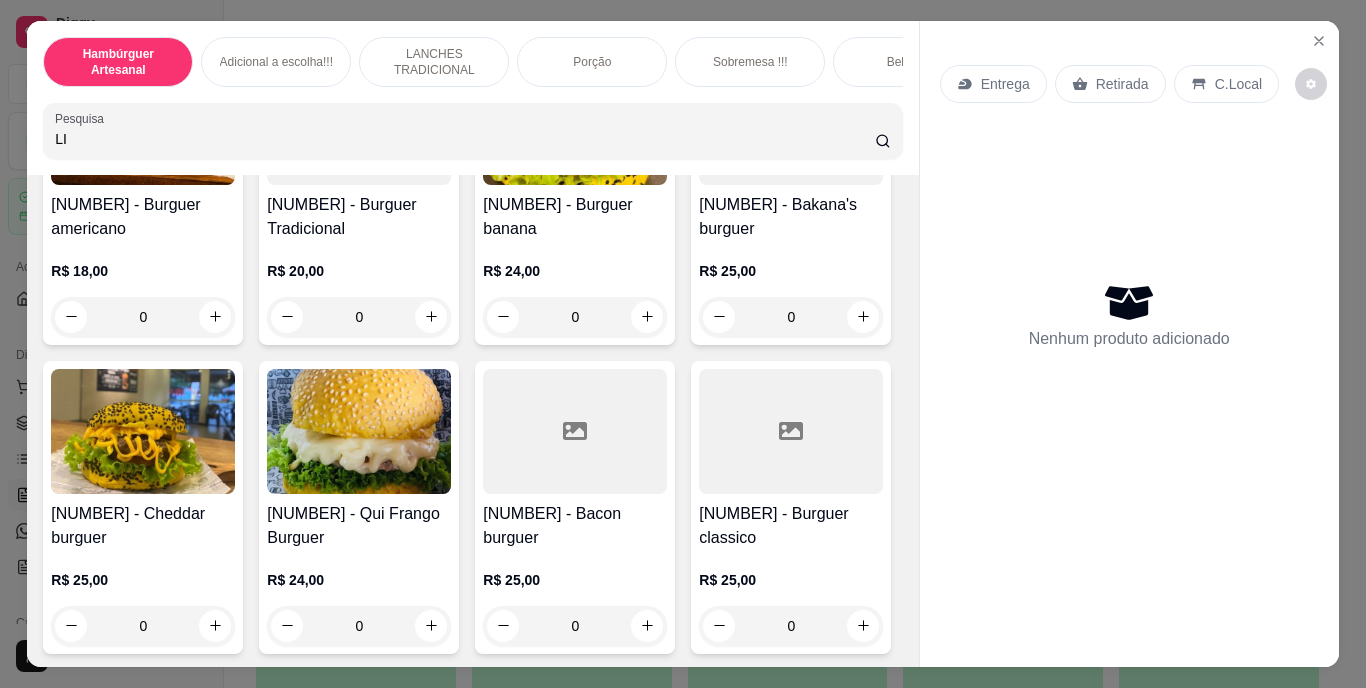 type on "L" 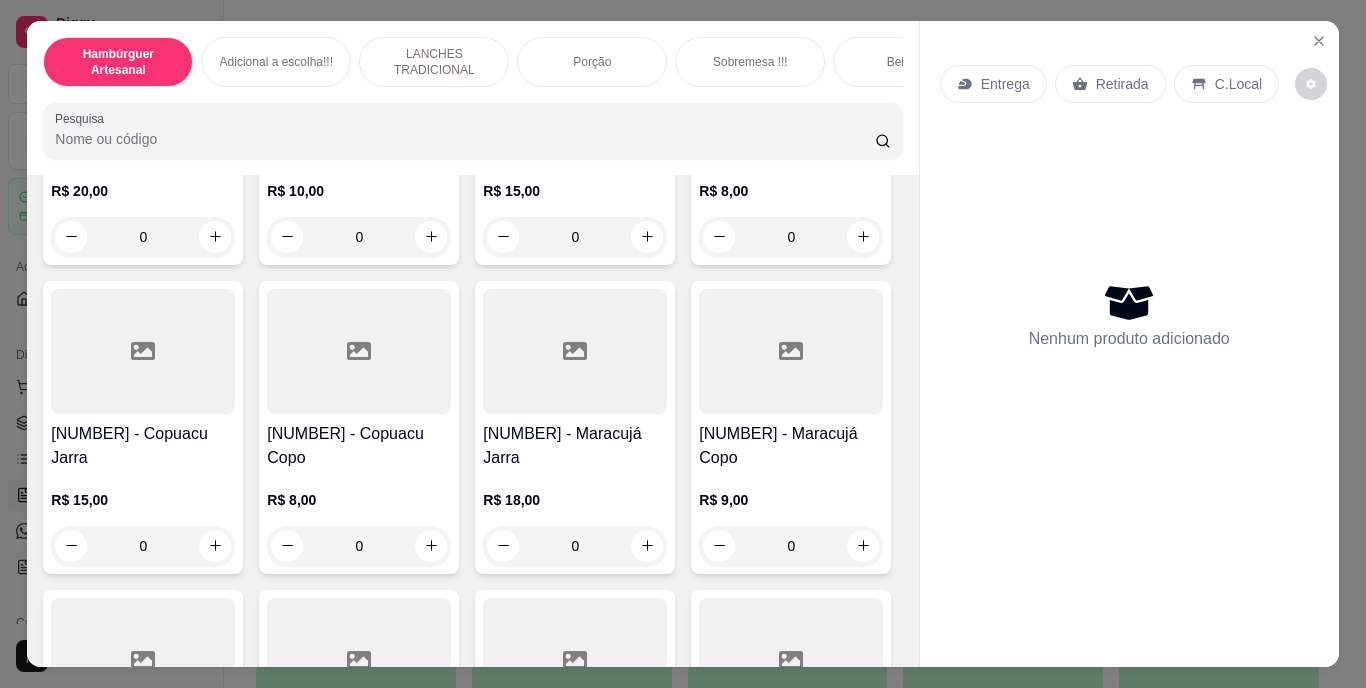 scroll, scrollTop: 6885, scrollLeft: 0, axis: vertical 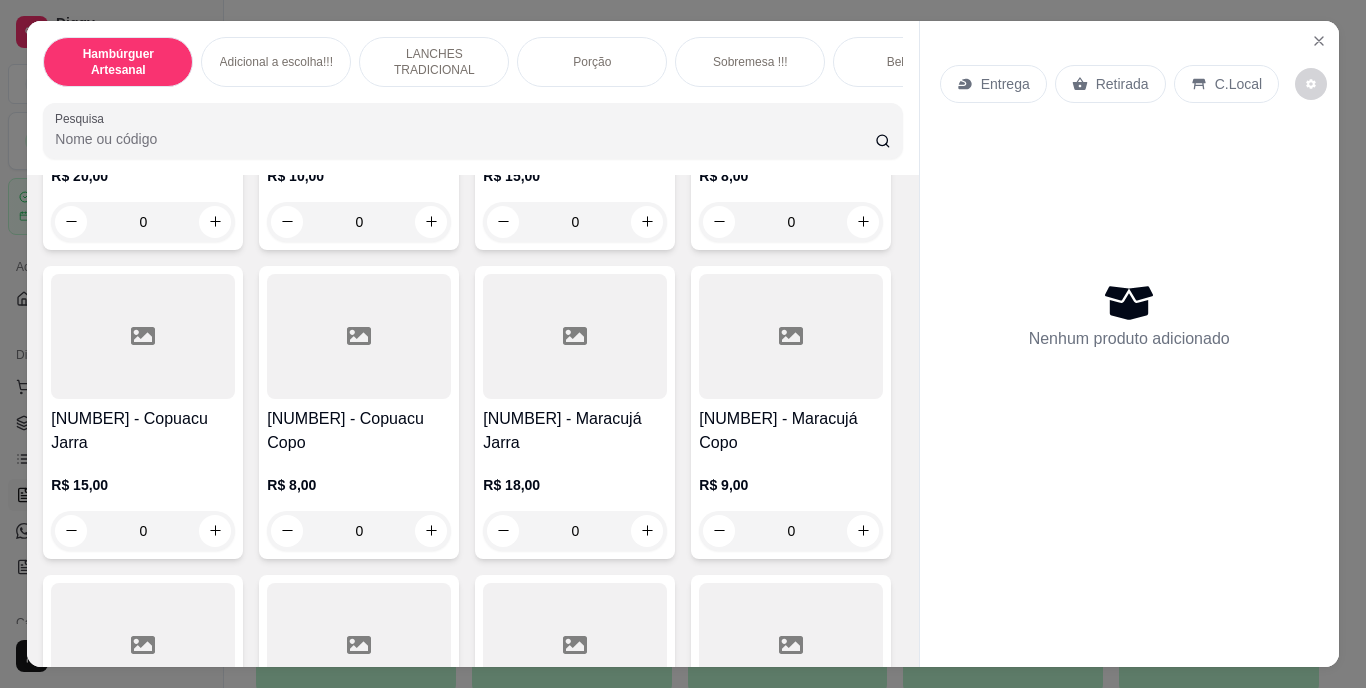 type 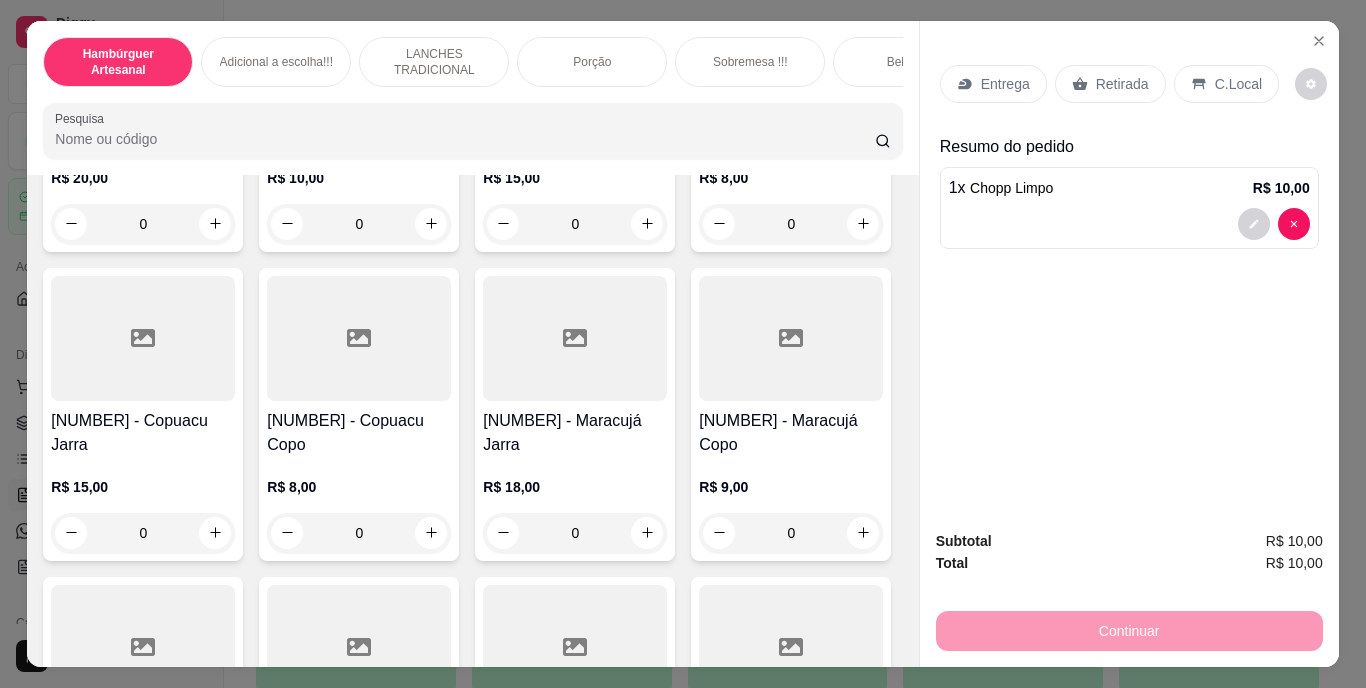 click on "Retirada" at bounding box center (1122, 84) 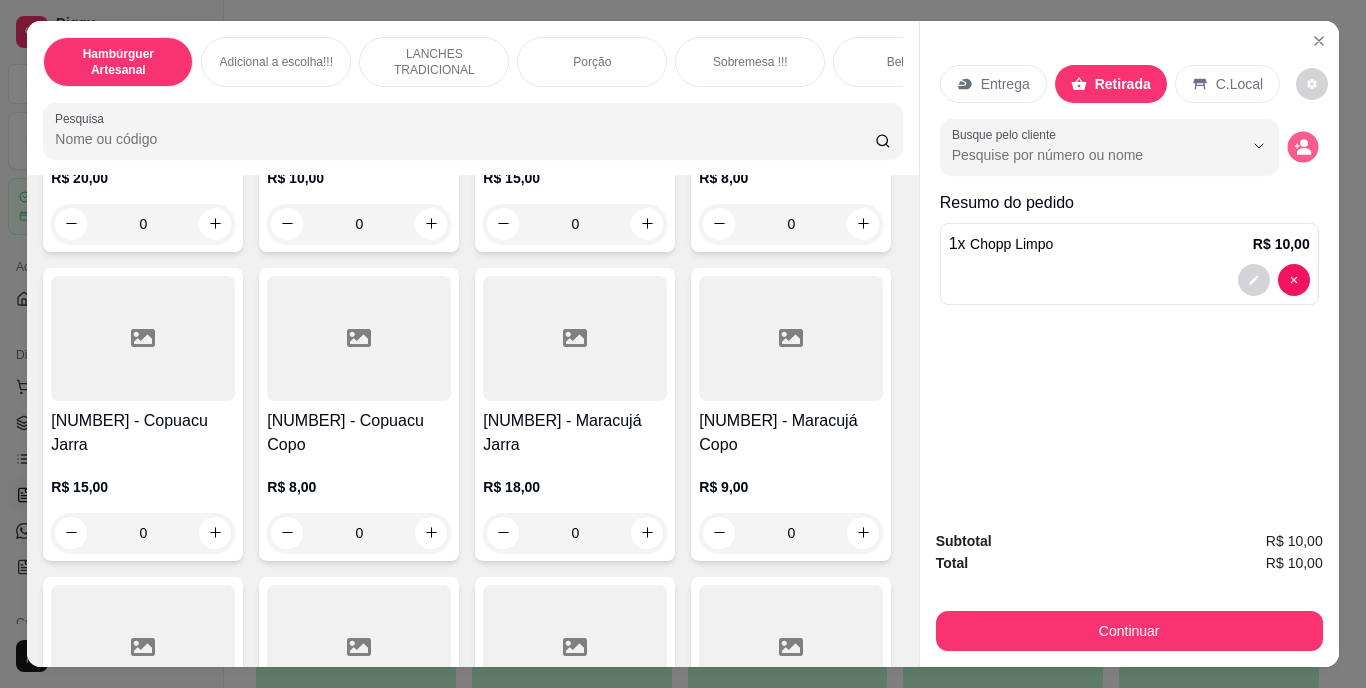 click at bounding box center [1302, 146] 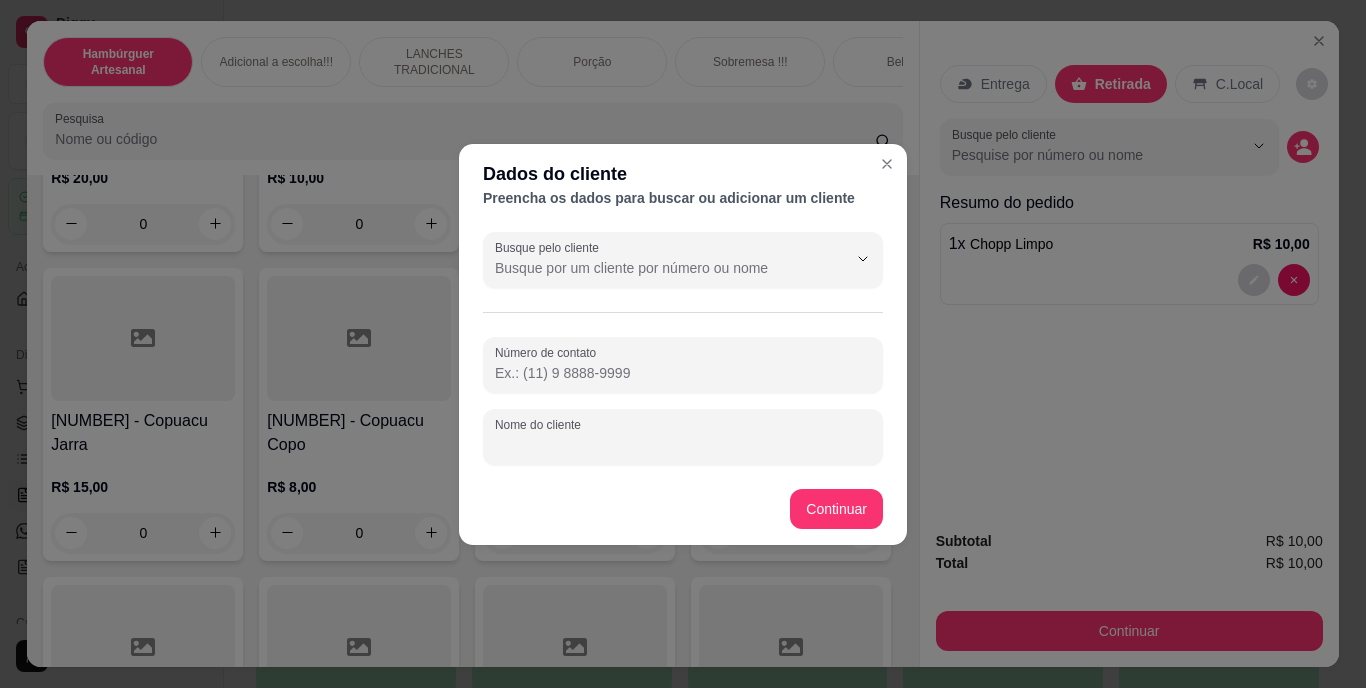 click on "Nome do cliente" at bounding box center (683, 445) 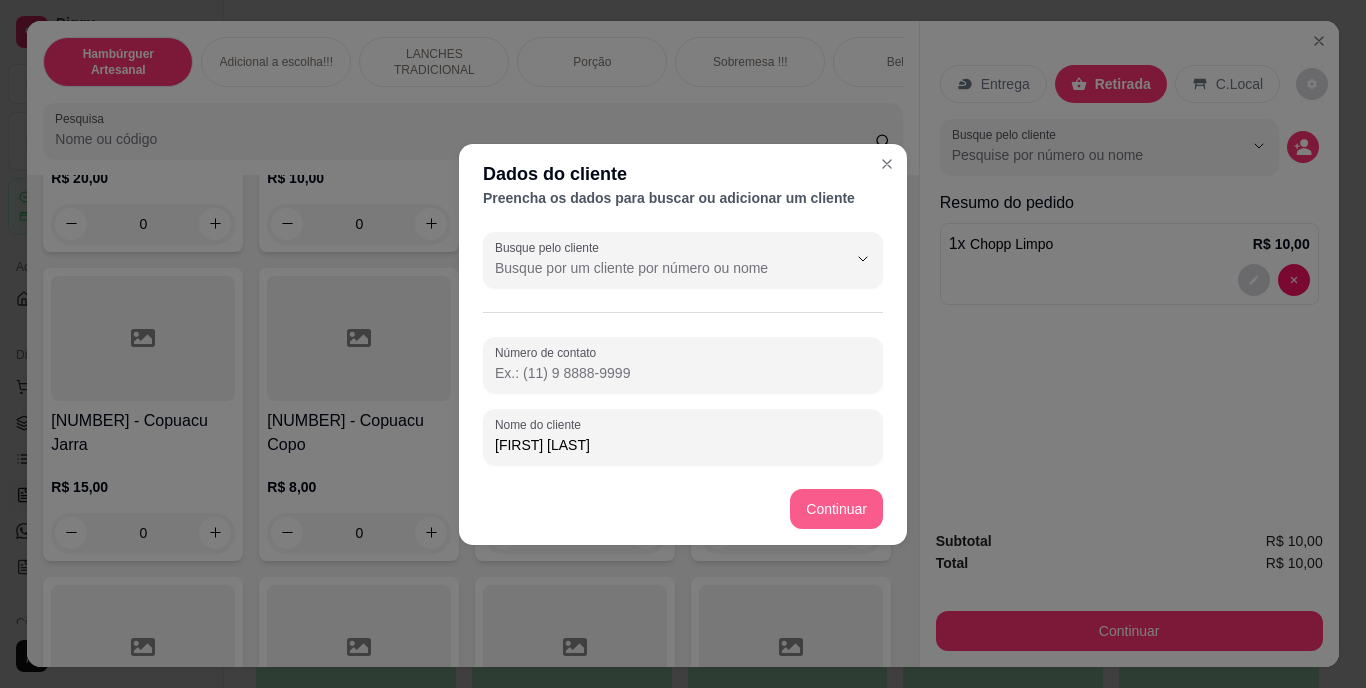 type on "JEAN PATRAO" 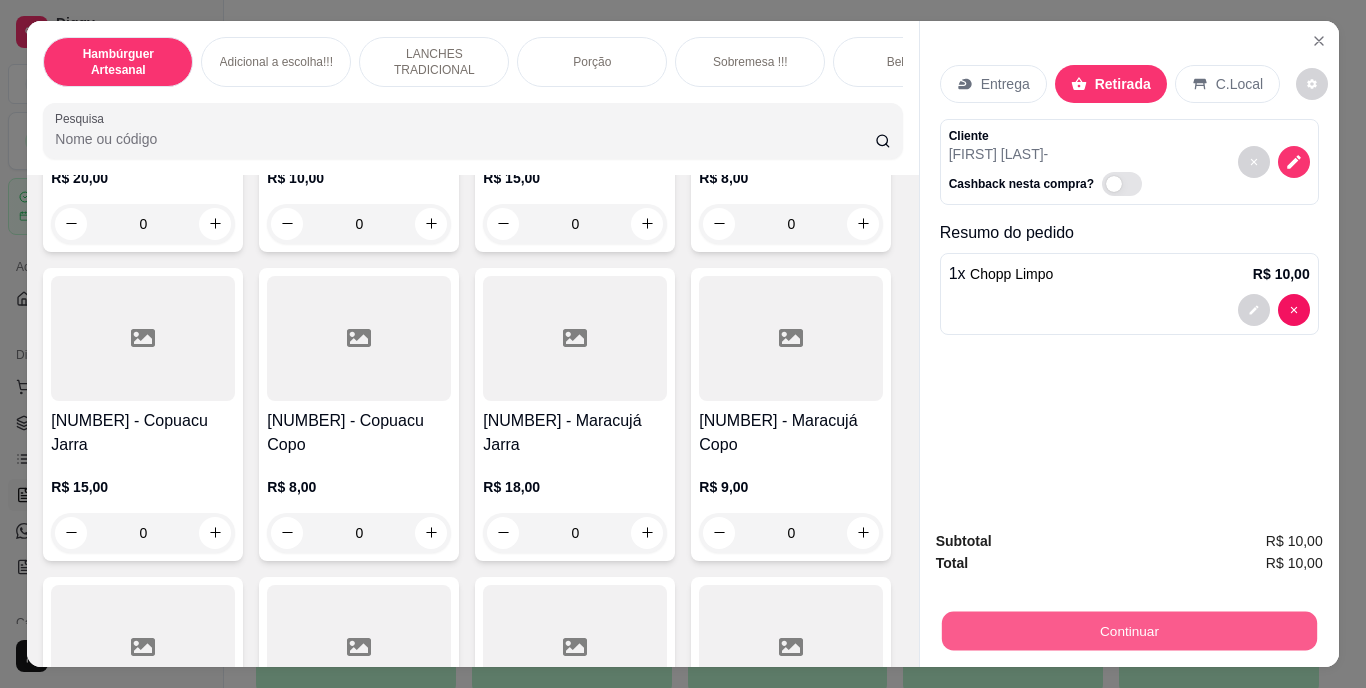 click on "Continuar" at bounding box center [1128, 631] 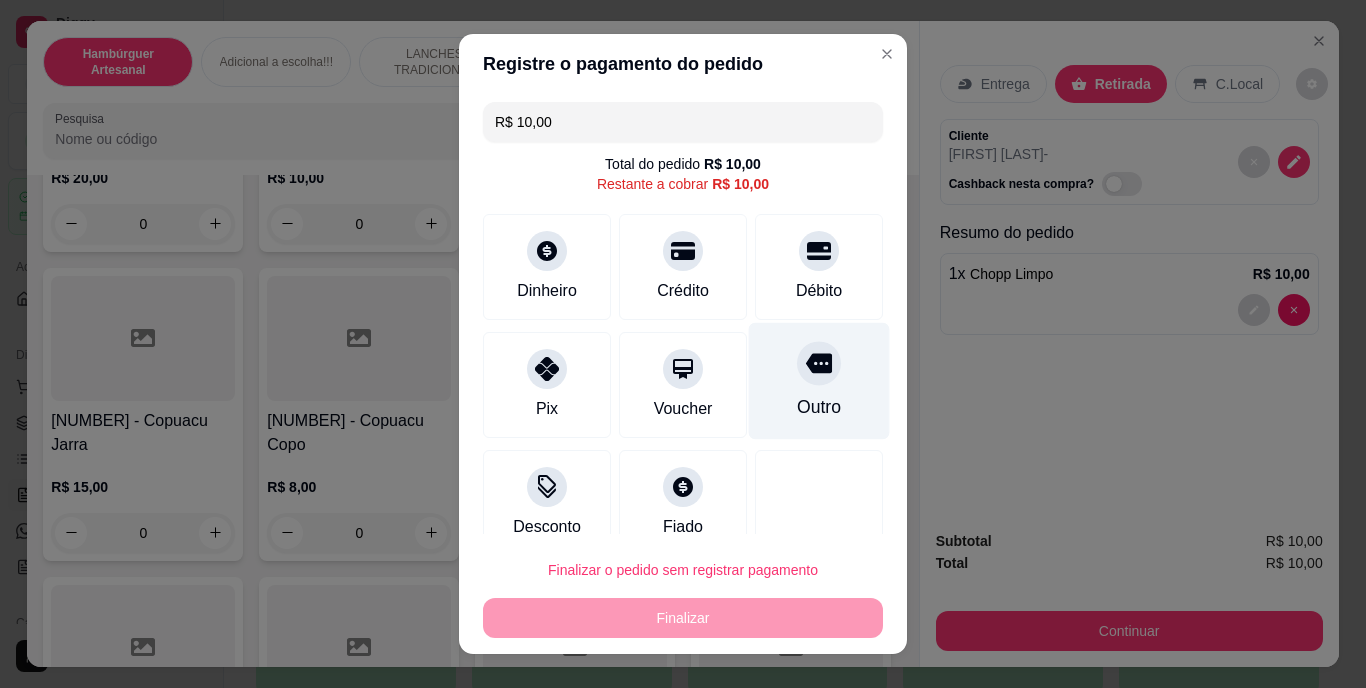 click on "Outro" at bounding box center (819, 381) 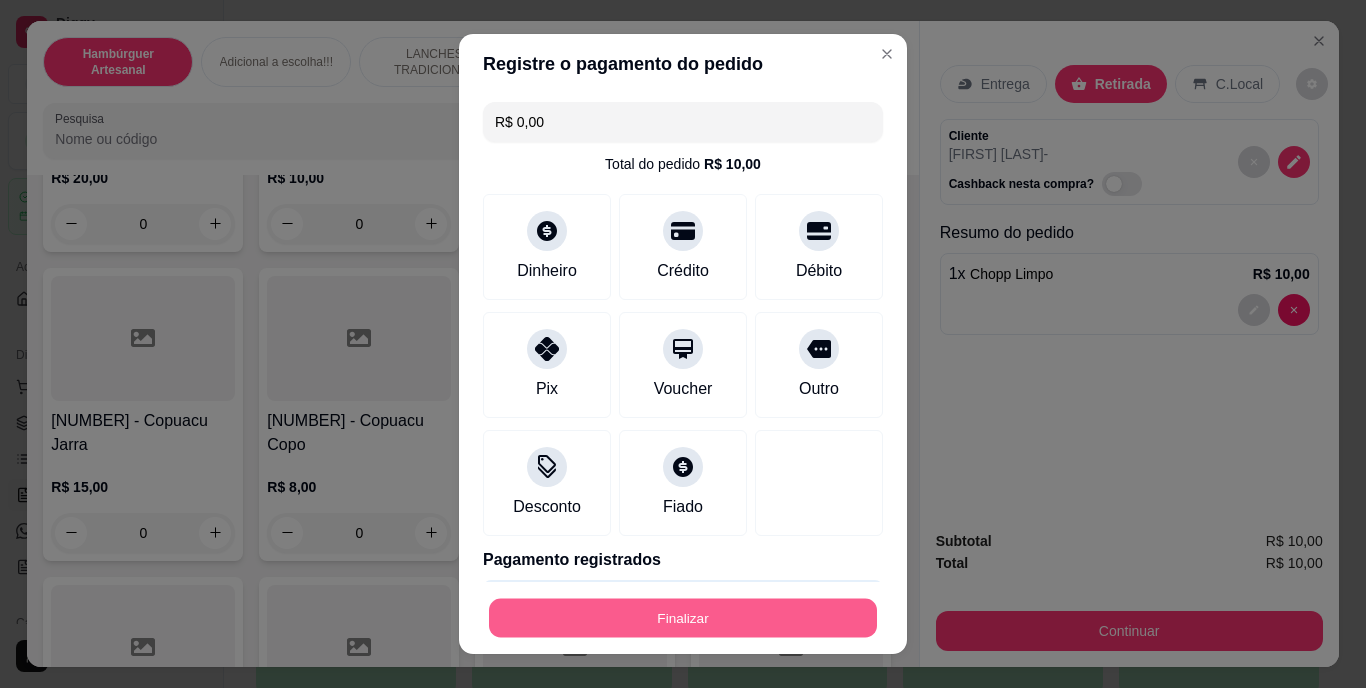 click on "Finalizar" at bounding box center (683, 617) 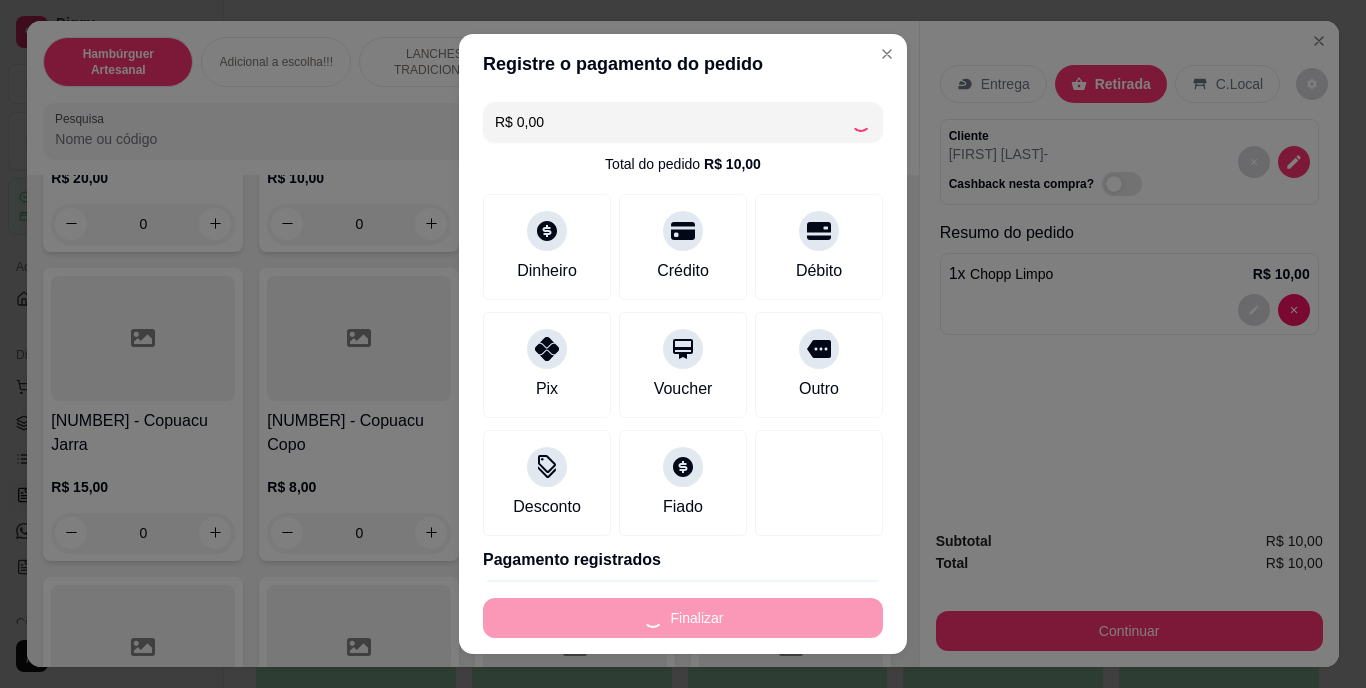 type on "0" 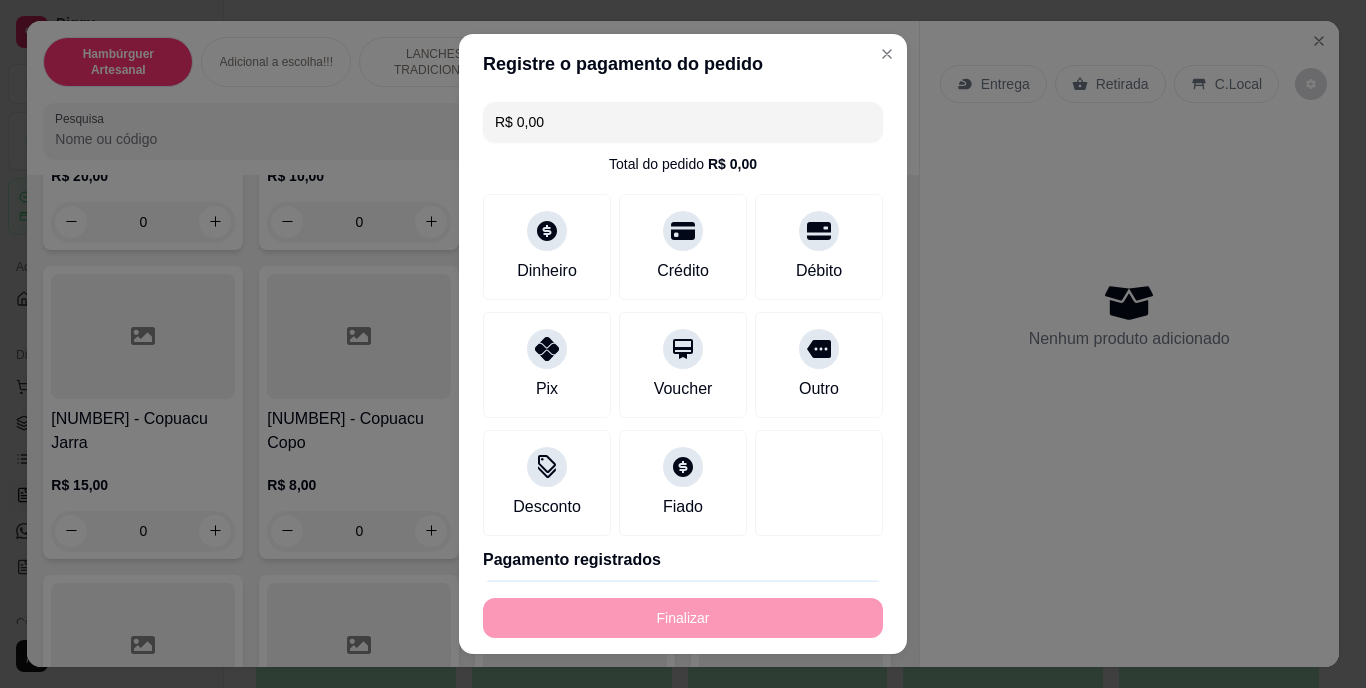 type on "-R$ 10,00" 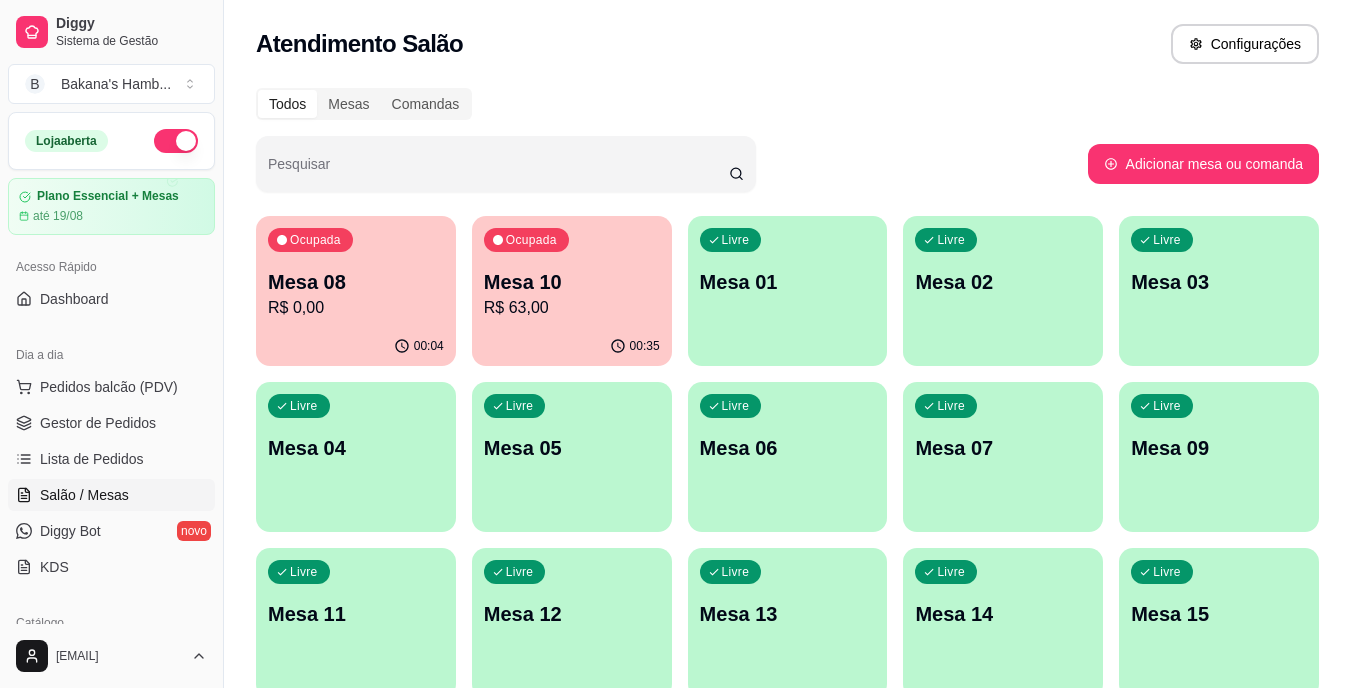 click on "00:04" at bounding box center (356, 346) 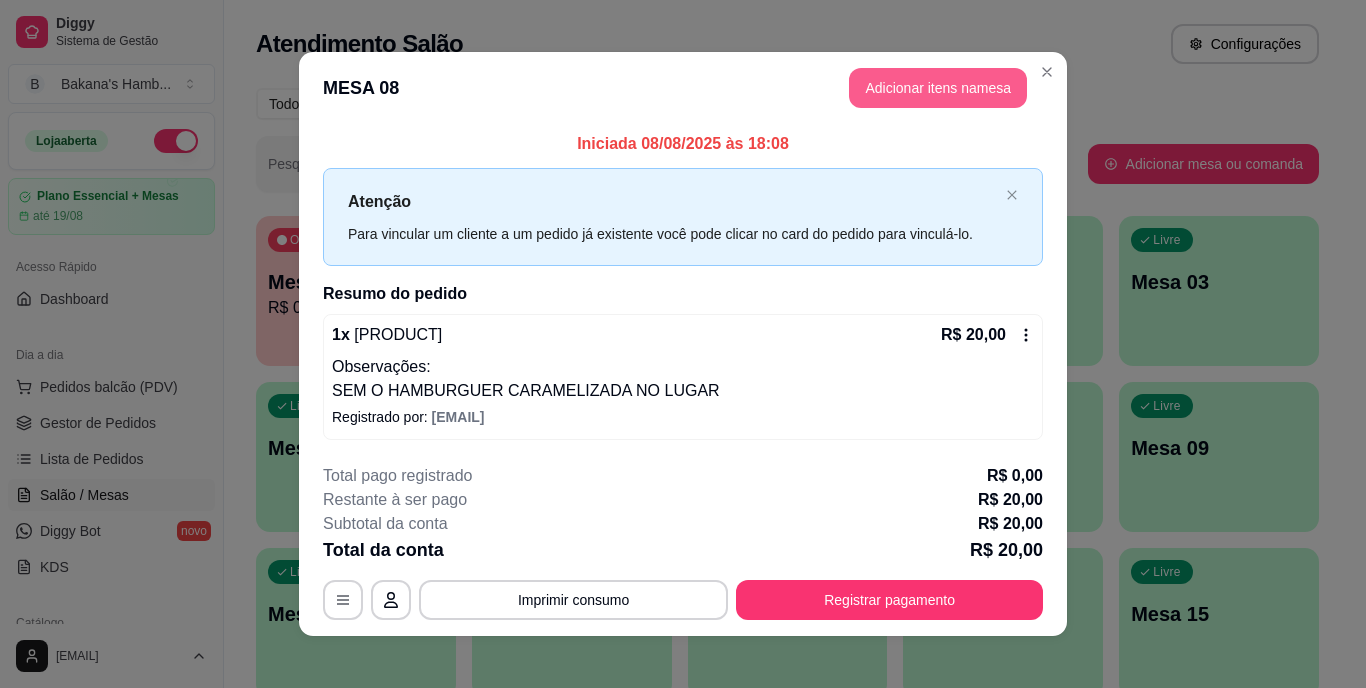 click on "Adicionar itens na  mesa" at bounding box center [938, 88] 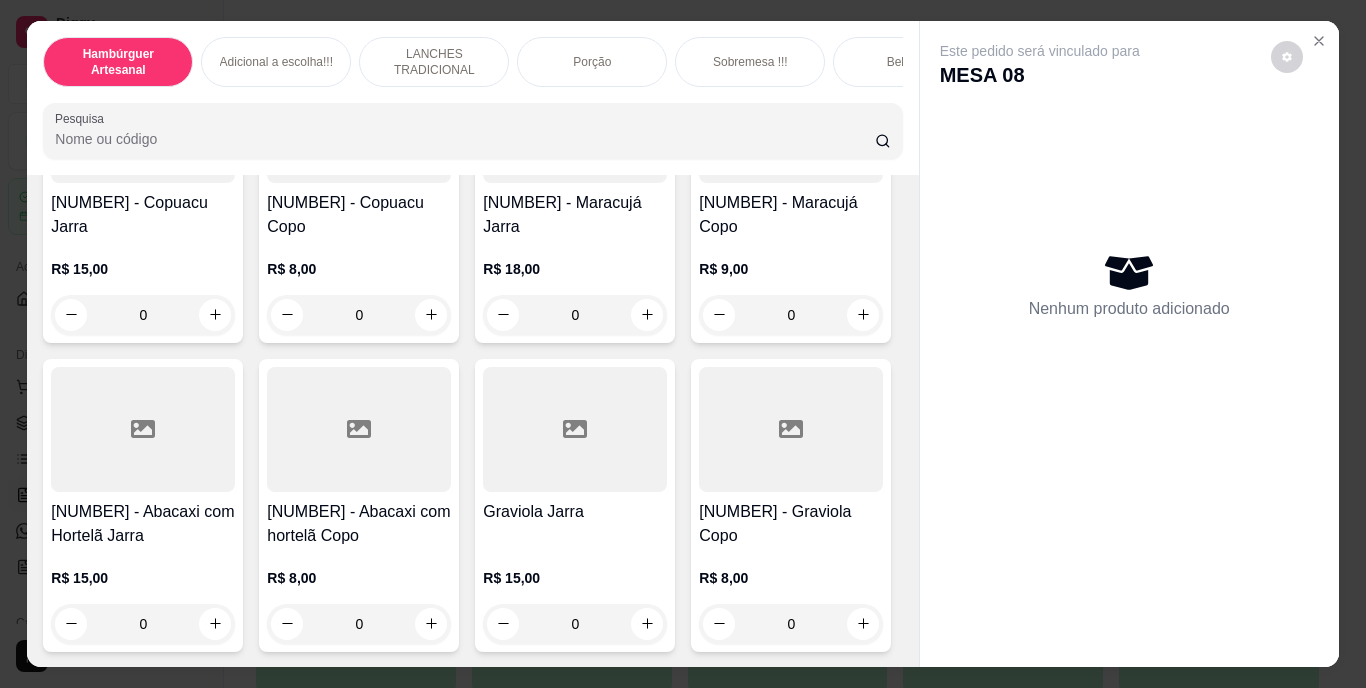 scroll, scrollTop: 7500, scrollLeft: 0, axis: vertical 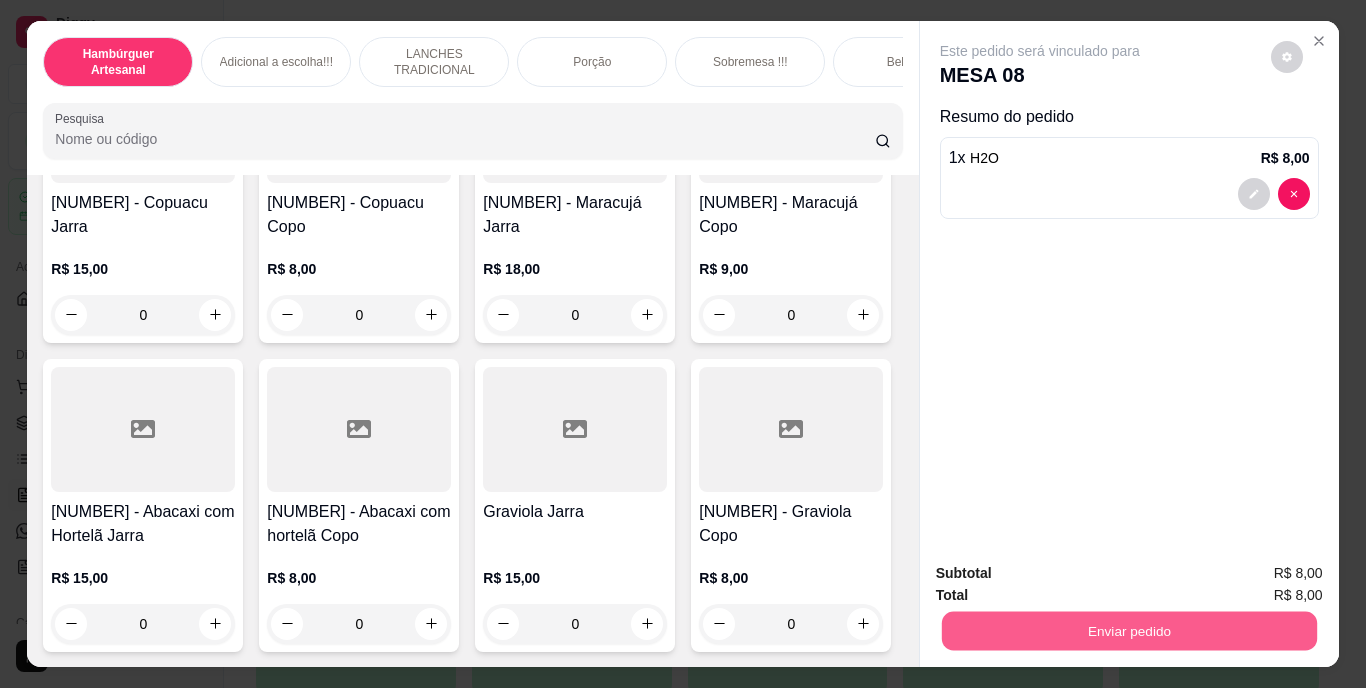 click on "Enviar pedido" at bounding box center [1128, 631] 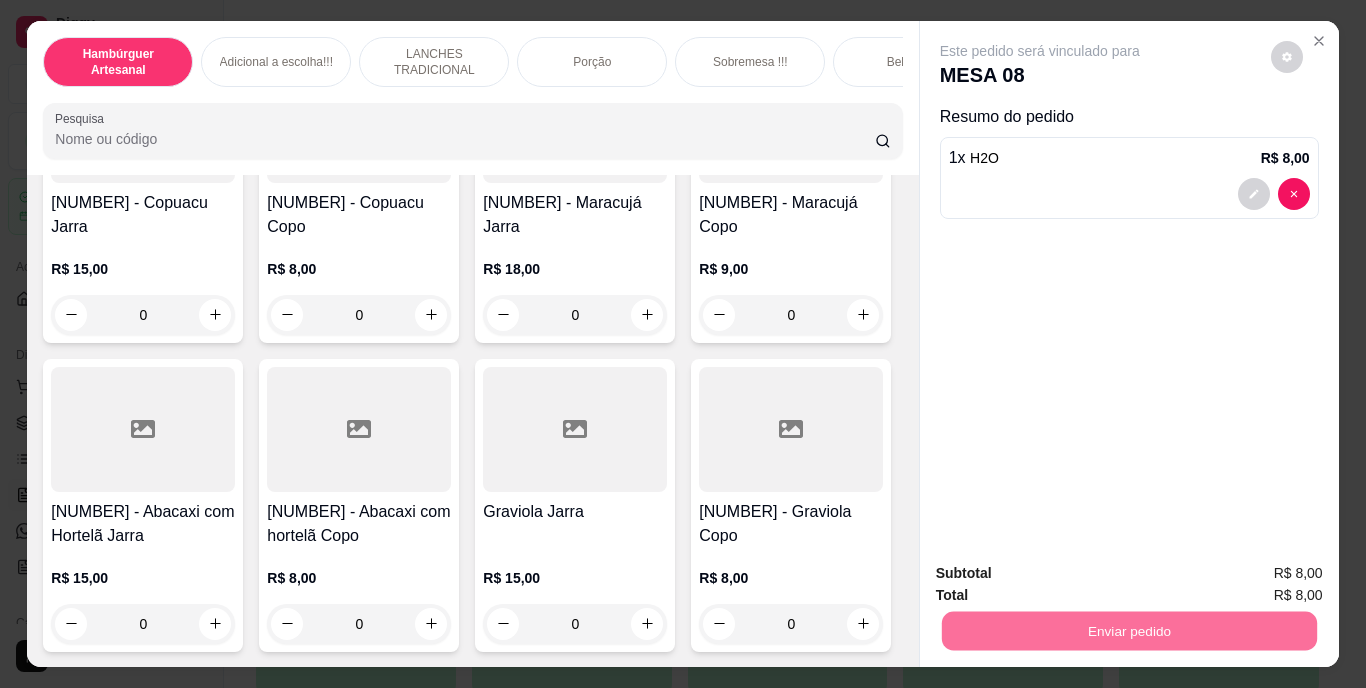 click on "Não registrar e enviar pedido" at bounding box center (1063, 574) 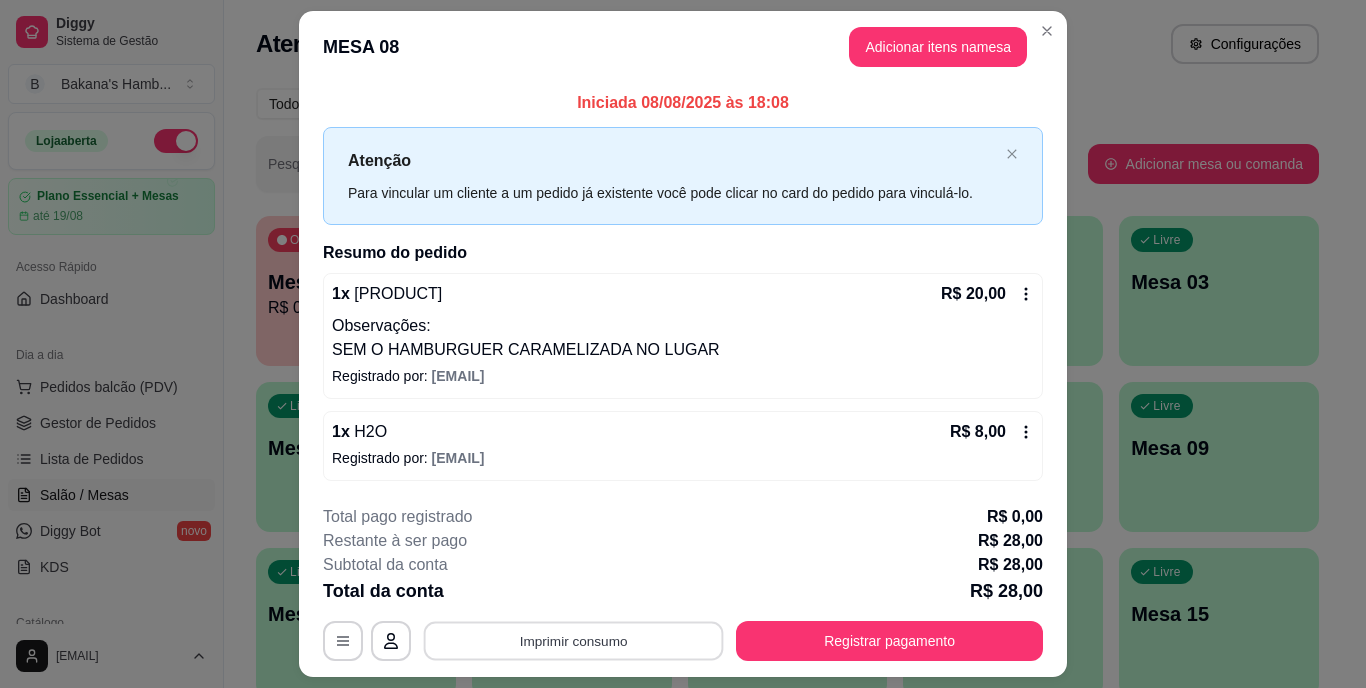 click on "Imprimir consumo" at bounding box center [574, 640] 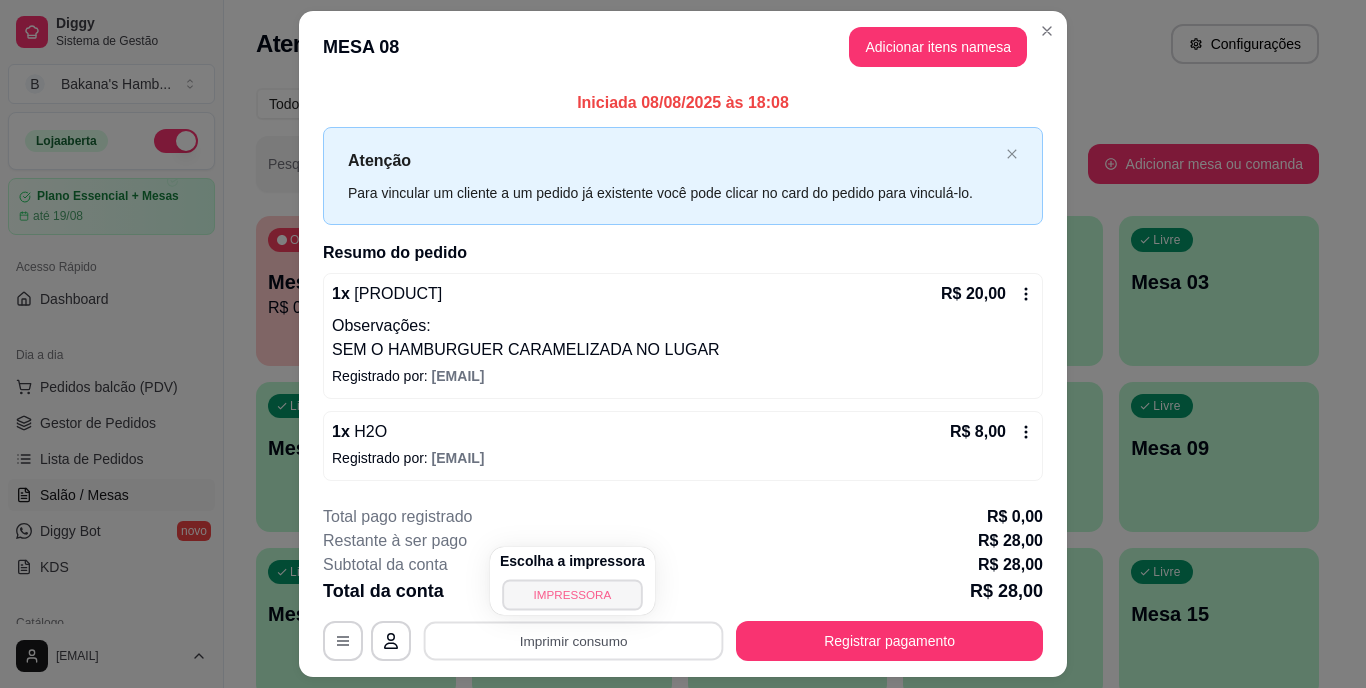 click on "IMPRESSORA" at bounding box center [572, 594] 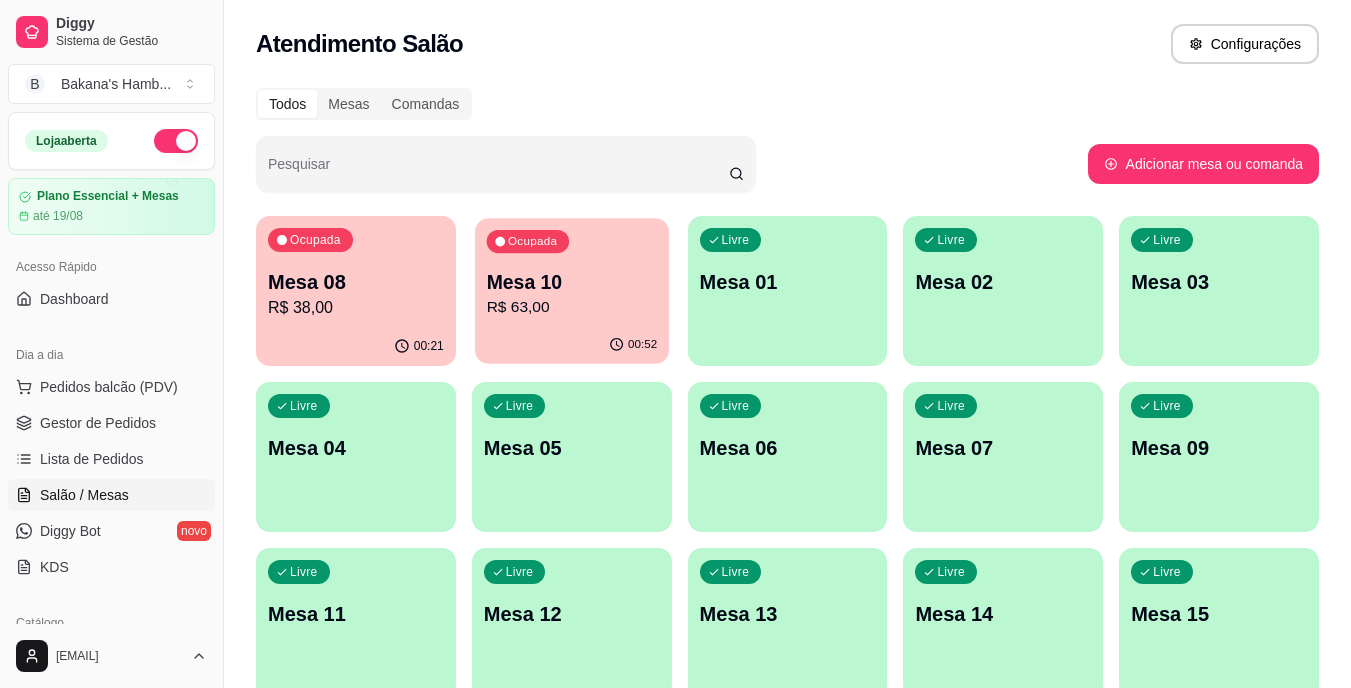 click on "00:52" at bounding box center (572, 345) 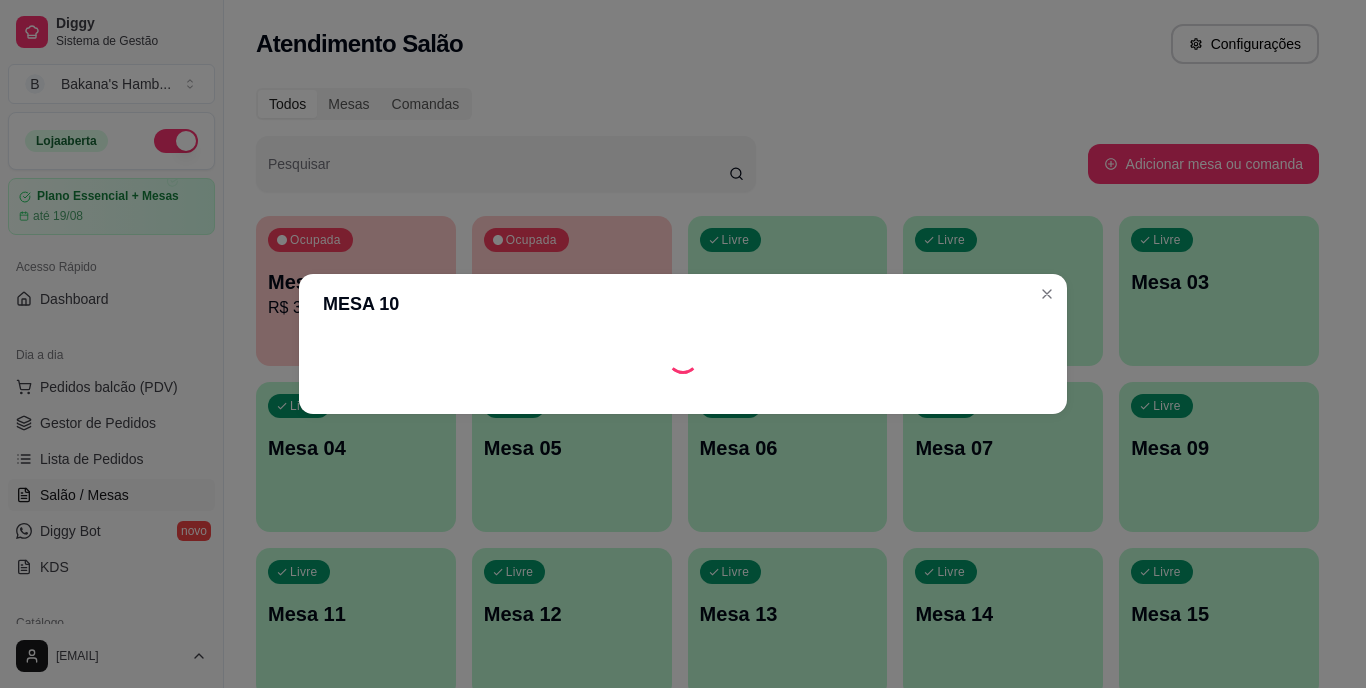 click on "MESA 10" at bounding box center [683, 344] 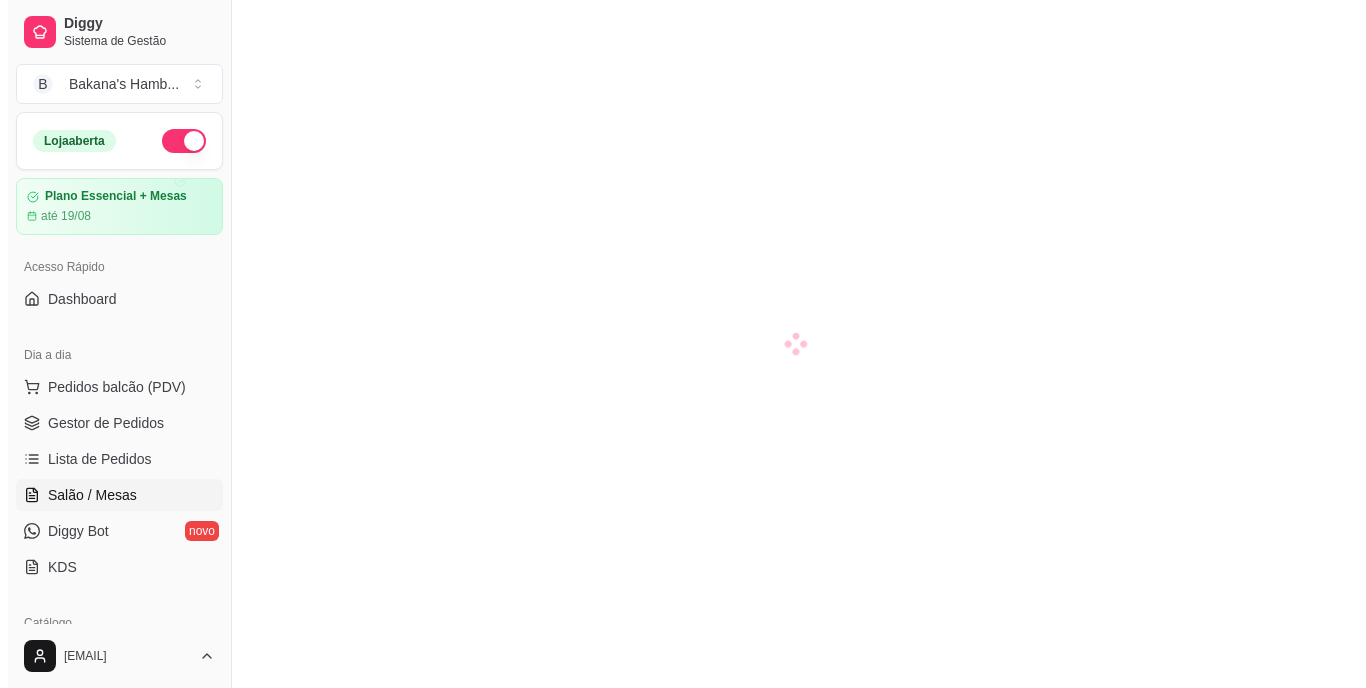 scroll, scrollTop: 0, scrollLeft: 0, axis: both 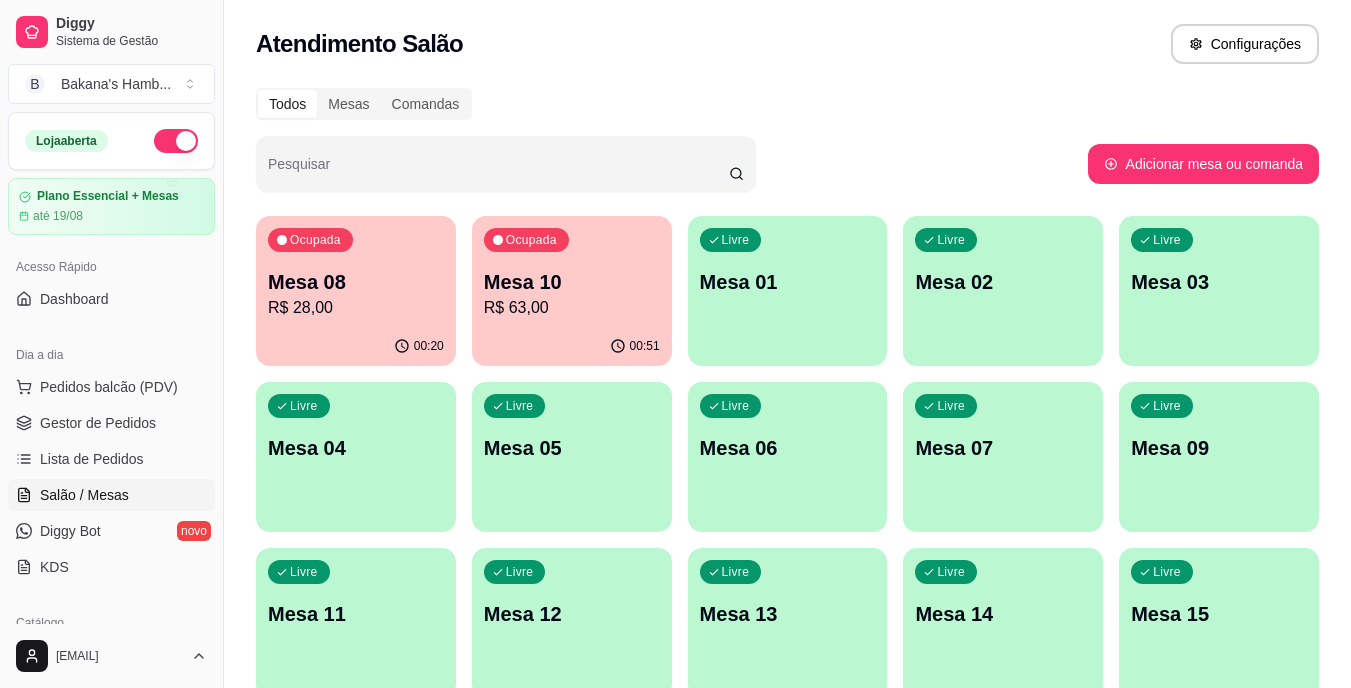 click on "Ocupada Mesa 08 R$ 28,00" at bounding box center [356, 271] 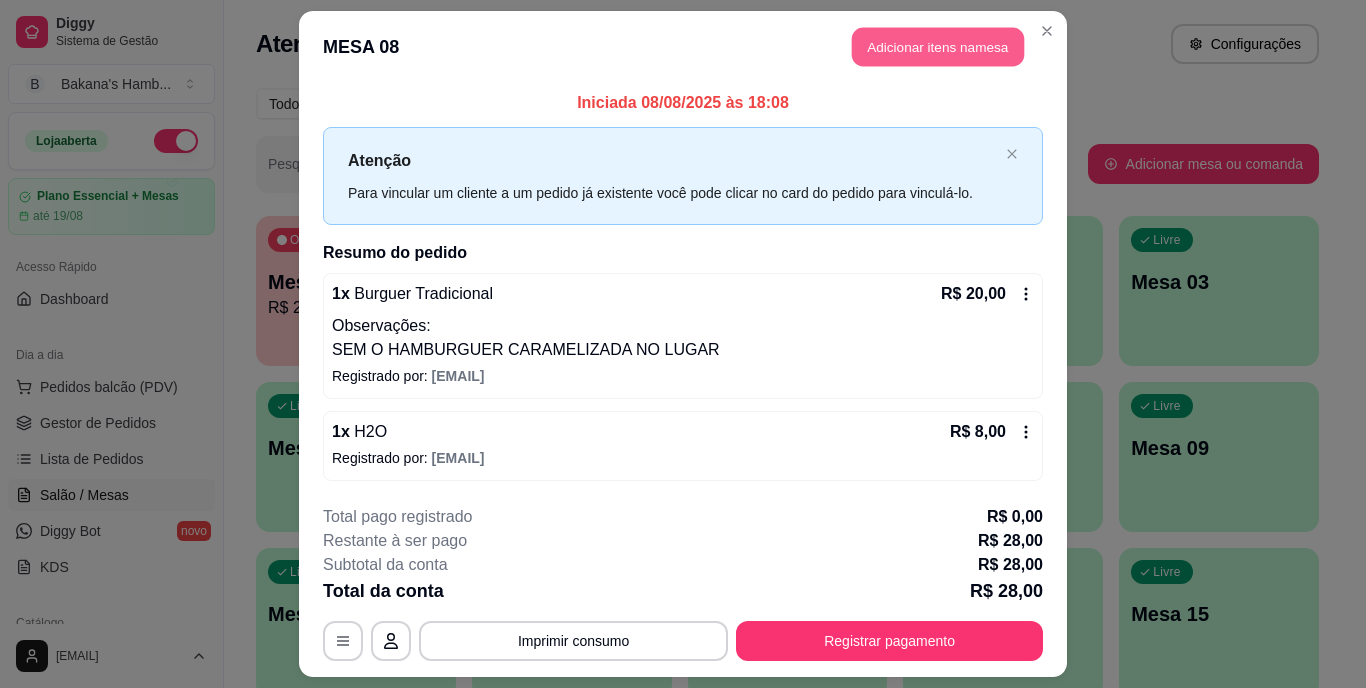 click on "Adicionar itens na  mesa" at bounding box center (938, 47) 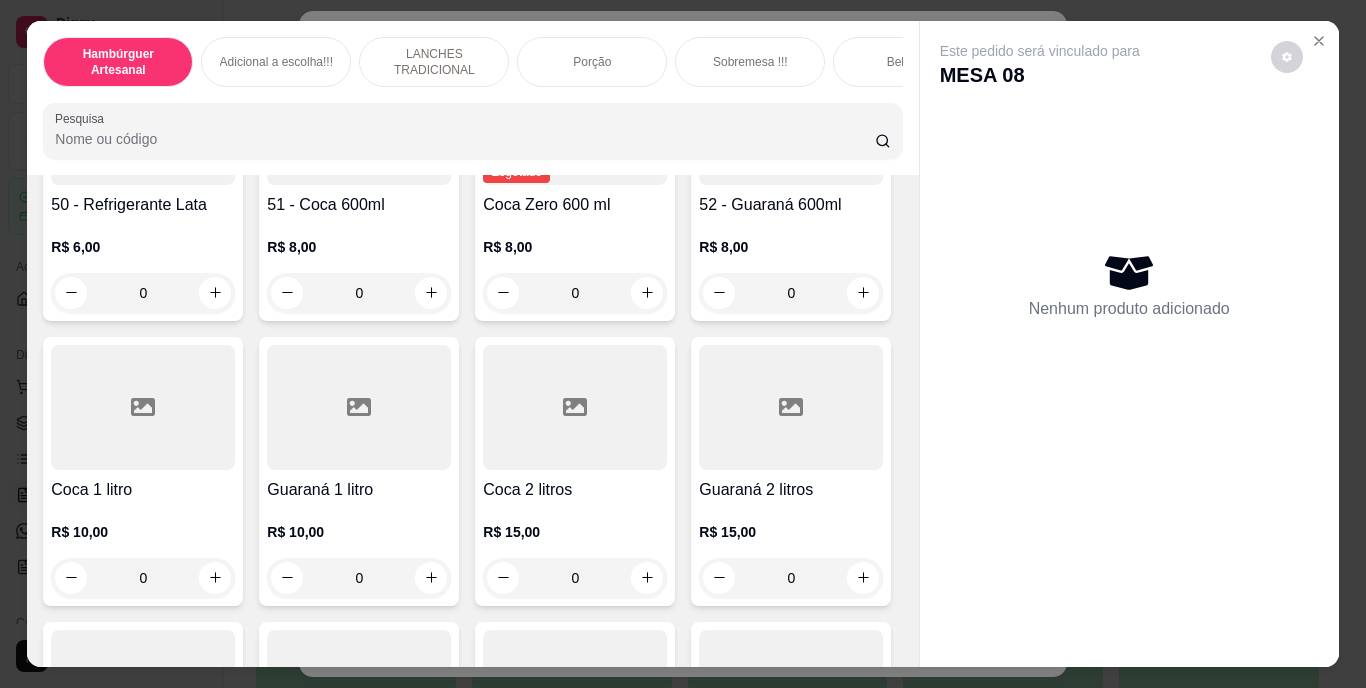 scroll, scrollTop: 4500, scrollLeft: 0, axis: vertical 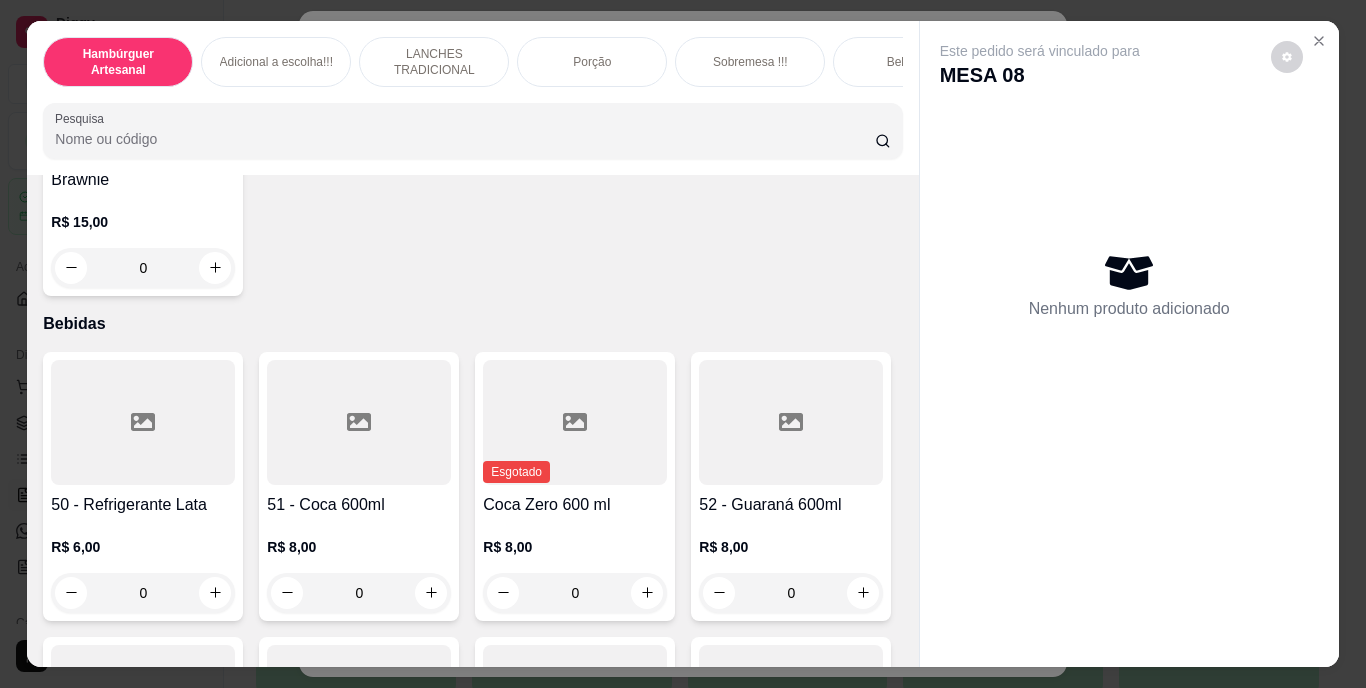 click at bounding box center [215, -367] 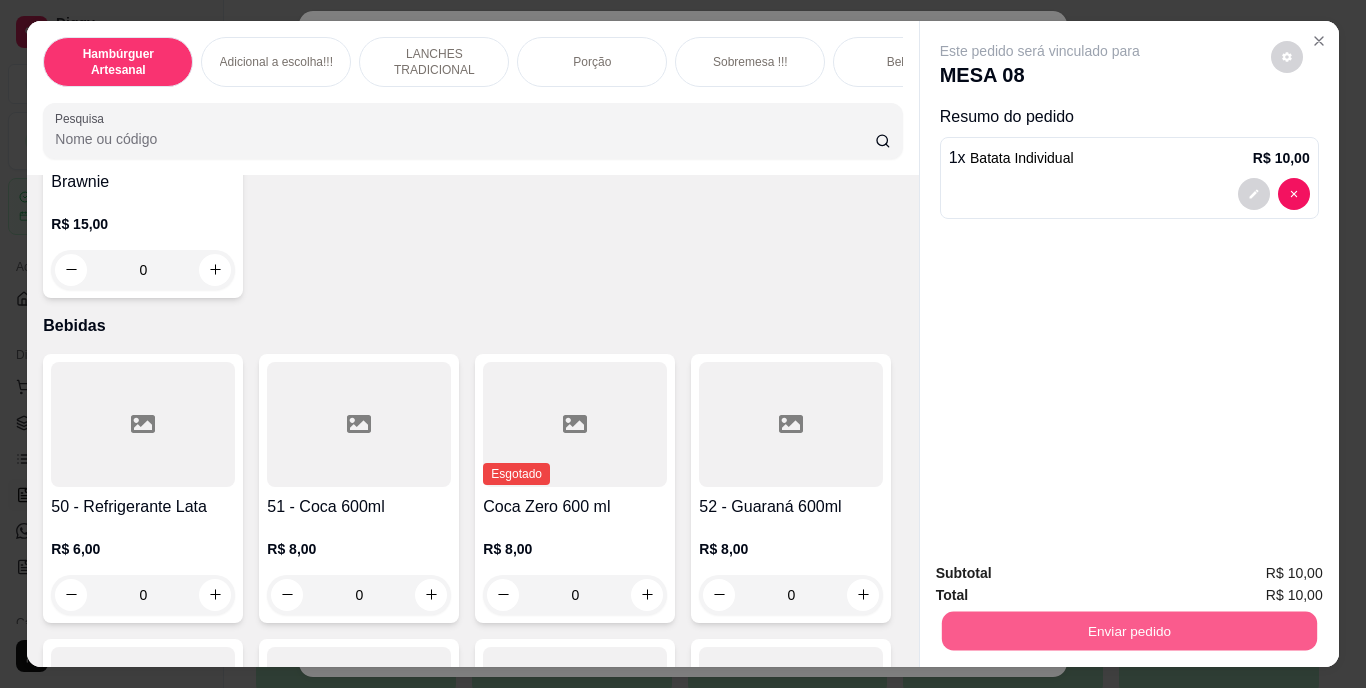 click on "Enviar pedido" at bounding box center (1128, 631) 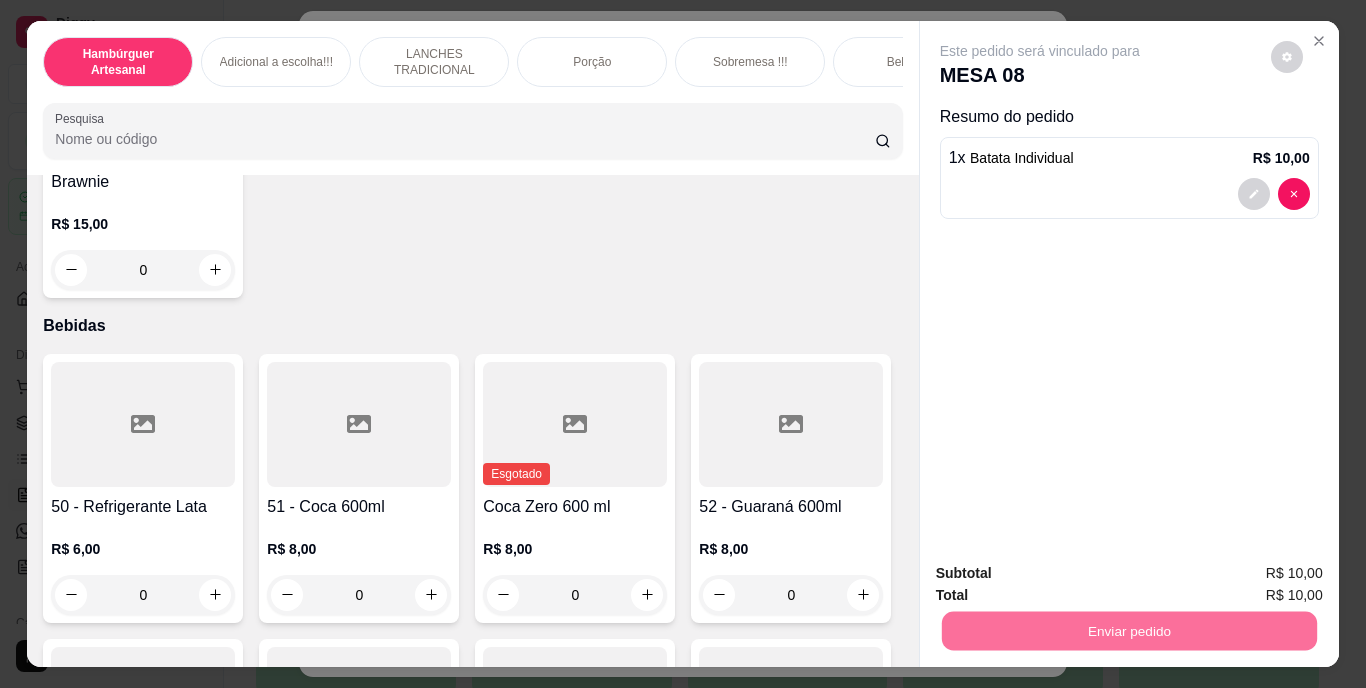 click on "Não registrar e enviar pedido" at bounding box center (1063, 574) 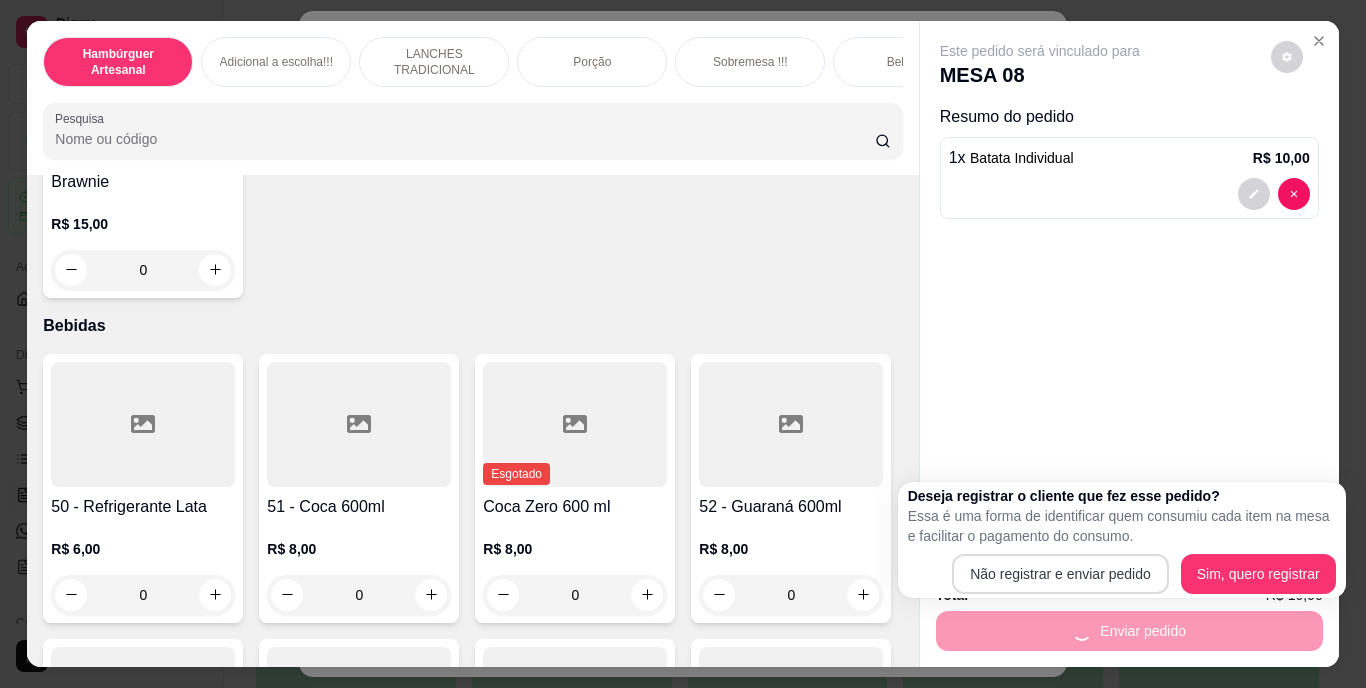 click on "Não registrar e enviar pedido" at bounding box center [1060, 574] 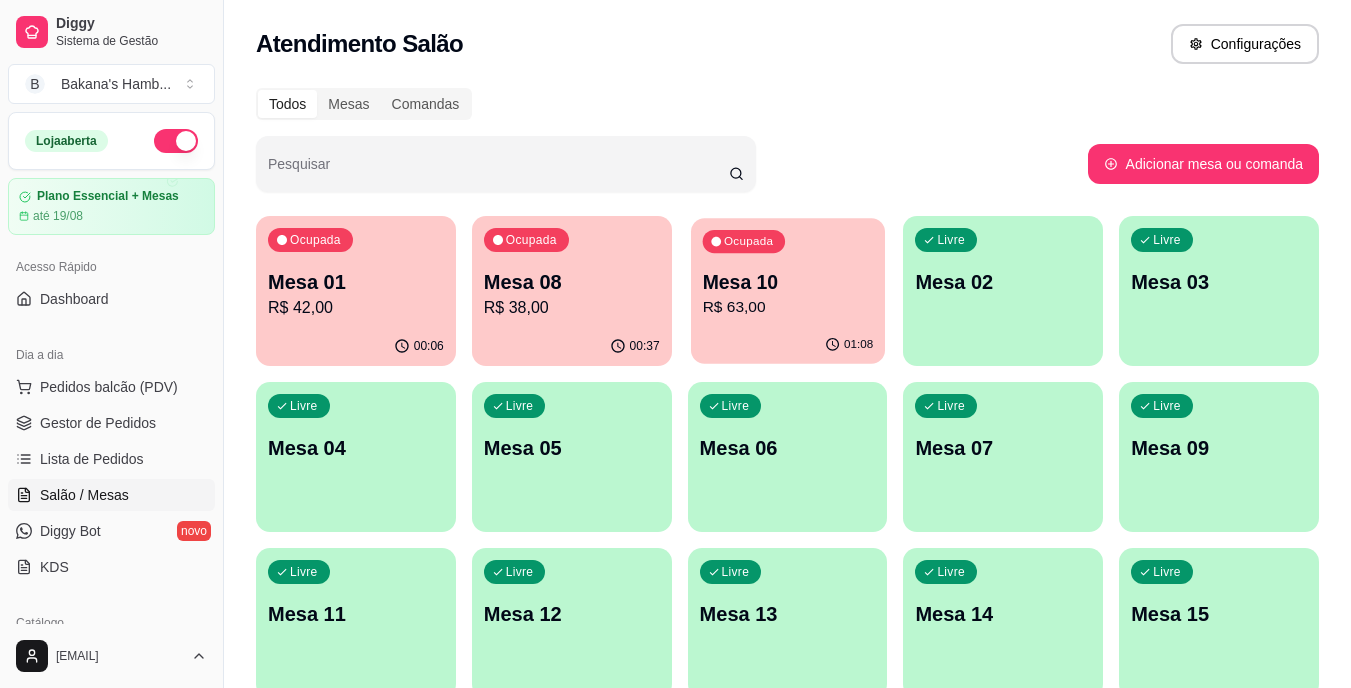 click on "01:08" at bounding box center (788, 345) 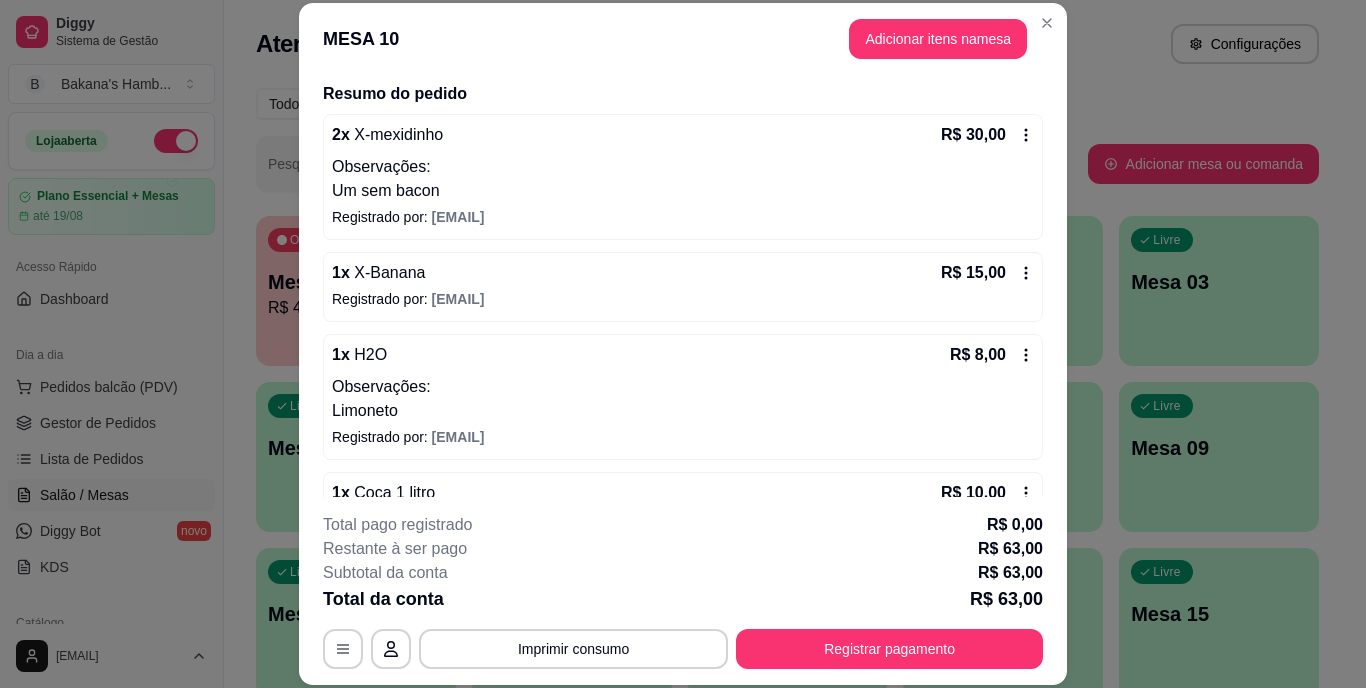 scroll, scrollTop: 204, scrollLeft: 0, axis: vertical 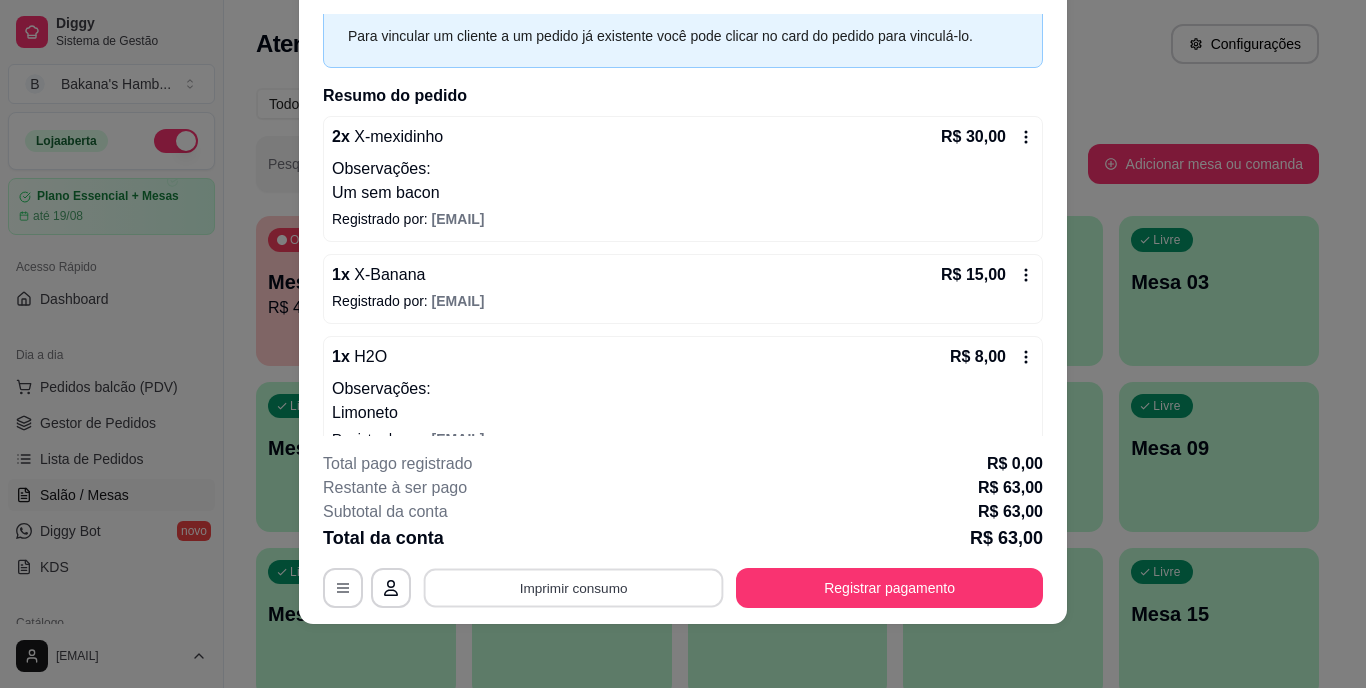 click on "Imprimir consumo" at bounding box center (574, 587) 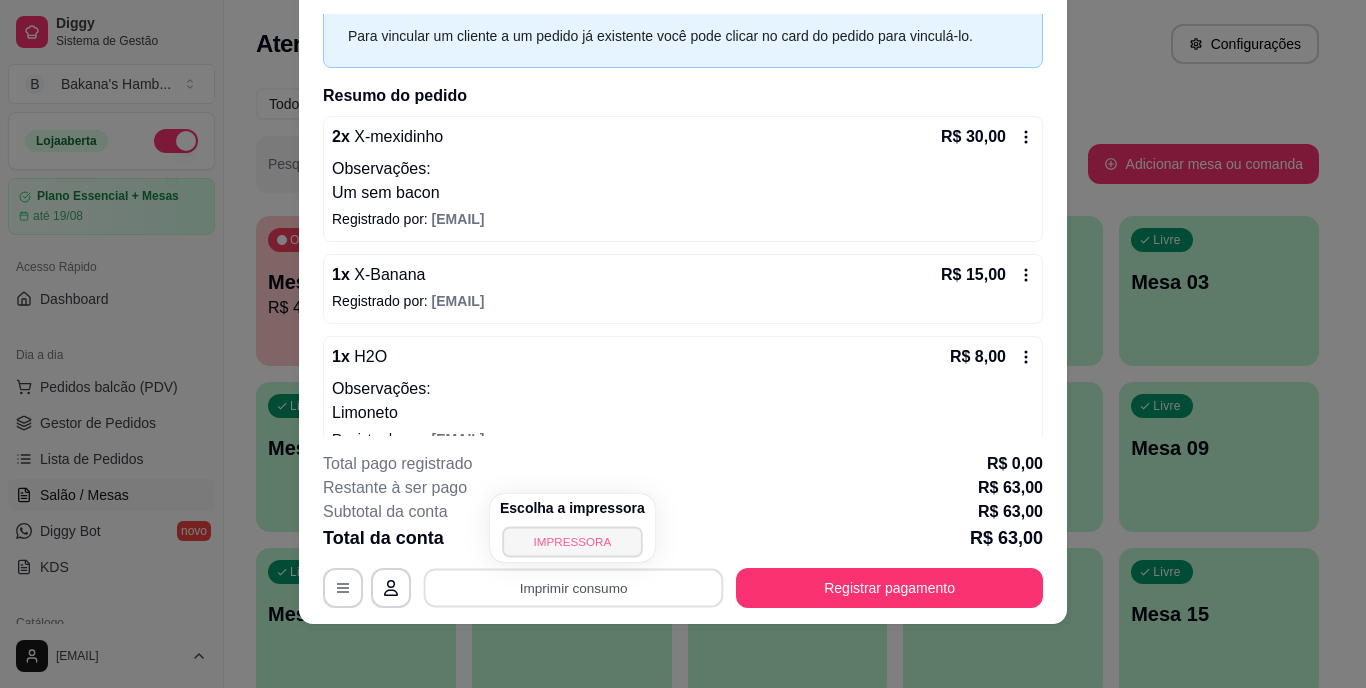 click on "IMPRESSORA" at bounding box center [572, 541] 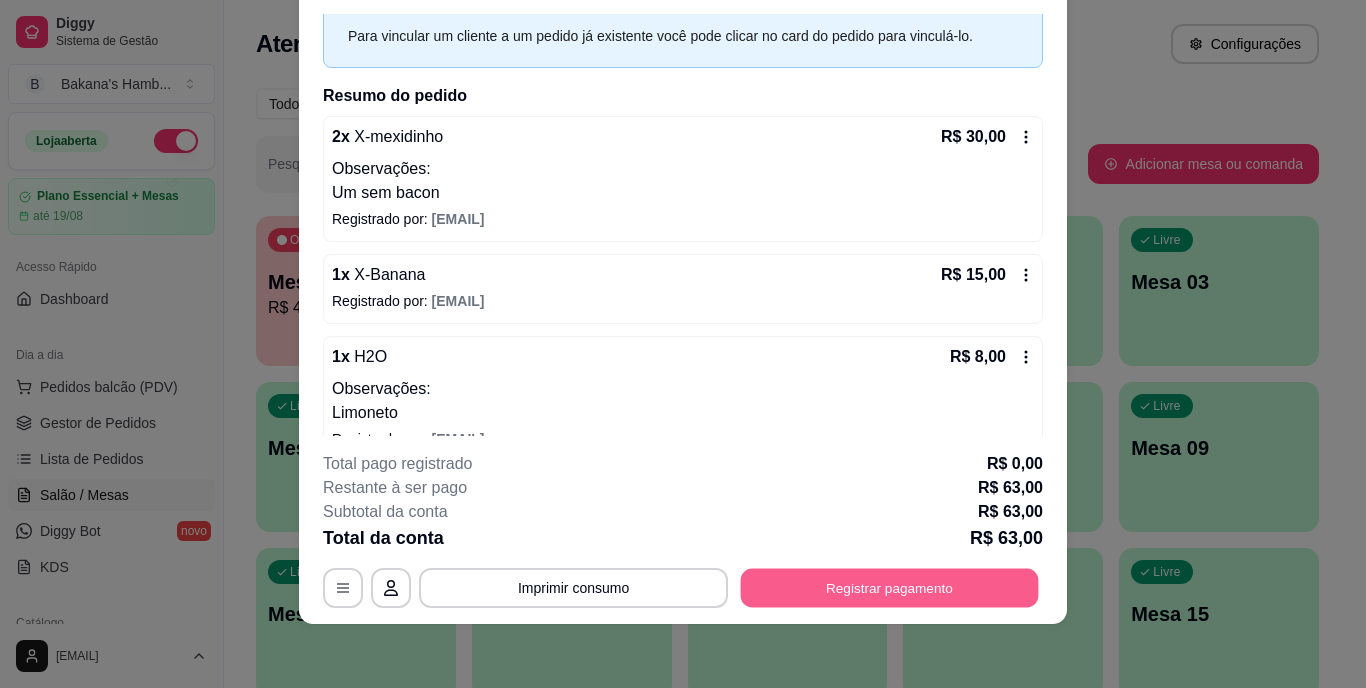 click on "Registrar pagamento" at bounding box center (890, 587) 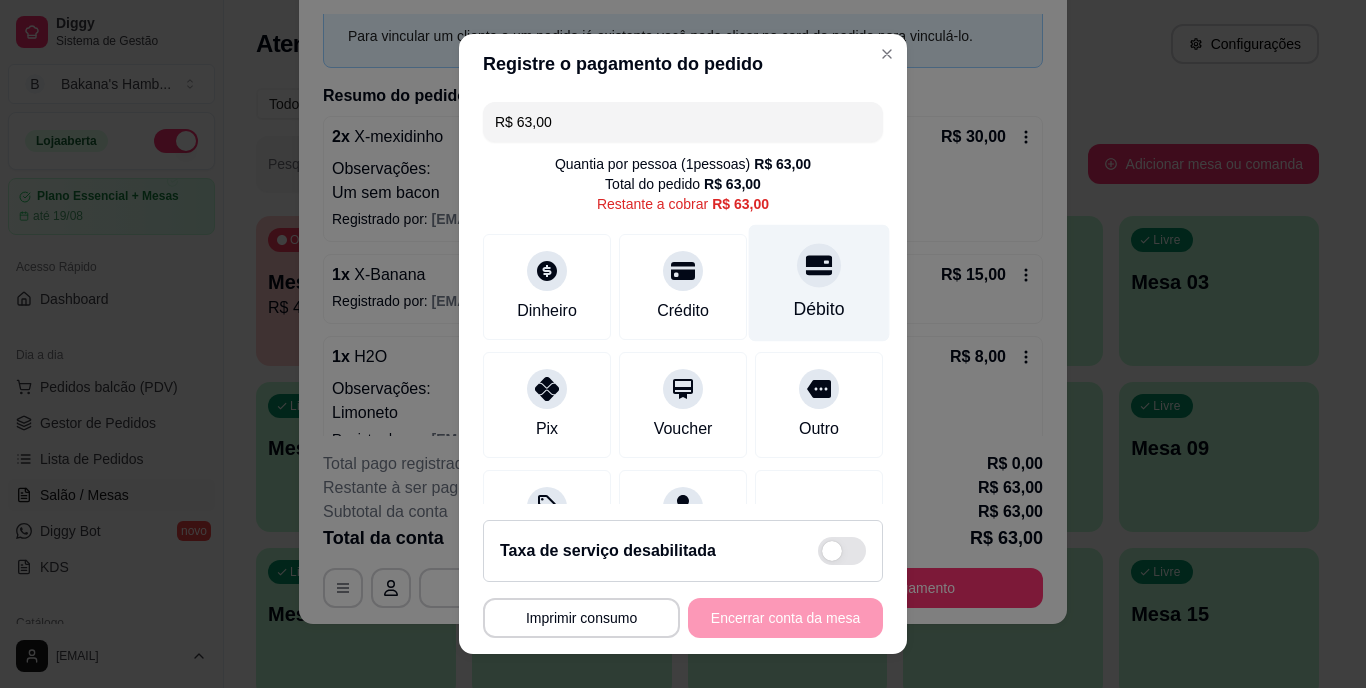click on "Débito" at bounding box center [819, 310] 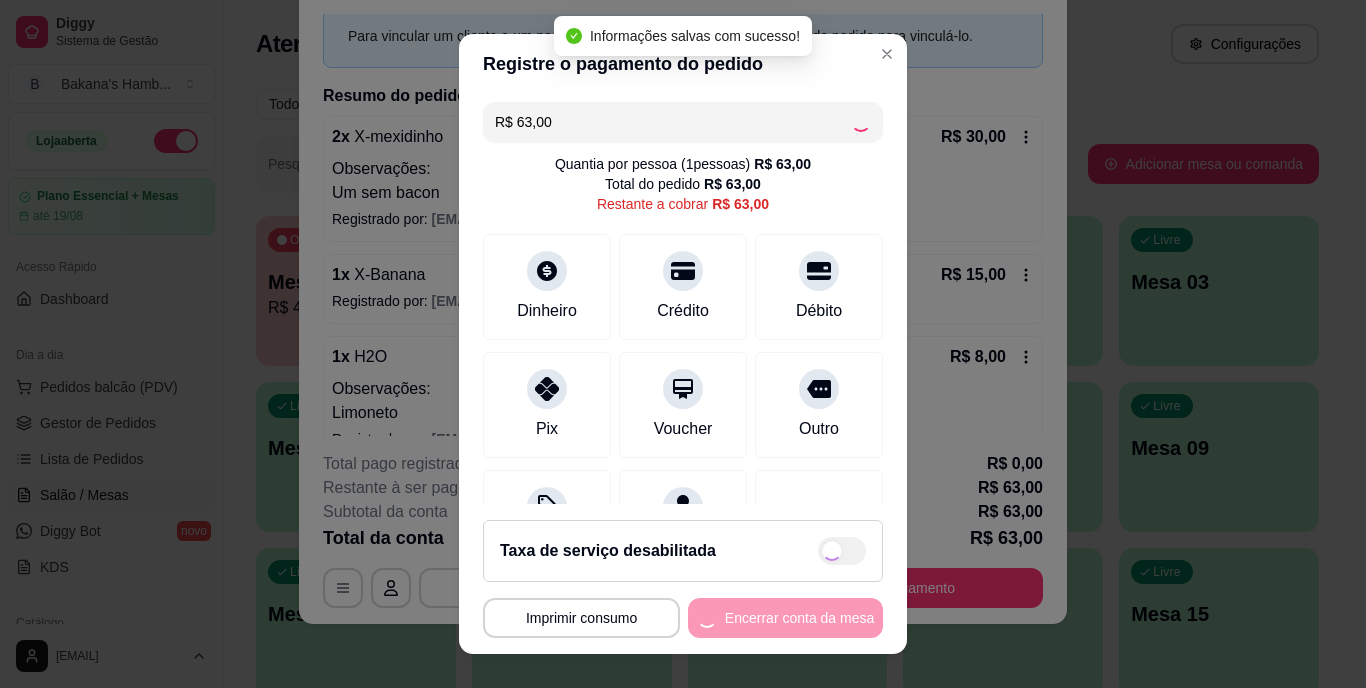 type on "R$ 0,00" 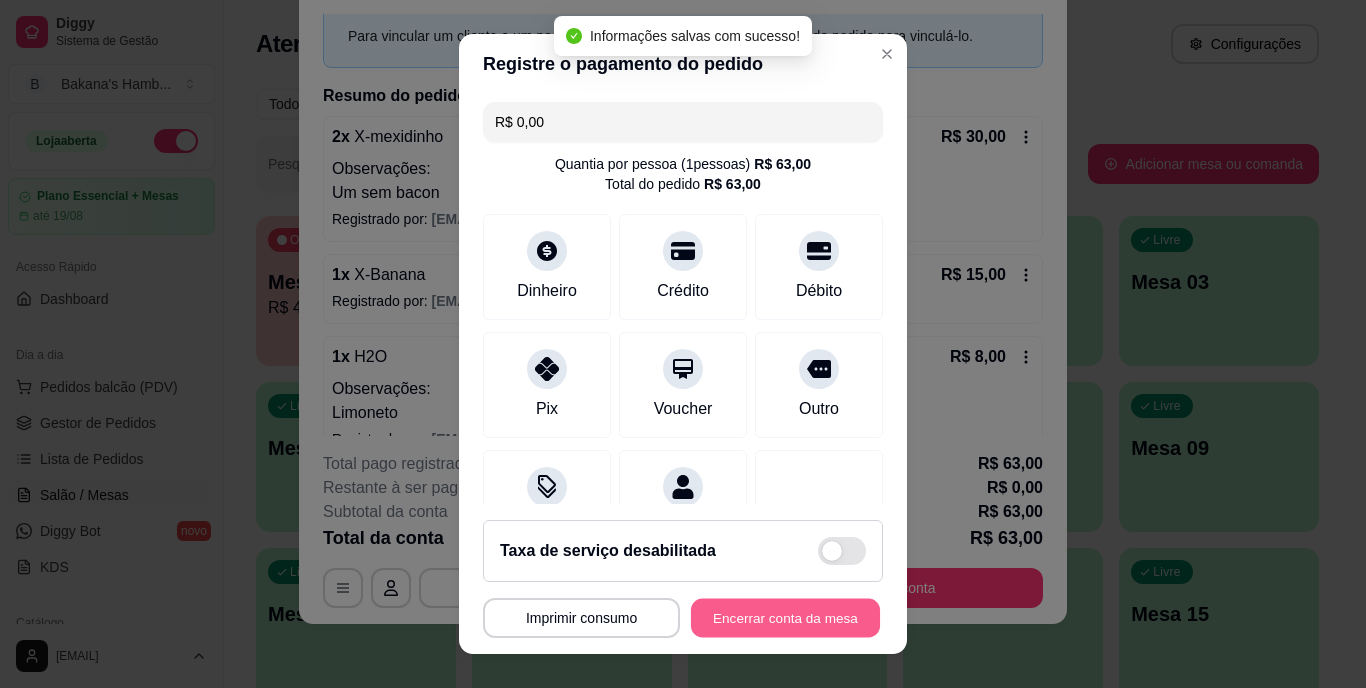 click on "Encerrar conta da mesa" at bounding box center [785, 617] 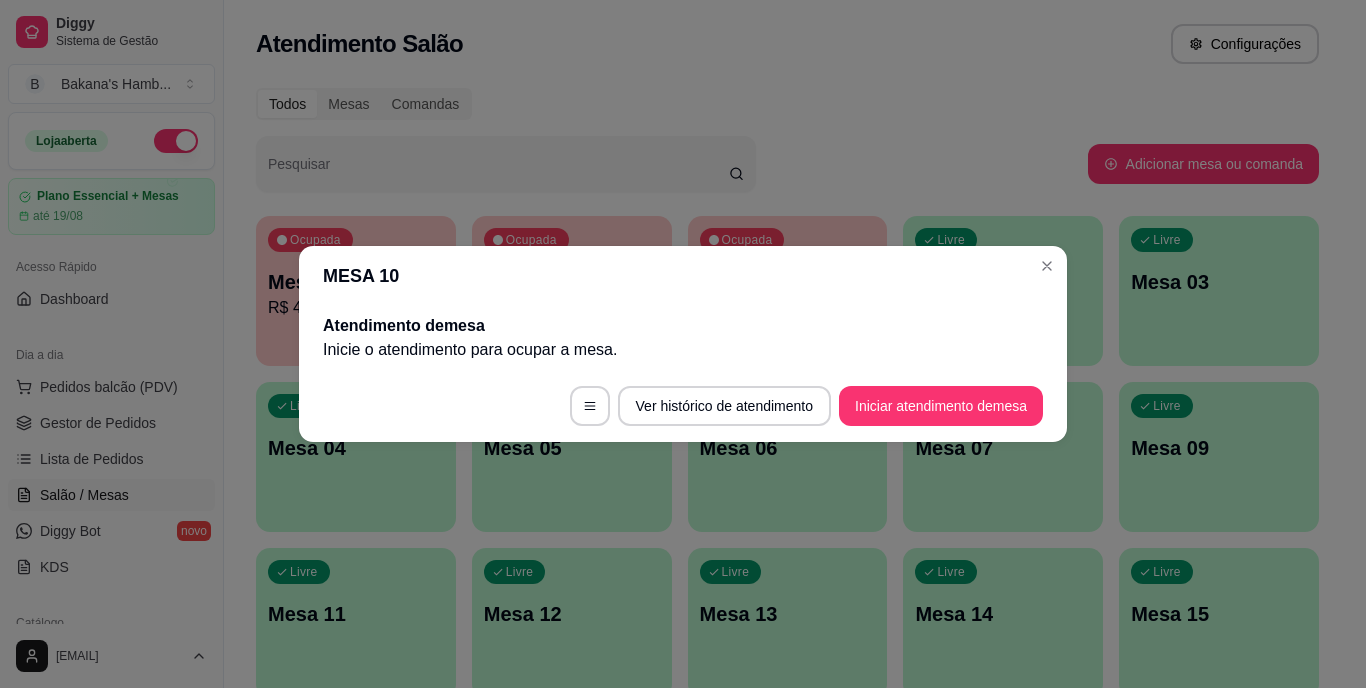 scroll, scrollTop: 0, scrollLeft: 0, axis: both 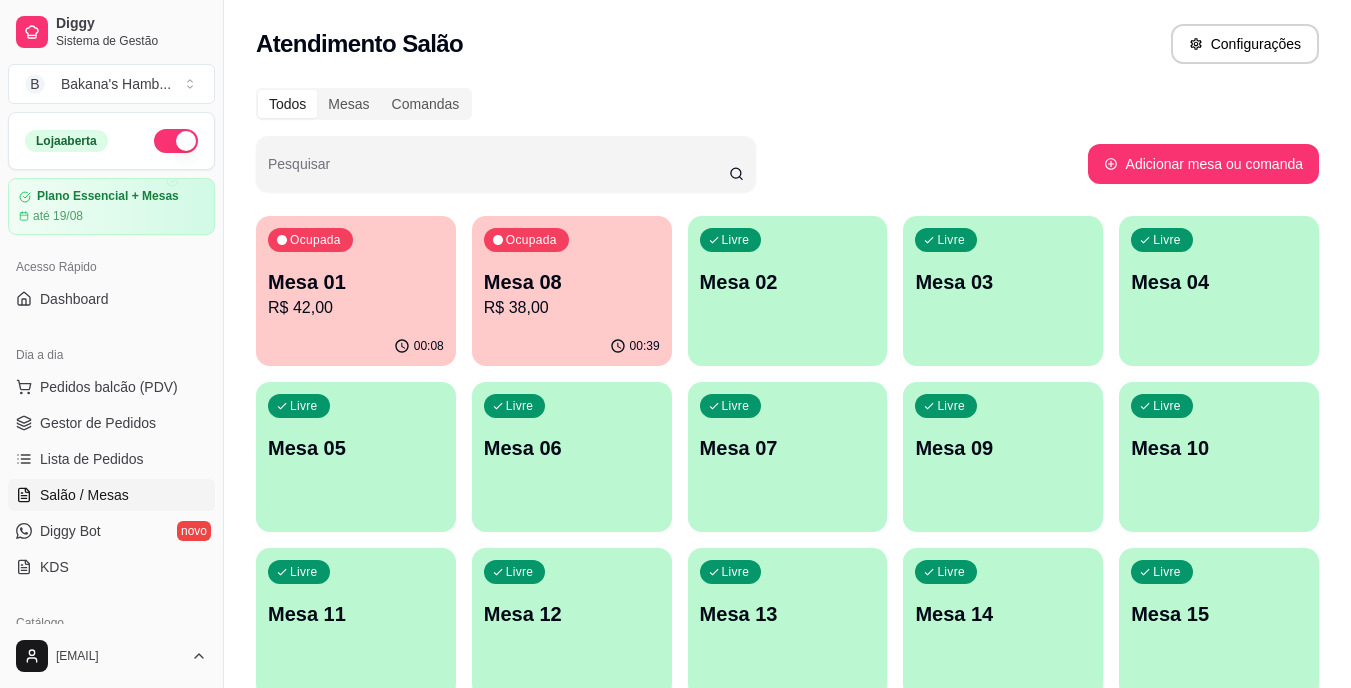 click on "Todos Mesas Comandas" at bounding box center (787, 104) 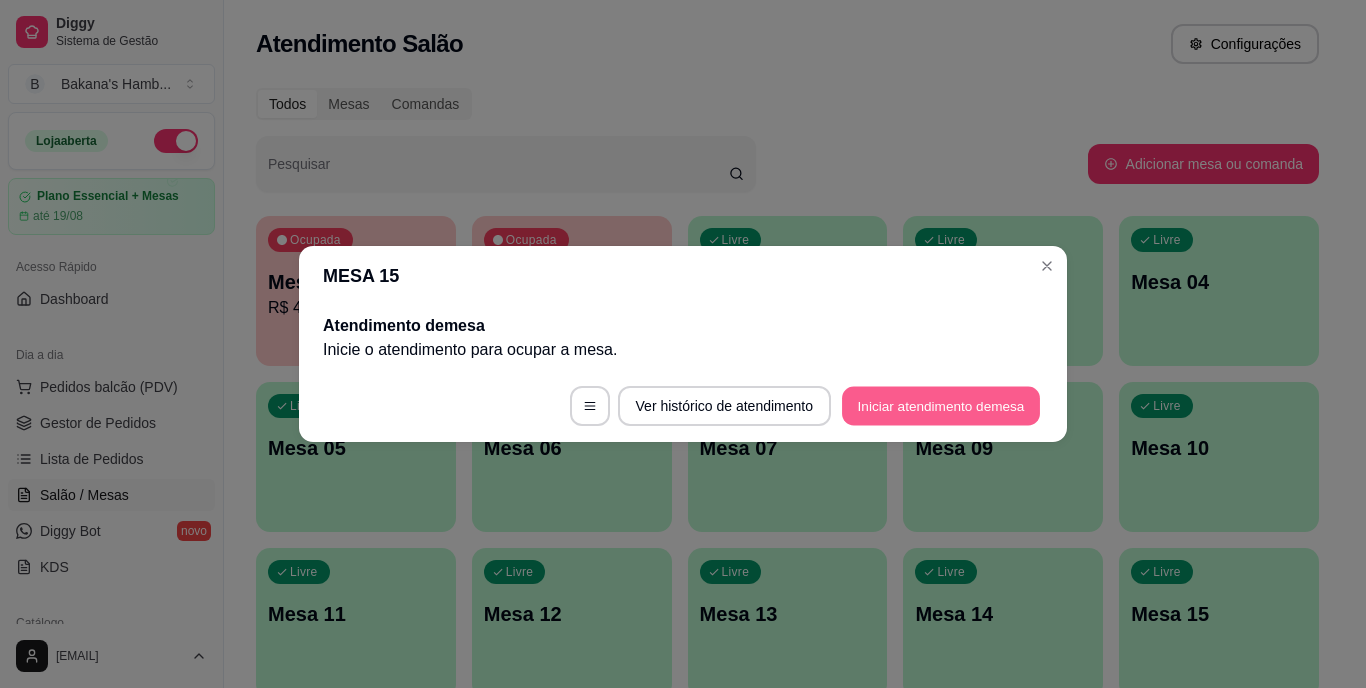 click on "Iniciar atendimento de  mesa" at bounding box center (941, 406) 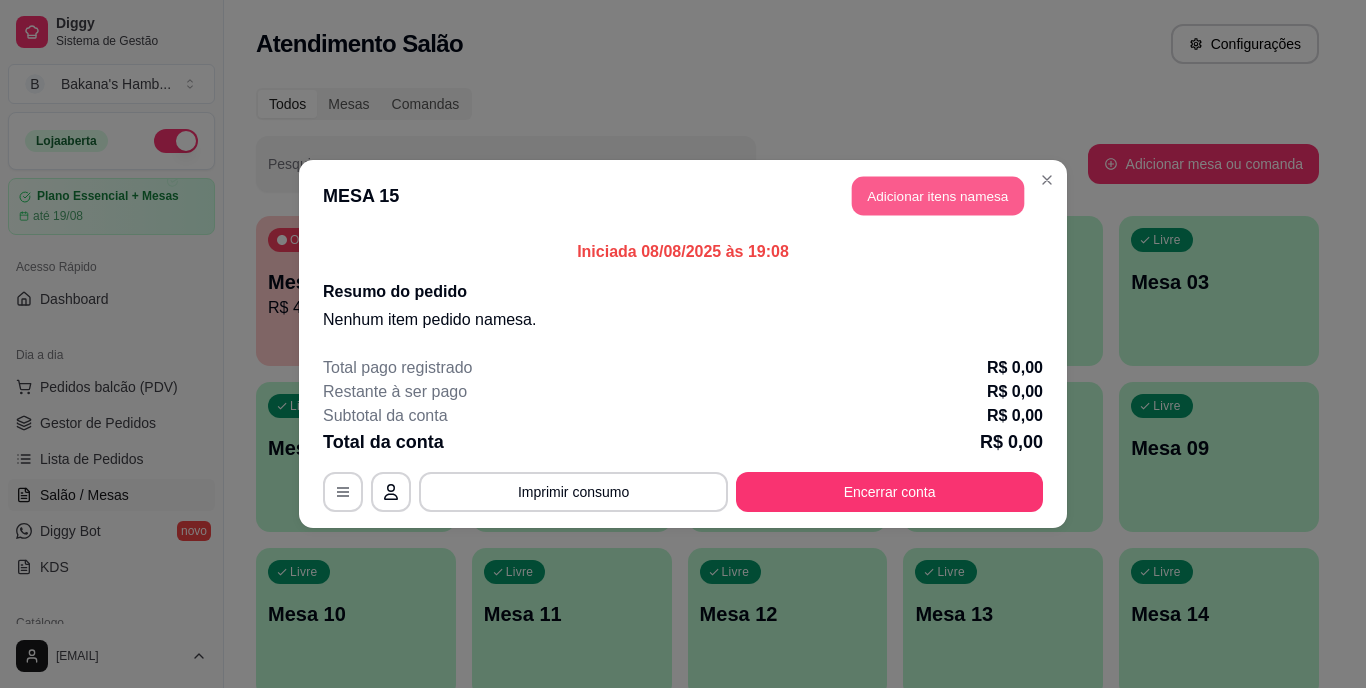 click on "Adicionar itens na  mesa" at bounding box center (938, 196) 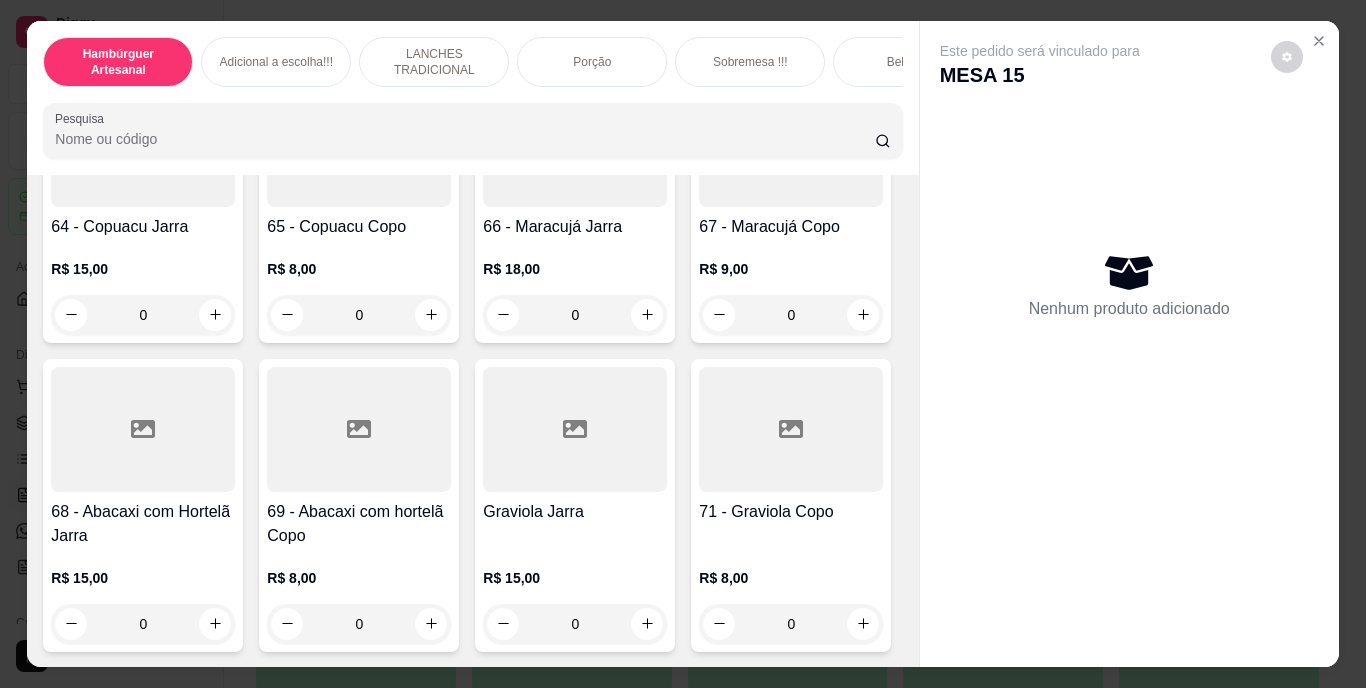 scroll, scrollTop: 7020, scrollLeft: 0, axis: vertical 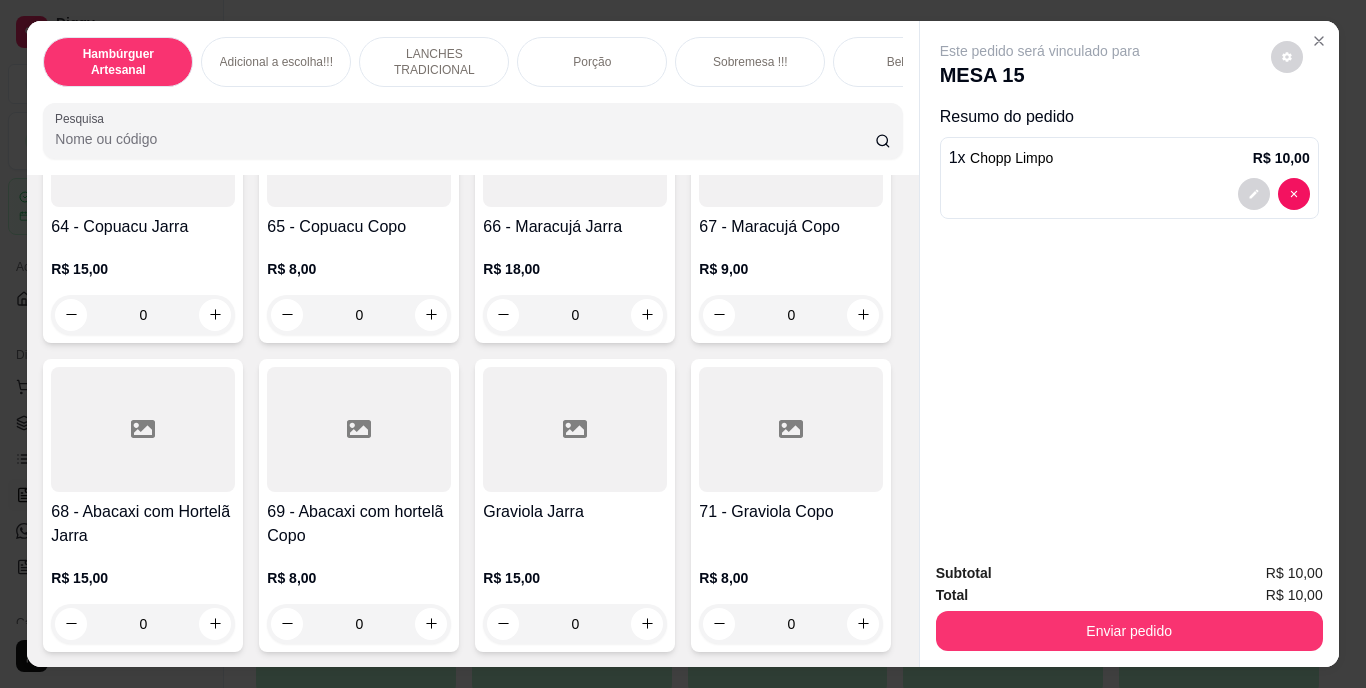 click 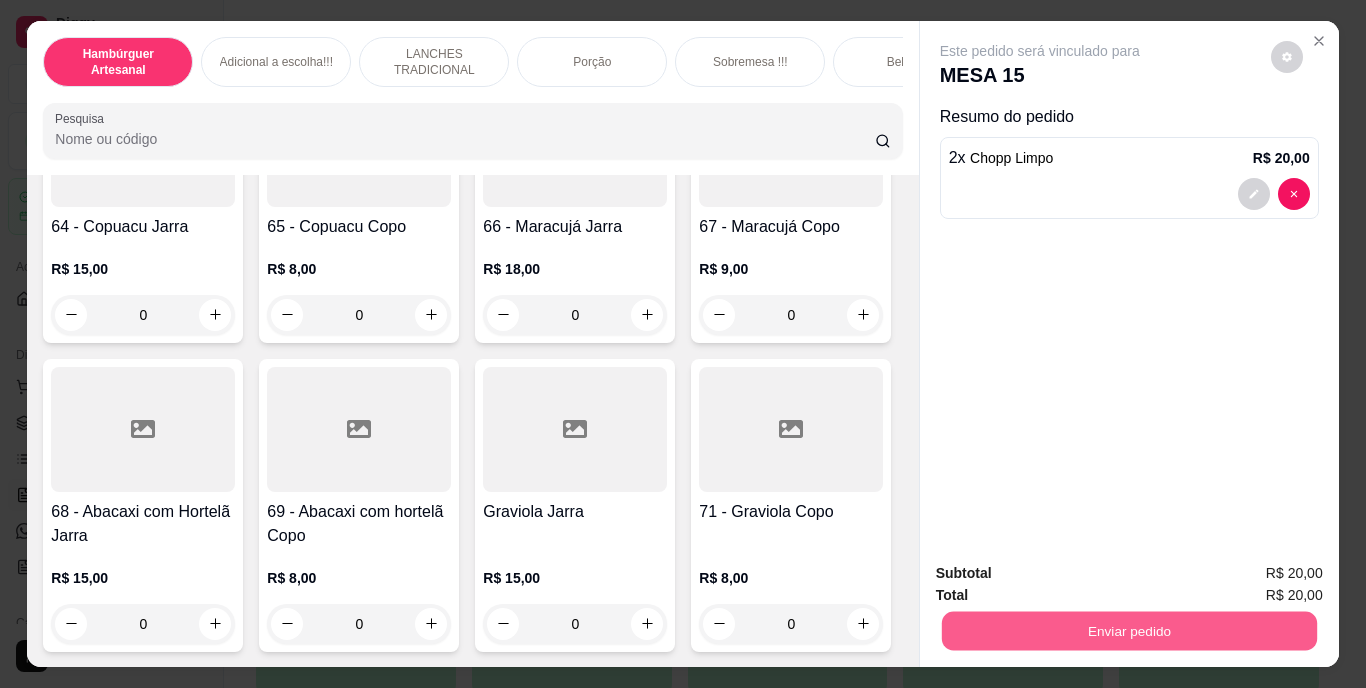 click on "Enviar pedido" at bounding box center [1128, 631] 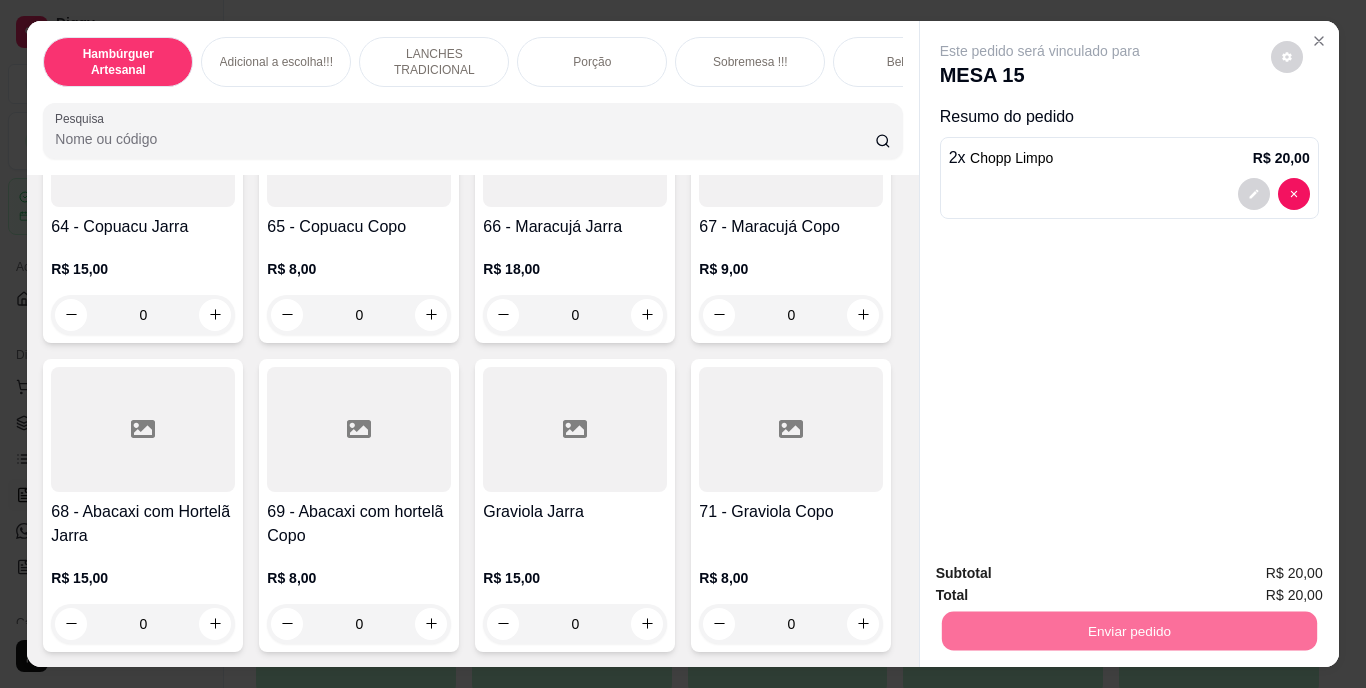 click on "Não registrar e enviar pedido" at bounding box center [1063, 575] 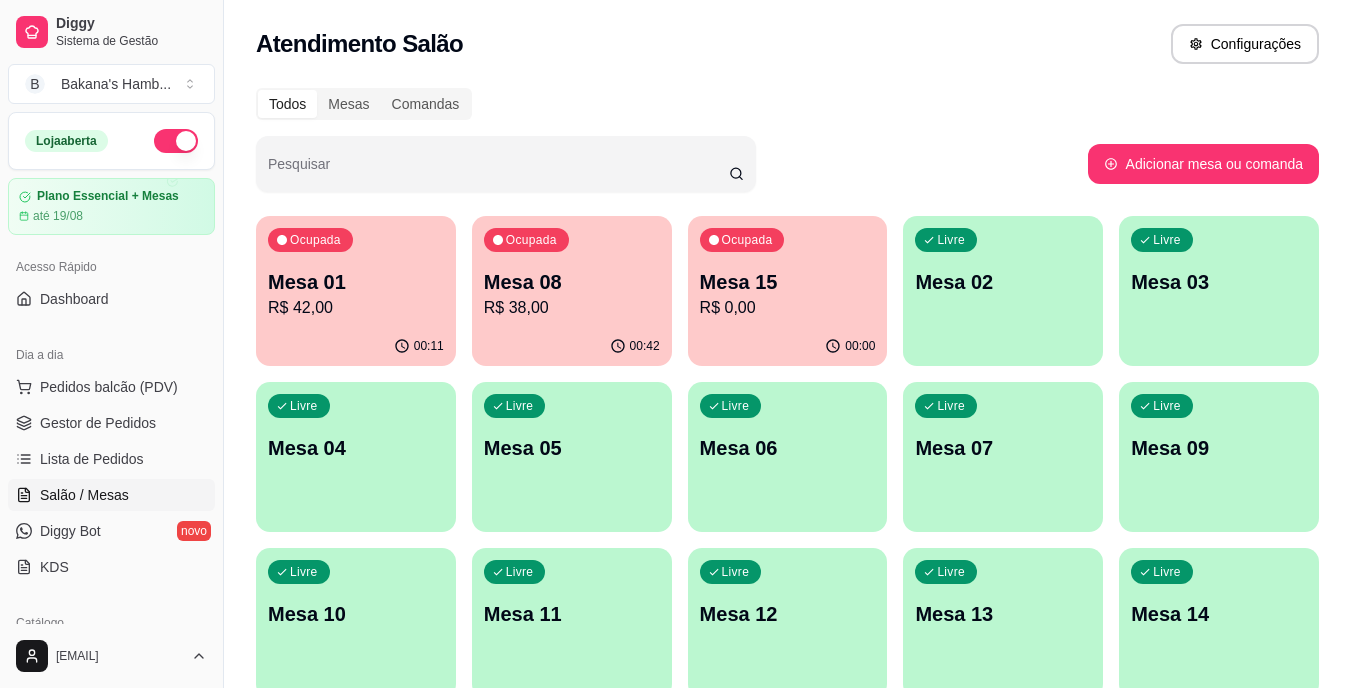 click on "Mesa 15" at bounding box center [788, 282] 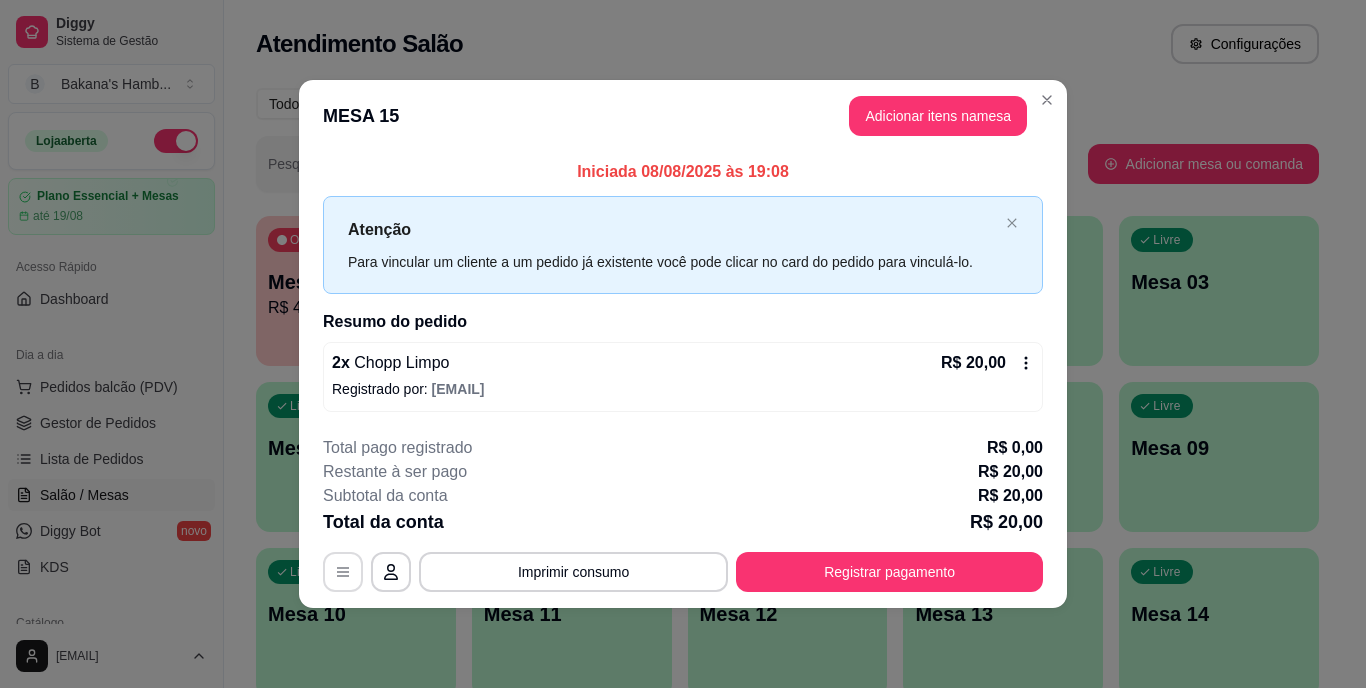 click 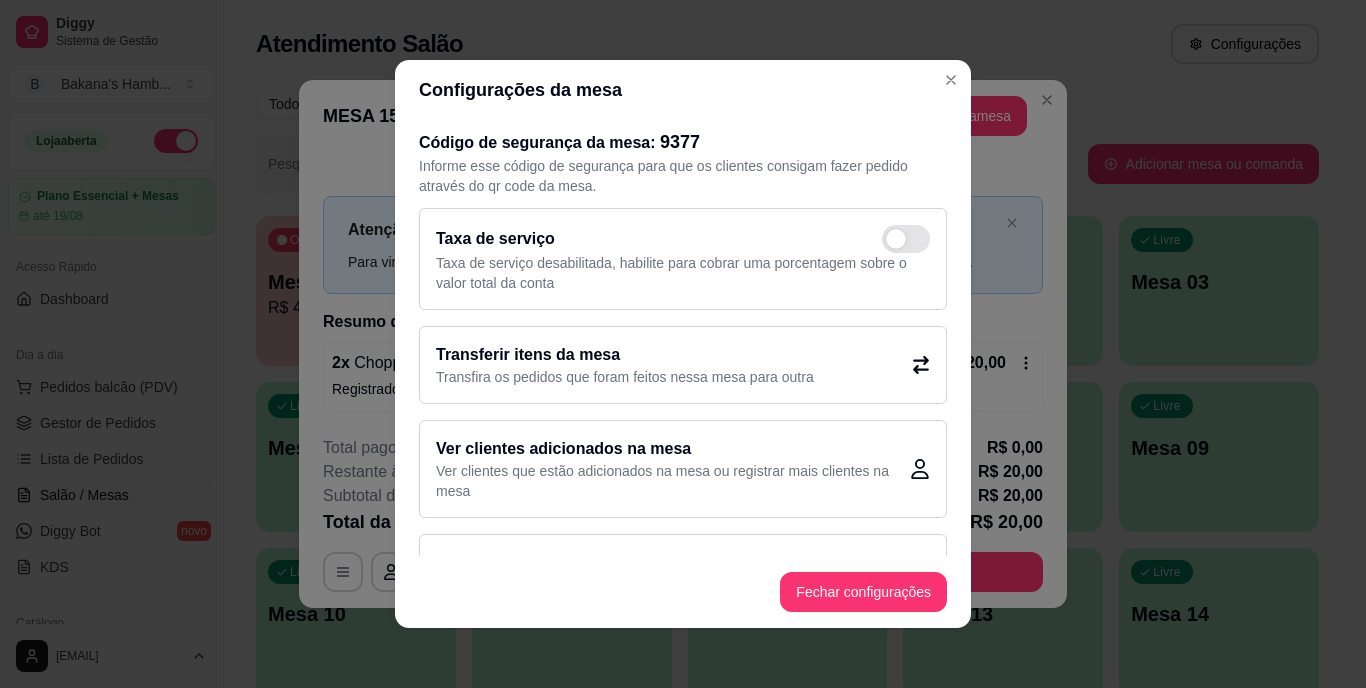 click 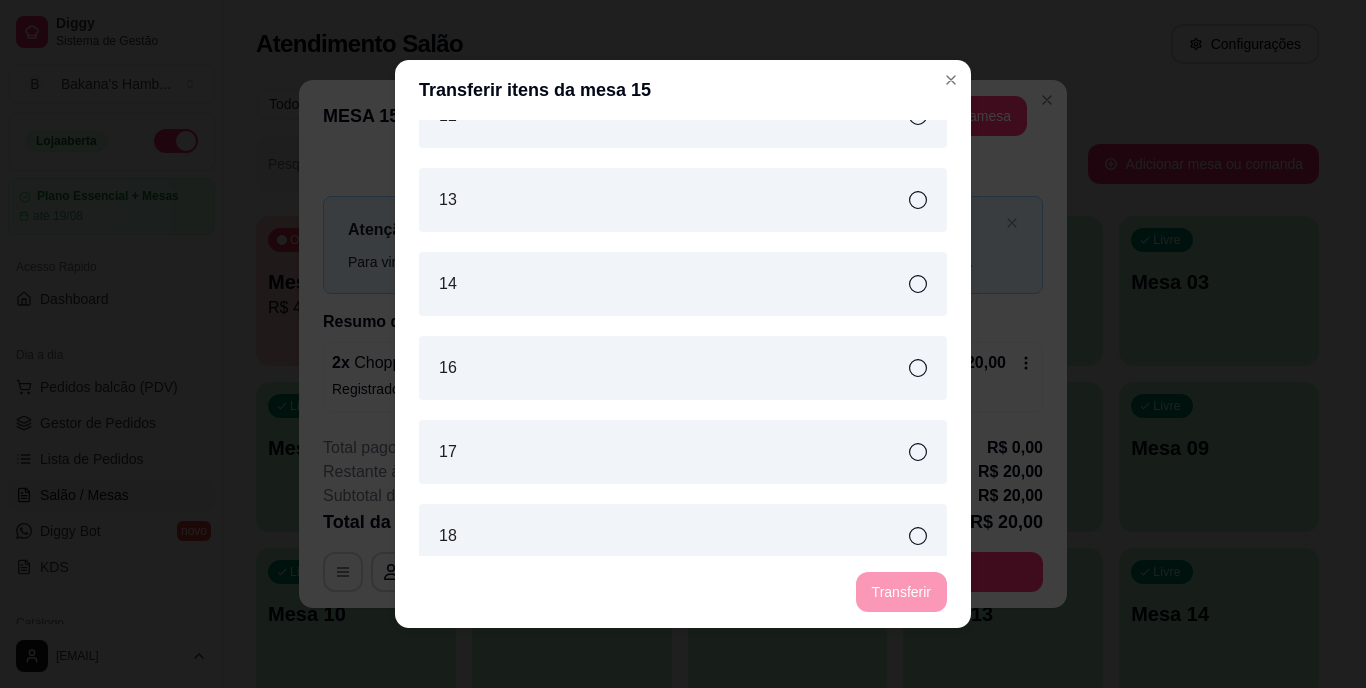 scroll, scrollTop: 988, scrollLeft: 0, axis: vertical 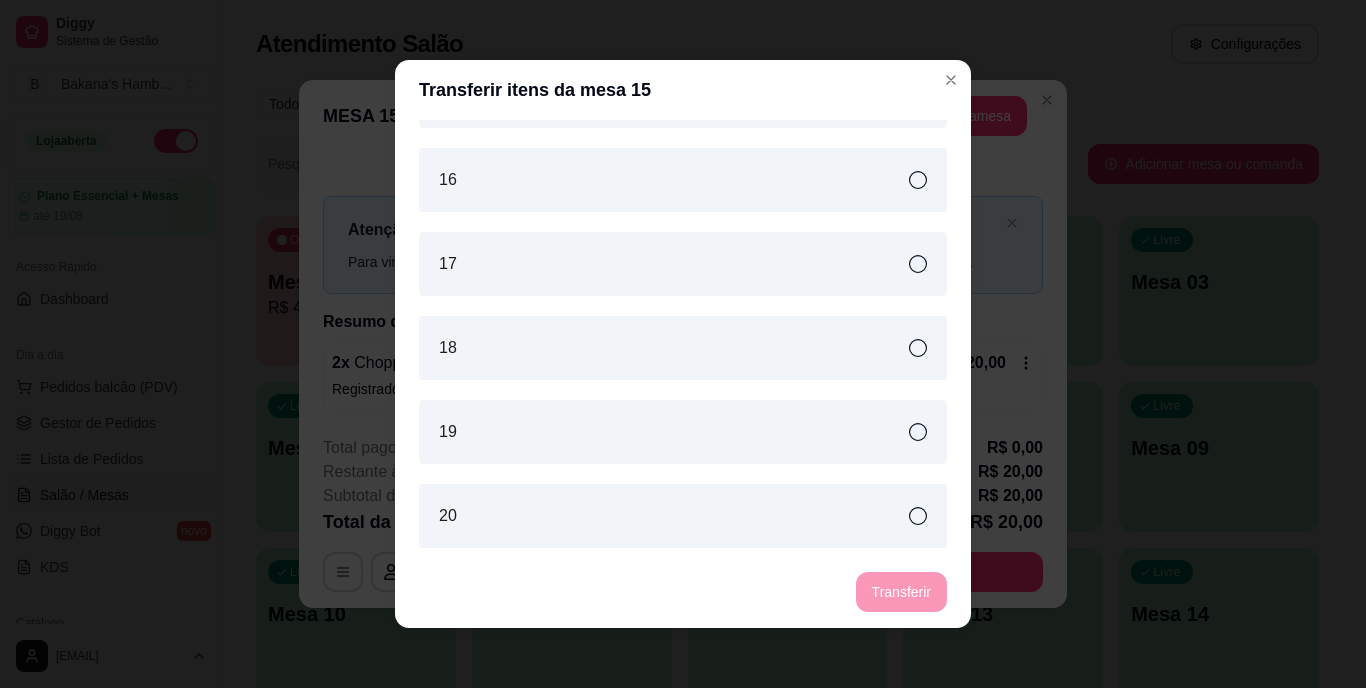 click on "16" at bounding box center [683, 180] 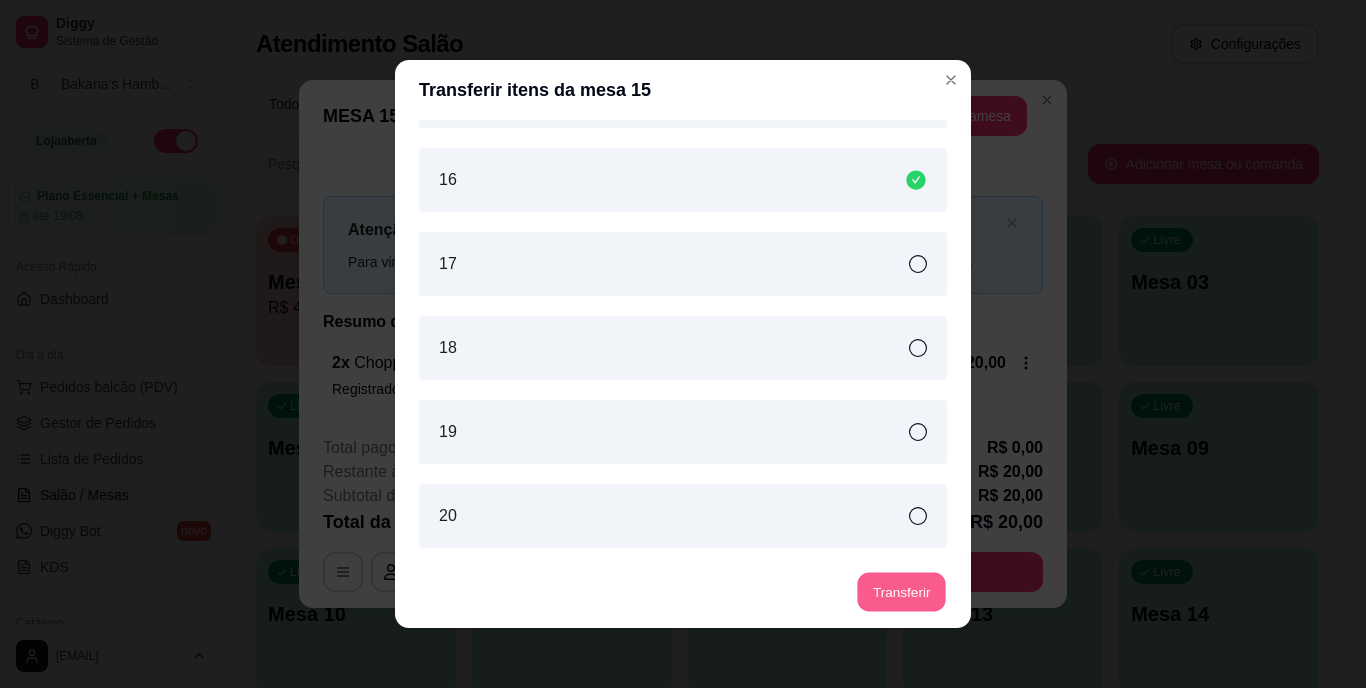 click on "Transferir" at bounding box center (901, 592) 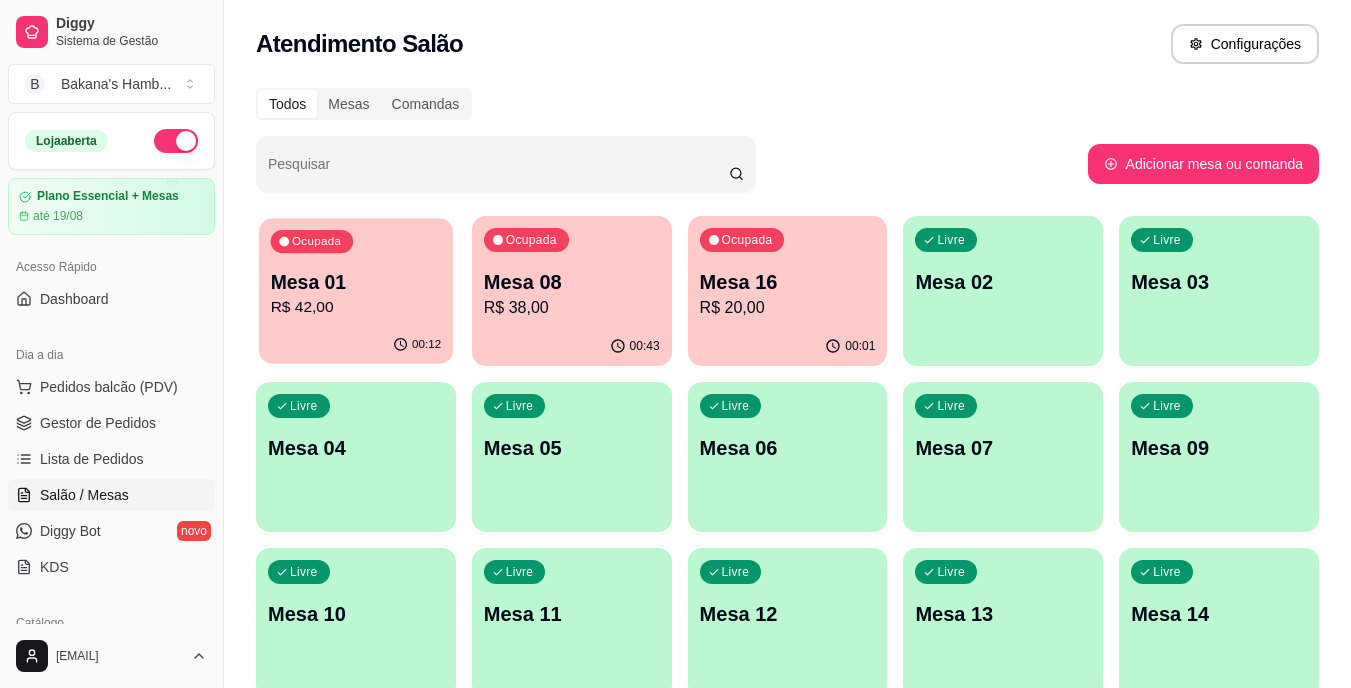 click on "R$ 42,00" at bounding box center (356, 307) 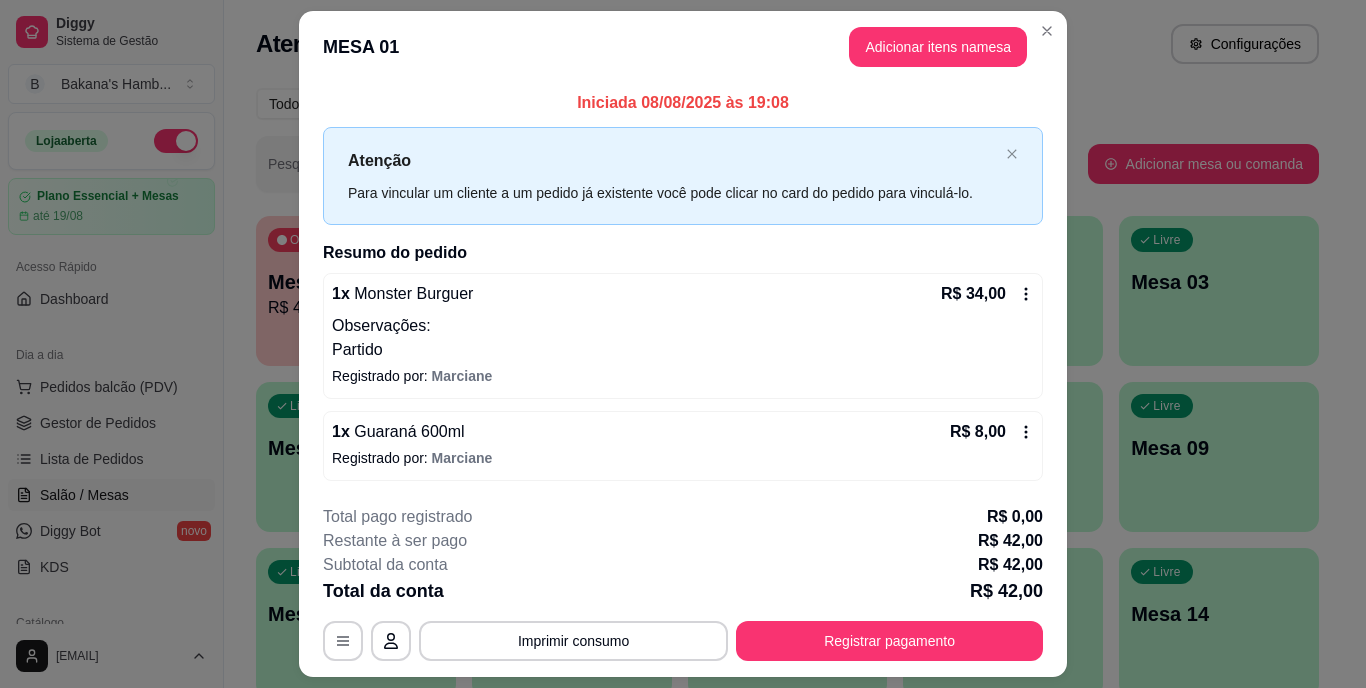 click 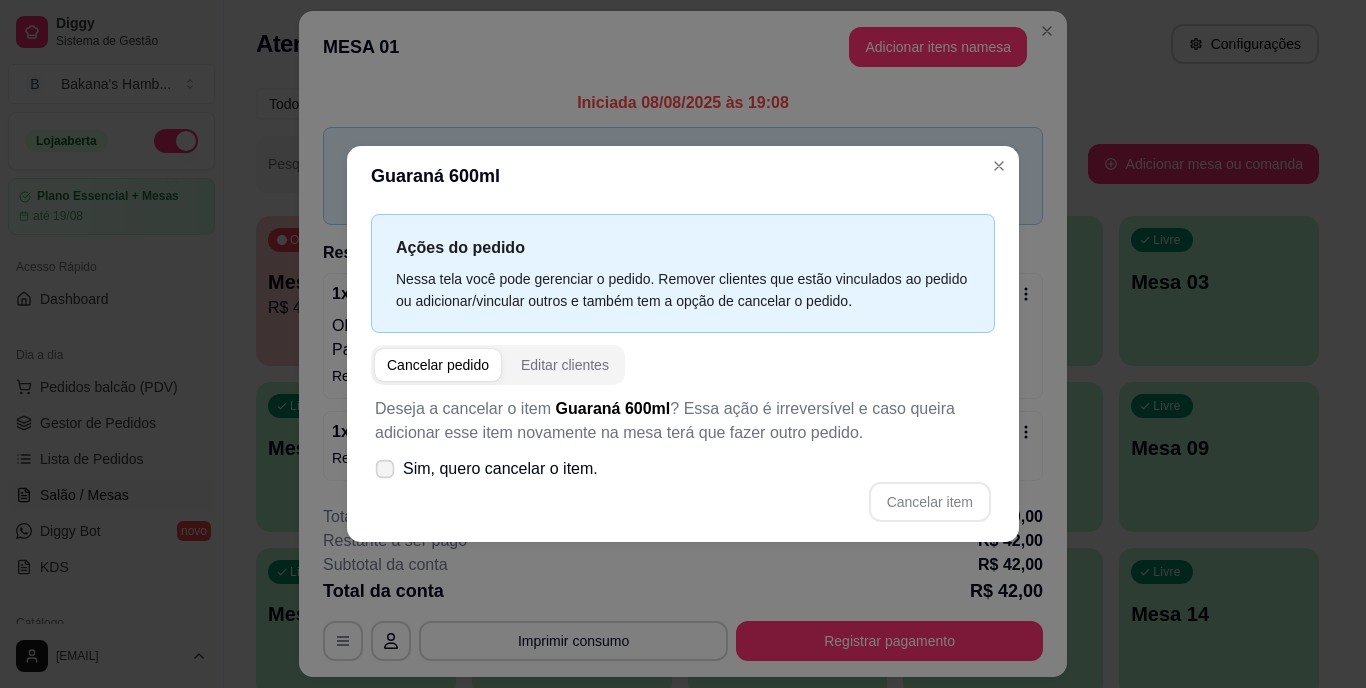 click 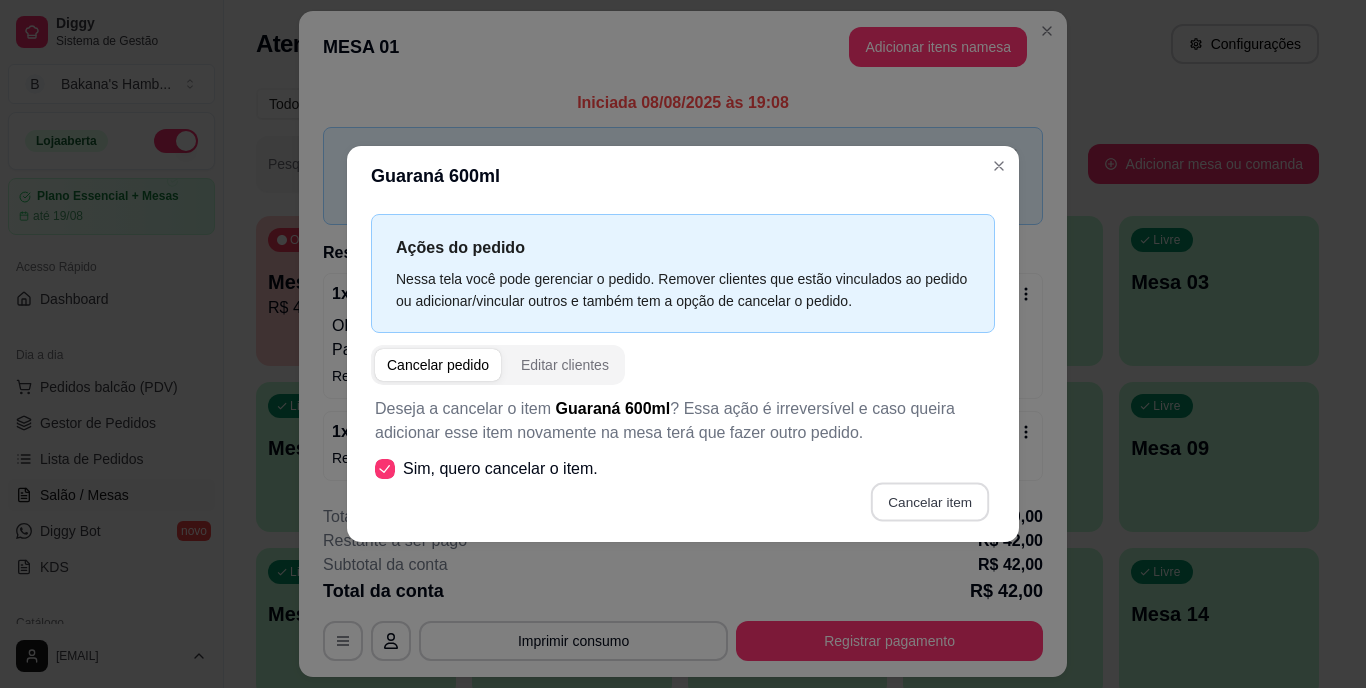 click on "Cancelar item" at bounding box center [929, 502] 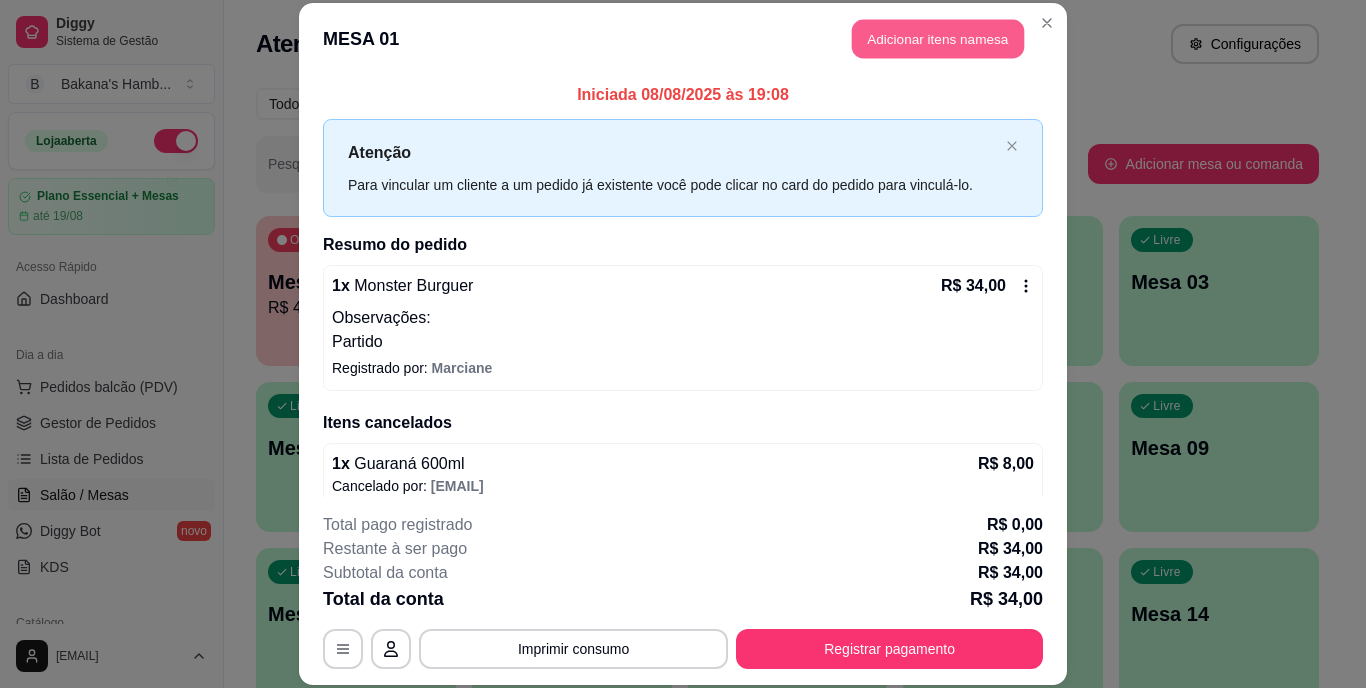 click on "Adicionar itens na  mesa" at bounding box center (938, 39) 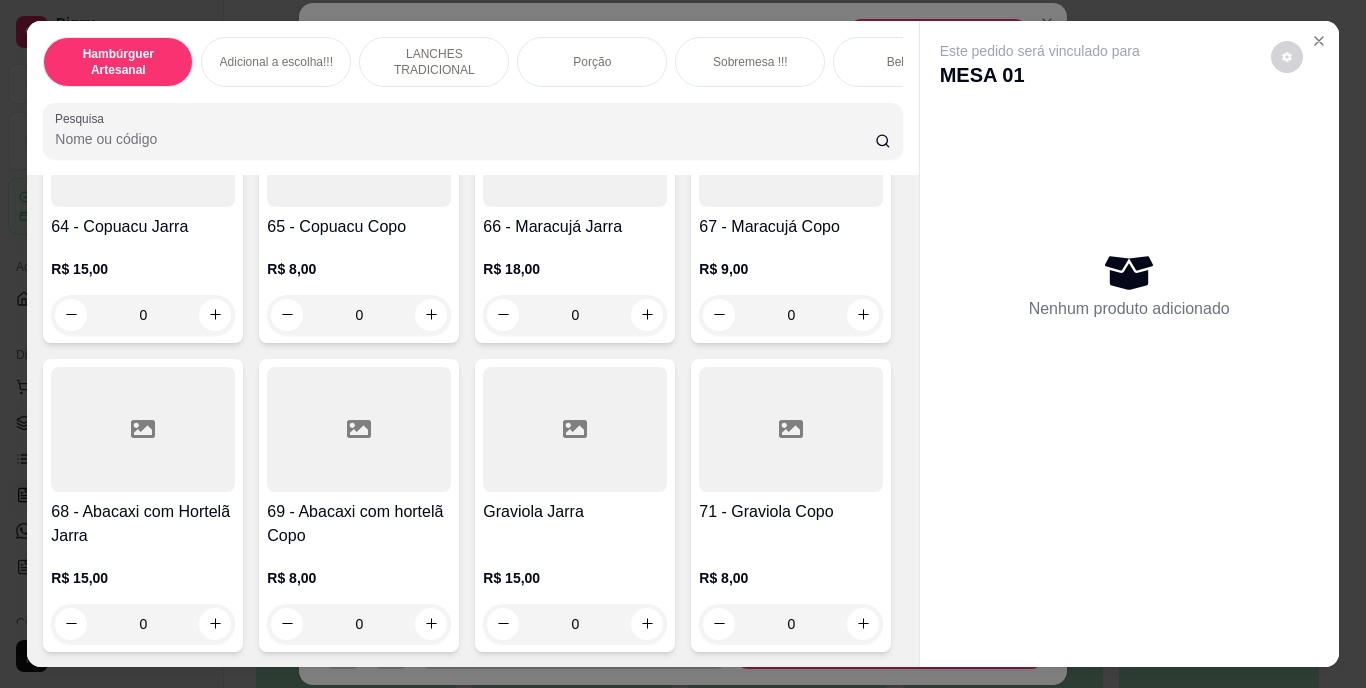 scroll, scrollTop: 7600, scrollLeft: 0, axis: vertical 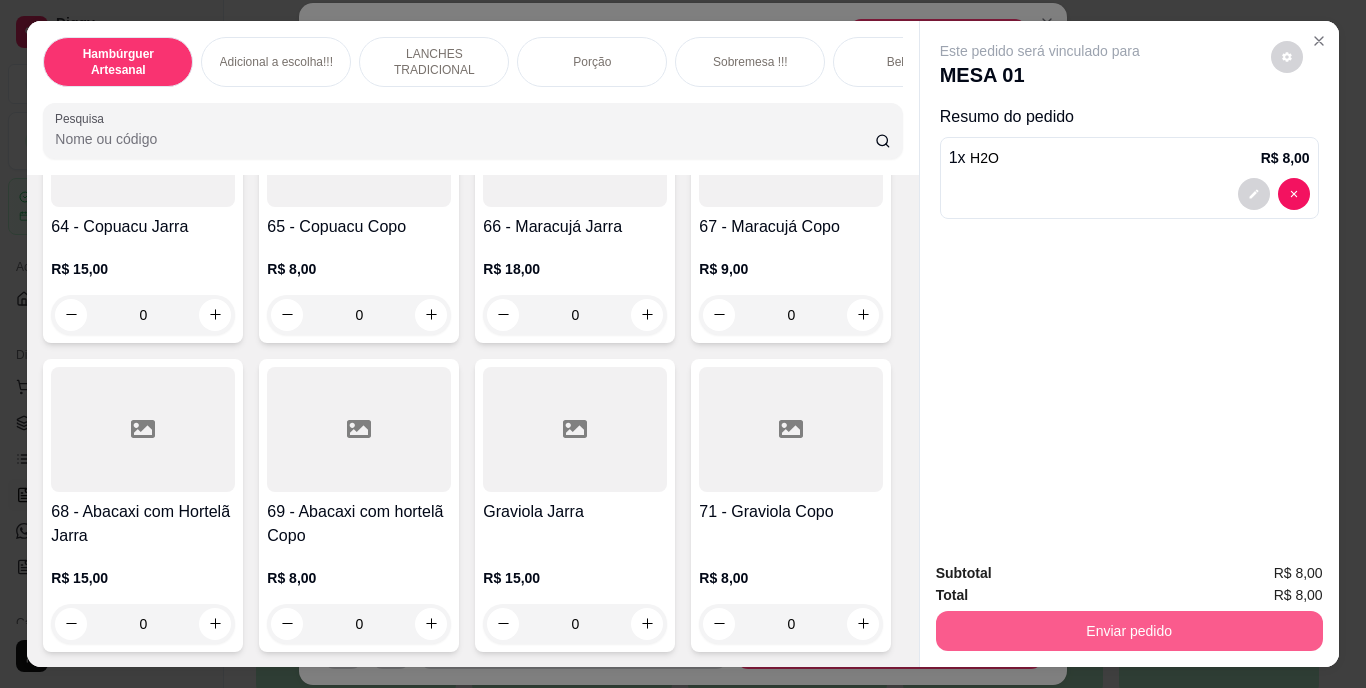 click on "Enviar pedido" at bounding box center [1129, 631] 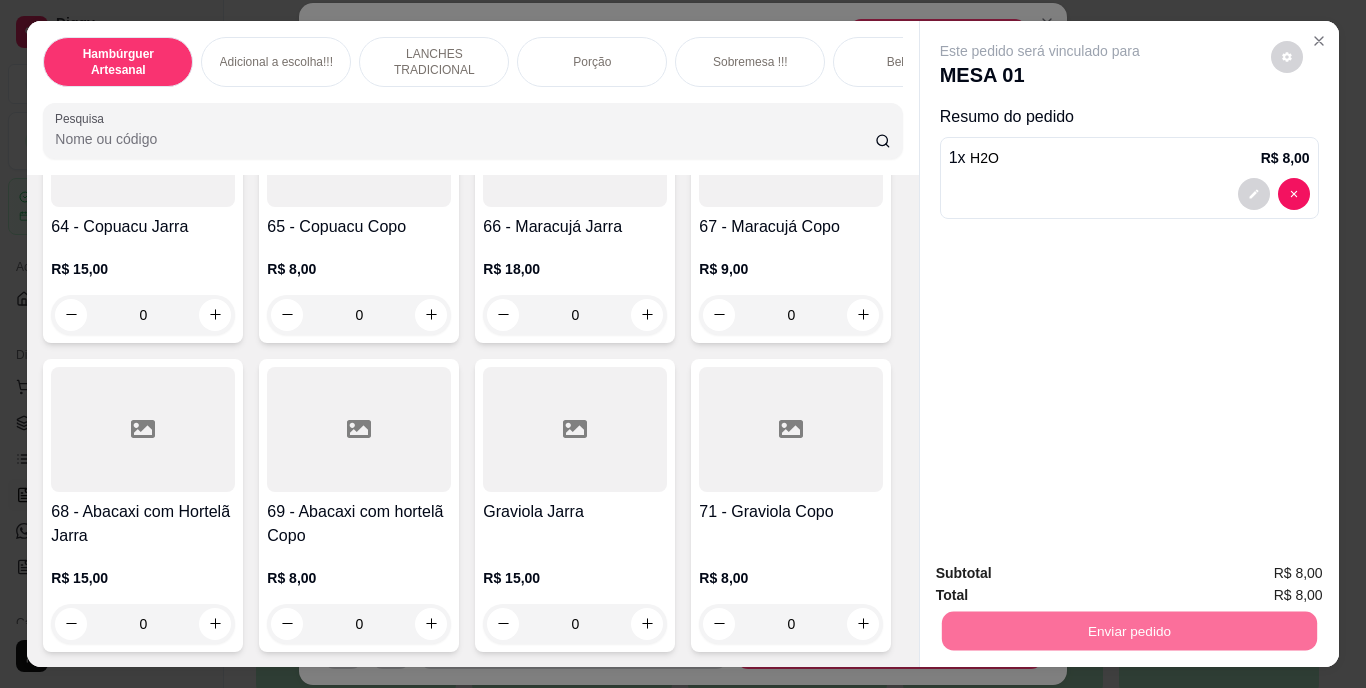 click on "Não registrar e enviar pedido" at bounding box center [1063, 574] 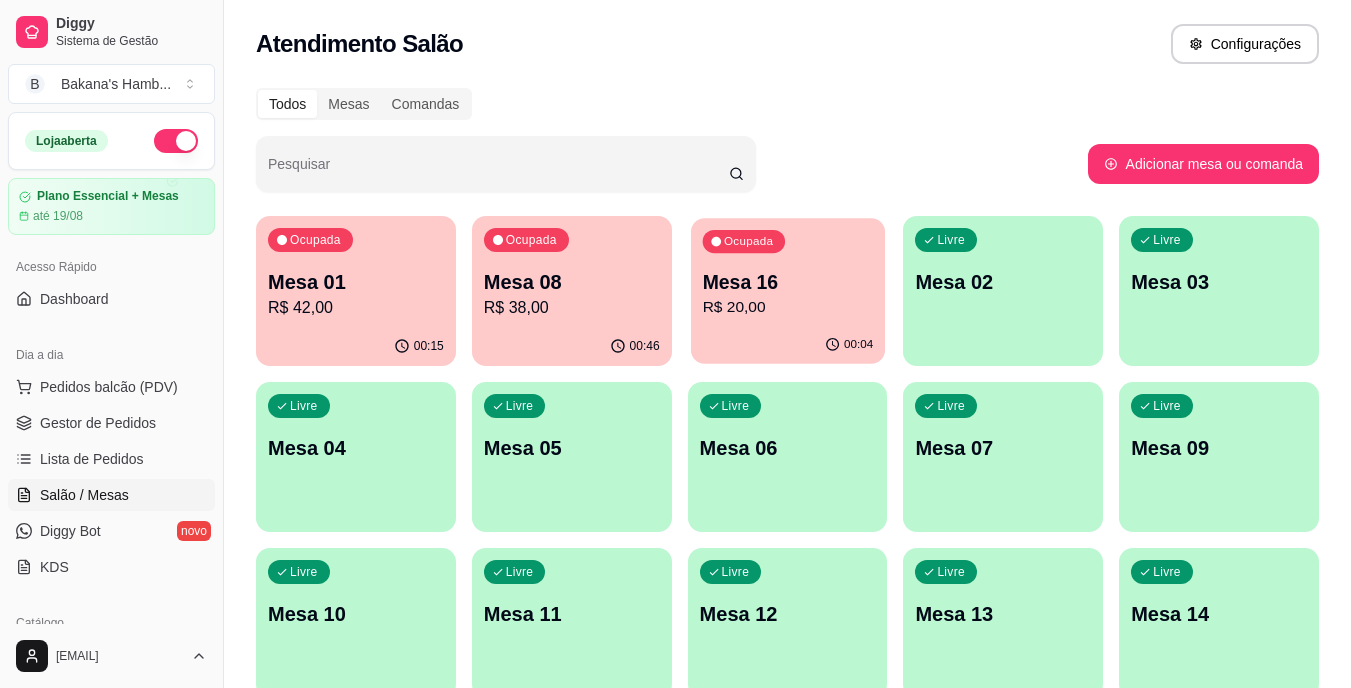 click on "R$ 20,00" at bounding box center (787, 307) 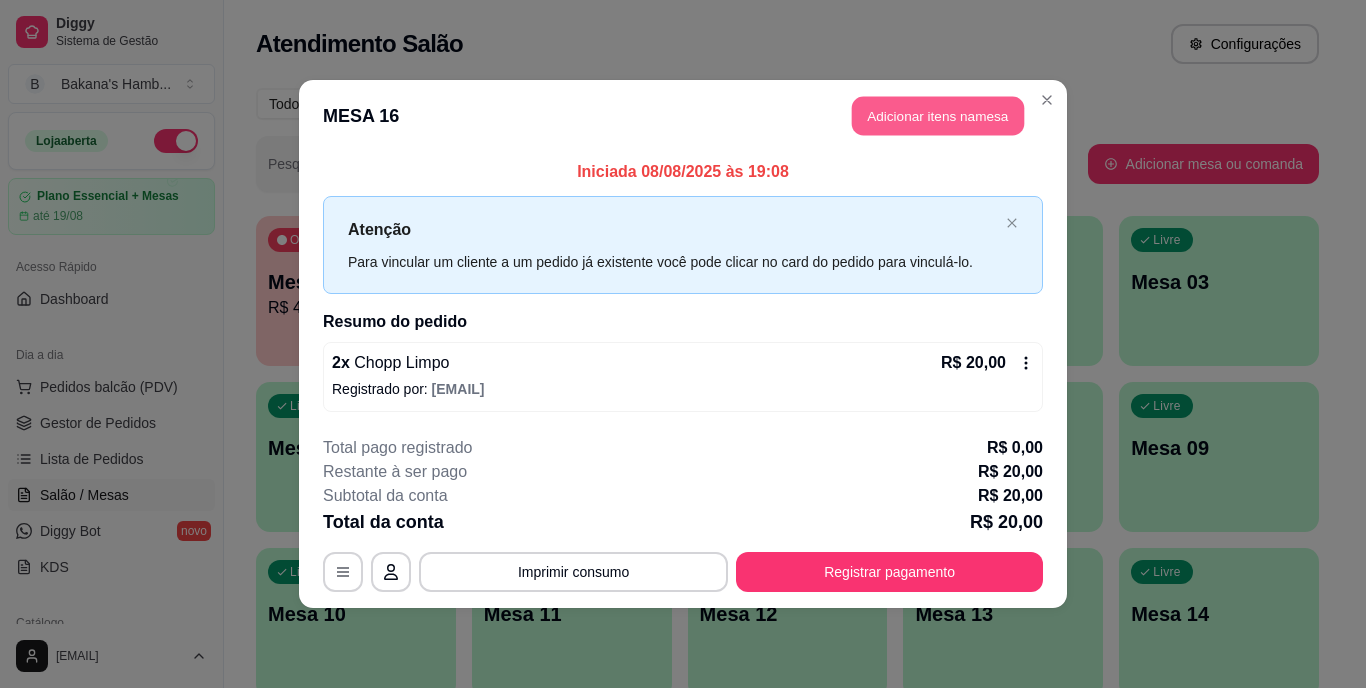 click on "Adicionar itens na  mesa" at bounding box center [938, 116] 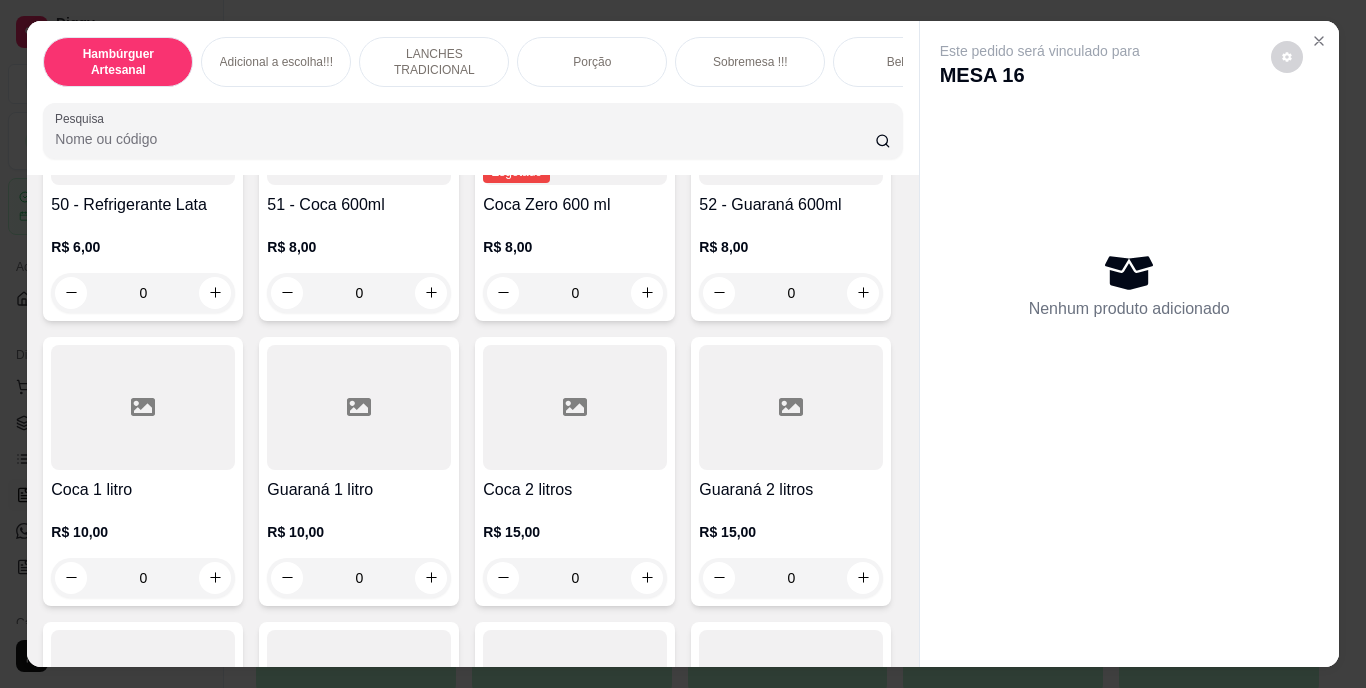scroll, scrollTop: 4700, scrollLeft: 0, axis: vertical 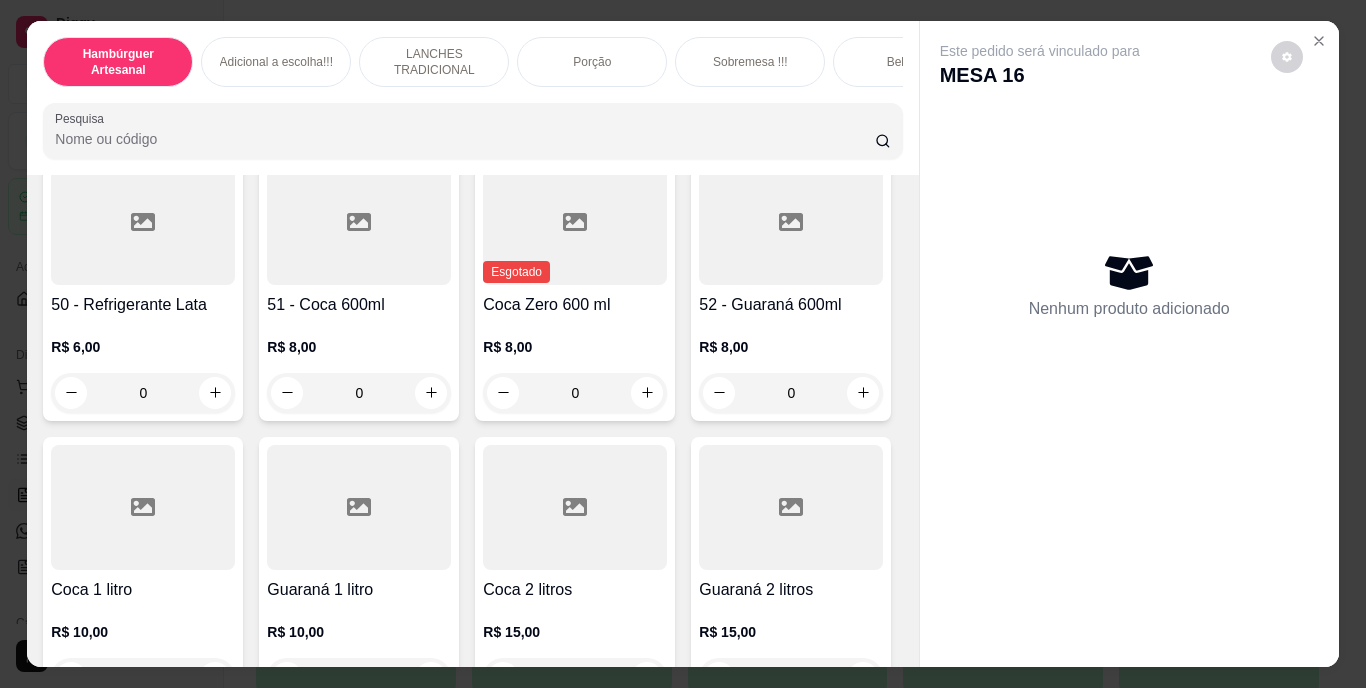 click at bounding box center (431, -258) 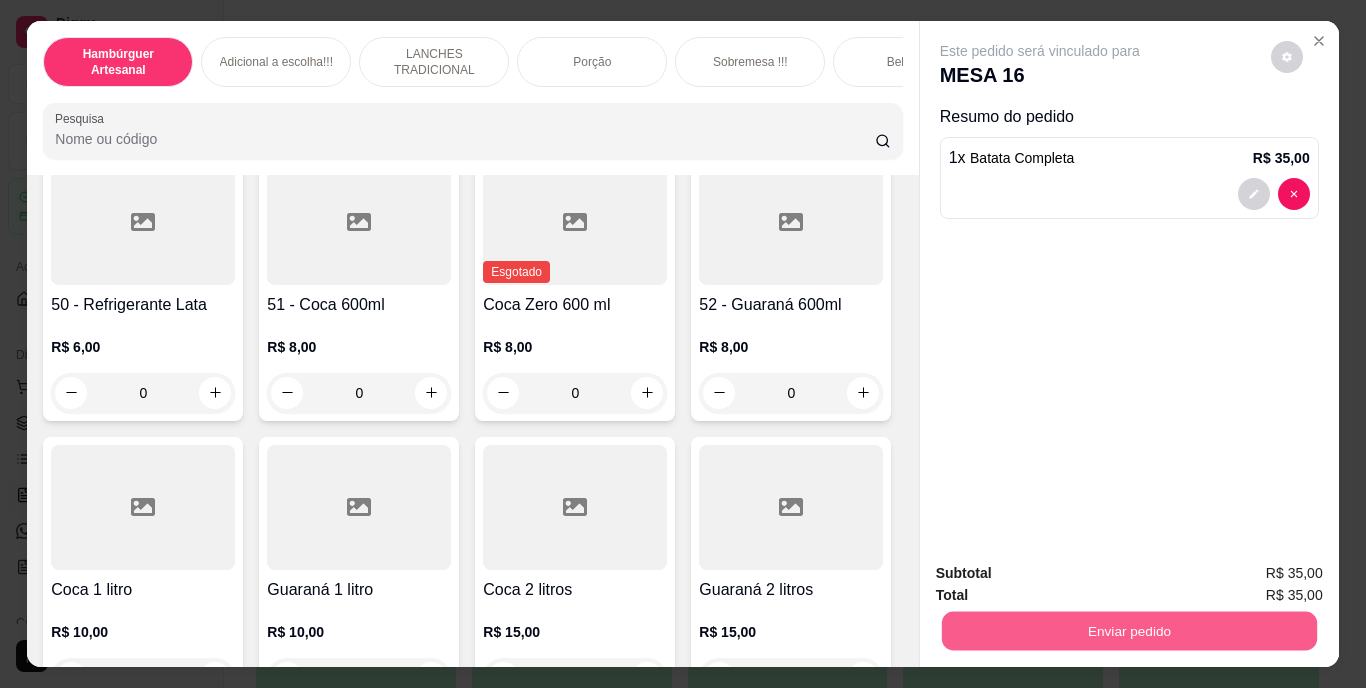 click on "Enviar pedido" at bounding box center [1128, 631] 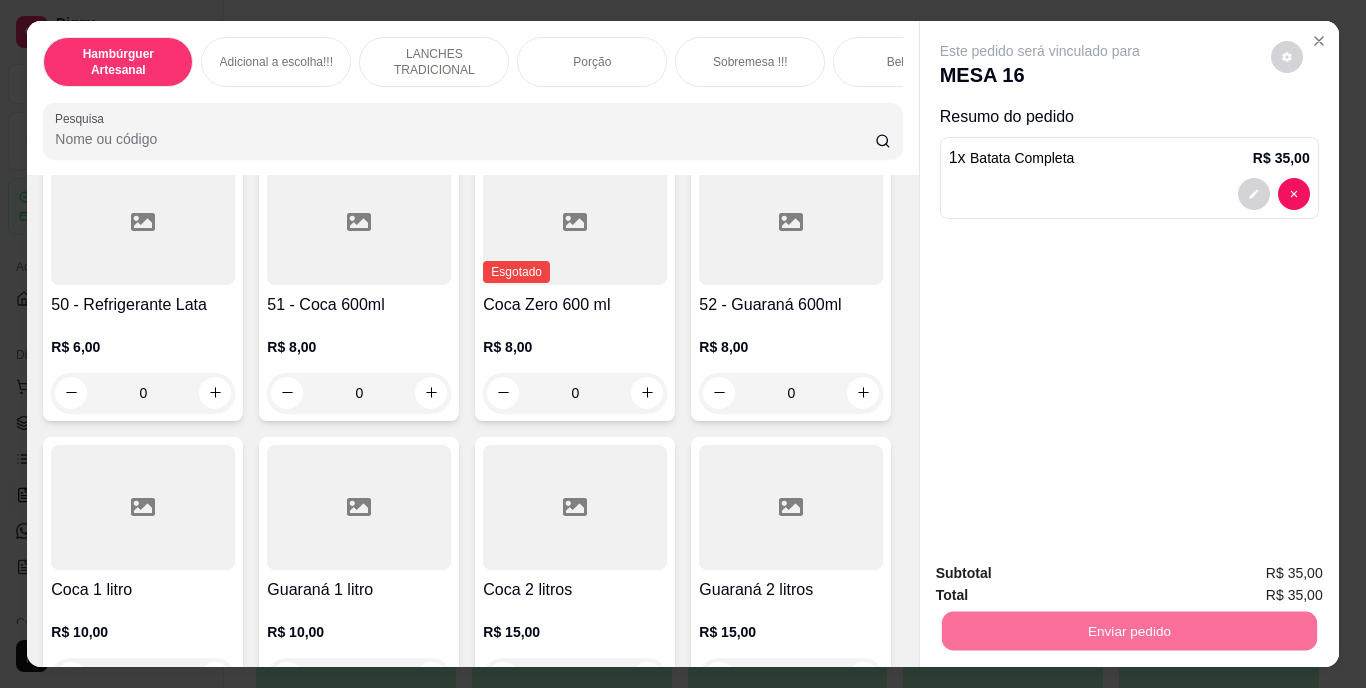 click on "Não registrar e enviar pedido" at bounding box center (1063, 574) 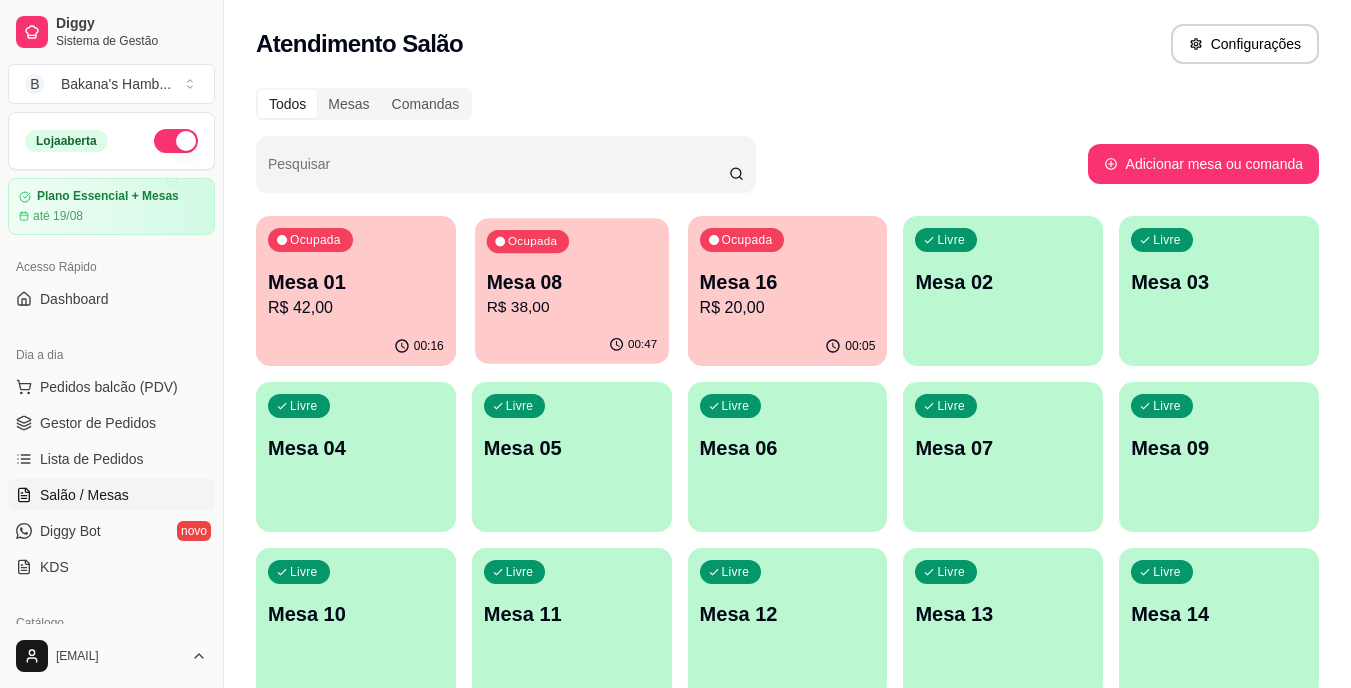 click on "Mesa 08" at bounding box center [571, 282] 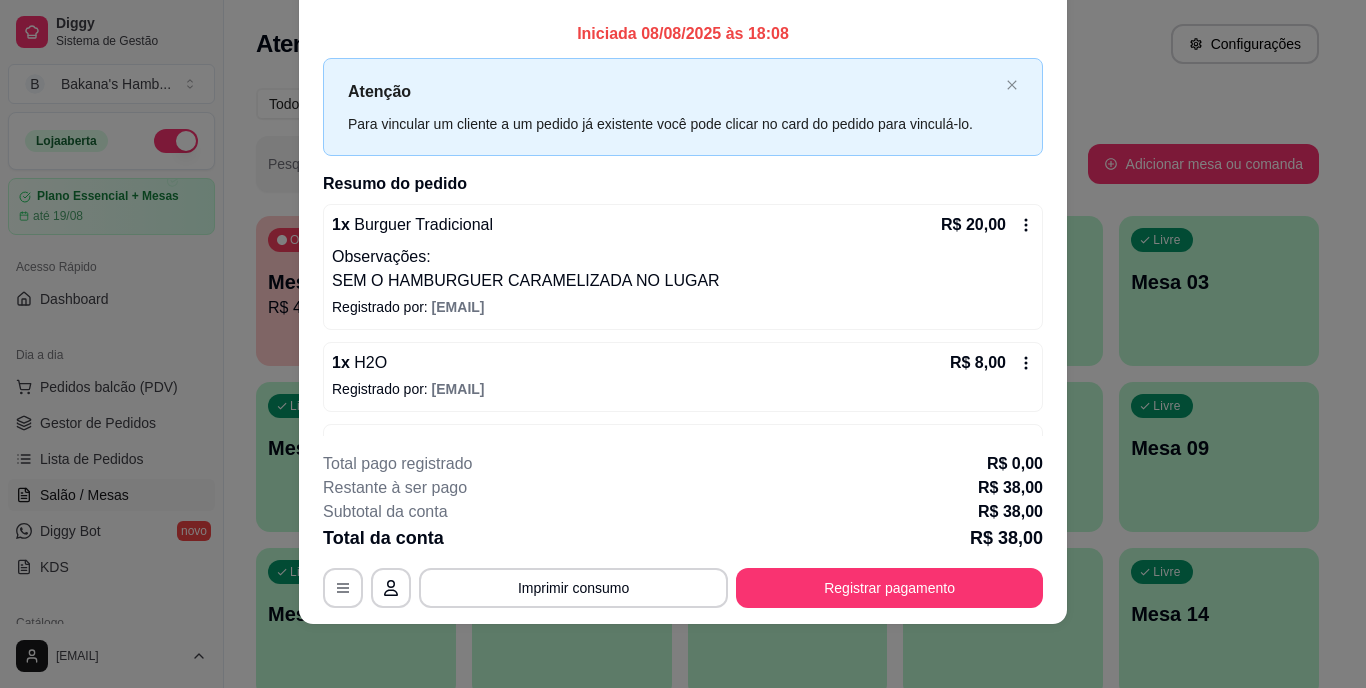 scroll, scrollTop: 0, scrollLeft: 0, axis: both 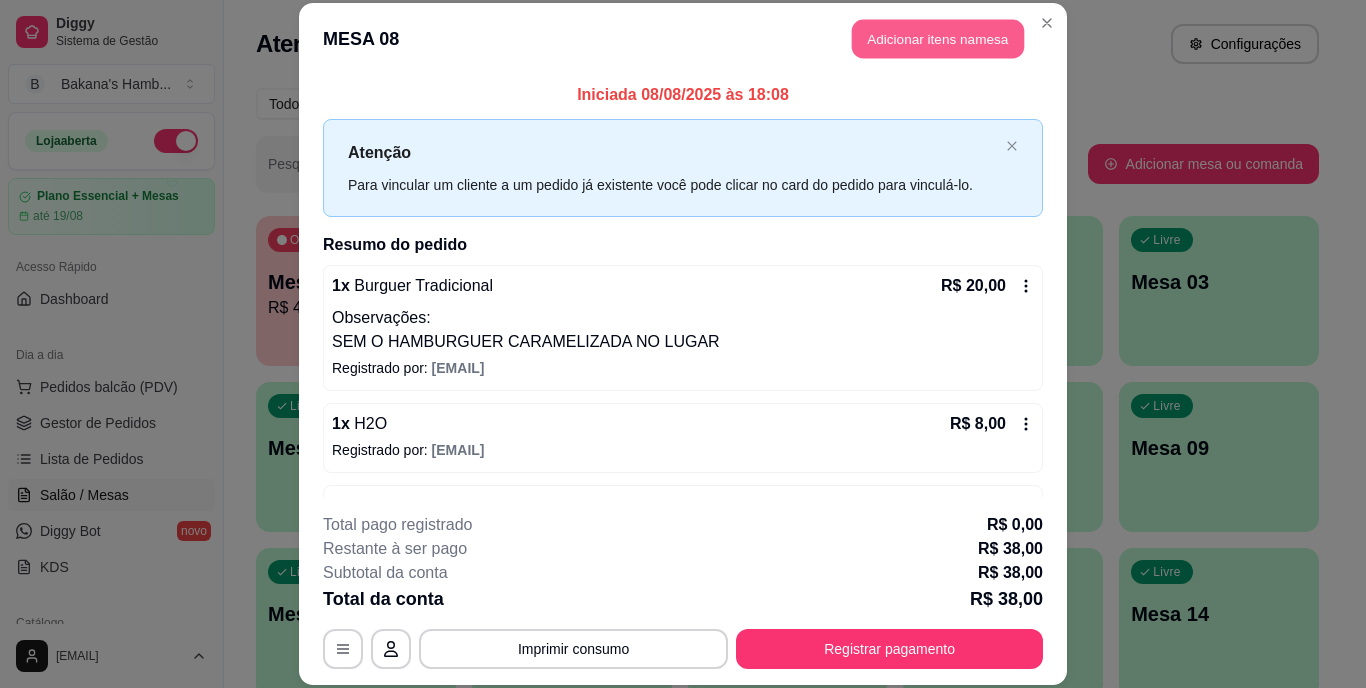 click on "Adicionar itens na  mesa" at bounding box center [938, 39] 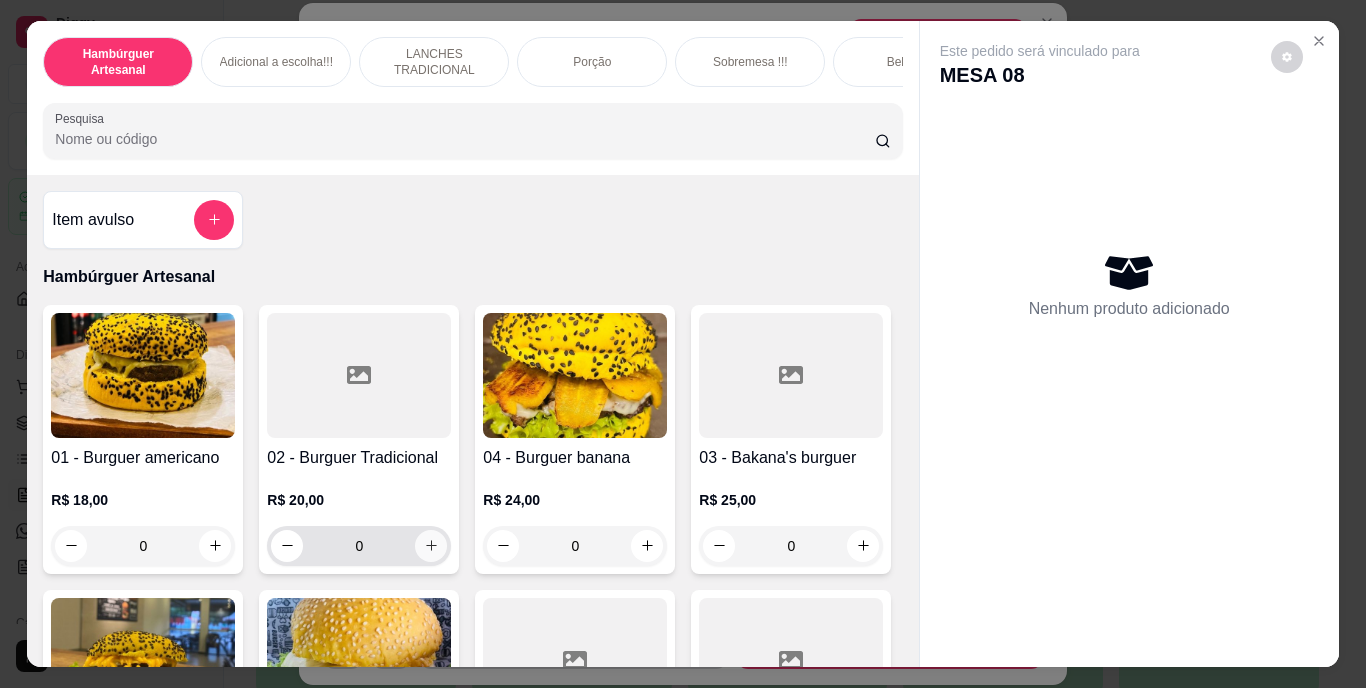 click at bounding box center (431, 546) 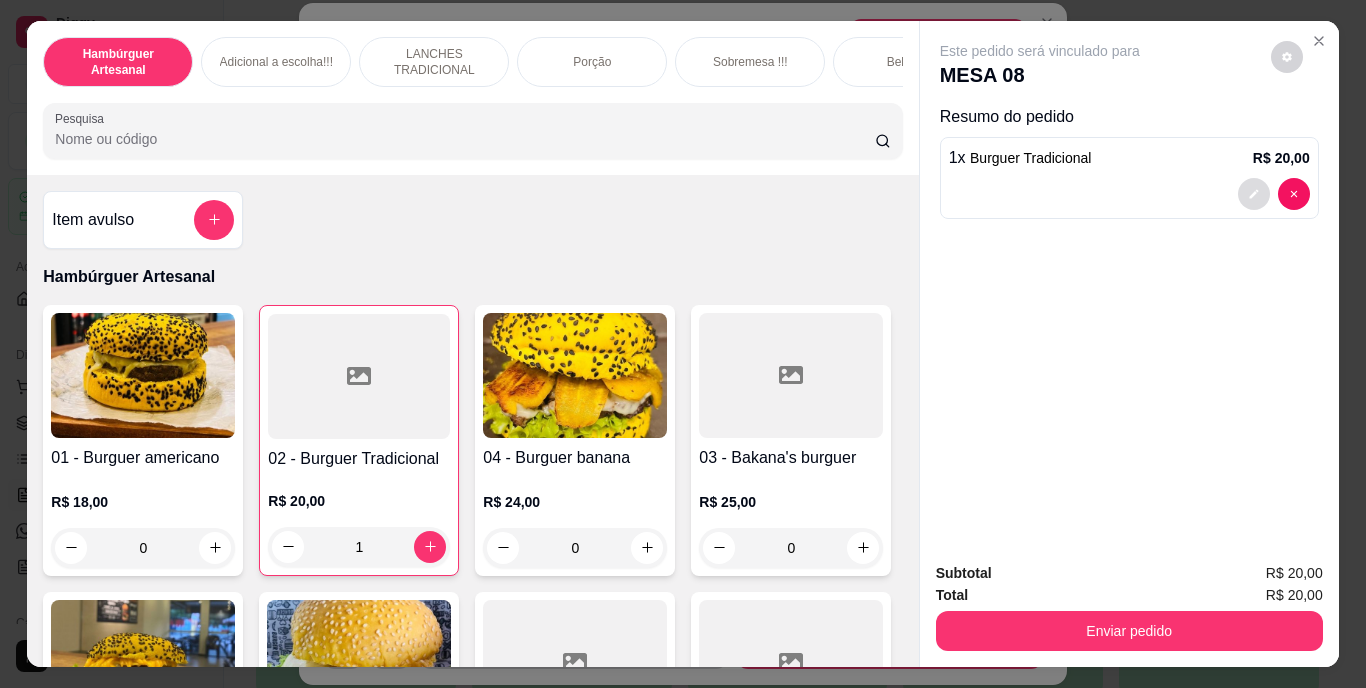 click at bounding box center (1254, 194) 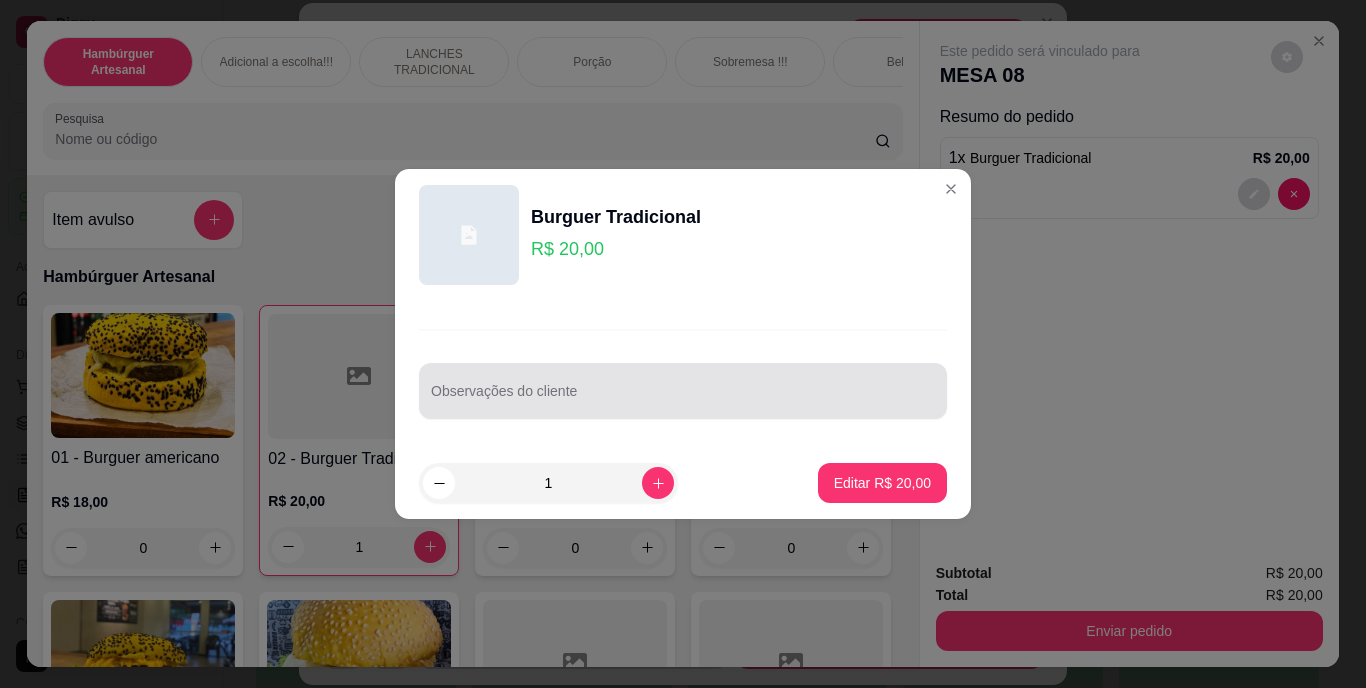 click on "Observações do cliente" at bounding box center (683, 399) 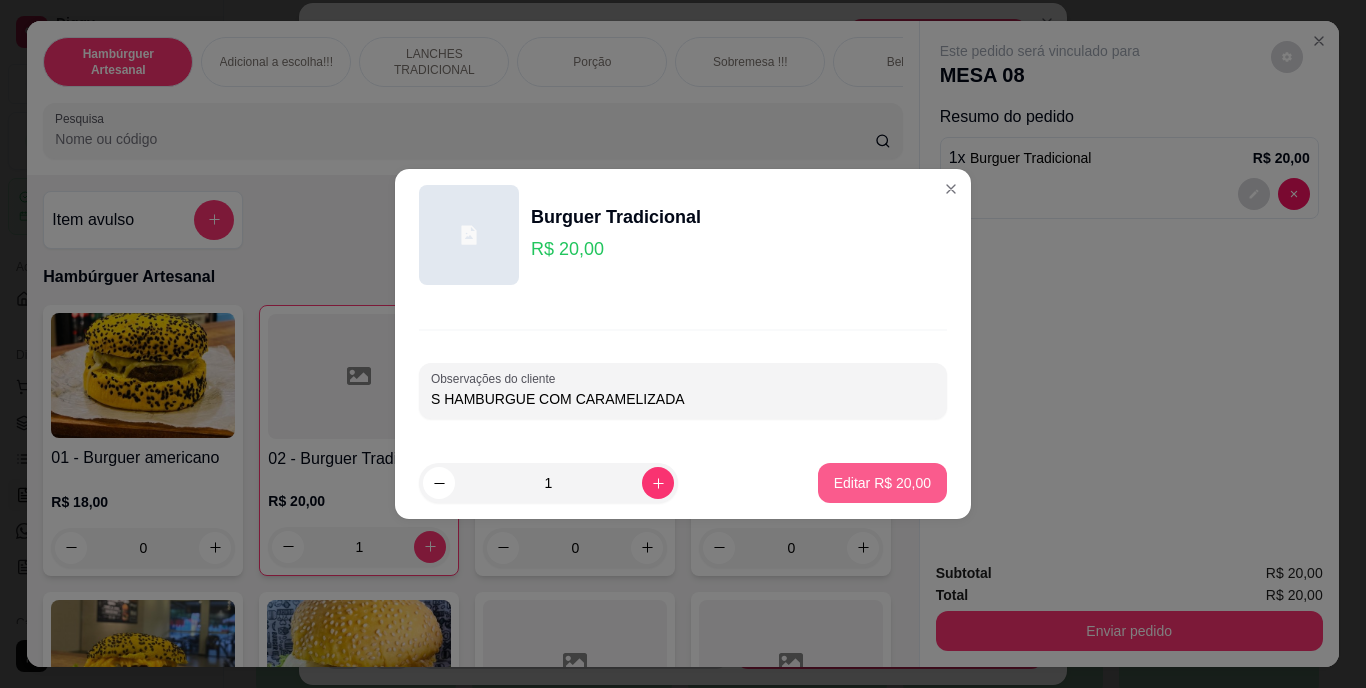 type on "S HAMBURGUE COM CARAMELIZADA" 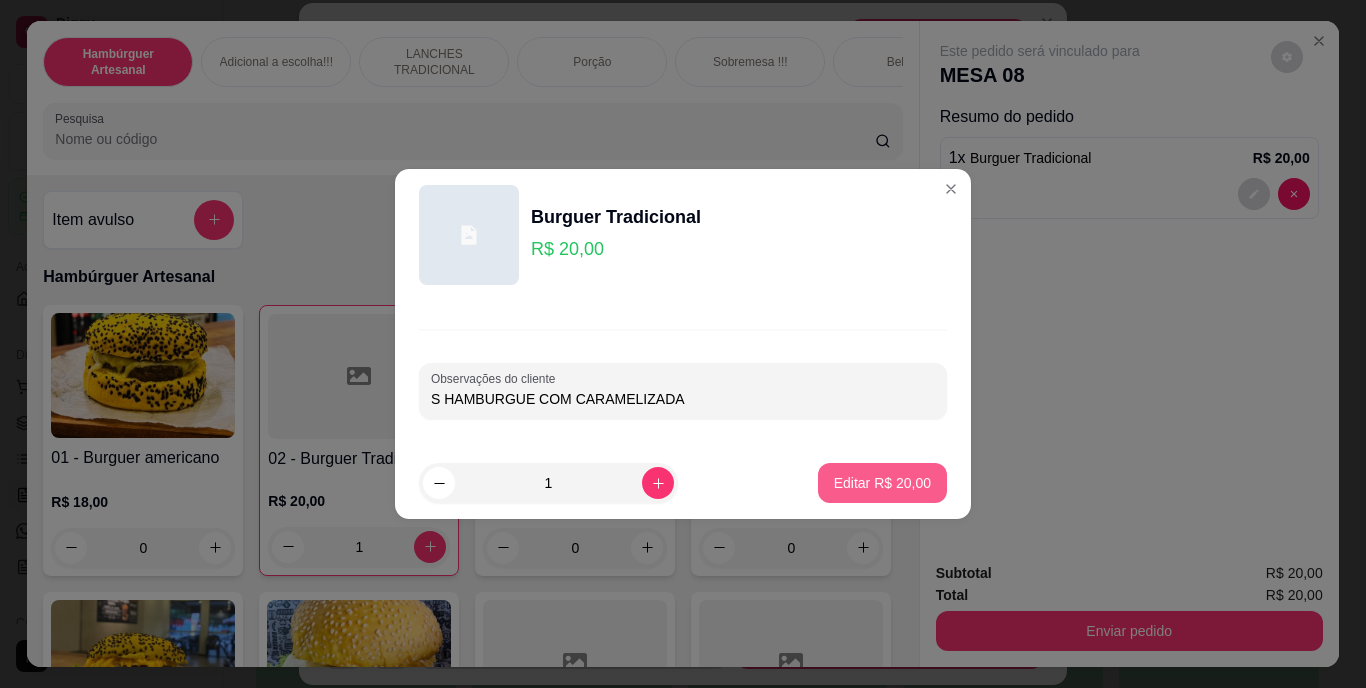 click on "Editar   R$ 20,00" at bounding box center [882, 483] 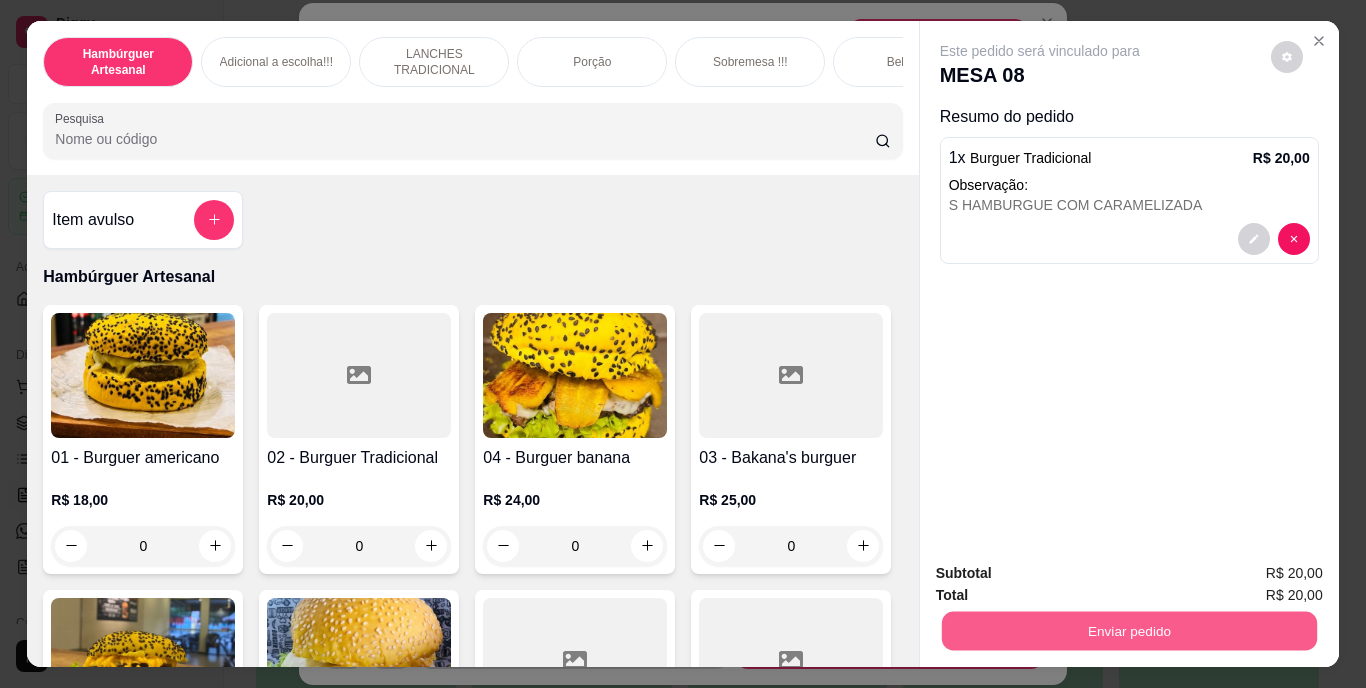 click on "Enviar pedido" at bounding box center (1128, 631) 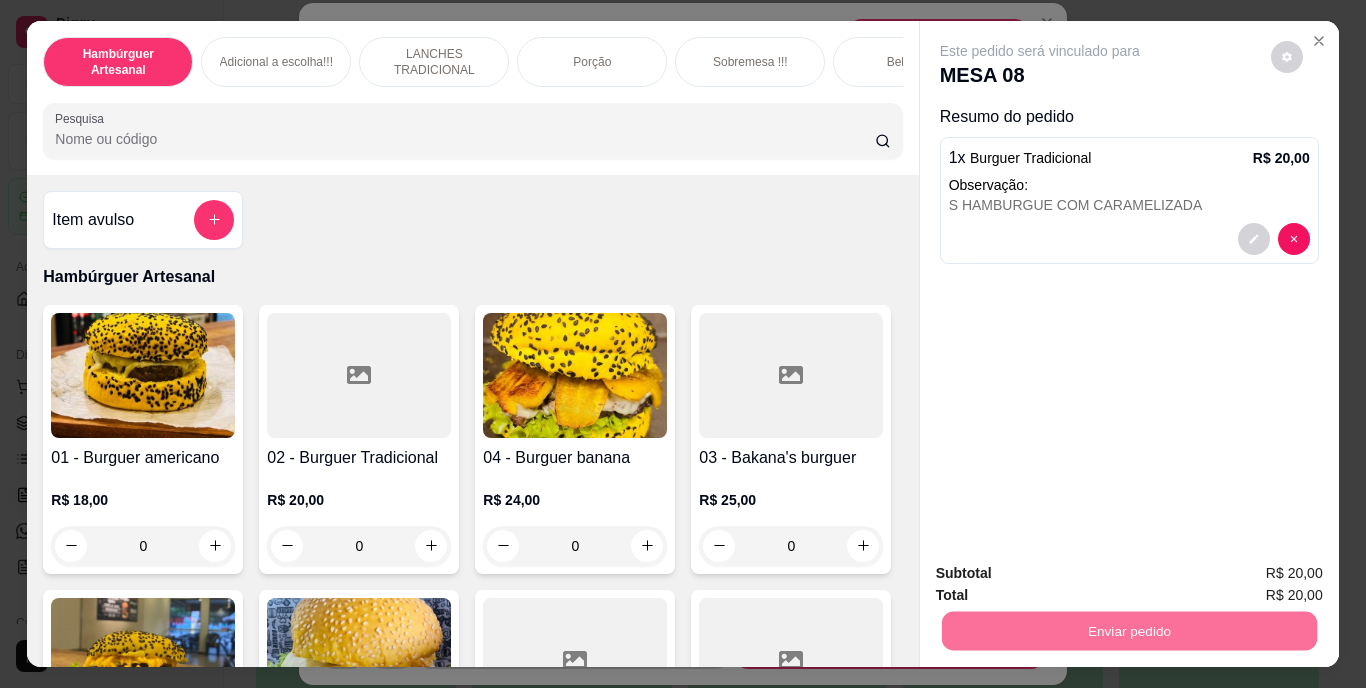 click on "Não registrar e enviar pedido" at bounding box center (1063, 575) 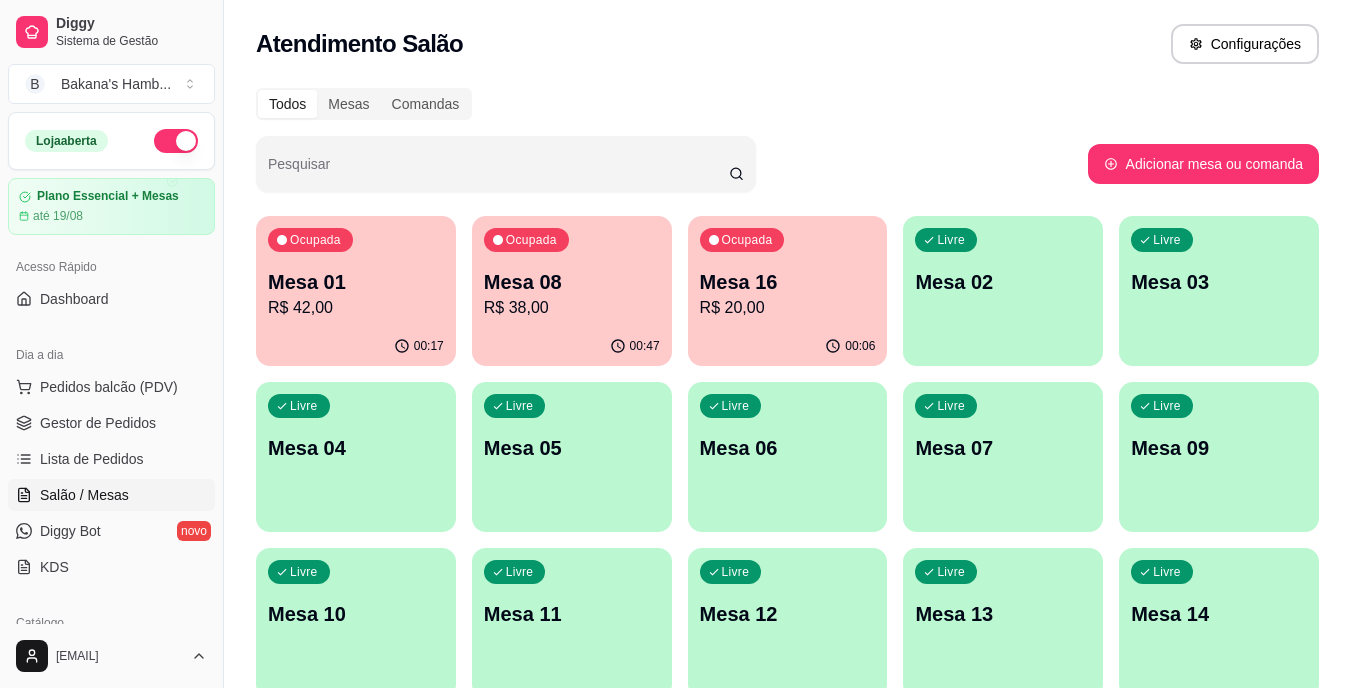click on "Mesa 16" at bounding box center [788, 282] 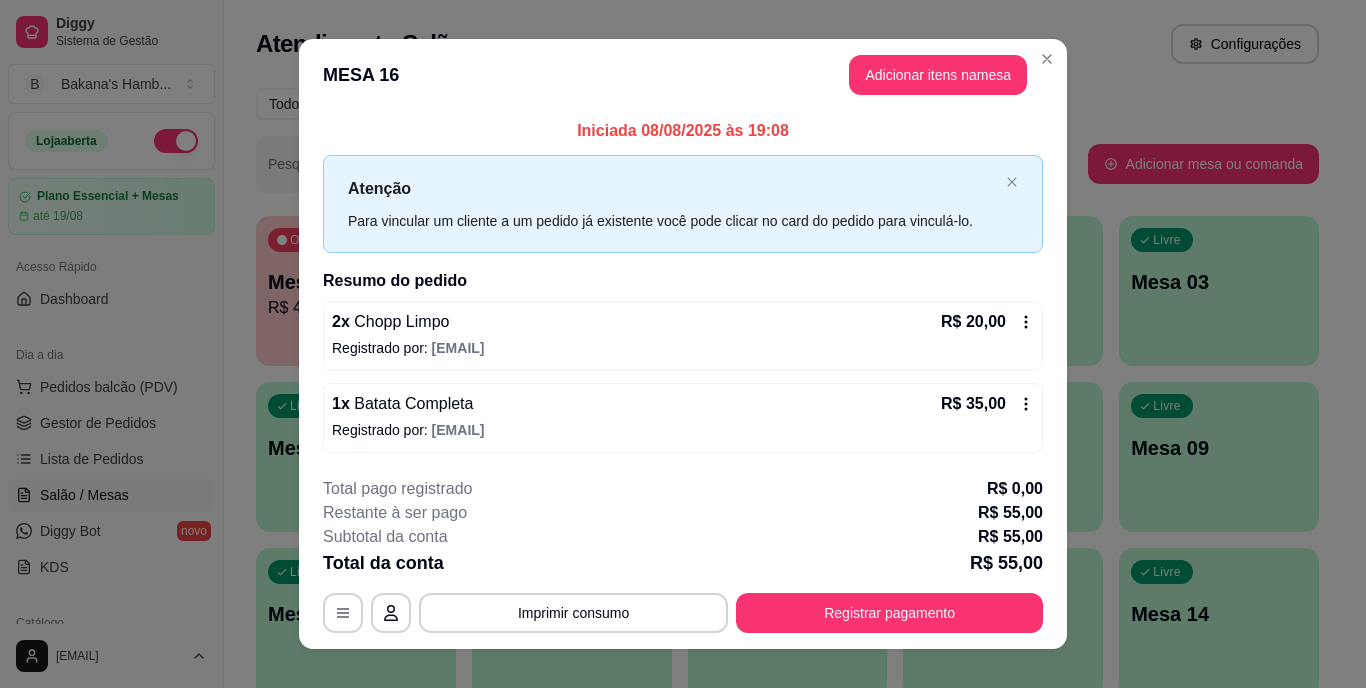 click 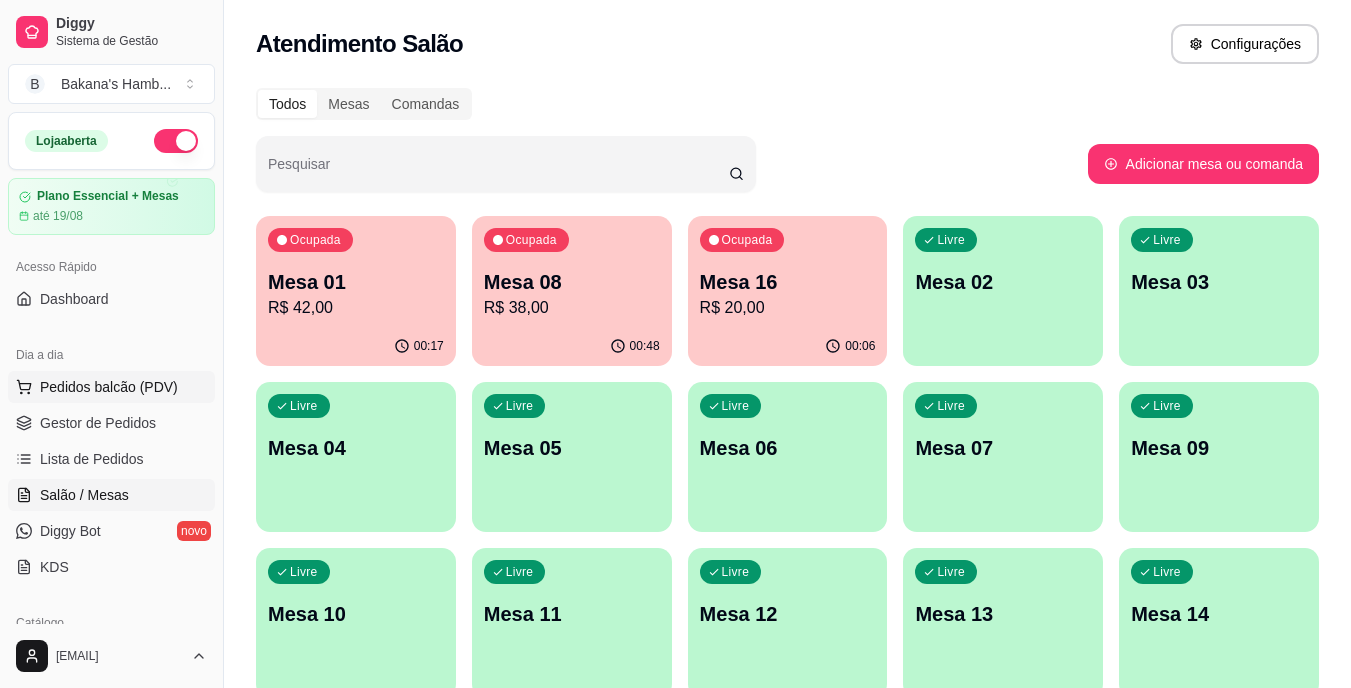 click on "Pedidos balcão (PDV)" at bounding box center [109, 387] 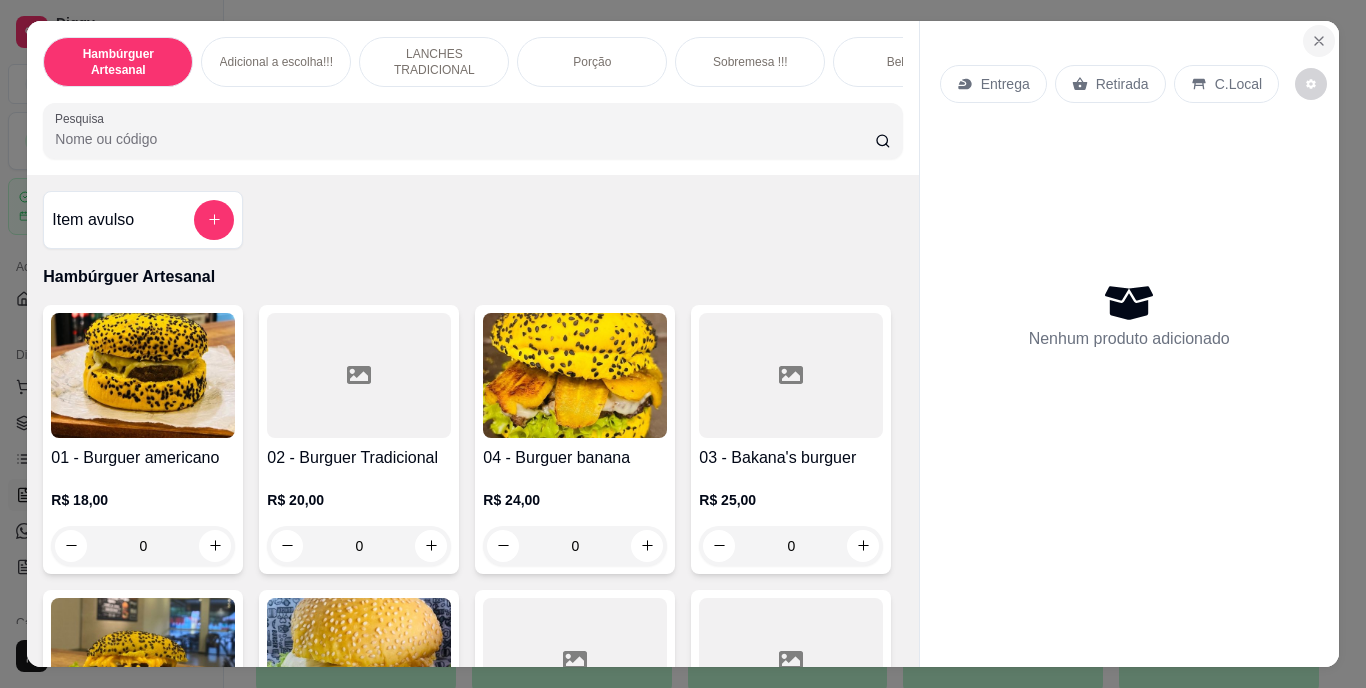 click 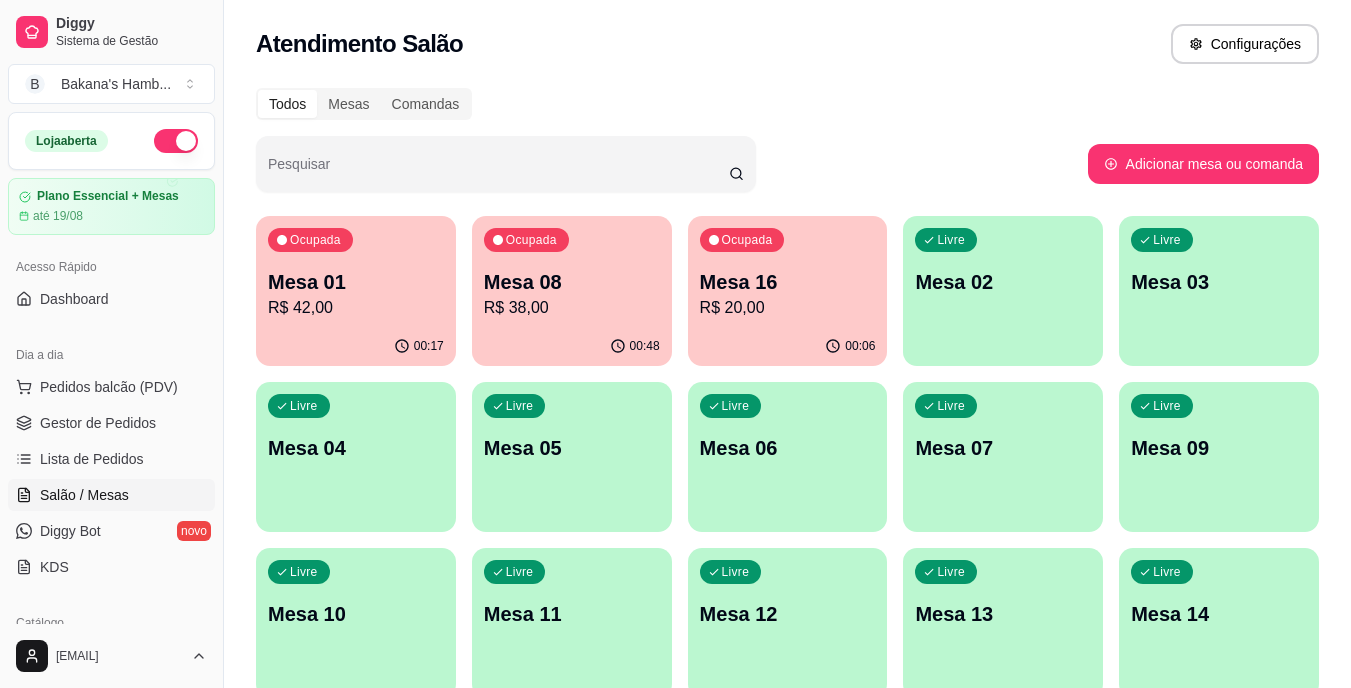 click on "00:06" at bounding box center (788, 346) 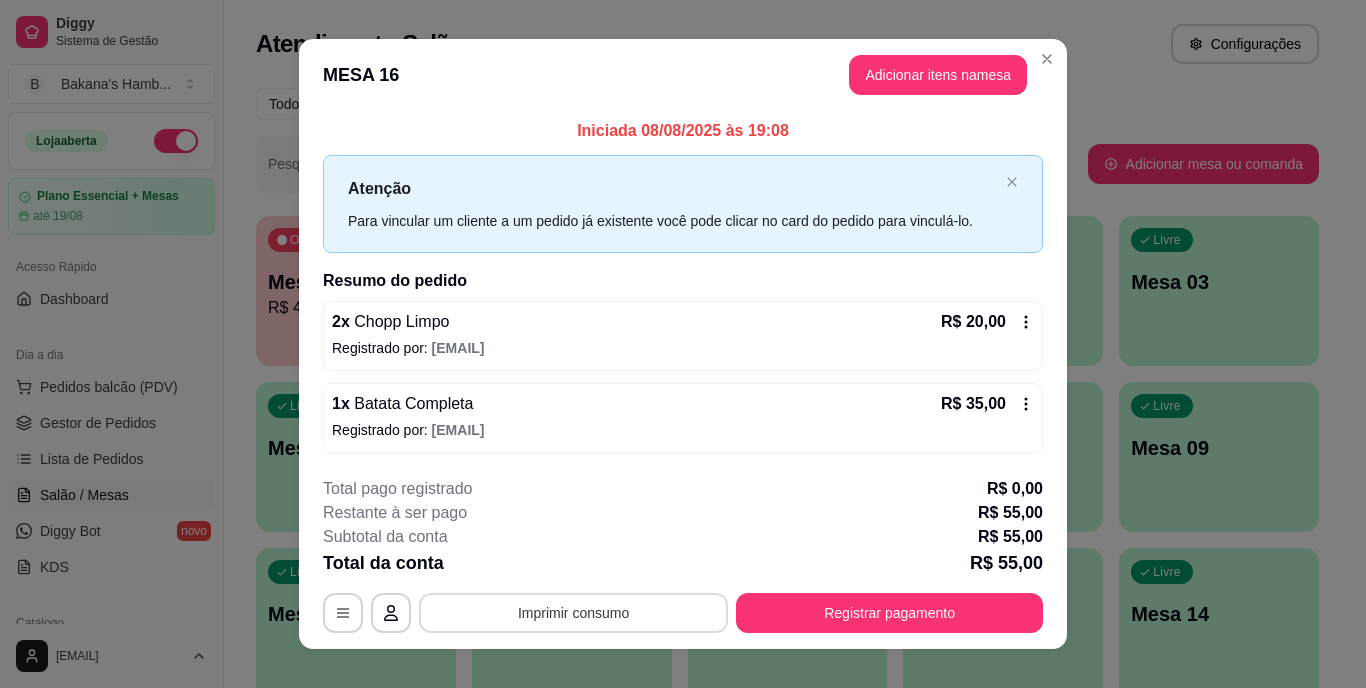 click on "Imprimir consumo" at bounding box center [573, 613] 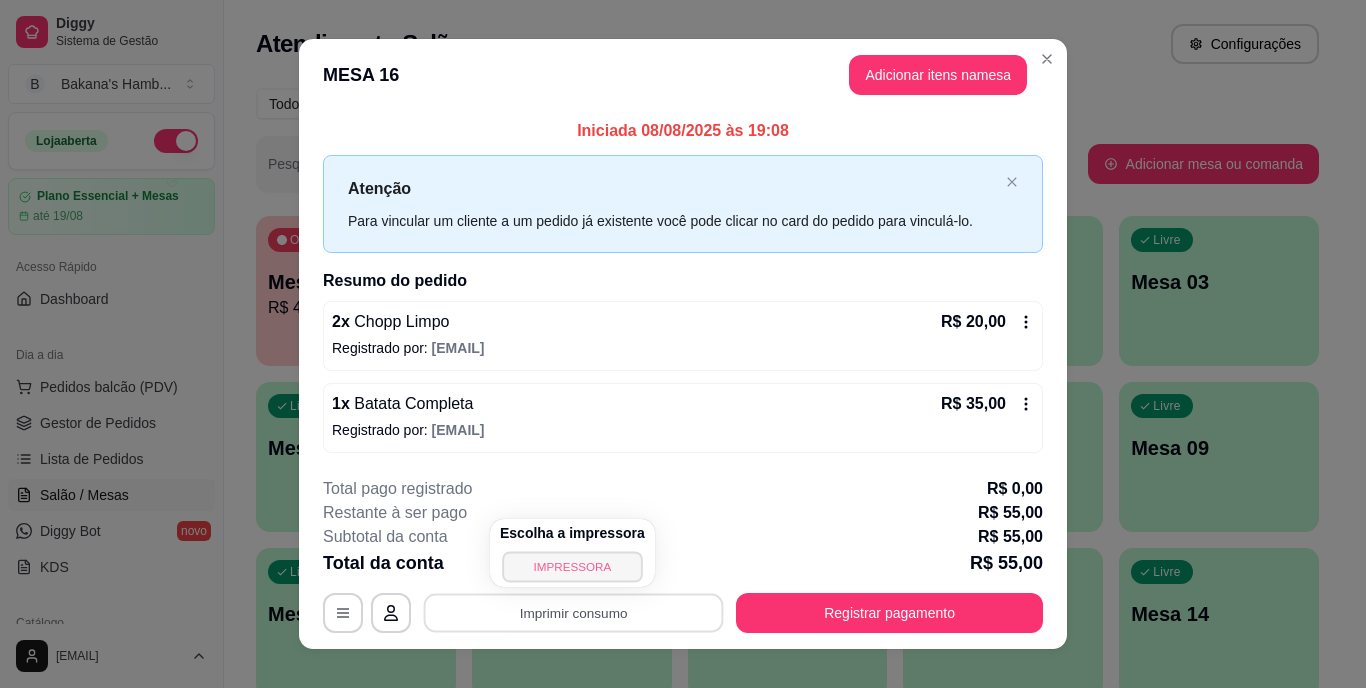 click on "IMPRESSORA" at bounding box center (572, 566) 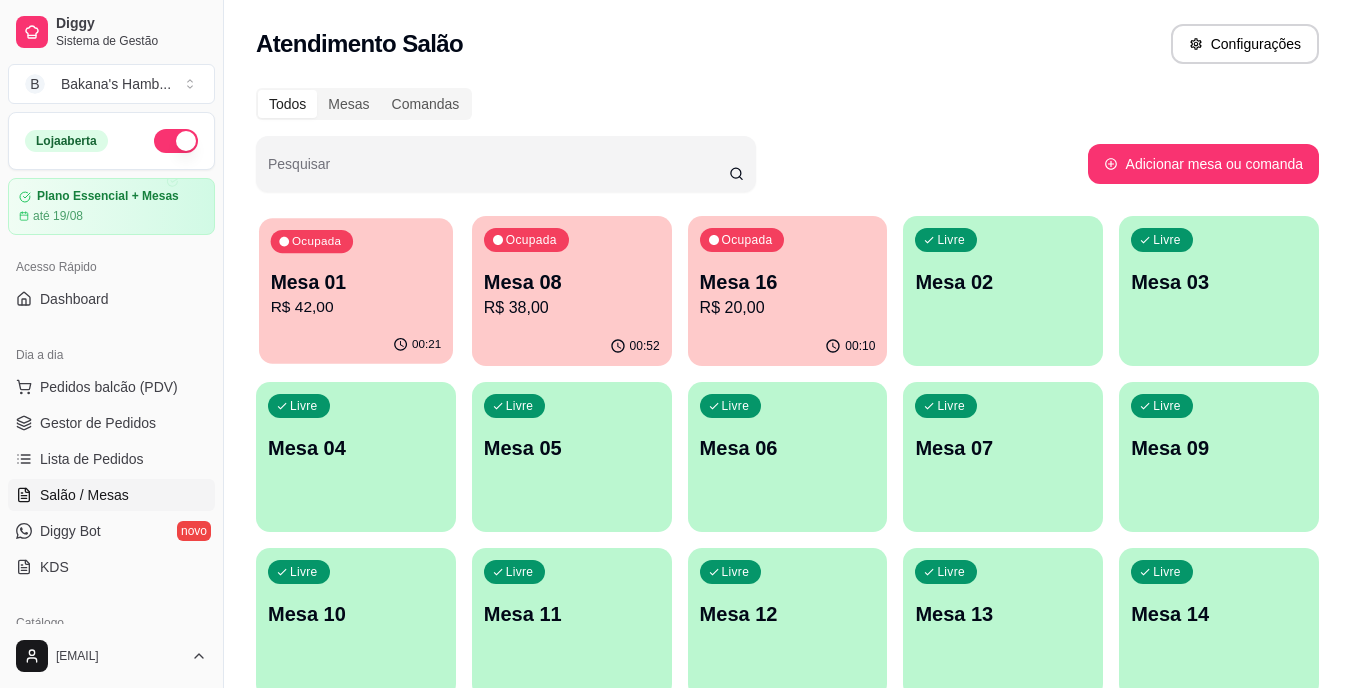 click on "R$ 42,00" at bounding box center [356, 307] 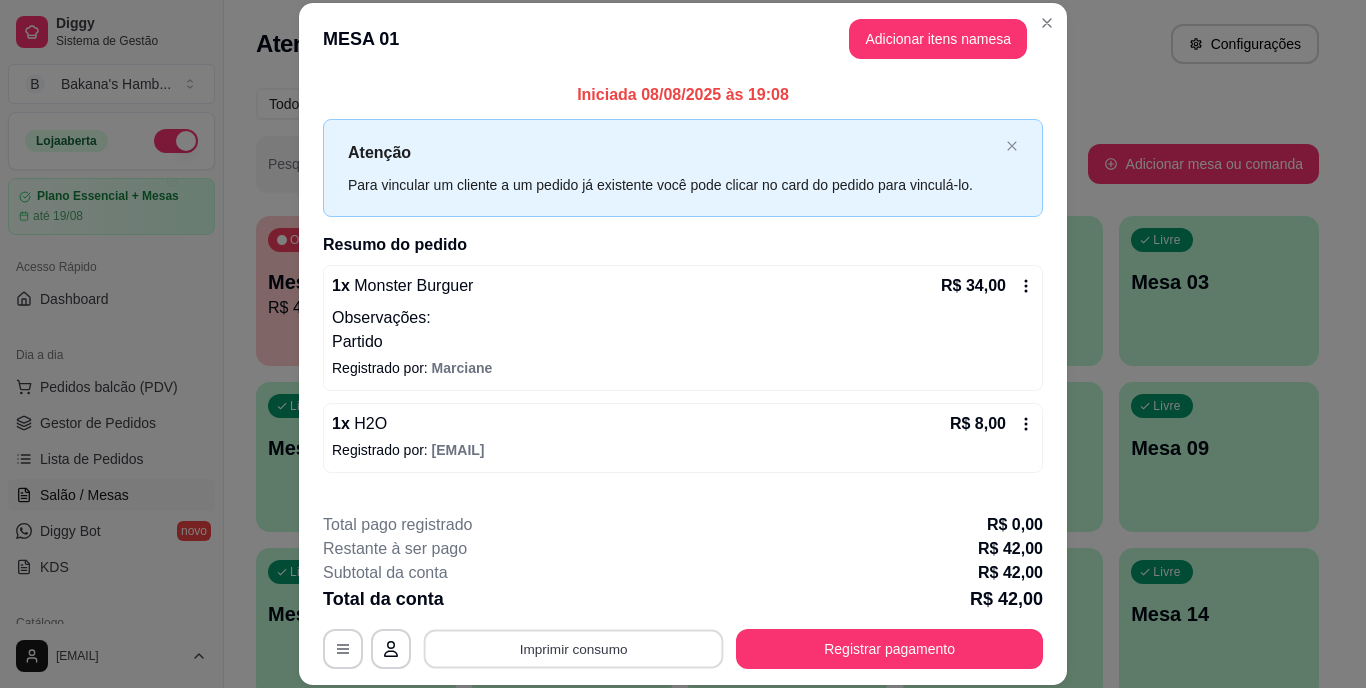 click on "Imprimir consumo" at bounding box center [574, 648] 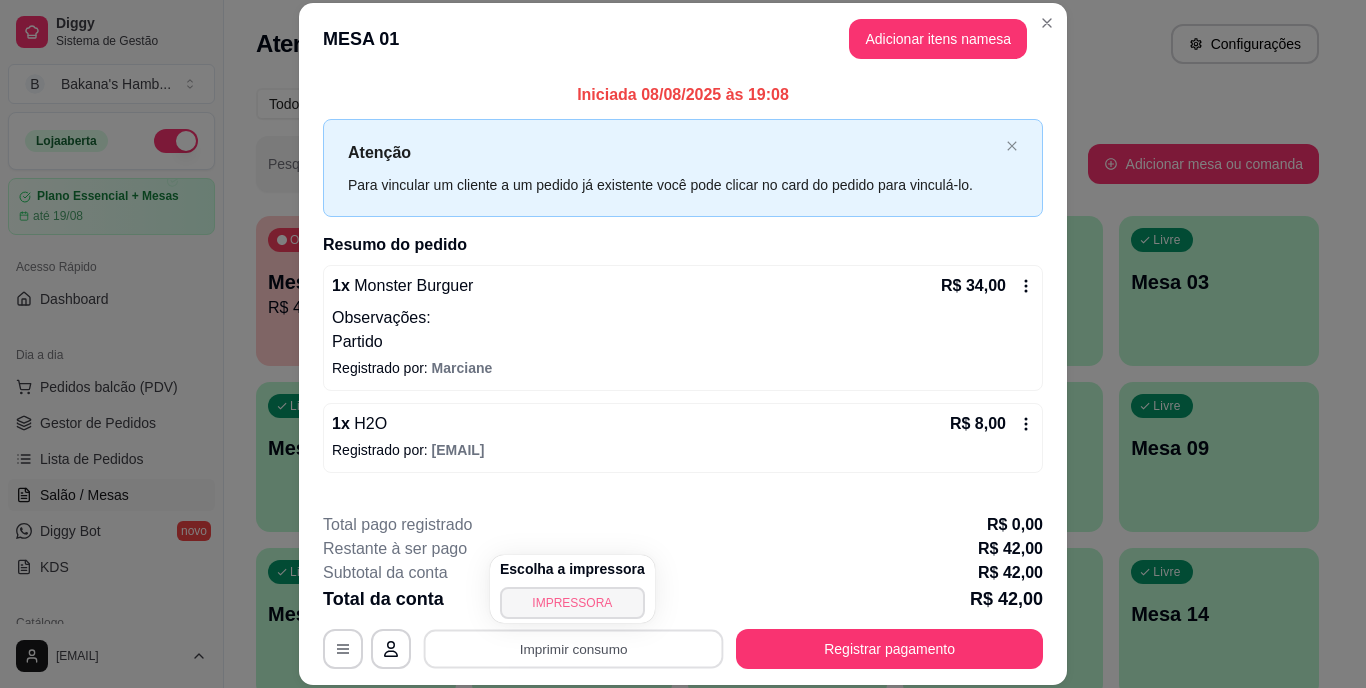 click on "IMPRESSORA" at bounding box center (572, 603) 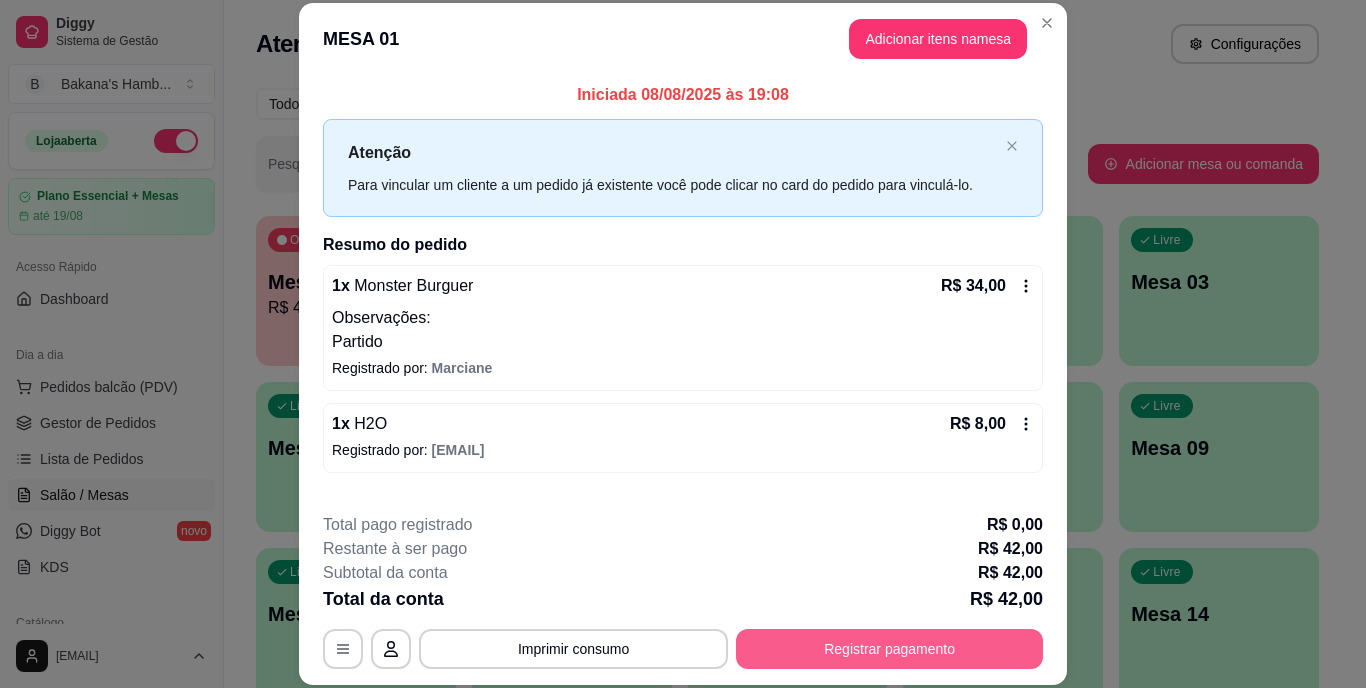 click on "Registrar pagamento" at bounding box center (889, 649) 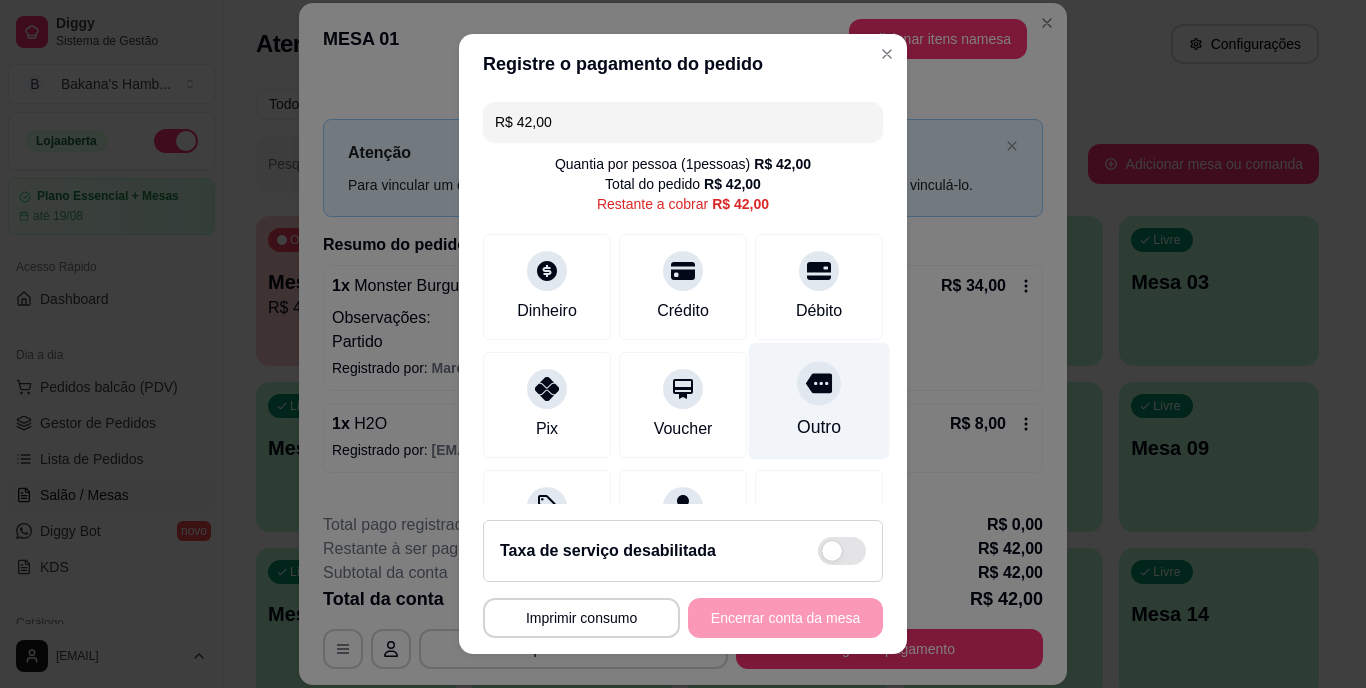 click on "Outro" at bounding box center (819, 428) 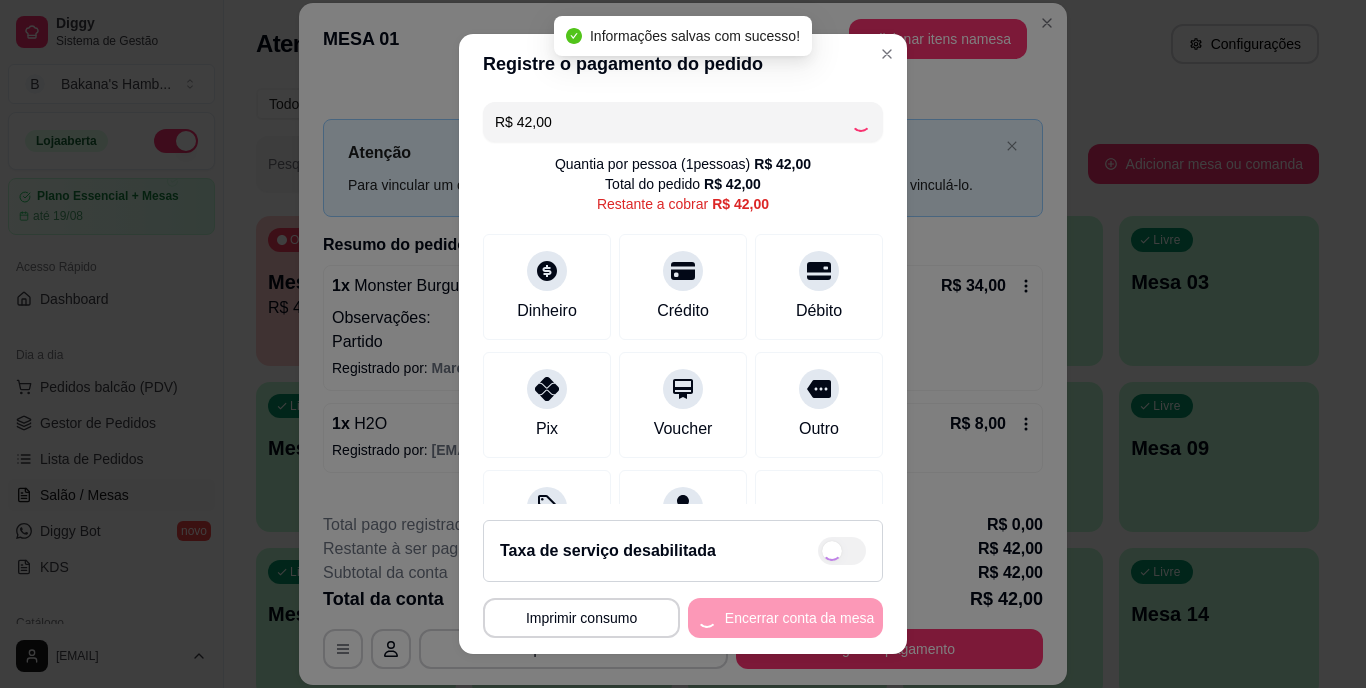 type on "R$ 0,00" 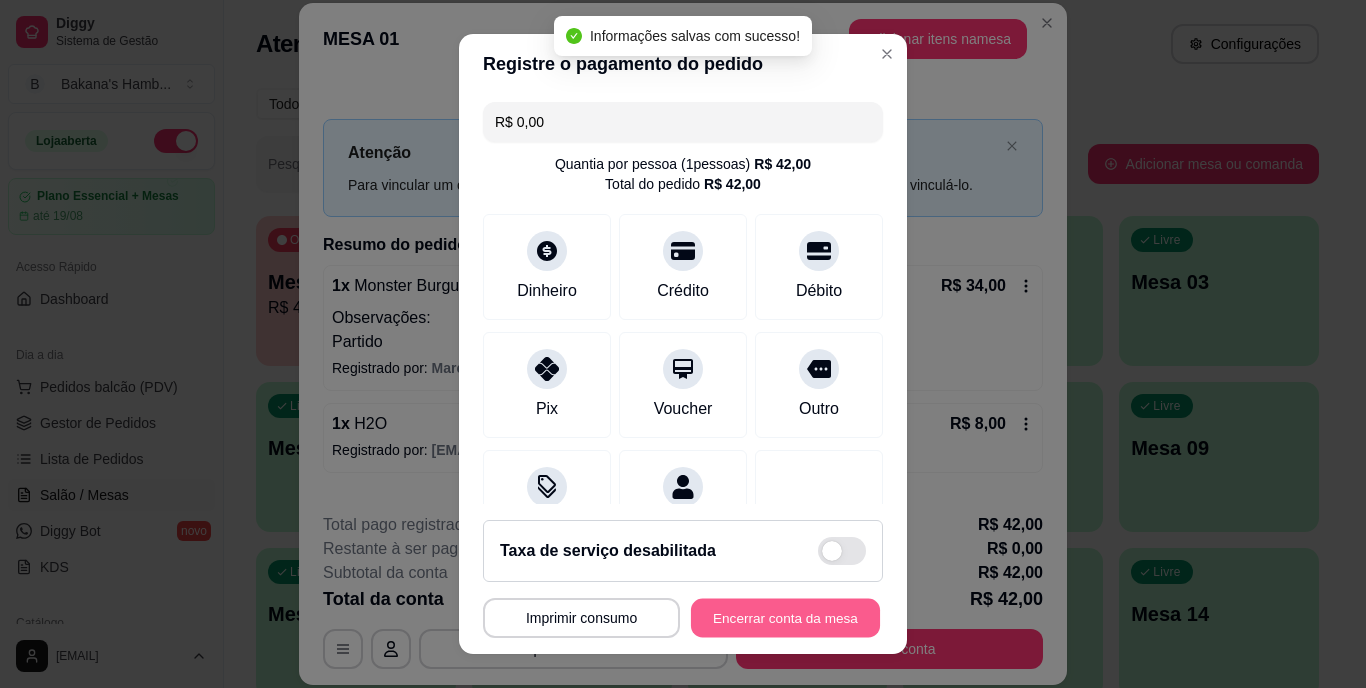 click on "Encerrar conta da mesa" at bounding box center (785, 617) 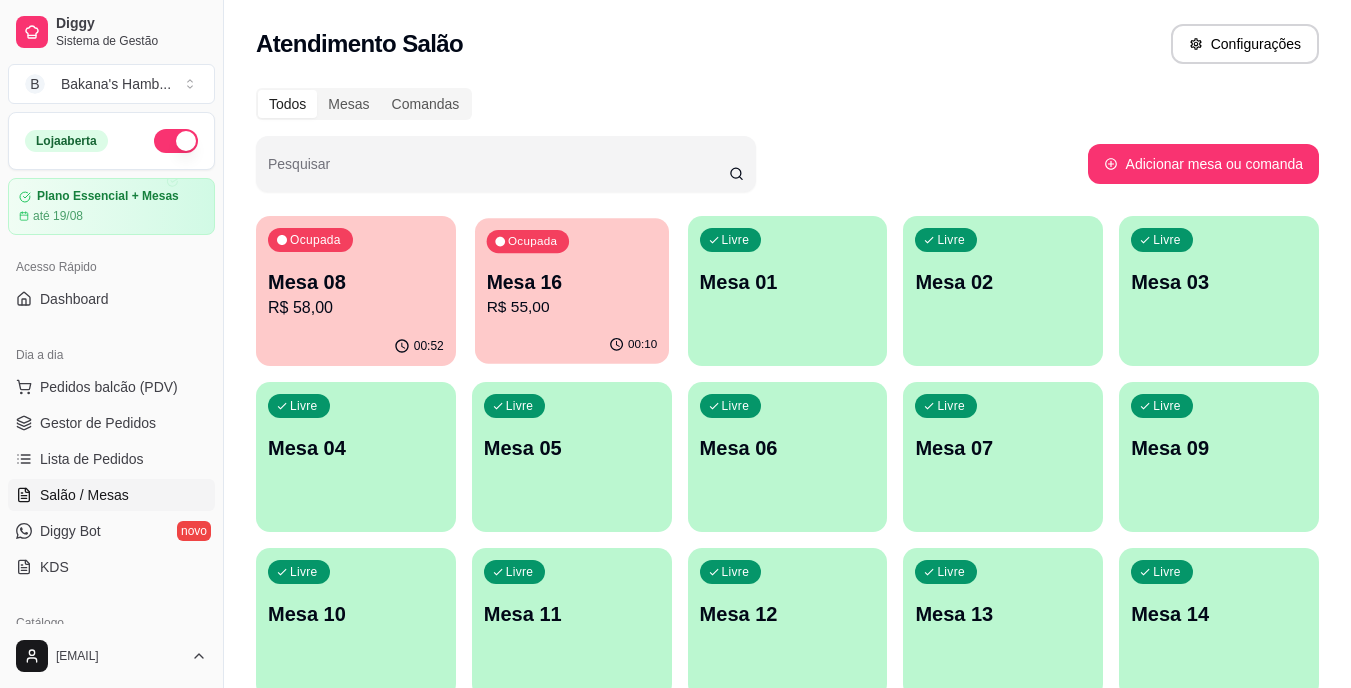 click on "Ocupada Mesa 16 R$ 55,00" at bounding box center [572, 272] 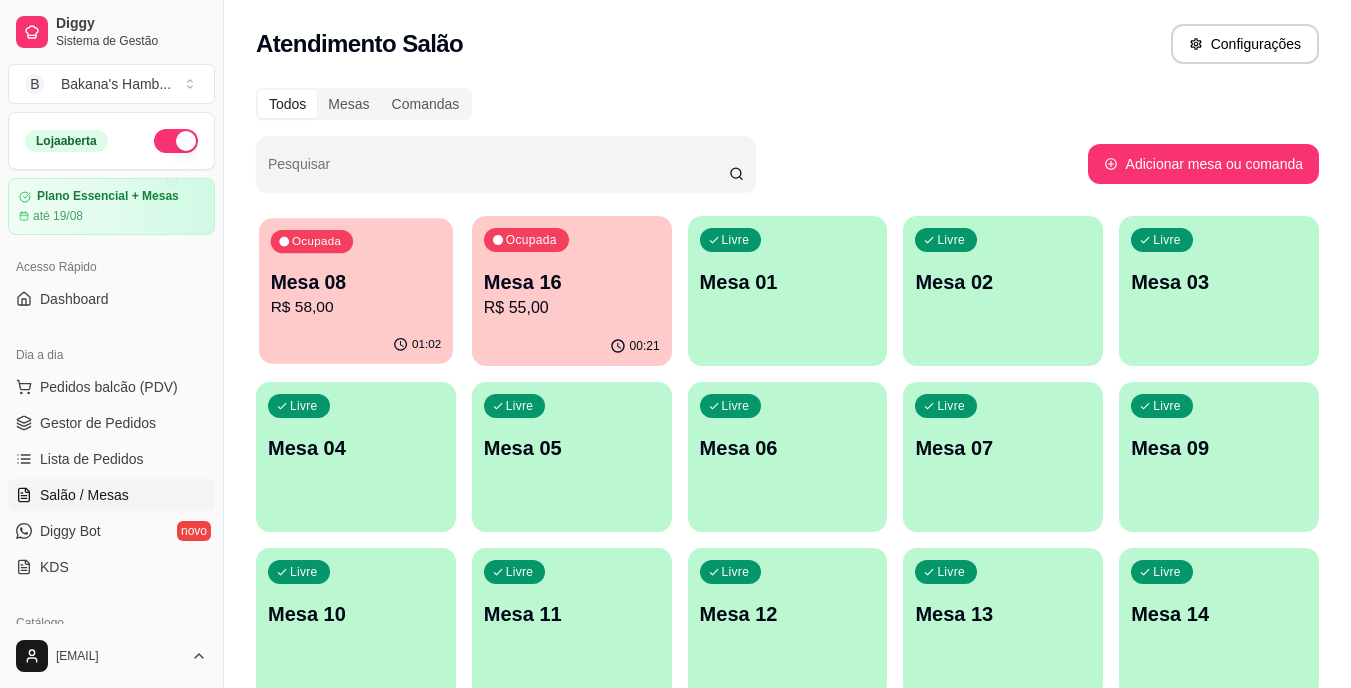 click on "R$ 58,00" at bounding box center [356, 307] 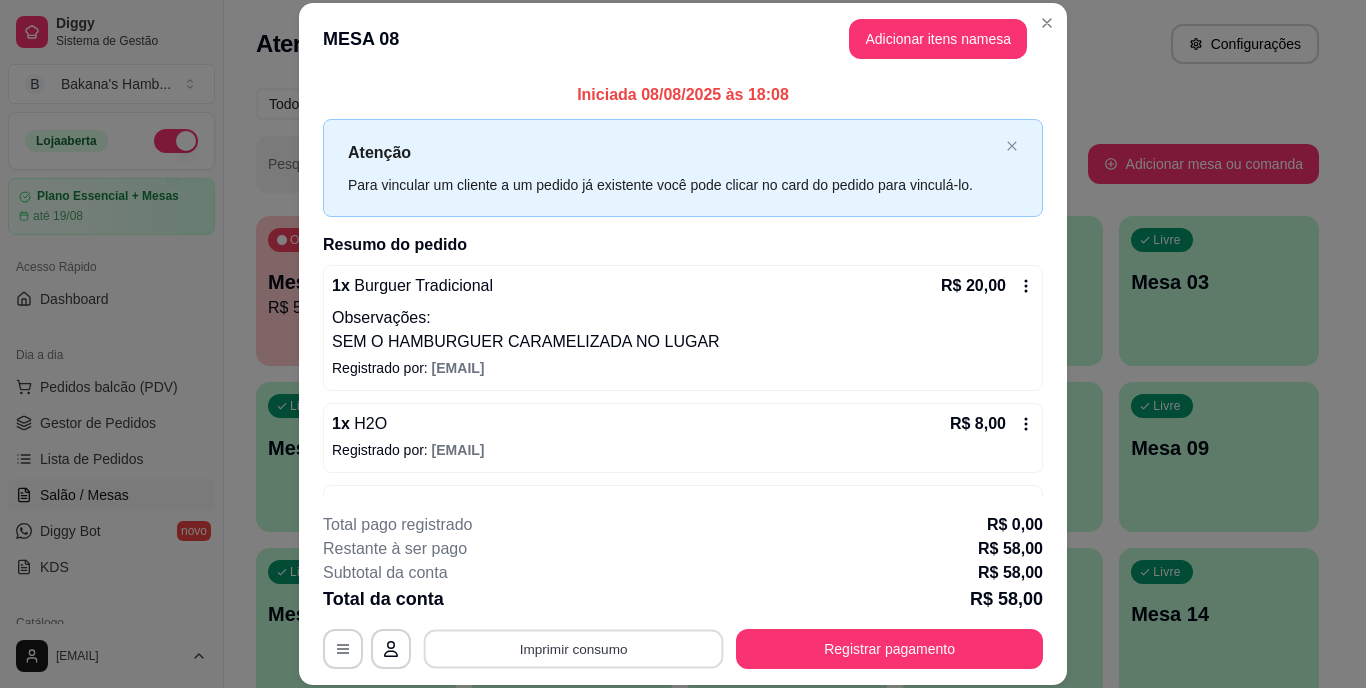 click on "Imprimir consumo" at bounding box center (574, 648) 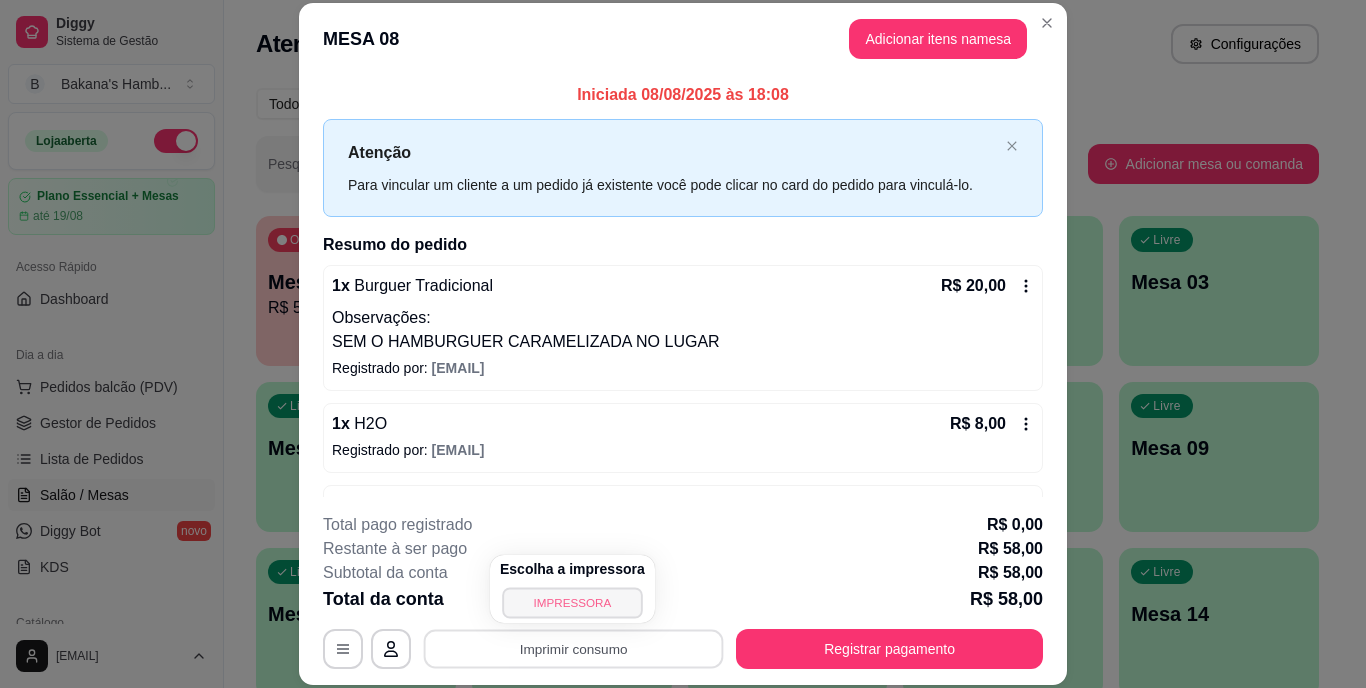 click on "IMPRESSORA" at bounding box center [572, 602] 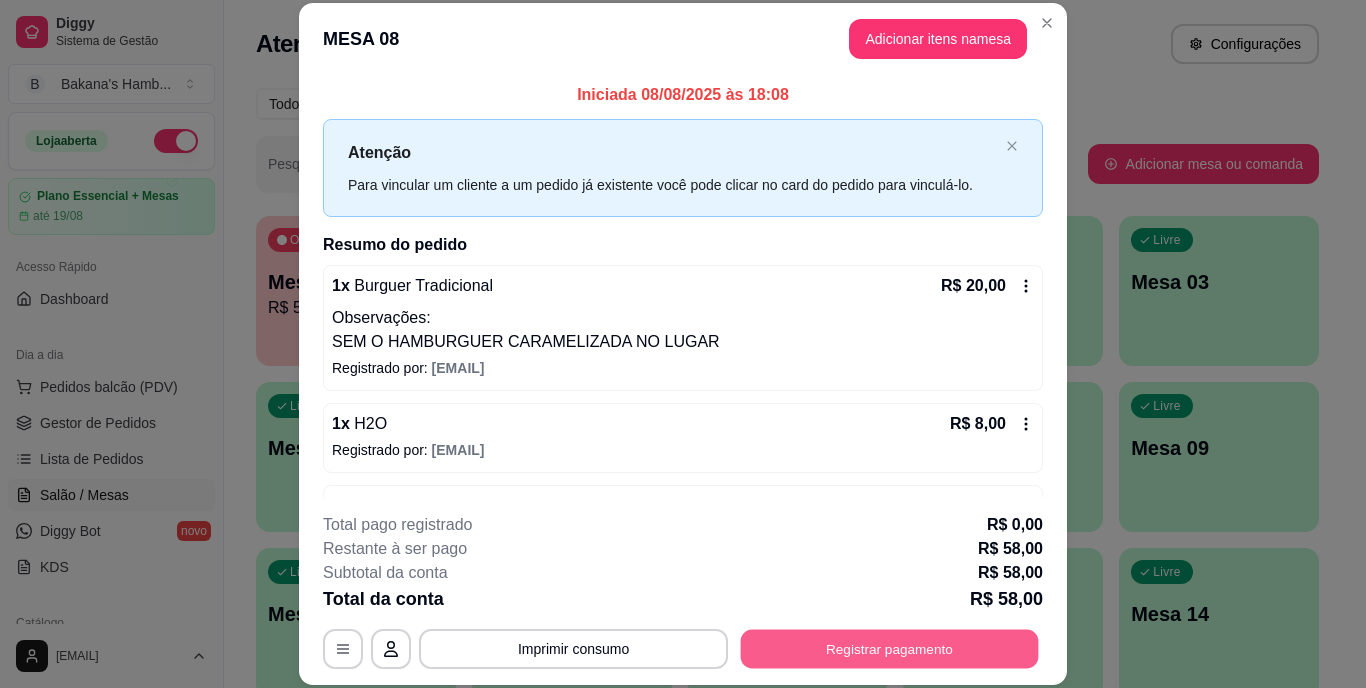 click on "Registrar pagamento" at bounding box center (890, 648) 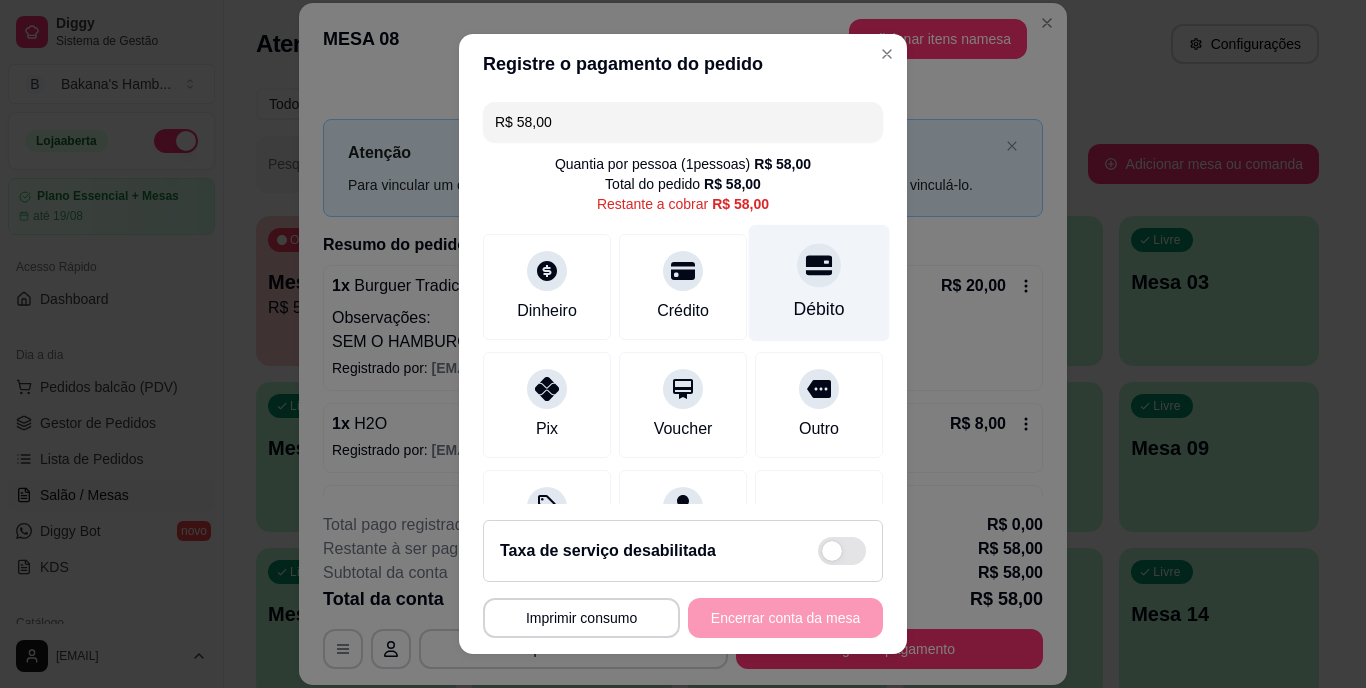 click on "Débito" at bounding box center [819, 283] 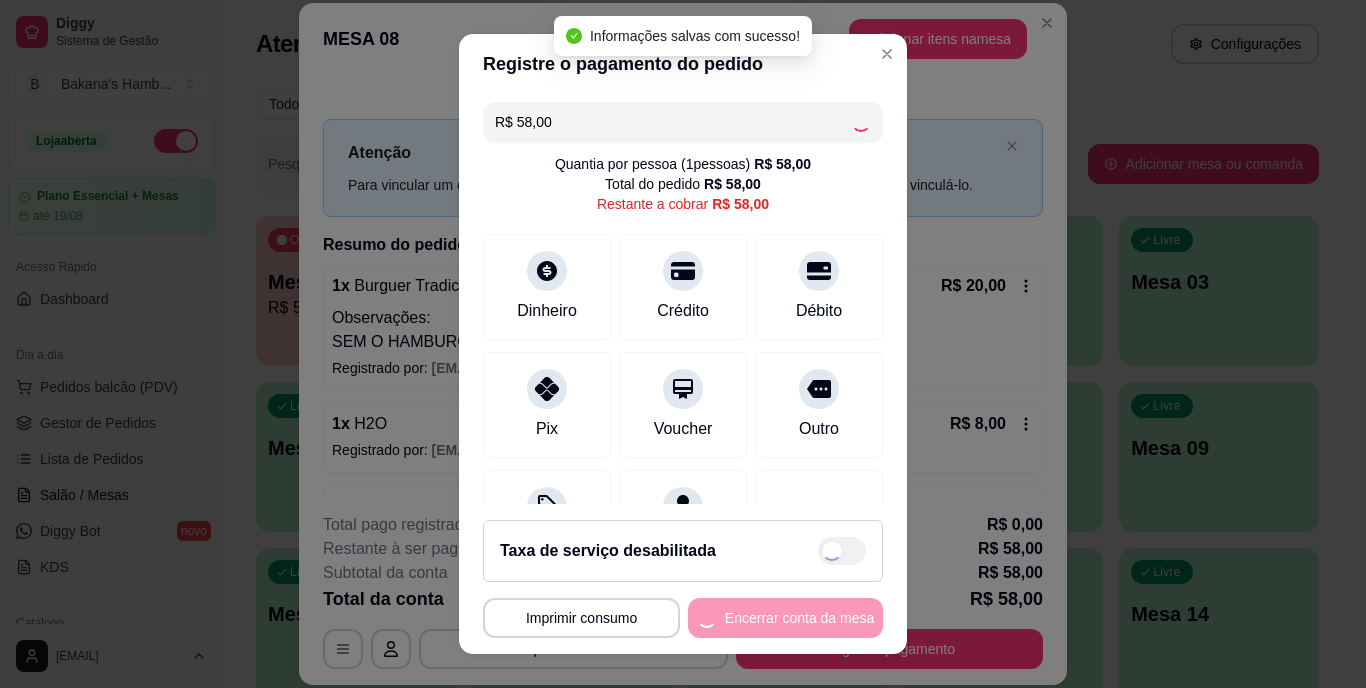 type on "R$ 0,00" 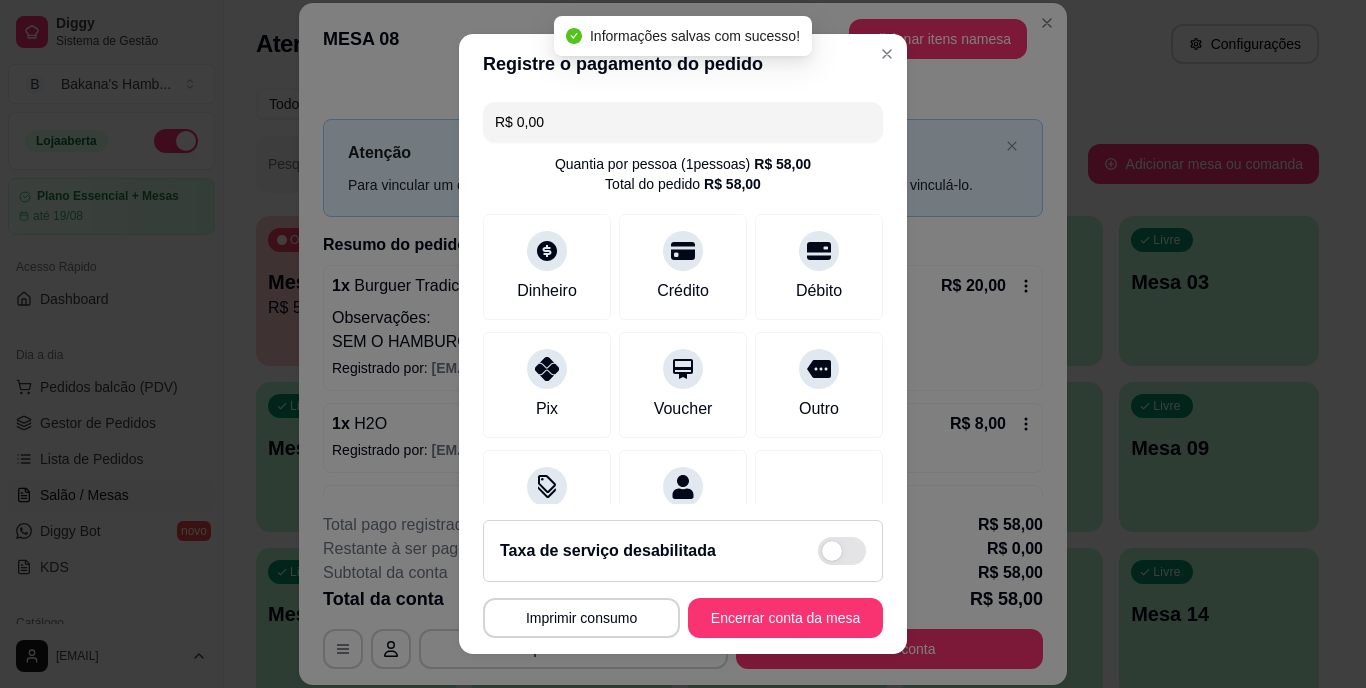 click on "**********" at bounding box center (683, 579) 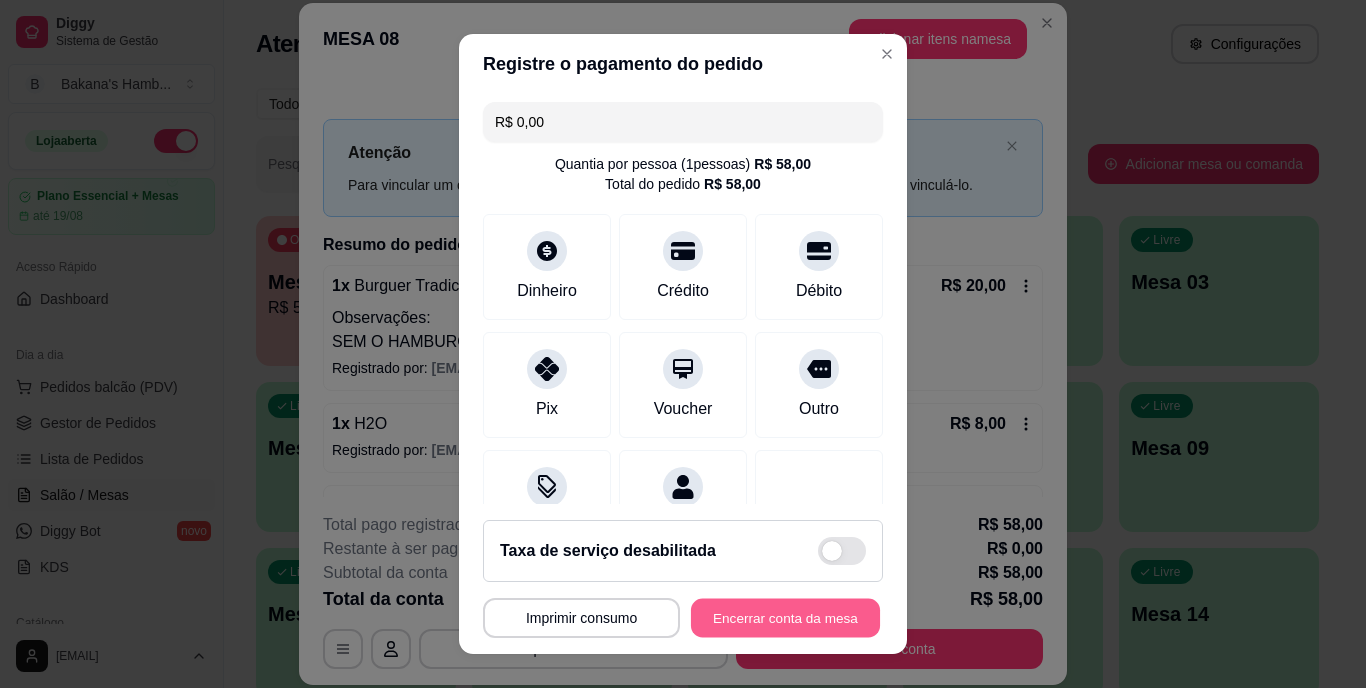 click on "Encerrar conta da mesa" at bounding box center (785, 617) 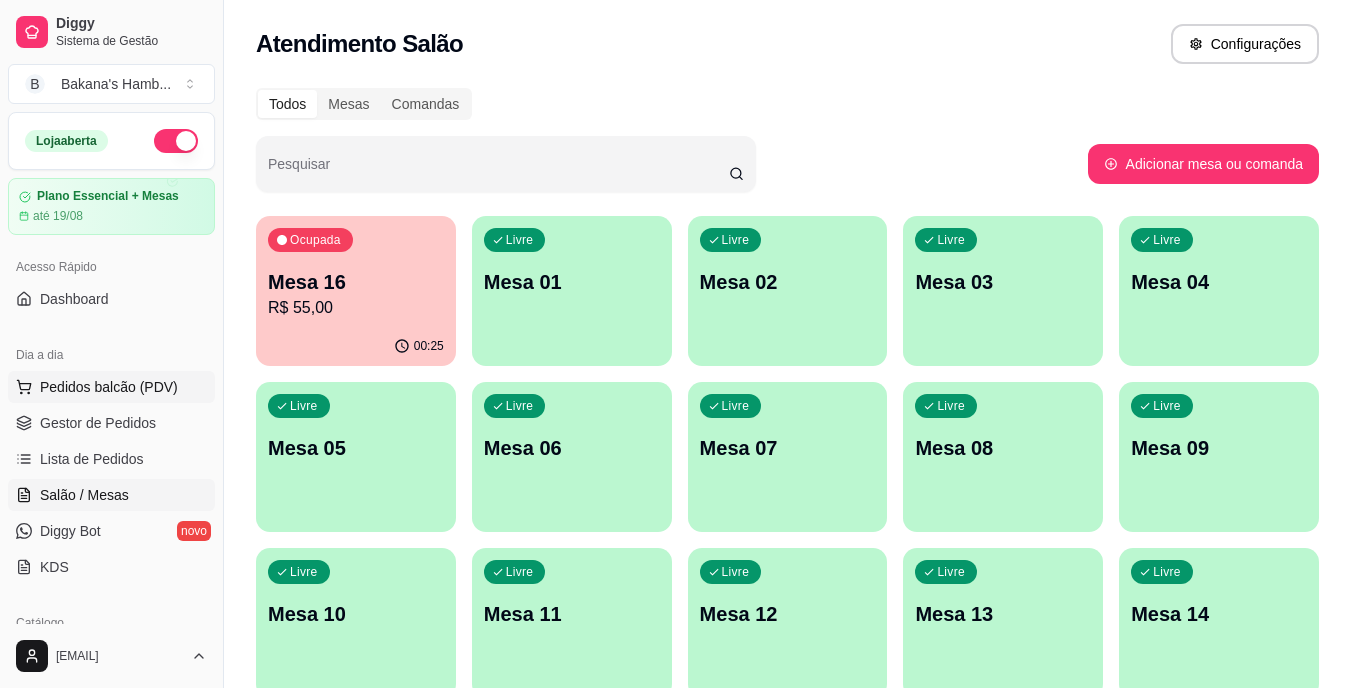 click on "Pedidos balcão (PDV)" at bounding box center (109, 387) 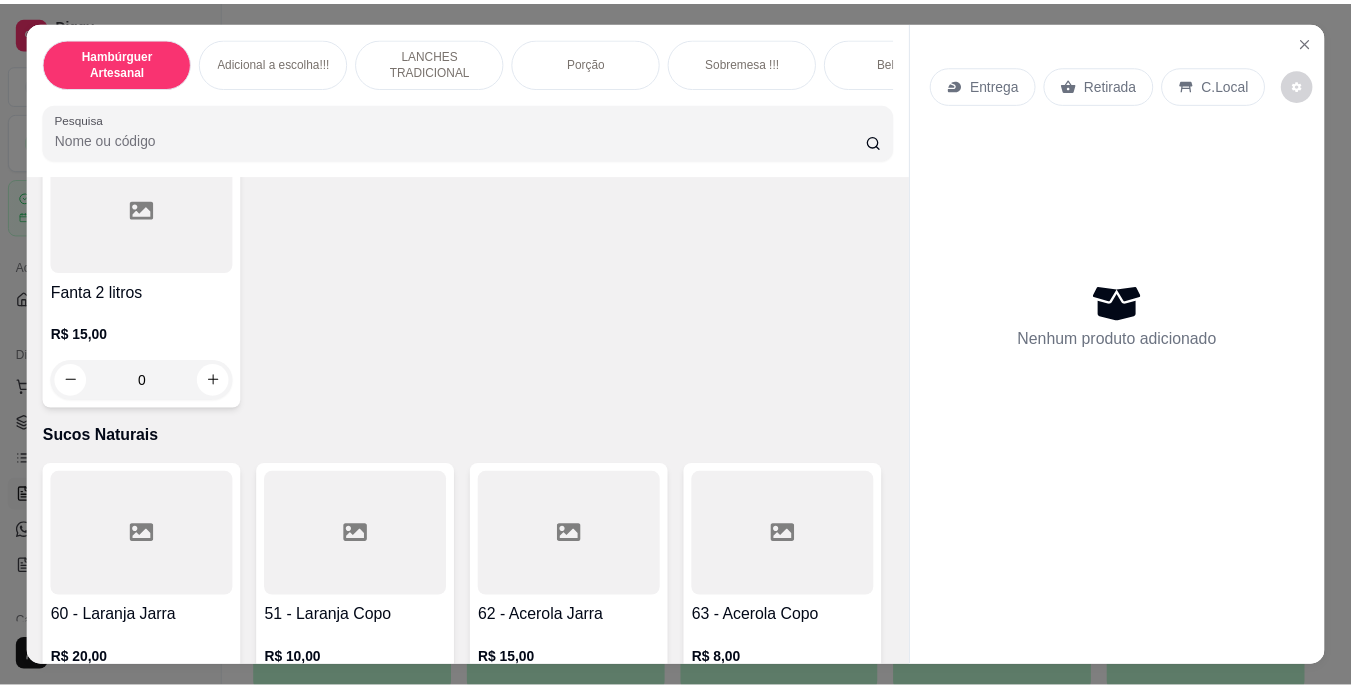 scroll, scrollTop: 6302, scrollLeft: 0, axis: vertical 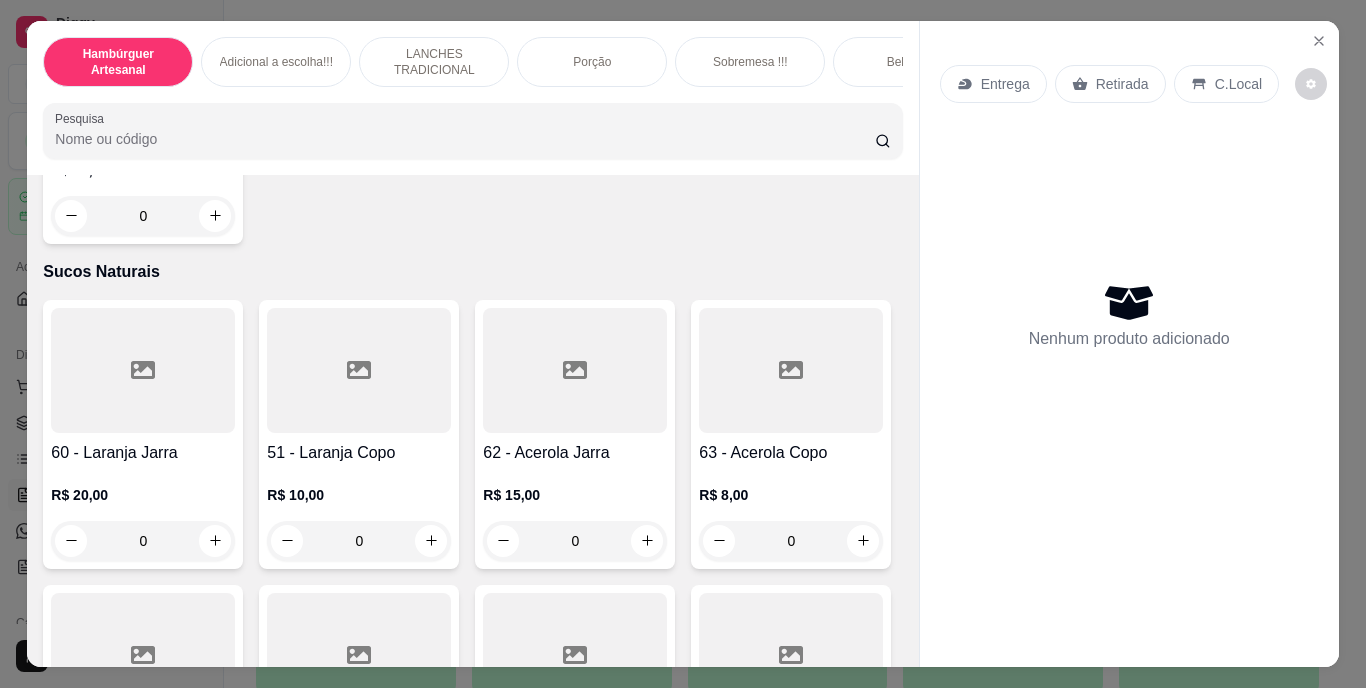click at bounding box center (647, -925) 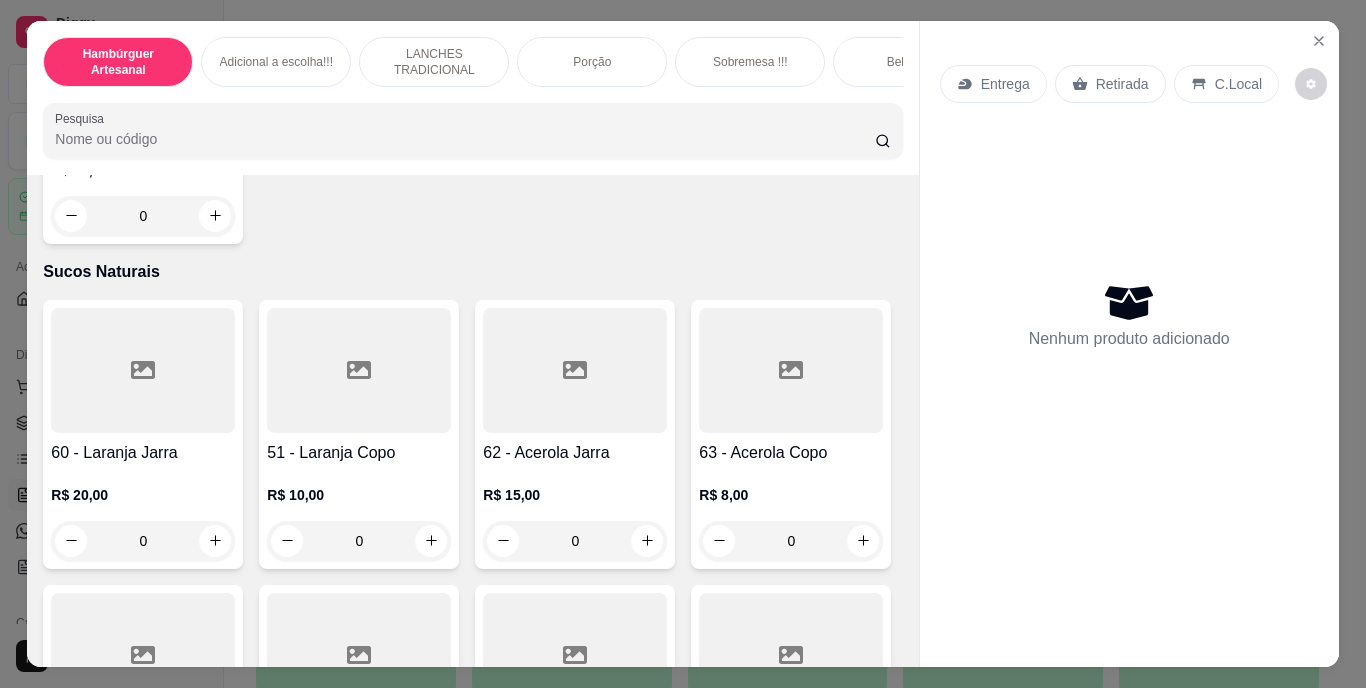 type on "1" 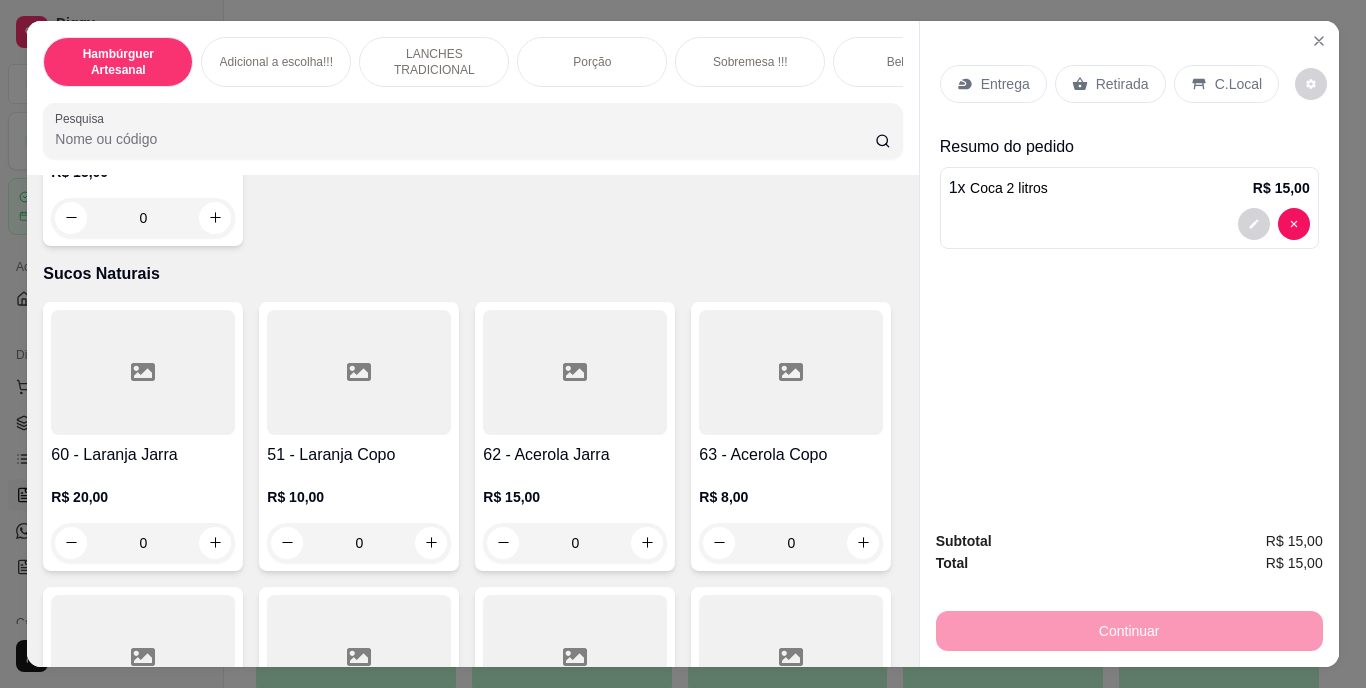 click on "Retirada" at bounding box center (1110, 84) 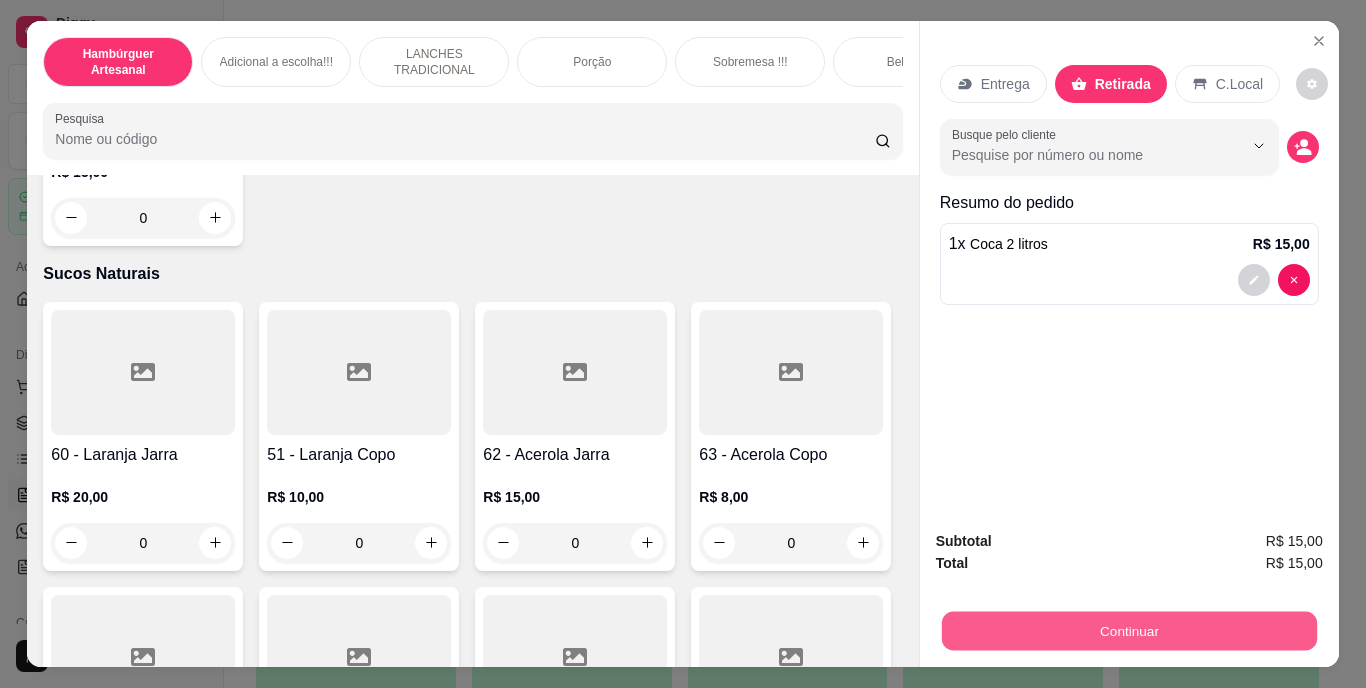click on "Continuar" at bounding box center (1128, 631) 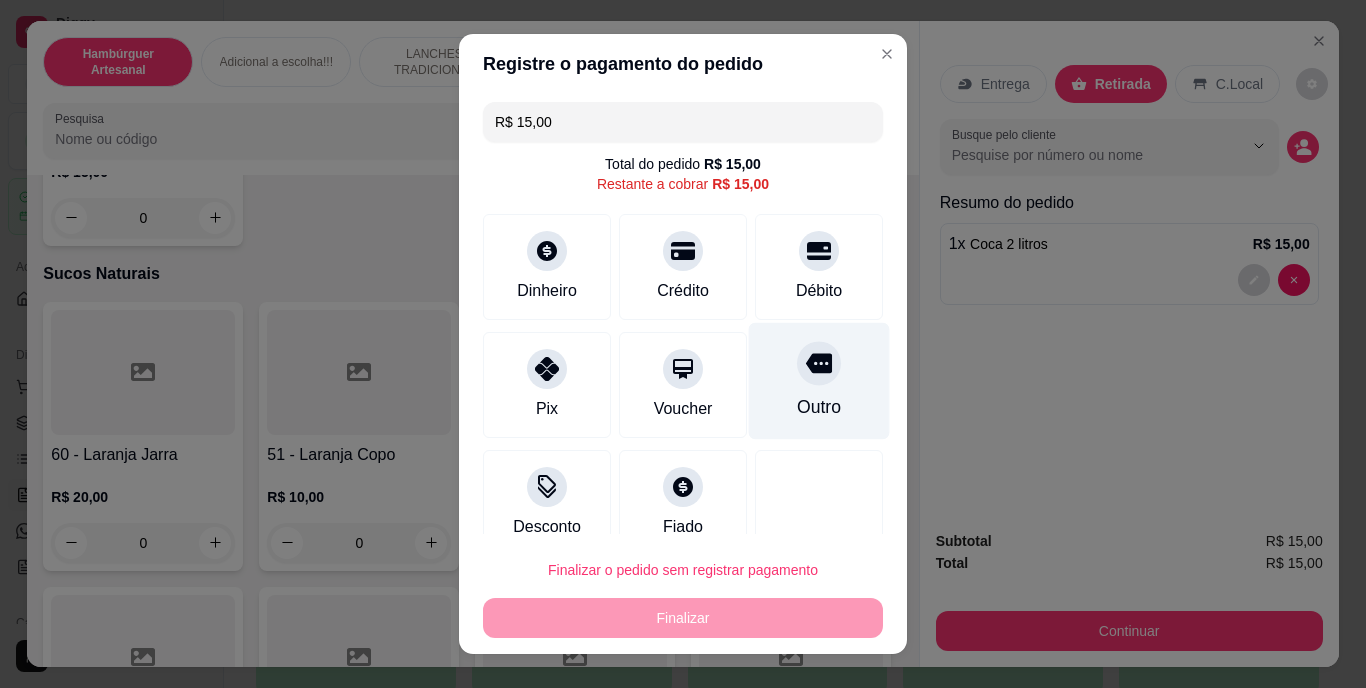 click on "Outro" at bounding box center [819, 381] 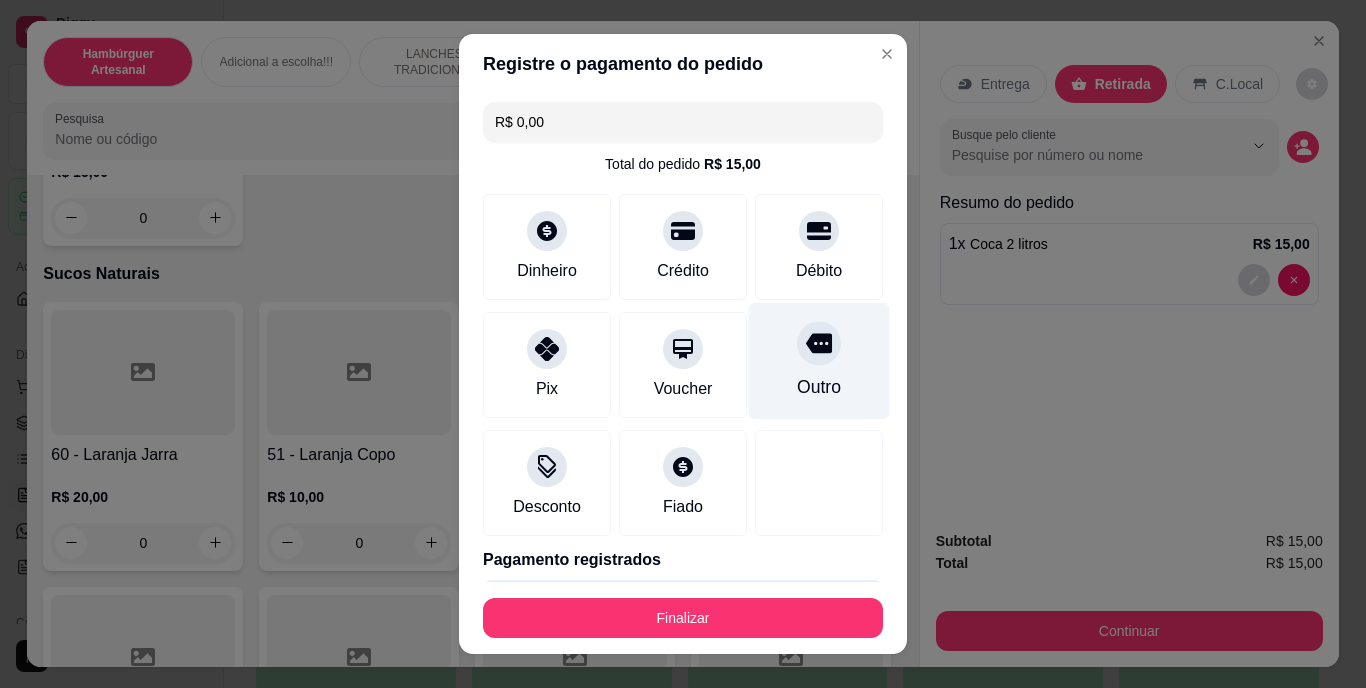 type on "R$ 0,00" 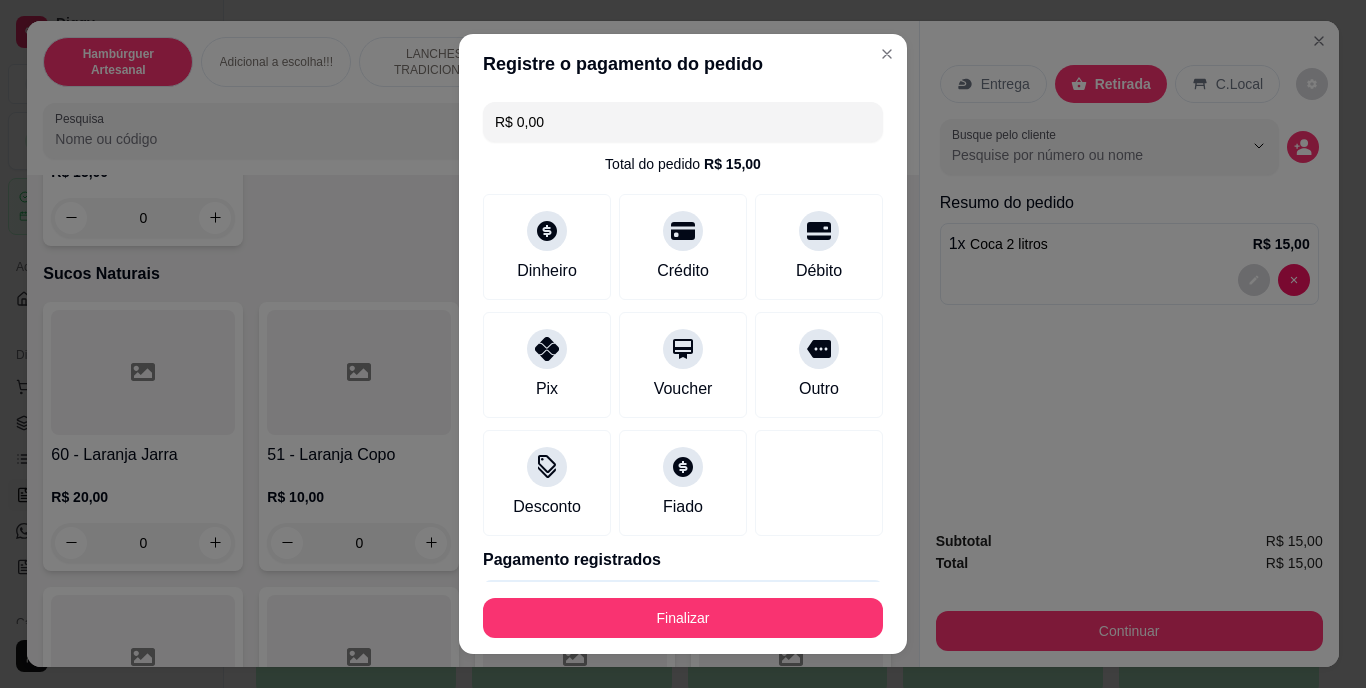 click on "Finalizar" at bounding box center (683, 618) 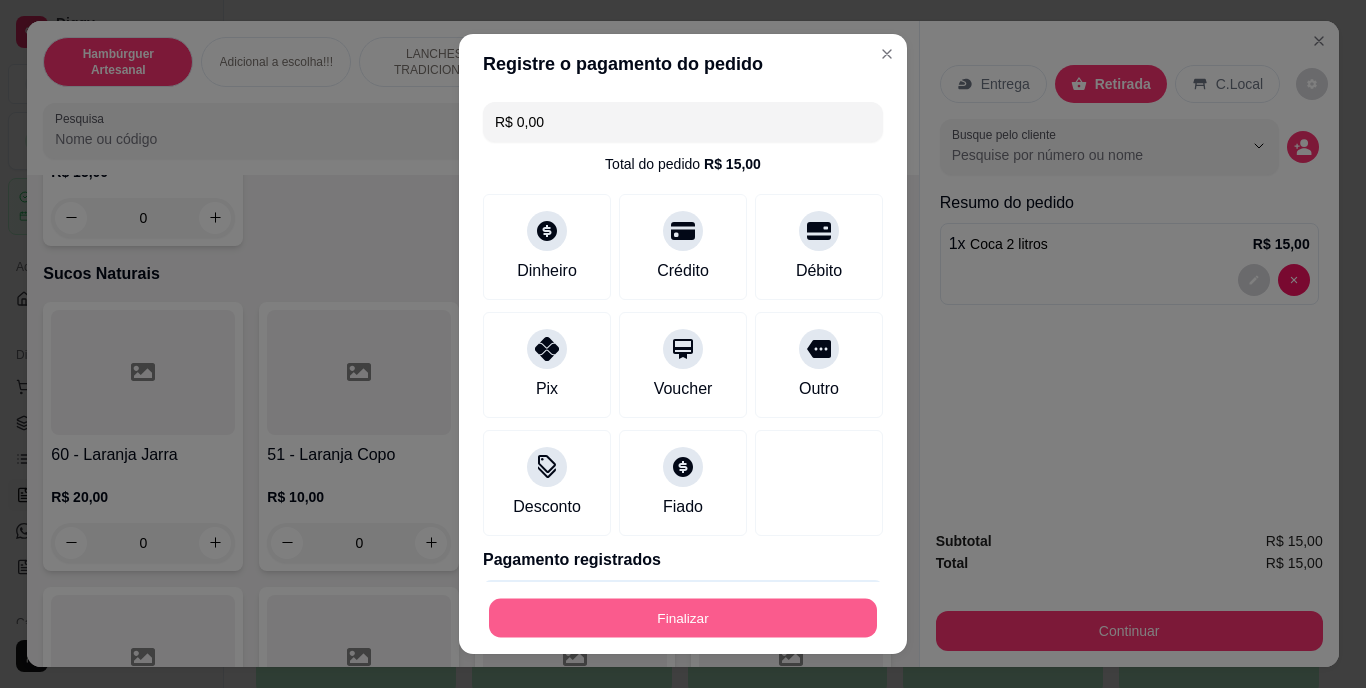 click on "Finalizar" at bounding box center [683, 617] 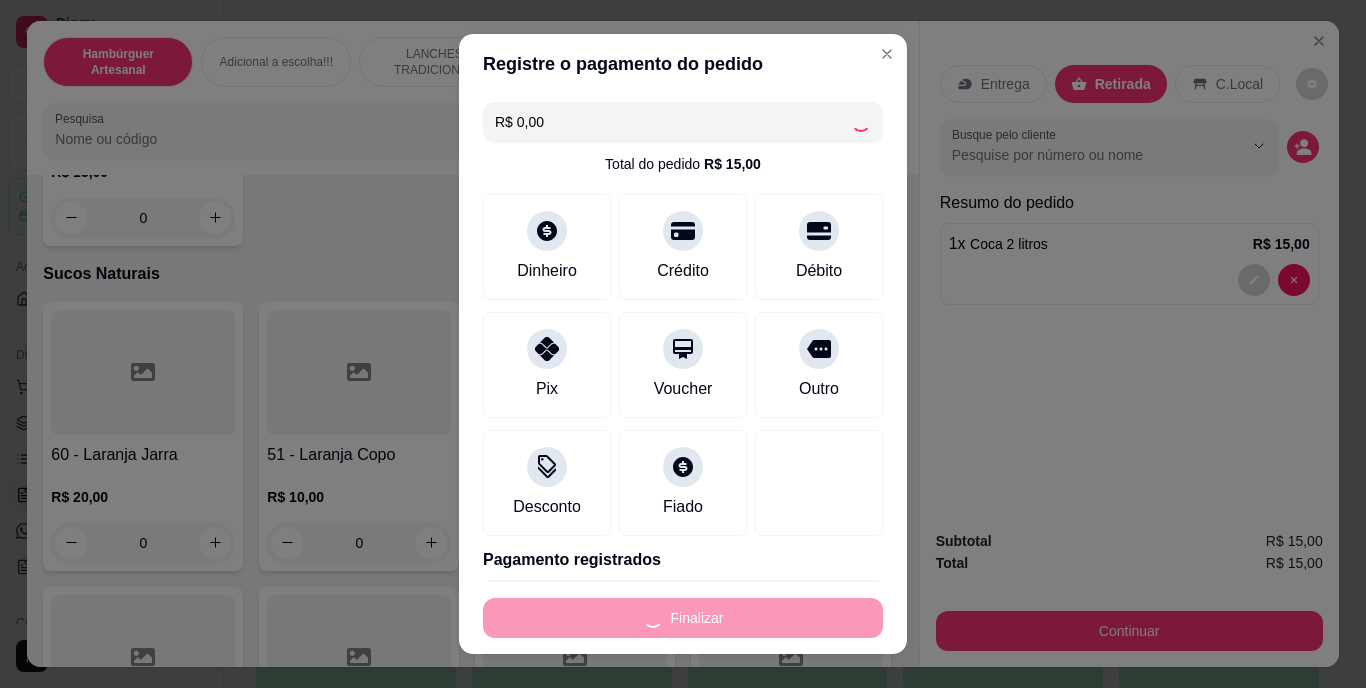type on "0" 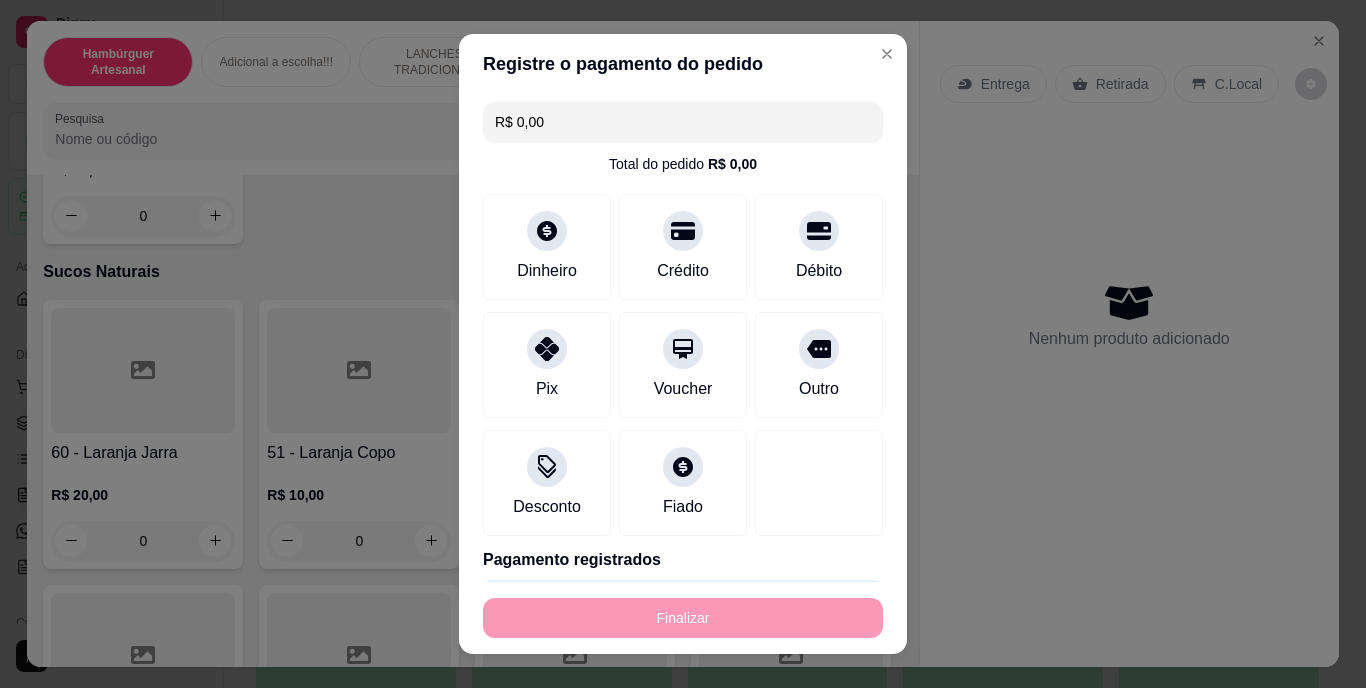 type on "-R$ 15,00" 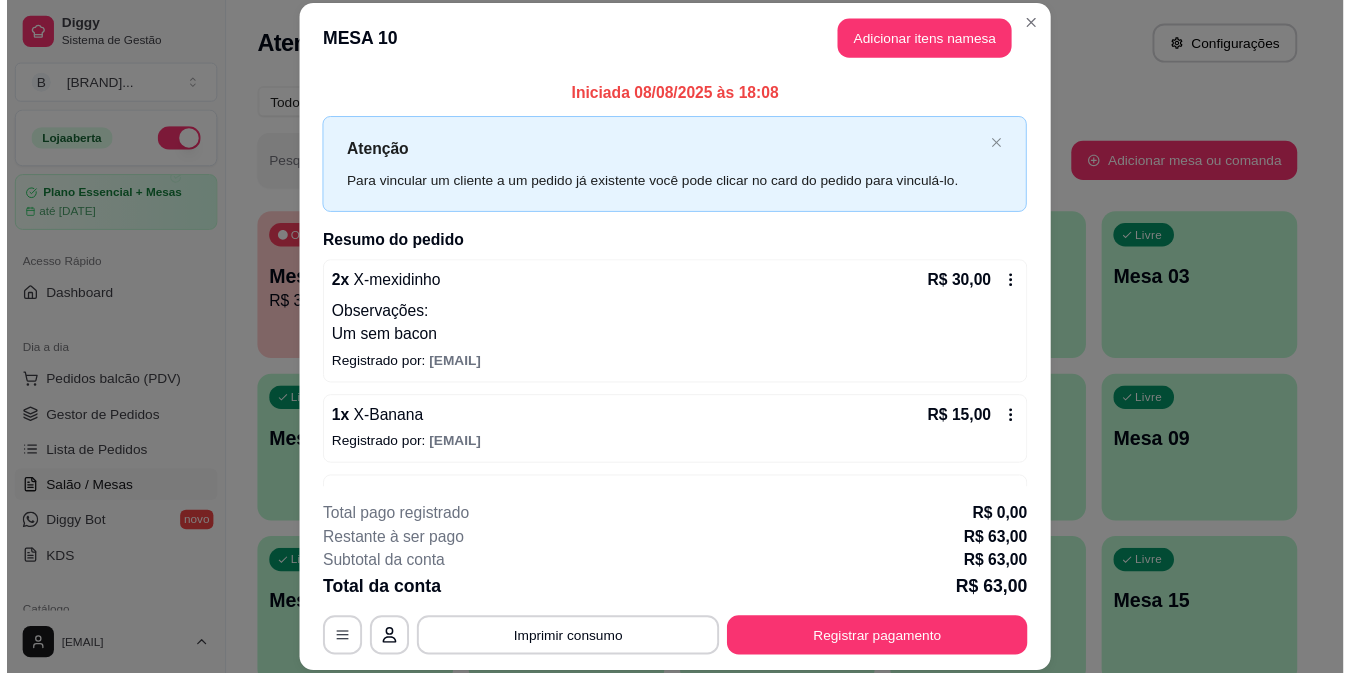 scroll, scrollTop: 0, scrollLeft: 0, axis: both 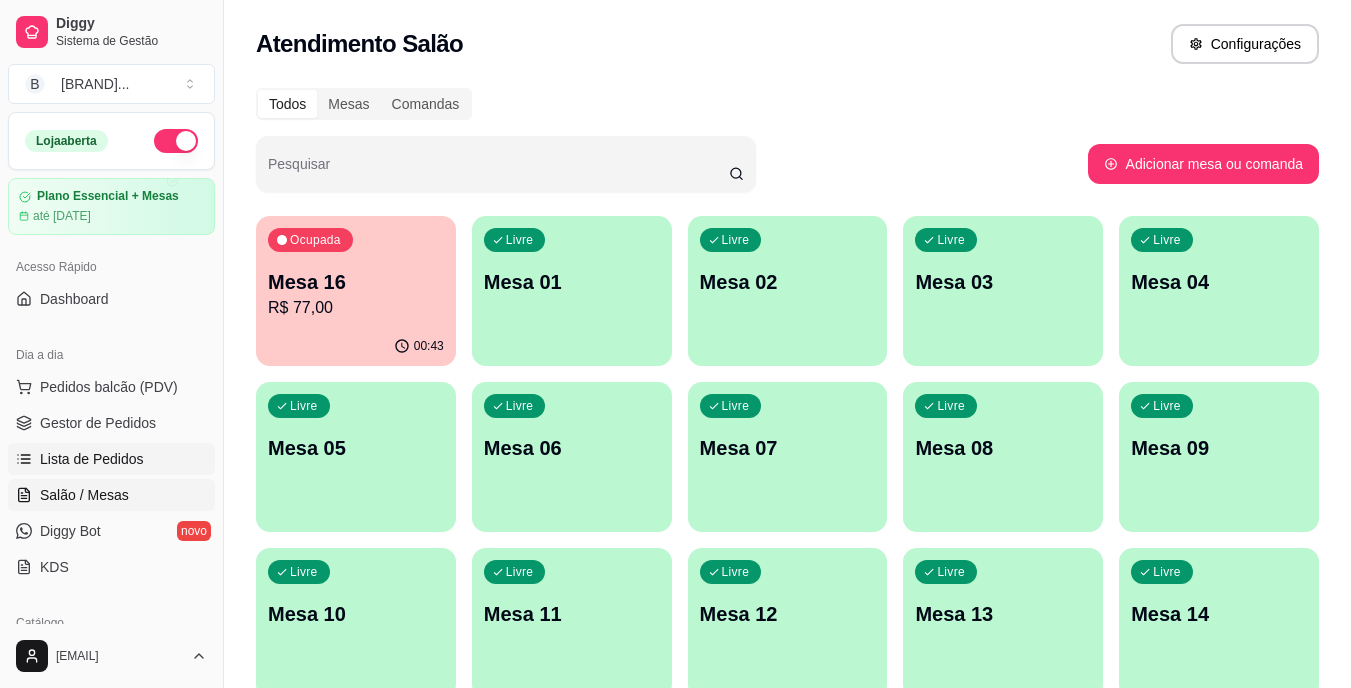 click on "Lista de Pedidos" at bounding box center (92, 459) 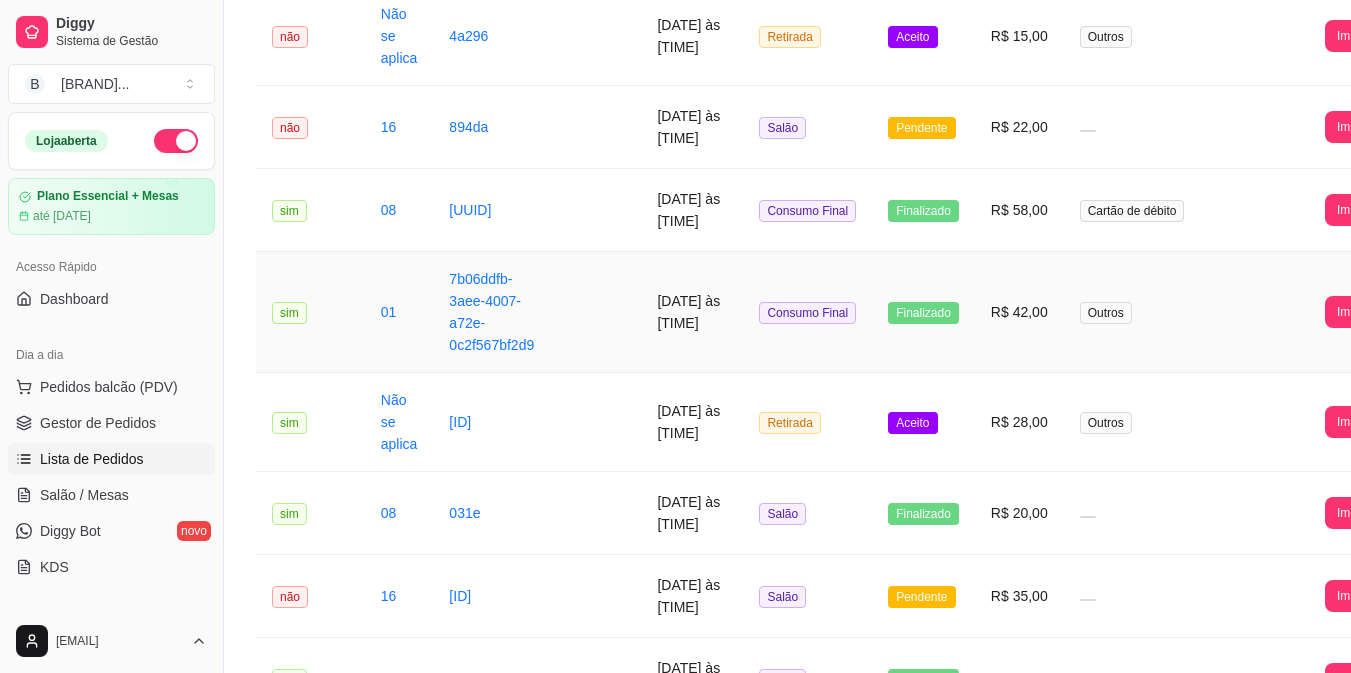scroll, scrollTop: 370, scrollLeft: 0, axis: vertical 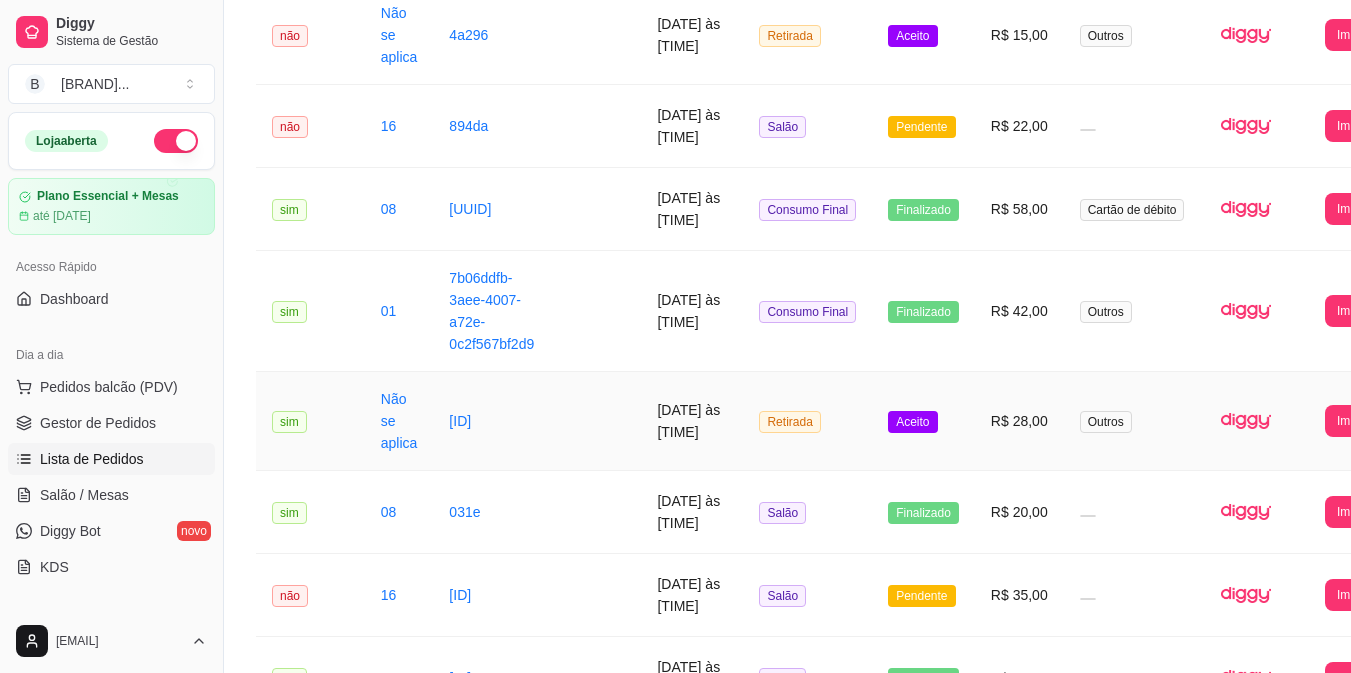 click on "R$ 28,00" at bounding box center (1019, 421) 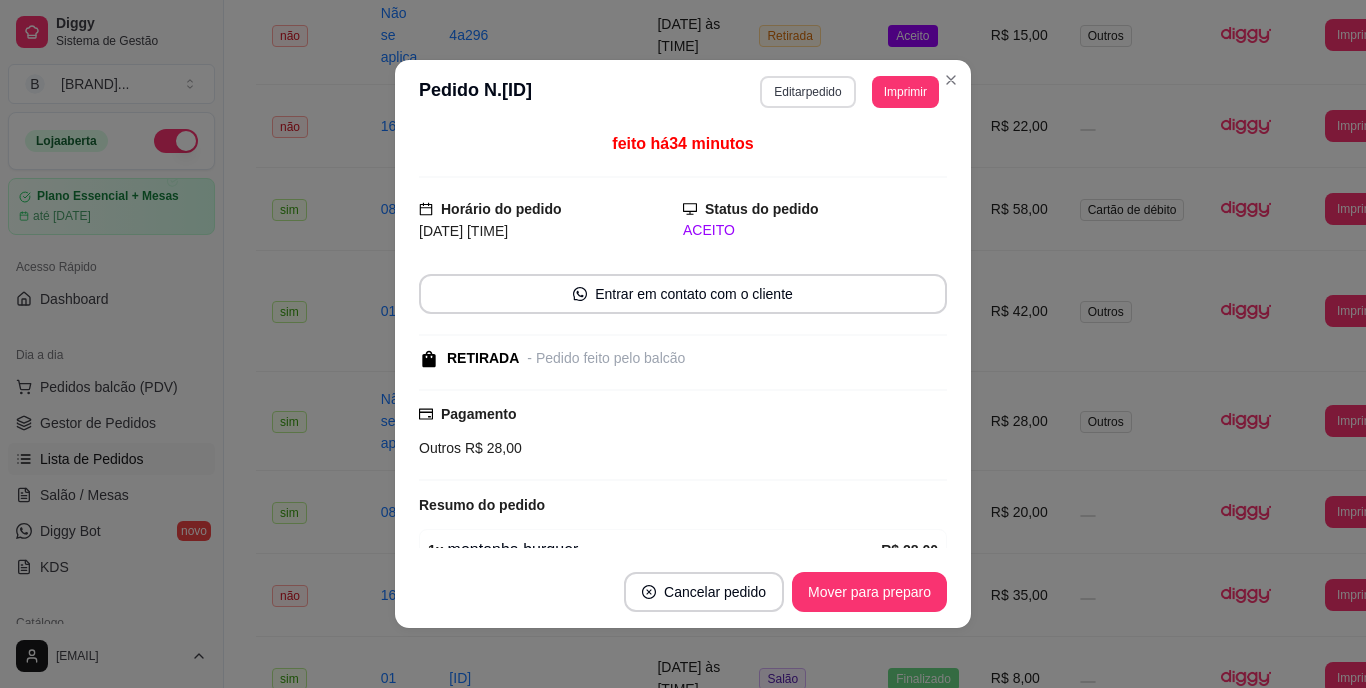 click on "Editar  pedido" at bounding box center (807, 92) 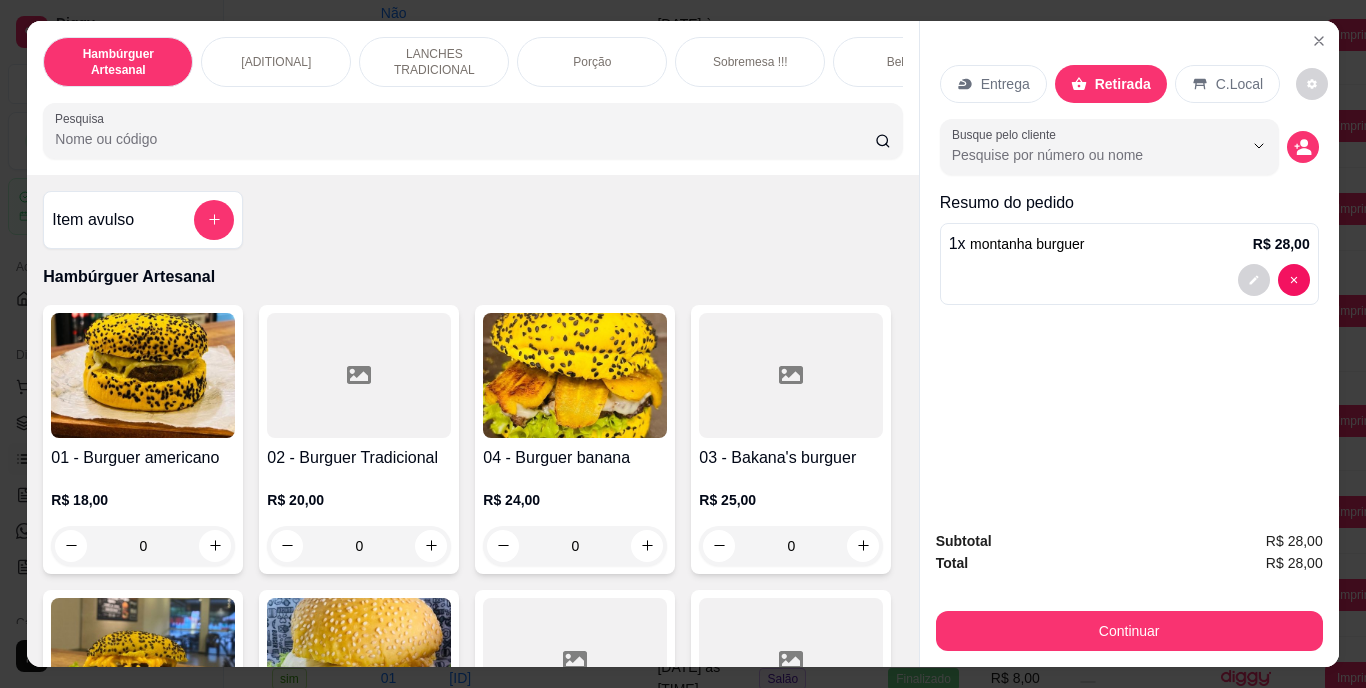click on "Pesquisa" at bounding box center [465, 139] 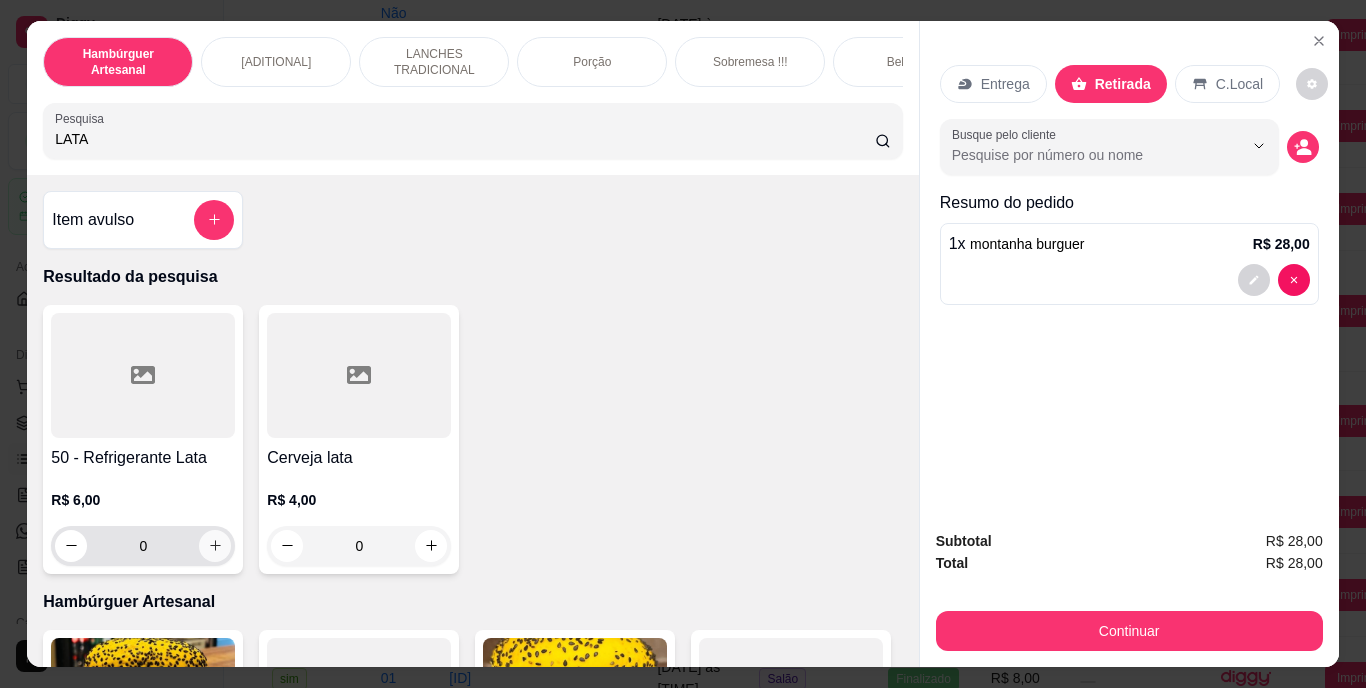 type on "LATA" 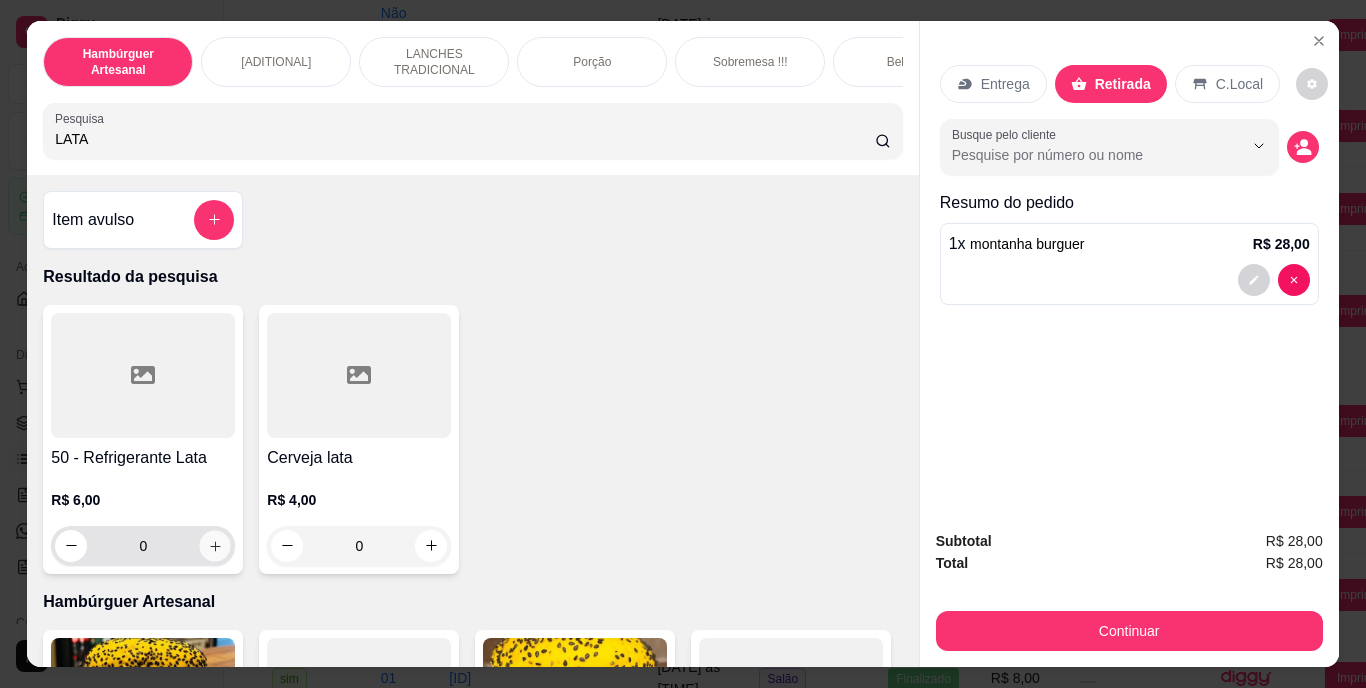 click 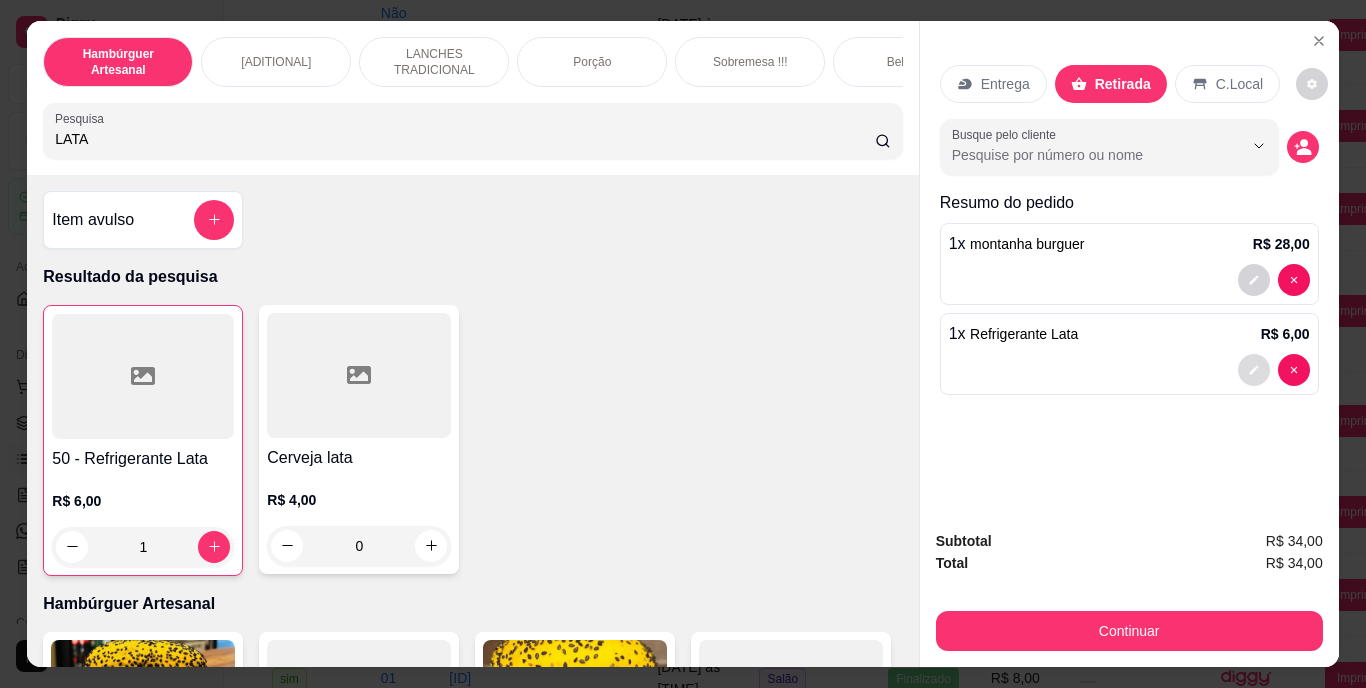click at bounding box center (1254, 370) 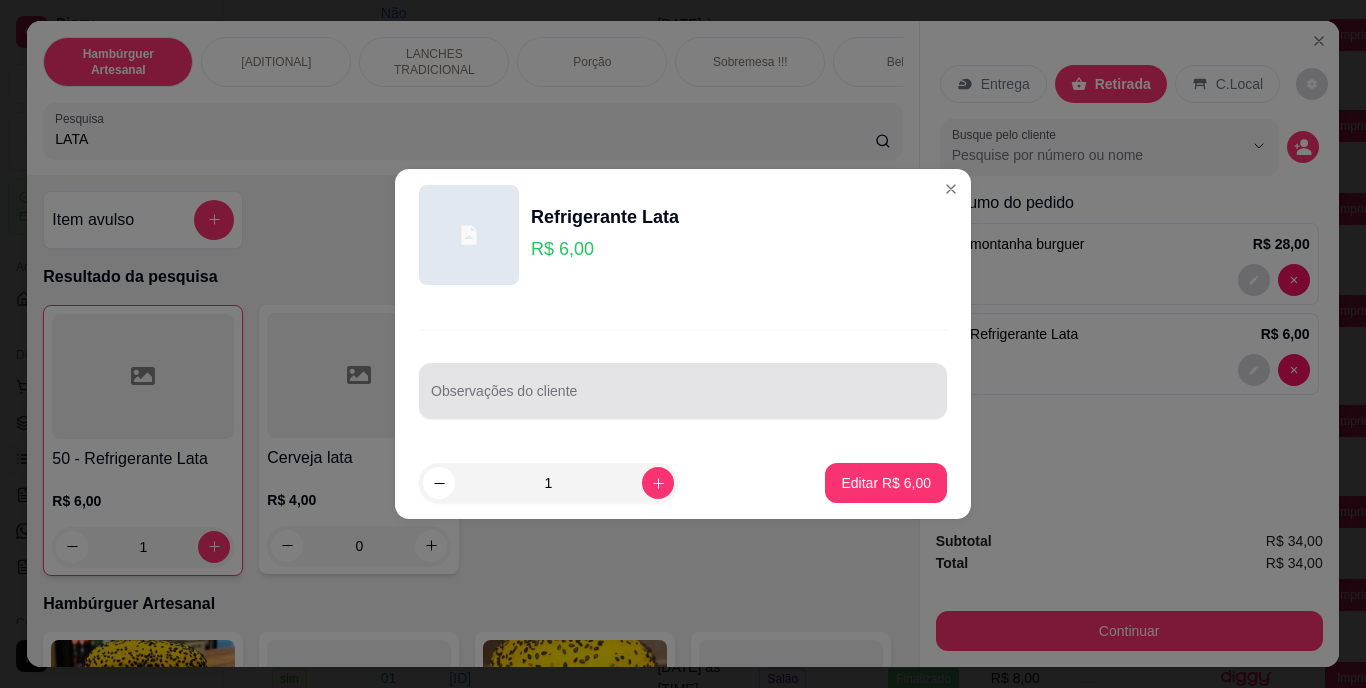 click at bounding box center [683, 391] 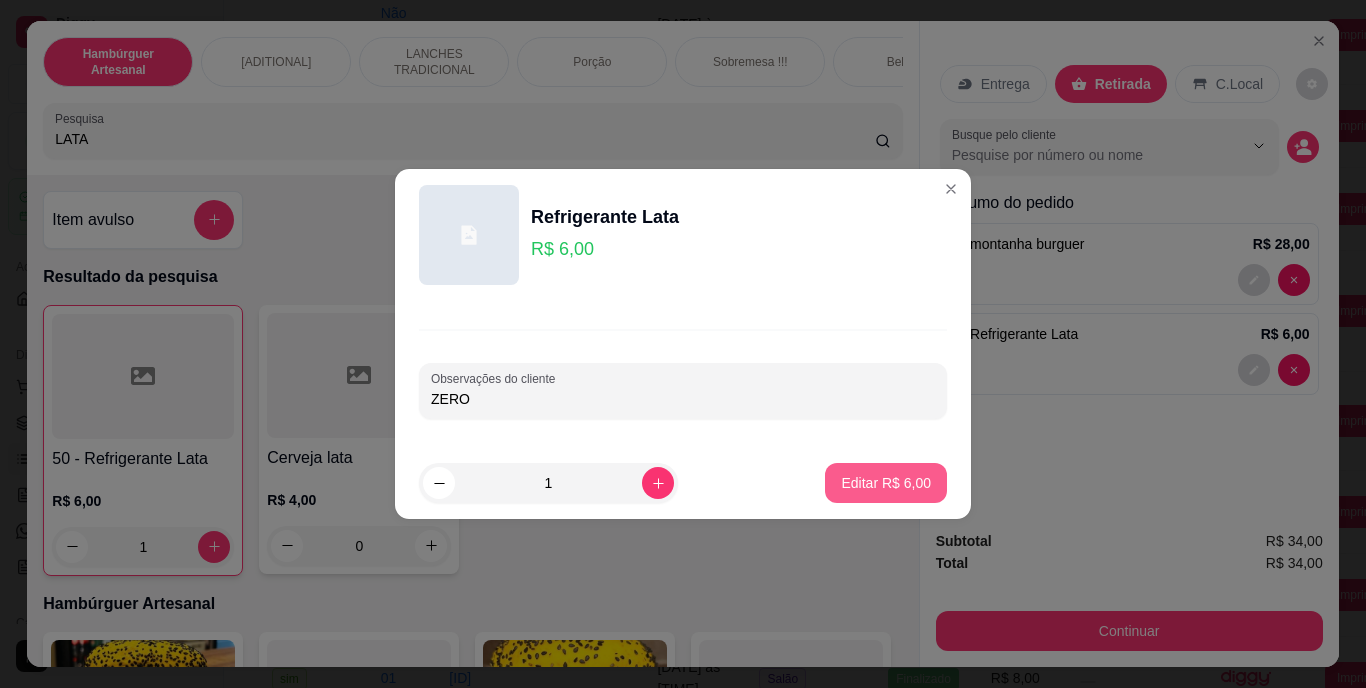 type on "ZERO" 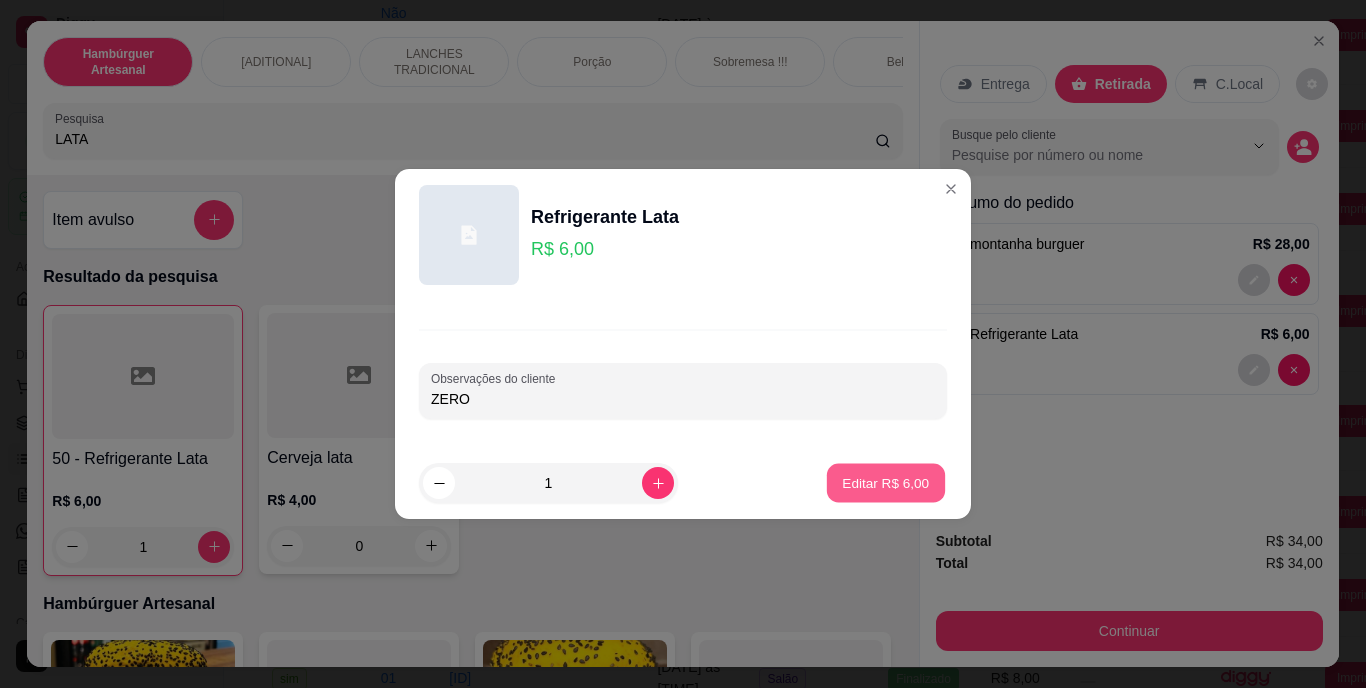 click on "Editar   R$ 6,00" at bounding box center [886, 482] 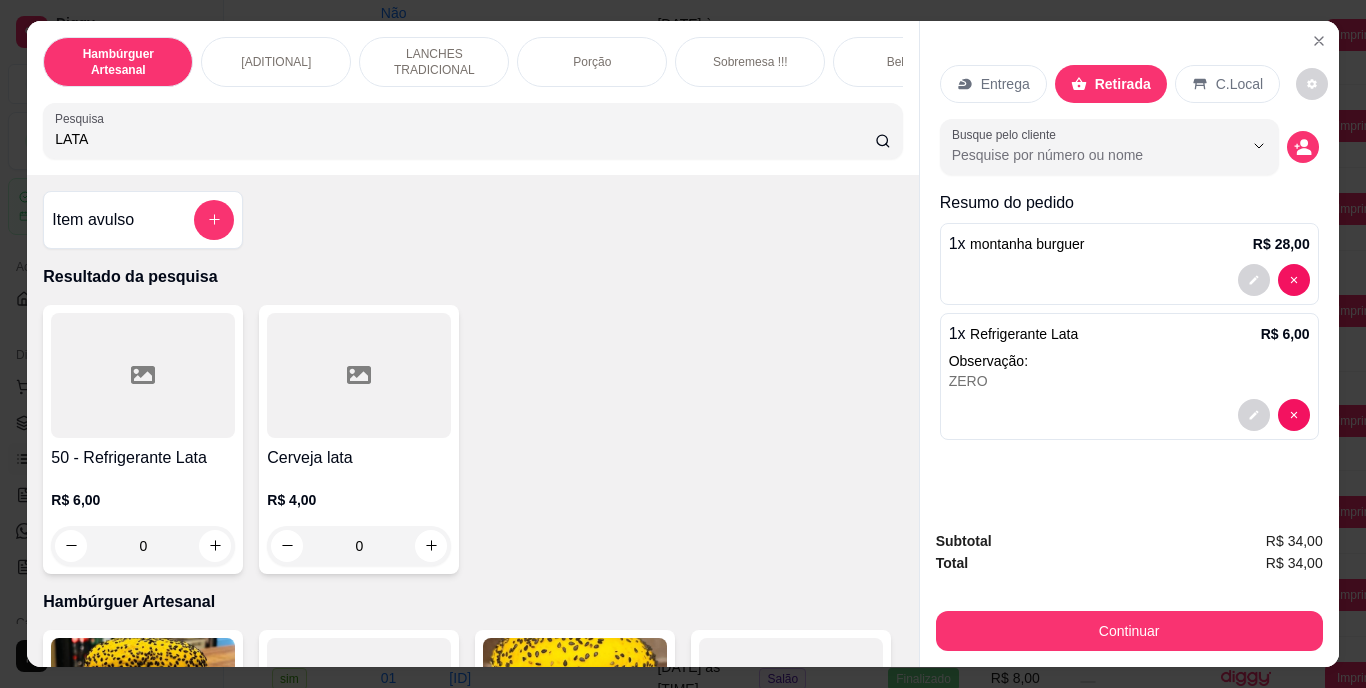 click on "Subtotal R$ 34,00 Total R$ 34,00 Continuar" at bounding box center (1129, 590) 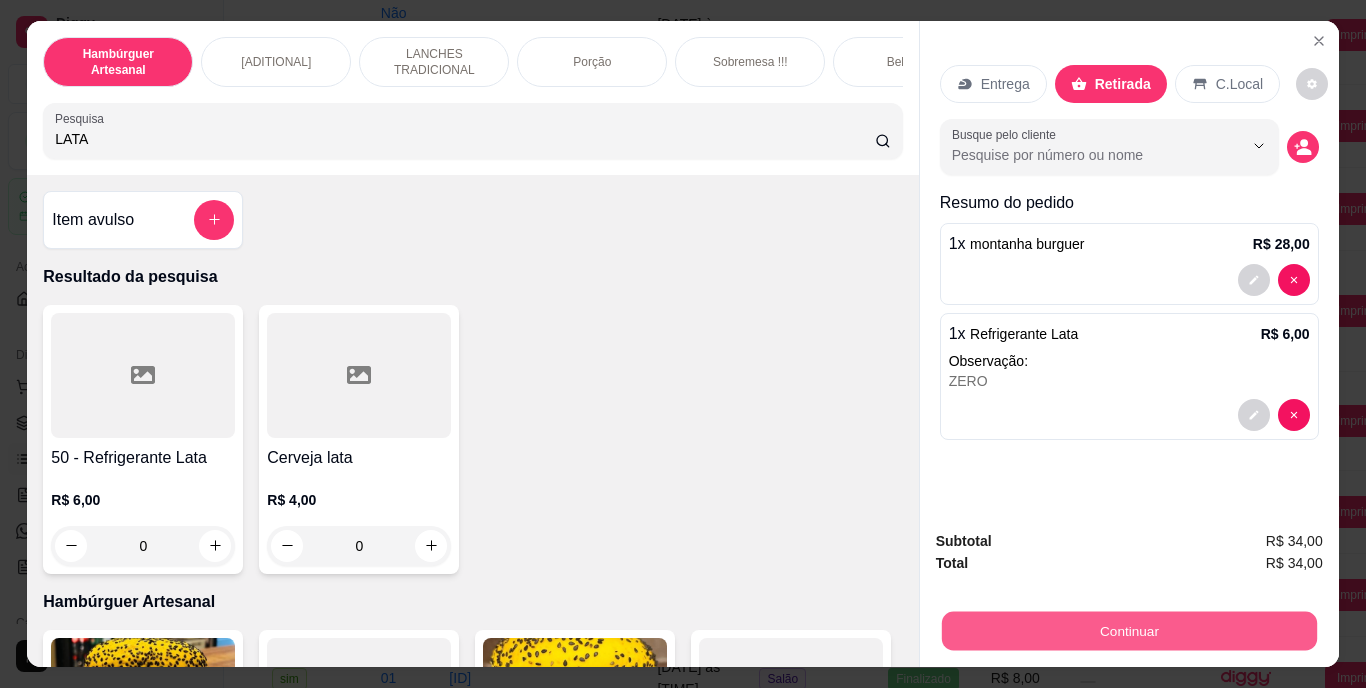 click on "Continuar" at bounding box center (1128, 631) 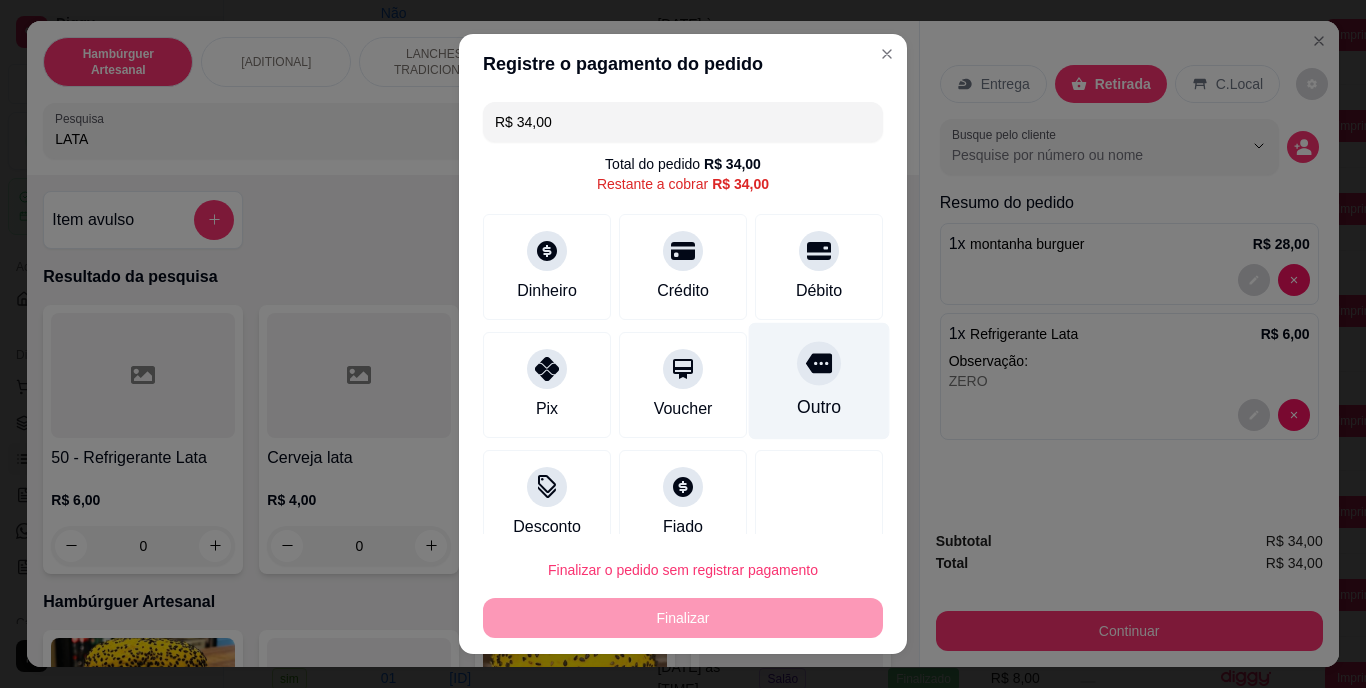 click on "Outro" at bounding box center (819, 408) 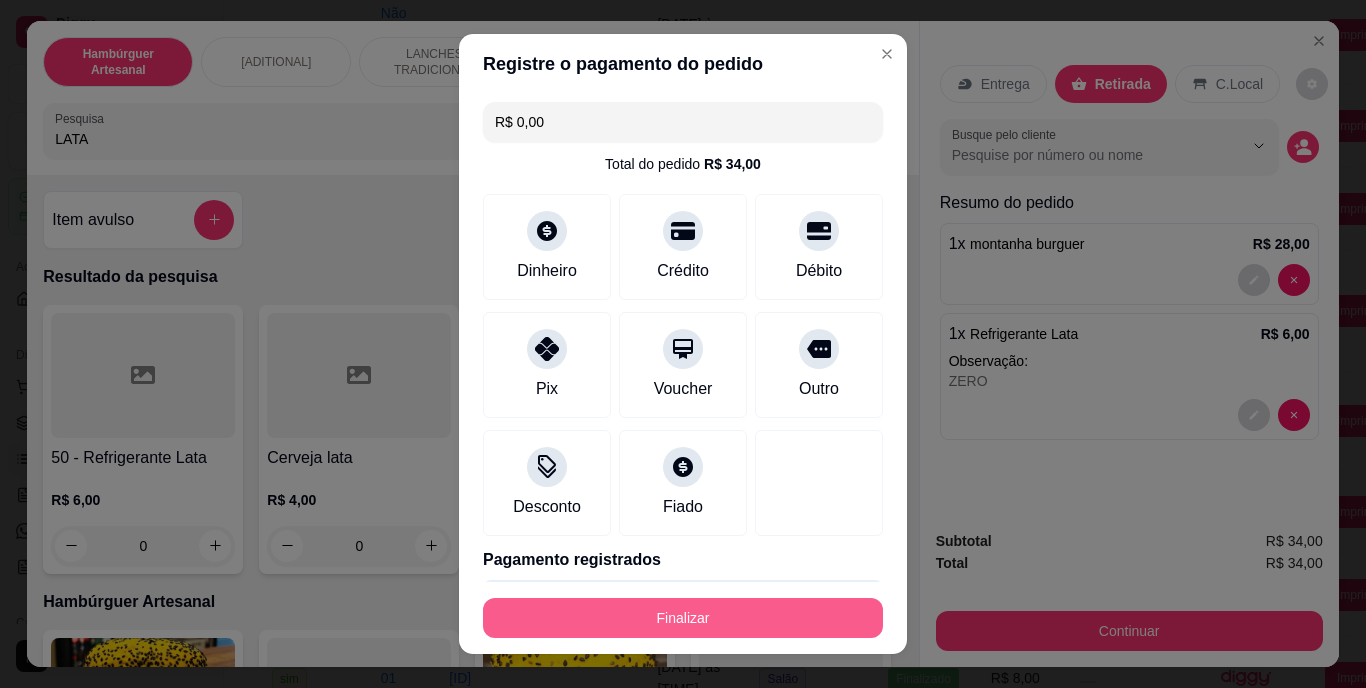 click on "Finalizar" at bounding box center [683, 618] 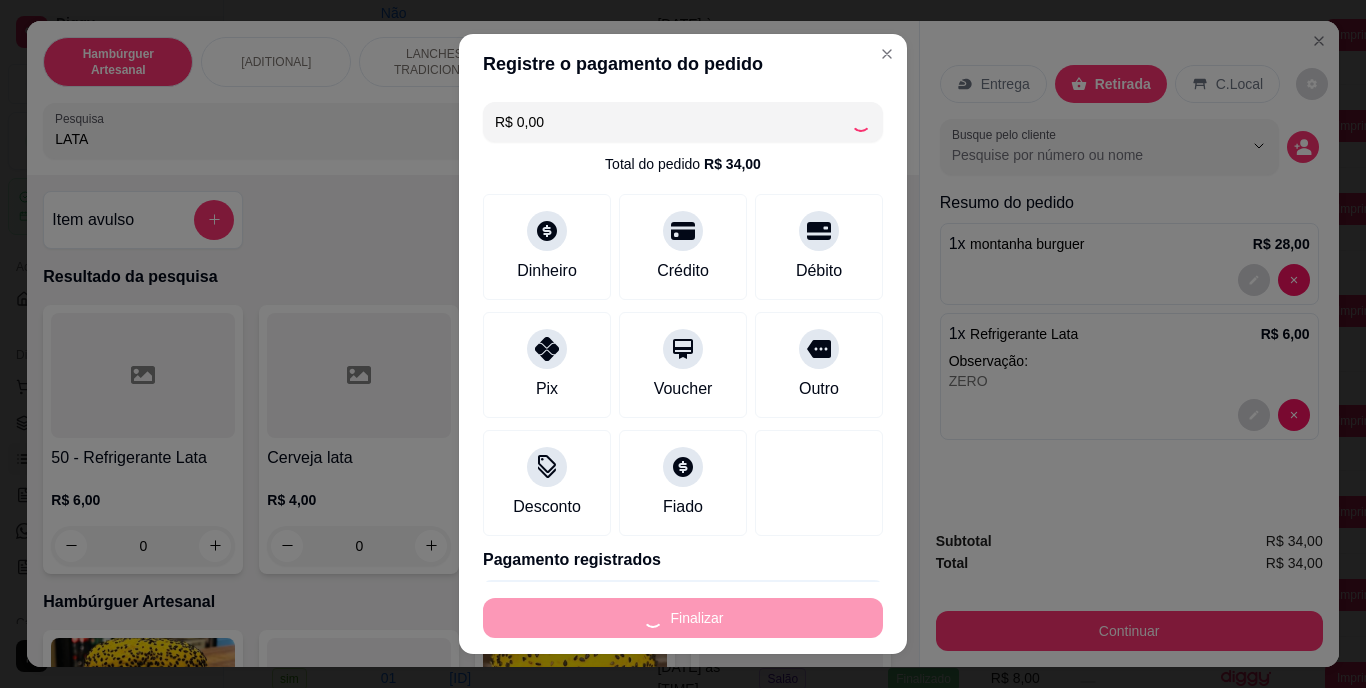 type on "0" 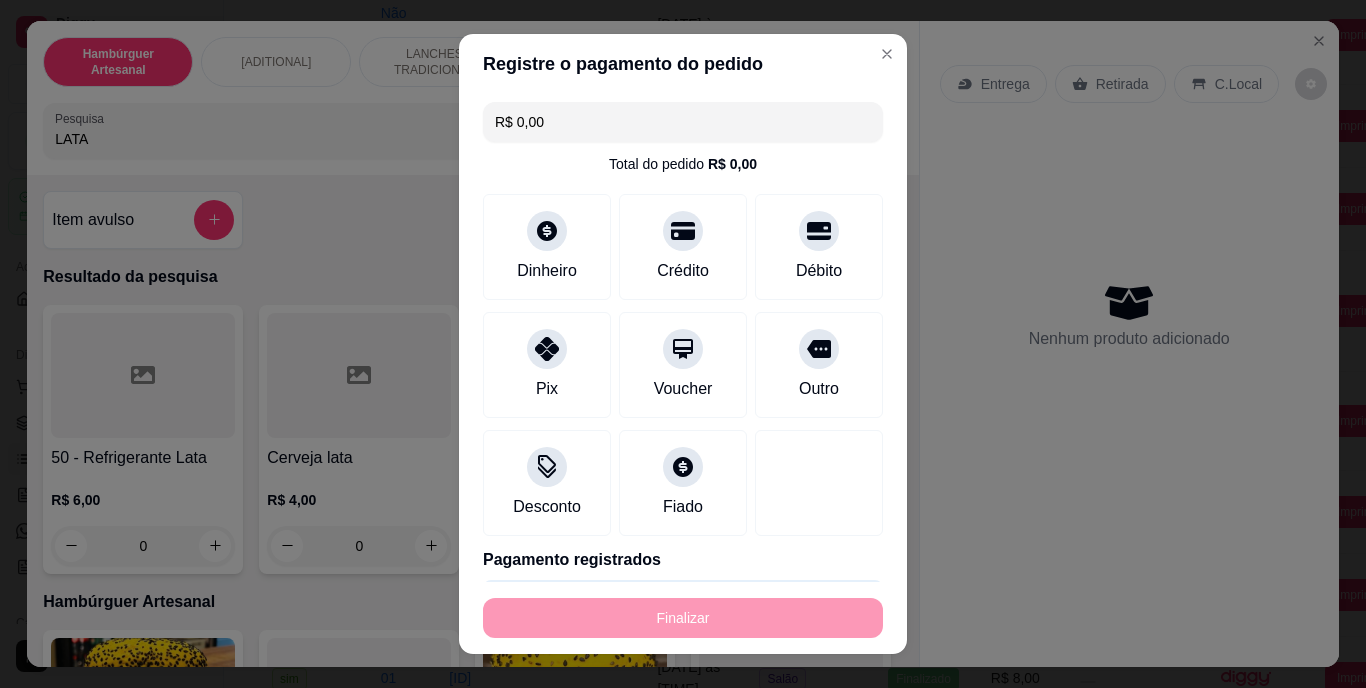 type on "-R$ 34,00" 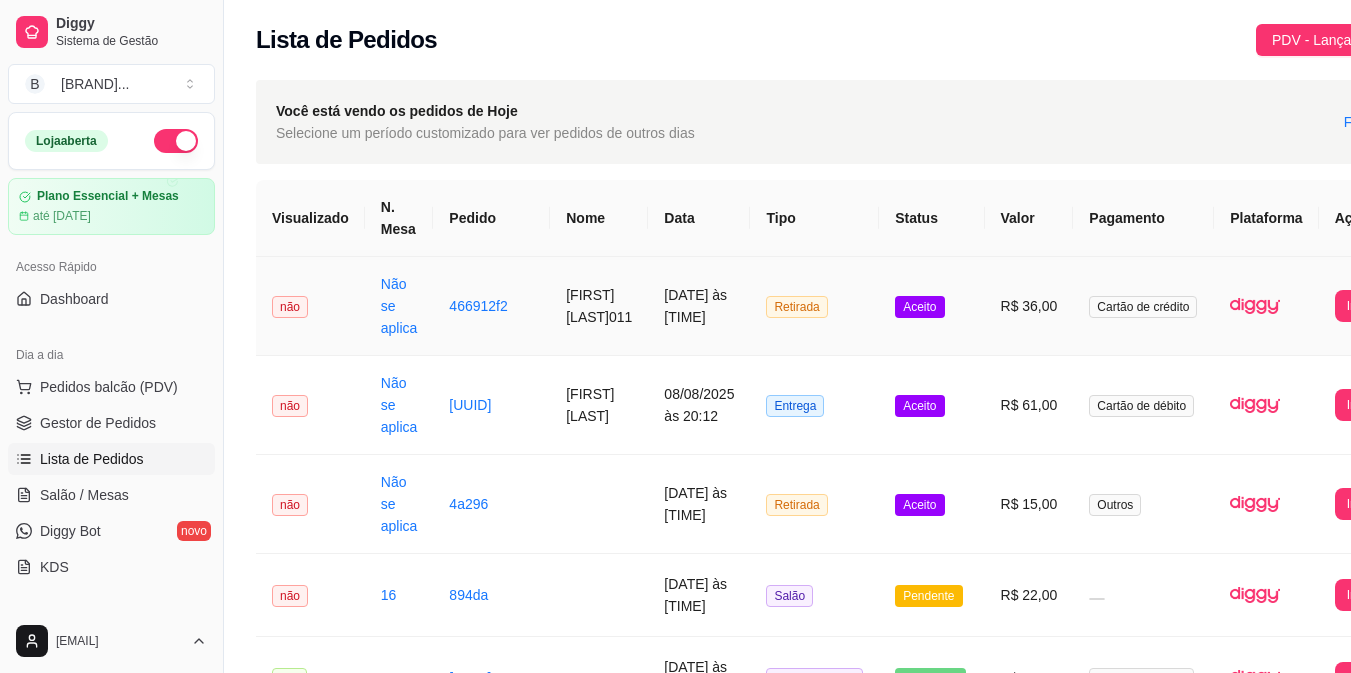 scroll, scrollTop: 0, scrollLeft: 94, axis: horizontal 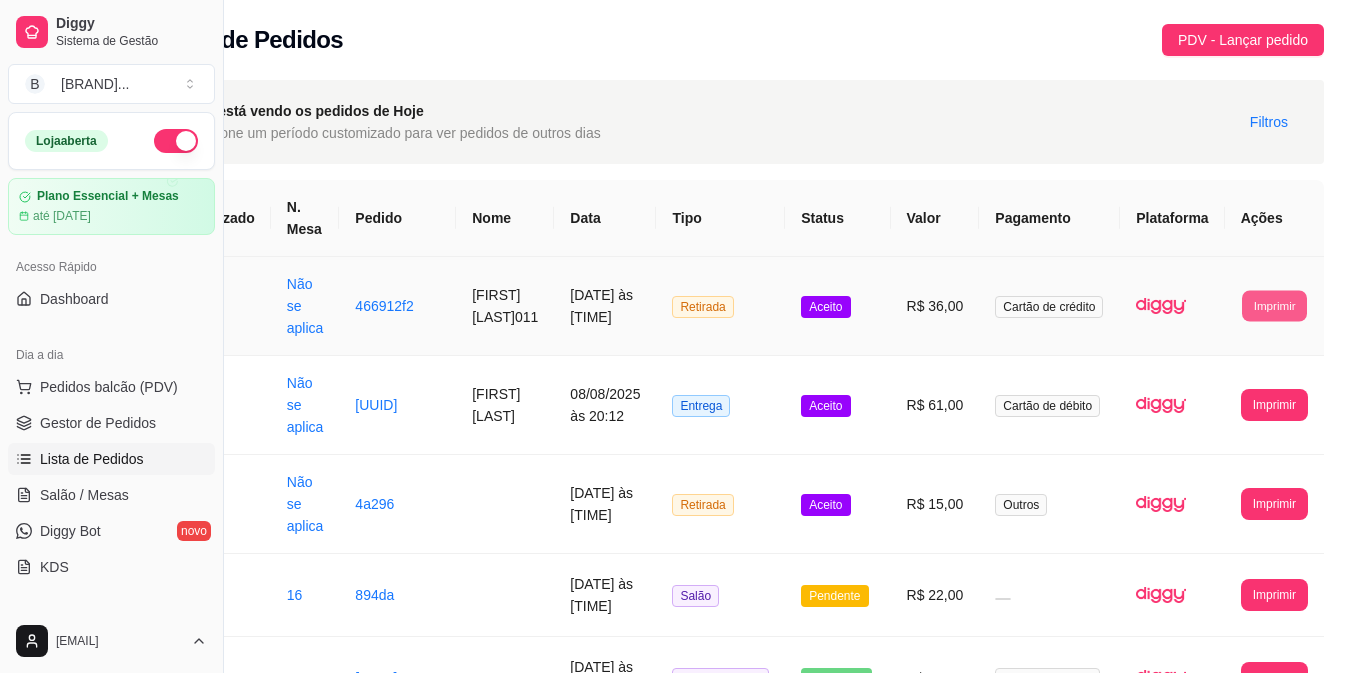 click on "Imprimir" at bounding box center (1274, 305) 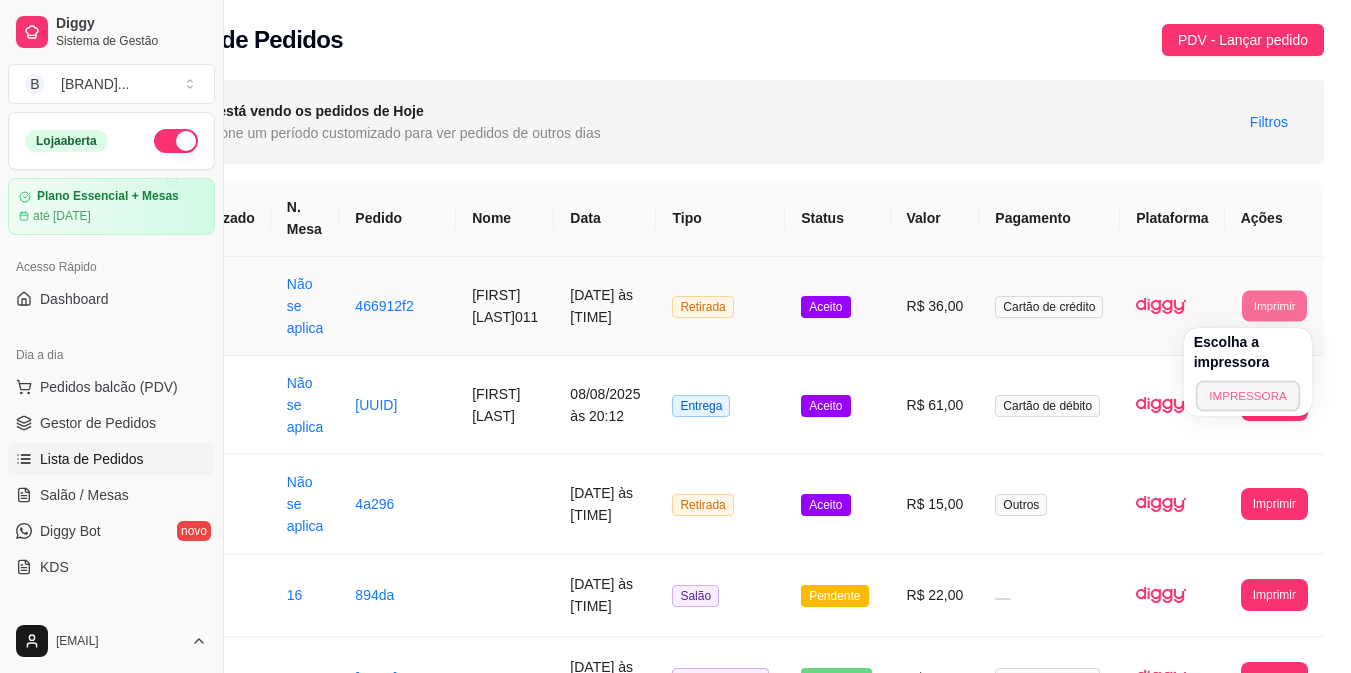click on "IMPRESSORA" at bounding box center [1247, 395] 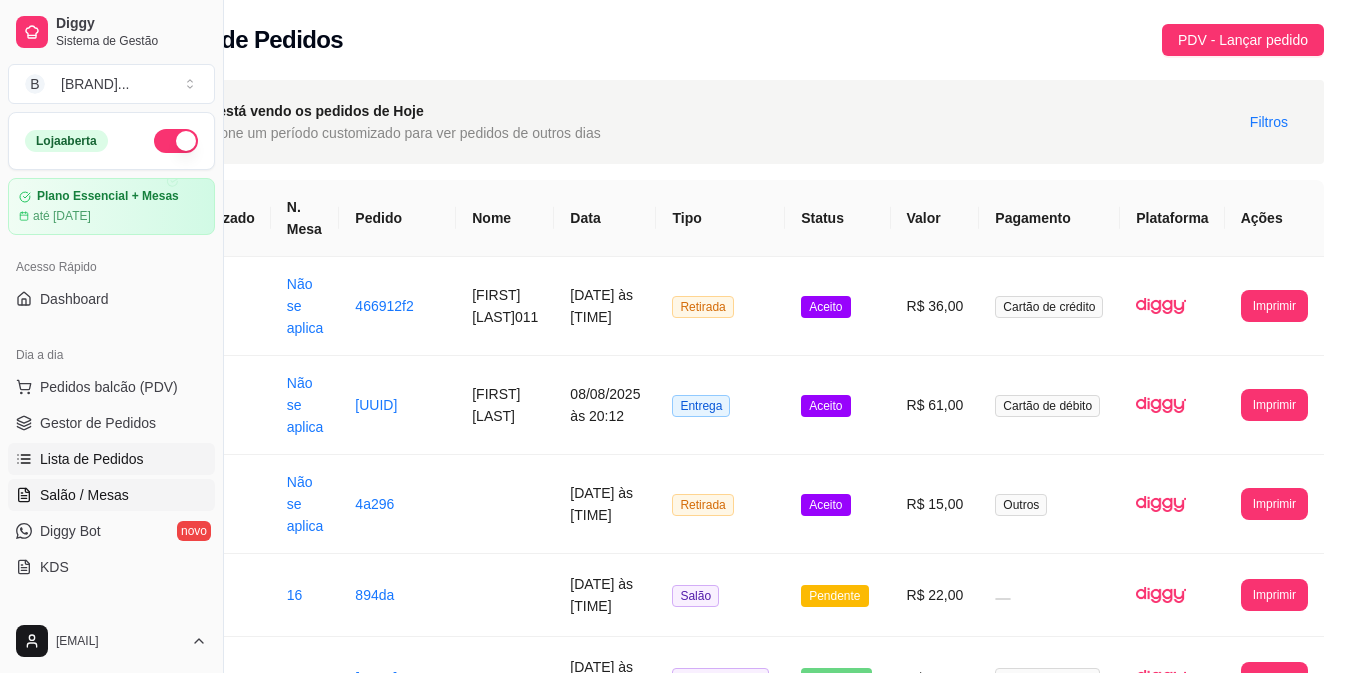click on "Salão / Mesas" at bounding box center [111, 495] 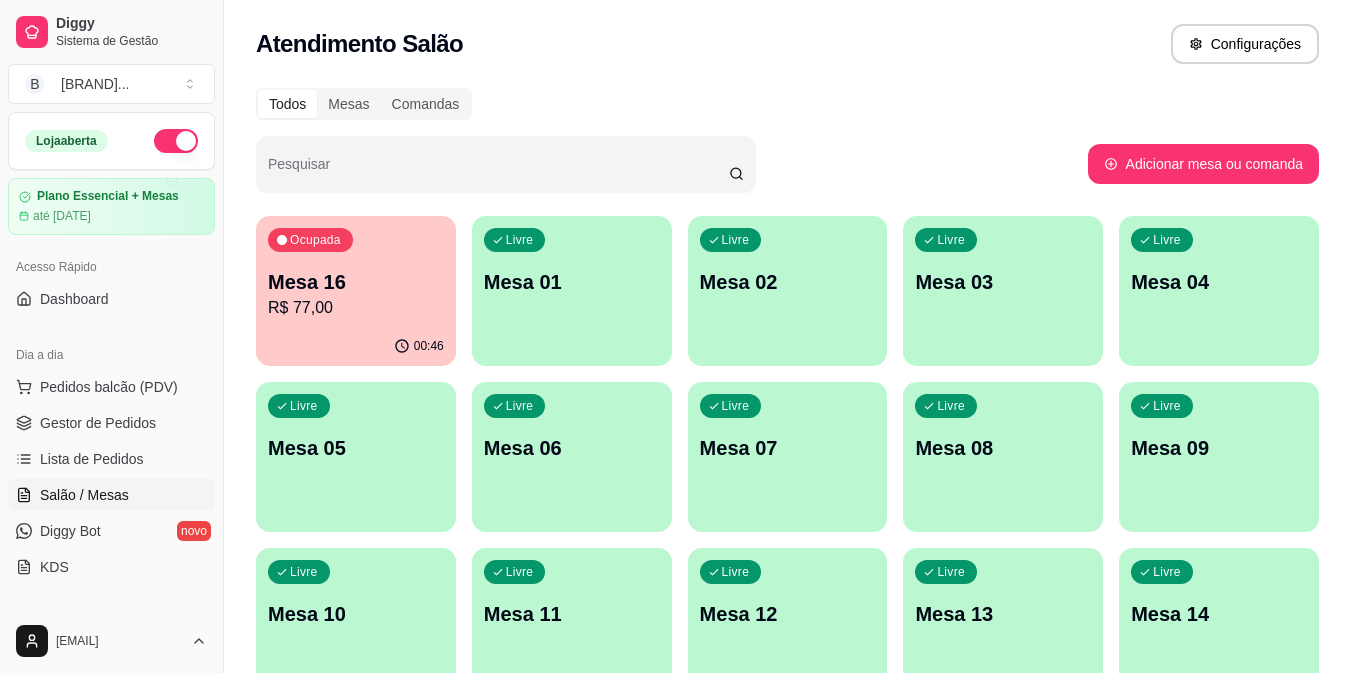 scroll, scrollTop: 0, scrollLeft: 0, axis: both 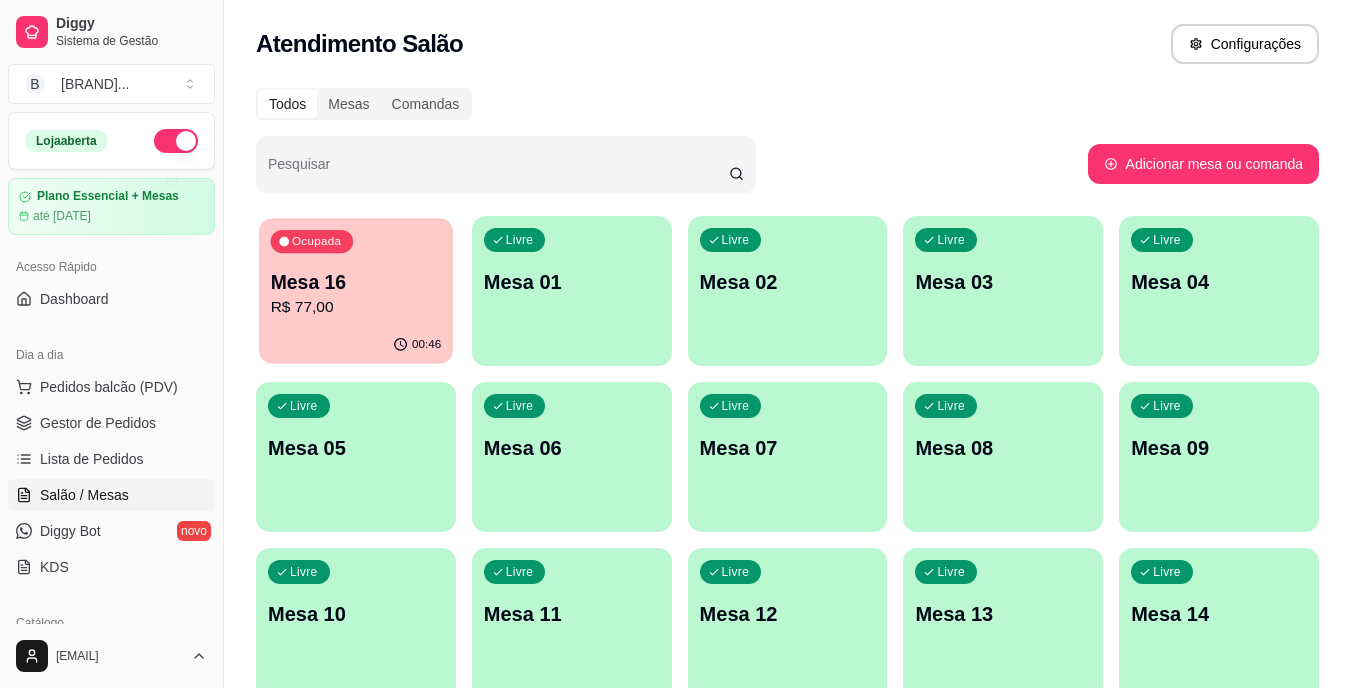 click on "Mesa 16" at bounding box center (356, 282) 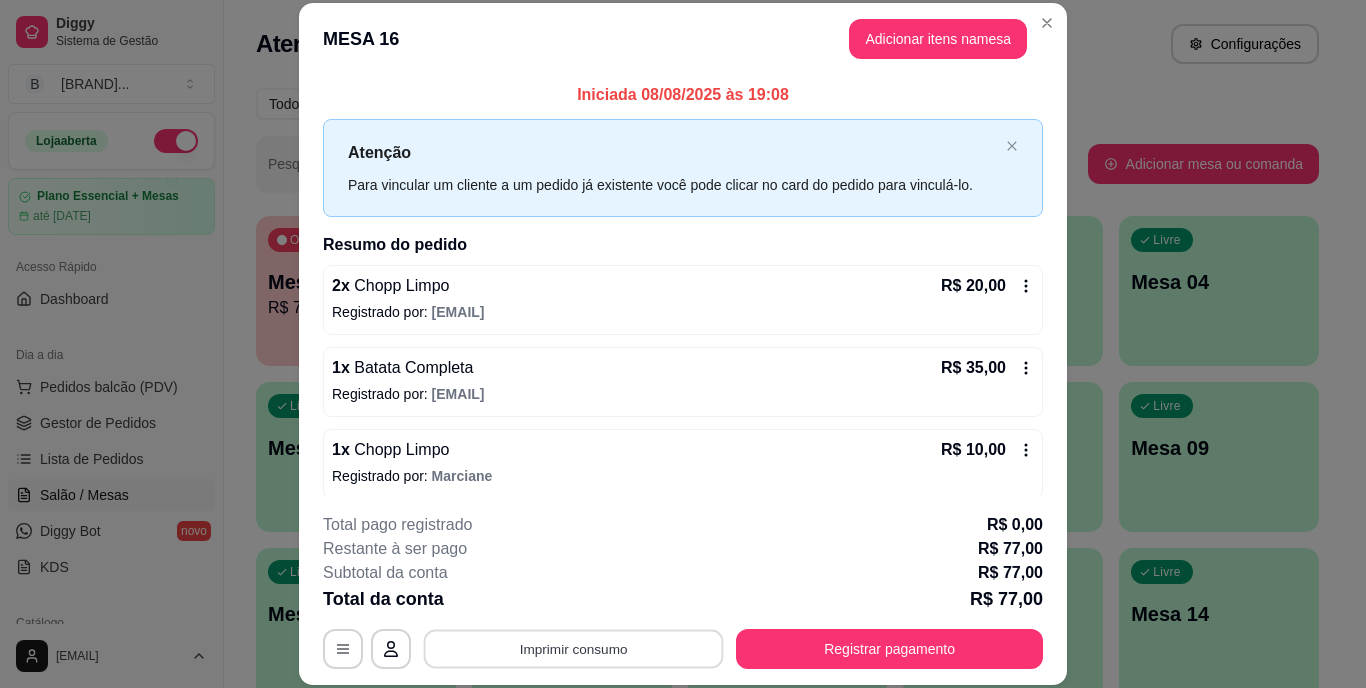 click on "Imprimir consumo" at bounding box center [574, 648] 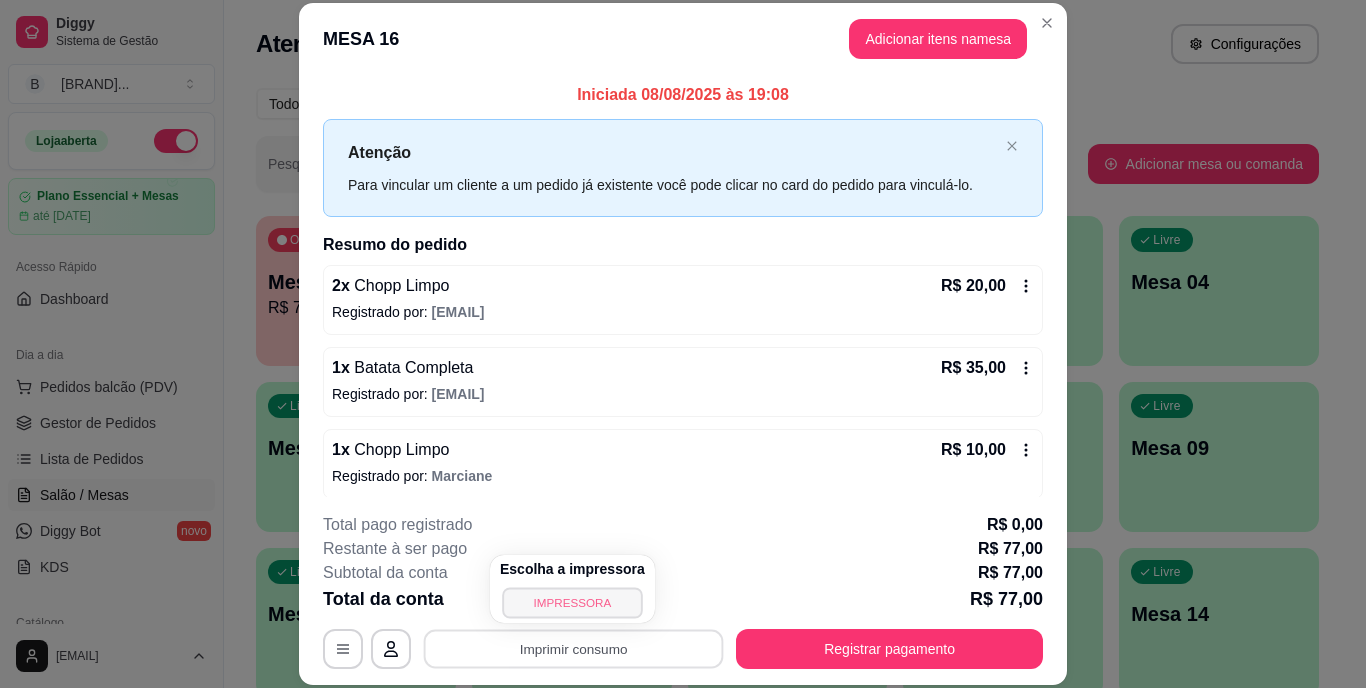 click on "IMPRESSORA" at bounding box center [572, 602] 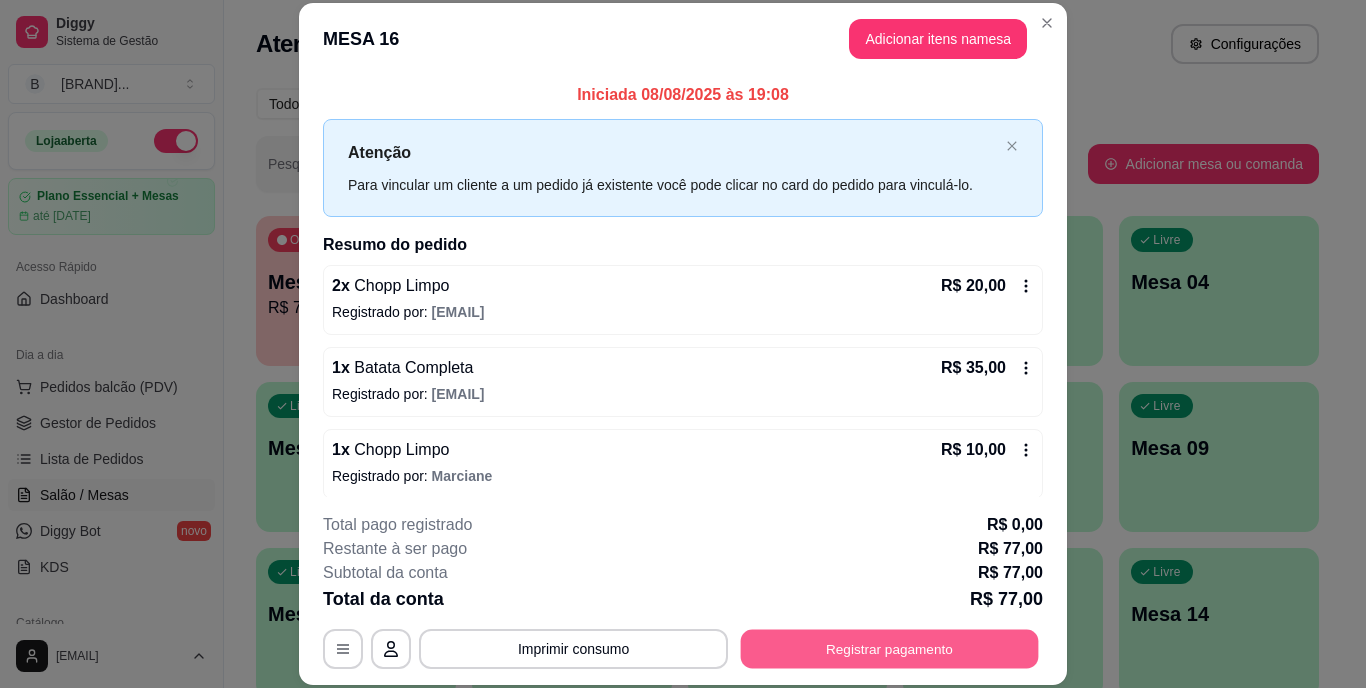 click on "Registrar pagamento" at bounding box center (890, 648) 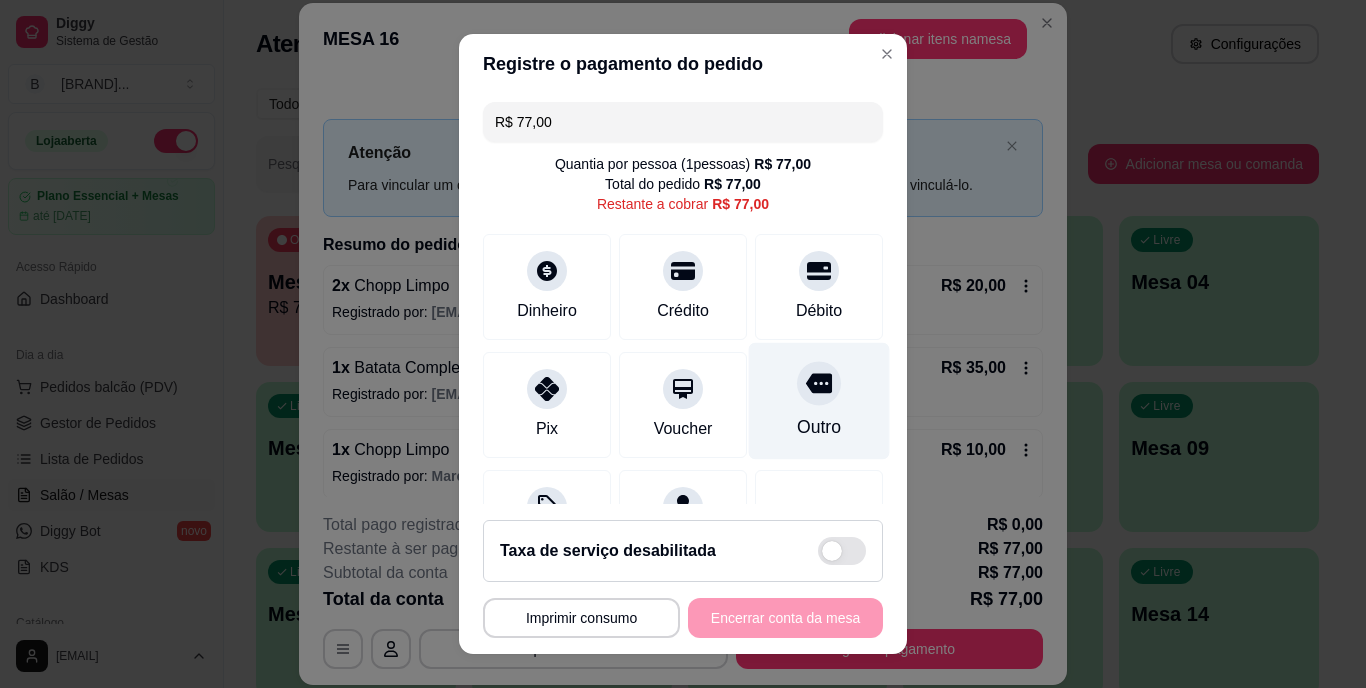 click at bounding box center (819, 384) 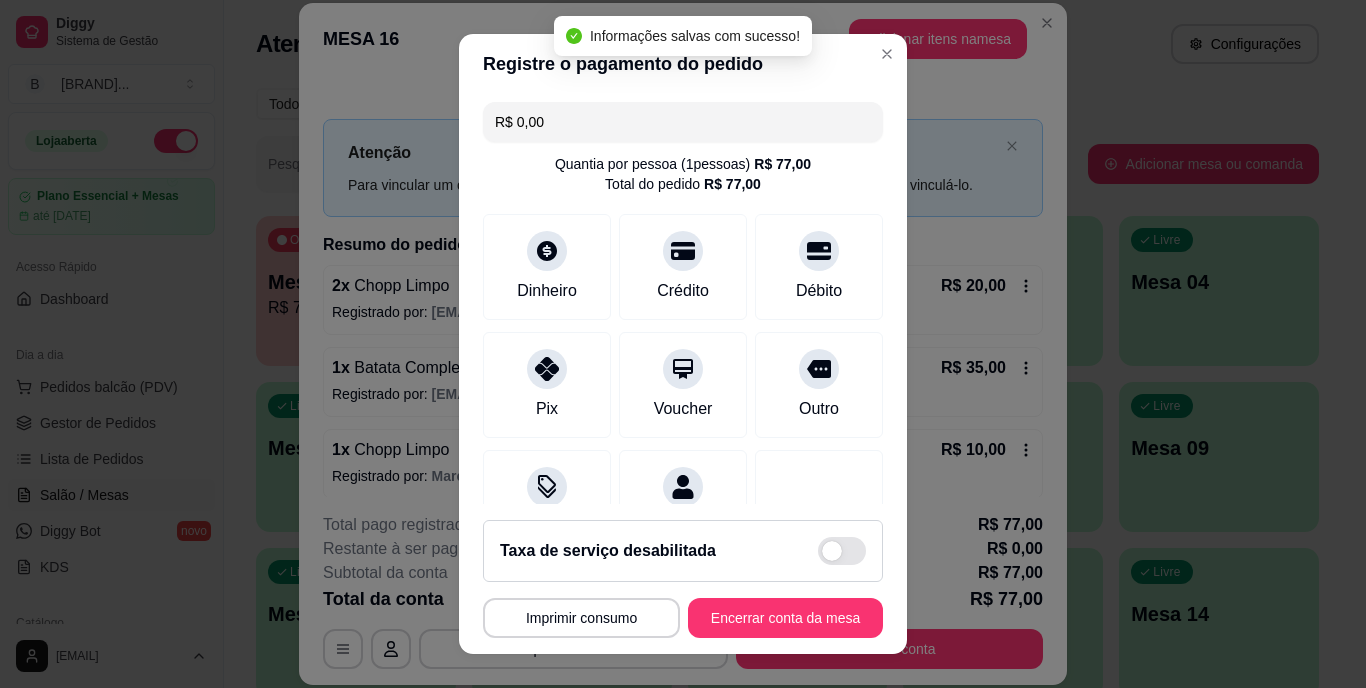 type on "R$ 0,00" 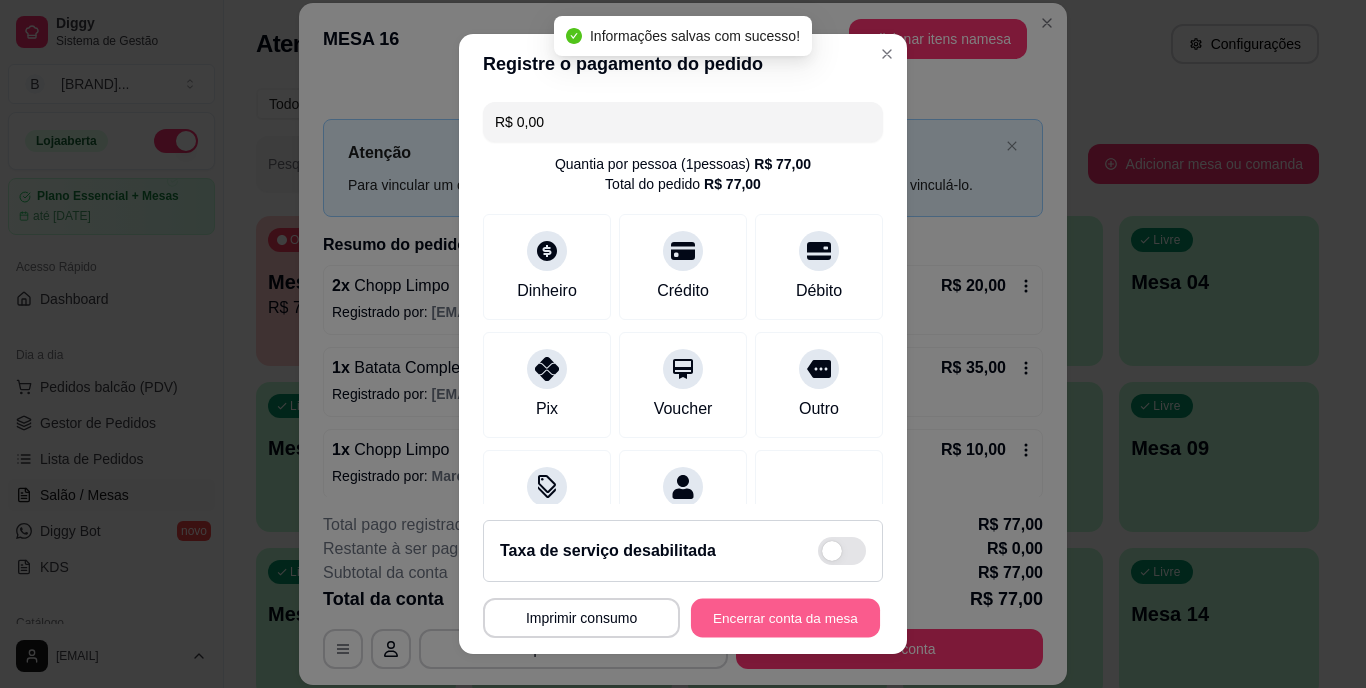click on "Encerrar conta da mesa" at bounding box center [785, 617] 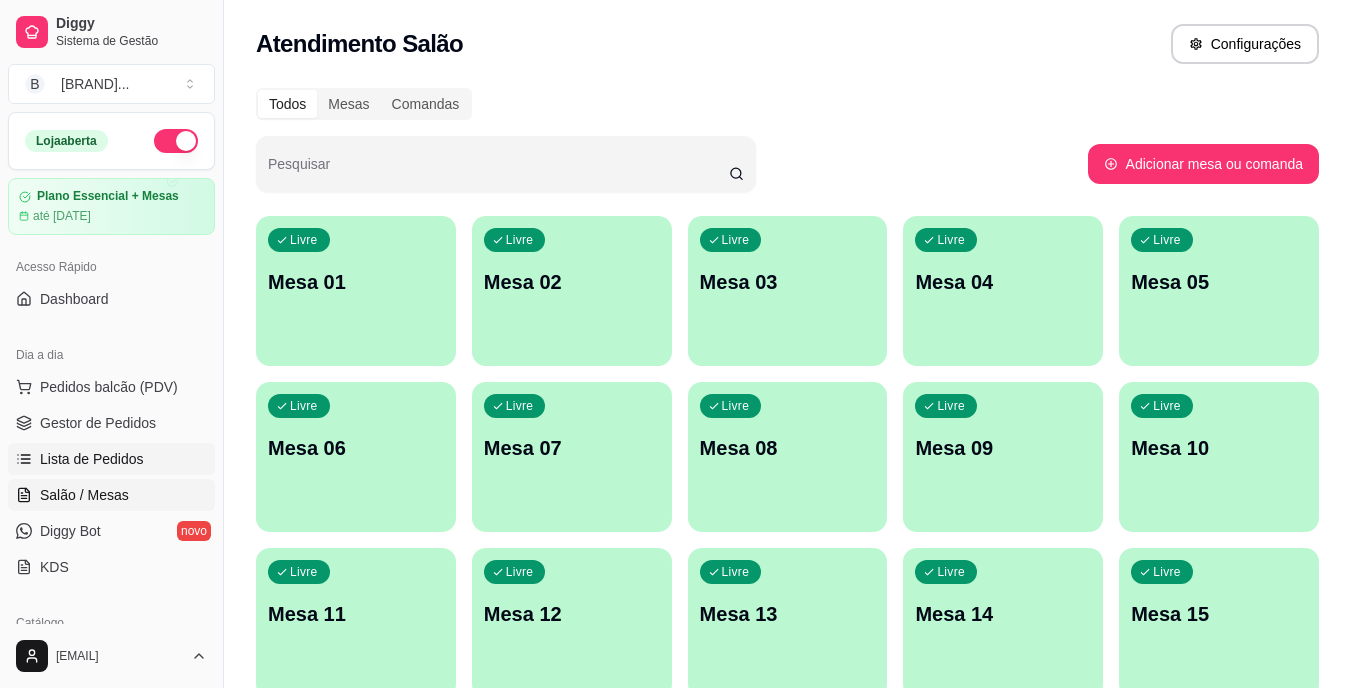 click on "Lista de Pedidos" at bounding box center [92, 459] 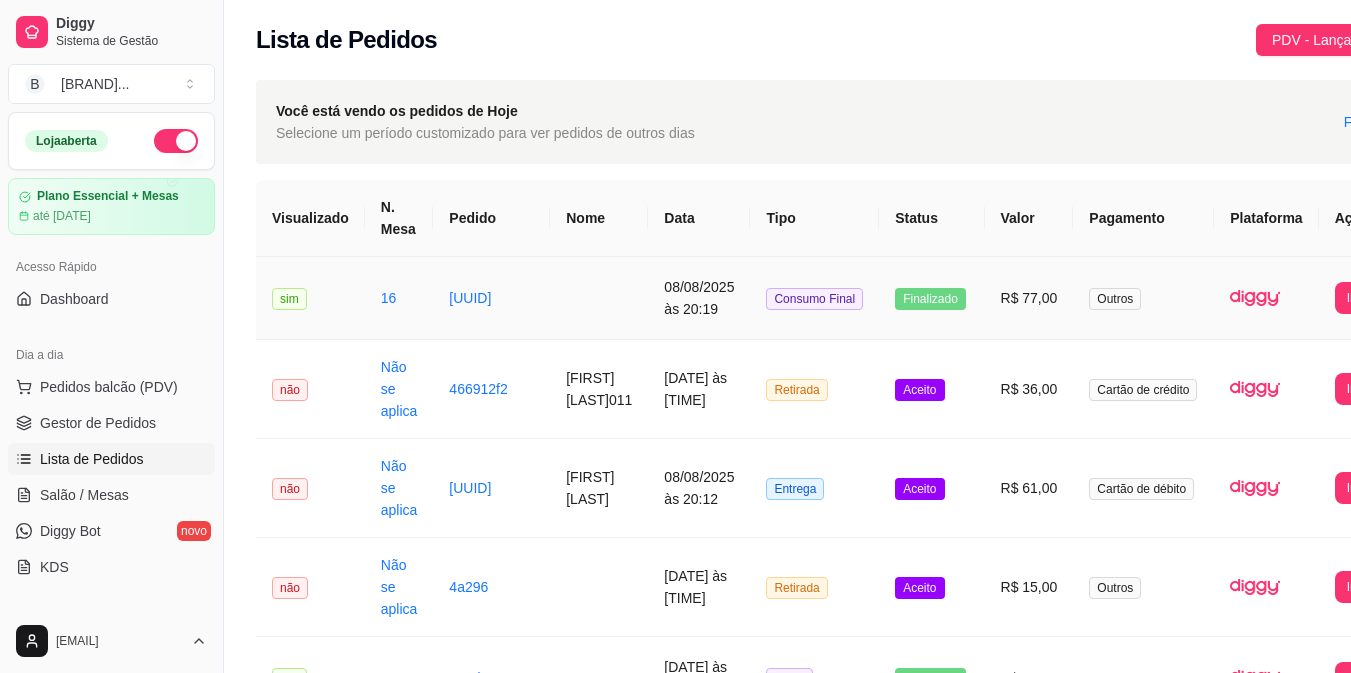 scroll, scrollTop: 0, scrollLeft: 94, axis: horizontal 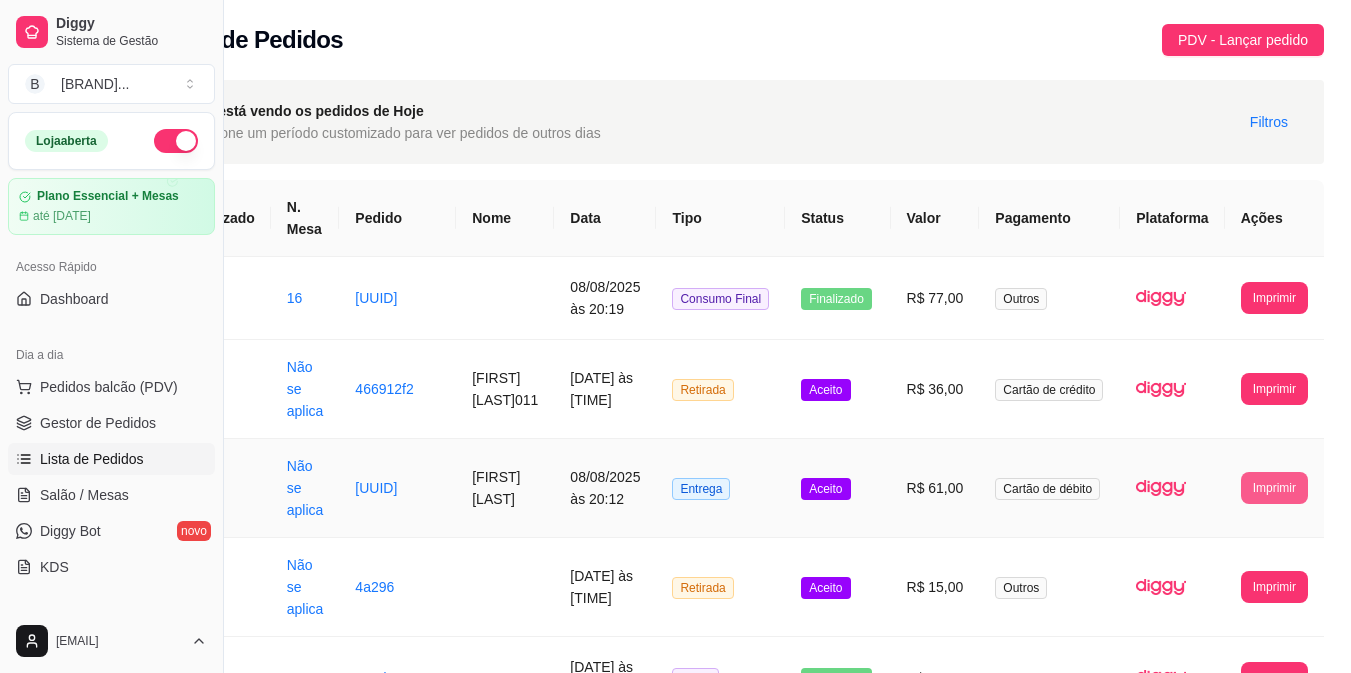 click on "Imprimir" at bounding box center [1274, 488] 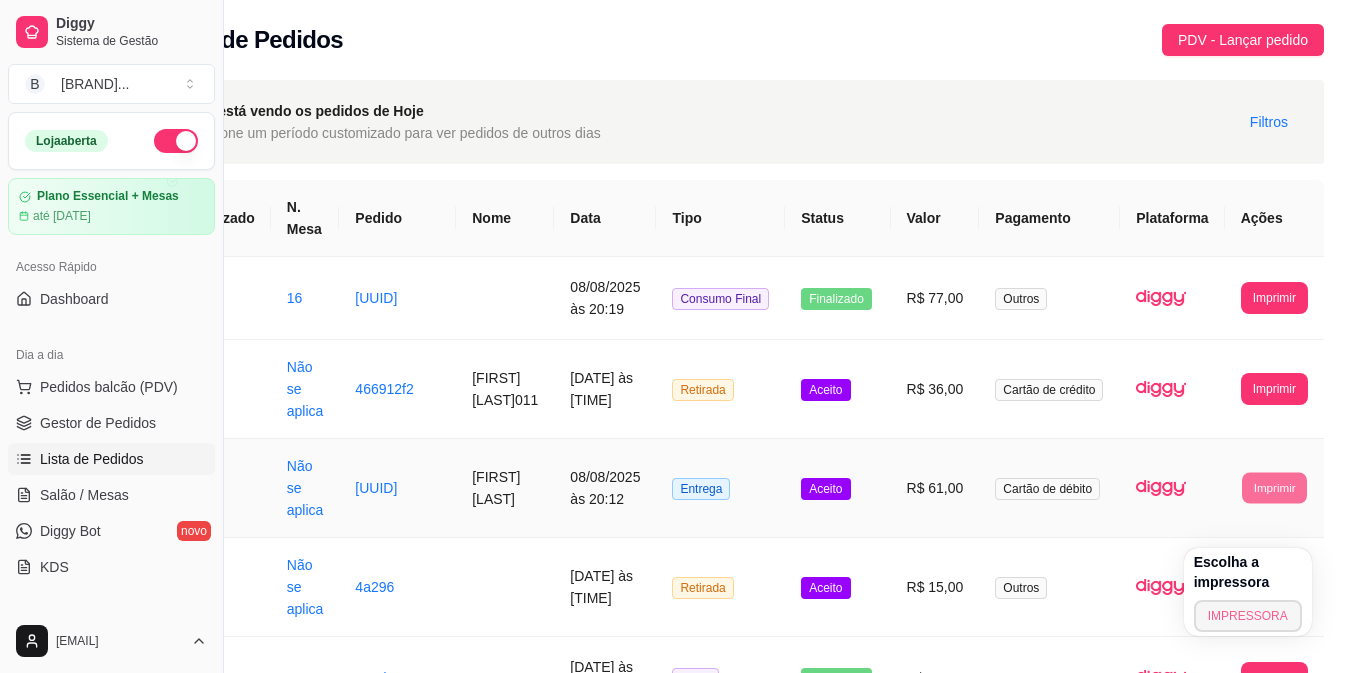 click on "IMPRESSORA" at bounding box center [1248, 616] 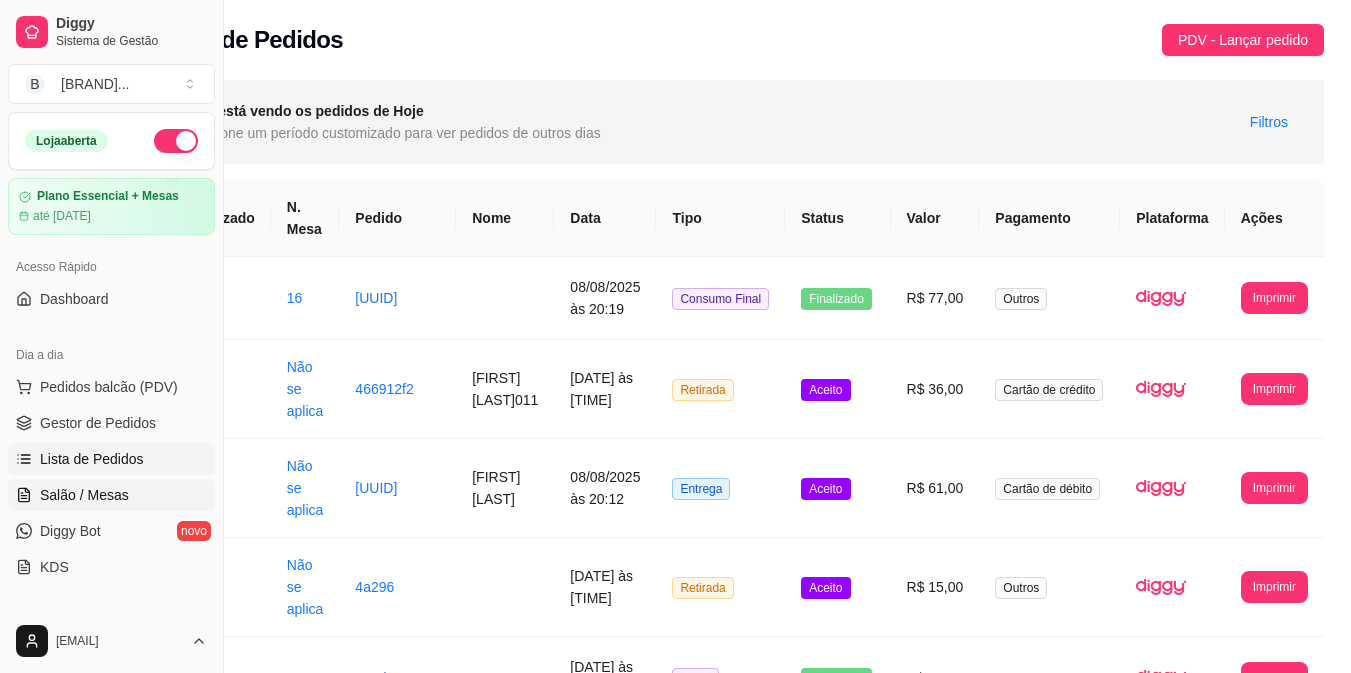 click on "Salão / Mesas" at bounding box center [111, 495] 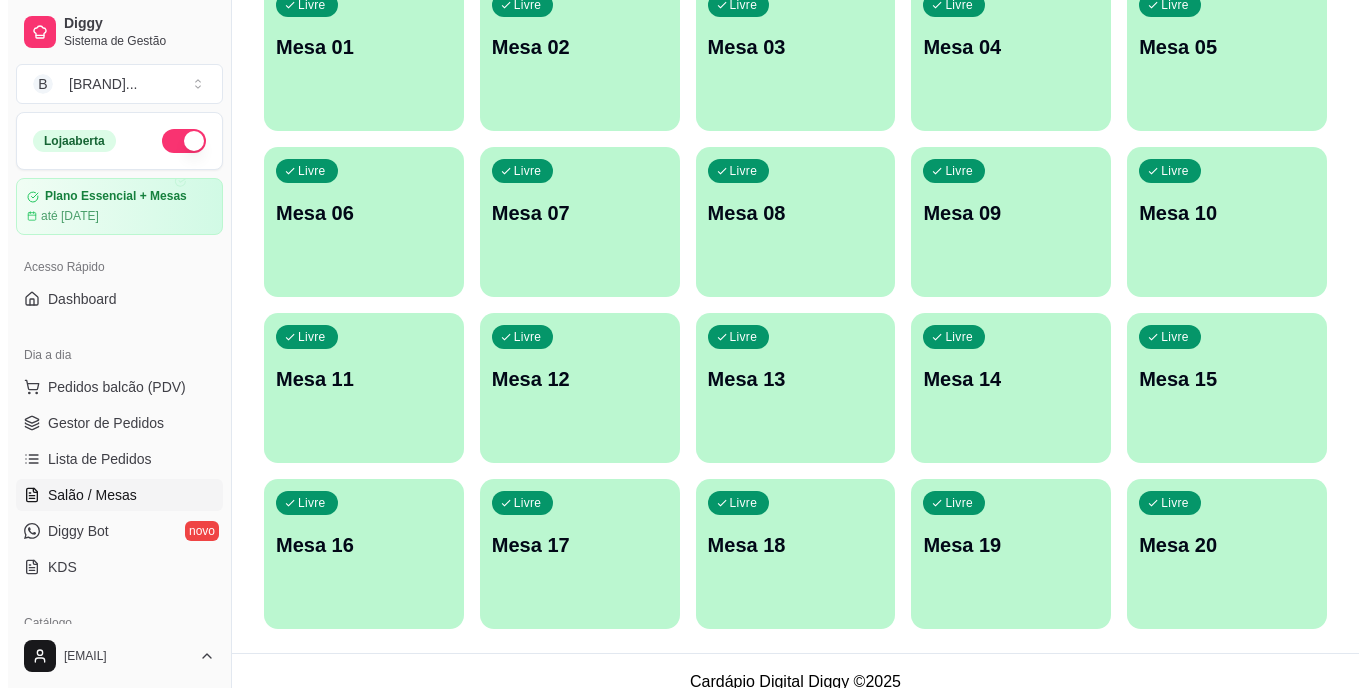 scroll, scrollTop: 244, scrollLeft: 0, axis: vertical 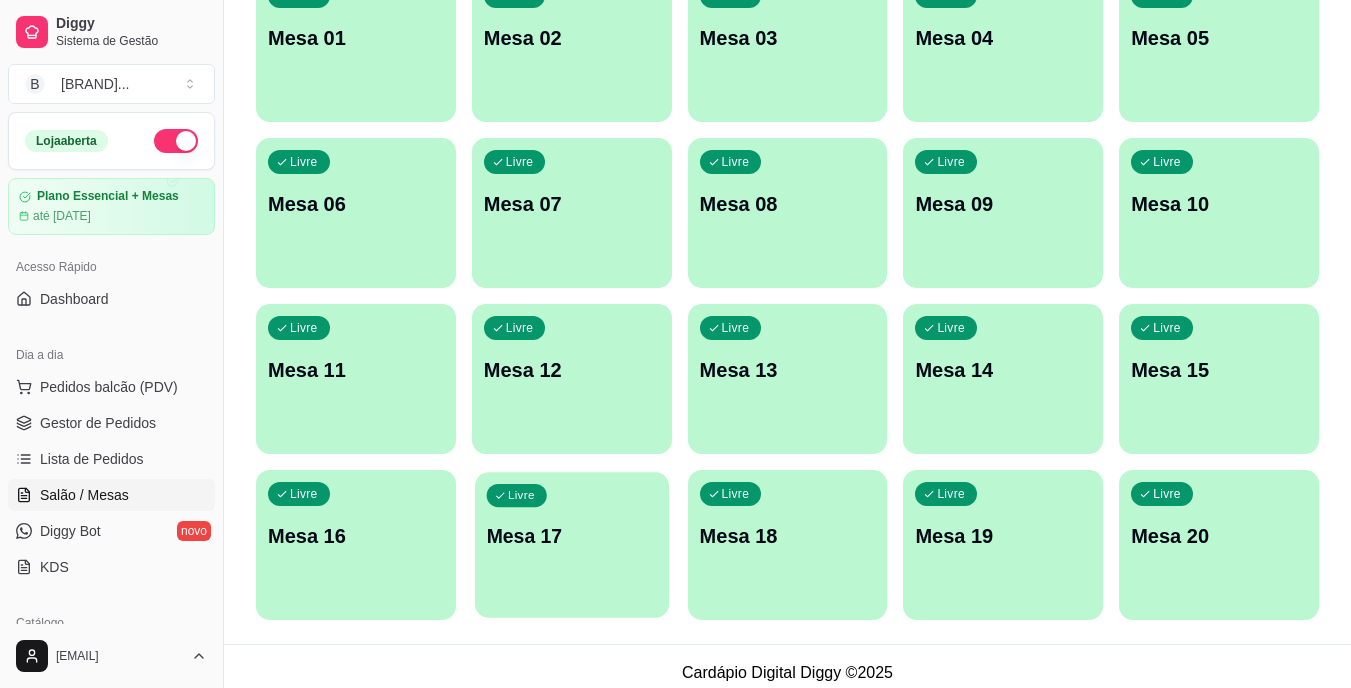 click on "Mesa 17" at bounding box center (571, 536) 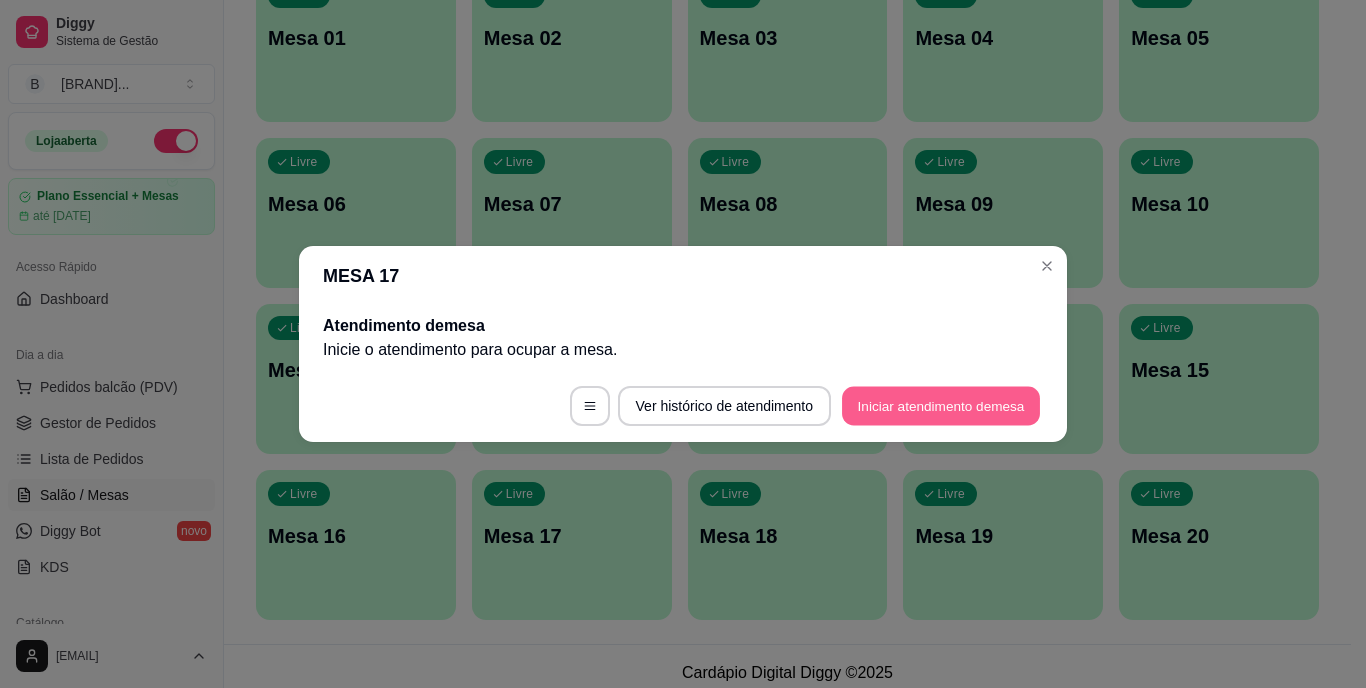 click on "Iniciar atendimento de  mesa" at bounding box center [941, 406] 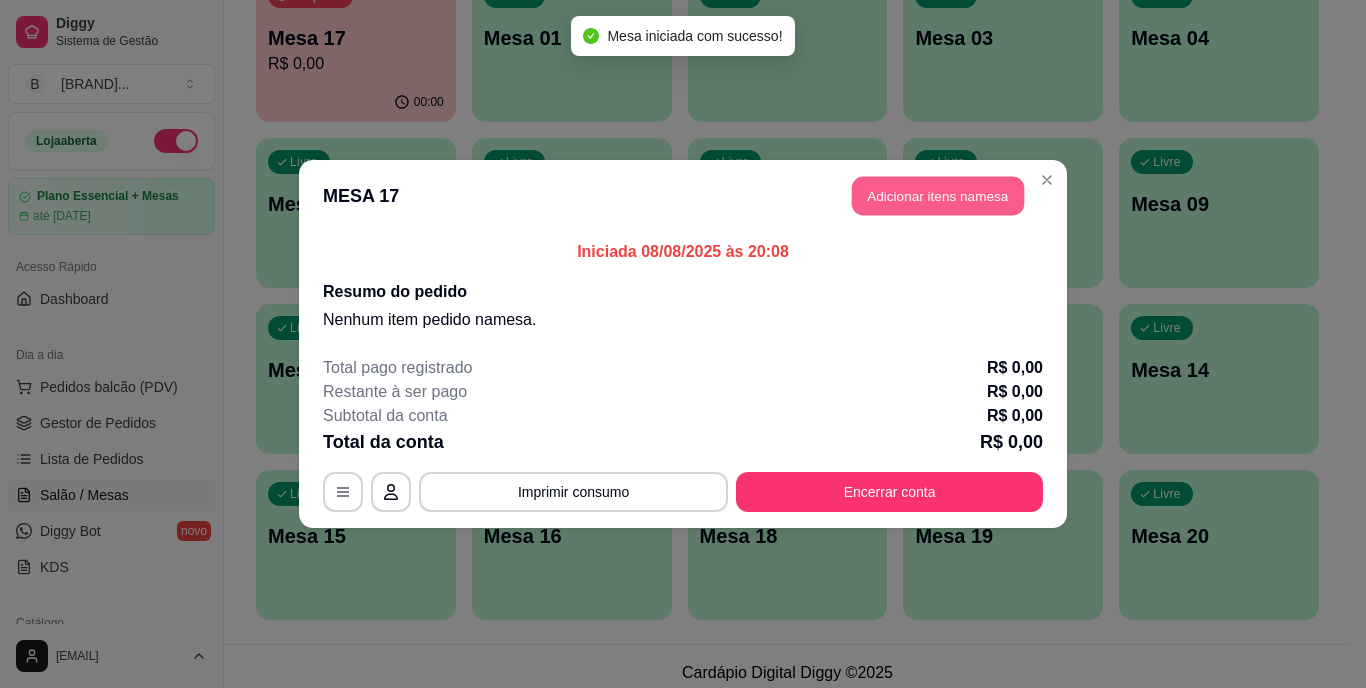 click on "Adicionar itens na  mesa" at bounding box center (938, 196) 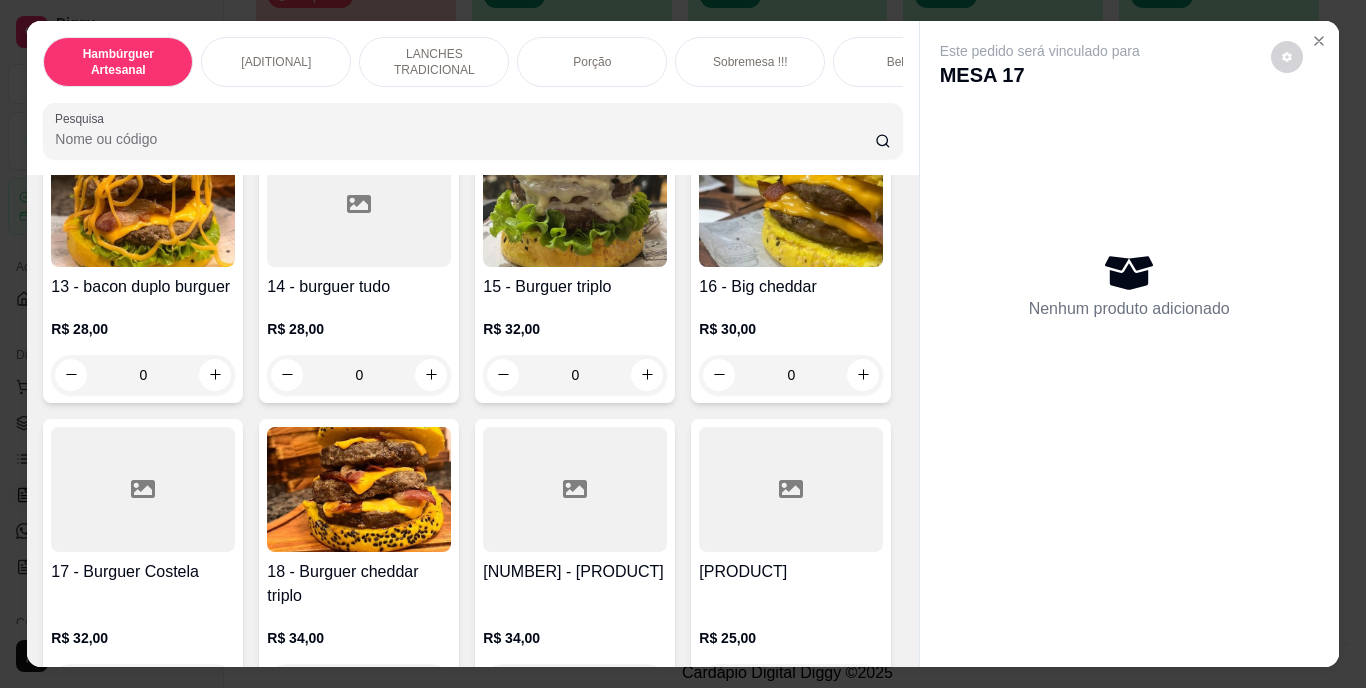 scroll, scrollTop: 1234, scrollLeft: 0, axis: vertical 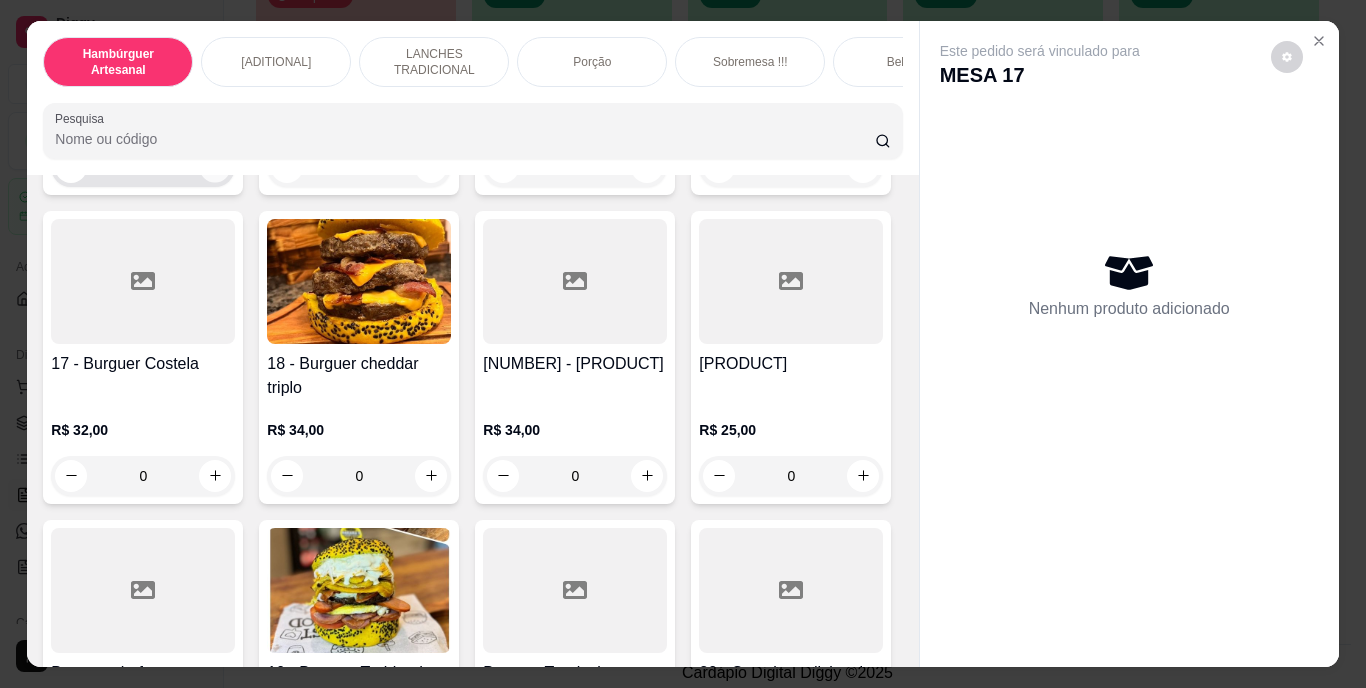 click 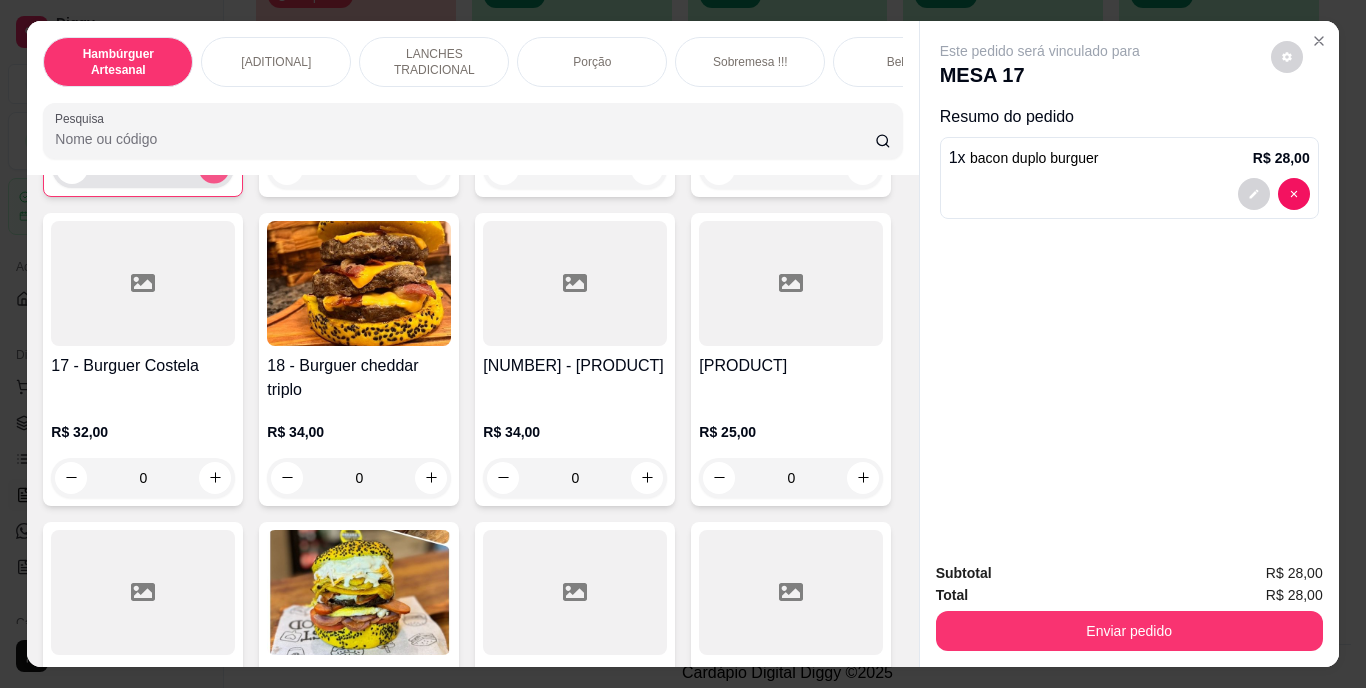 click 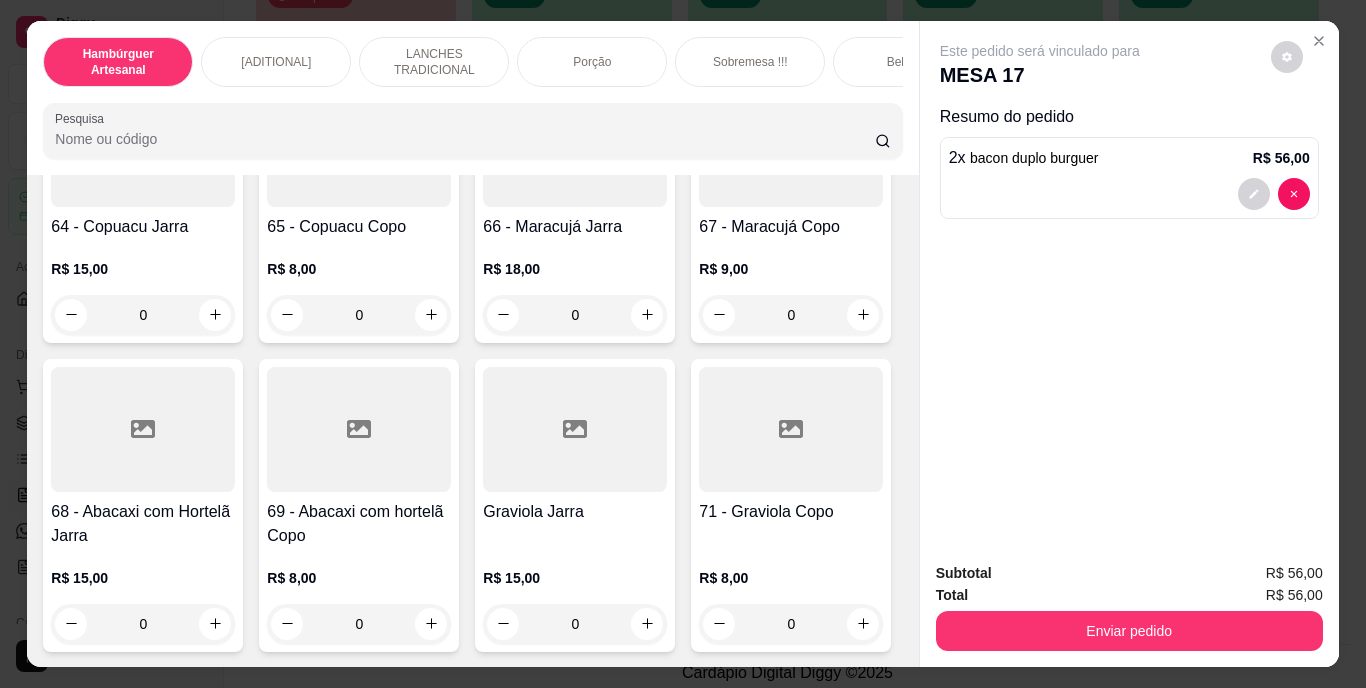 scroll, scrollTop: 8016, scrollLeft: 0, axis: vertical 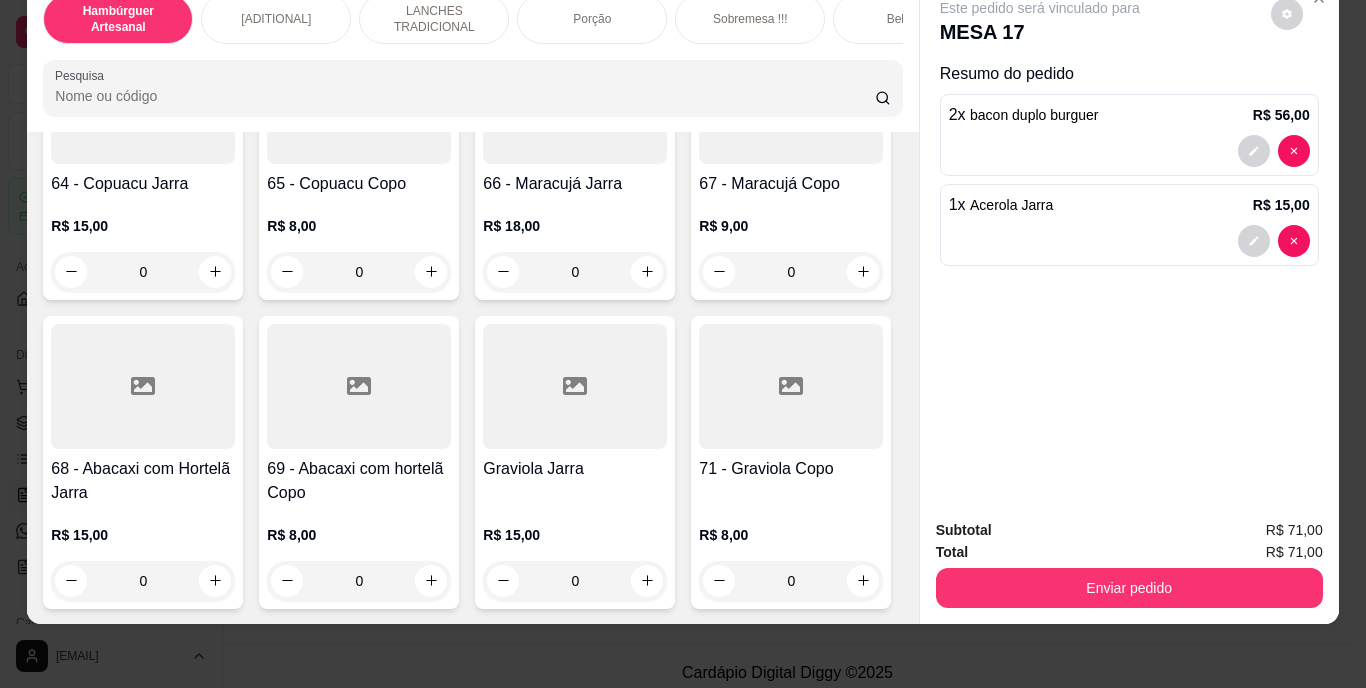 click 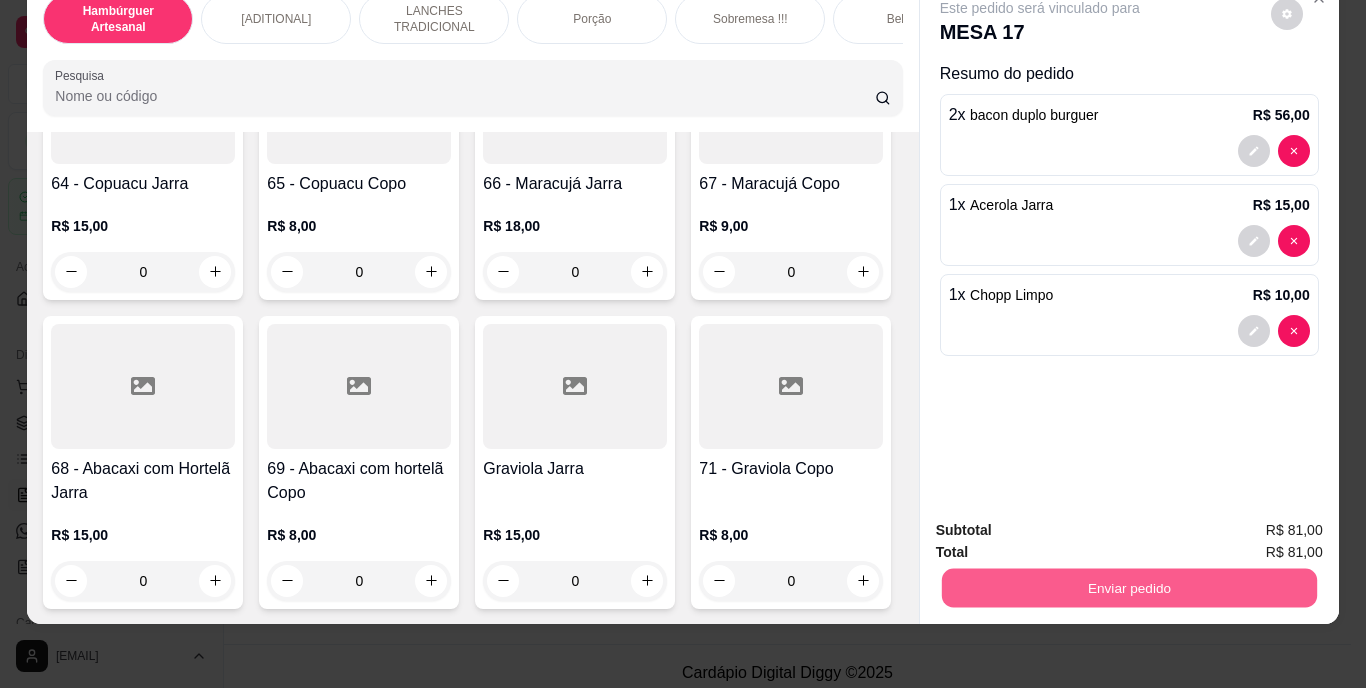 click on "Enviar pedido" at bounding box center (1128, 588) 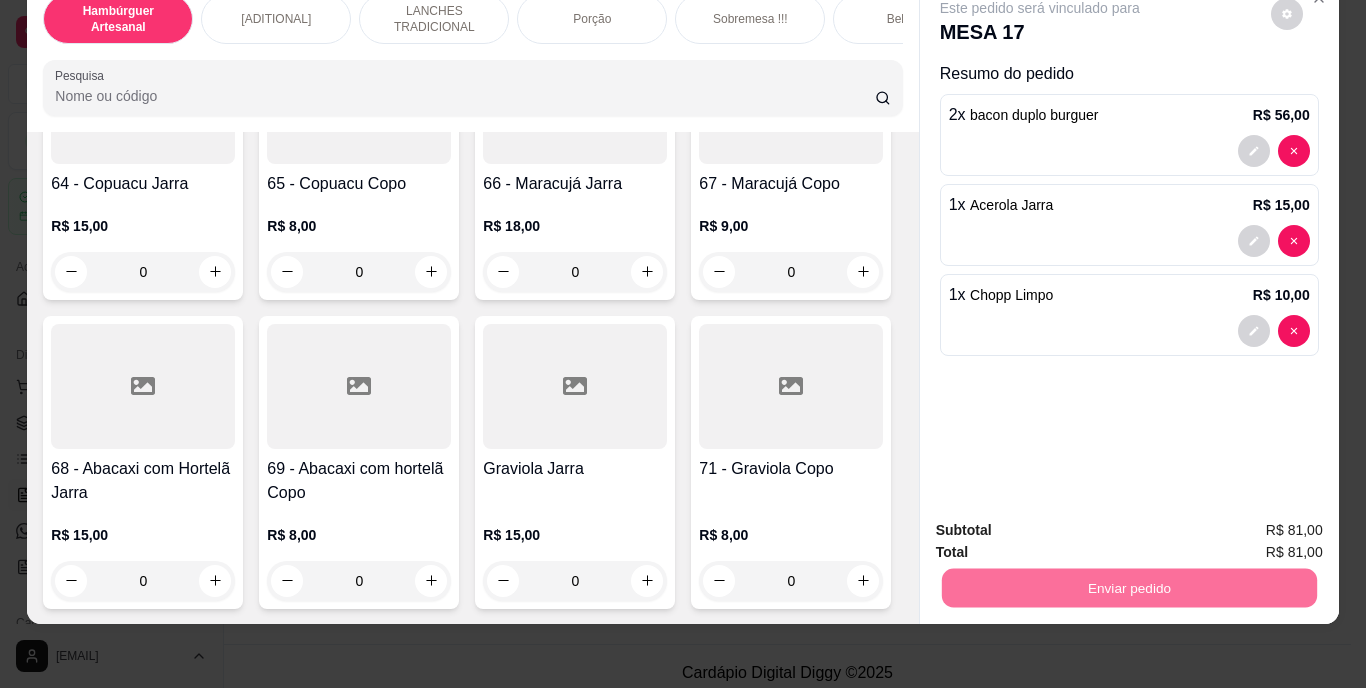 click on "Não registrar e enviar pedido" at bounding box center (1063, 523) 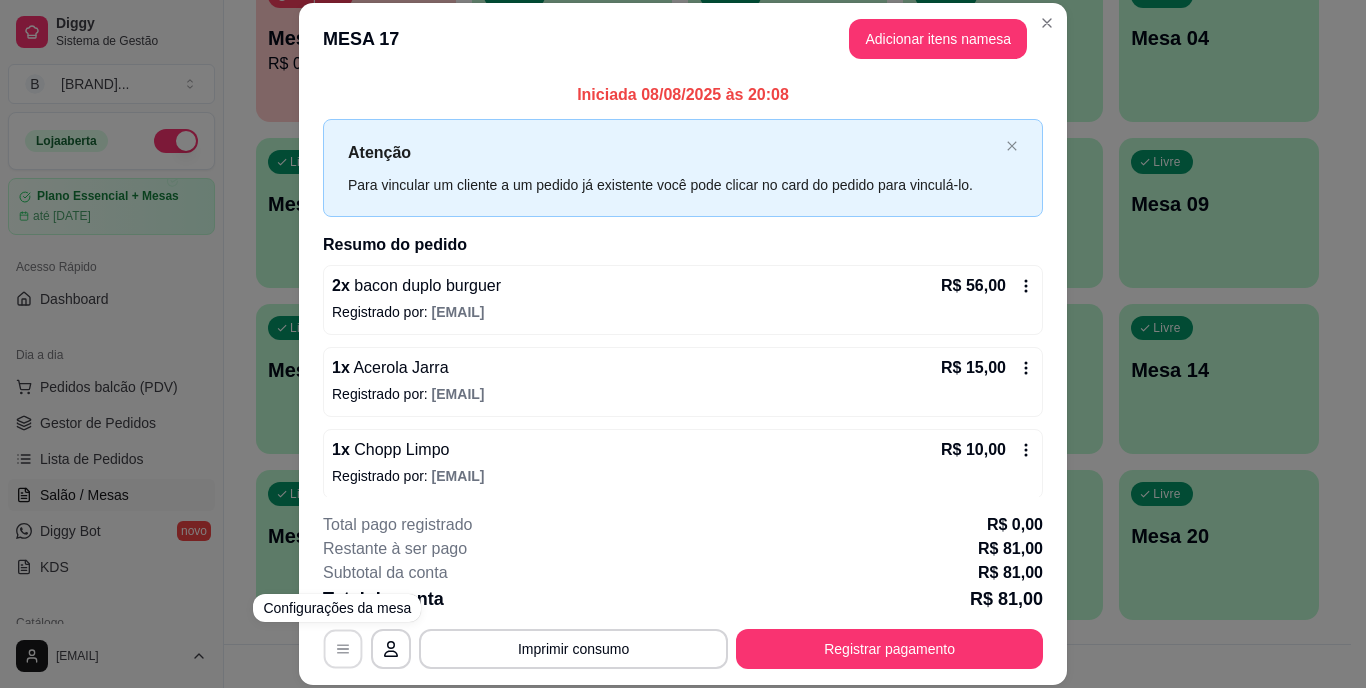 click 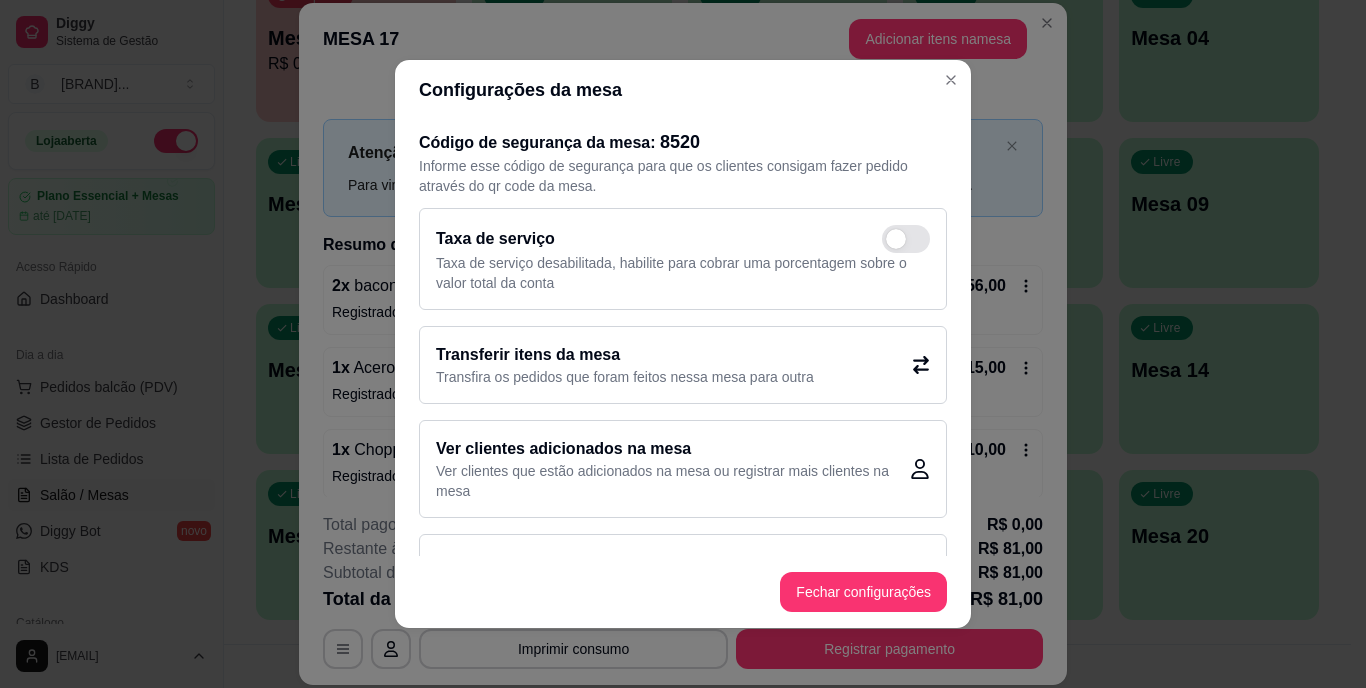click on "Transferir itens da mesa" at bounding box center (625, 355) 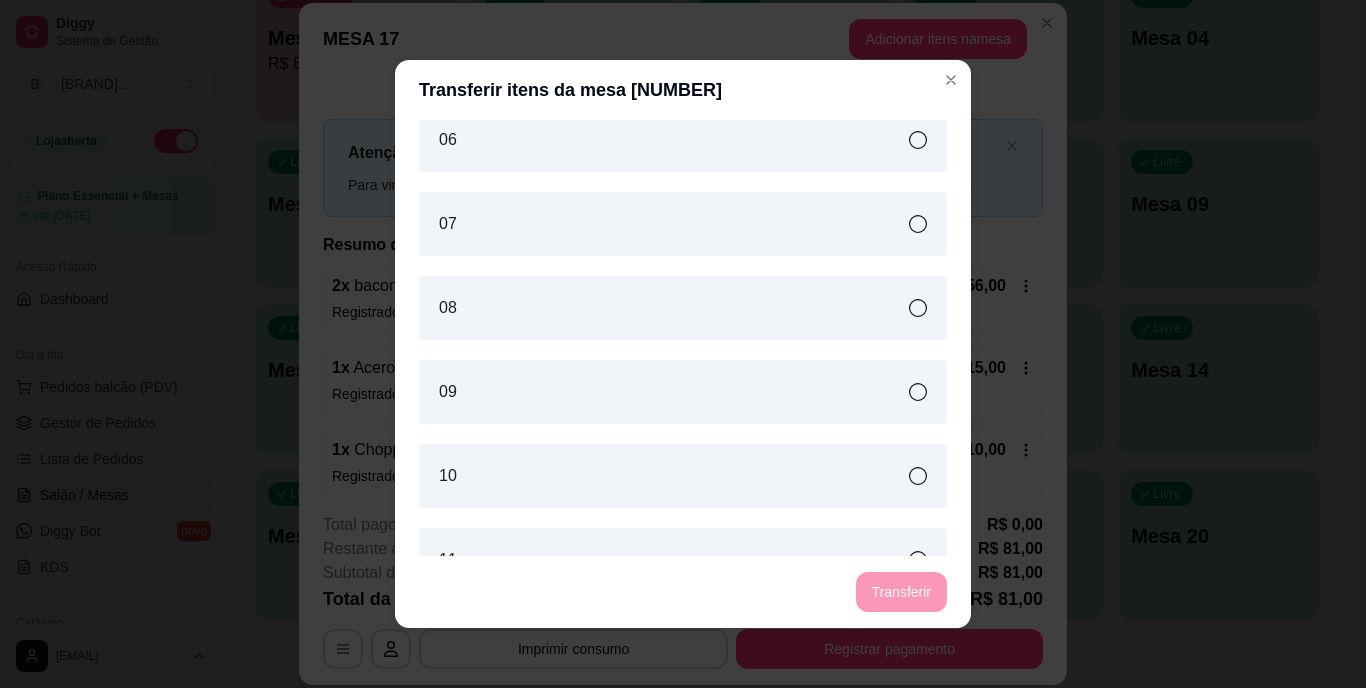scroll, scrollTop: 443, scrollLeft: 0, axis: vertical 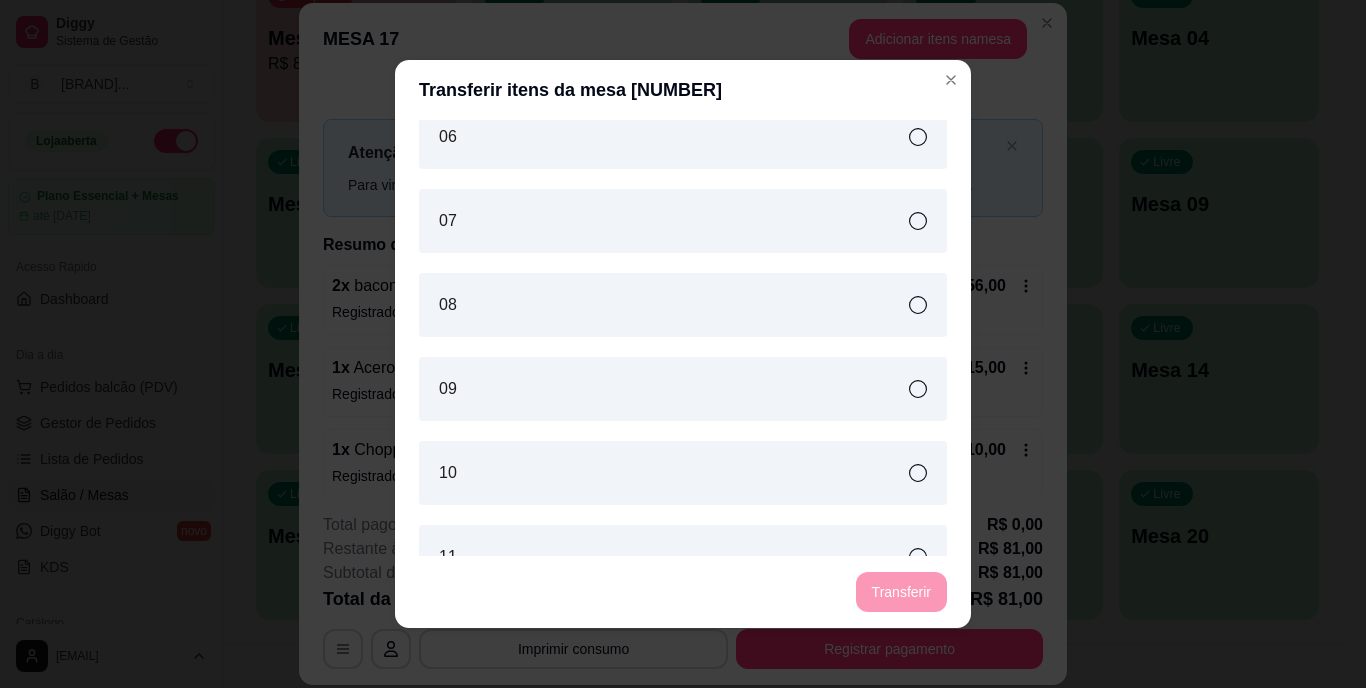 click on "10" at bounding box center [683, 473] 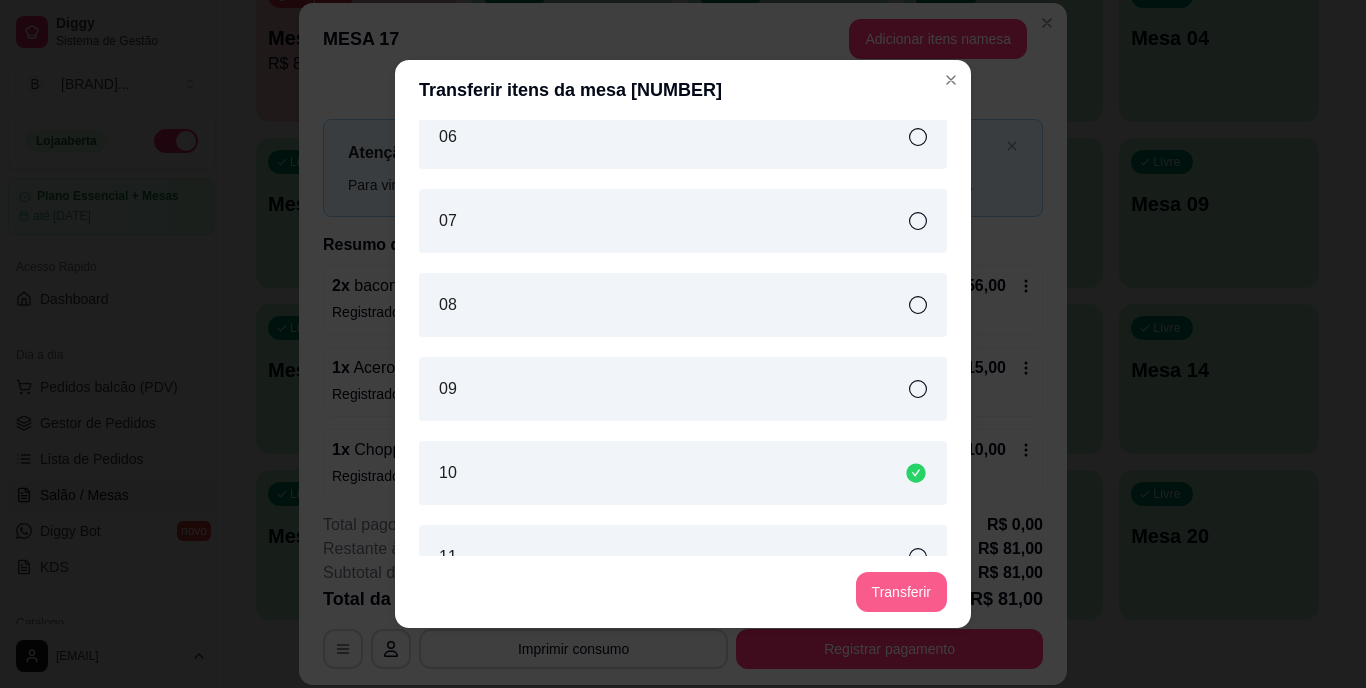 click on "Transferir" at bounding box center [901, 592] 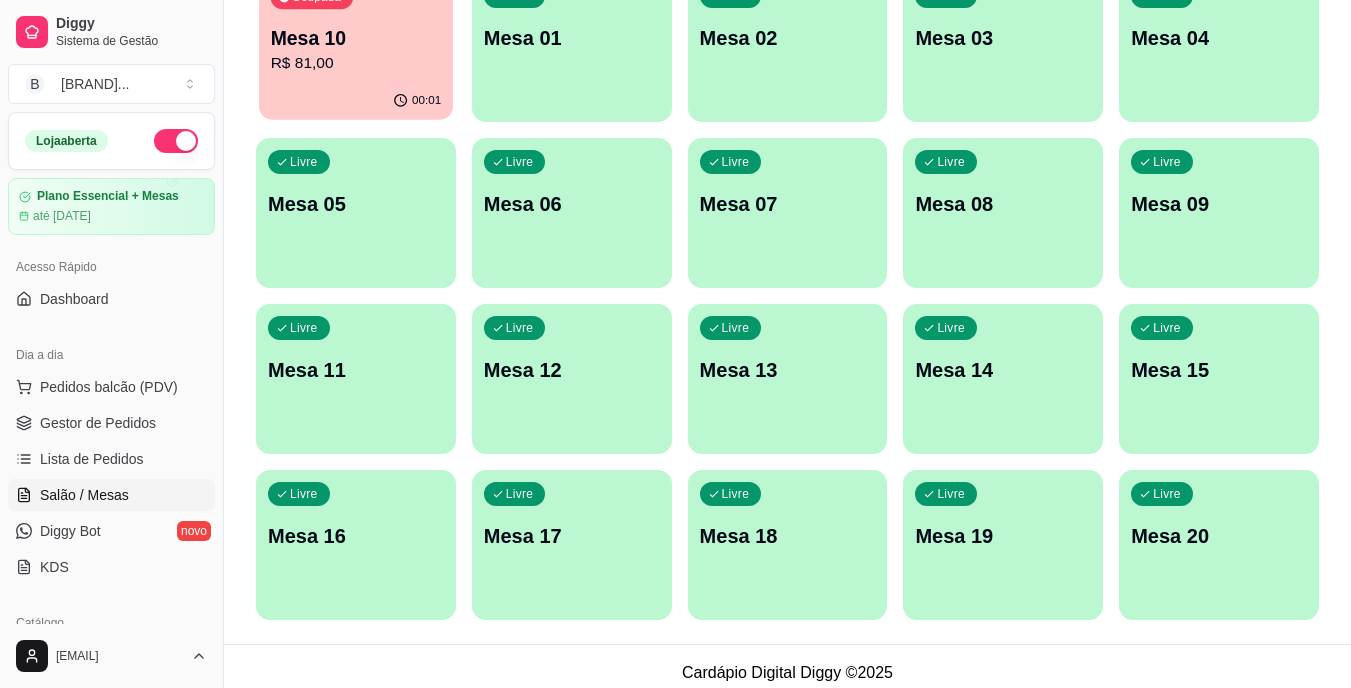 click on "Mesa 10" at bounding box center [356, 38] 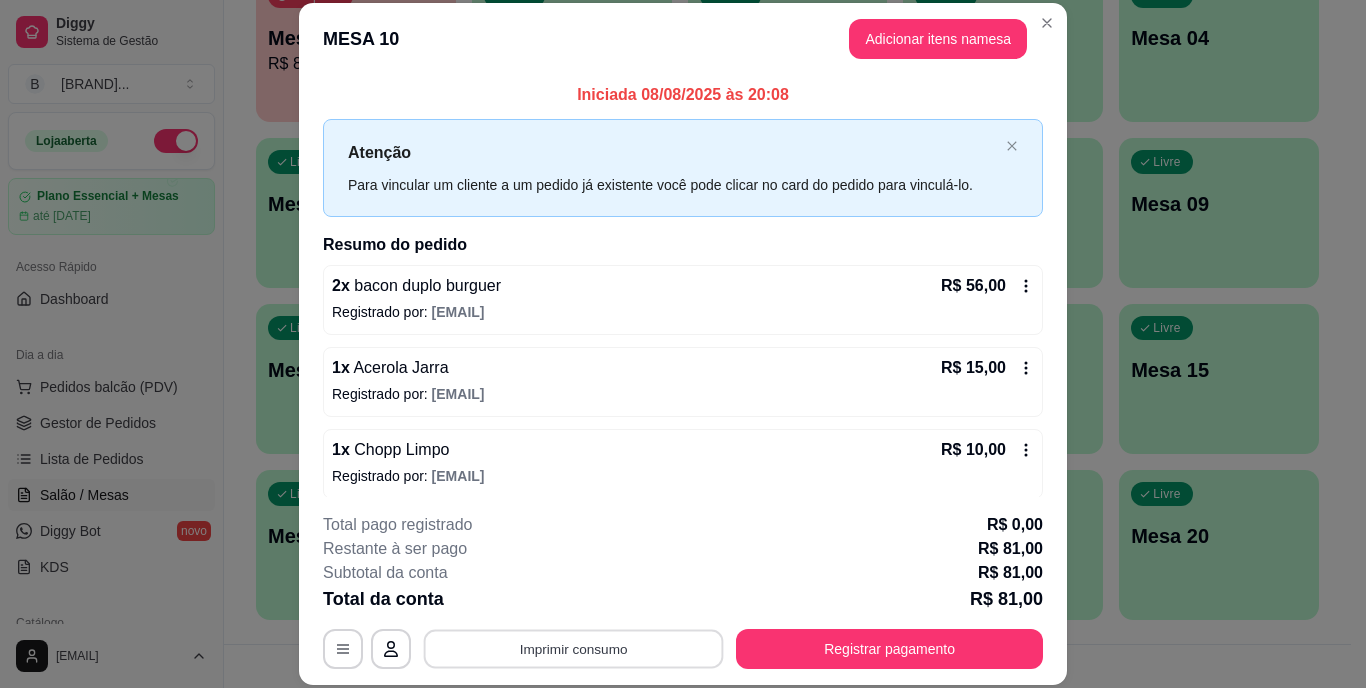 click on "Imprimir consumo" at bounding box center (574, 648) 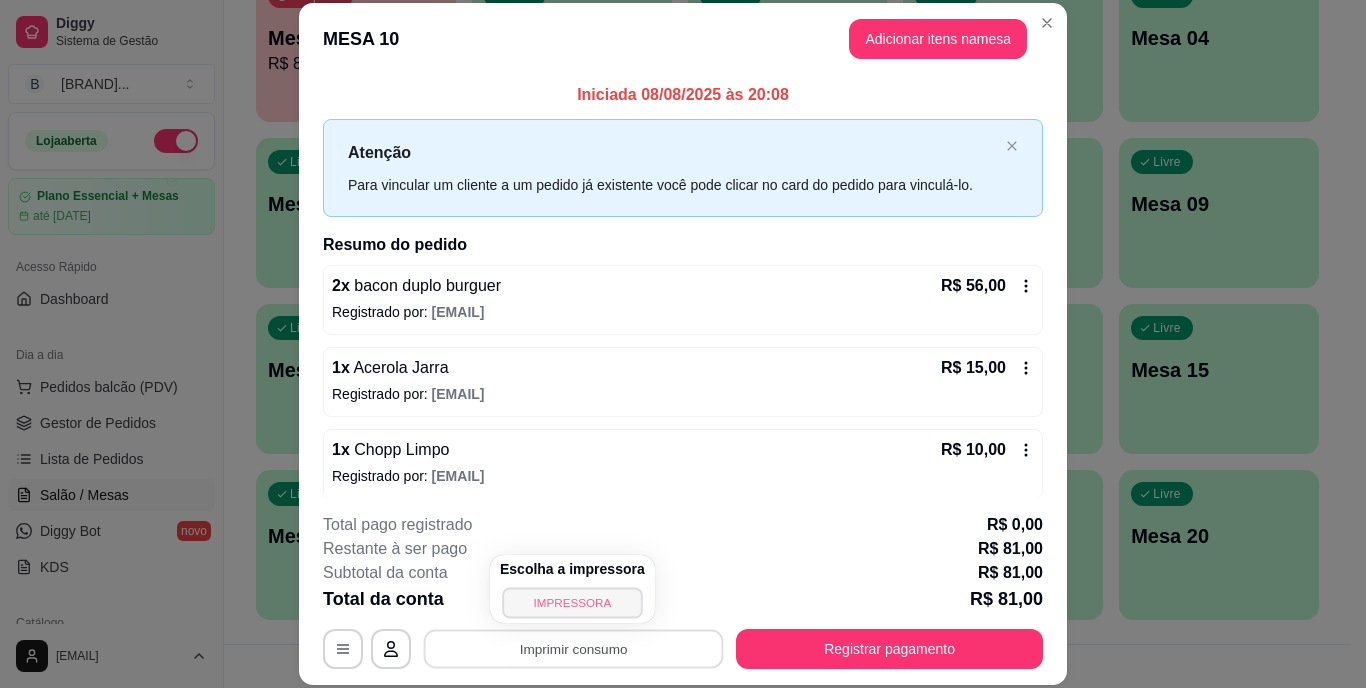 click on "IMPRESSORA" at bounding box center (572, 602) 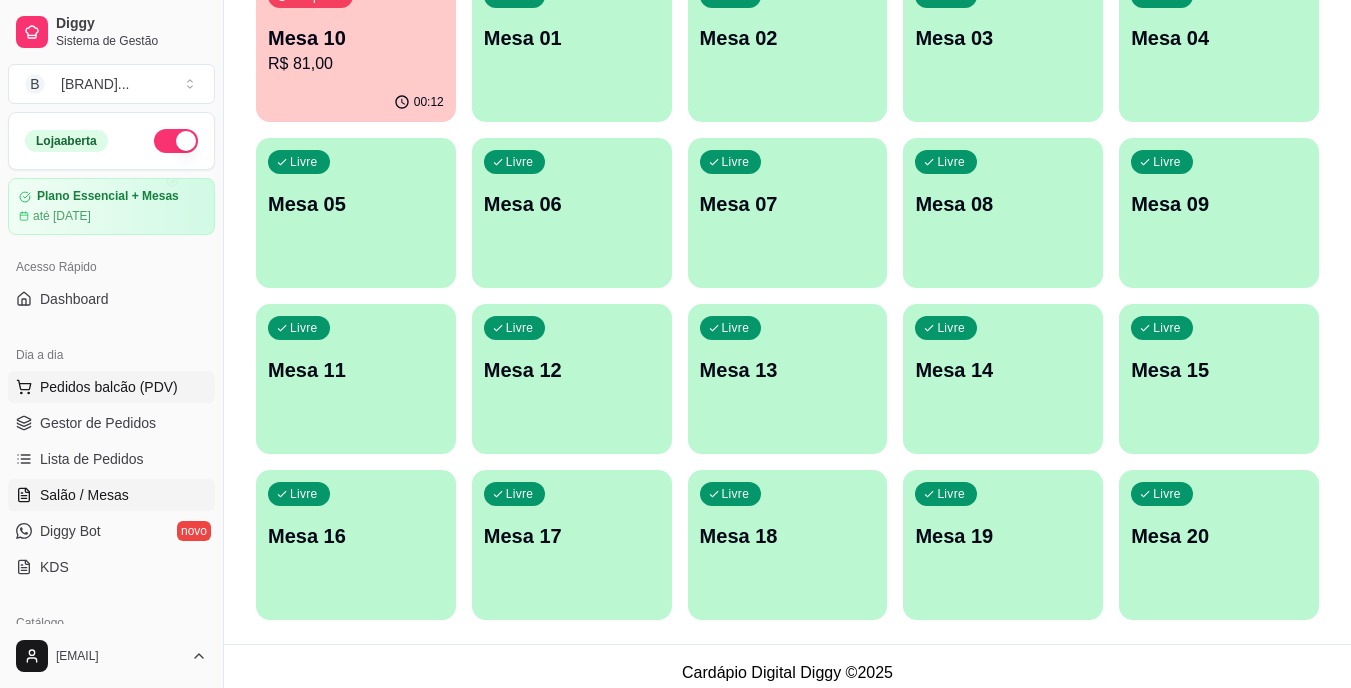 click on "Pedidos balcão (PDV)" at bounding box center [109, 387] 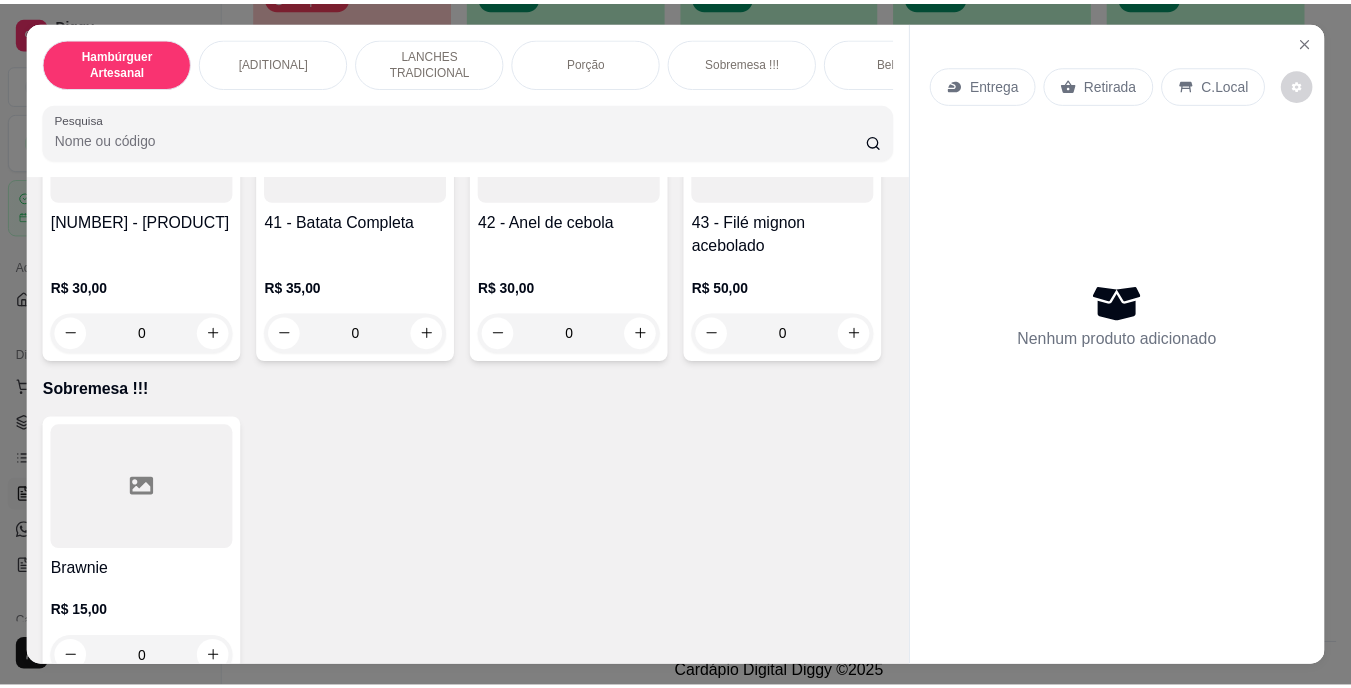scroll, scrollTop: 4112, scrollLeft: 0, axis: vertical 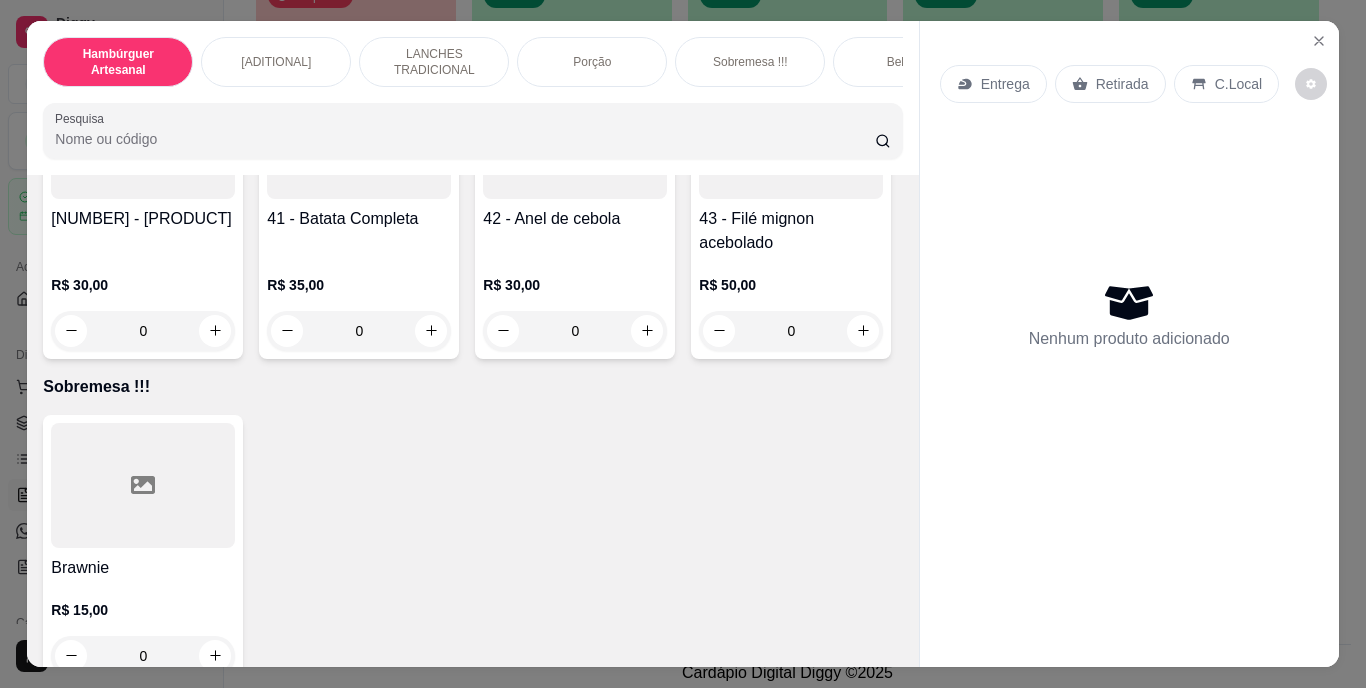 click 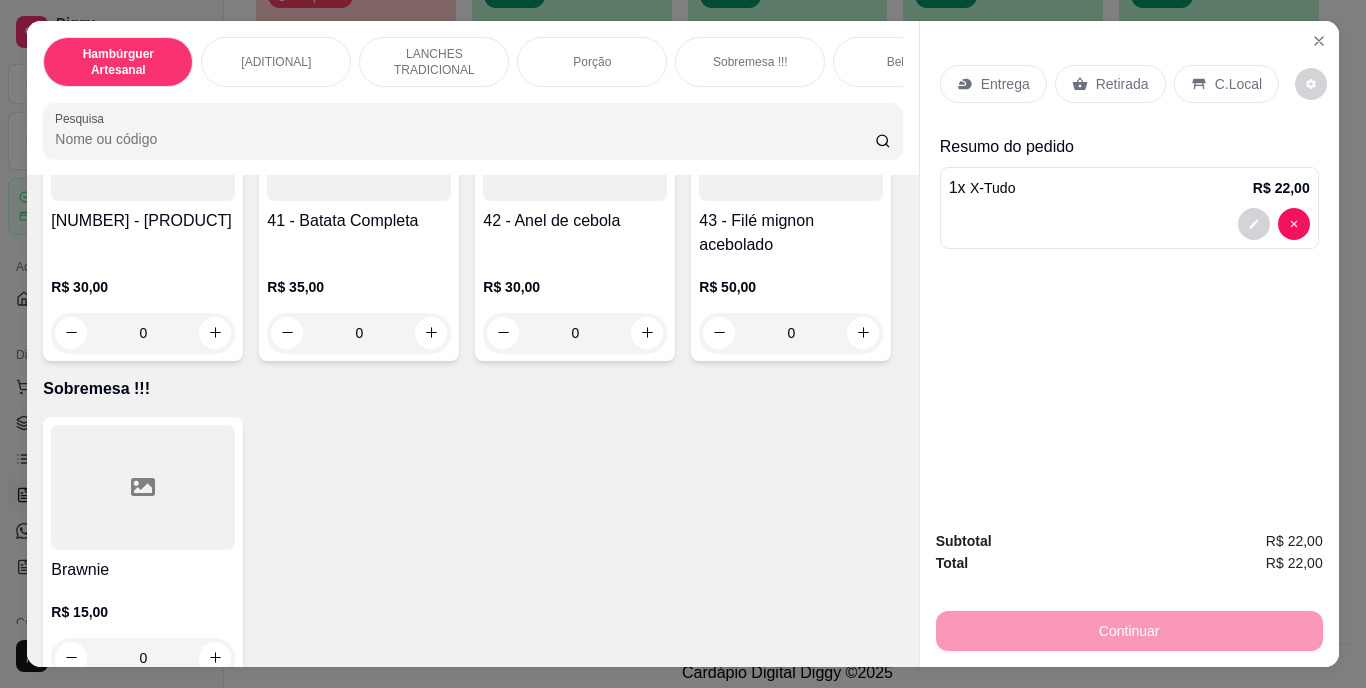 click on "Retirada" at bounding box center [1122, 84] 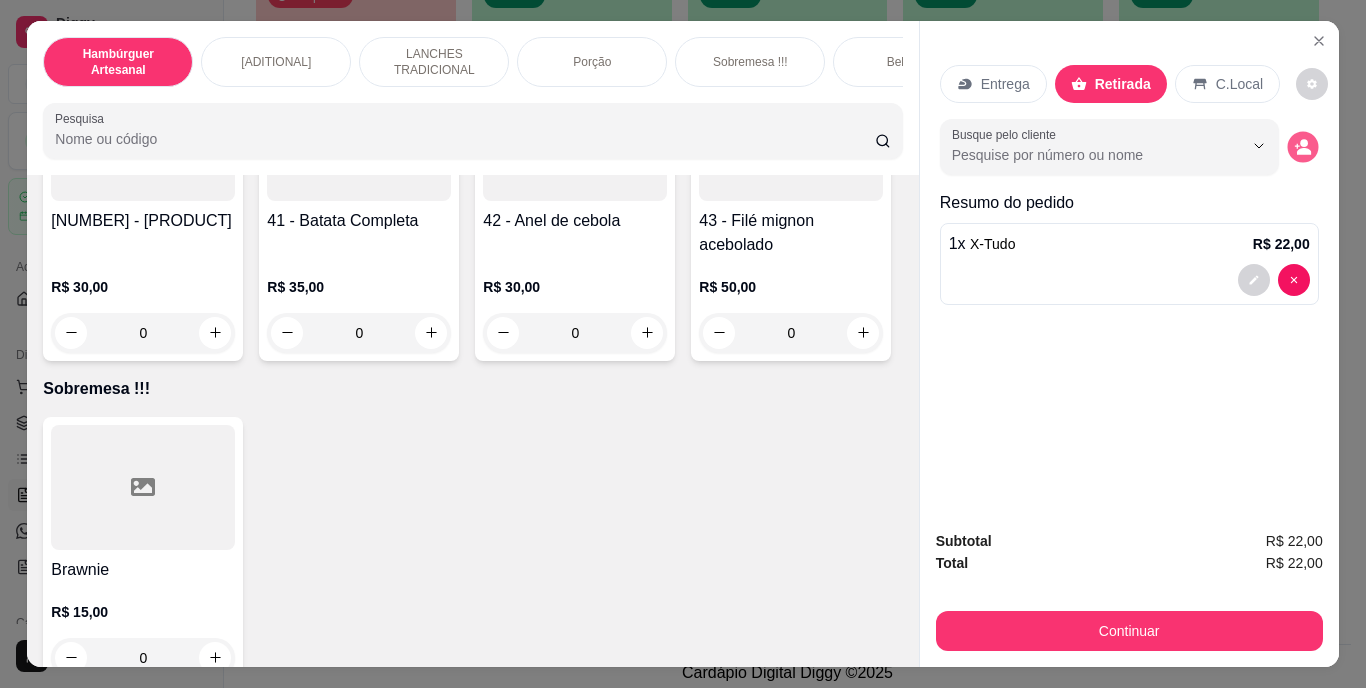 click 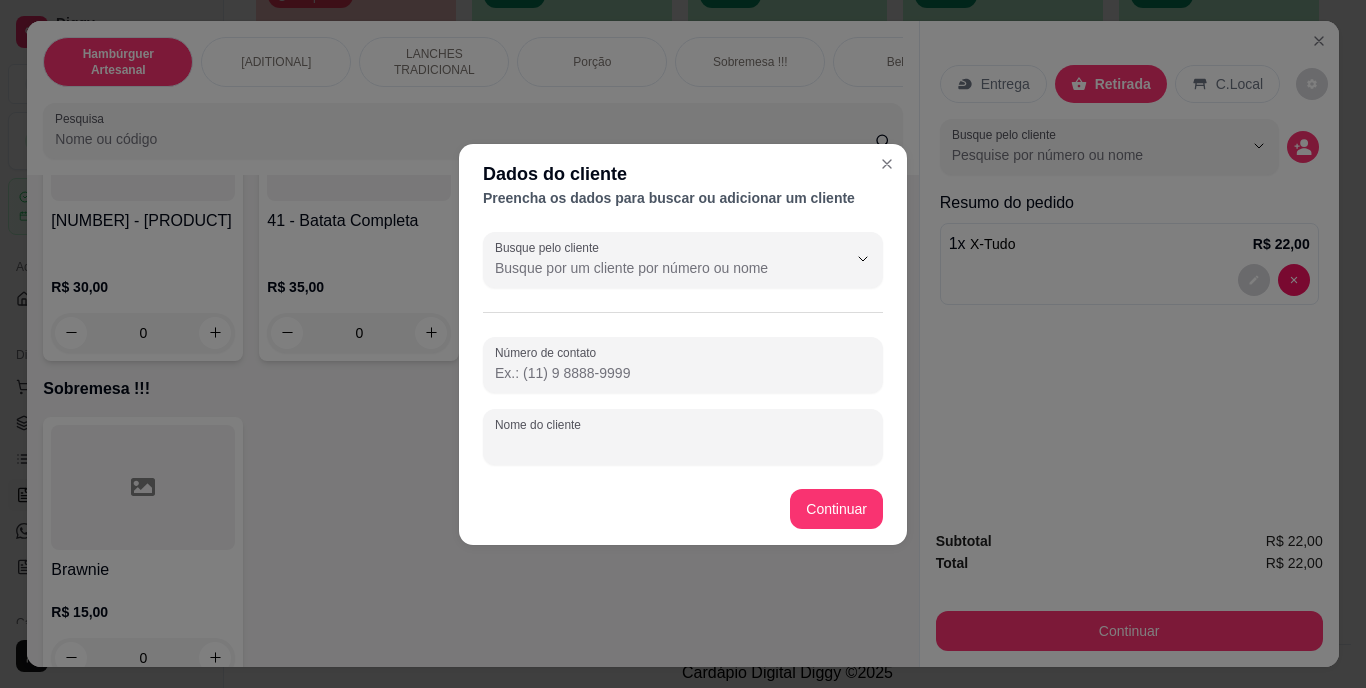 click on "Nome do cliente" at bounding box center [683, 445] 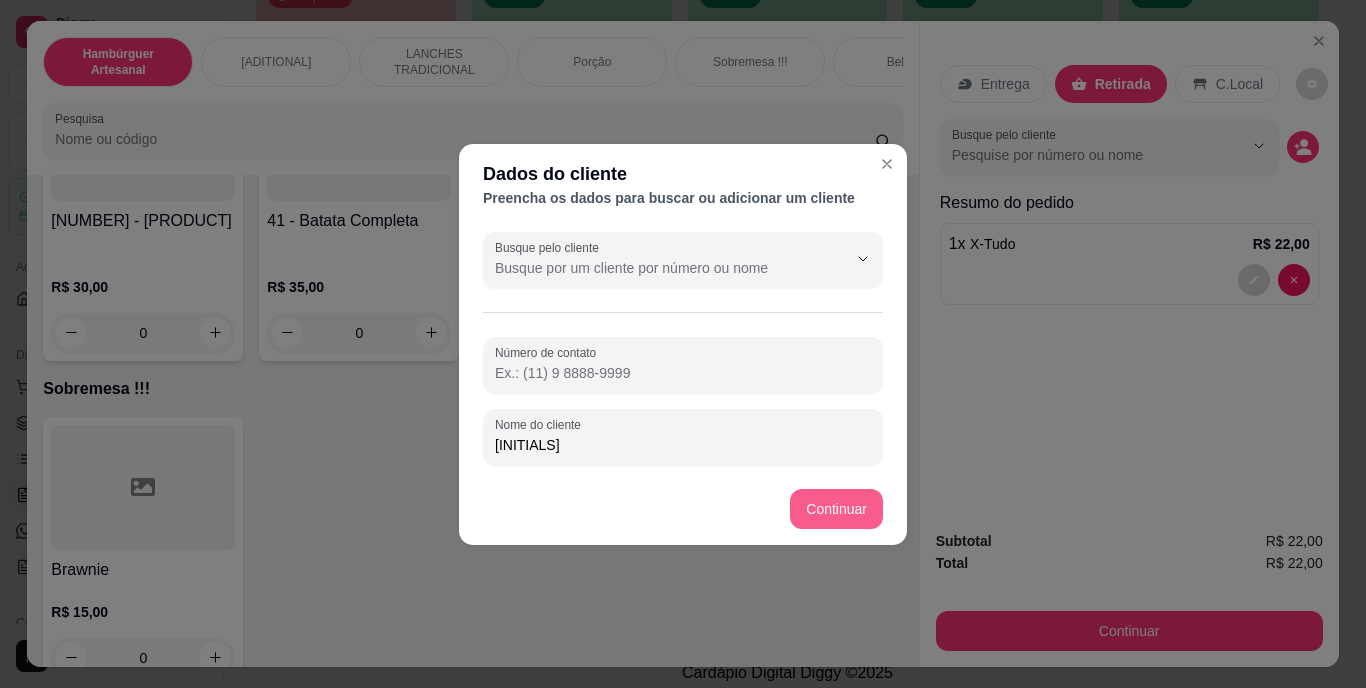 type on "GF" 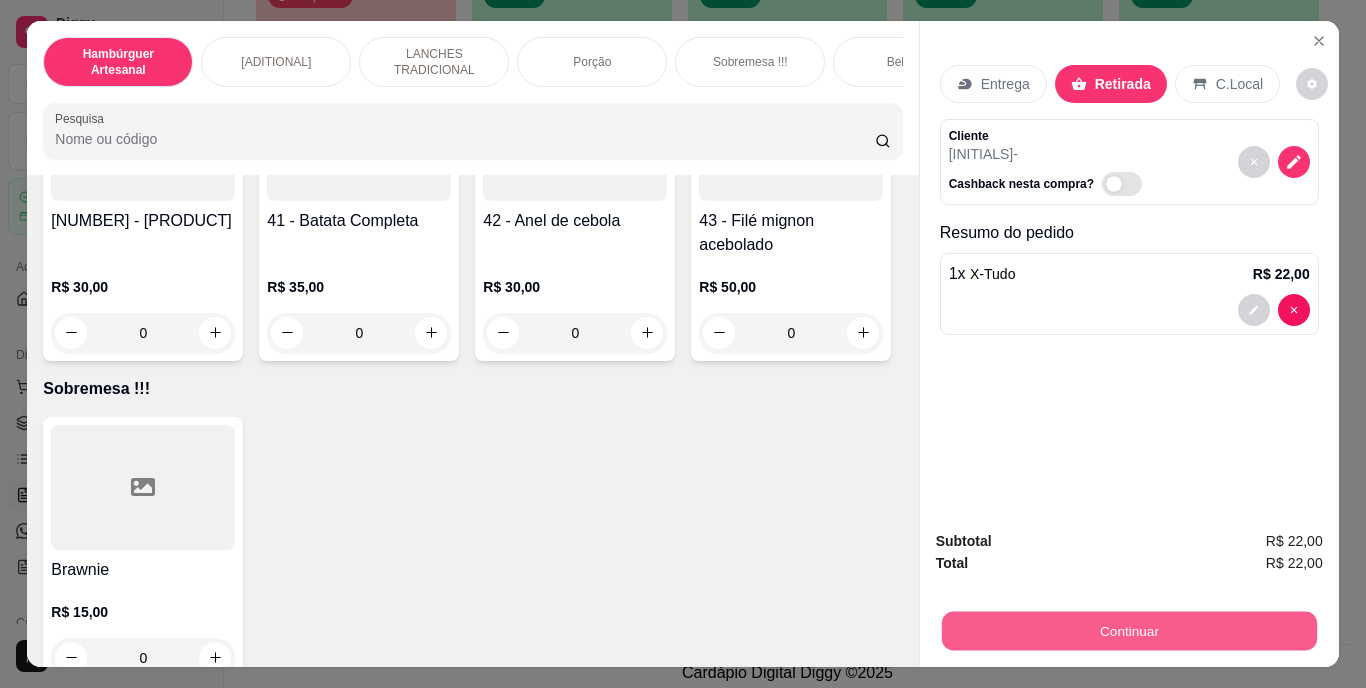click on "Continuar" at bounding box center (1128, 631) 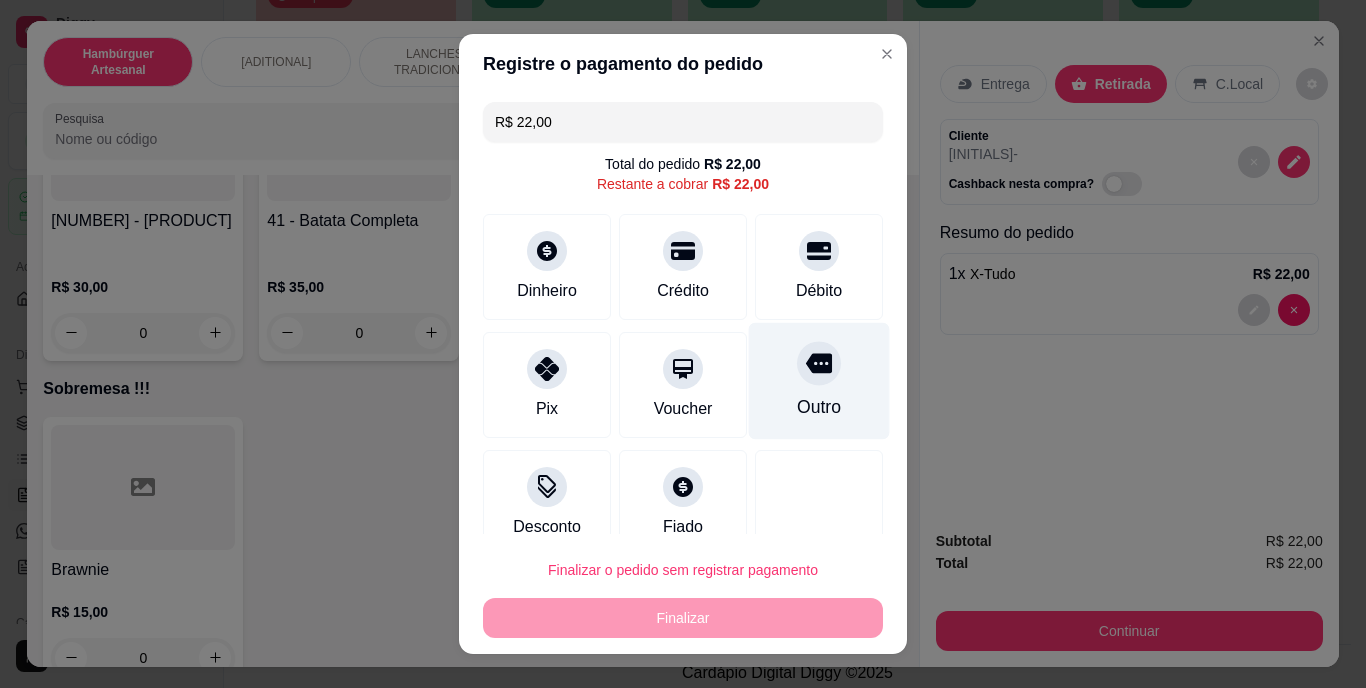 click 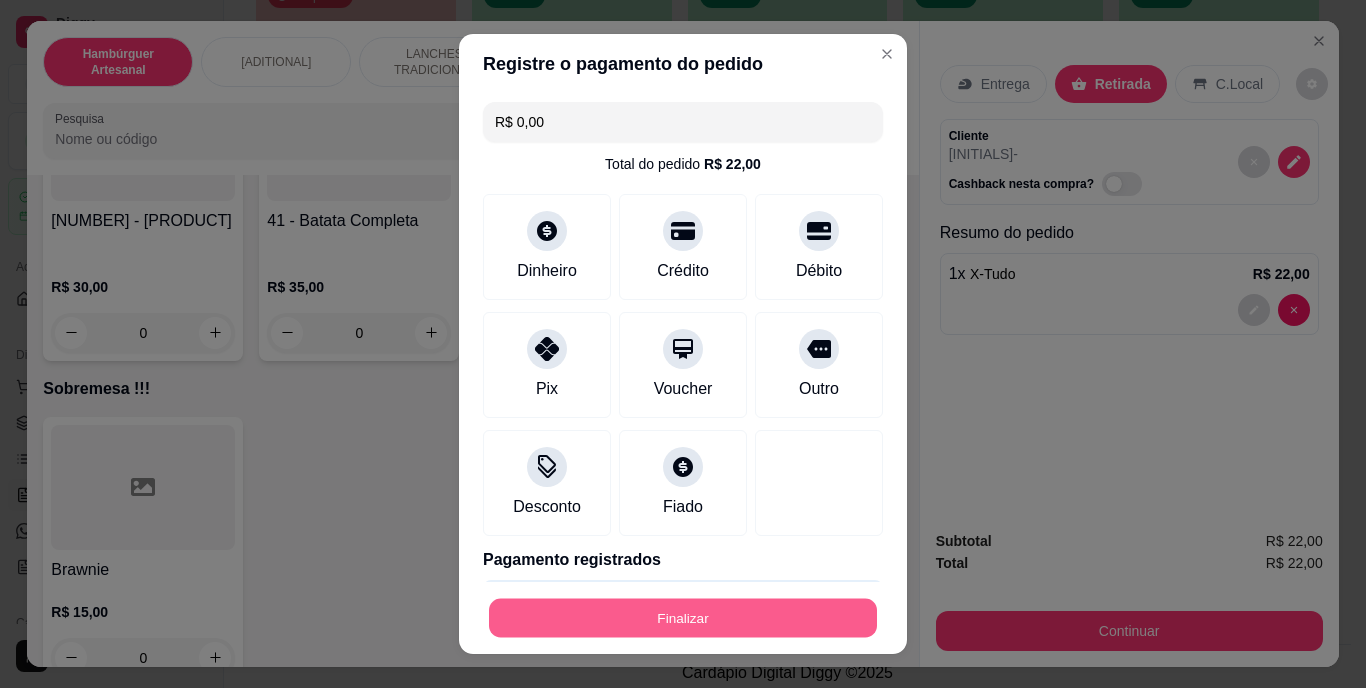 click on "Finalizar" at bounding box center (683, 617) 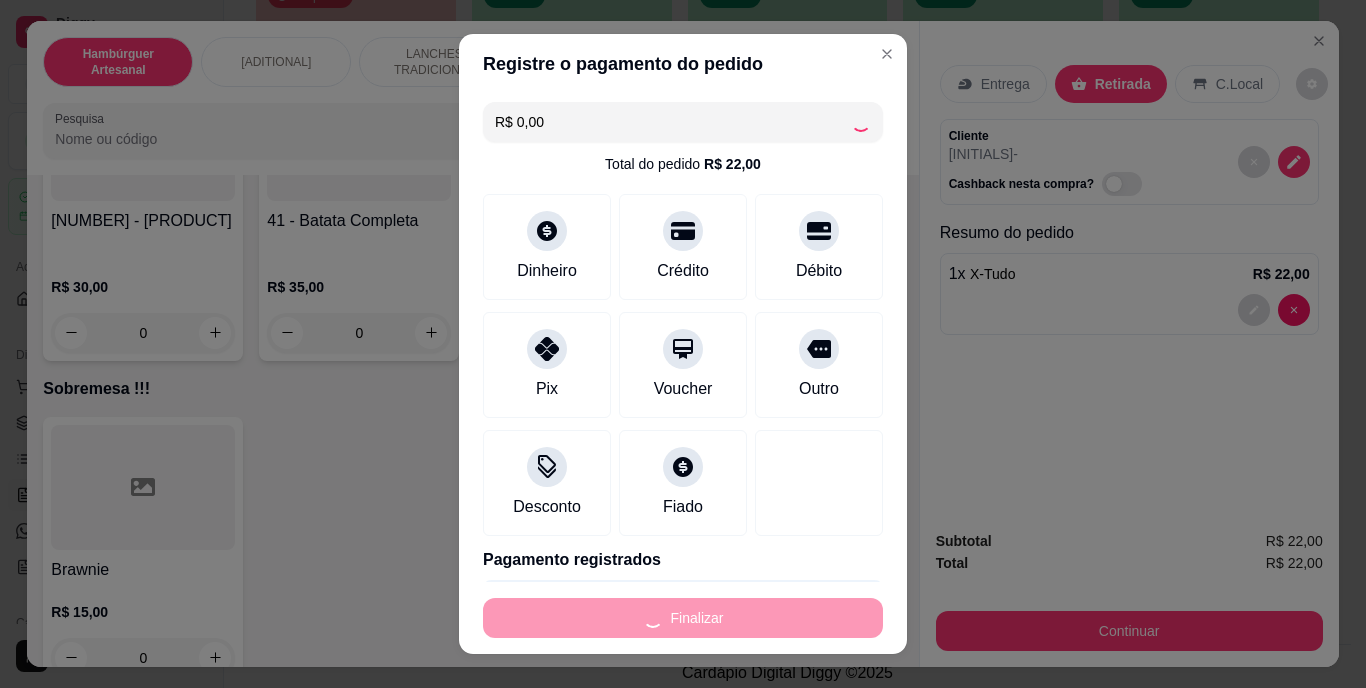 type on "0" 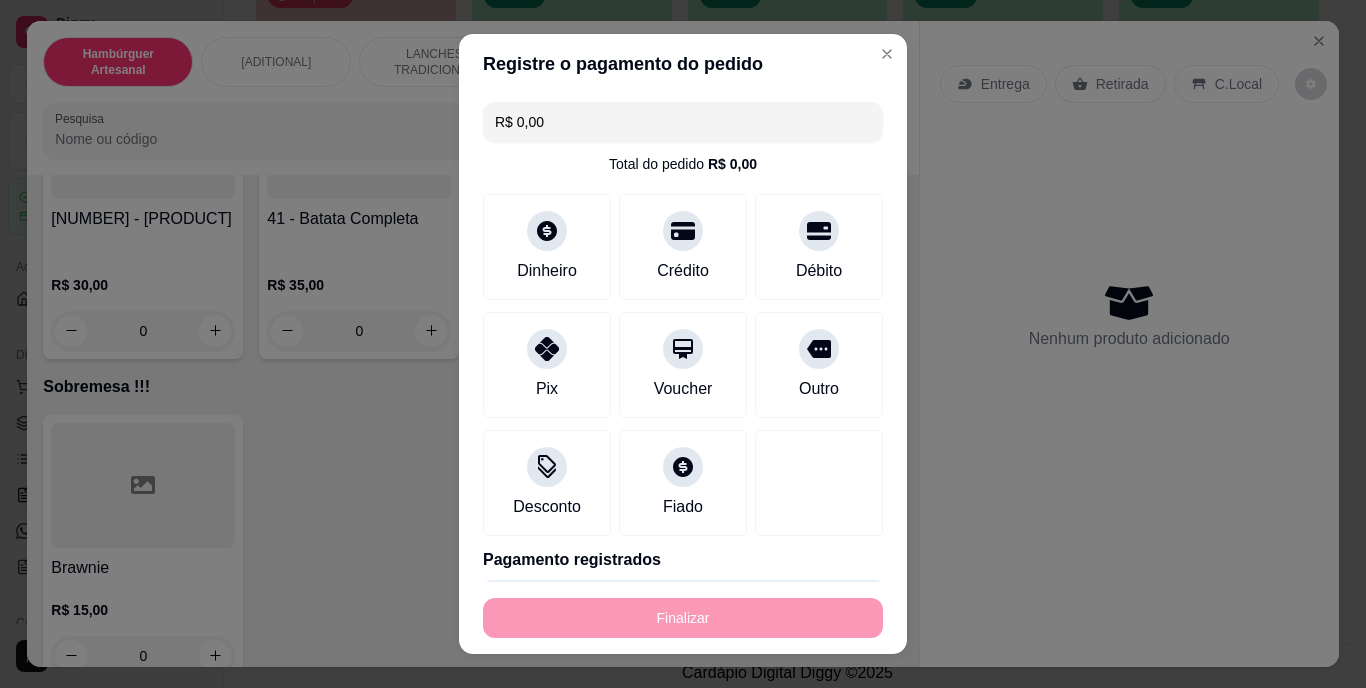 type on "-R$ 22,00" 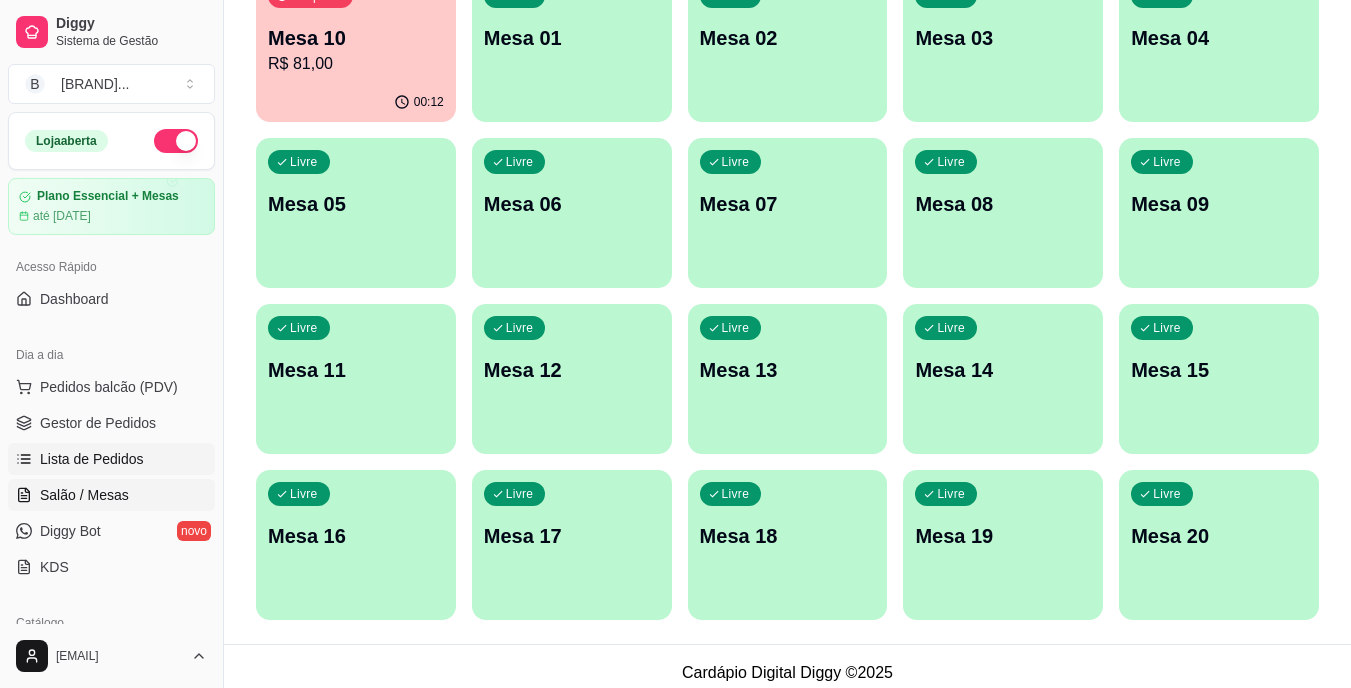 click on "Lista de Pedidos" at bounding box center (111, 459) 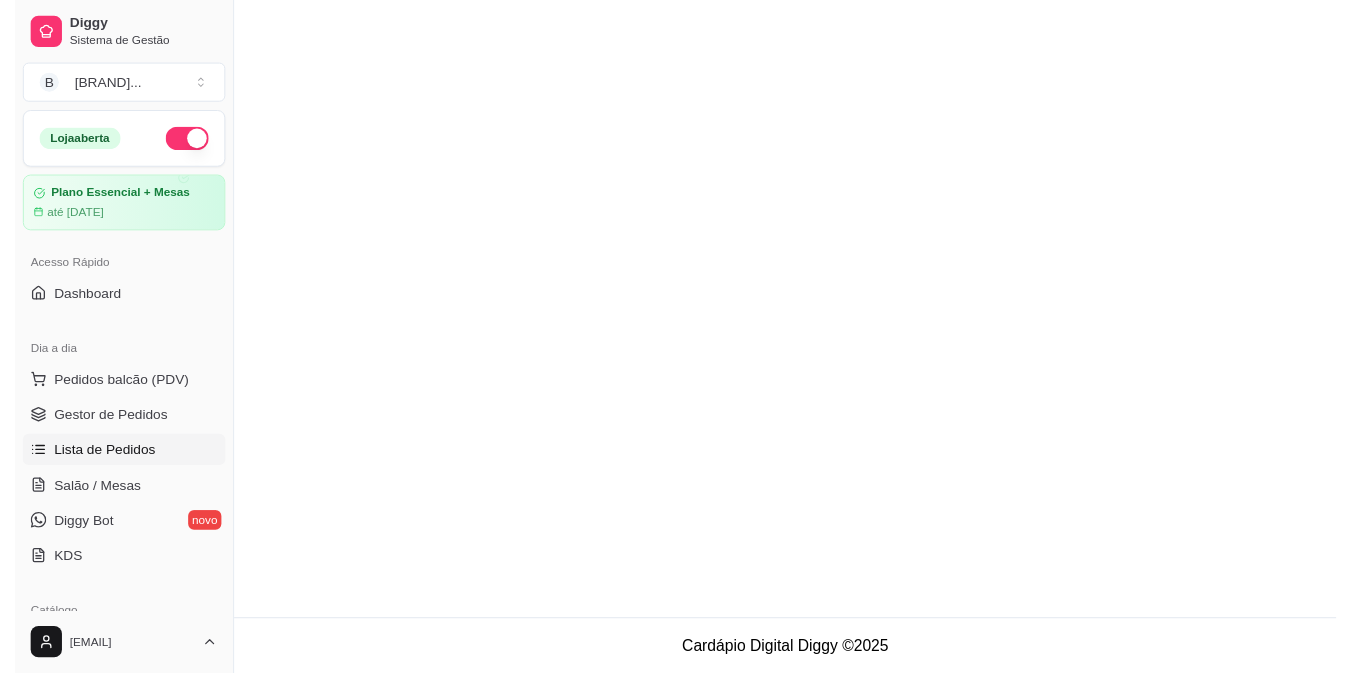 scroll, scrollTop: 0, scrollLeft: 0, axis: both 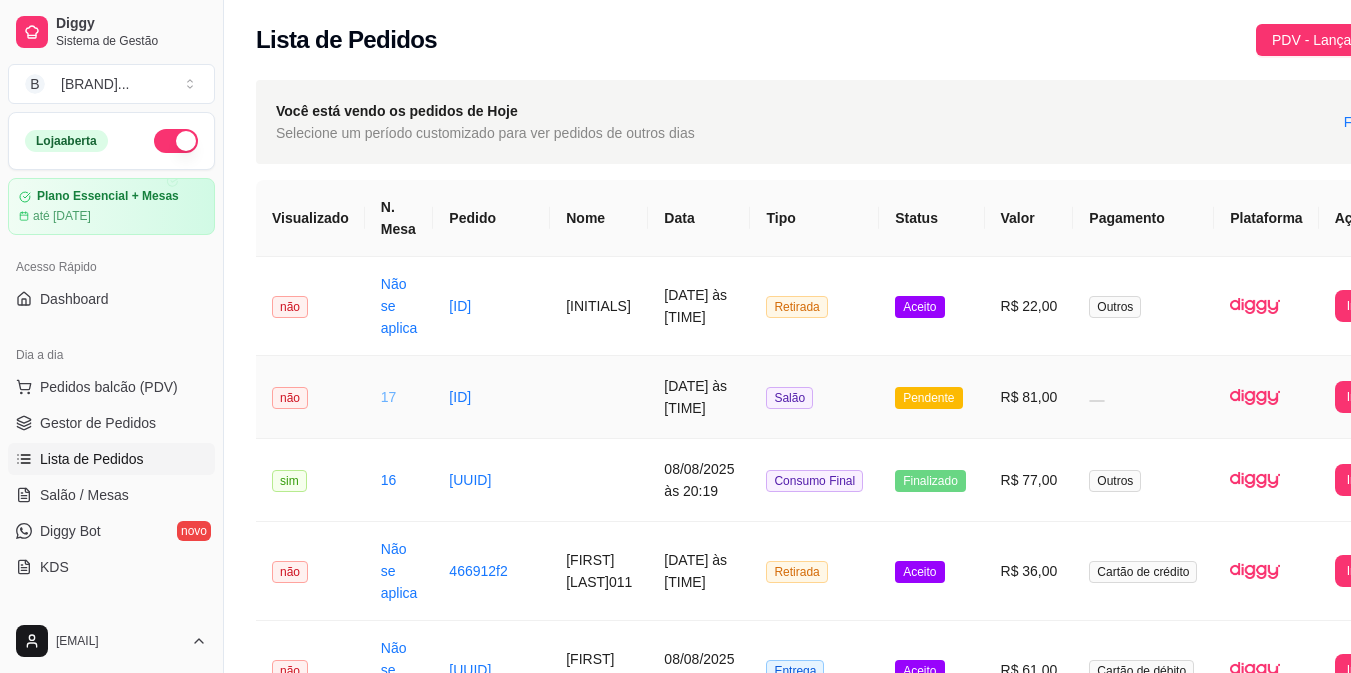 click on "17" at bounding box center [389, 397] 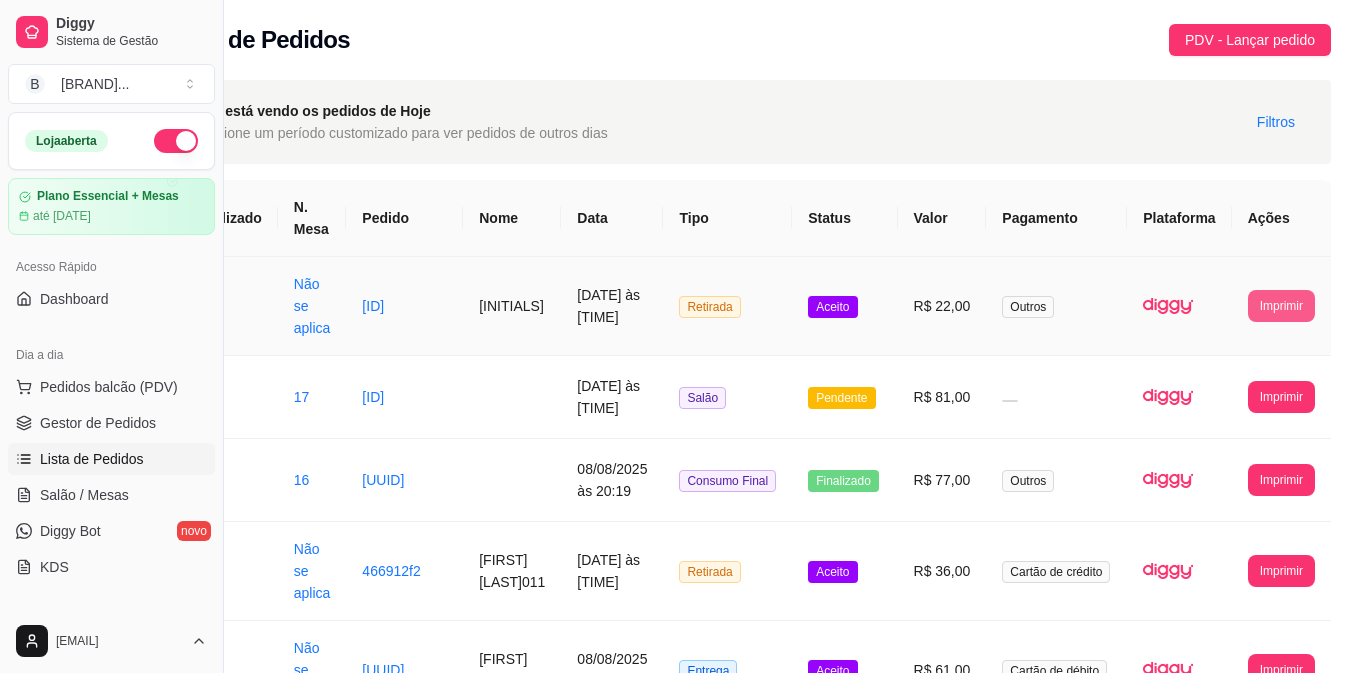 scroll, scrollTop: 0, scrollLeft: 86, axis: horizontal 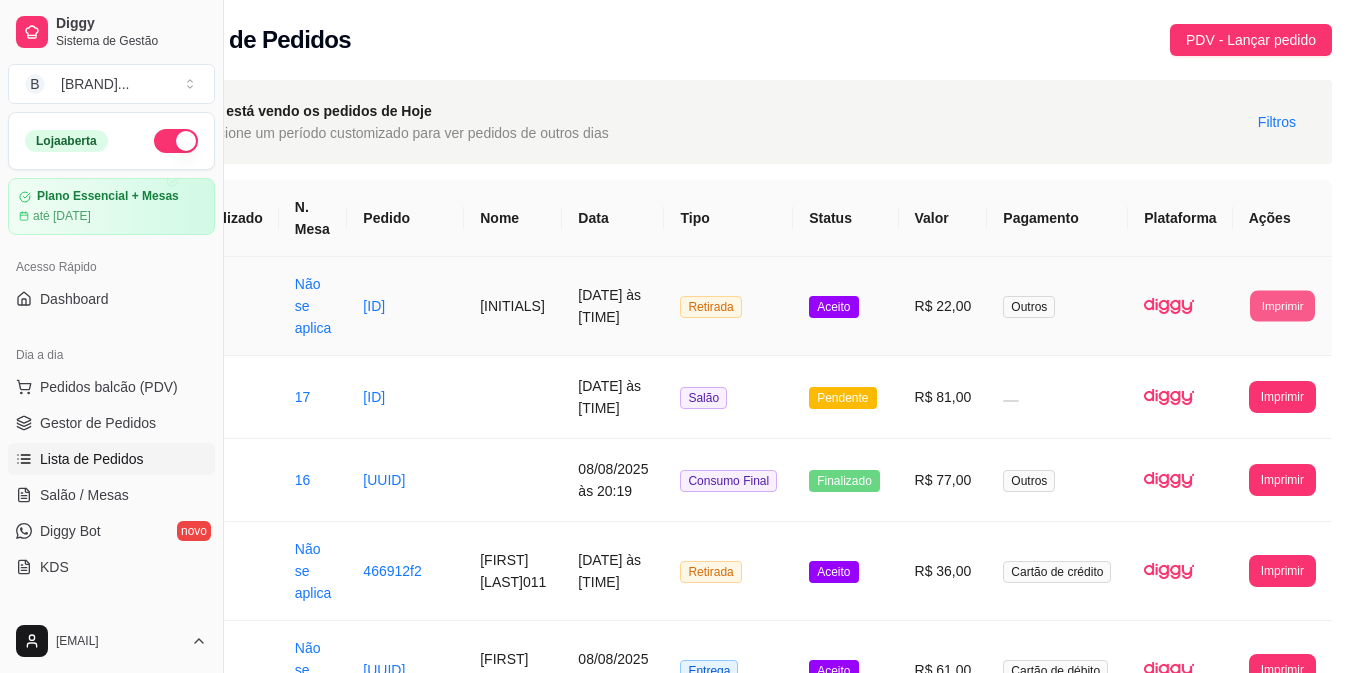 click on "Imprimir" at bounding box center (1282, 305) 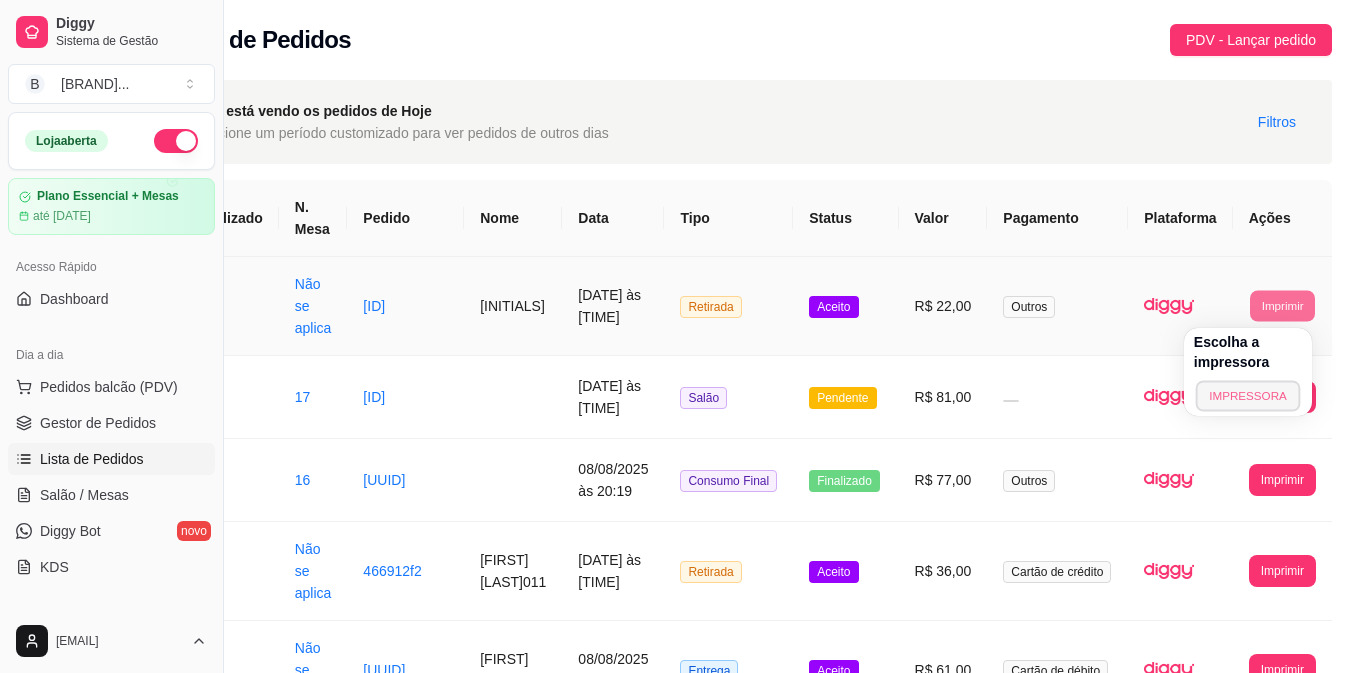 click on "IMPRESSORA" at bounding box center [1247, 395] 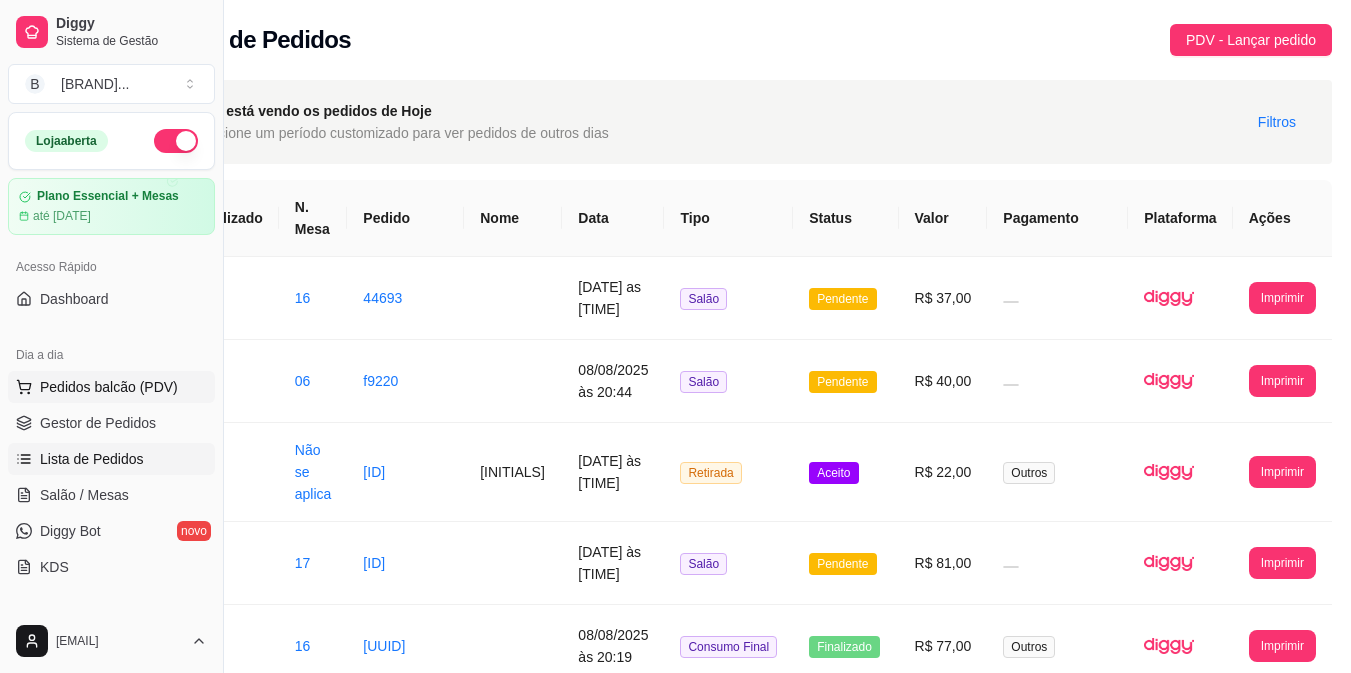 click on "Pedidos balcão (PDV)" at bounding box center [109, 387] 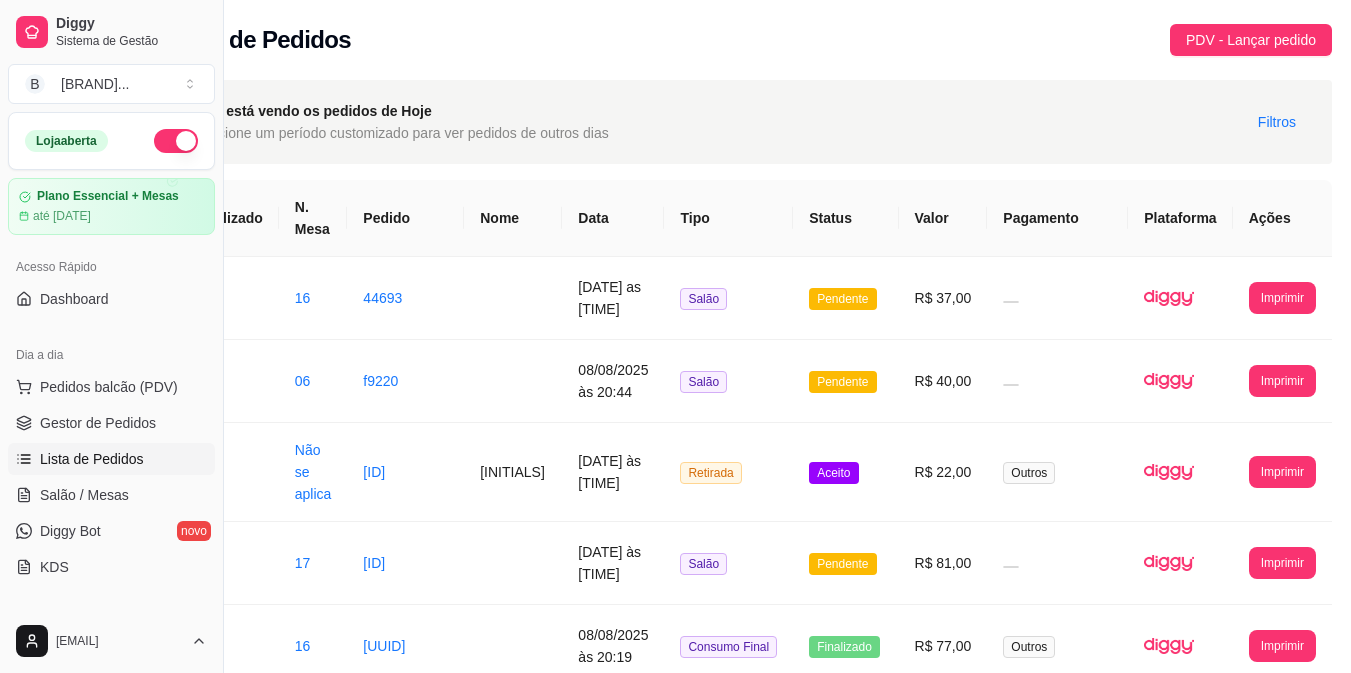 scroll, scrollTop: 0, scrollLeft: 72, axis: horizontal 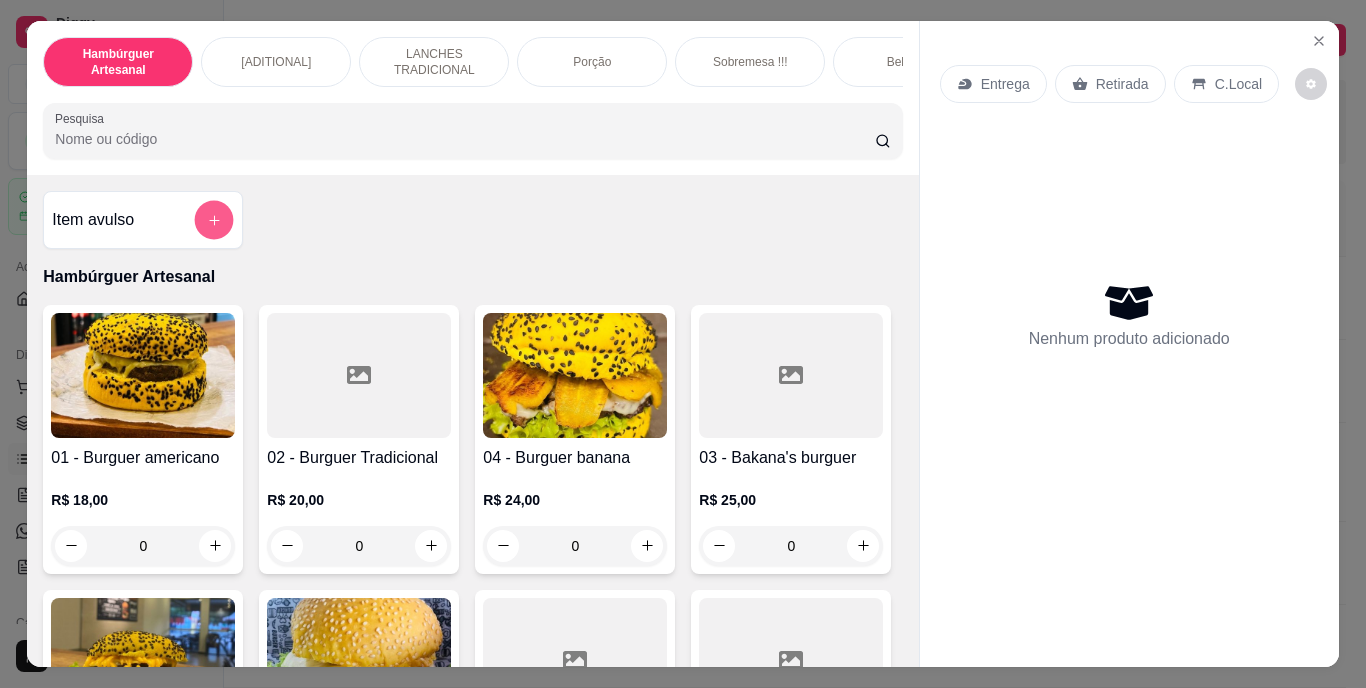 click 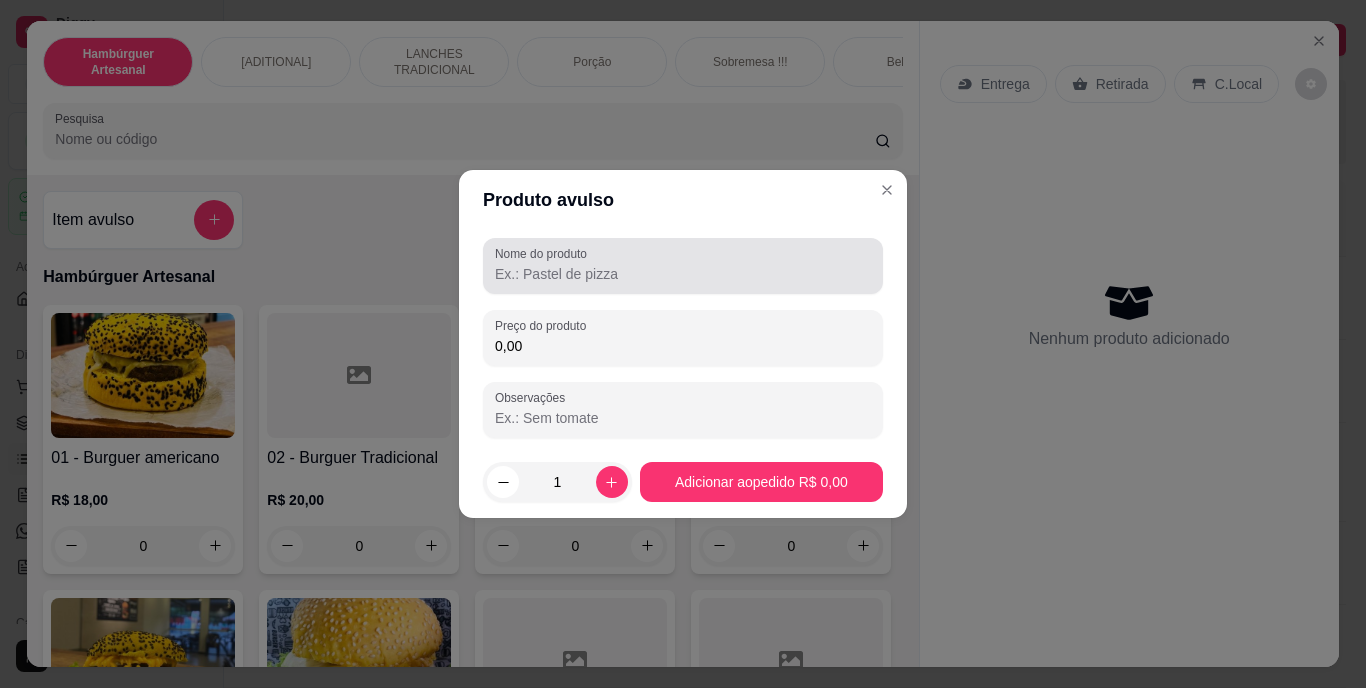 click at bounding box center [683, 266] 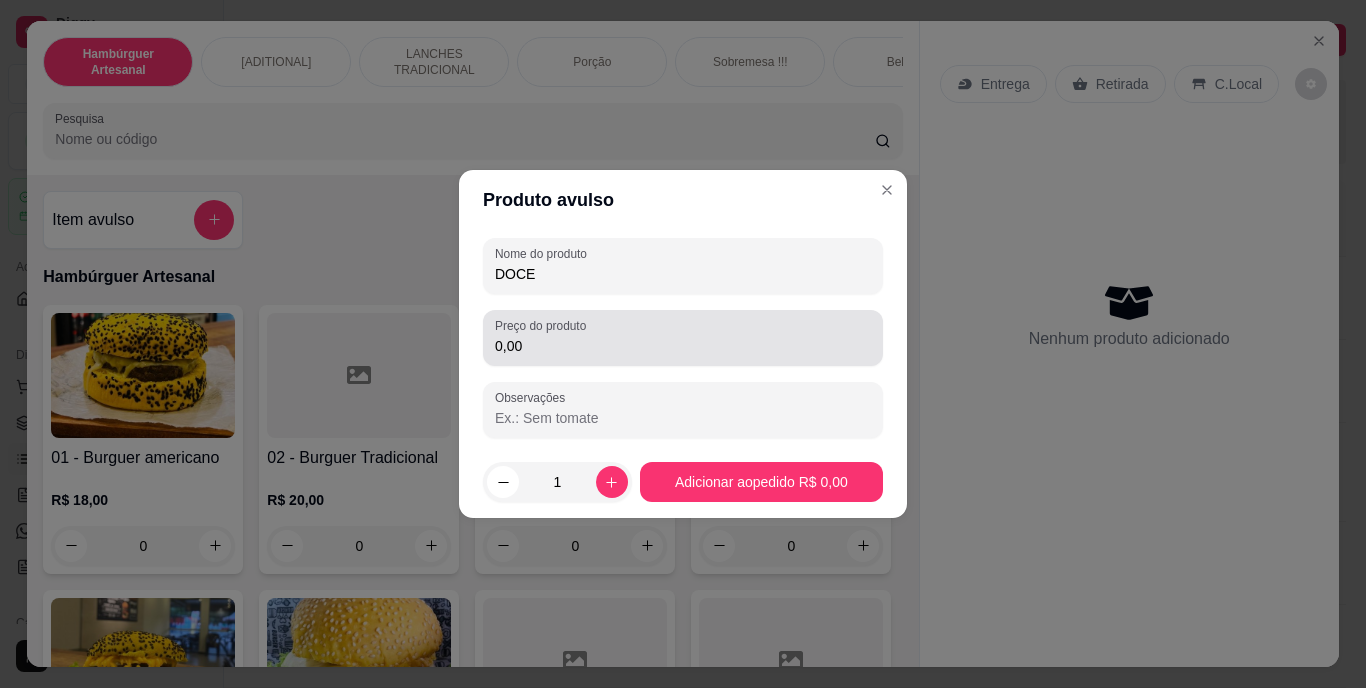 type on "DOCE" 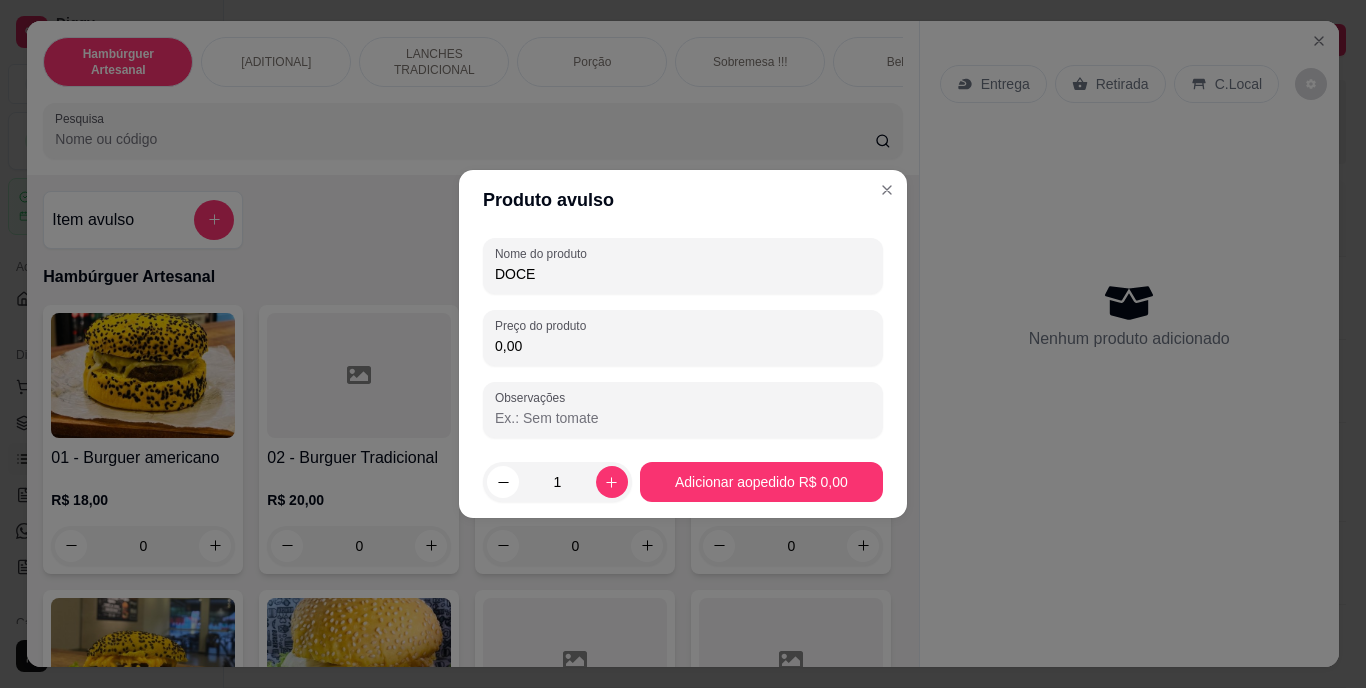 click on "0,00" at bounding box center [683, 346] 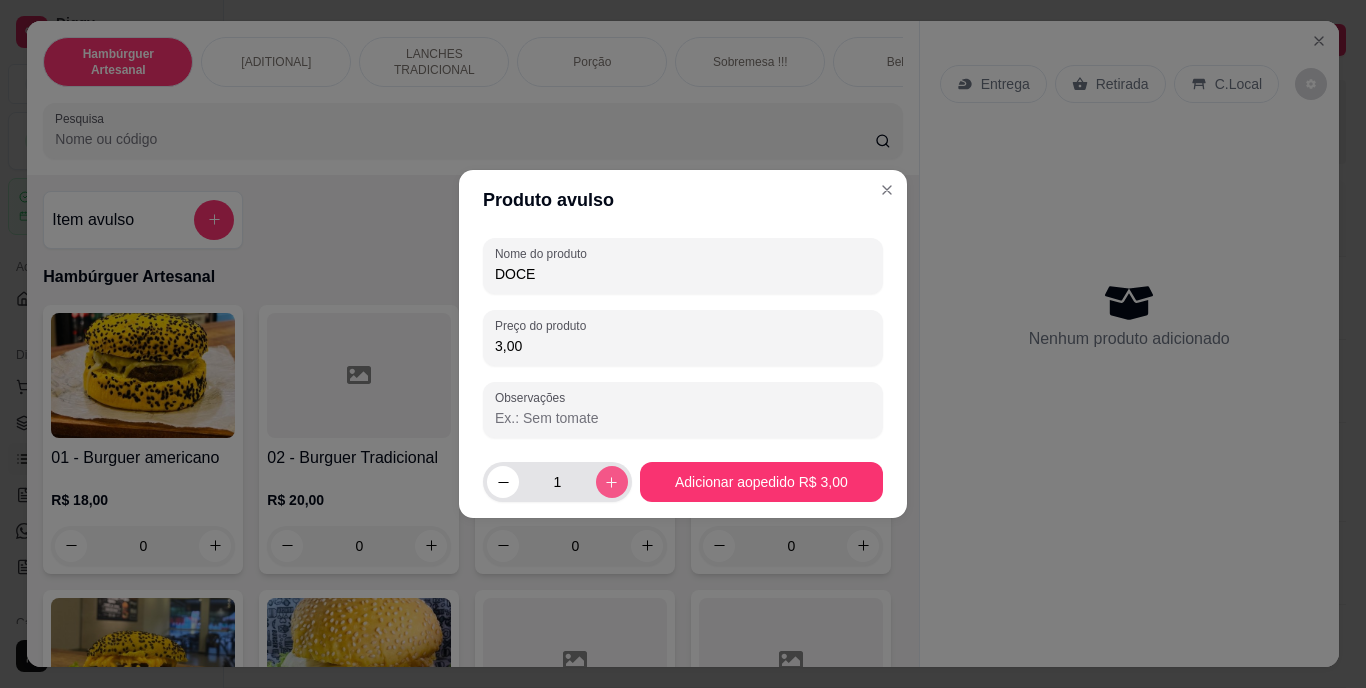 type on "3,00" 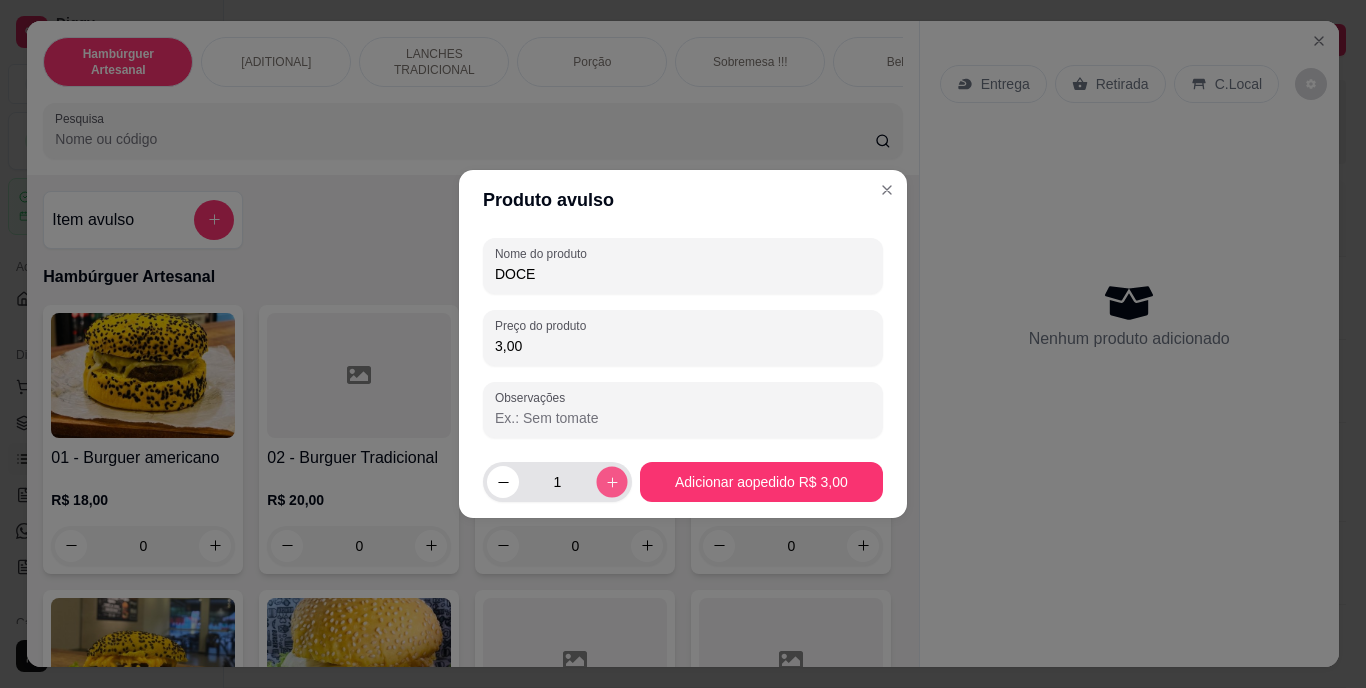 click at bounding box center (611, 481) 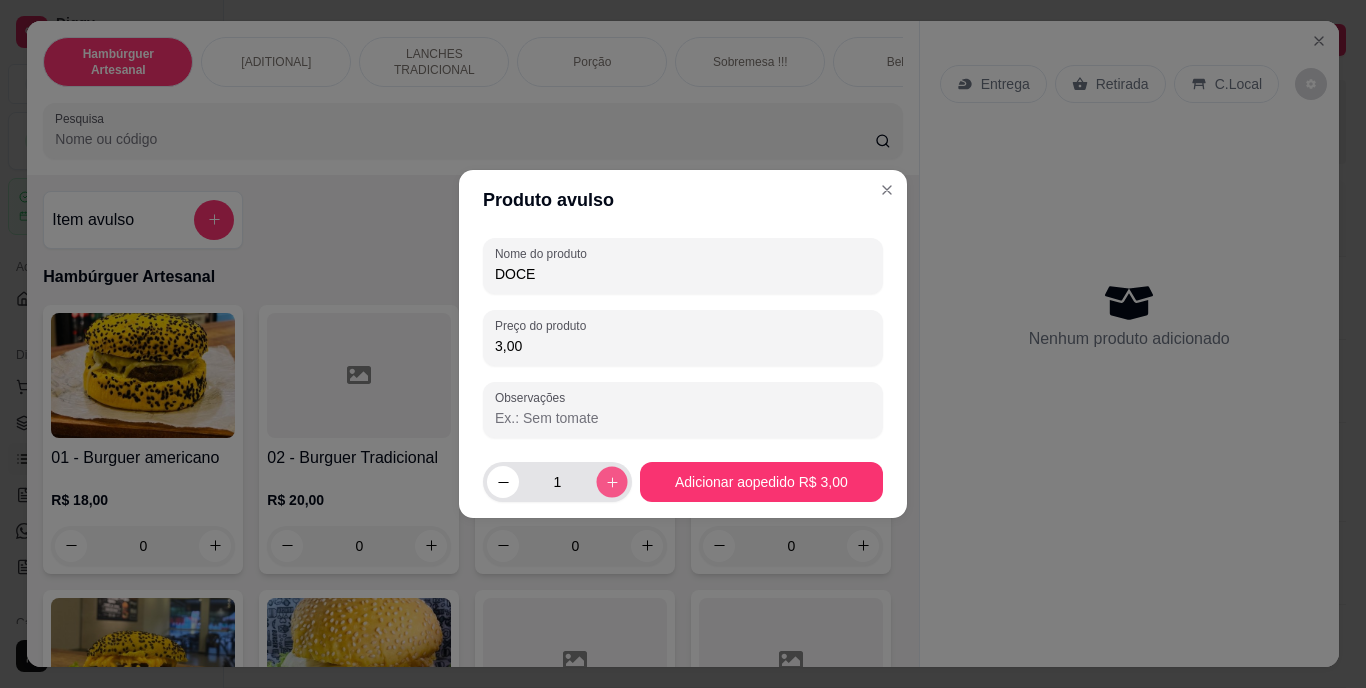 type on "2" 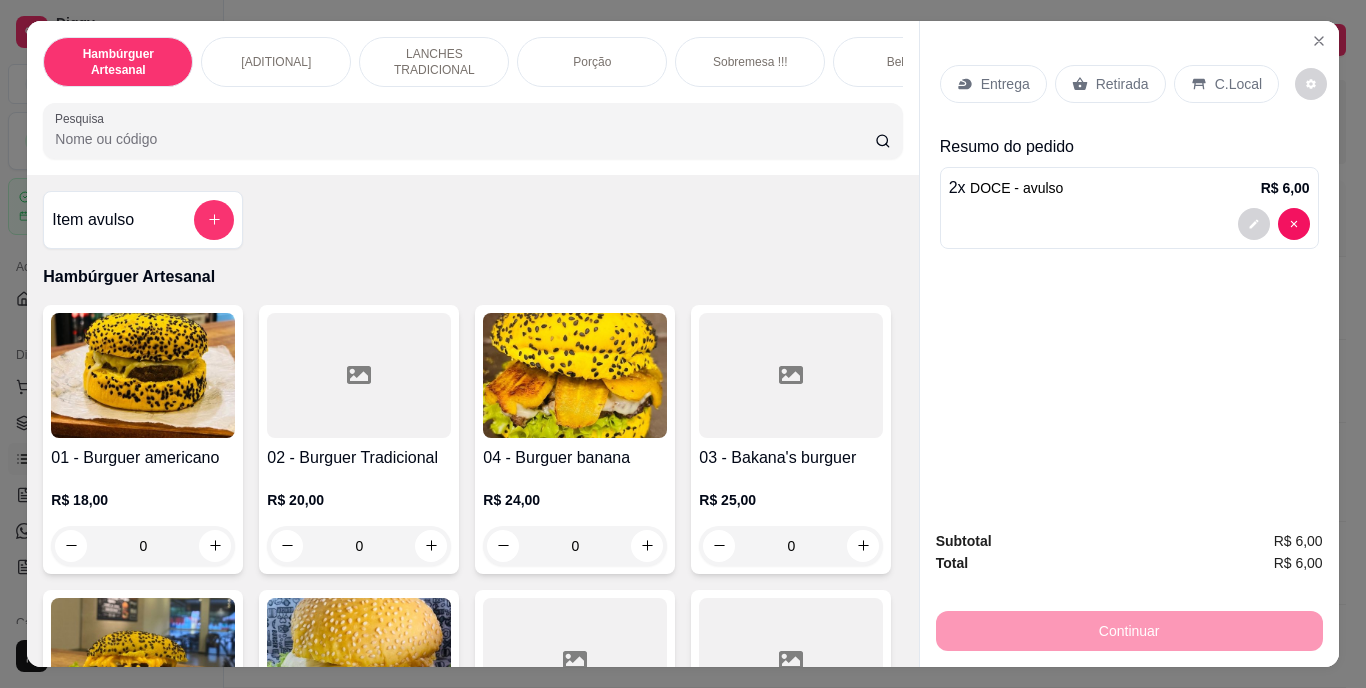 click on "Retirada" at bounding box center [1122, 84] 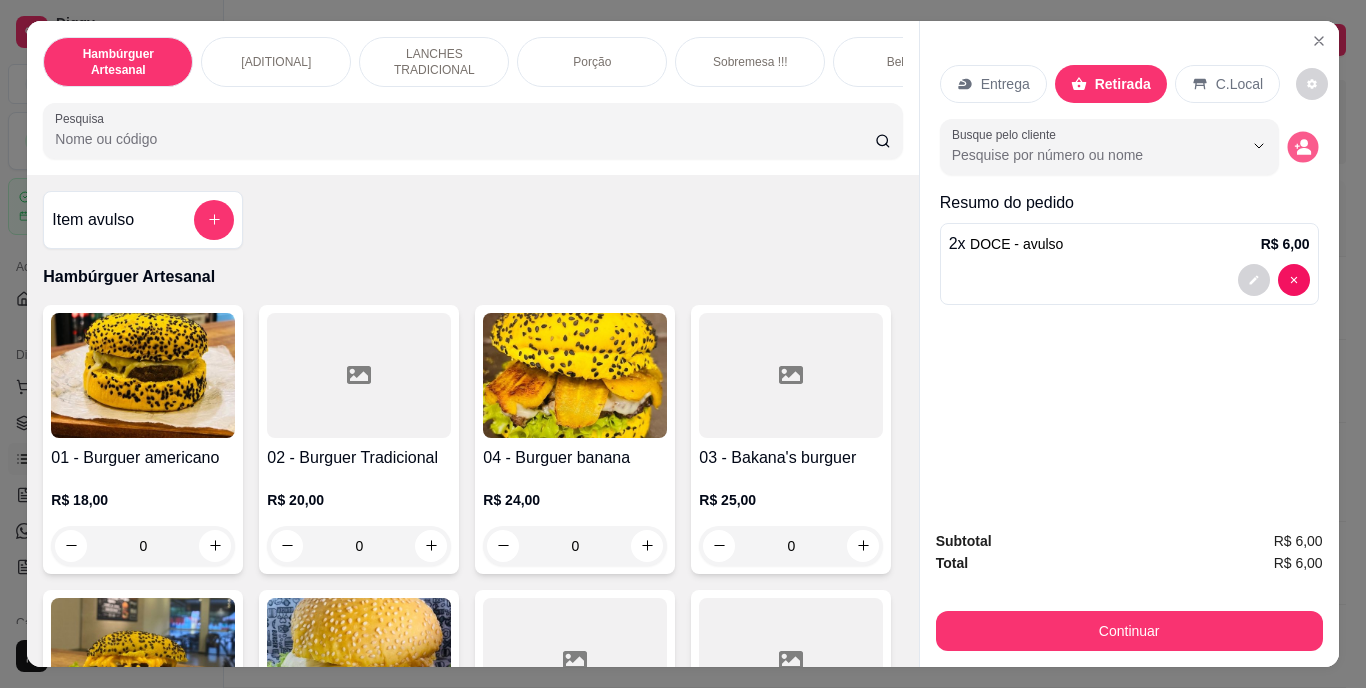 click at bounding box center [1302, 146] 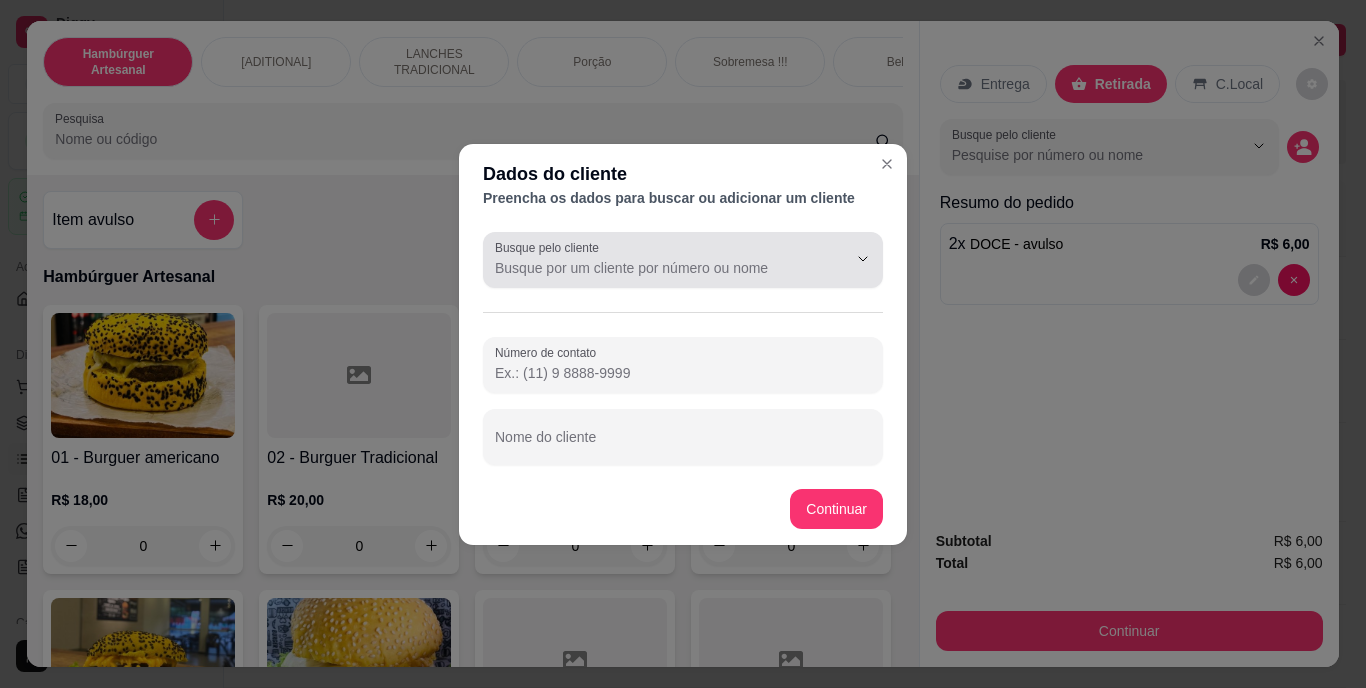 click 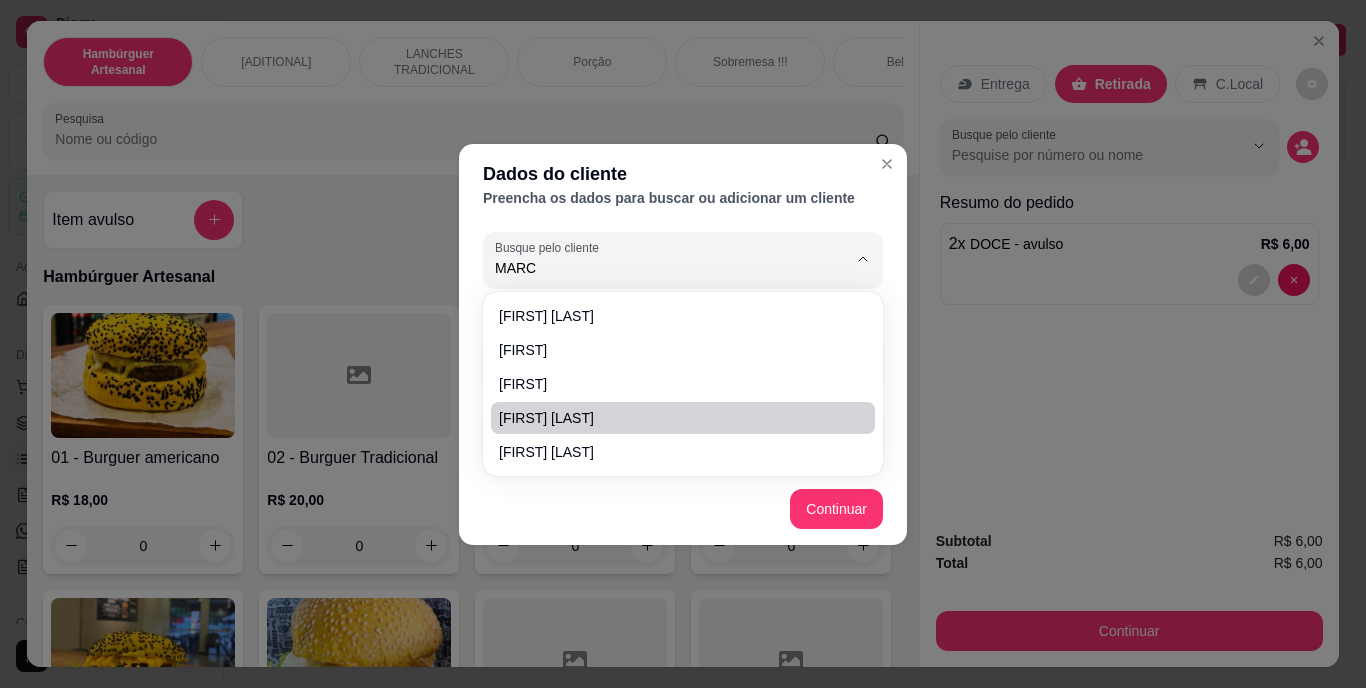 click on "marciane funcionaria" at bounding box center [673, 418] 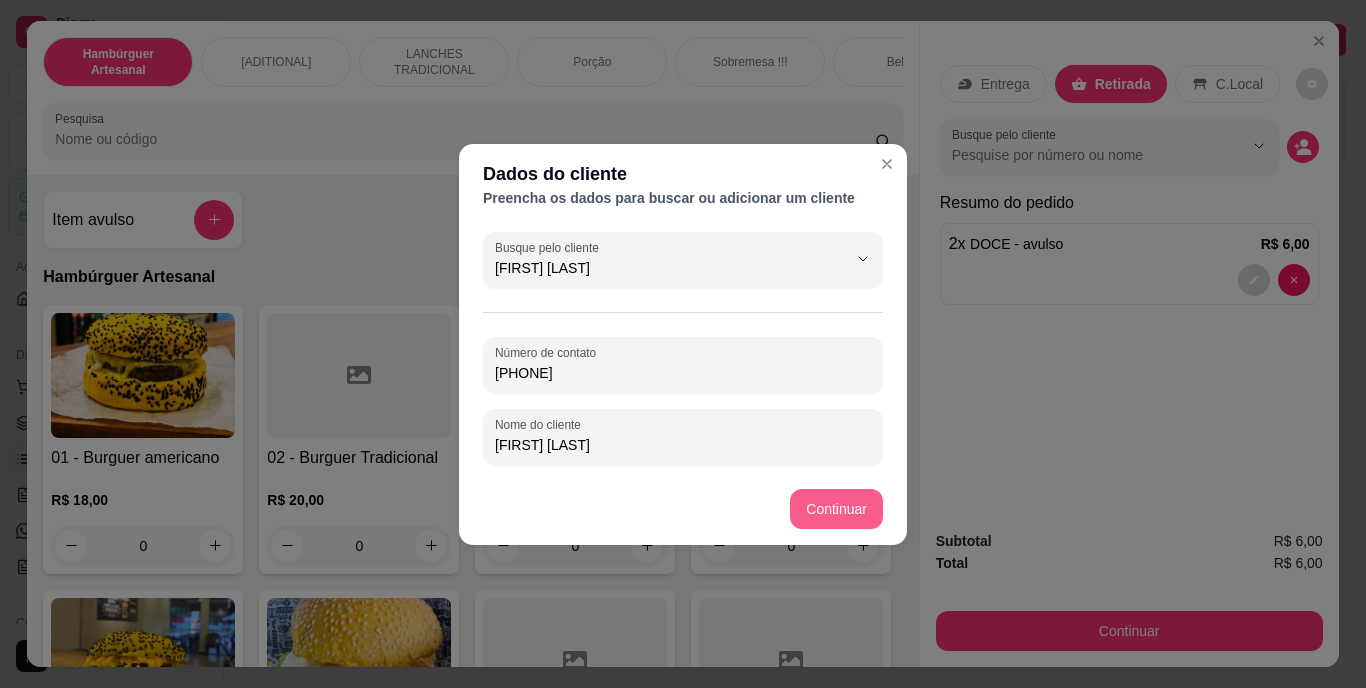 type on "marciane funcionaria" 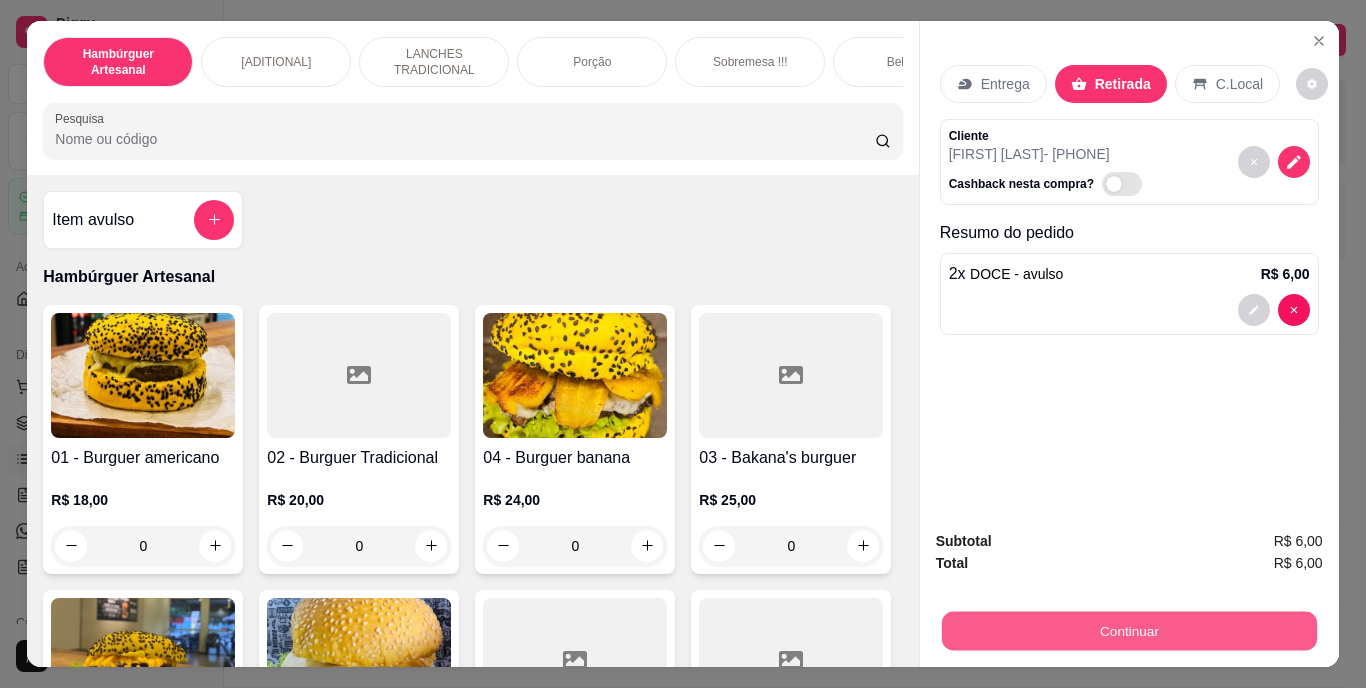 click on "Continuar" at bounding box center [1128, 631] 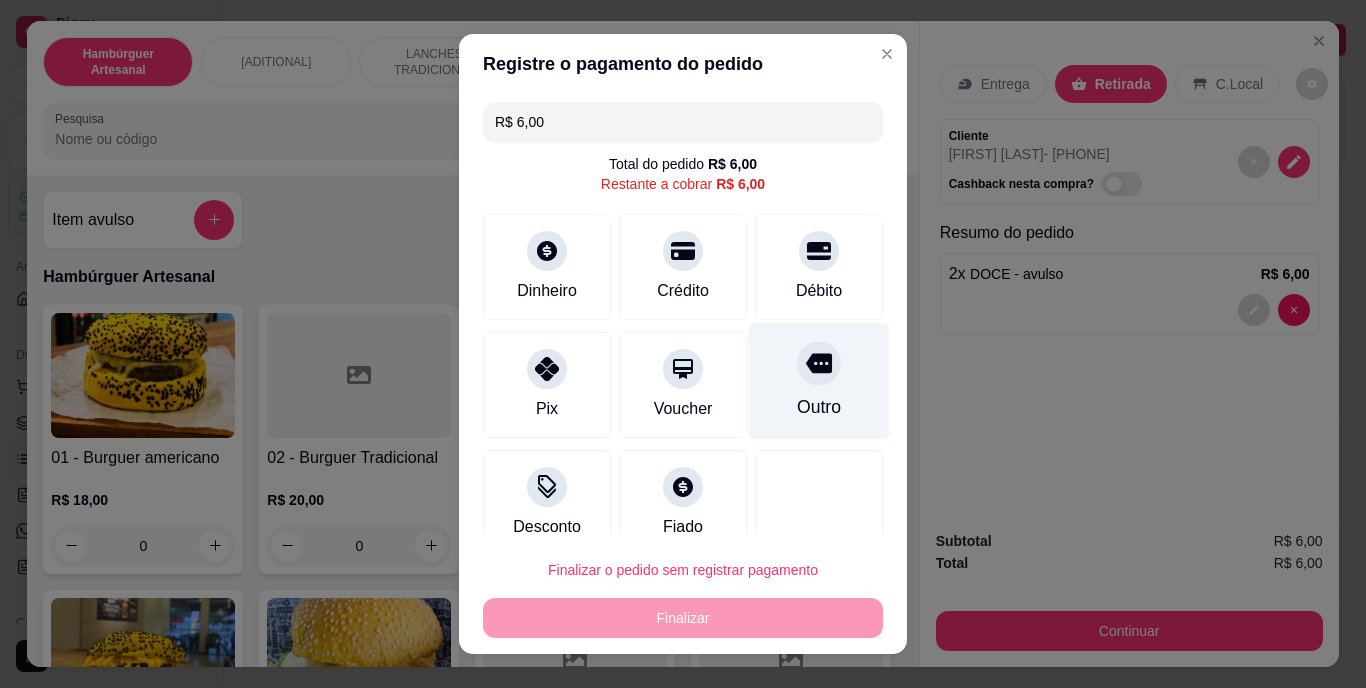click on "Outro" at bounding box center [819, 381] 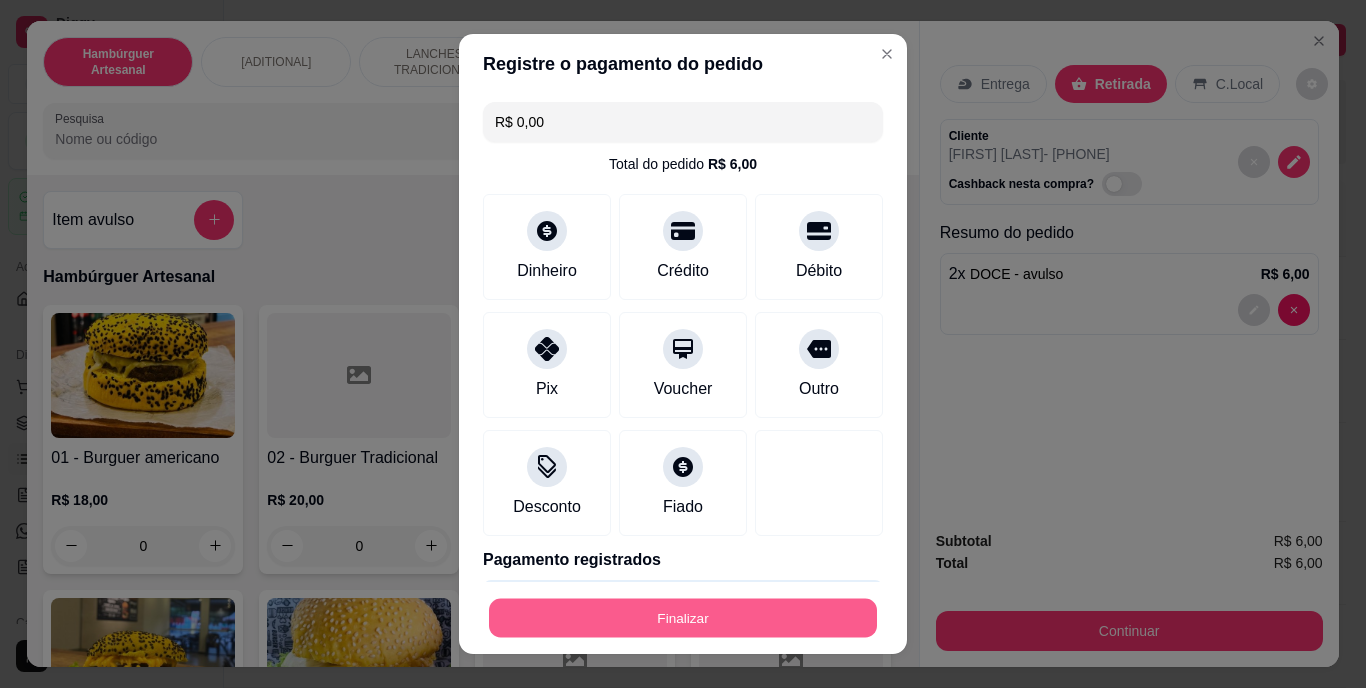 click on "Finalizar" at bounding box center (683, 617) 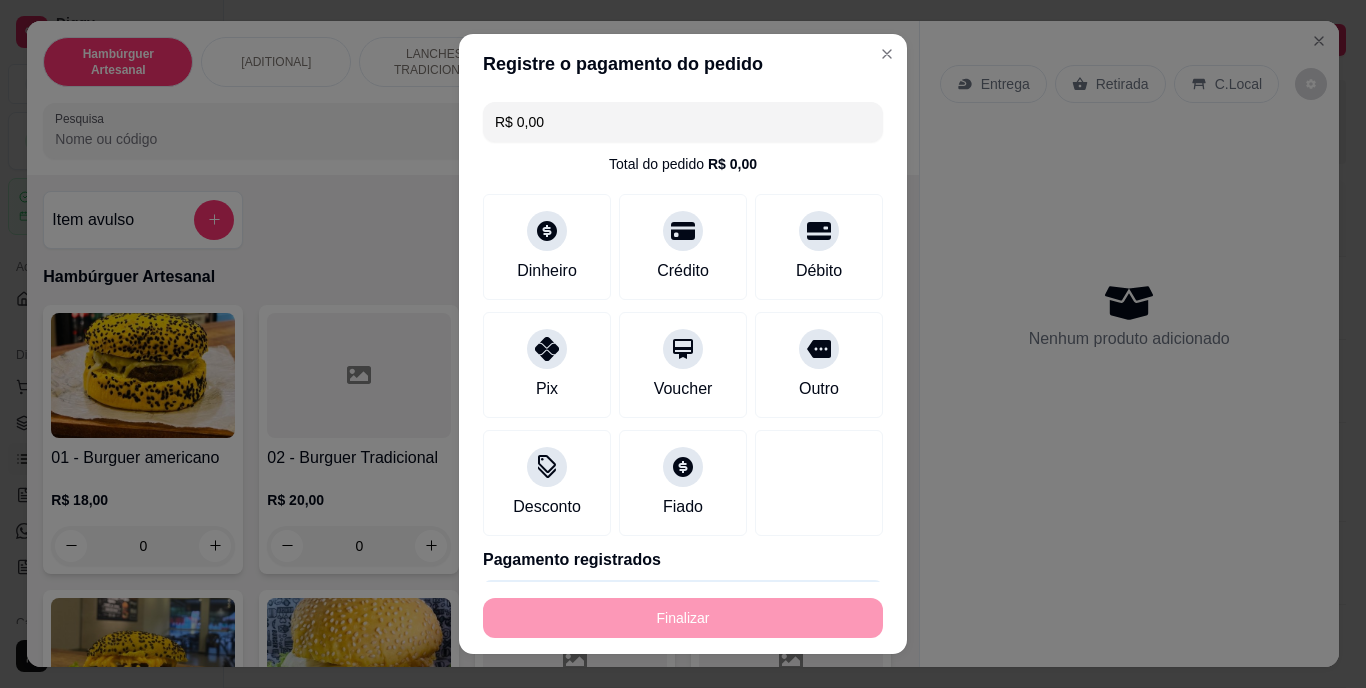 type on "-R$ 6,00" 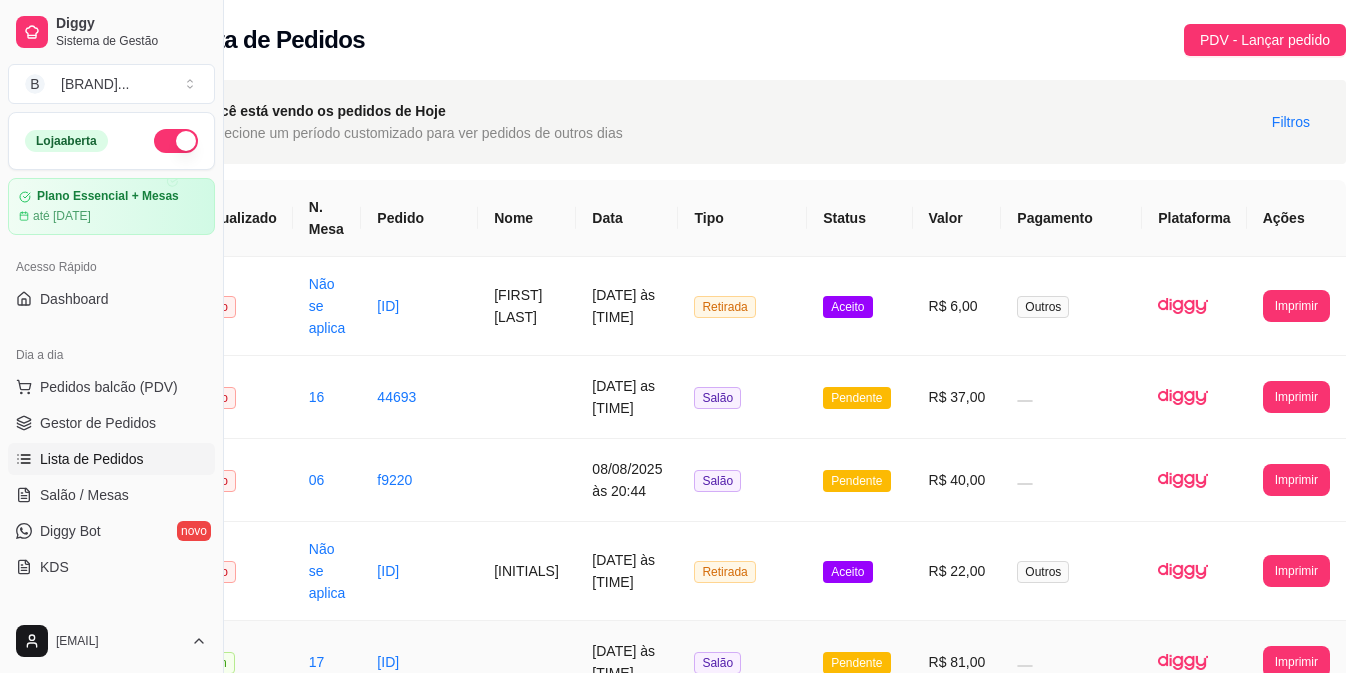 drag, startPoint x: 723, startPoint y: 628, endPoint x: 698, endPoint y: 655, distance: 36.796738 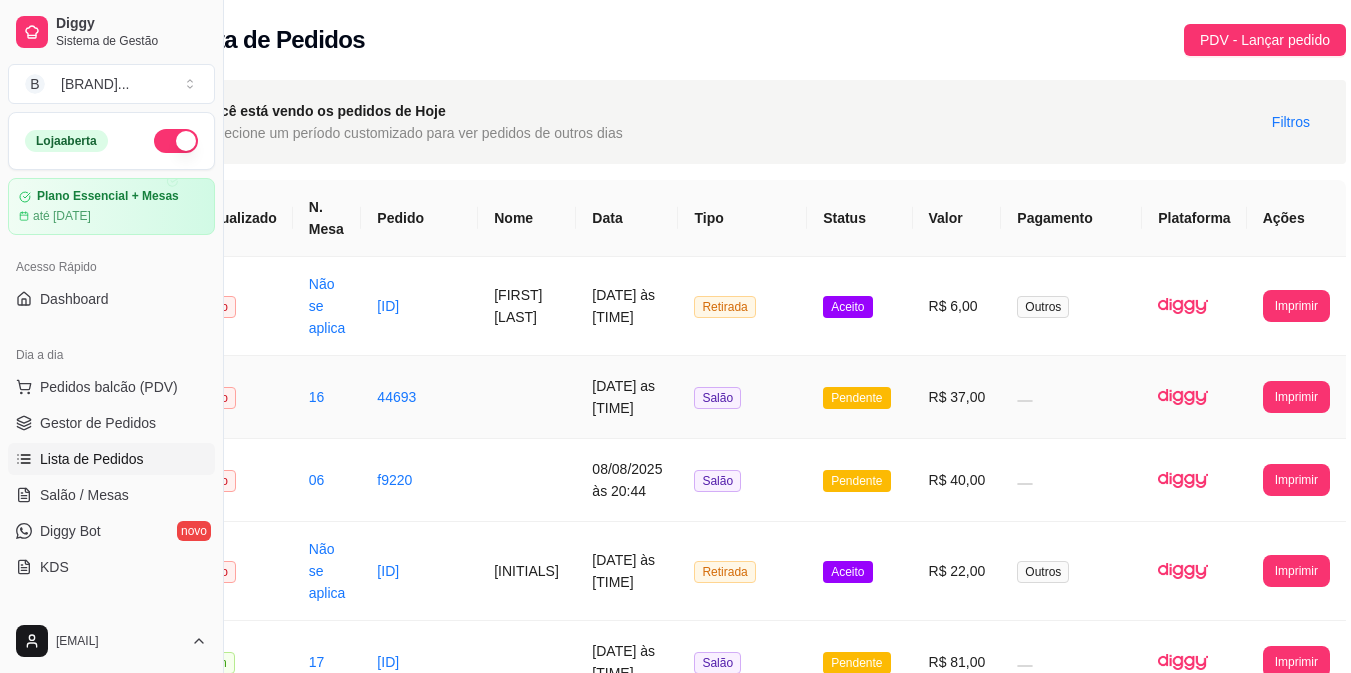 drag, startPoint x: 698, startPoint y: 655, endPoint x: 600, endPoint y: 382, distance: 290.0569 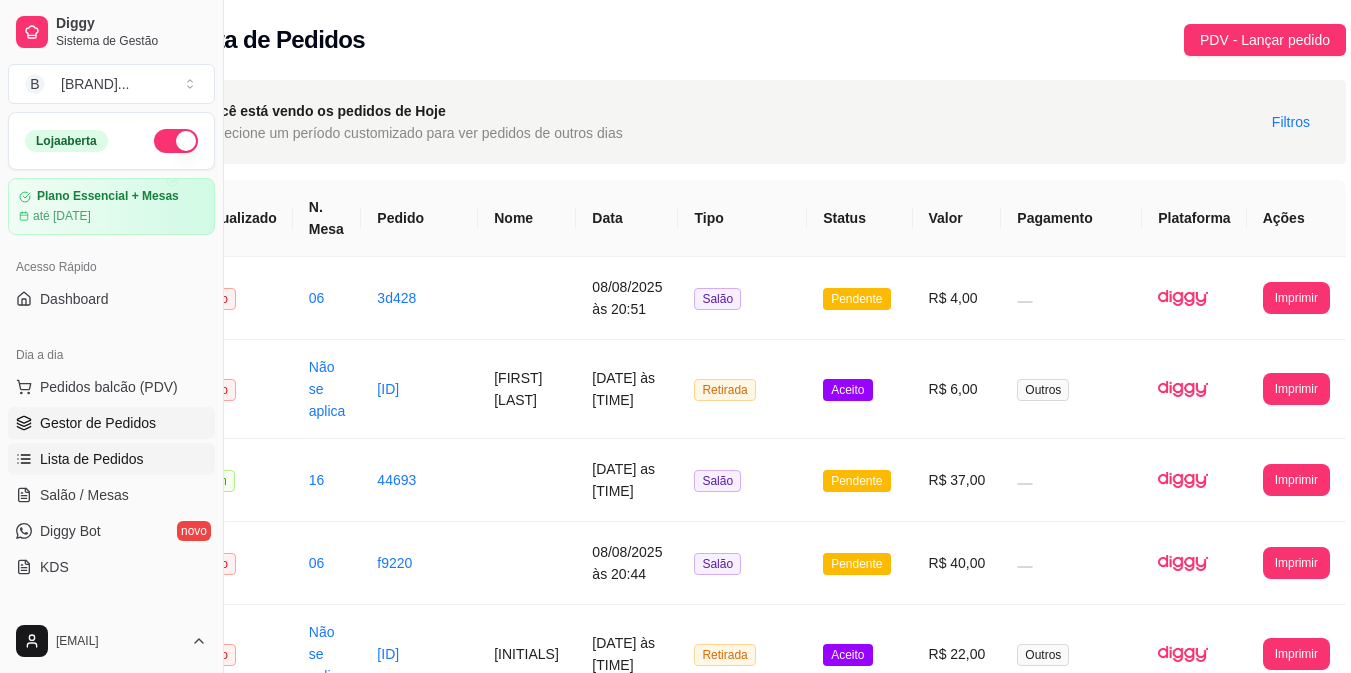 click on "Gestor de Pedidos" at bounding box center [111, 423] 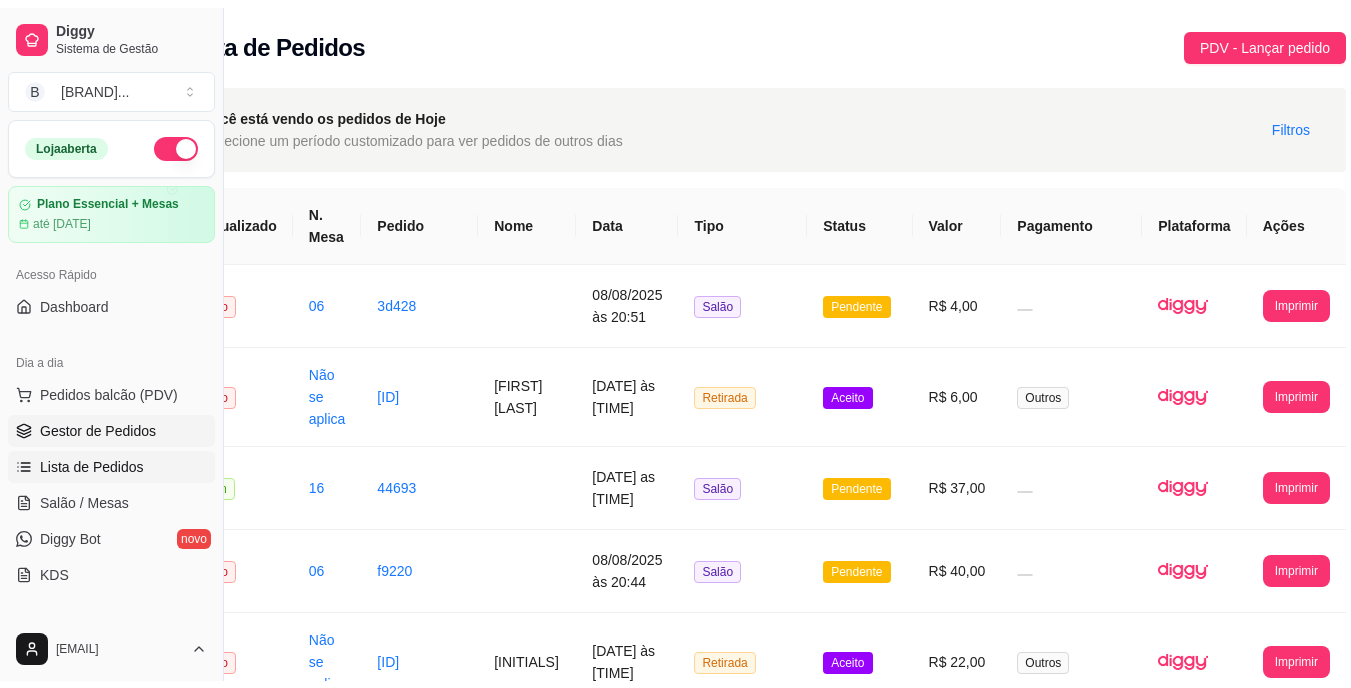 scroll, scrollTop: 0, scrollLeft: 0, axis: both 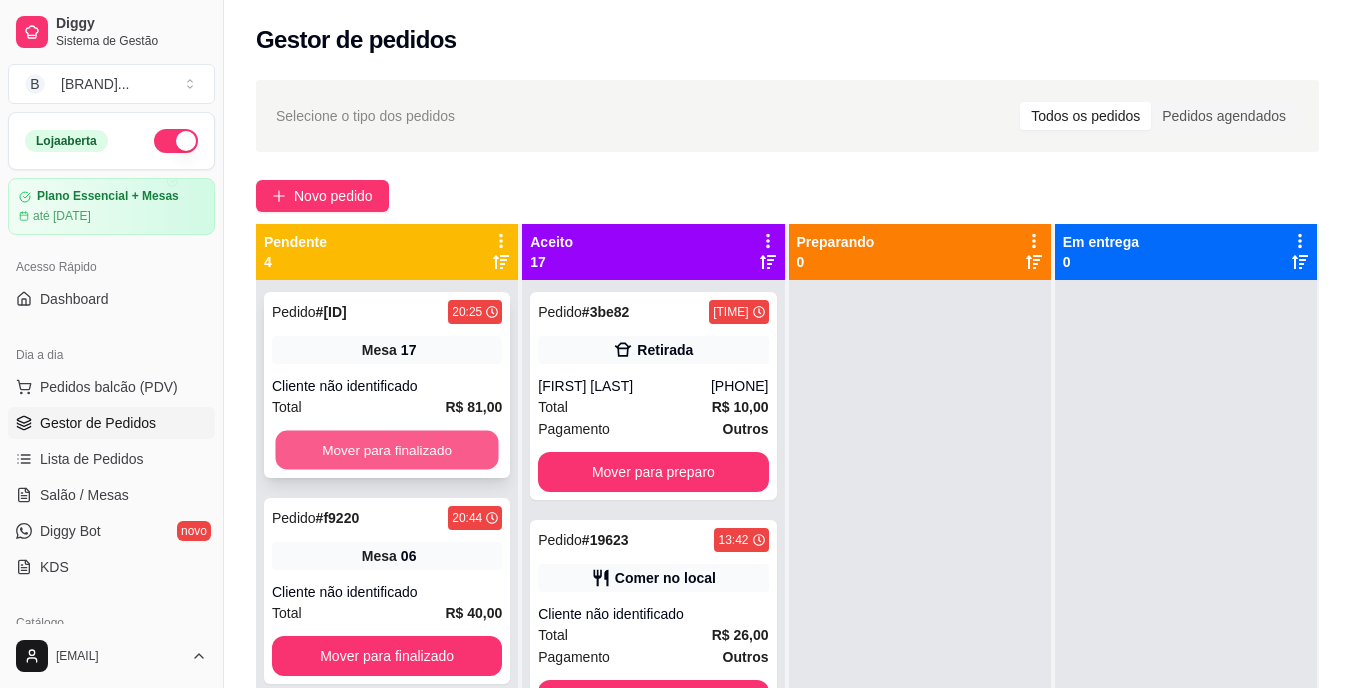 click on "Mover para finalizado" at bounding box center [386, 450] 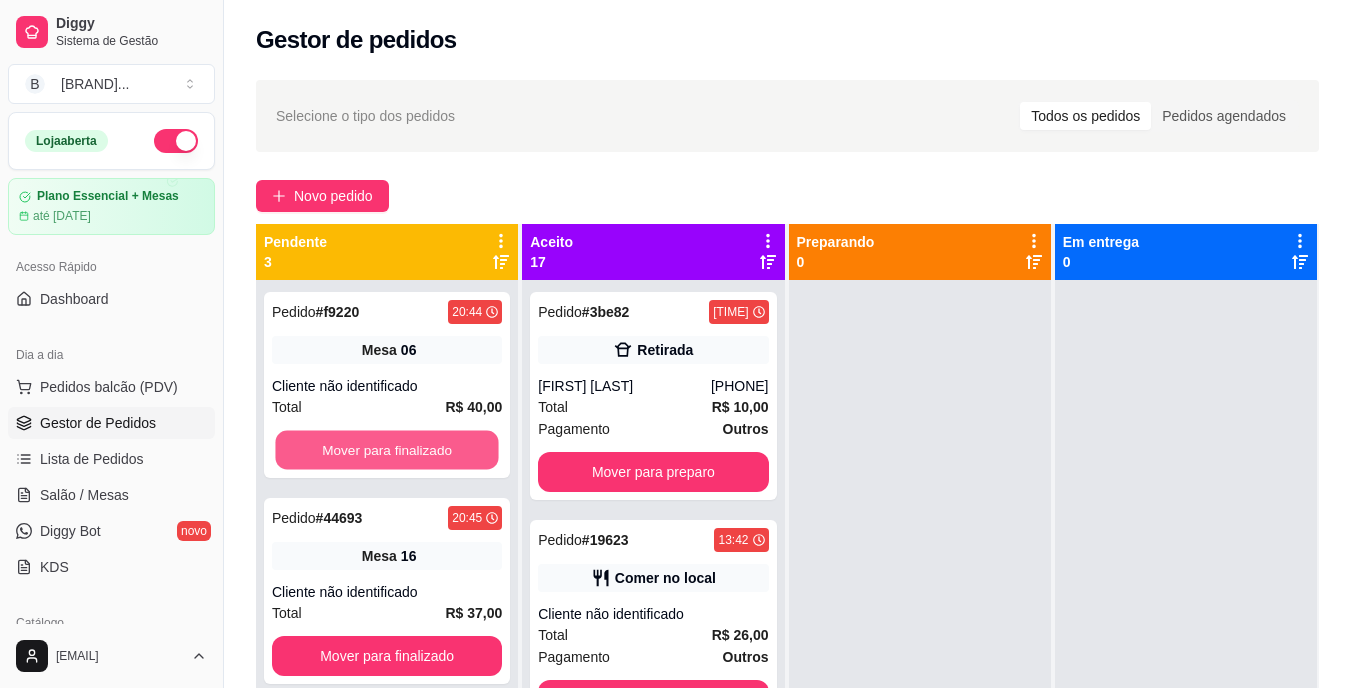 click on "Mover para finalizado" at bounding box center [386, 450] 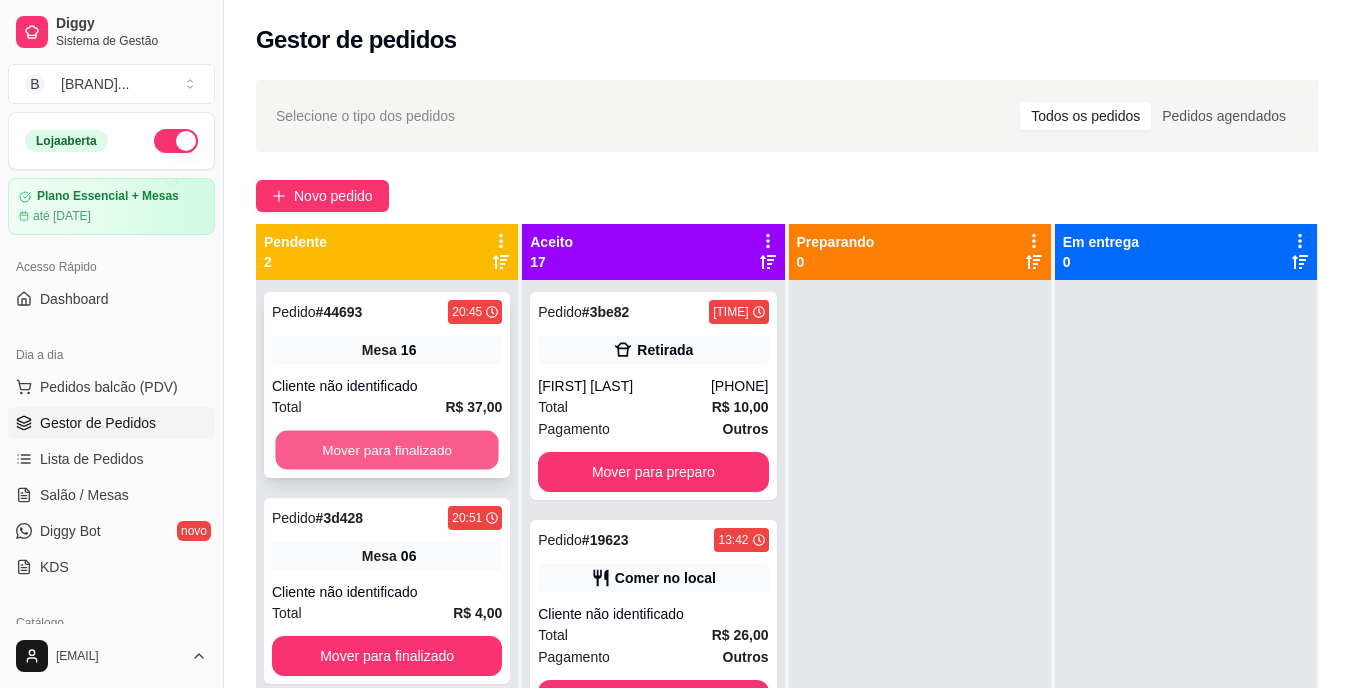 click on "Mover para finalizado" at bounding box center (386, 450) 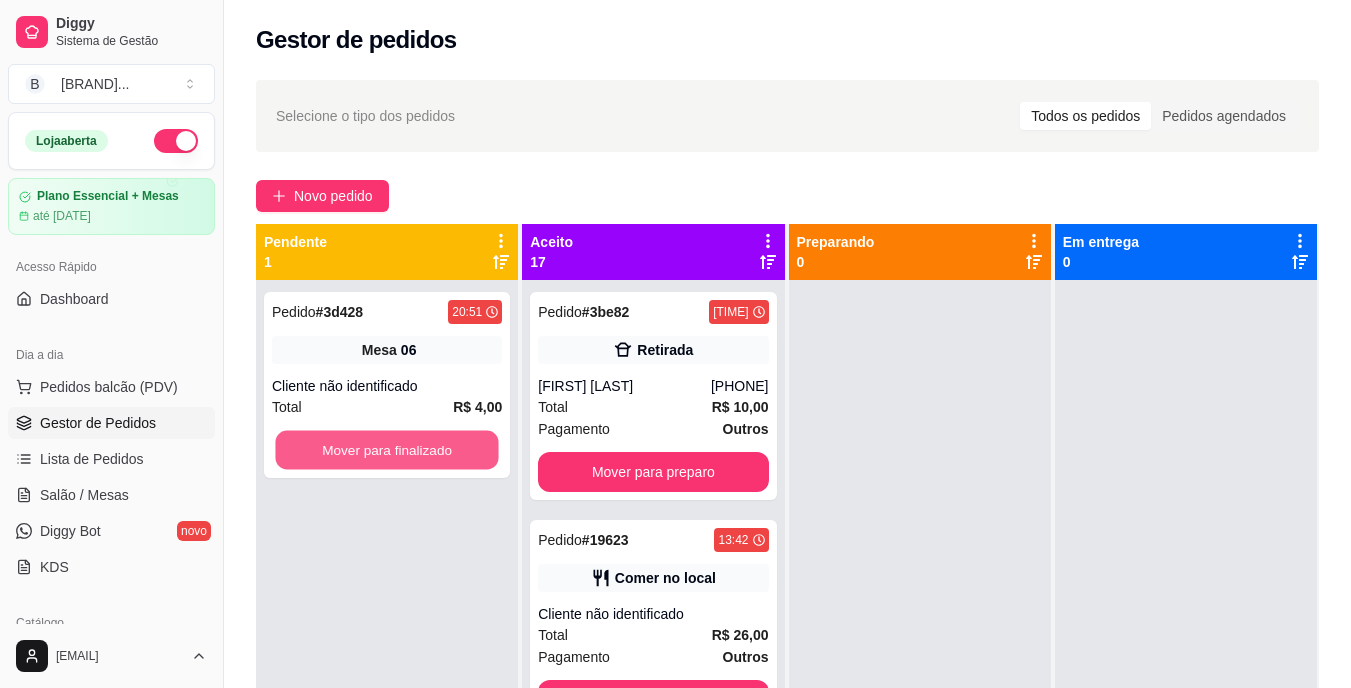 click on "Mover para finalizado" at bounding box center [386, 450] 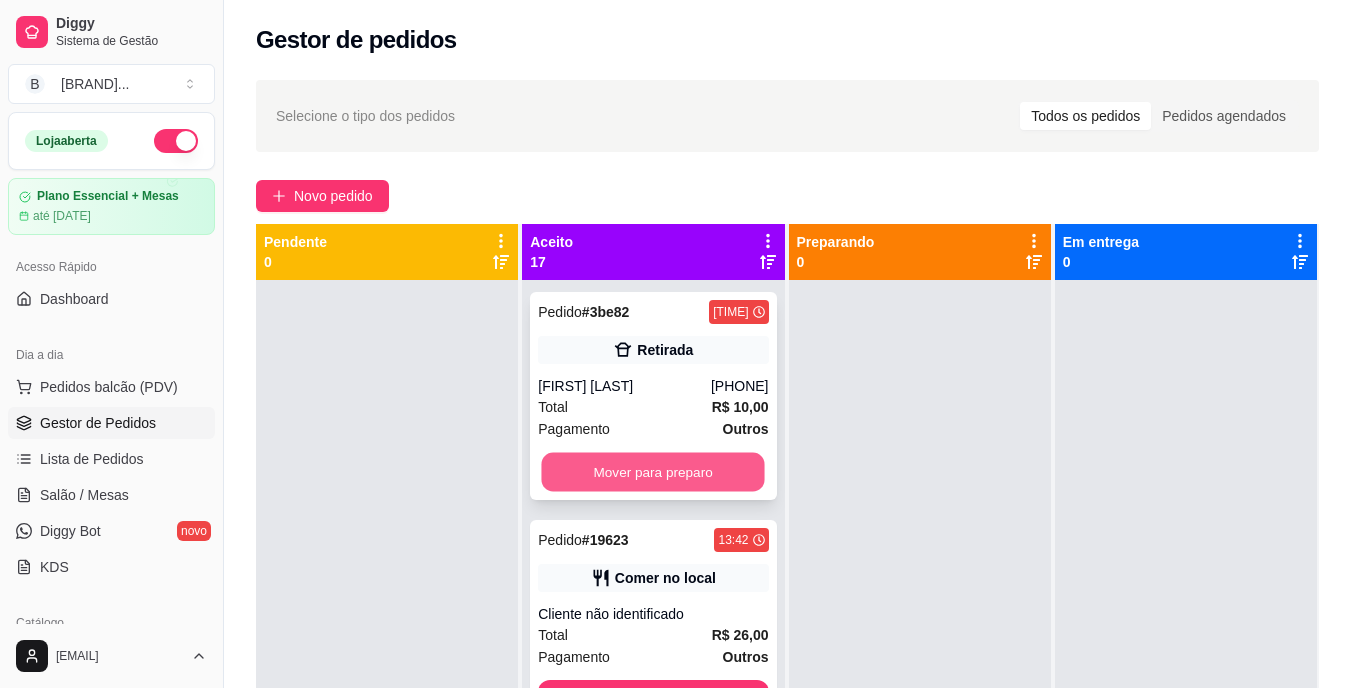 click on "Mover para preparo" at bounding box center [653, 472] 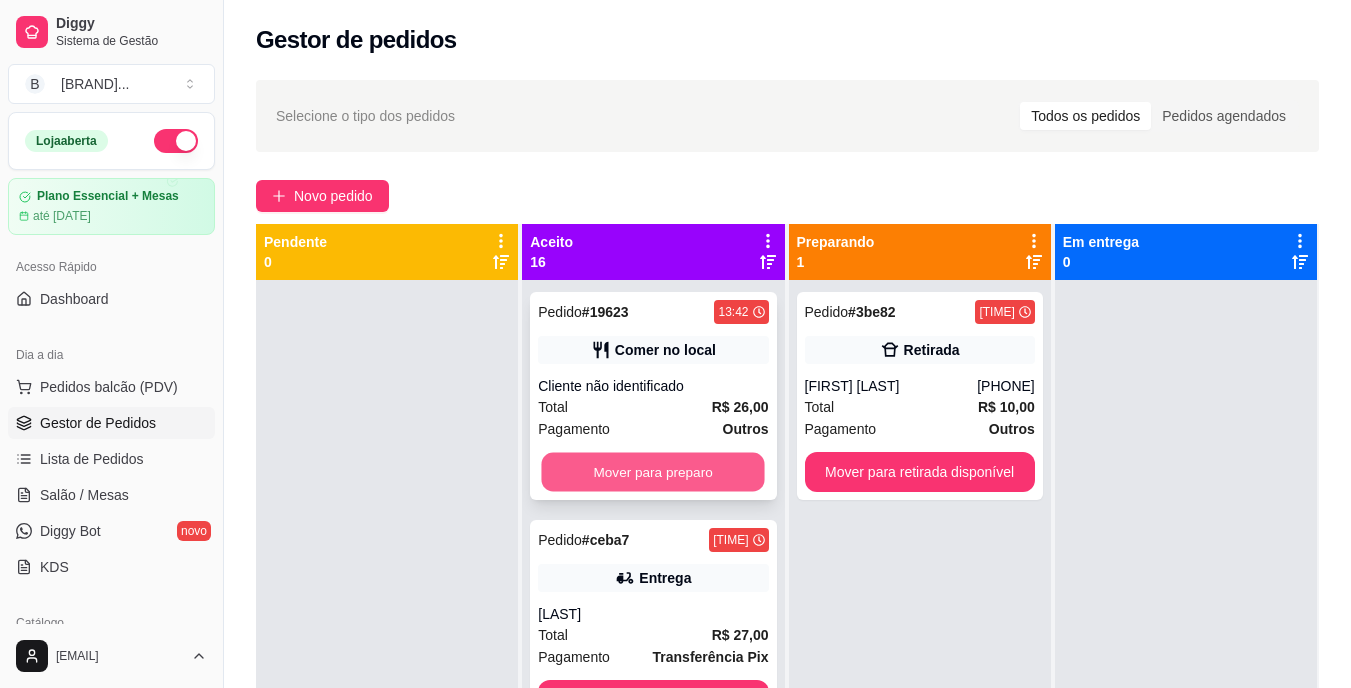 click on "Mover para preparo" at bounding box center [653, 472] 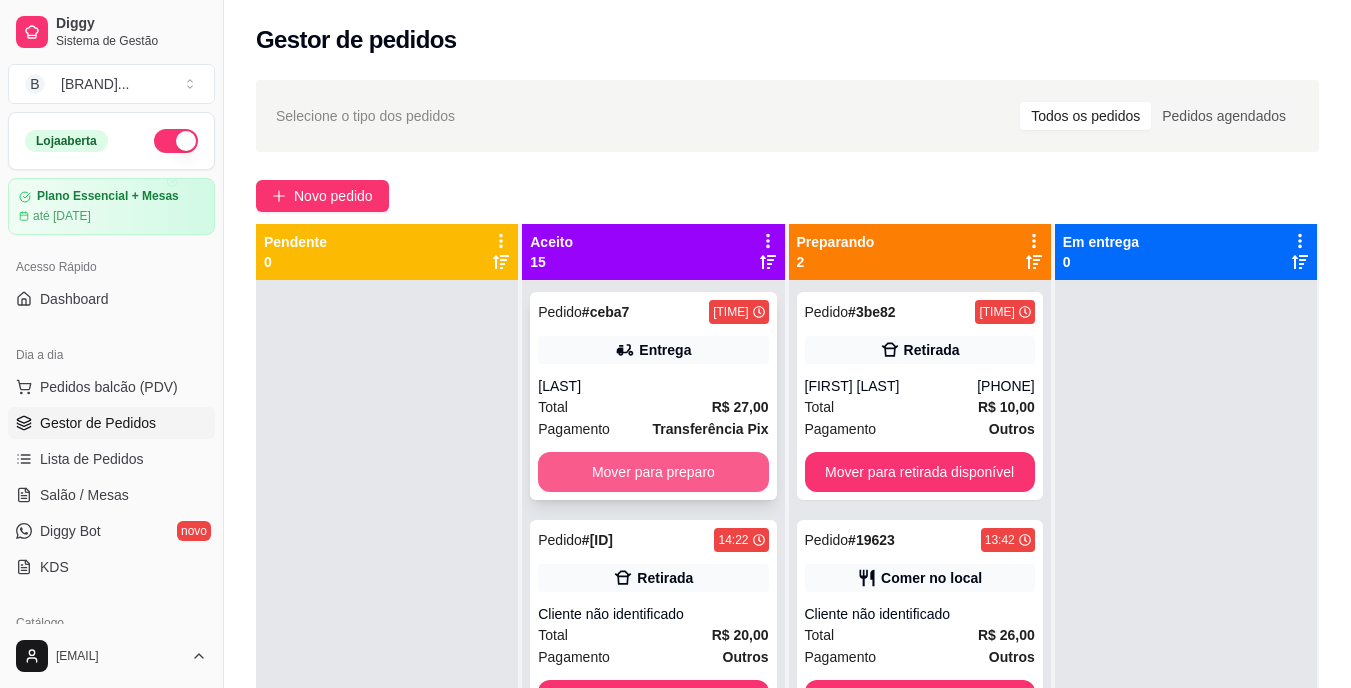 click on "Mover para preparo" at bounding box center (653, 472) 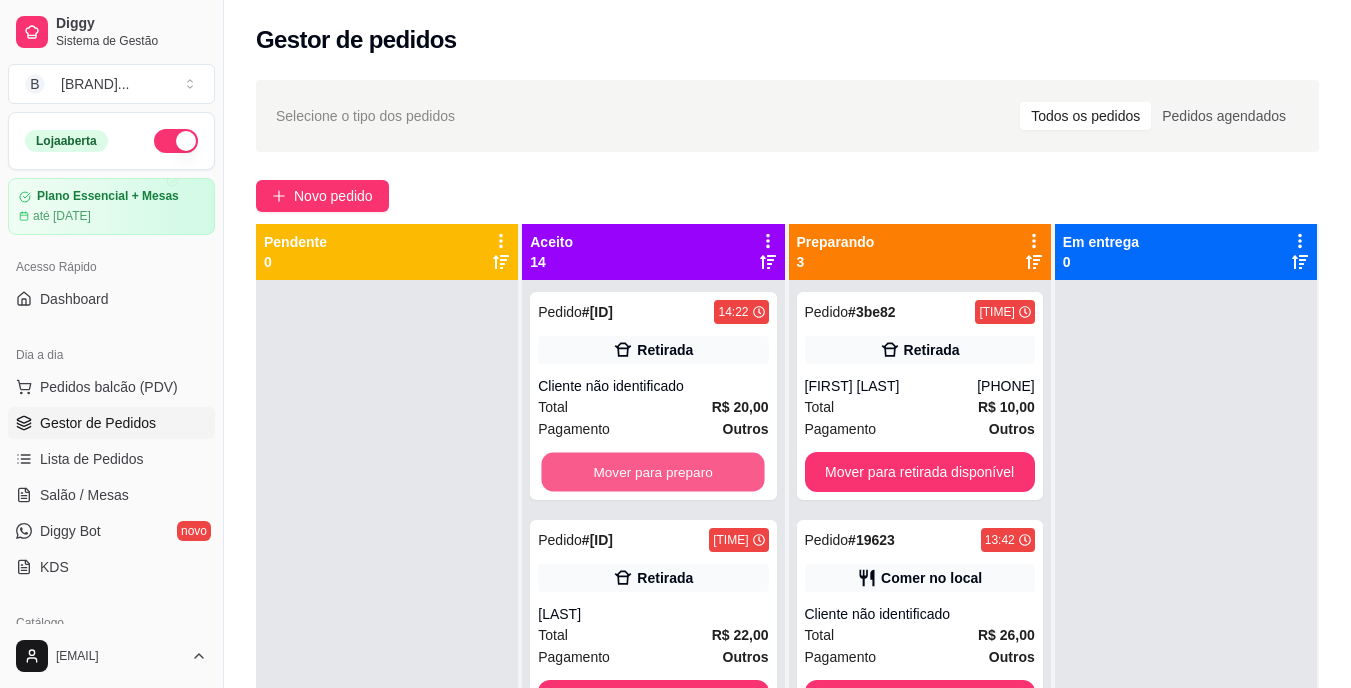 click on "Mover para preparo" at bounding box center [653, 472] 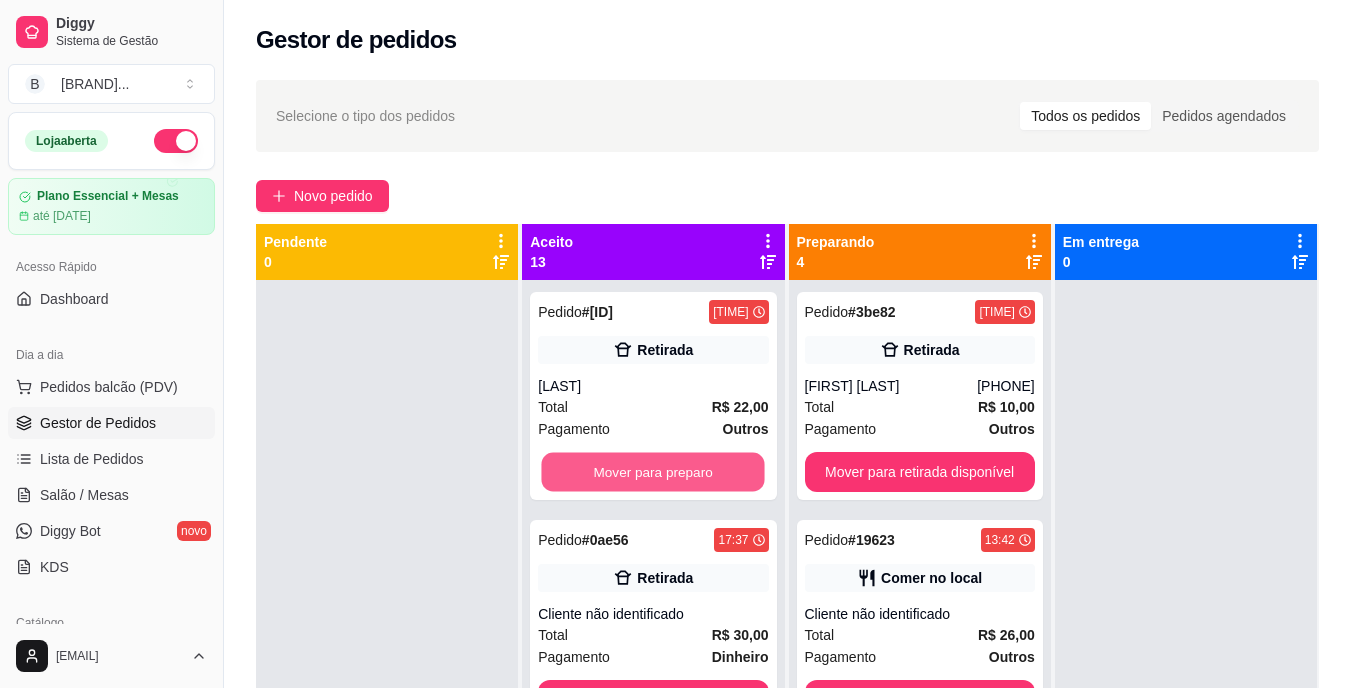 click on "Mover para preparo" at bounding box center [653, 472] 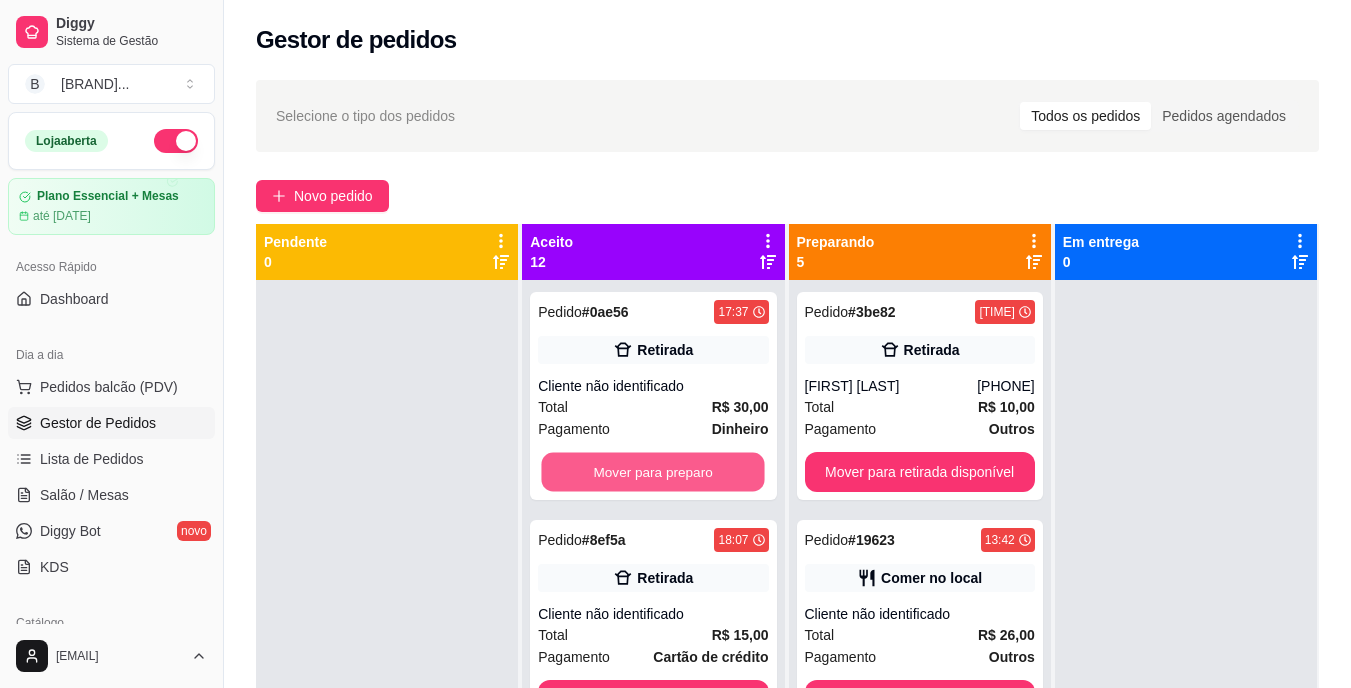 click on "Mover para preparo" at bounding box center [653, 472] 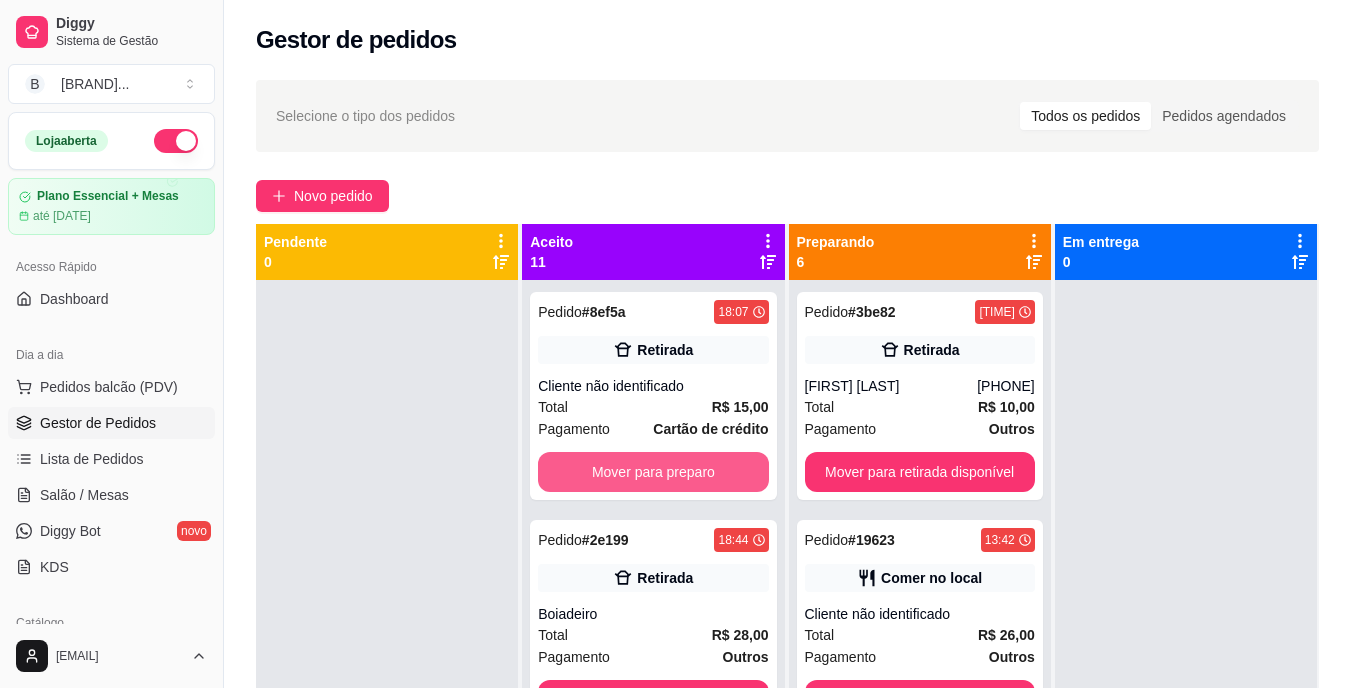 click on "Mover para preparo" at bounding box center (653, 472) 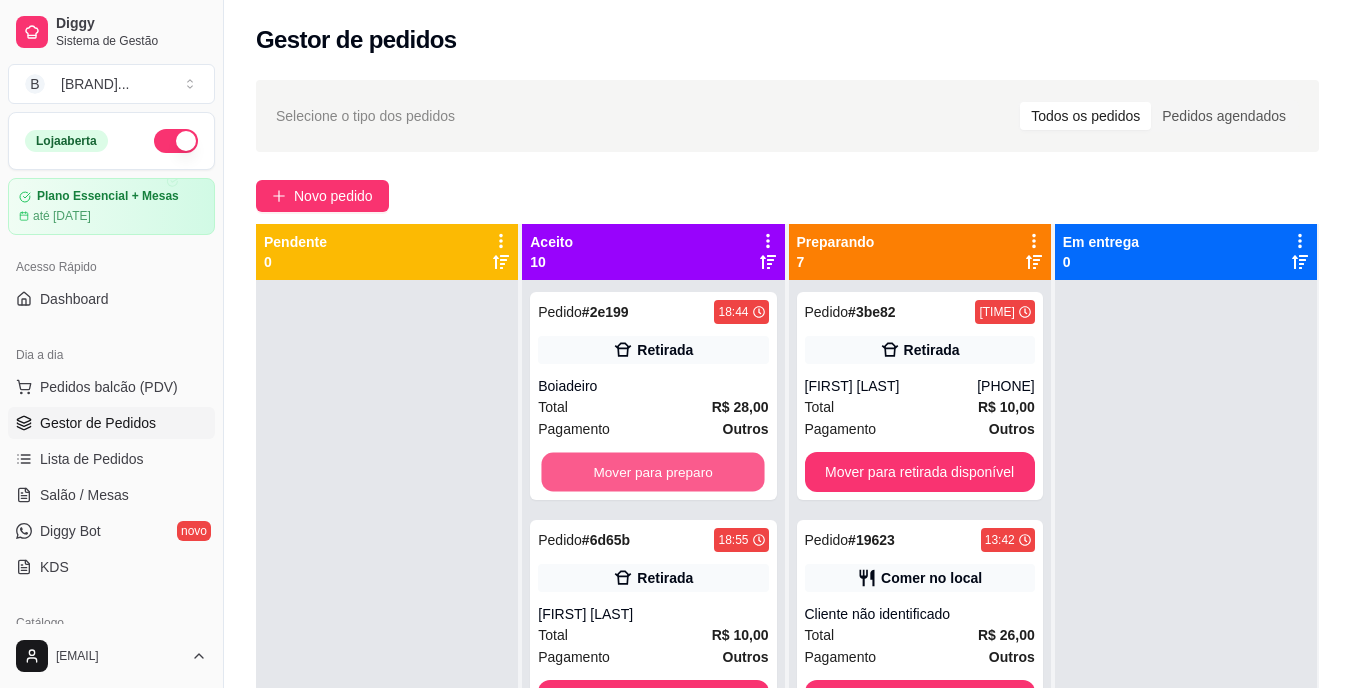 click on "Mover para preparo" at bounding box center [653, 472] 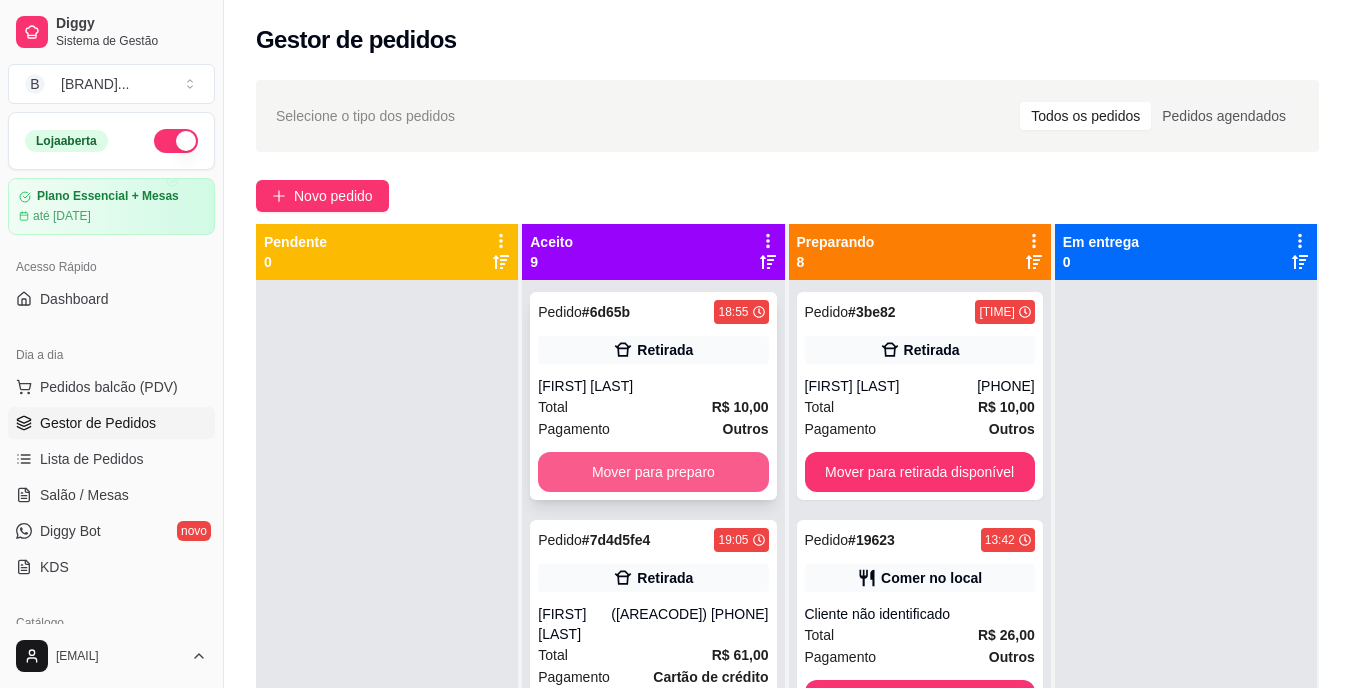 click on "Mover para preparo" at bounding box center [653, 472] 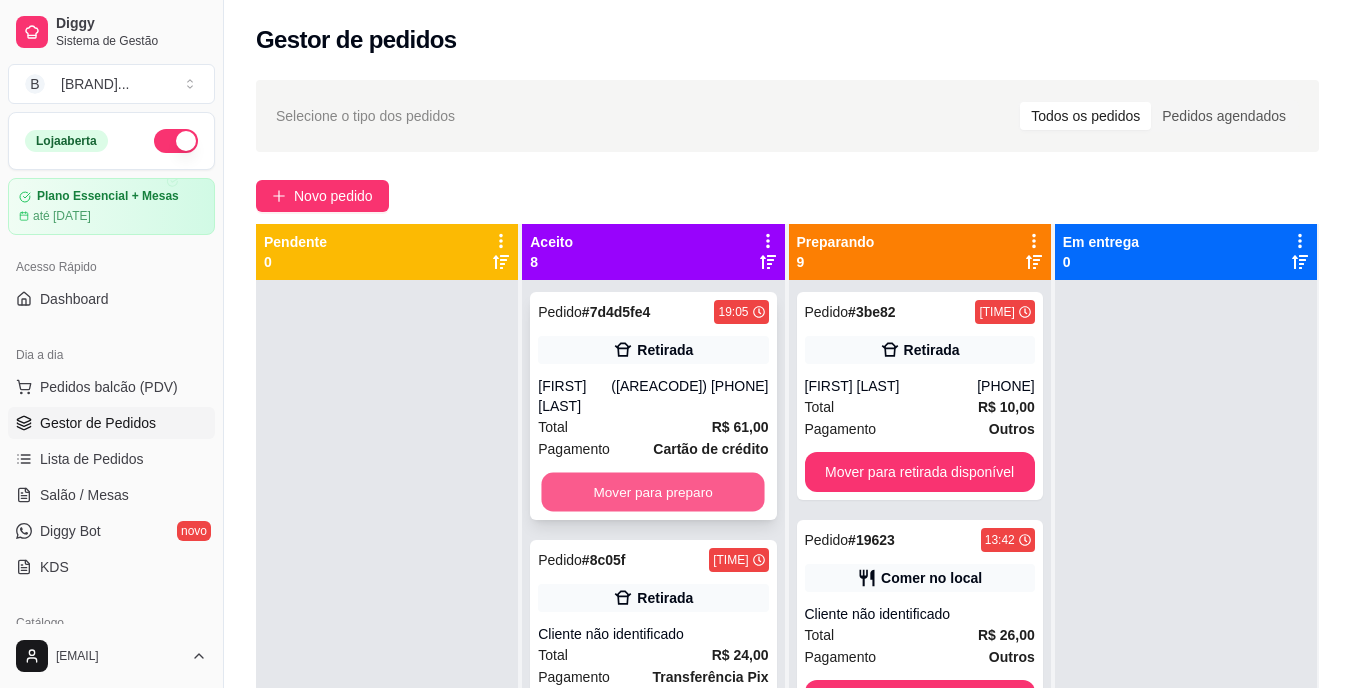 click on "Mover para preparo" at bounding box center [653, 492] 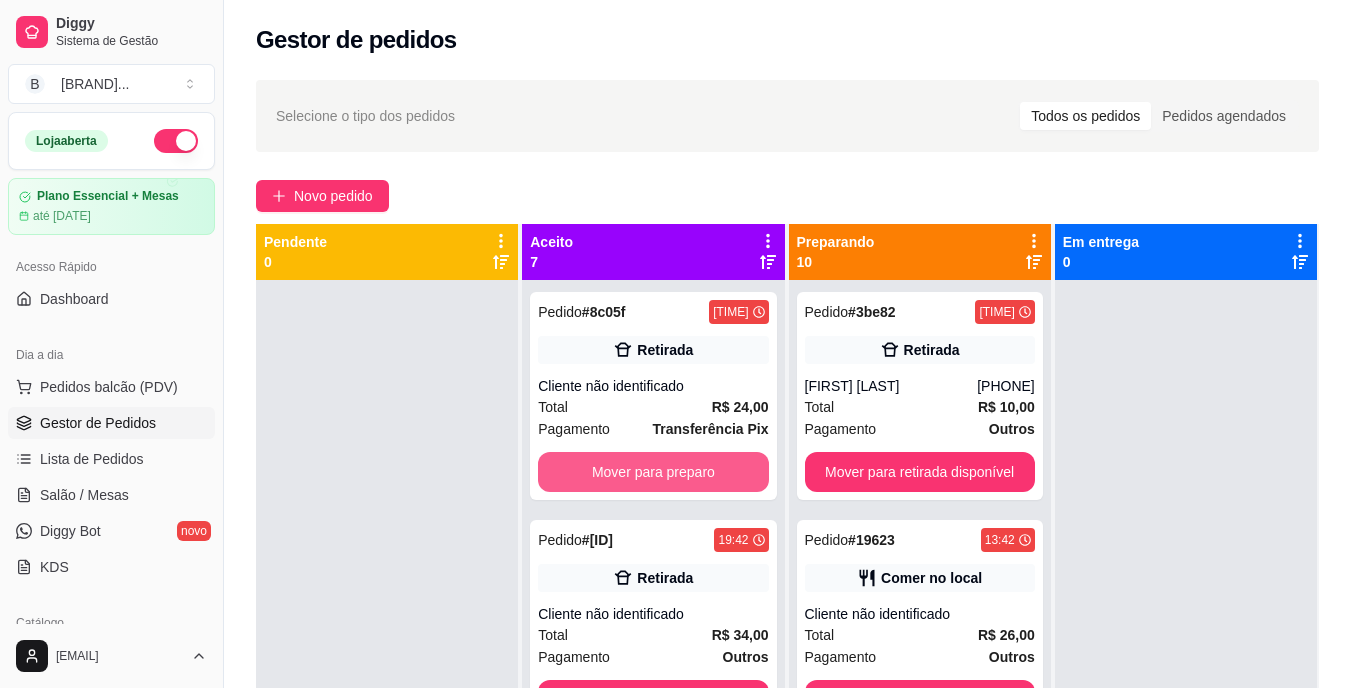 click on "Mover para preparo" at bounding box center (653, 472) 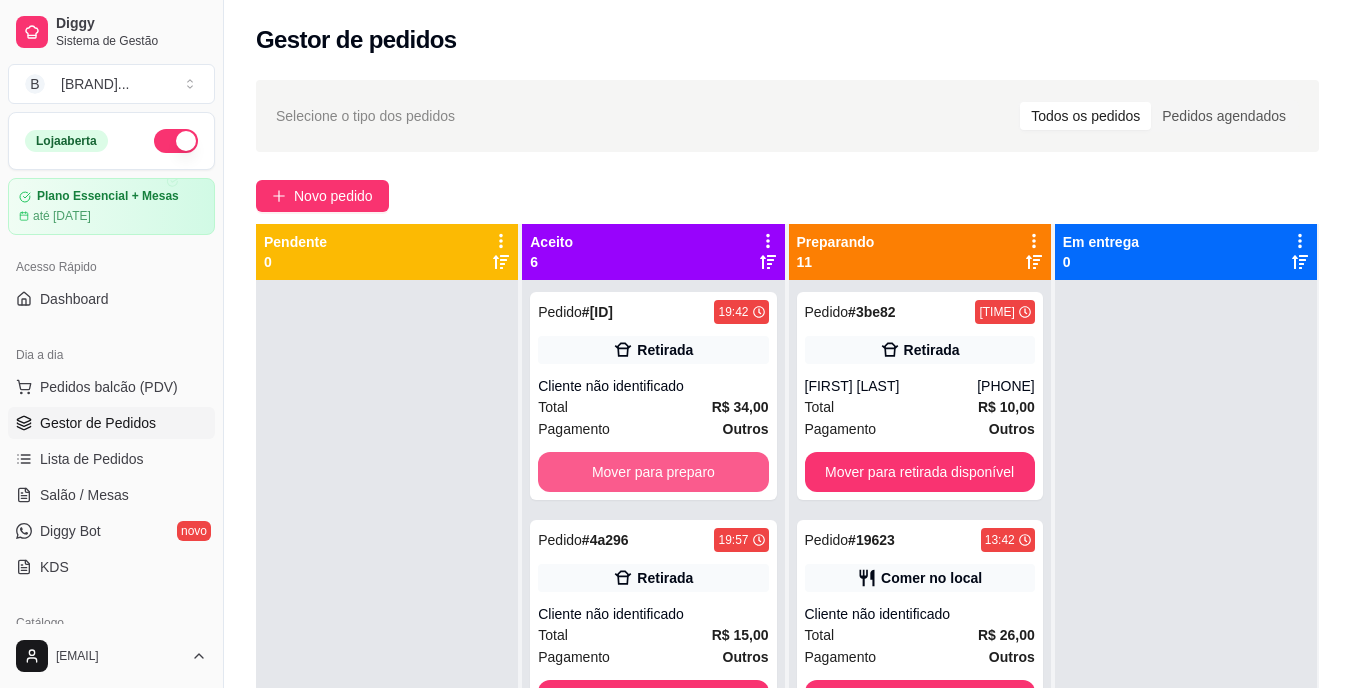 click on "Mover para preparo" at bounding box center [653, 472] 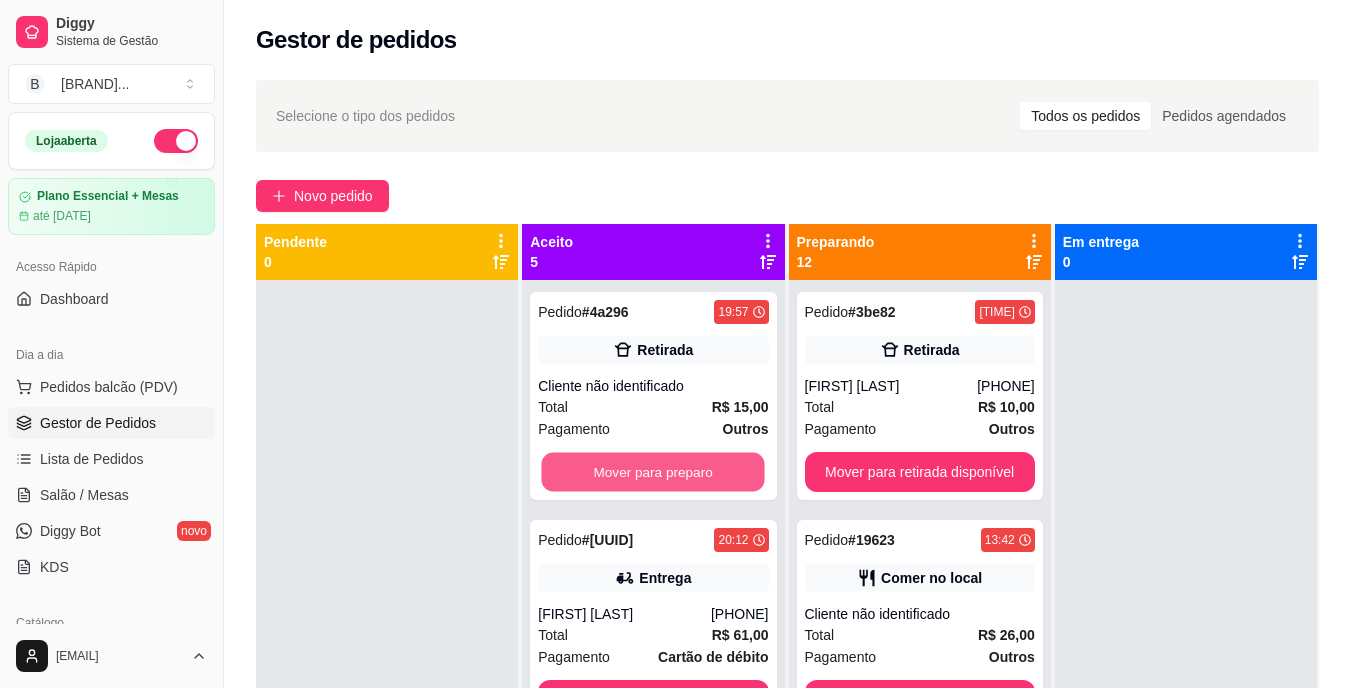 click on "Mover para preparo" at bounding box center [653, 472] 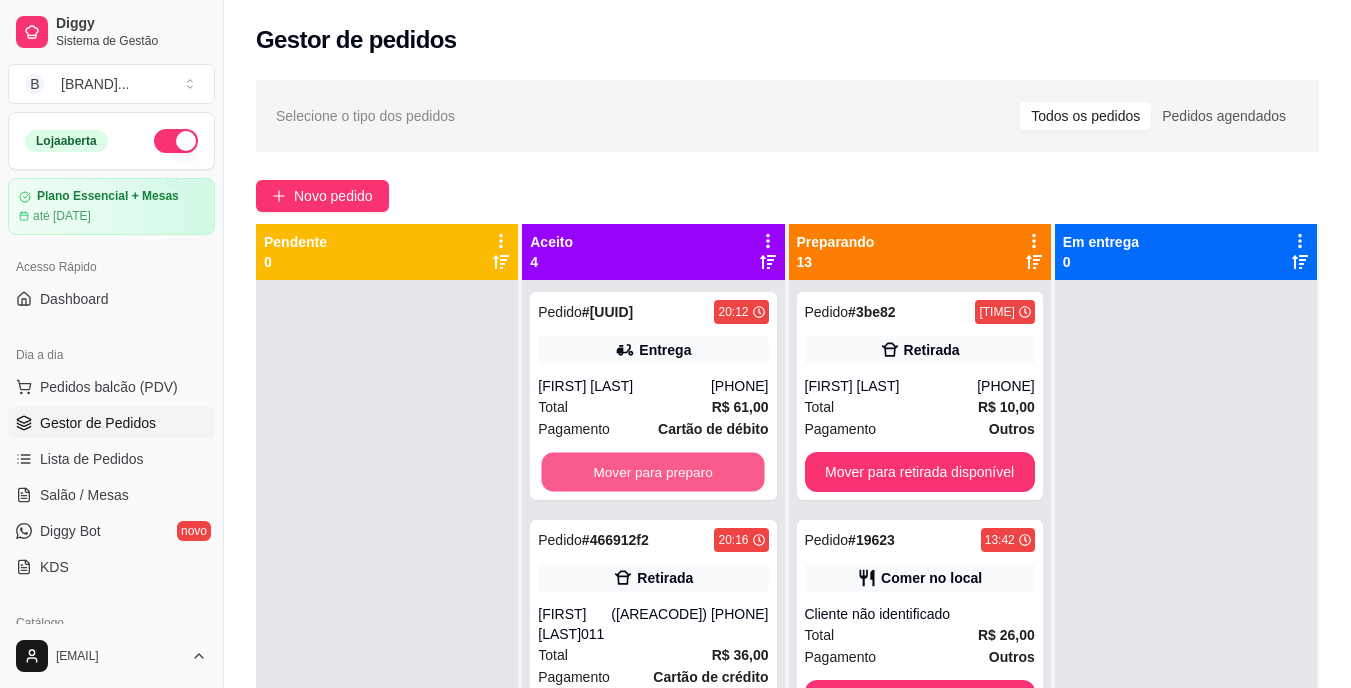 click on "Mover para preparo" at bounding box center (653, 472) 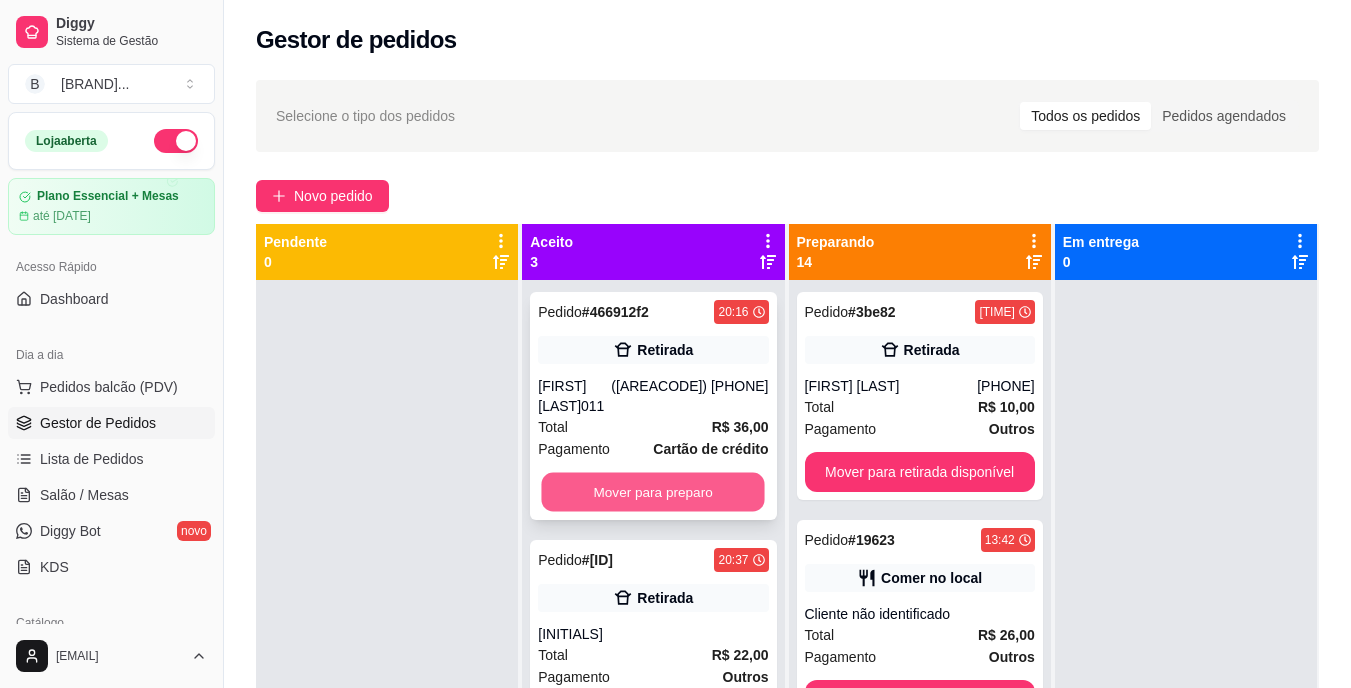 click on "Mover para preparo" at bounding box center (653, 492) 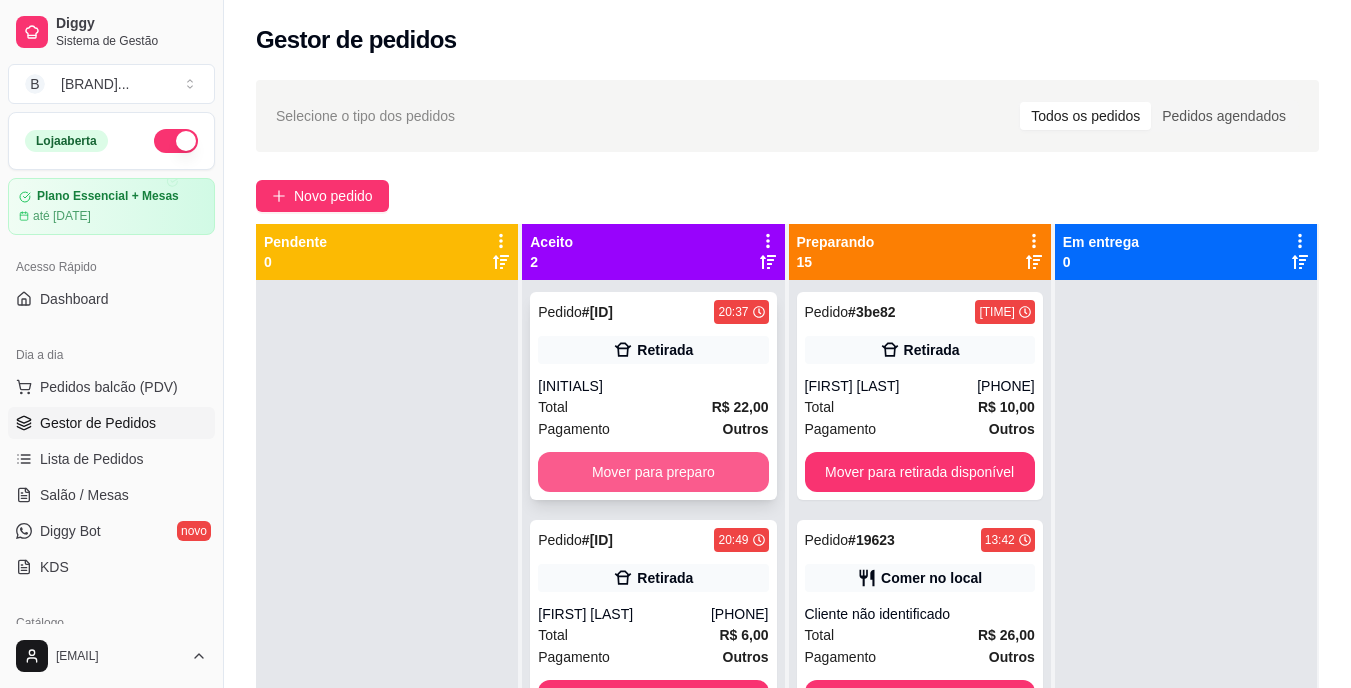click on "Mover para preparo" at bounding box center [653, 472] 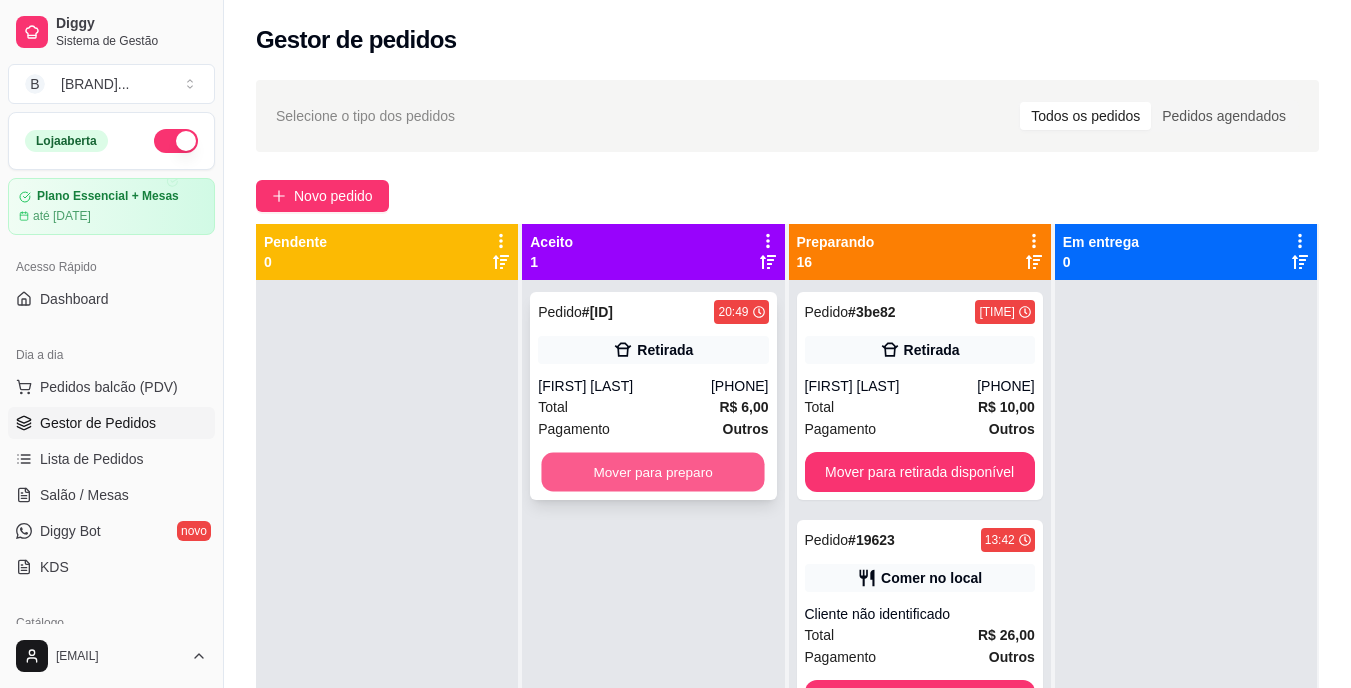 click on "Mover para preparo" at bounding box center [653, 472] 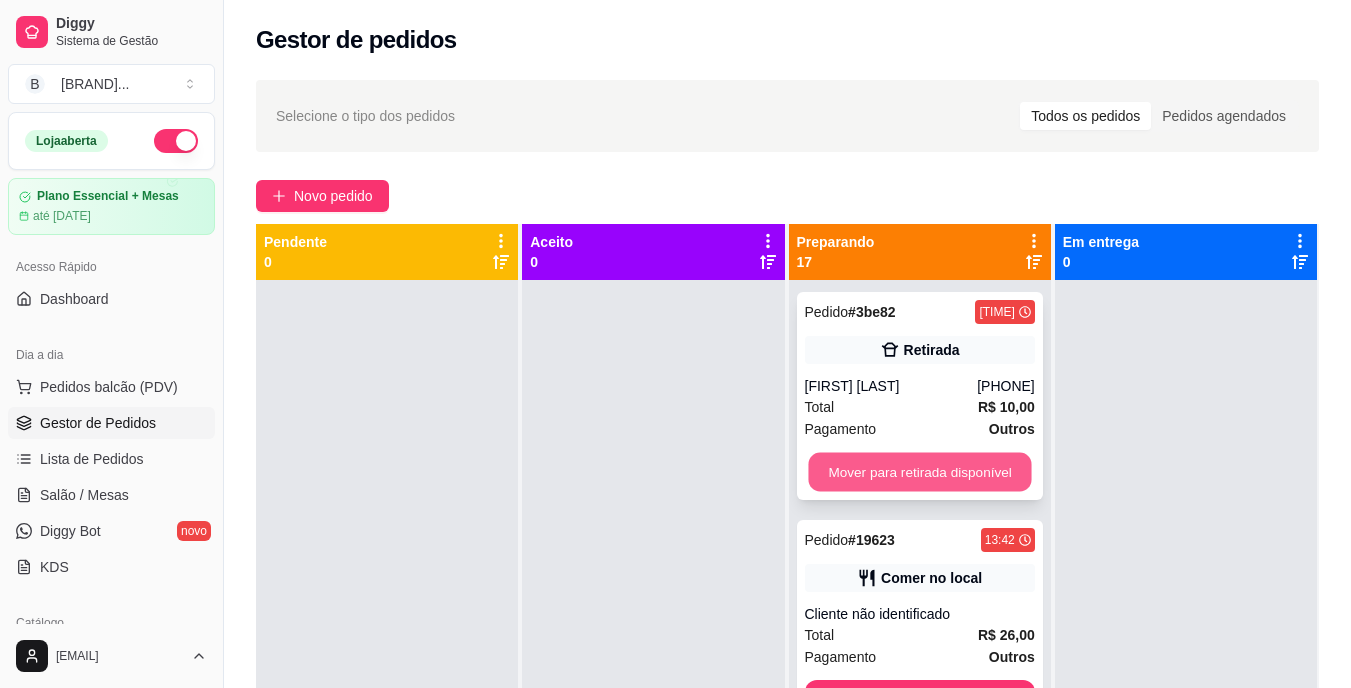 click on "Mover para retirada disponível" at bounding box center [919, 472] 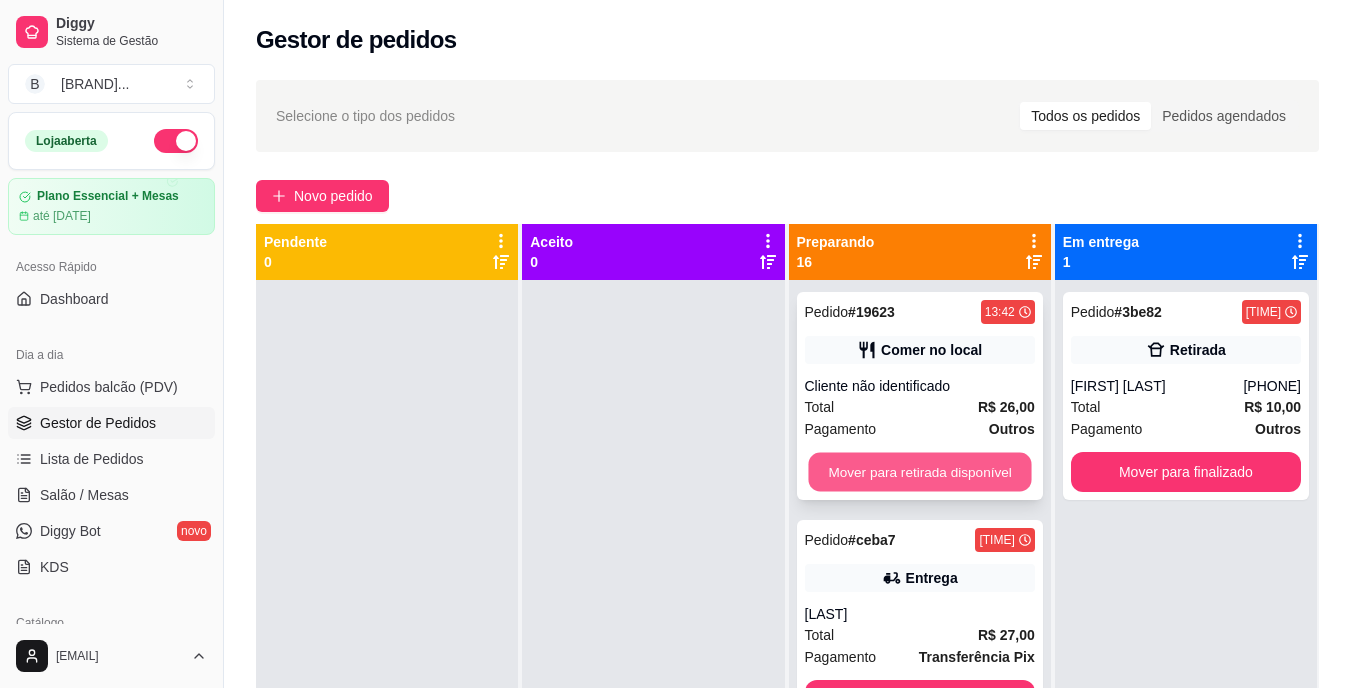 click on "Mover para retirada disponível" at bounding box center (919, 472) 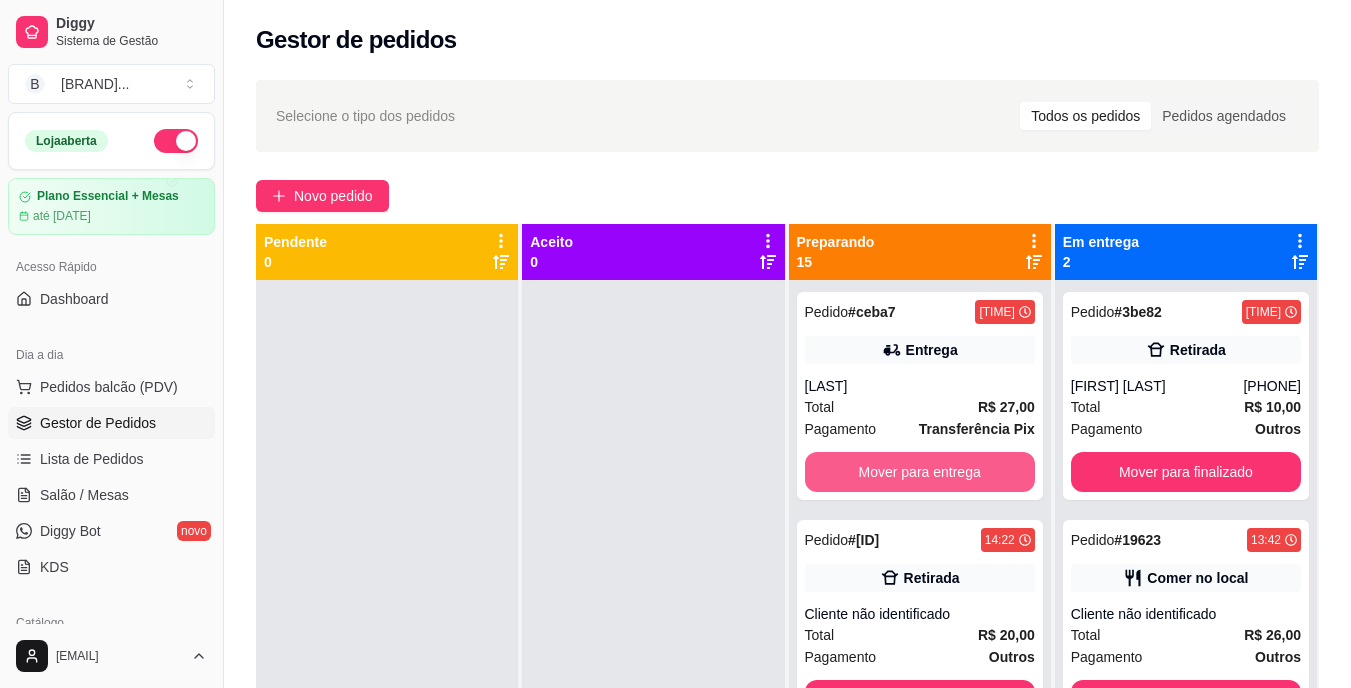 click on "Mover para entrega" at bounding box center [920, 472] 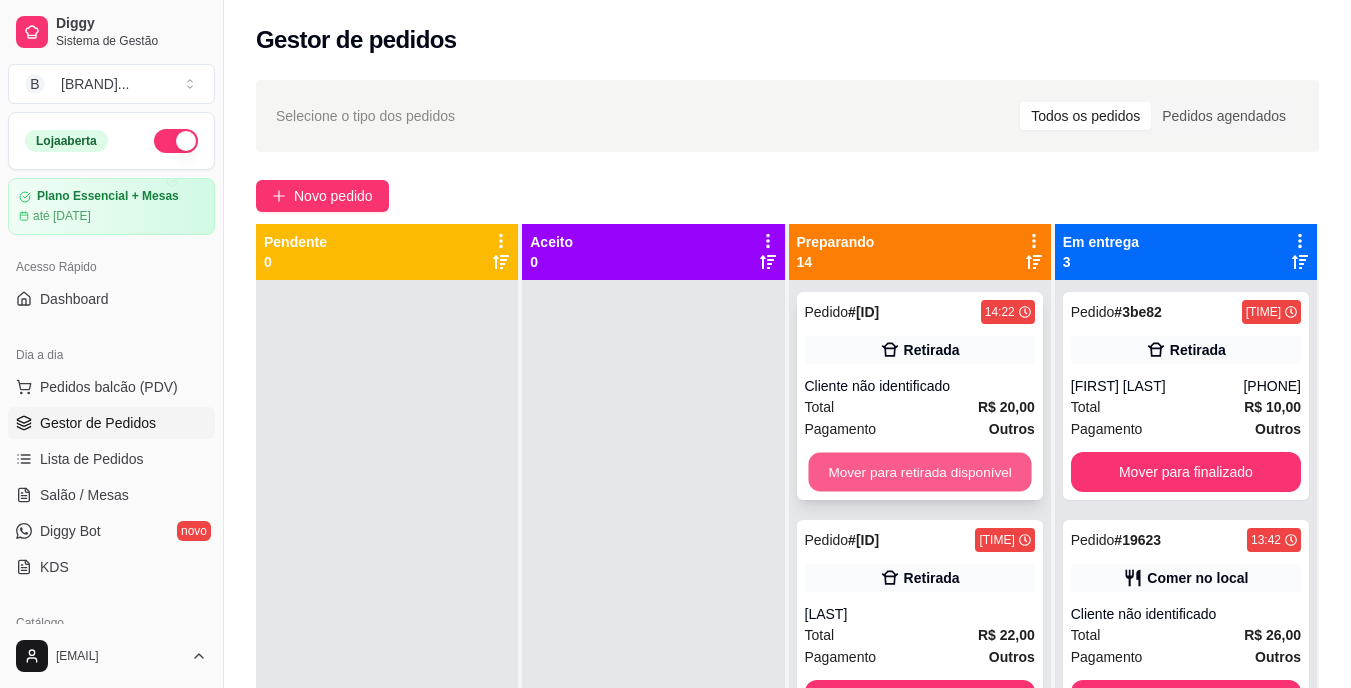 click on "Mover para retirada disponível" at bounding box center [919, 472] 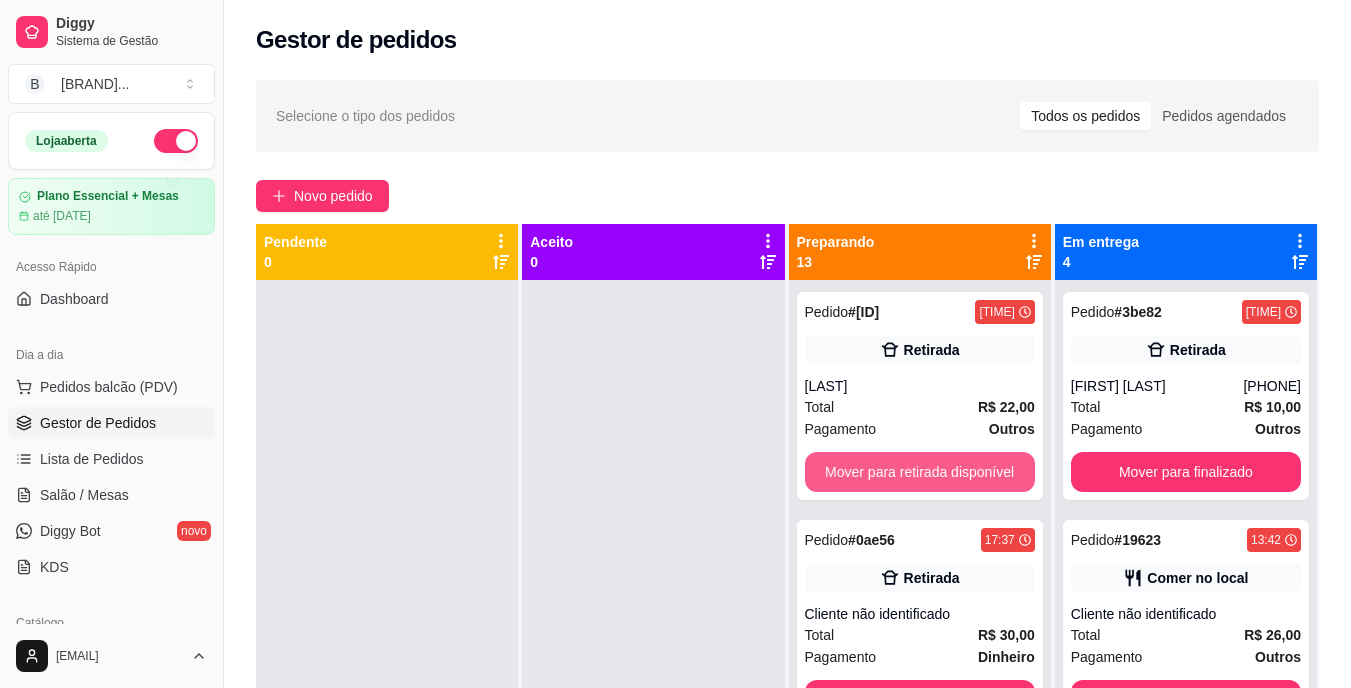 click on "Mover para retirada disponível" at bounding box center [920, 472] 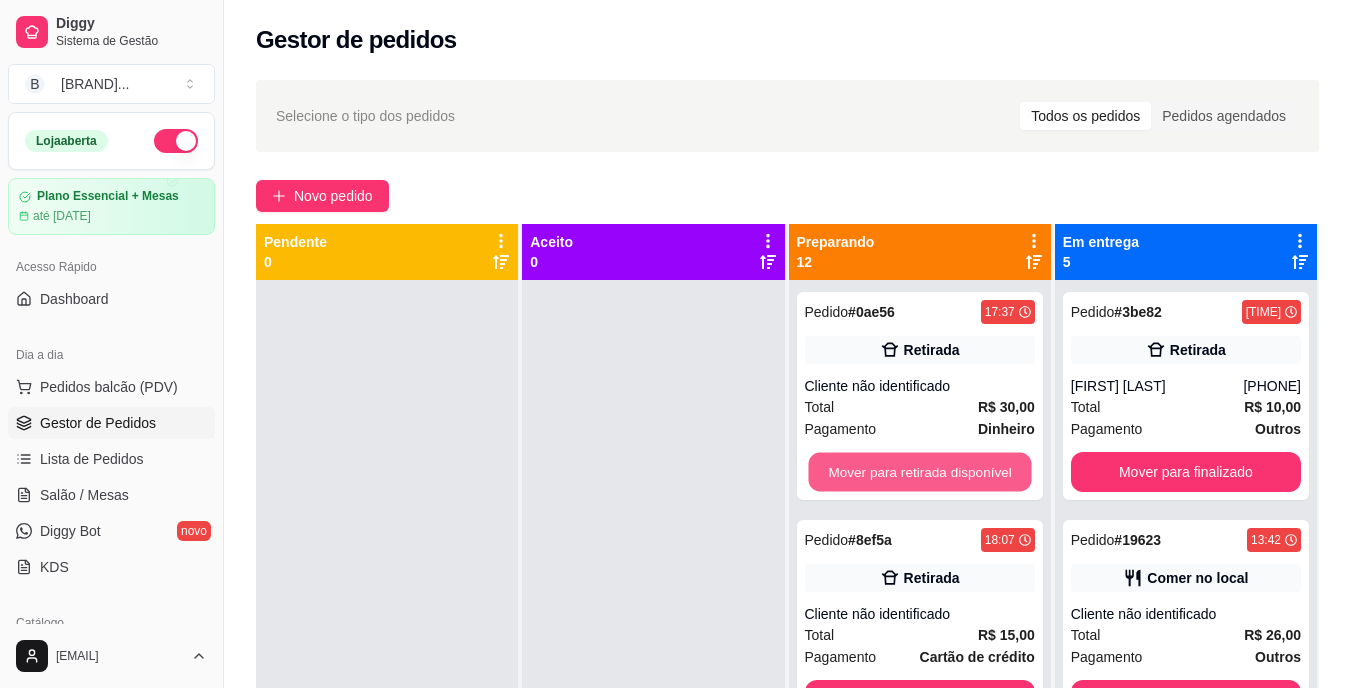 click on "Mover para retirada disponível" at bounding box center [919, 472] 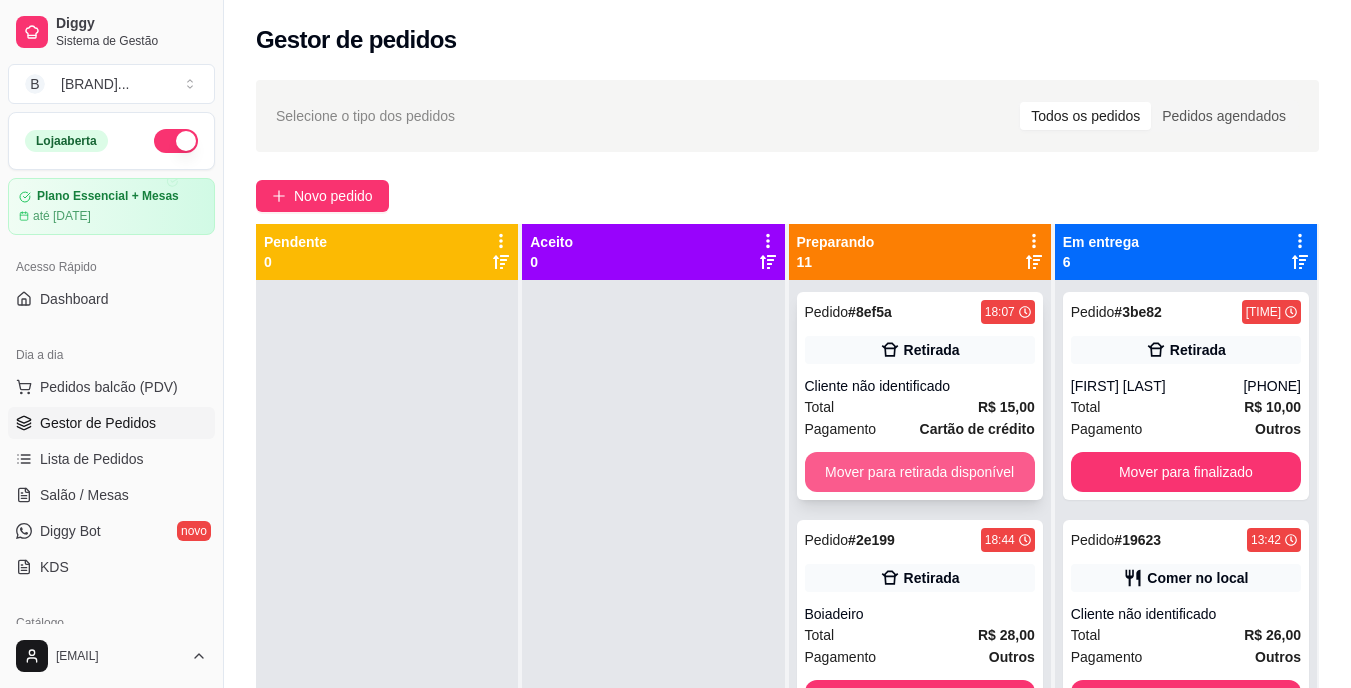 click on "Mover para retirada disponível" at bounding box center [920, 472] 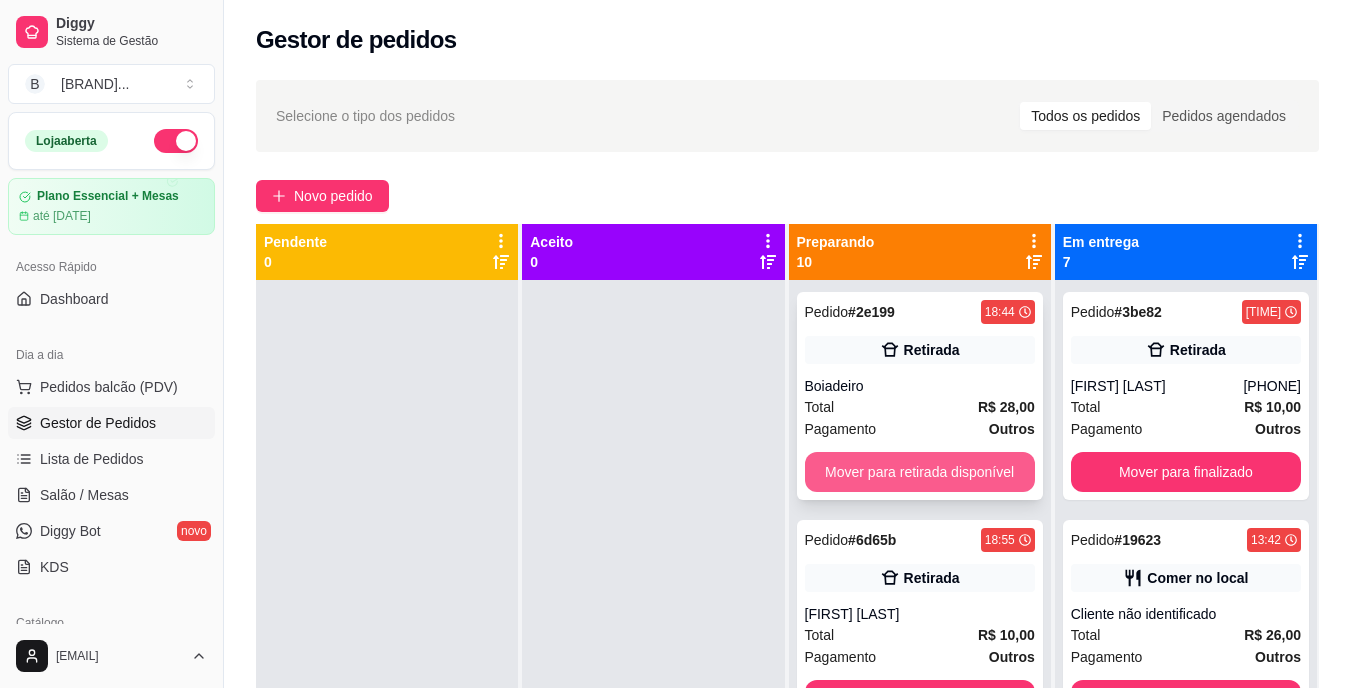 click on "Mover para retirada disponível" at bounding box center [920, 472] 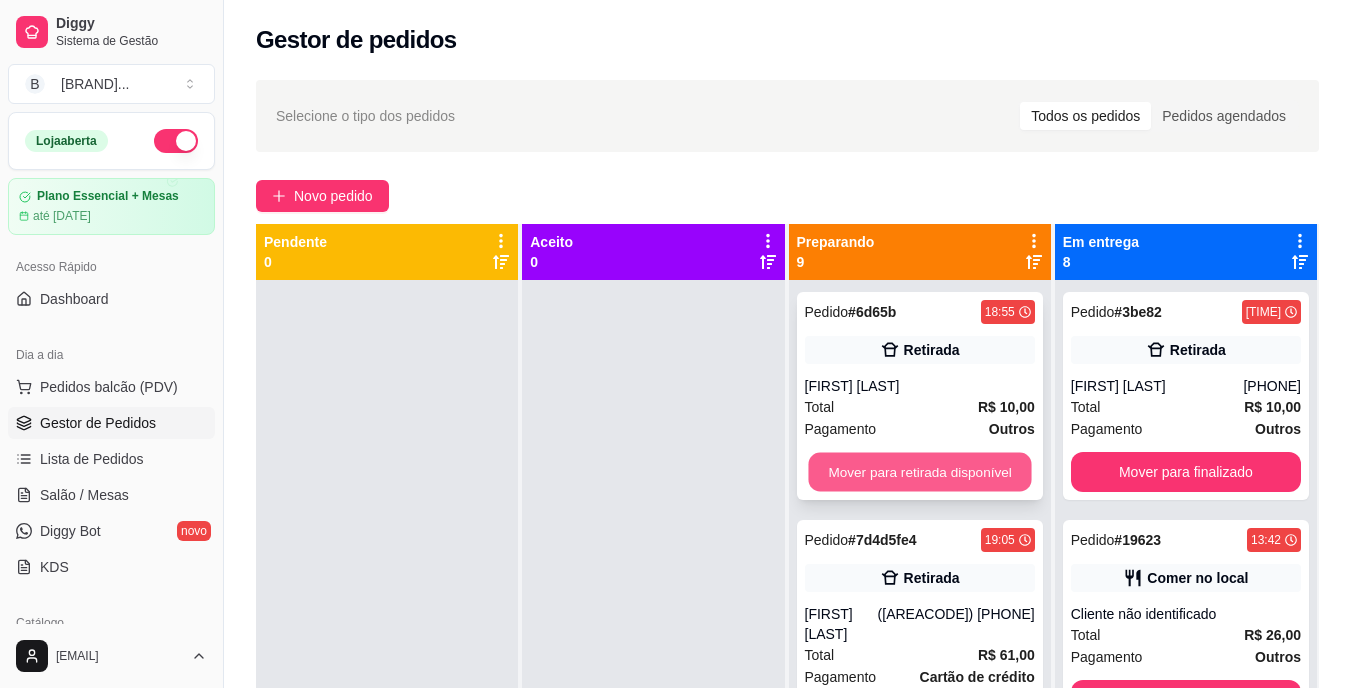 click on "Mover para retirada disponível" at bounding box center [919, 472] 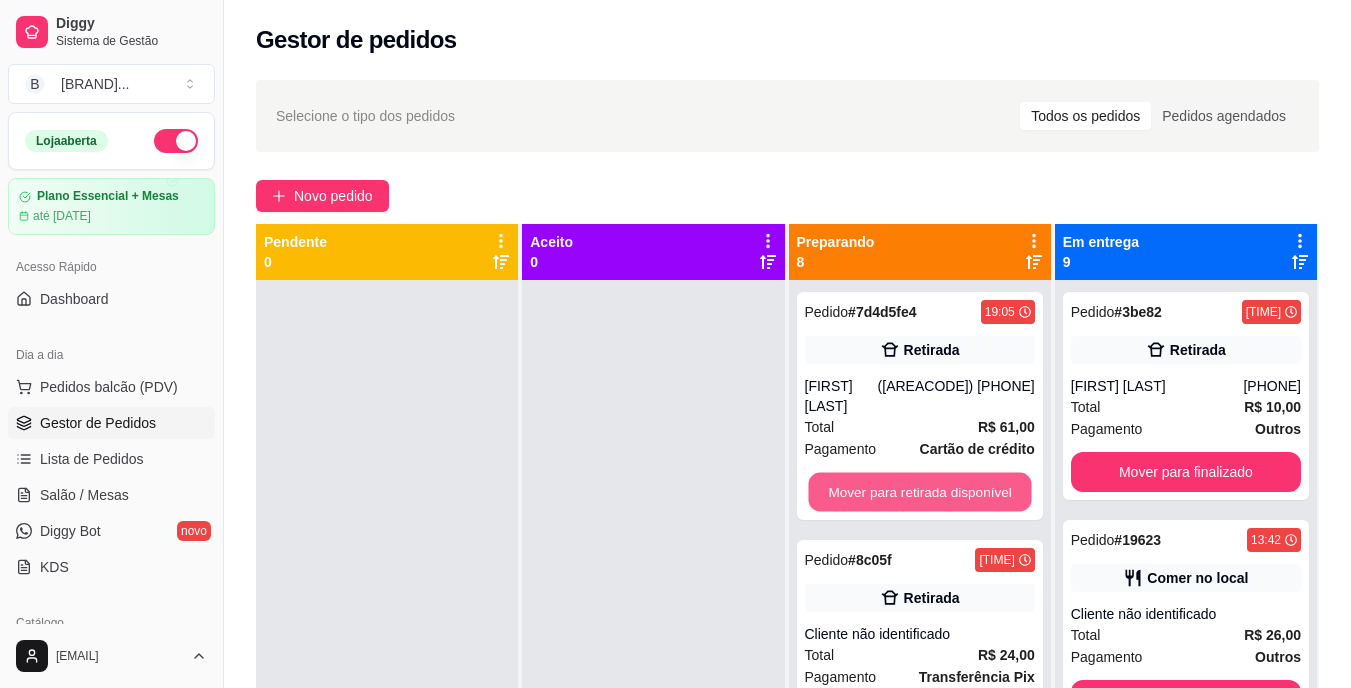 click on "Mover para retirada disponível" at bounding box center [919, 492] 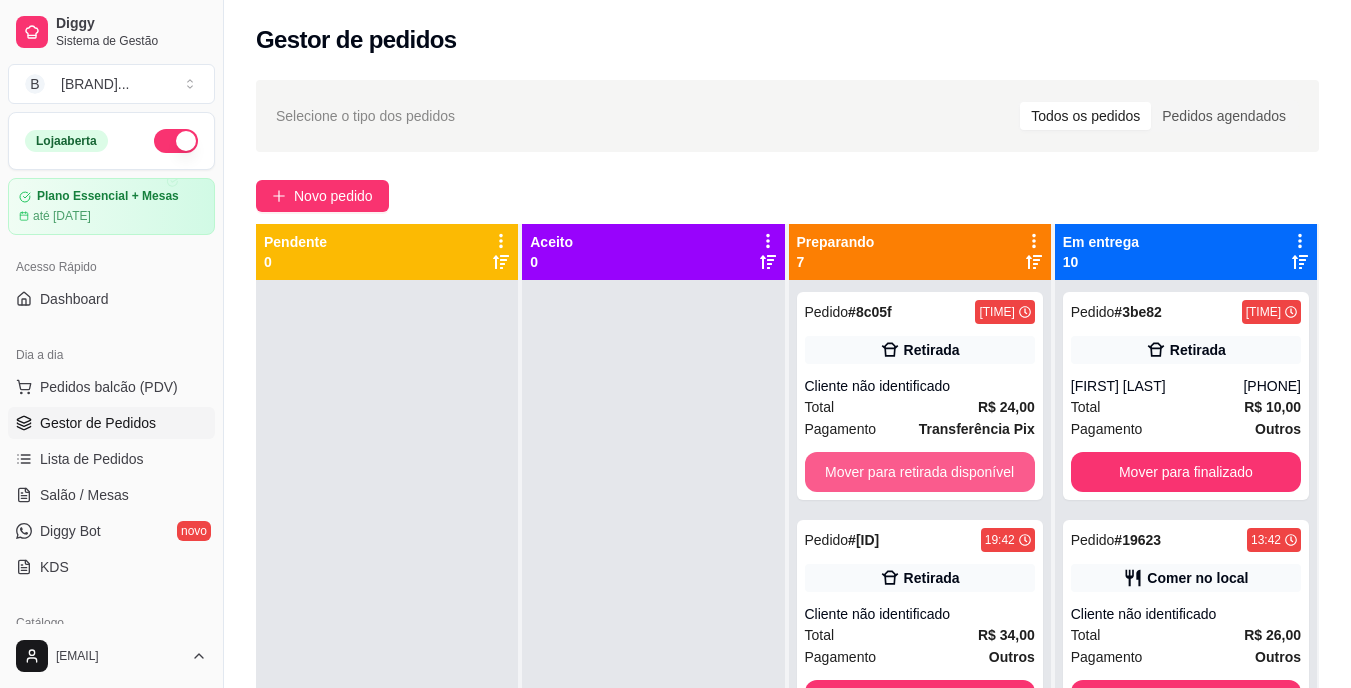 click on "Mover para retirada disponível" at bounding box center (920, 472) 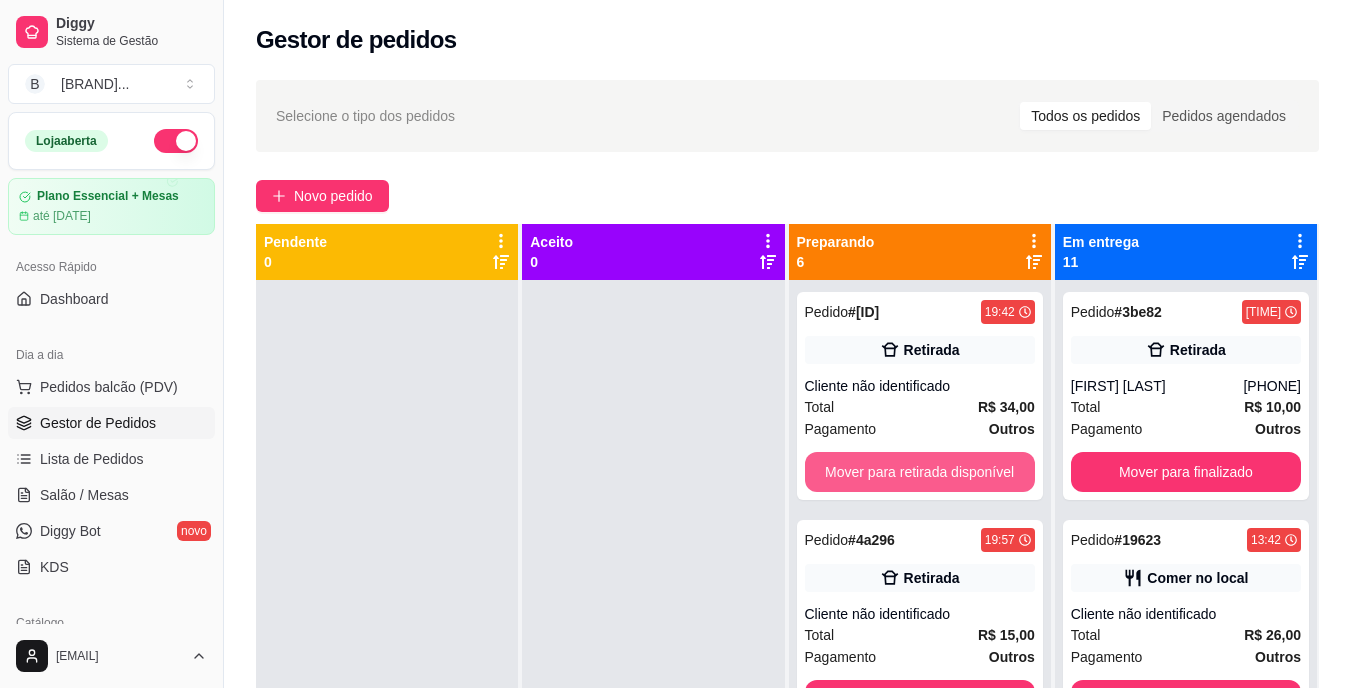 click on "Mover para retirada disponível" at bounding box center (920, 472) 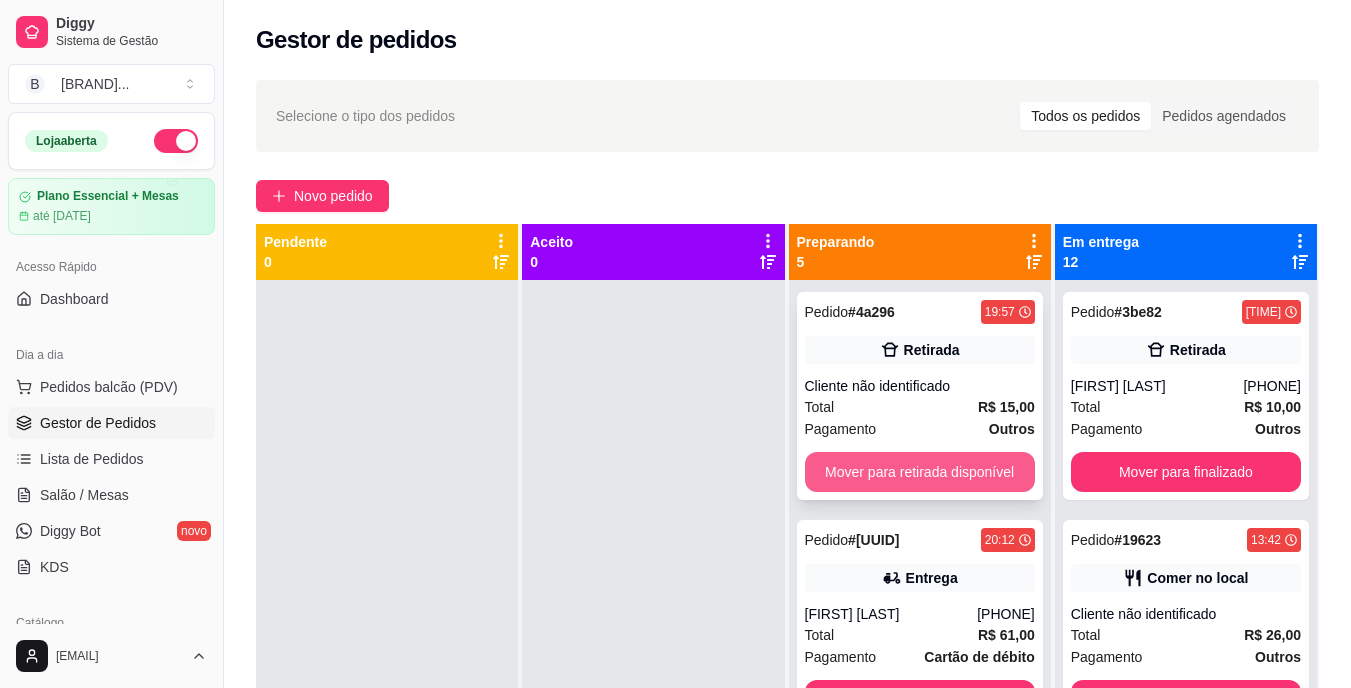 click on "Mover para retirada disponível" at bounding box center (920, 472) 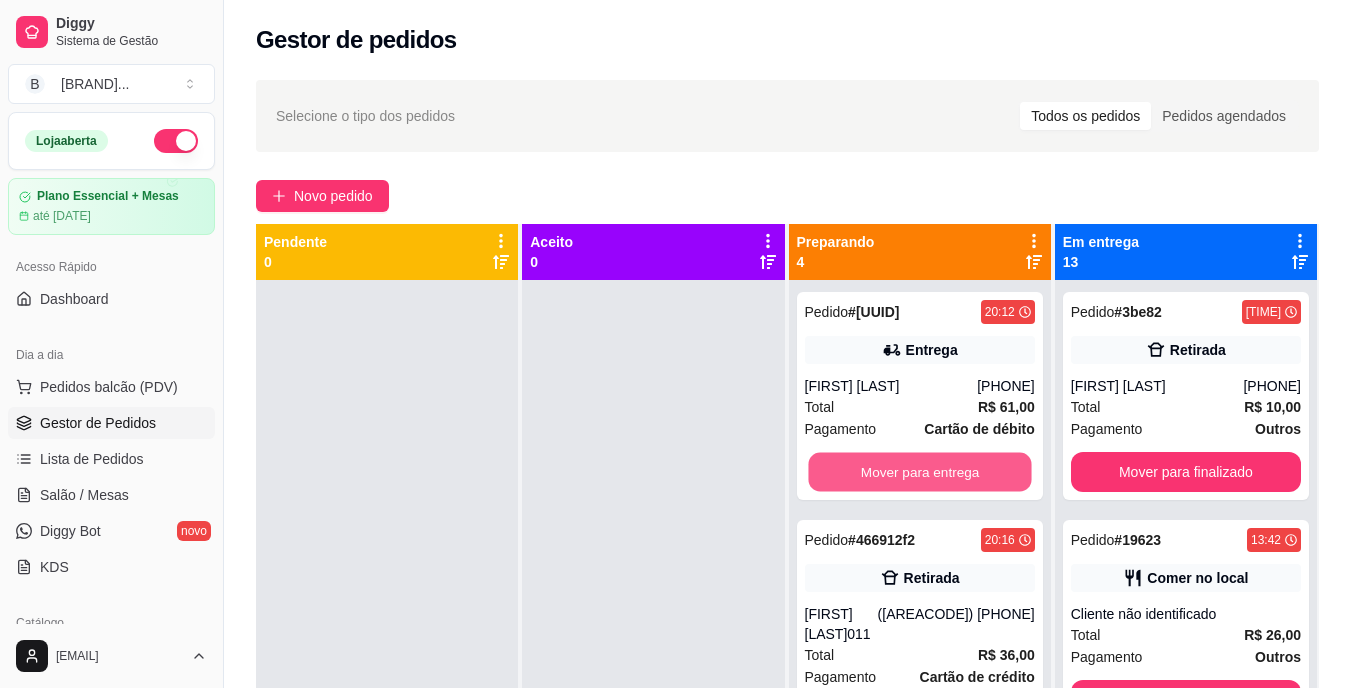 click on "Mover para entrega" at bounding box center [919, 472] 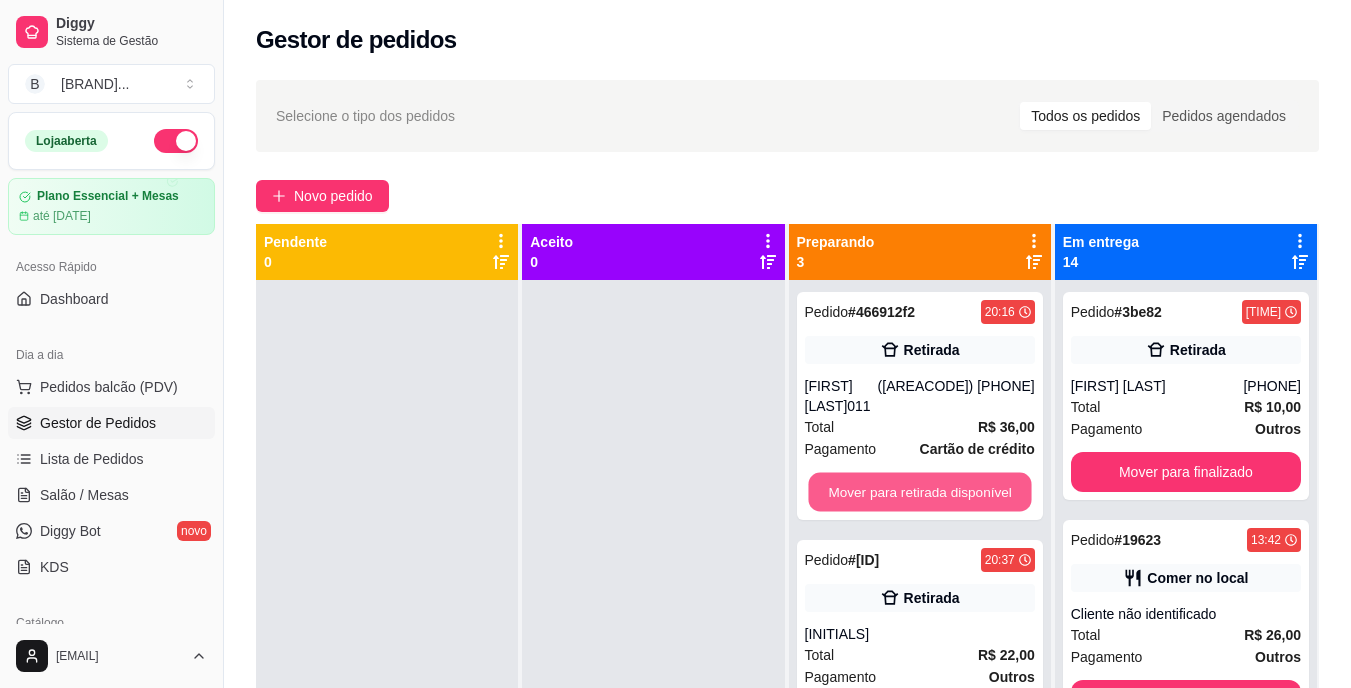 click on "Mover para retirada disponível" at bounding box center (919, 492) 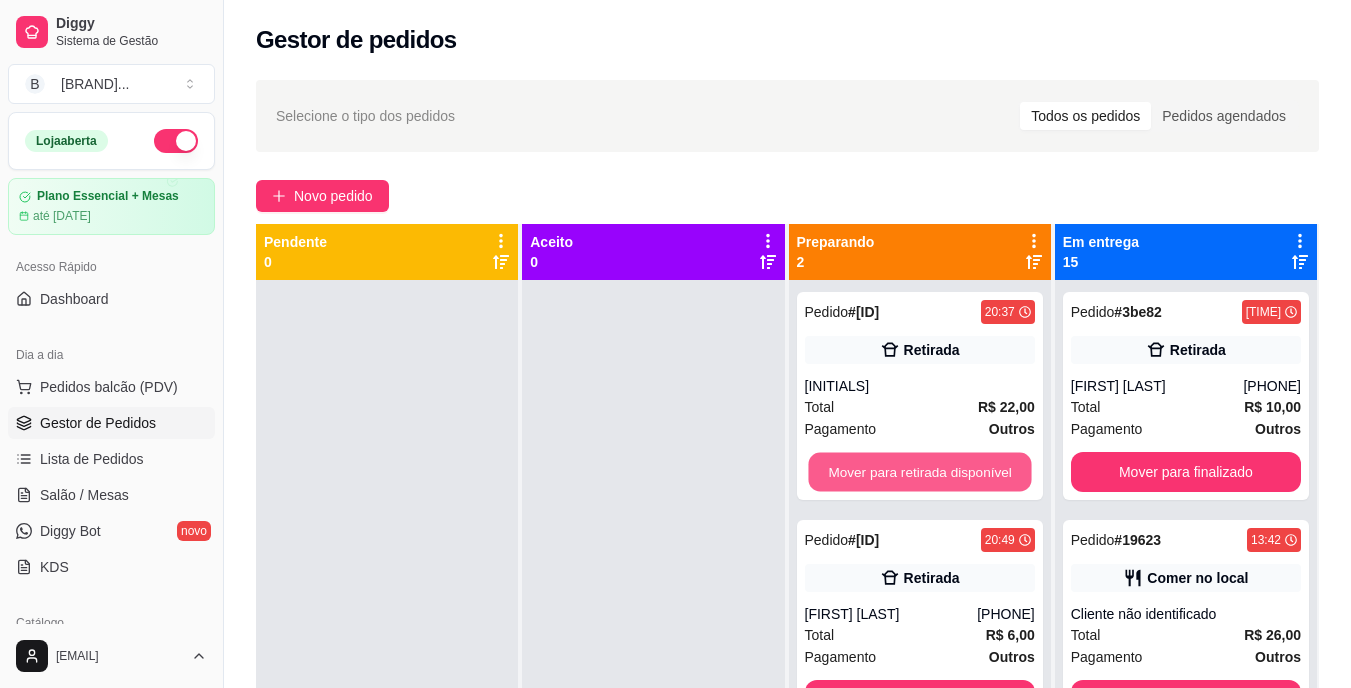 click on "Mover para retirada disponível" at bounding box center (919, 472) 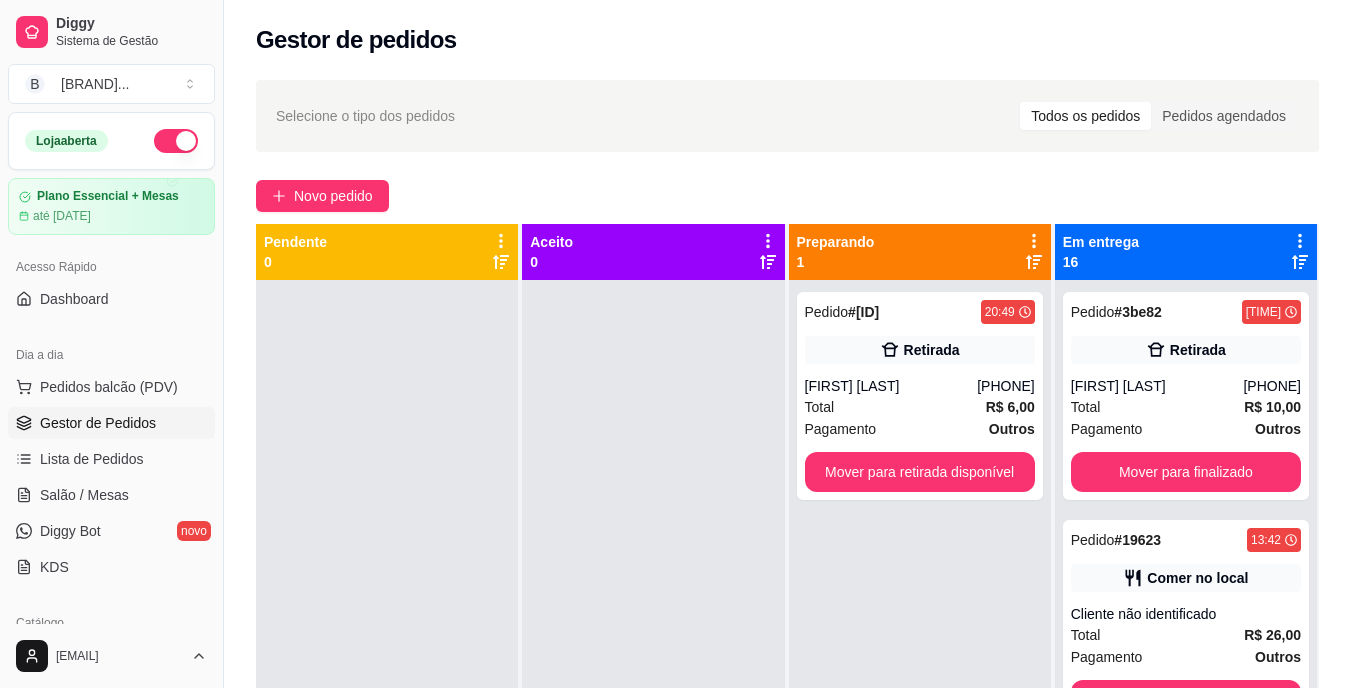 click on "Pedido  # 9daec 20:49 Retirada marciane funcionaria (69) 99333-4396 Total R$ 6,00 Pagamento Outros Mover para retirada disponível" at bounding box center [920, 396] 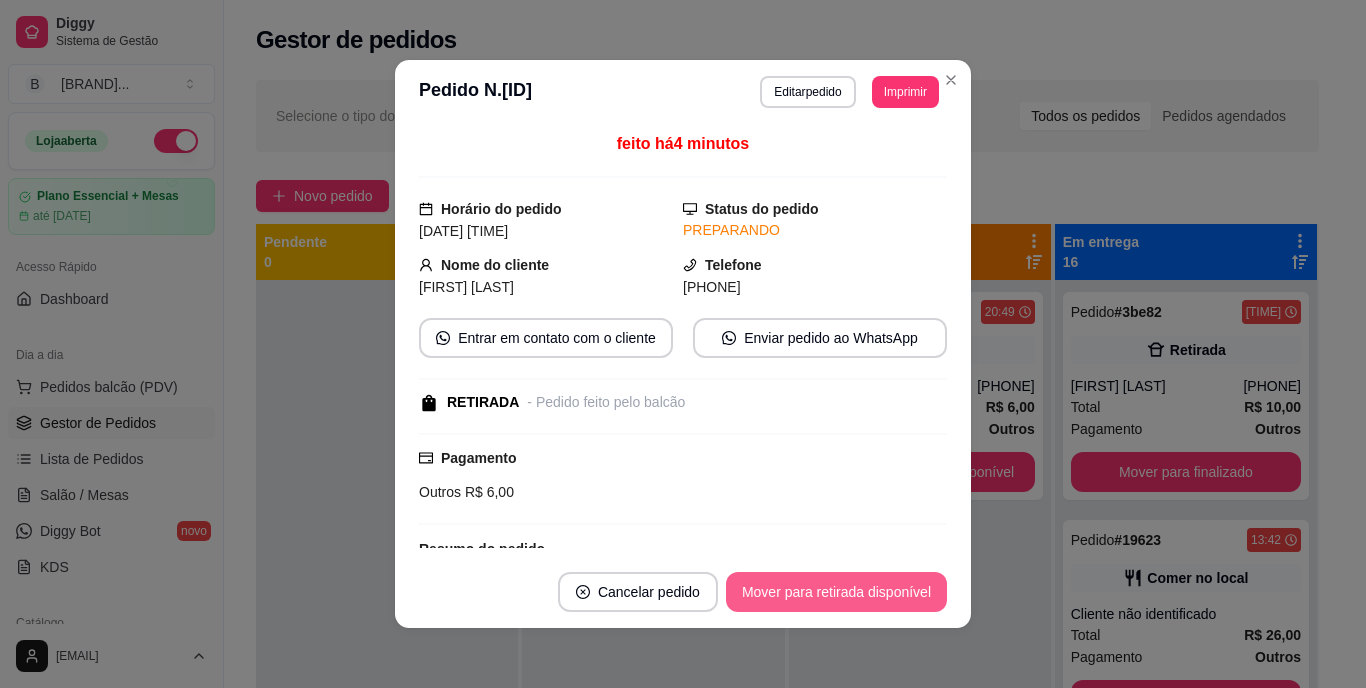 click on "Mover para retirada disponível" at bounding box center (836, 592) 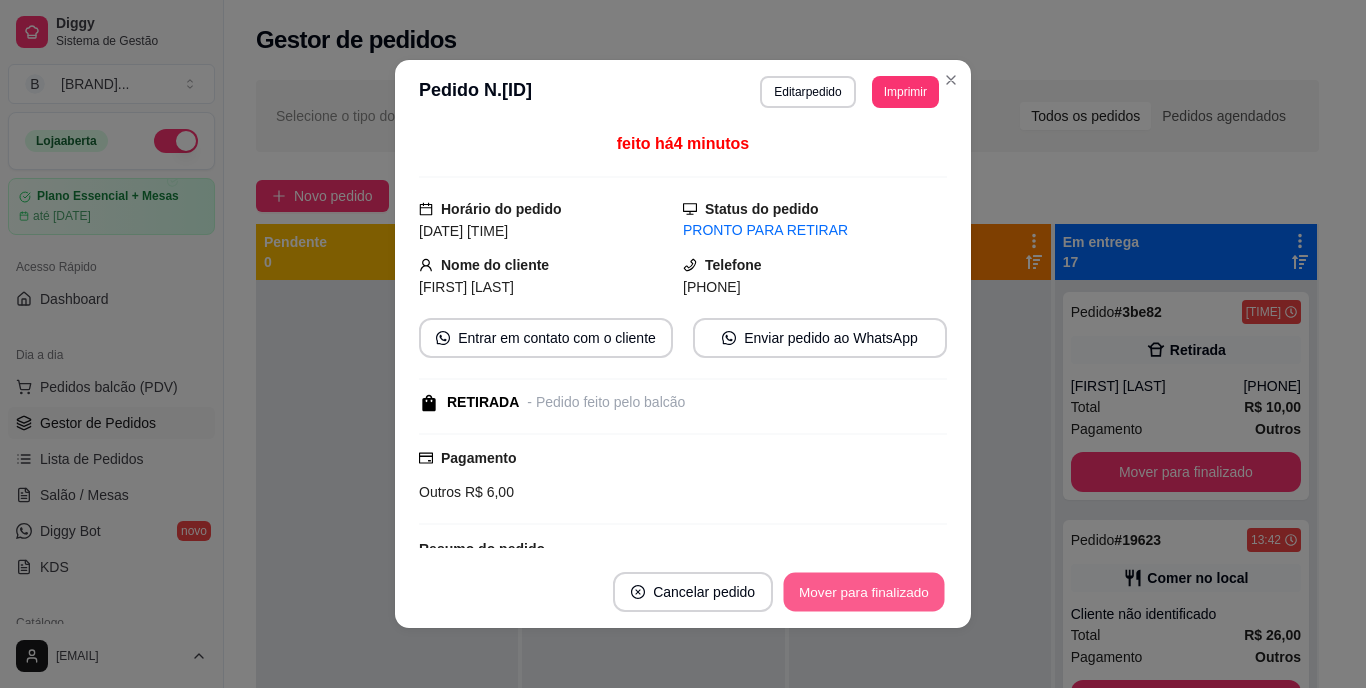 click on "Mover para finalizado" at bounding box center [864, 592] 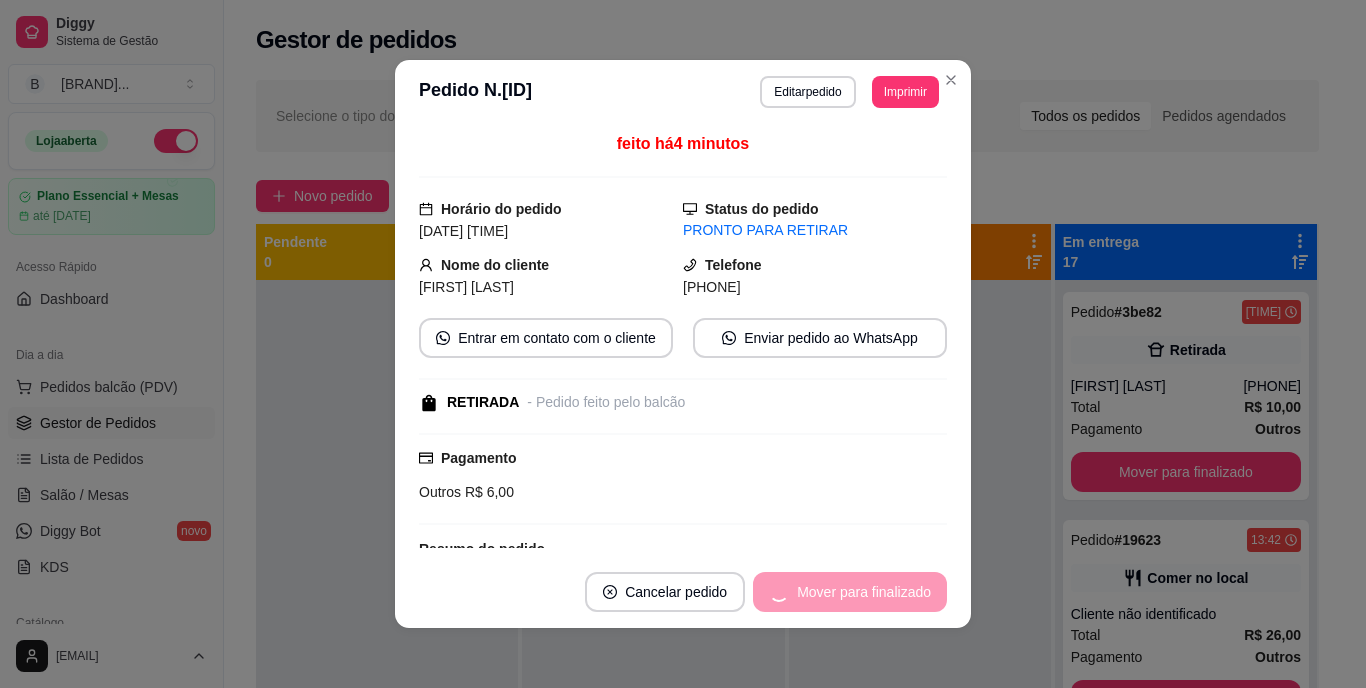 click on "Mover para finalizado" at bounding box center (850, 592) 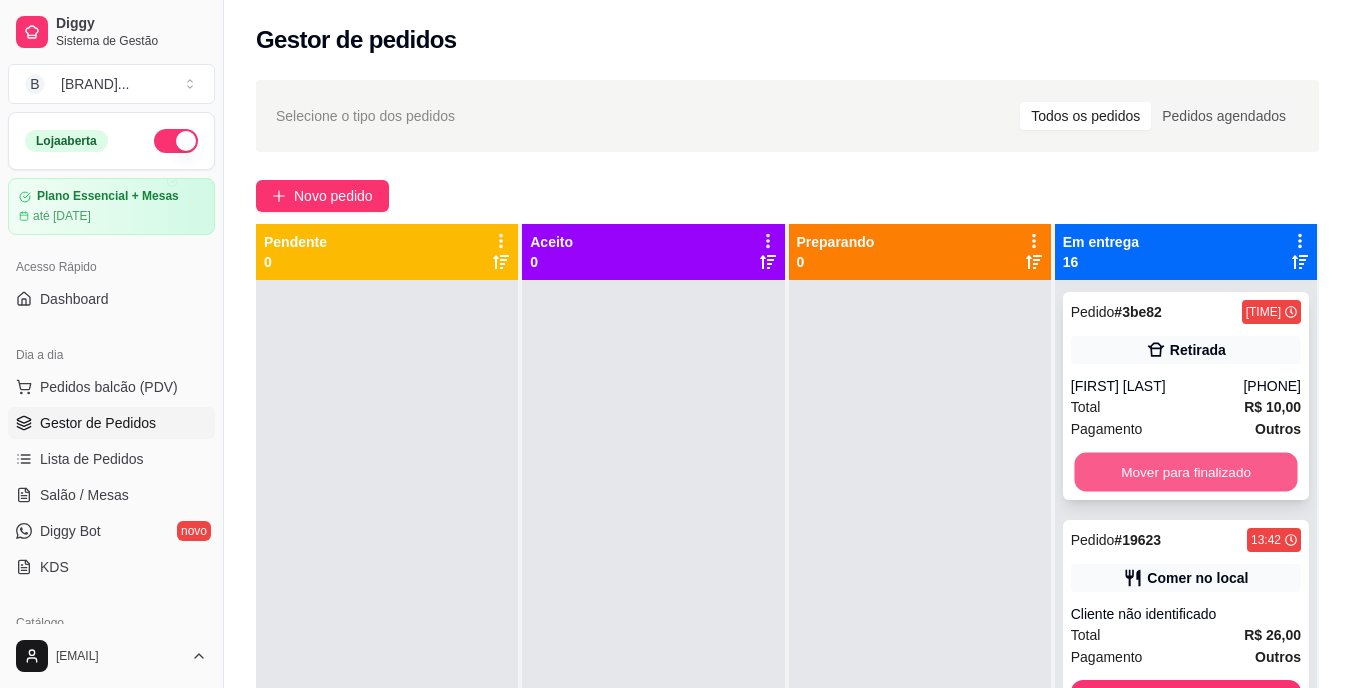 click on "Mover para finalizado" at bounding box center [1185, 472] 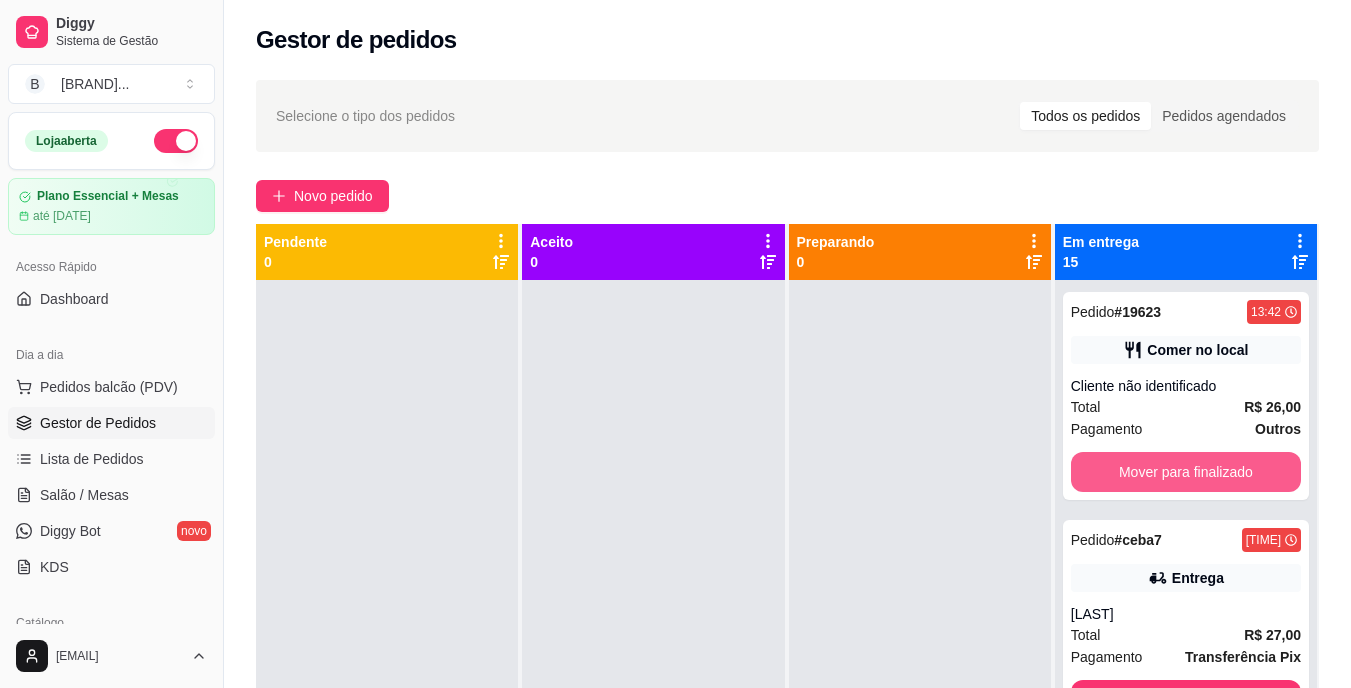 click on "Mover para finalizado" at bounding box center [1186, 472] 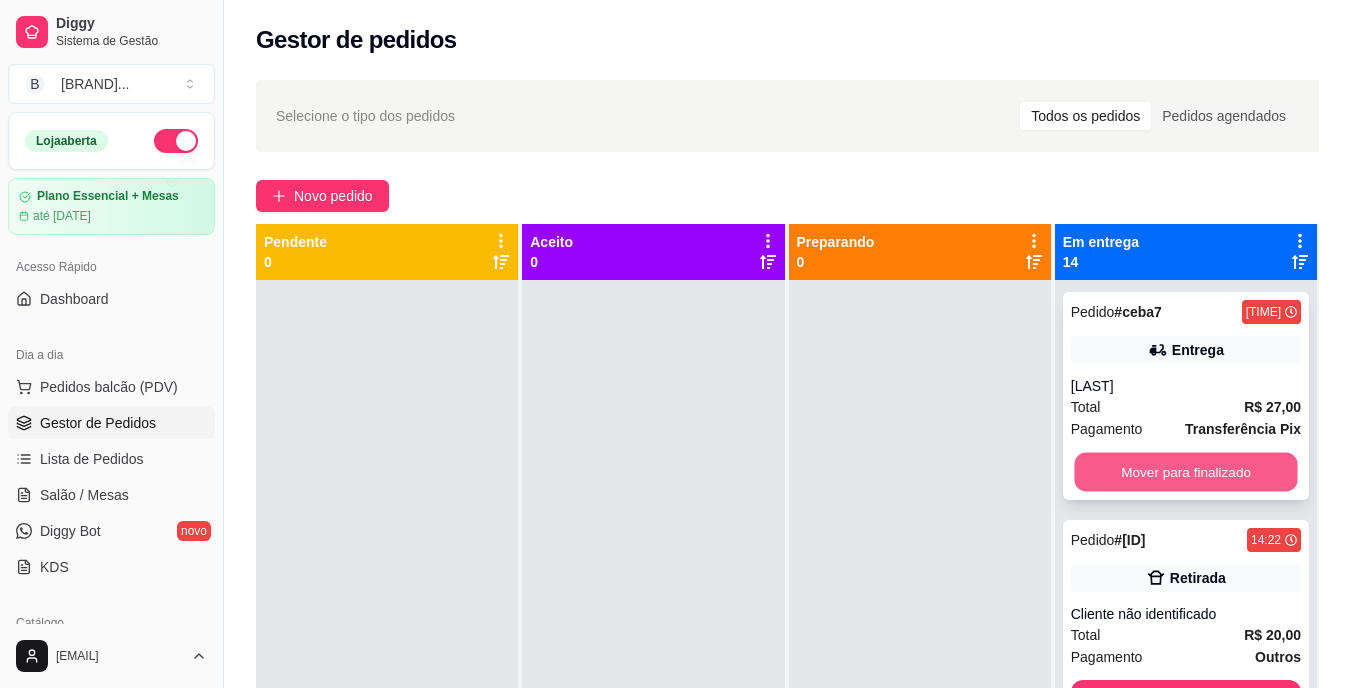 click on "Mover para finalizado" at bounding box center (1185, 472) 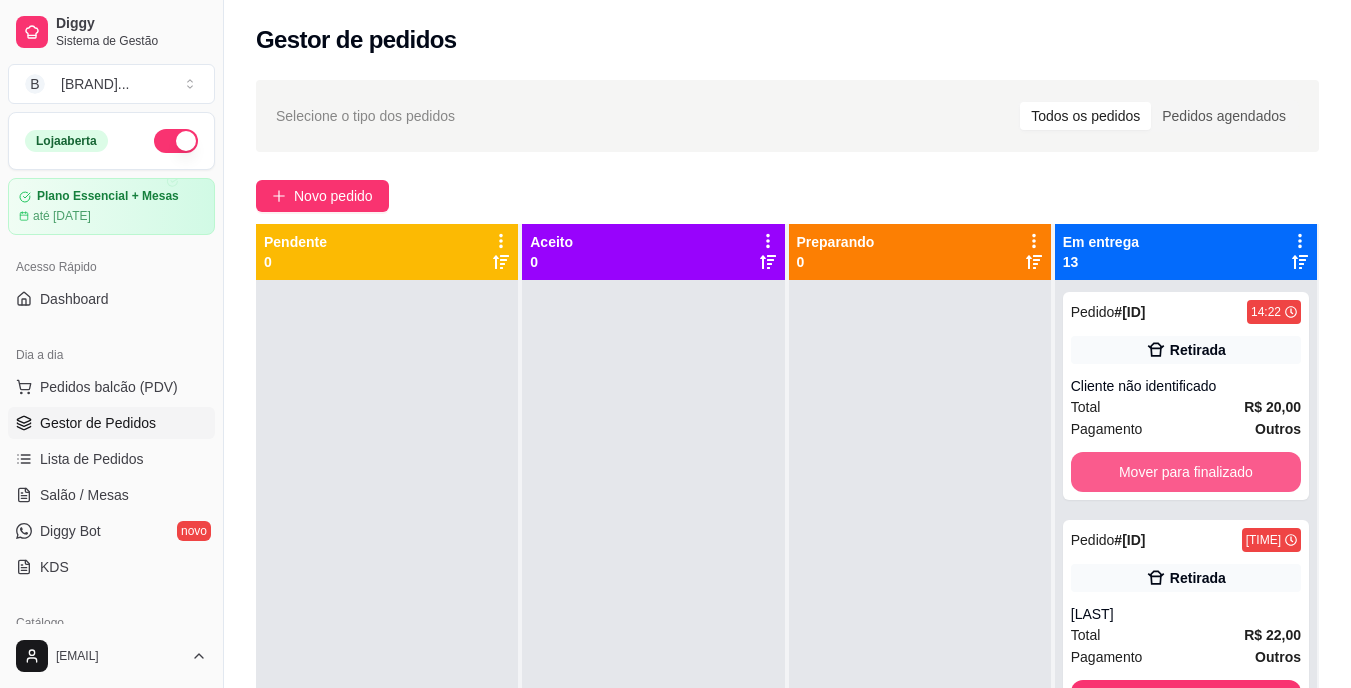 click on "Mover para finalizado" at bounding box center (1186, 472) 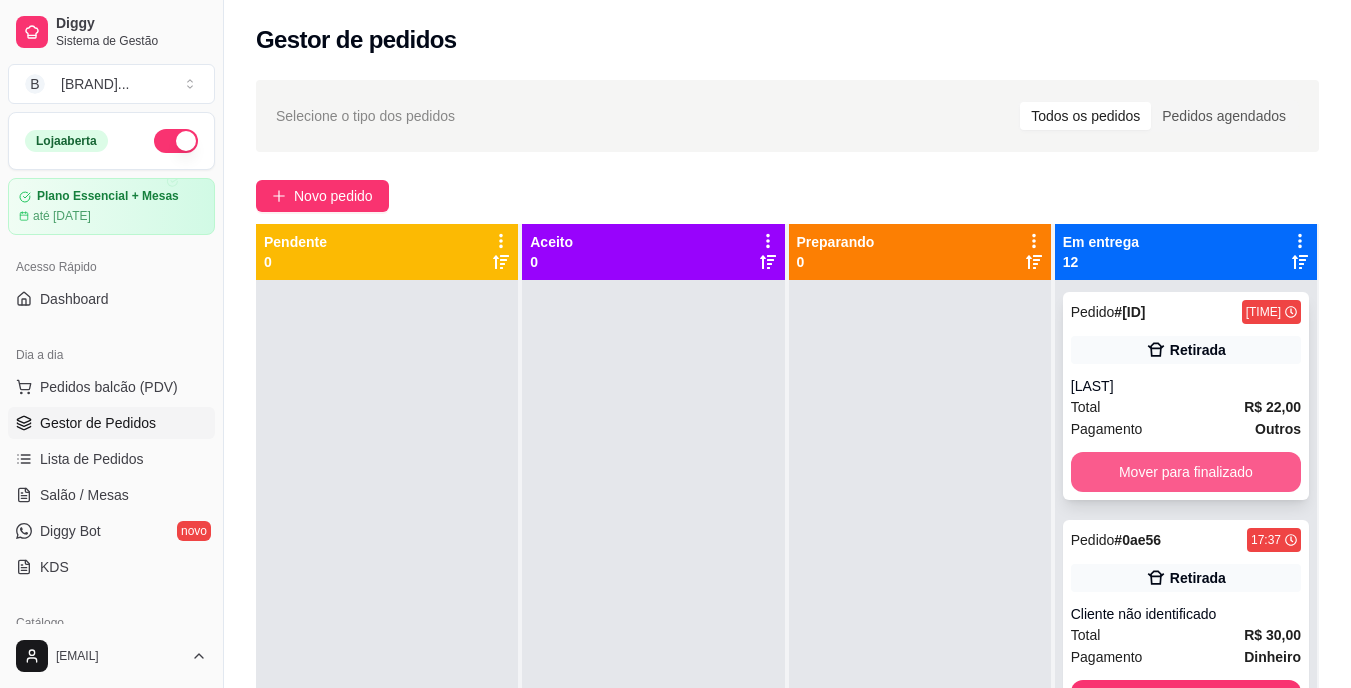 click on "Mover para finalizado" at bounding box center (1186, 472) 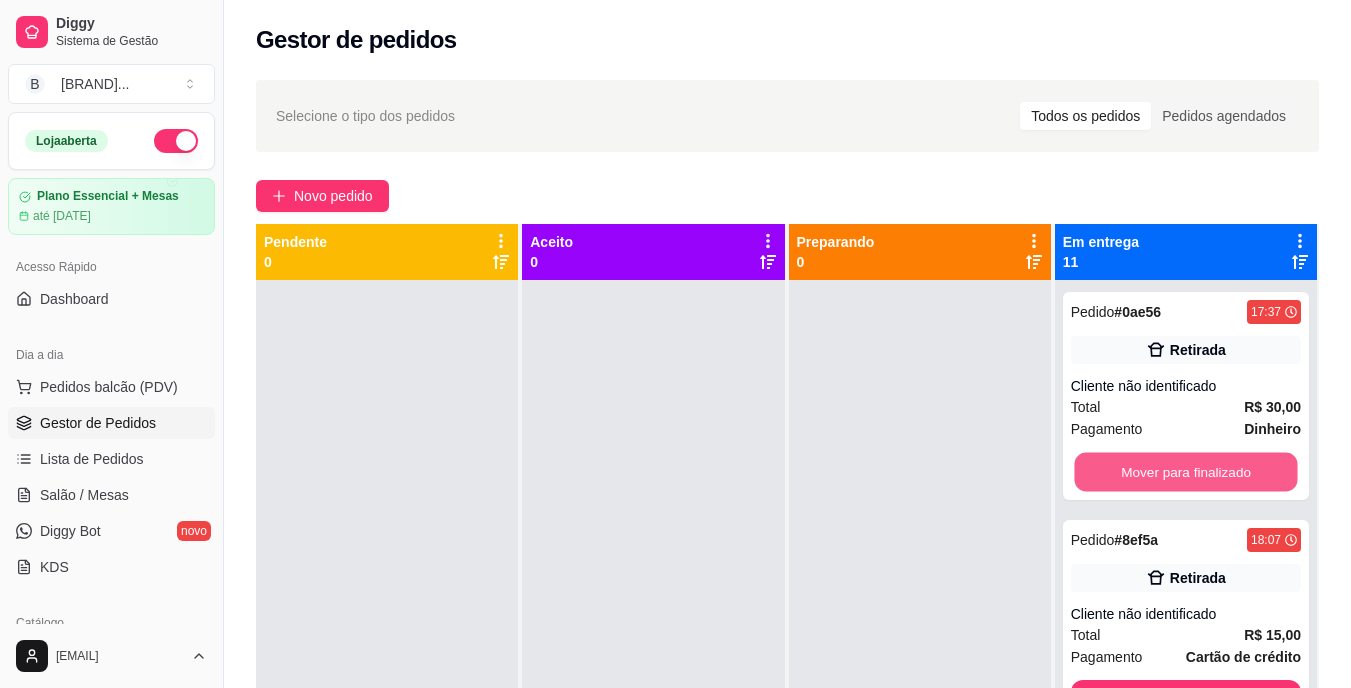 click on "Mover para finalizado" at bounding box center (1185, 472) 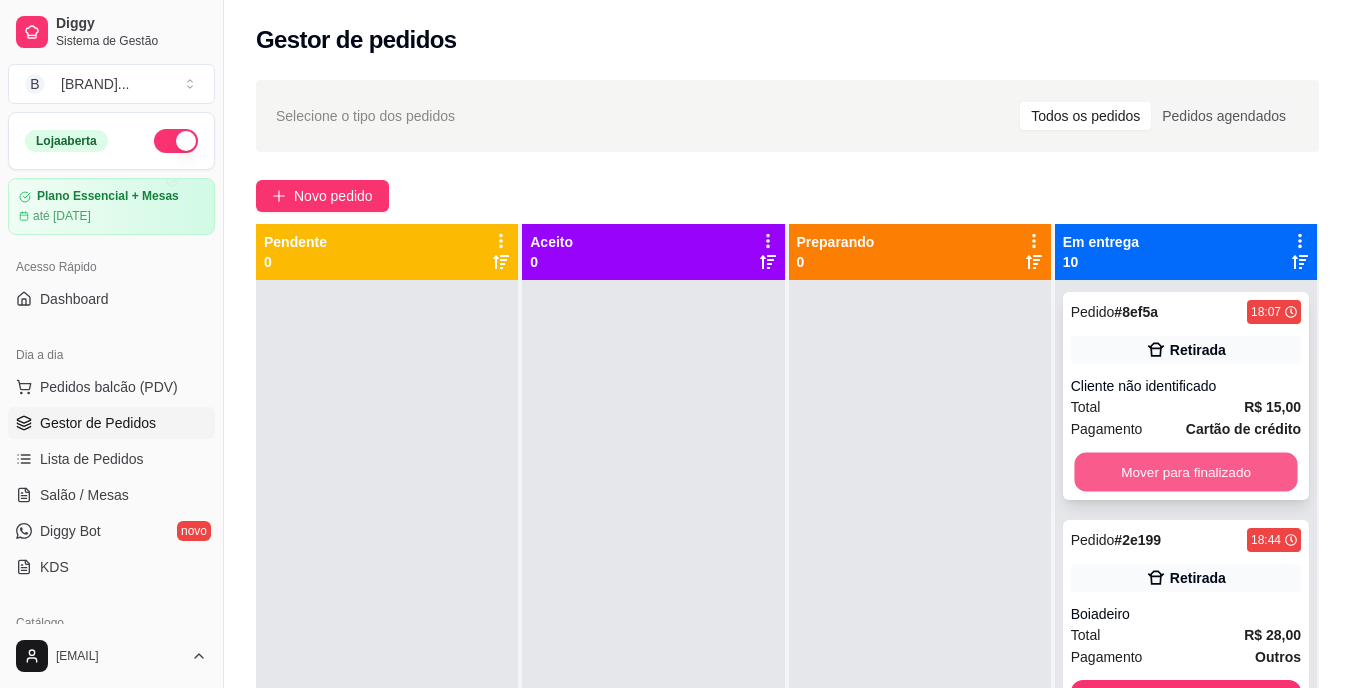 click on "Mover para finalizado" at bounding box center (1185, 472) 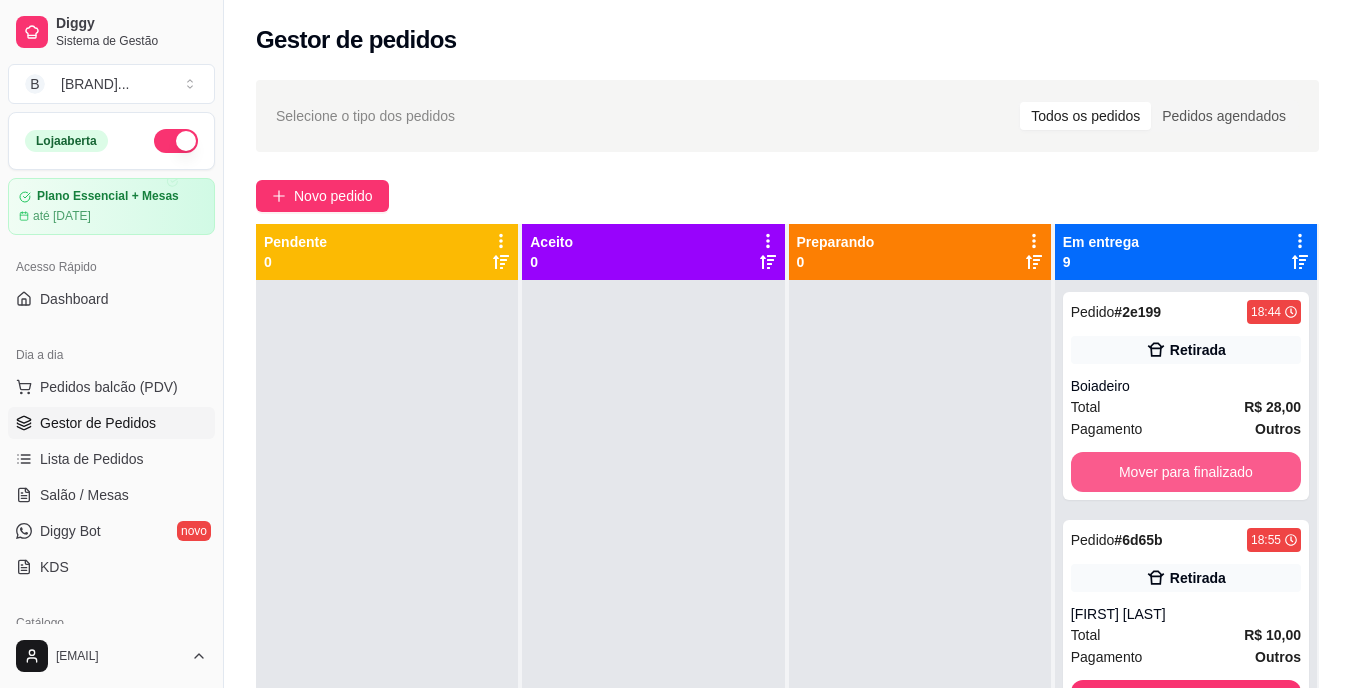 click on "Mover para finalizado" at bounding box center [1186, 472] 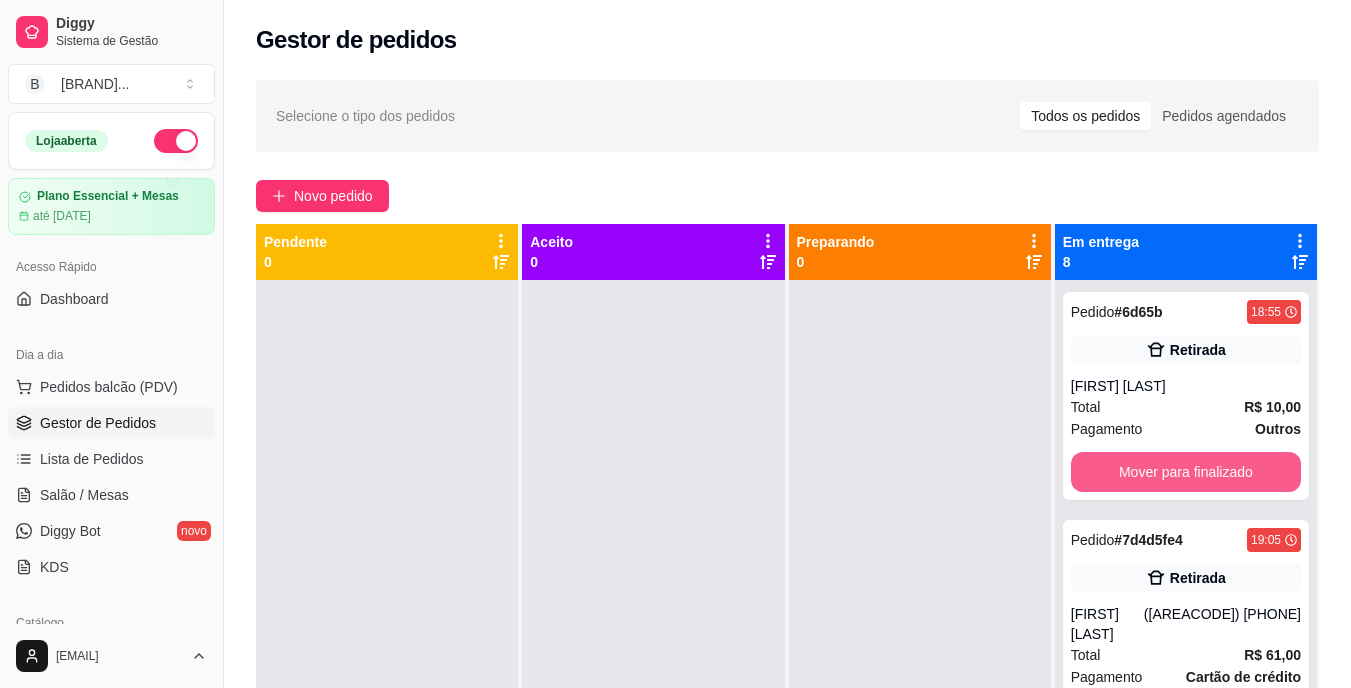 click on "Mover para finalizado" at bounding box center (1186, 472) 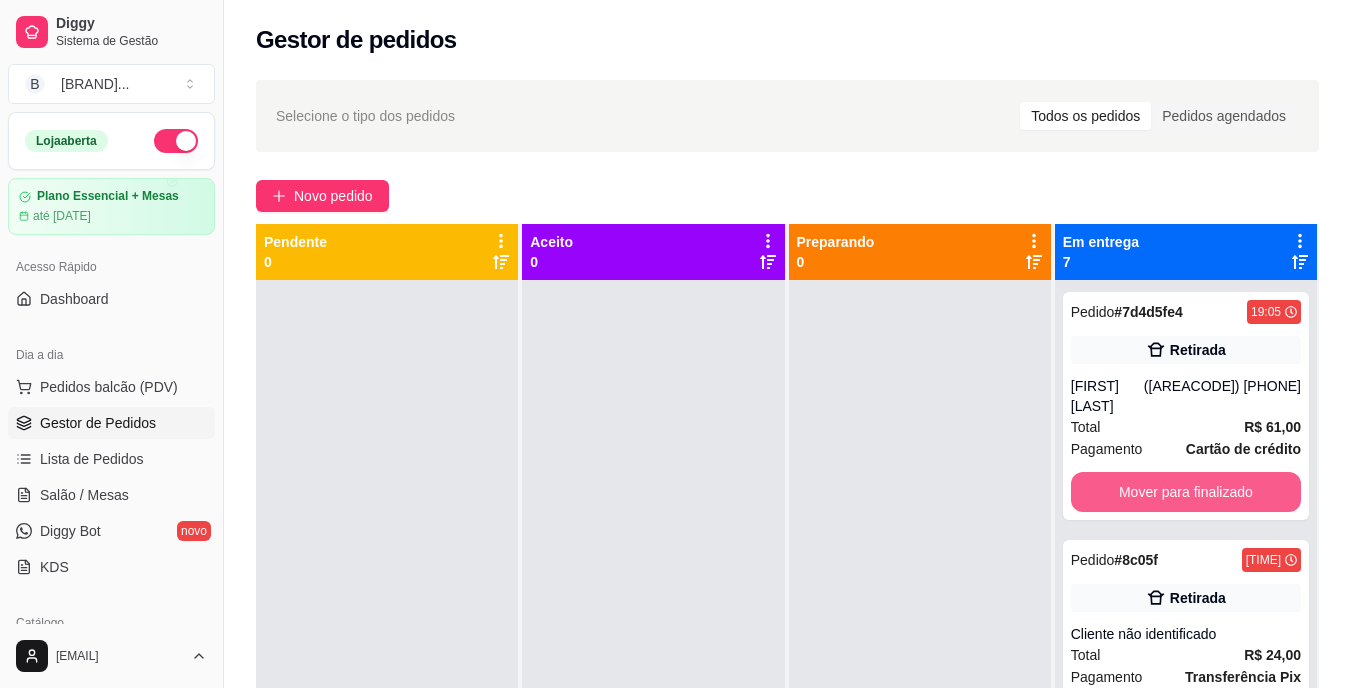 click on "Mover para finalizado" at bounding box center (1186, 492) 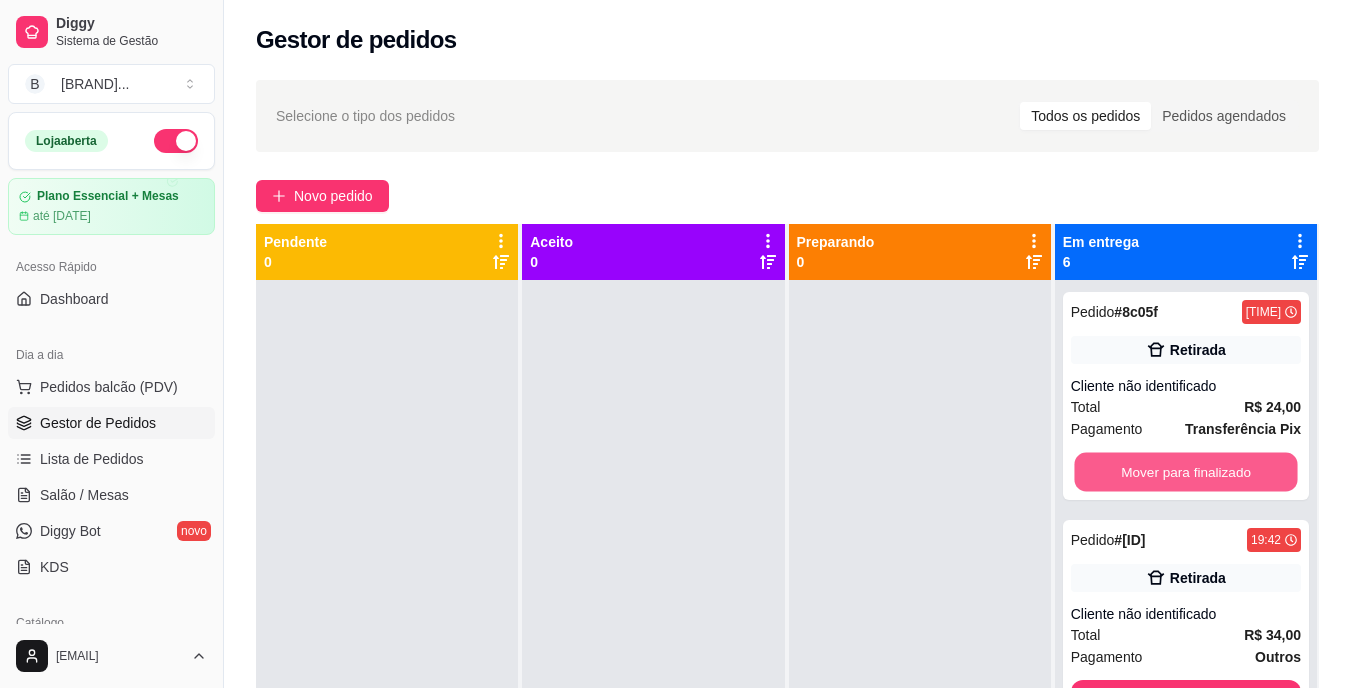 click on "Mover para finalizado" at bounding box center [1185, 472] 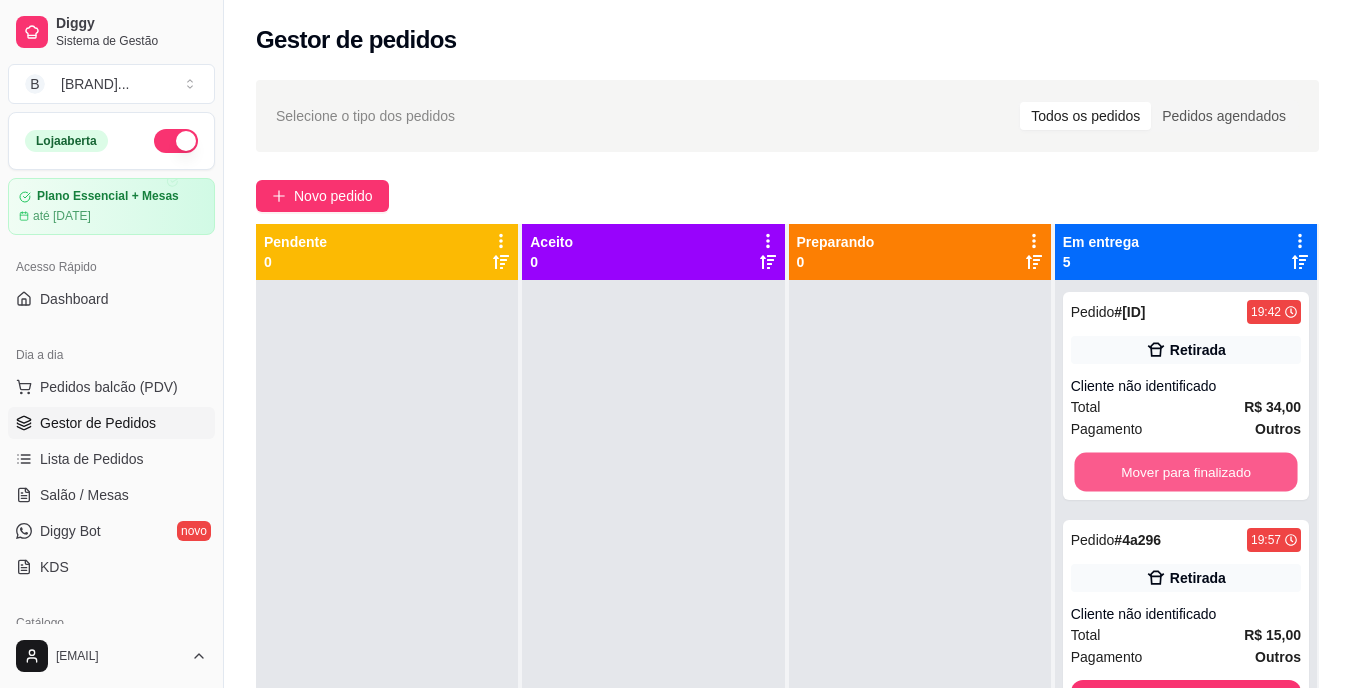 click on "Mover para finalizado" at bounding box center [1185, 472] 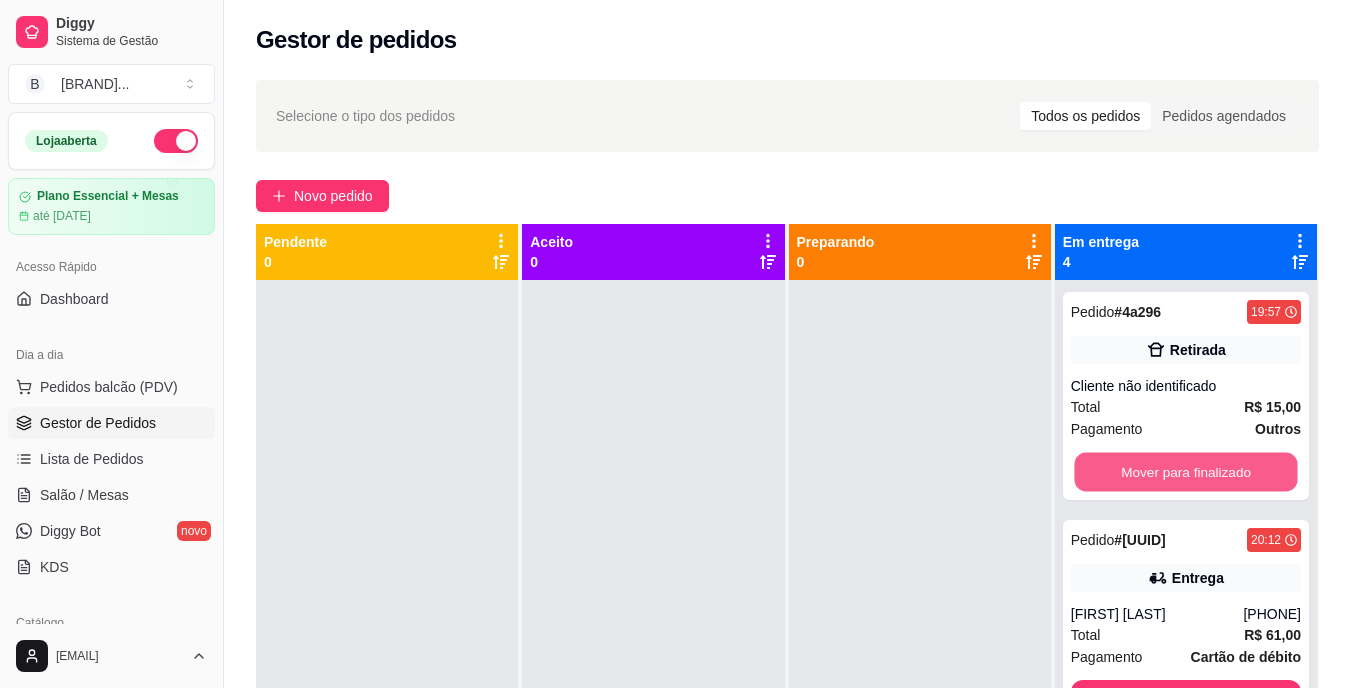 click on "Mover para finalizado" at bounding box center (1185, 472) 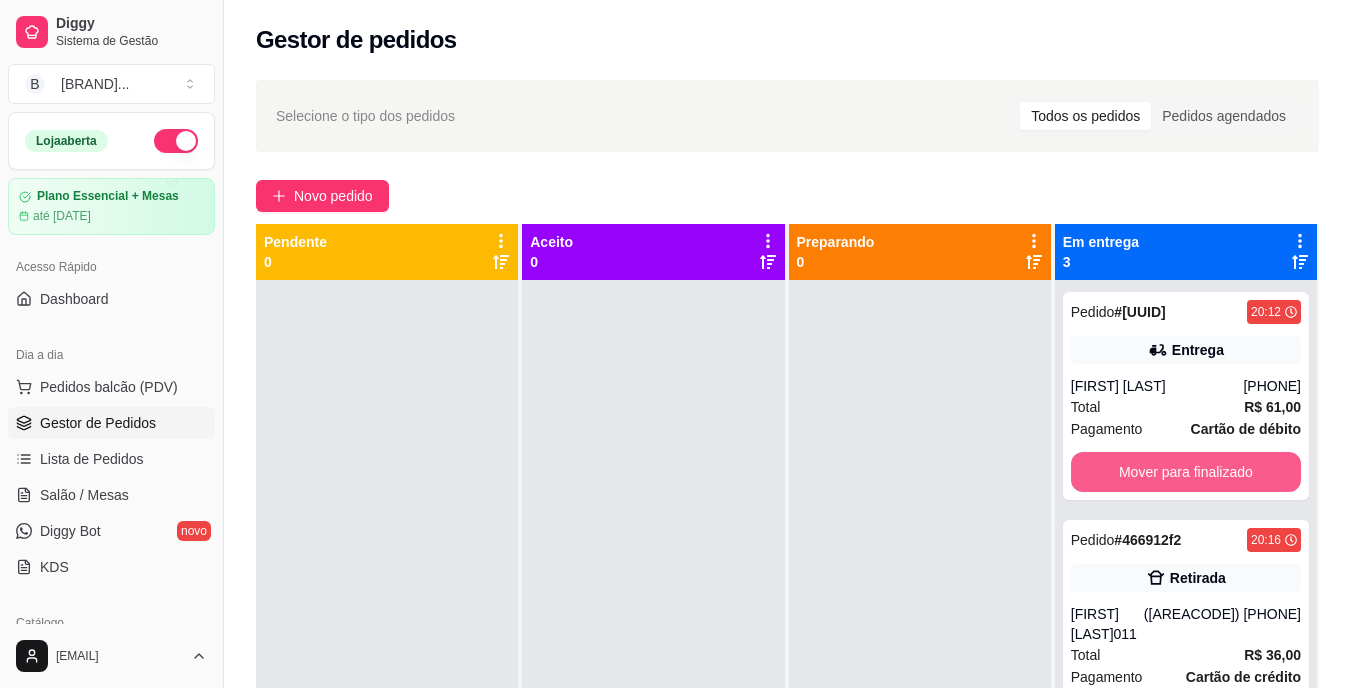 click on "Mover para finalizado" at bounding box center [1186, 472] 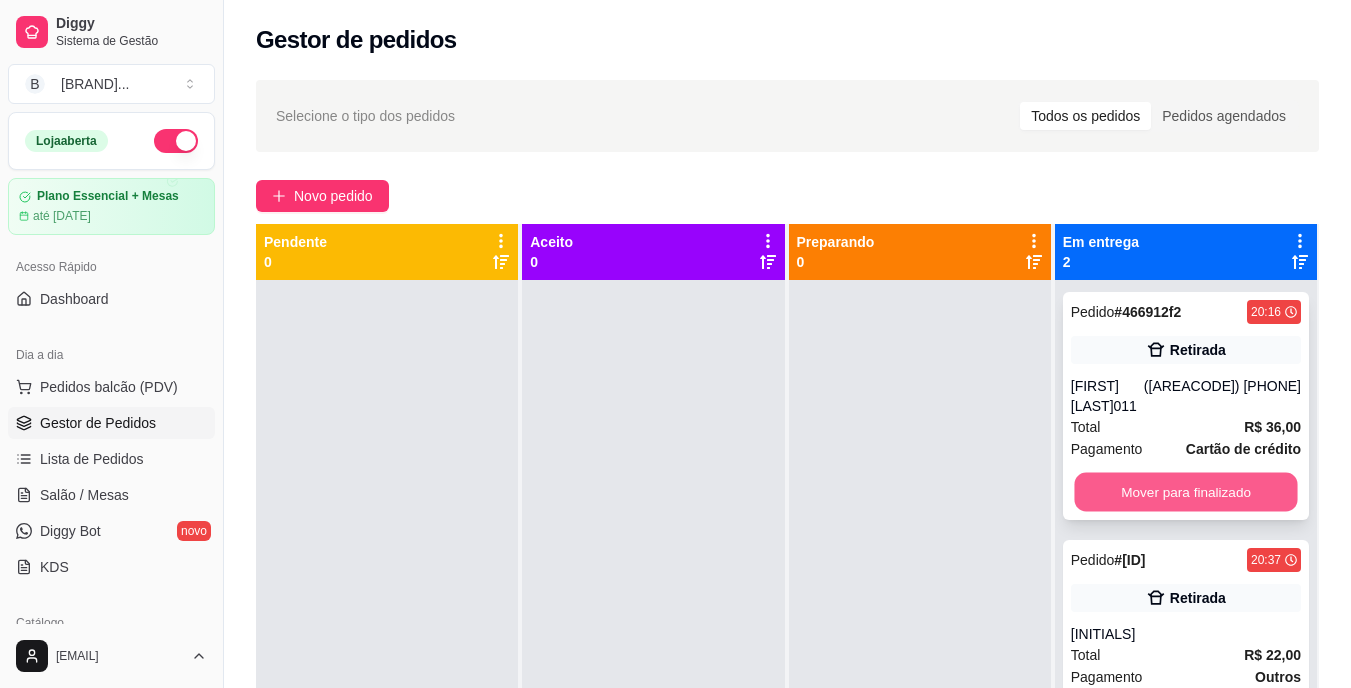 click on "Mover para finalizado" at bounding box center [1185, 492] 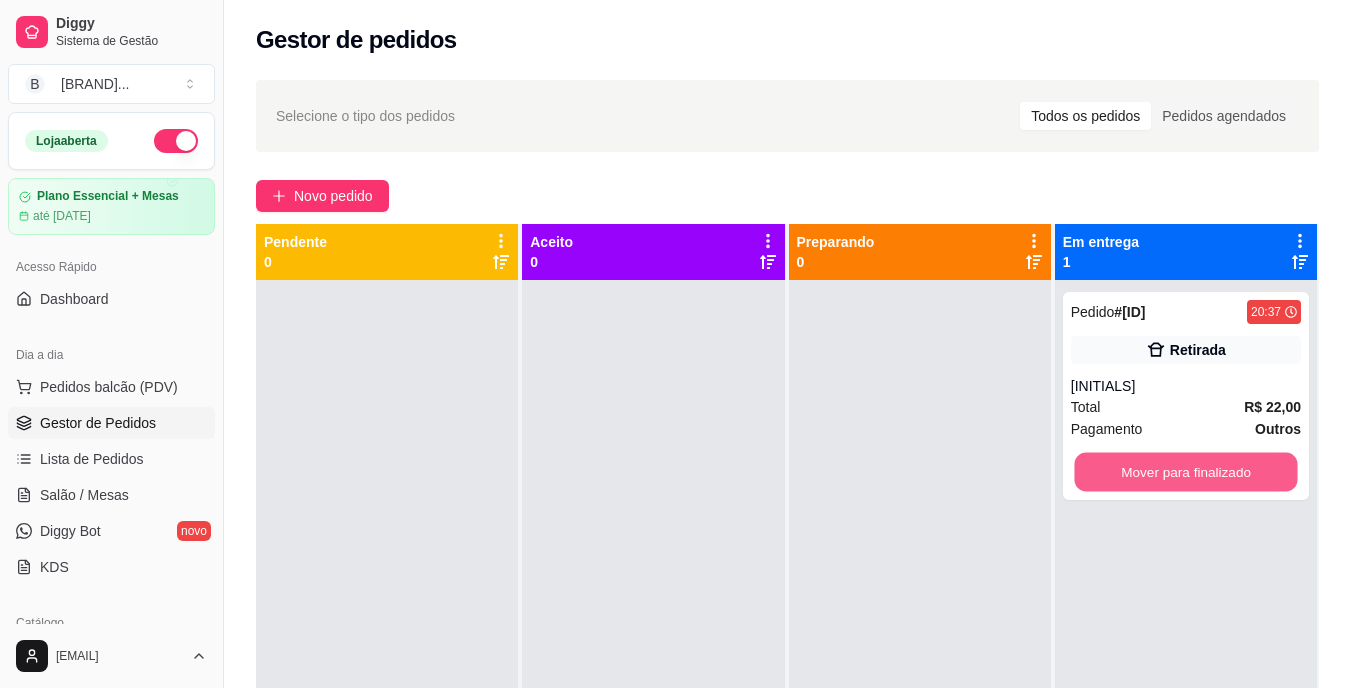 click on "Mover para finalizado" at bounding box center [1185, 472] 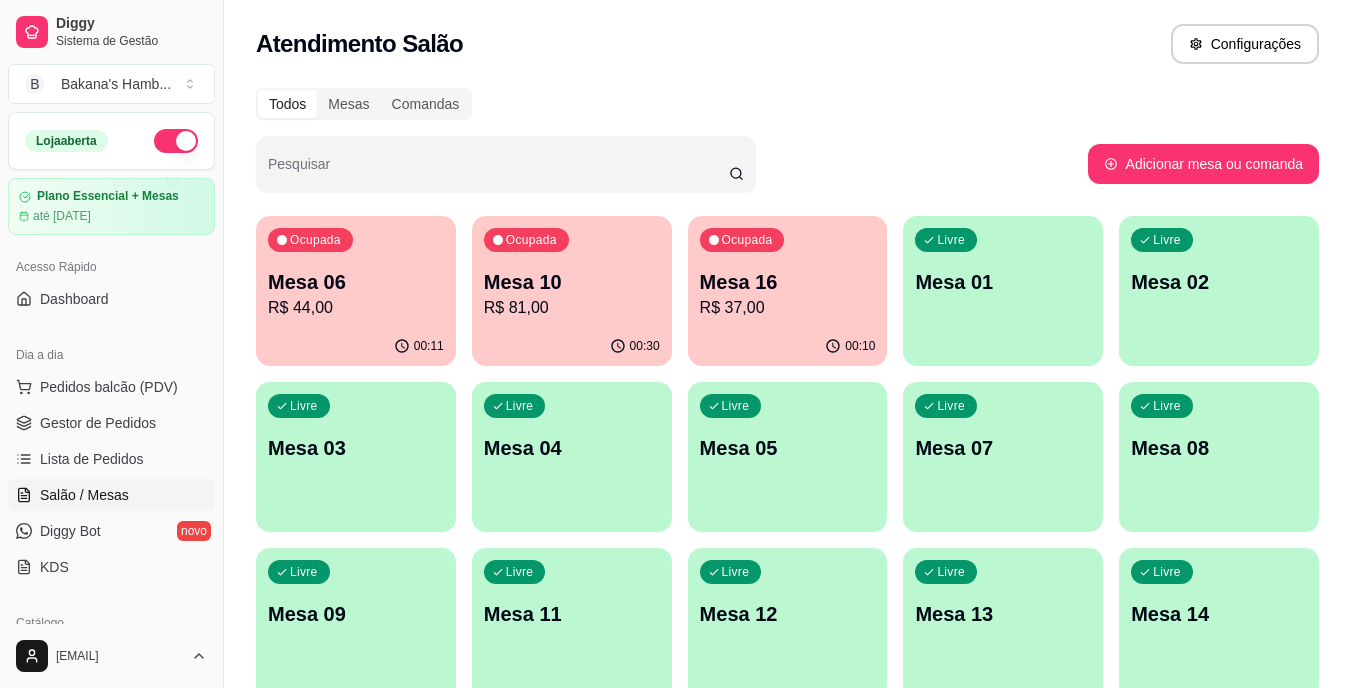 scroll, scrollTop: 0, scrollLeft: 0, axis: both 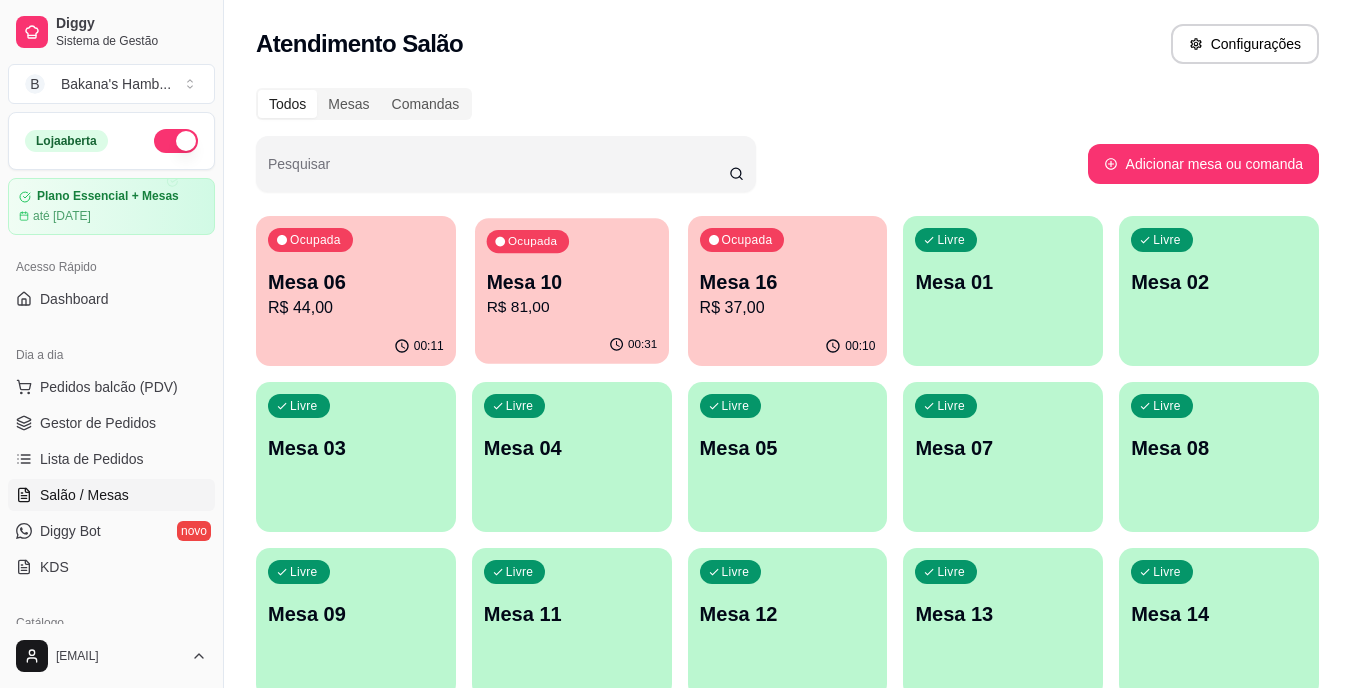 click on "R$ 81,00" at bounding box center [571, 307] 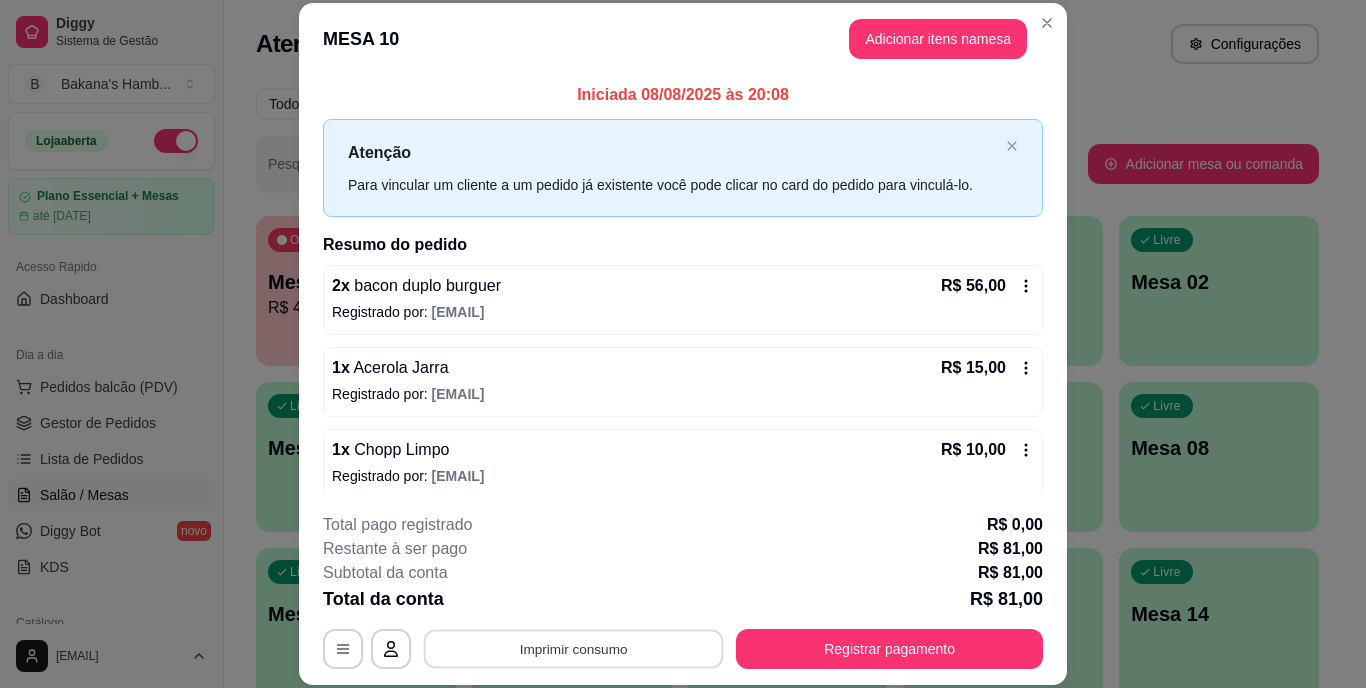 click on "Imprimir consumo" at bounding box center (574, 648) 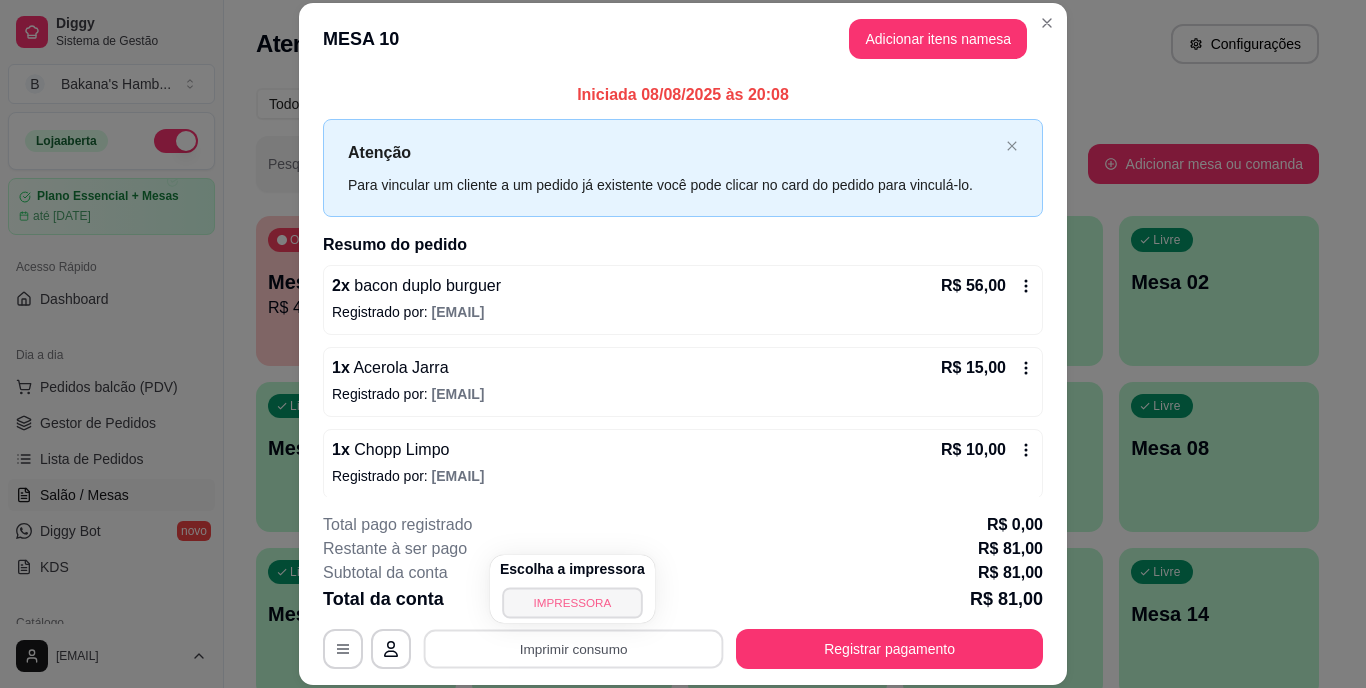click on "IMPRESSORA" at bounding box center [572, 602] 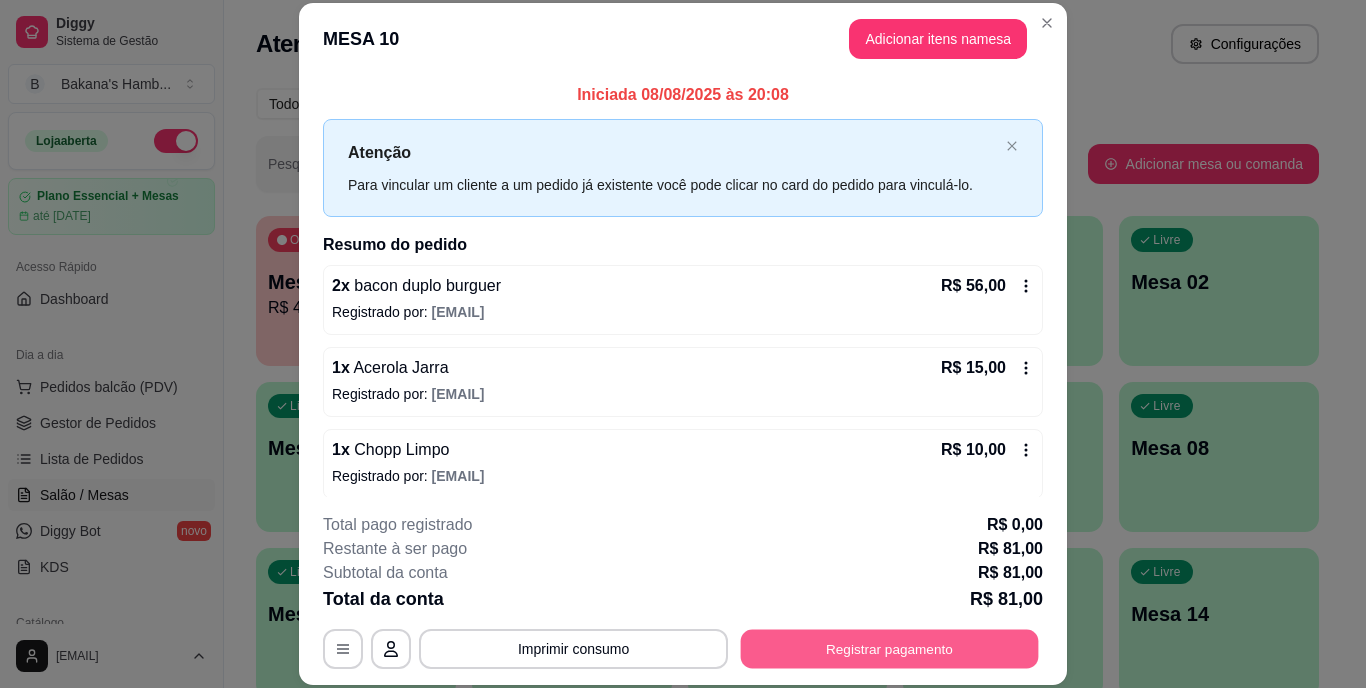 click on "Registrar pagamento" at bounding box center [890, 648] 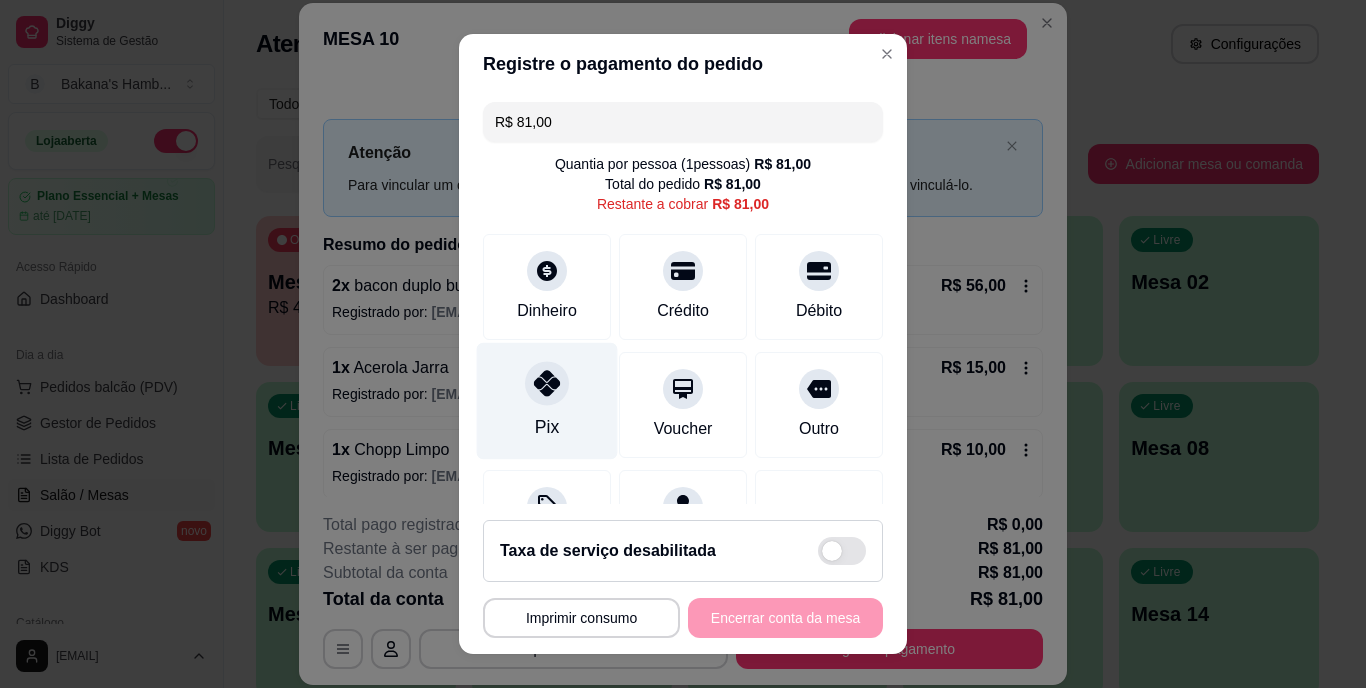 click on "Pix" at bounding box center [547, 401] 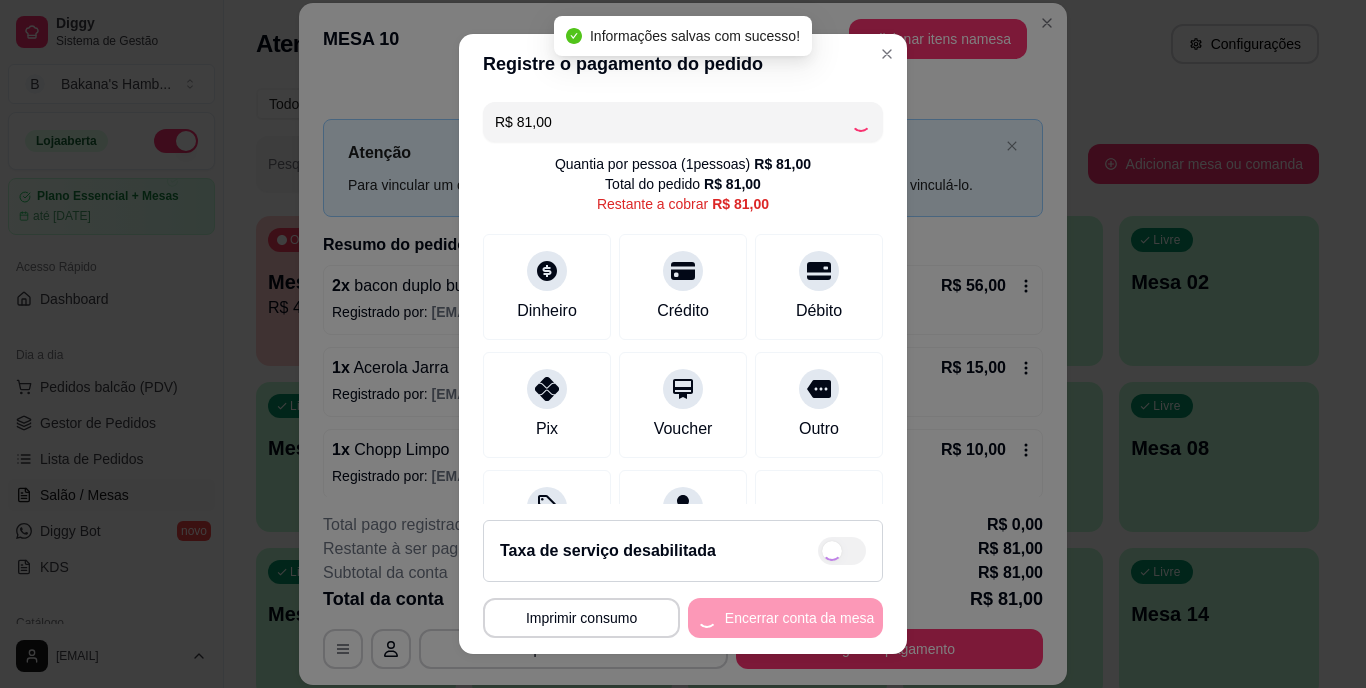 type on "R$ 0,00" 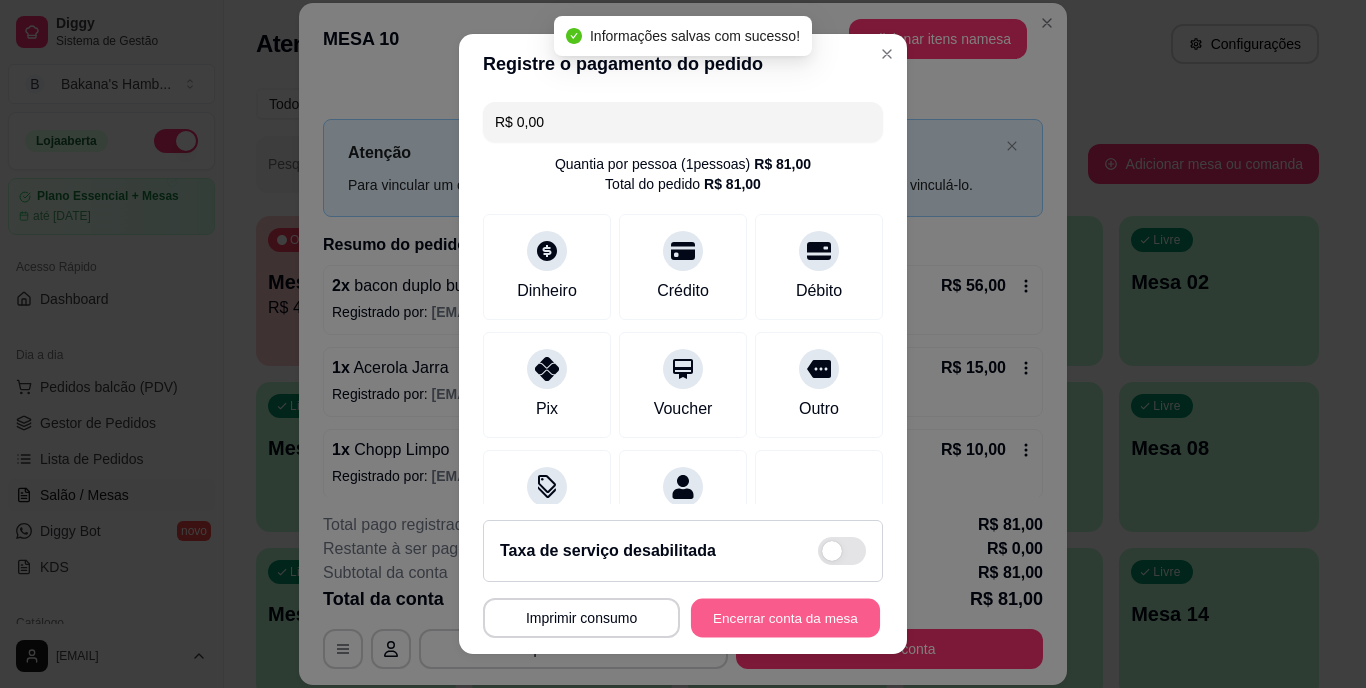 click on "Encerrar conta da mesa" at bounding box center (785, 617) 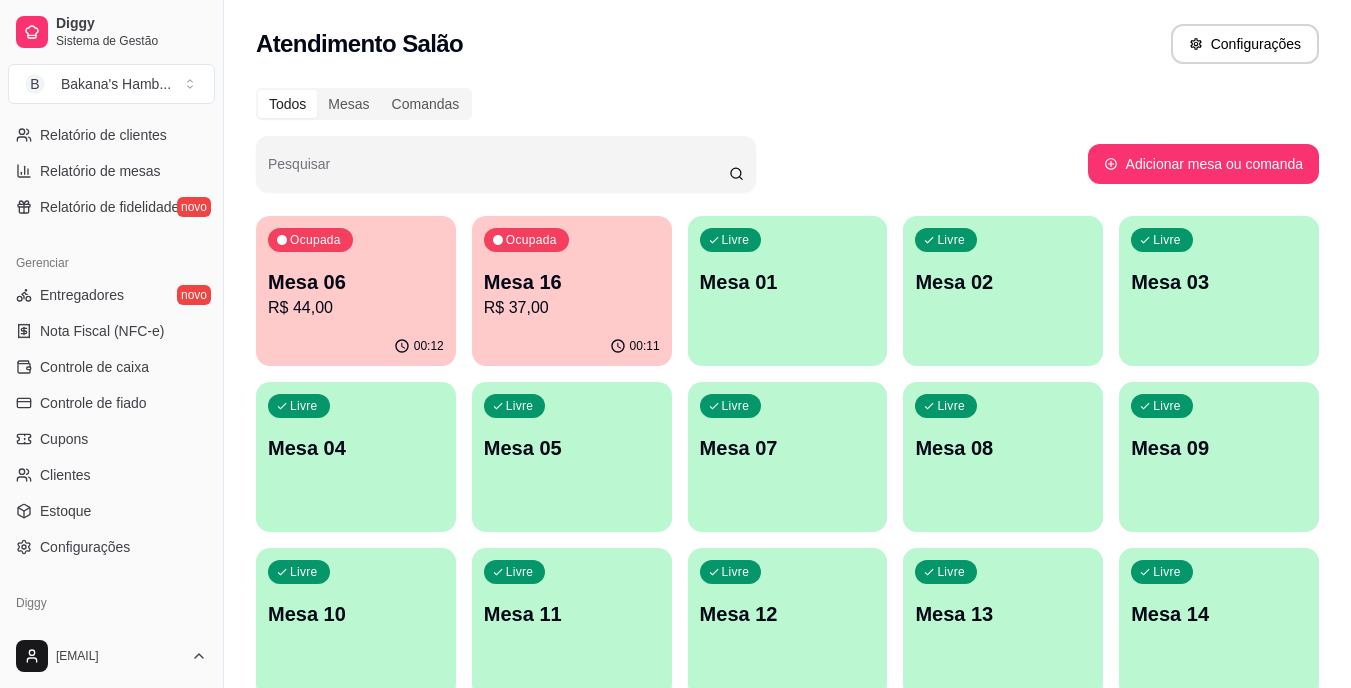 scroll, scrollTop: 751, scrollLeft: 0, axis: vertical 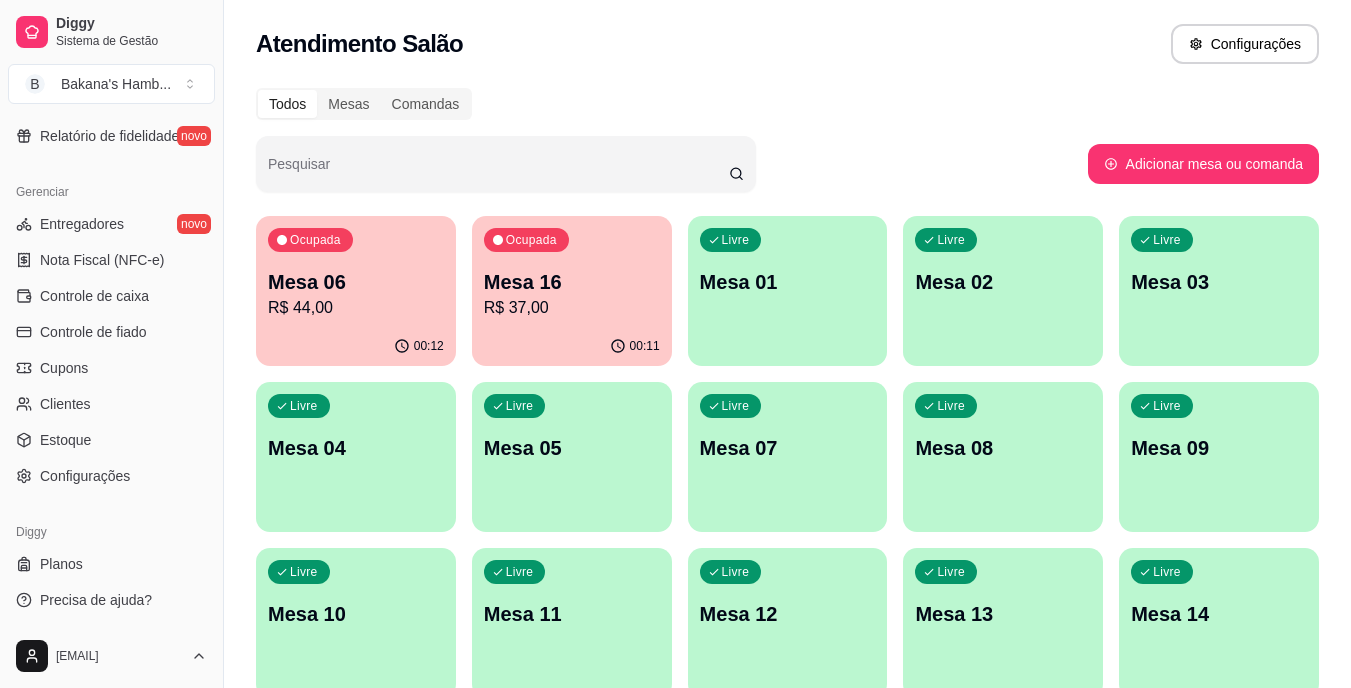 click on "Loja  aberta Plano Essencial + Mesas até [DATE] Acesso Rápido Dashboard Dia a dia Pedidos balcão (PDV) Gestor de Pedidos Lista de Pedidos Salão / Mesas Diggy Bot novo KDS Catálogo Produtos Complementos Relatórios Relatórios de vendas Relatório de clientes Relatório de mesas Relatório de fidelidade novo Gerenciar Entregadores novo Nota Fiscal (NFC-e) Controle de caixa Controle de fiado Cupons Clientes Estoque Configurações Diggy Planos Precisa de ajuda?" at bounding box center [111, 368] 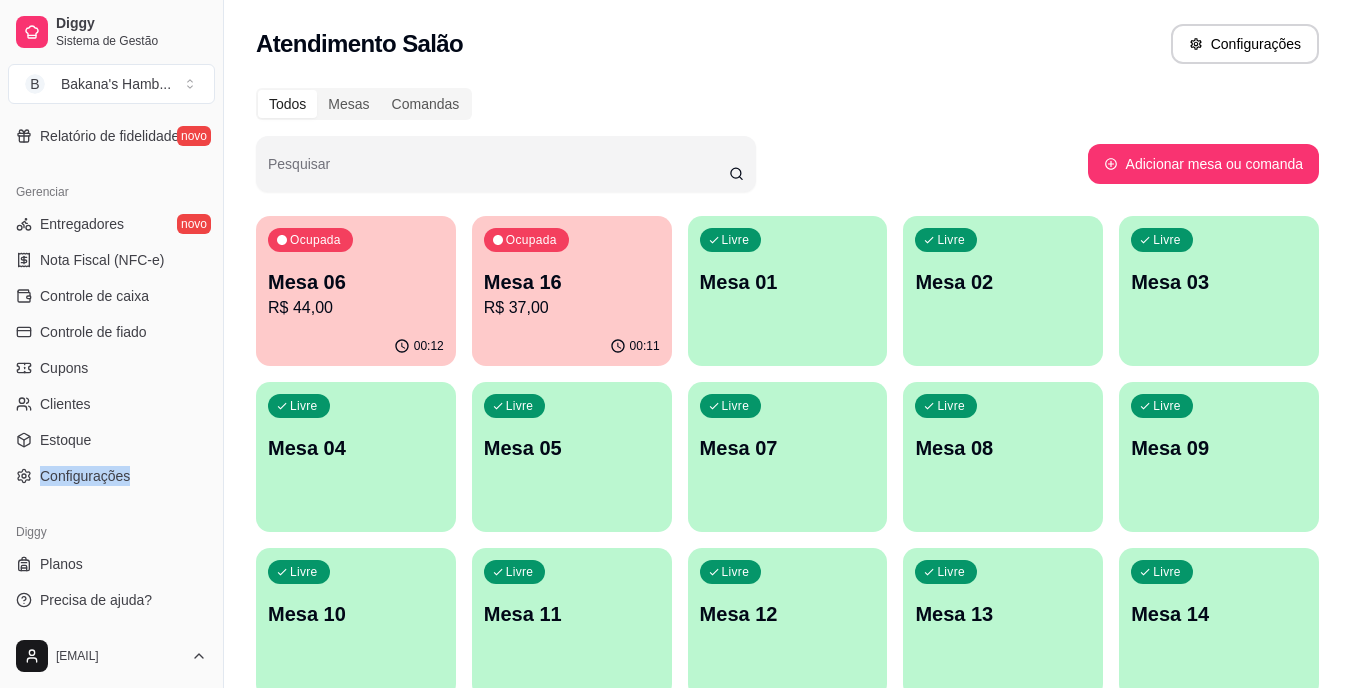 click on "Gerenciar Entregadores novo Nota Fiscal (NFC-e) Controle de caixa Controle de fiado Cupons Clientes Estoque Configurações" at bounding box center [111, 334] 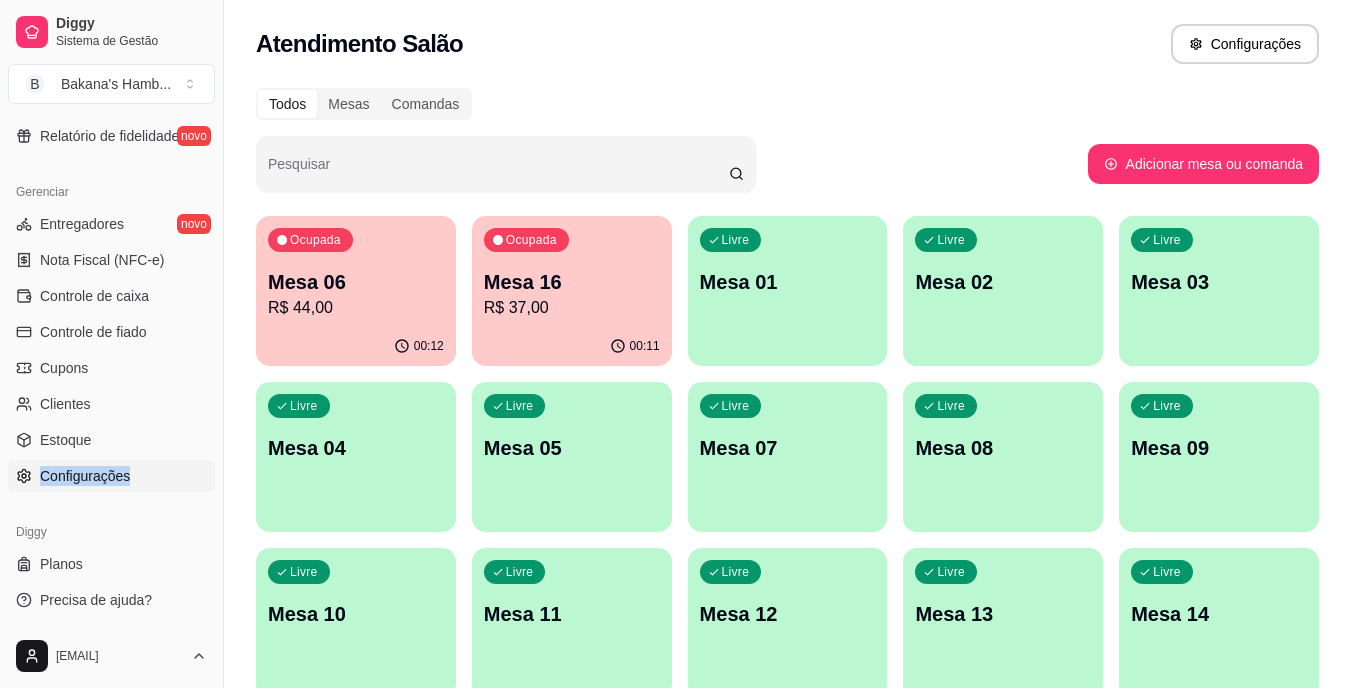 drag, startPoint x: 130, startPoint y: 497, endPoint x: 111, endPoint y: 489, distance: 20.615528 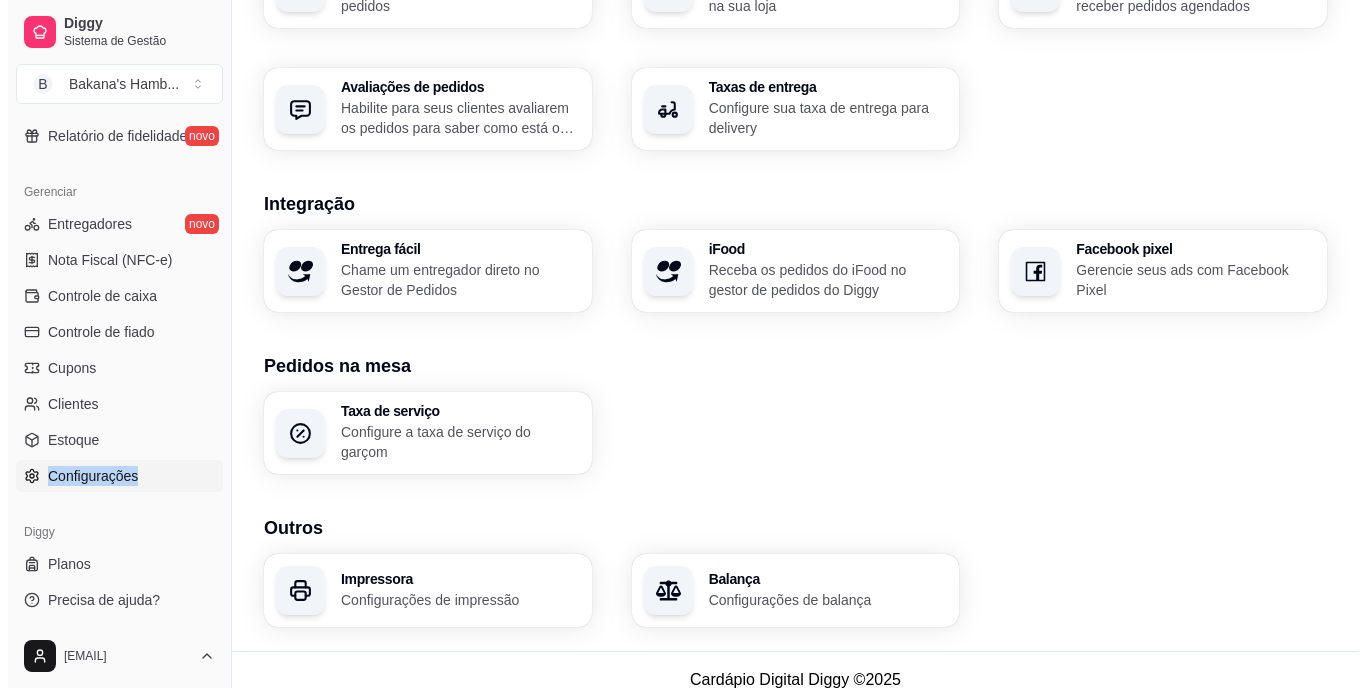 scroll, scrollTop: 713, scrollLeft: 0, axis: vertical 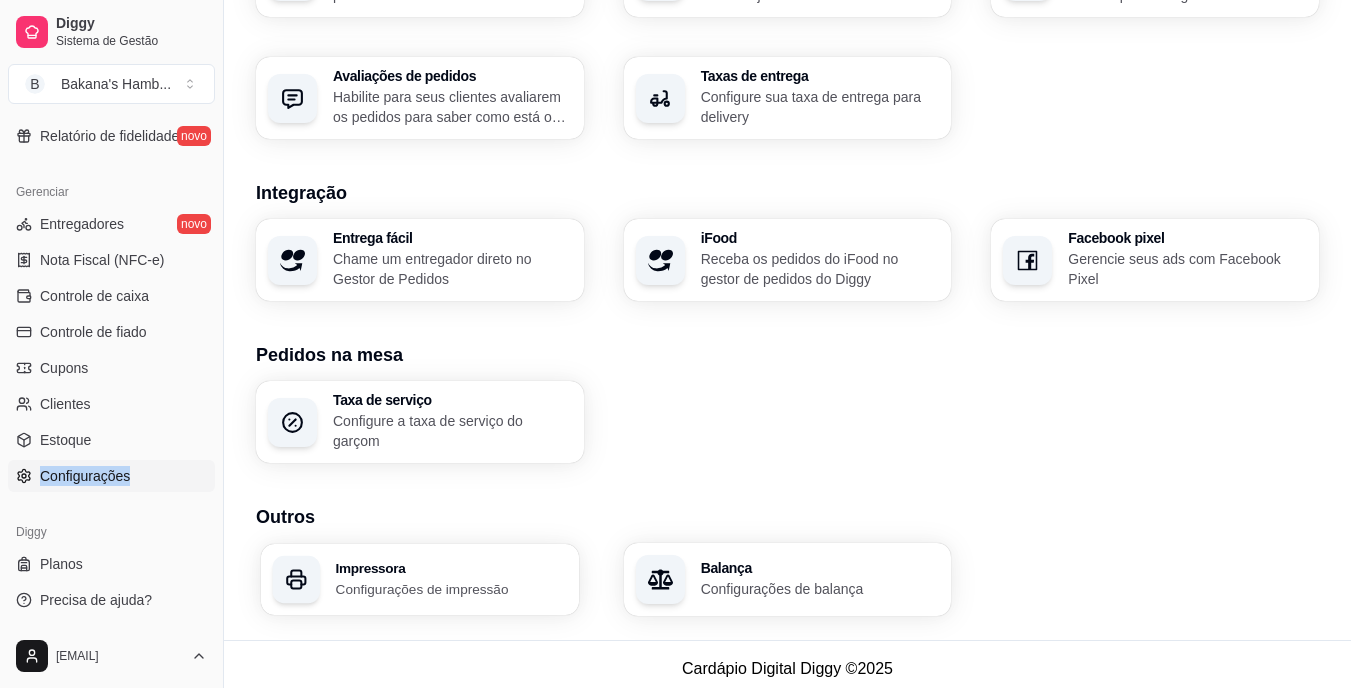 click on "Configurações de impressão" at bounding box center [451, 588] 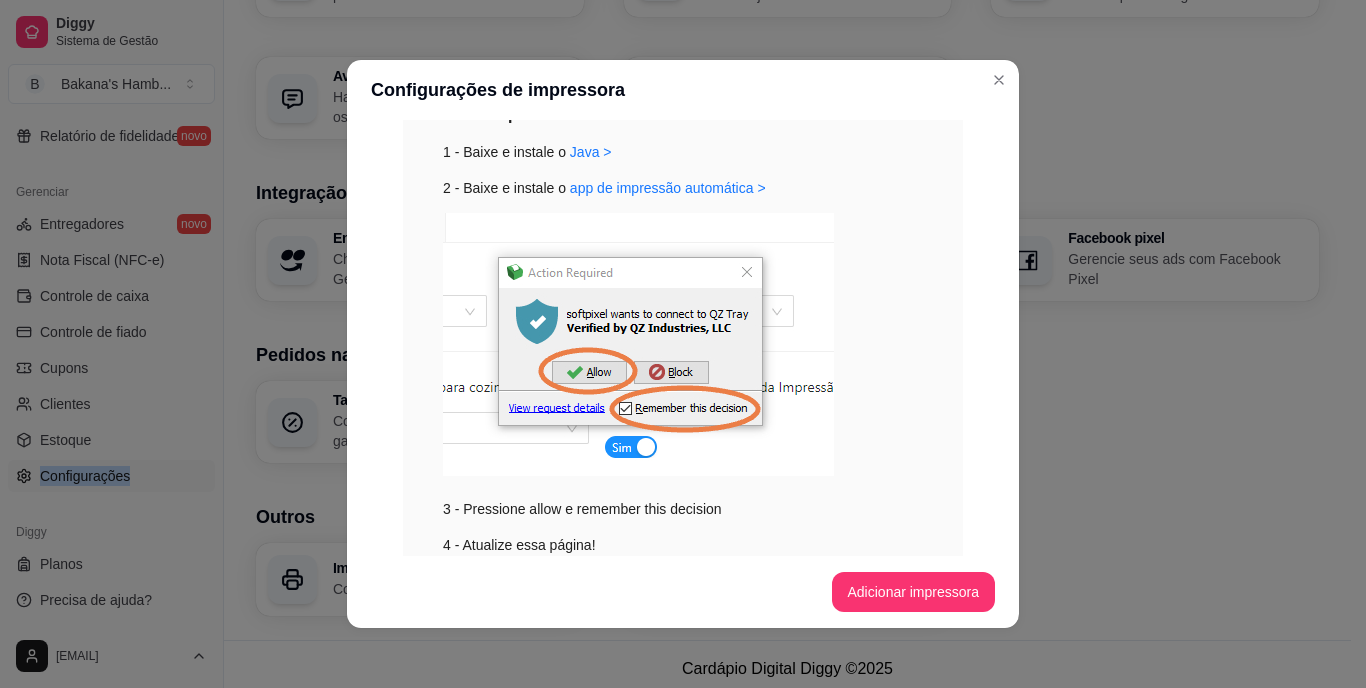 scroll, scrollTop: 609, scrollLeft: 0, axis: vertical 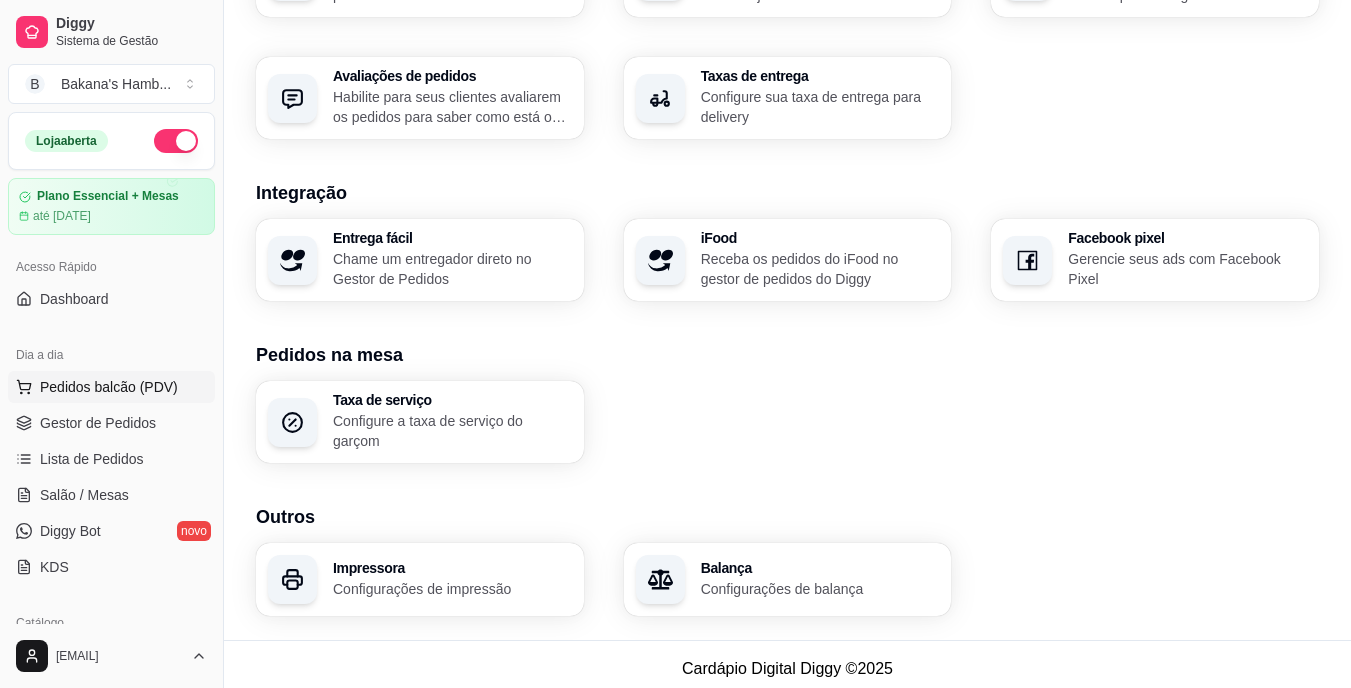 click on "Pedidos balcão (PDV)" at bounding box center (111, 387) 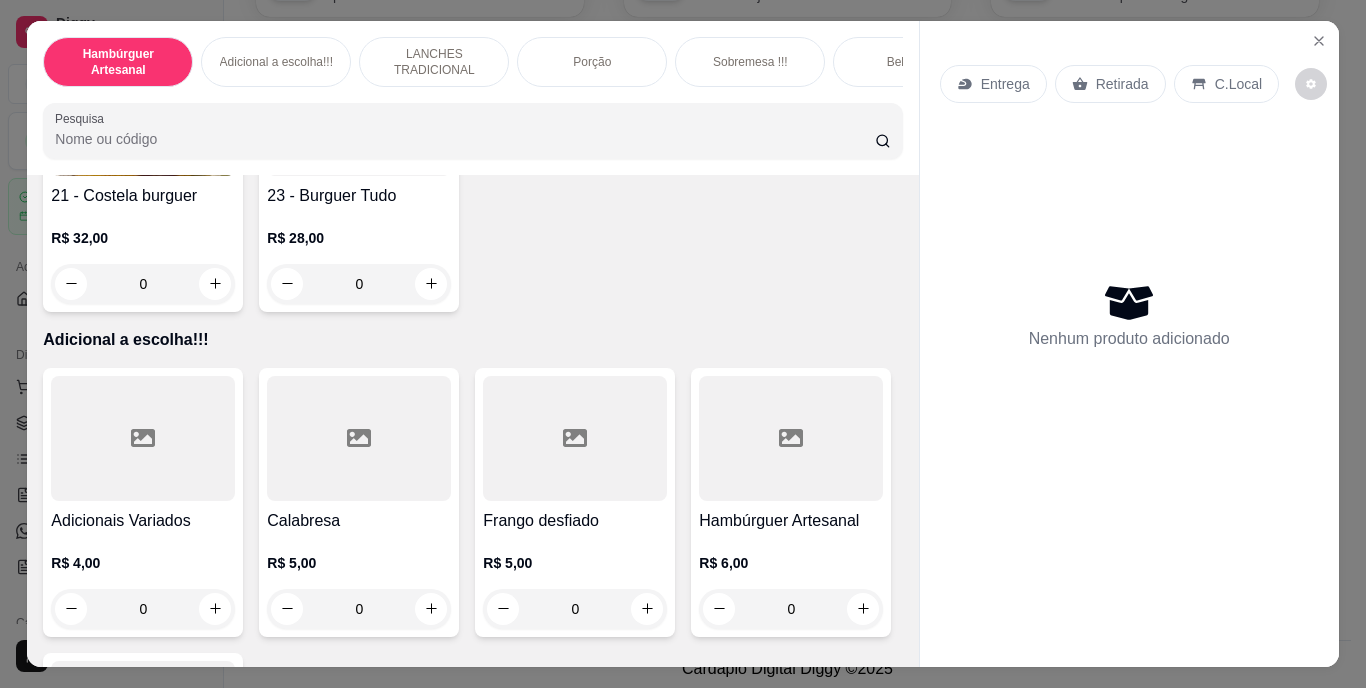 scroll, scrollTop: 1997, scrollLeft: 0, axis: vertical 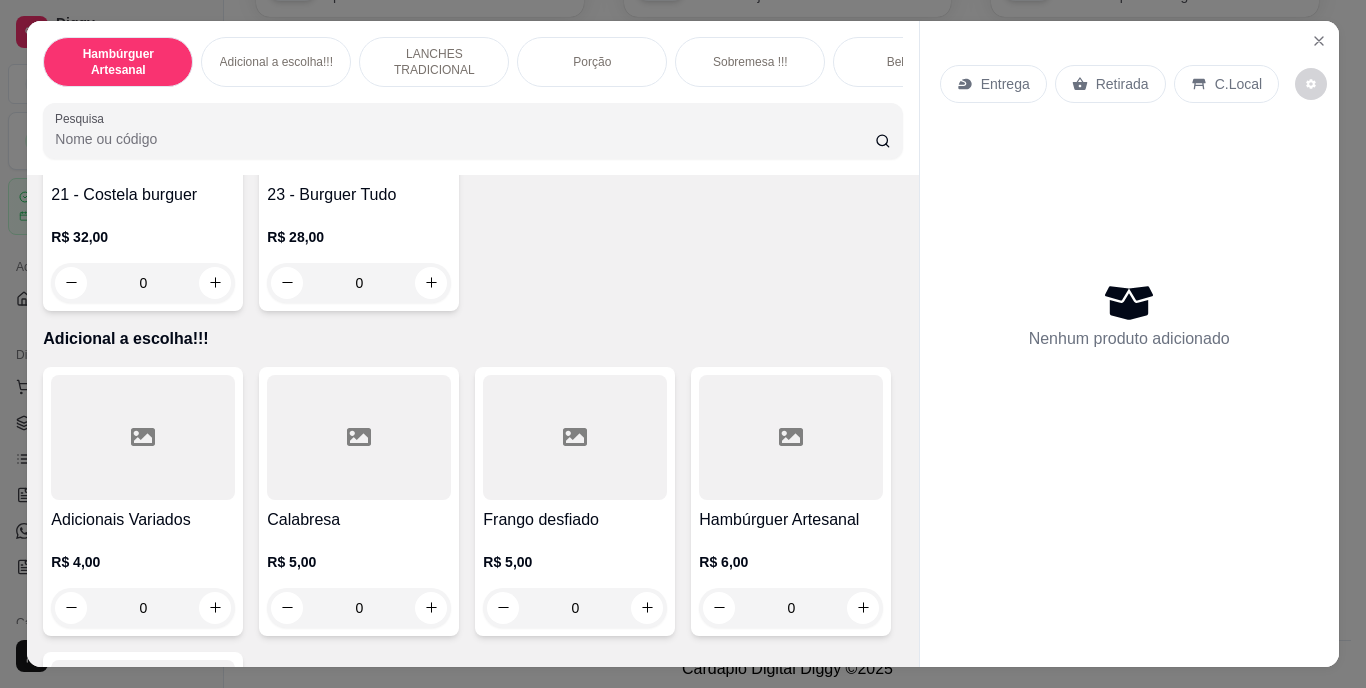 click 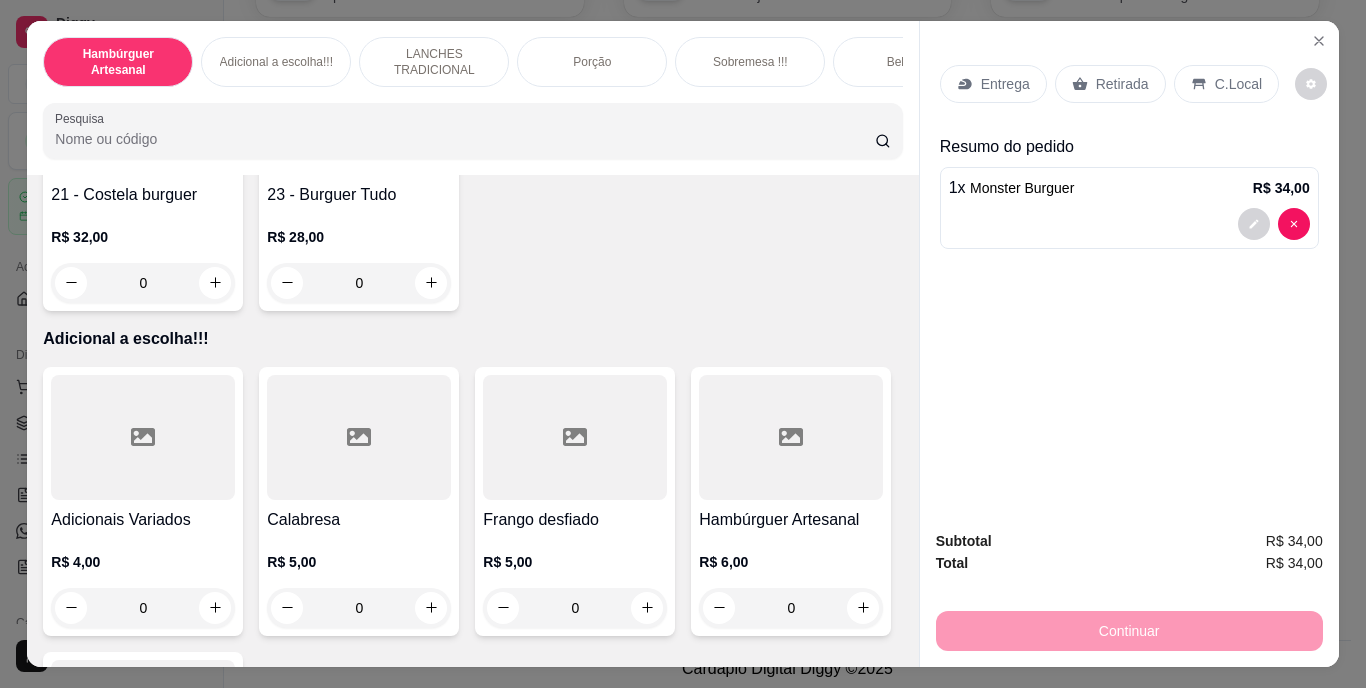 scroll, scrollTop: 1998, scrollLeft: 0, axis: vertical 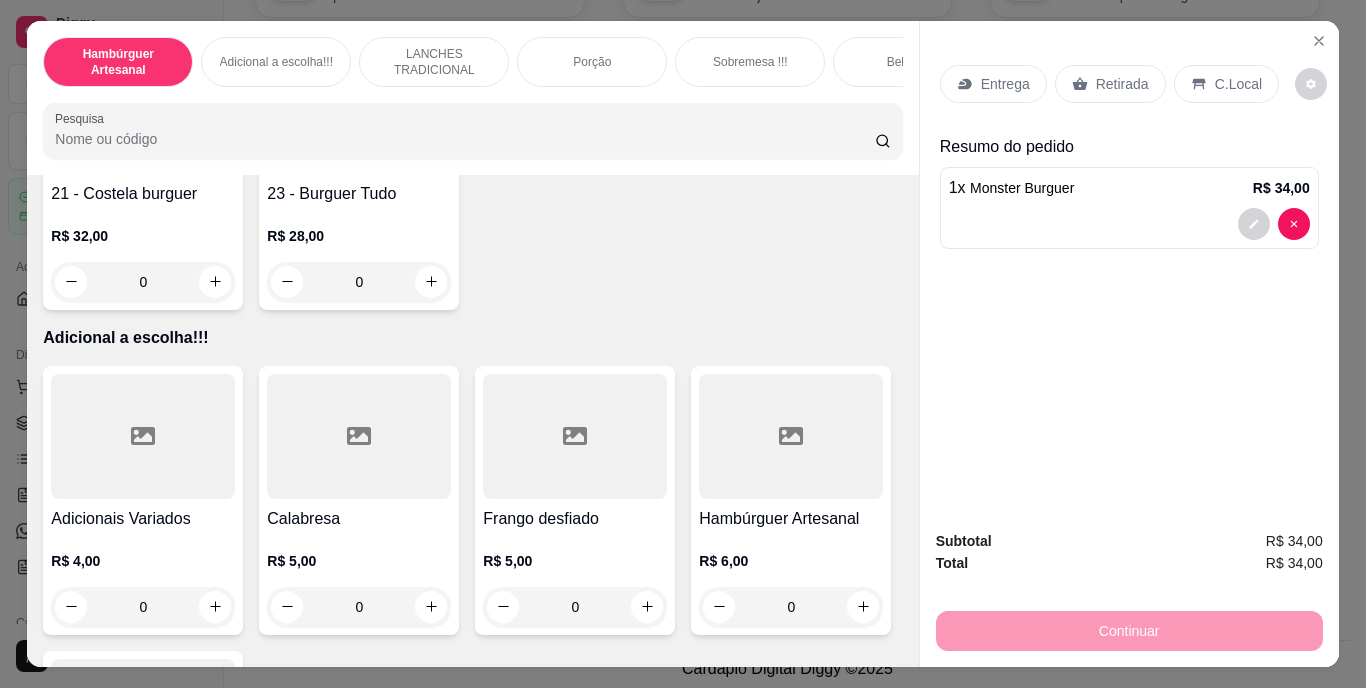 click on "Retirada" at bounding box center (1122, 84) 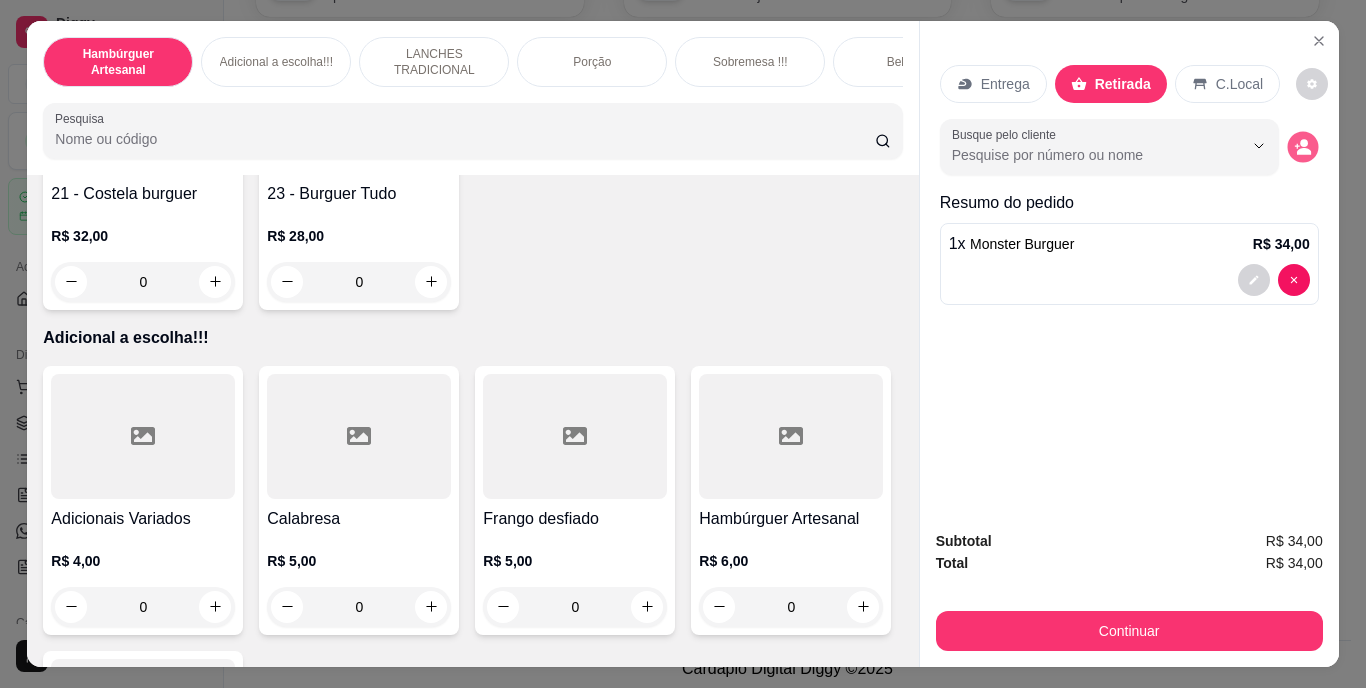click at bounding box center (1302, 146) 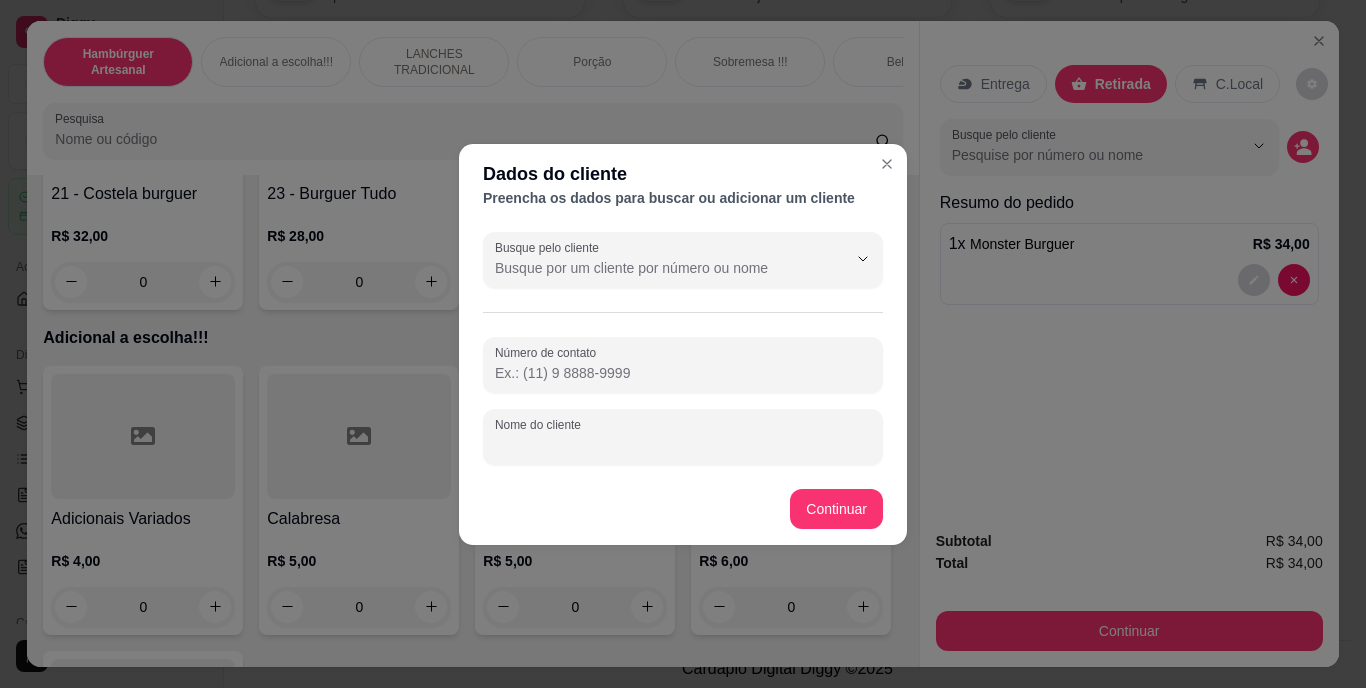 click on "Nome do cliente" at bounding box center (683, 445) 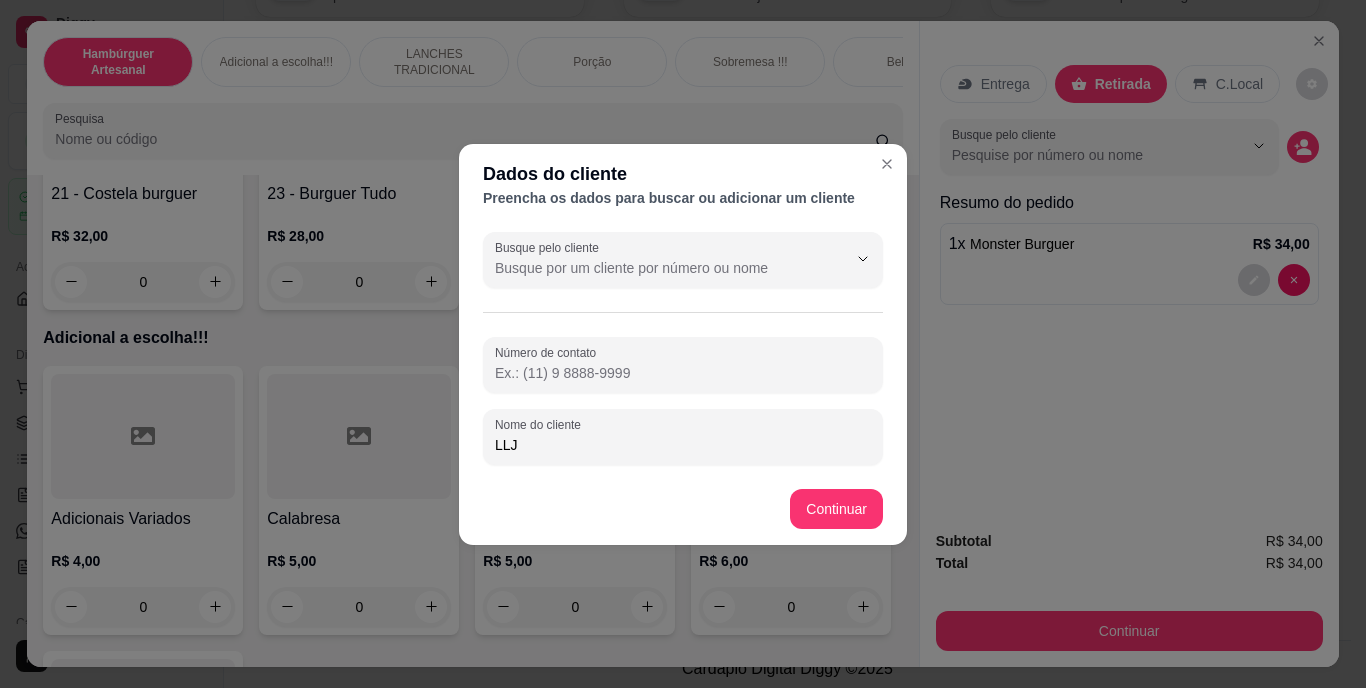 type on "LLJ" 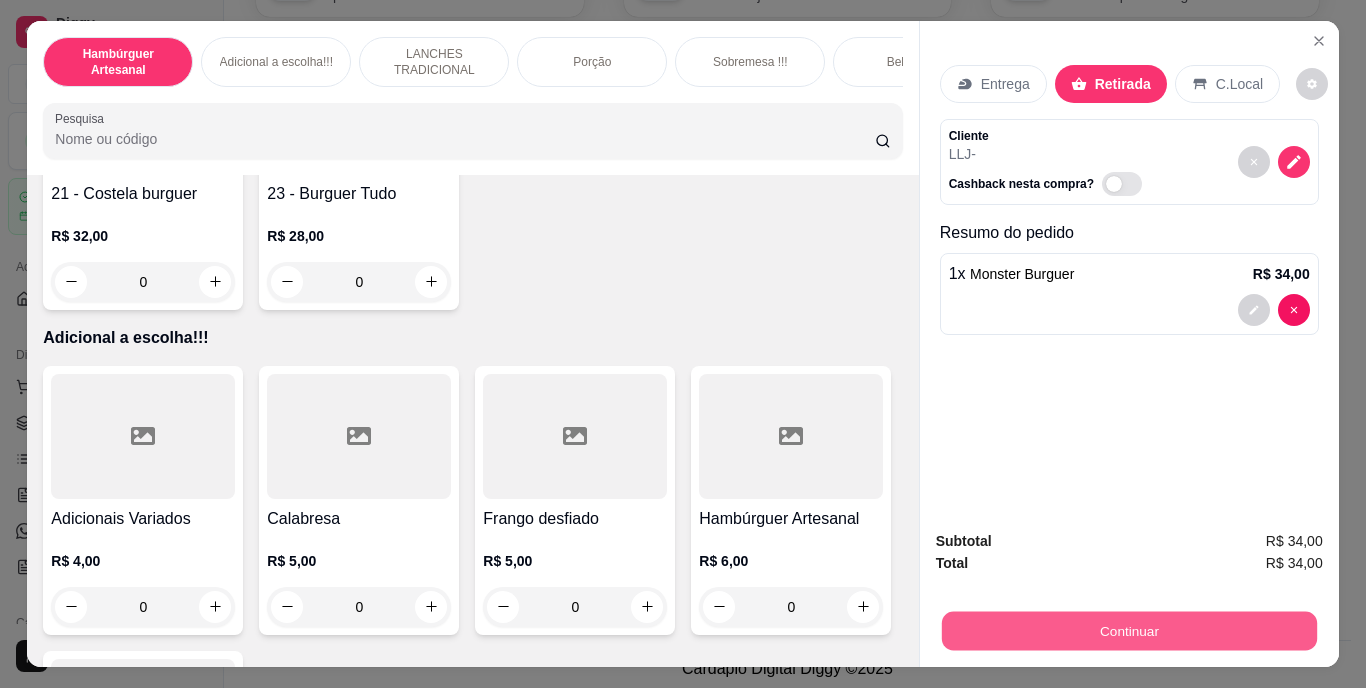 click on "Continuar" at bounding box center [1128, 631] 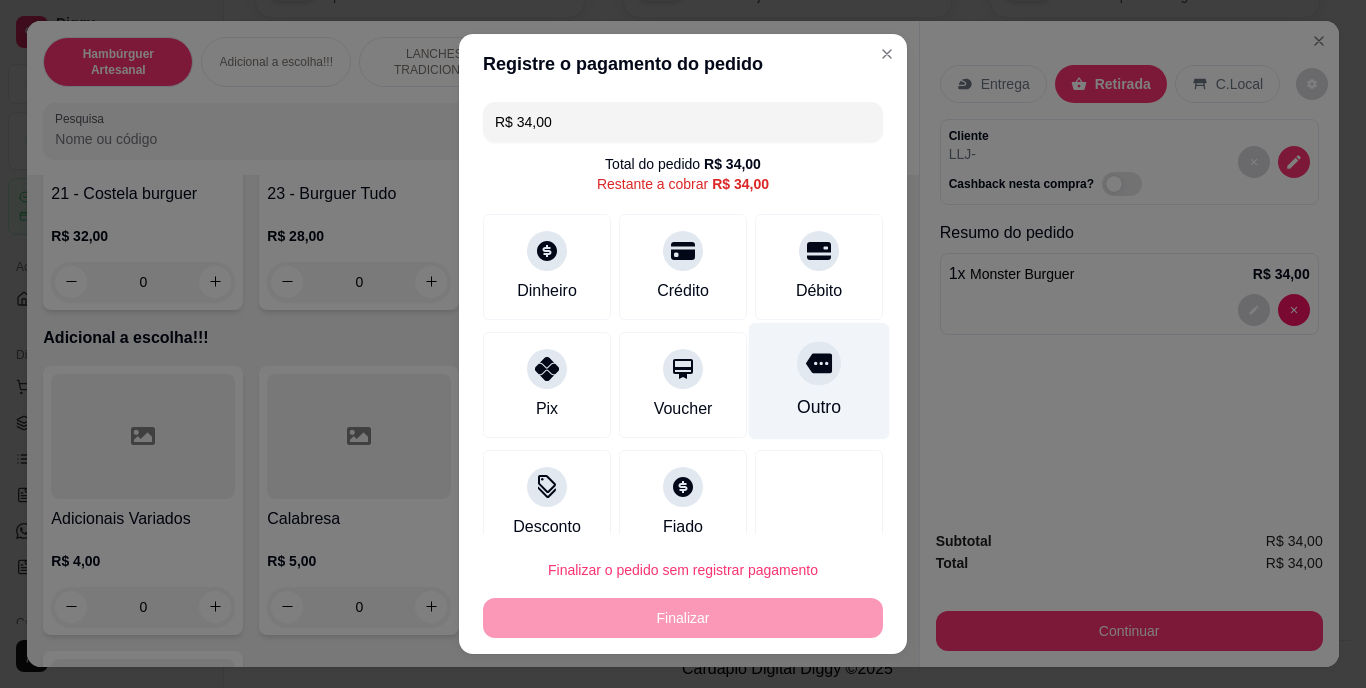 click on "Outro" at bounding box center [819, 381] 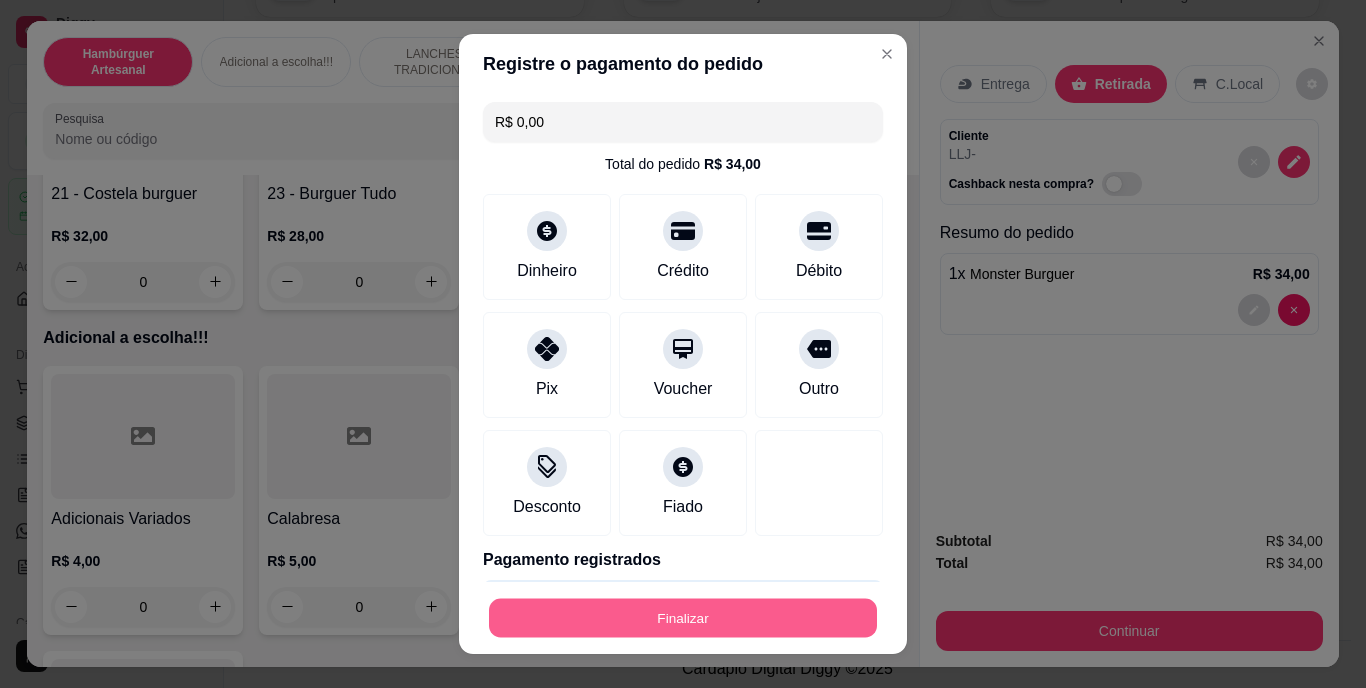 click on "Finalizar" at bounding box center [683, 617] 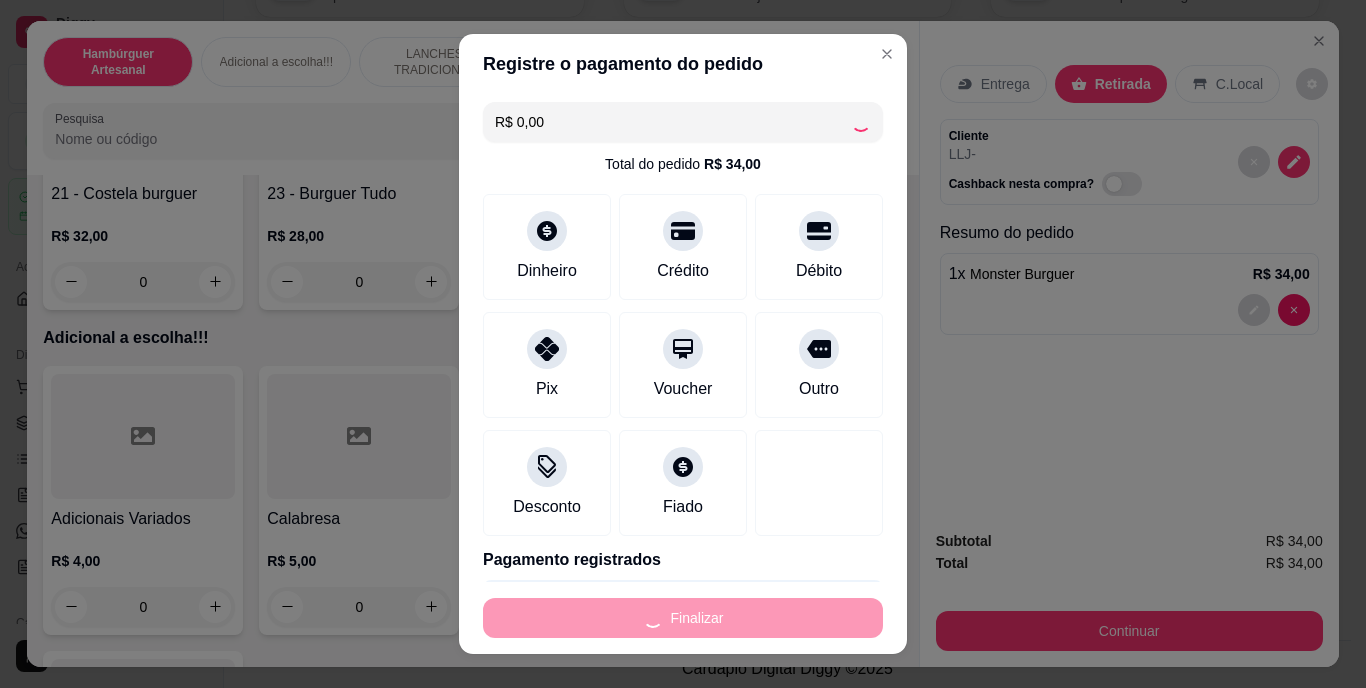 type on "0" 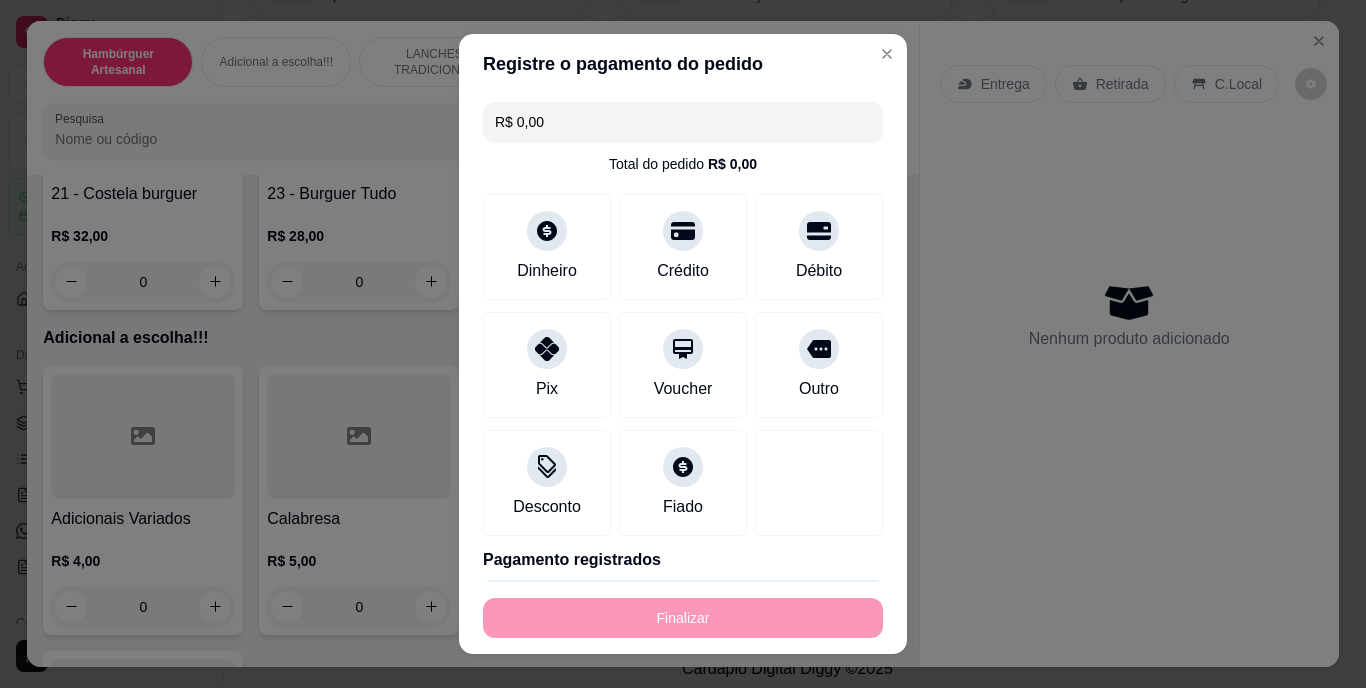 type on "-R$ 34,00" 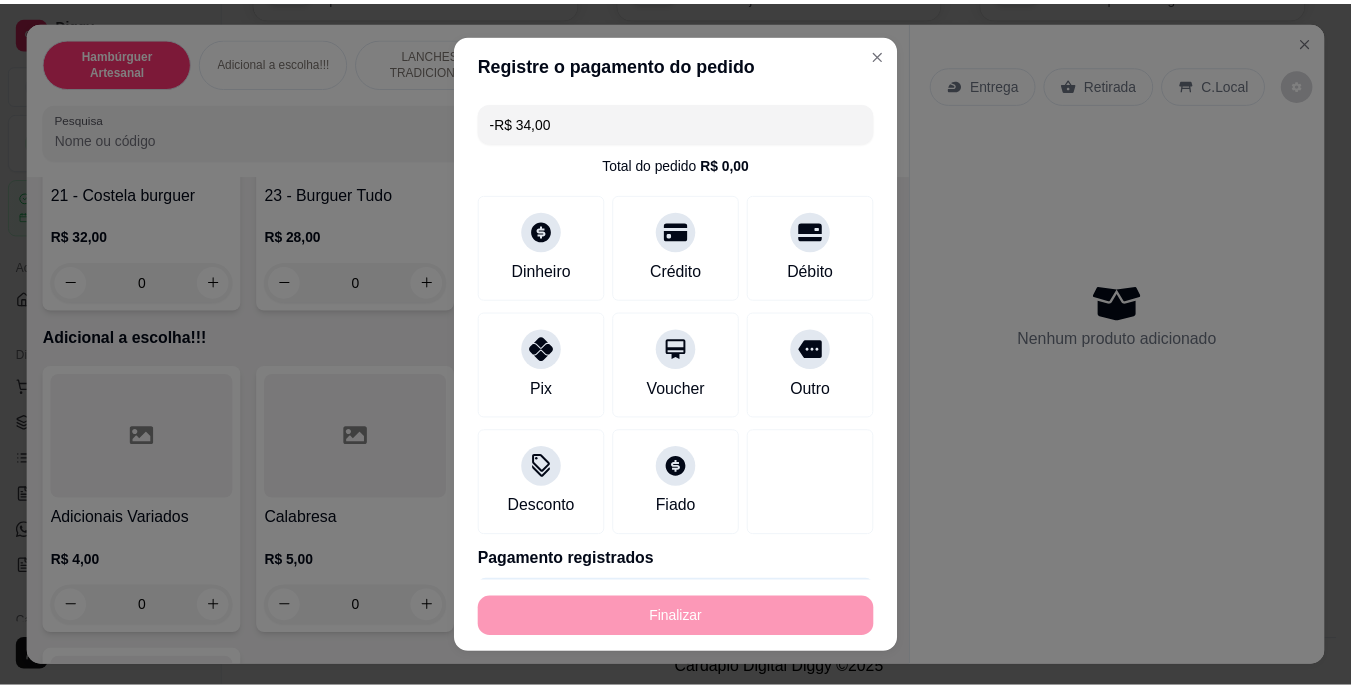 scroll, scrollTop: 1997, scrollLeft: 0, axis: vertical 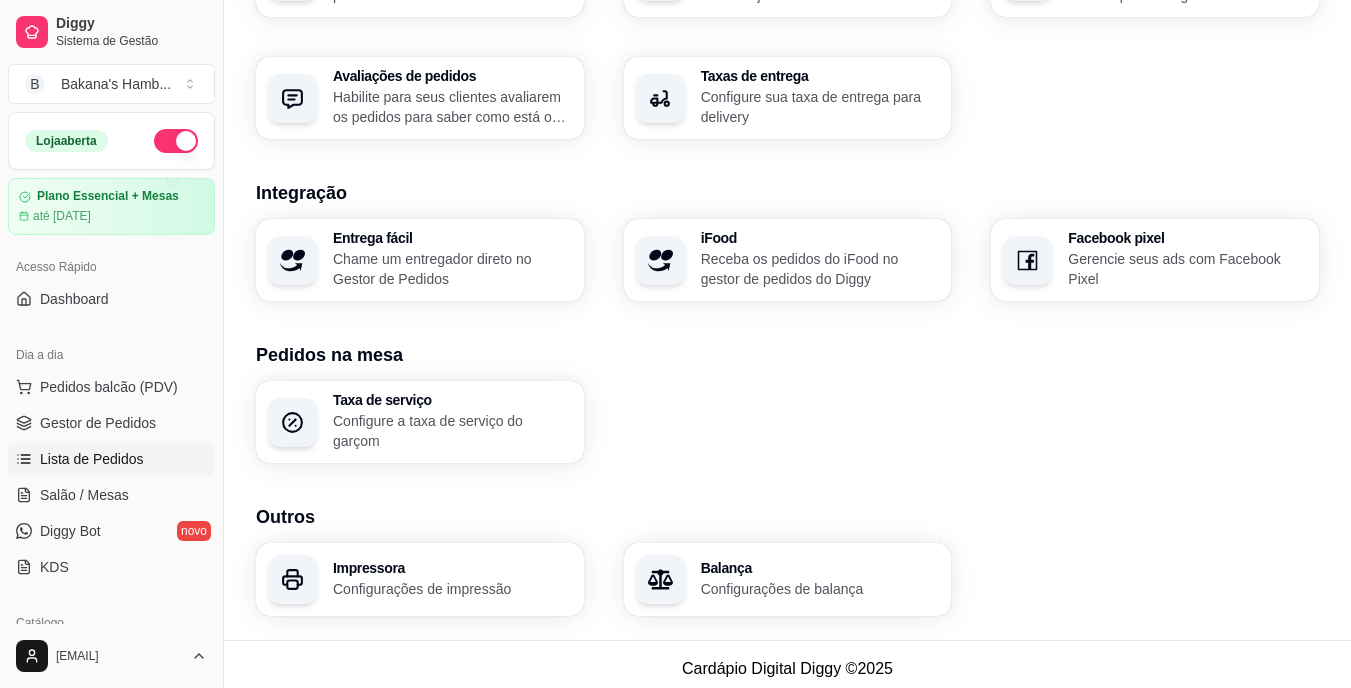click on "Lista de Pedidos" at bounding box center [92, 459] 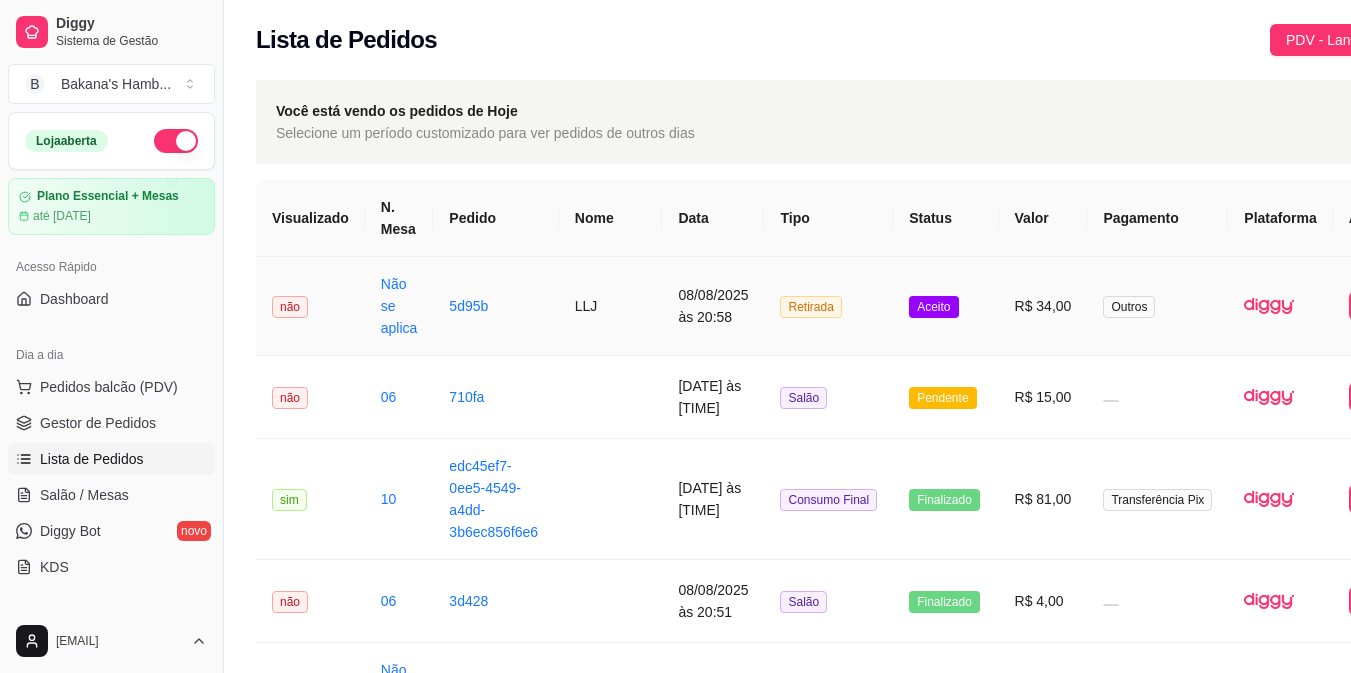scroll, scrollTop: 0, scrollLeft: 93, axis: horizontal 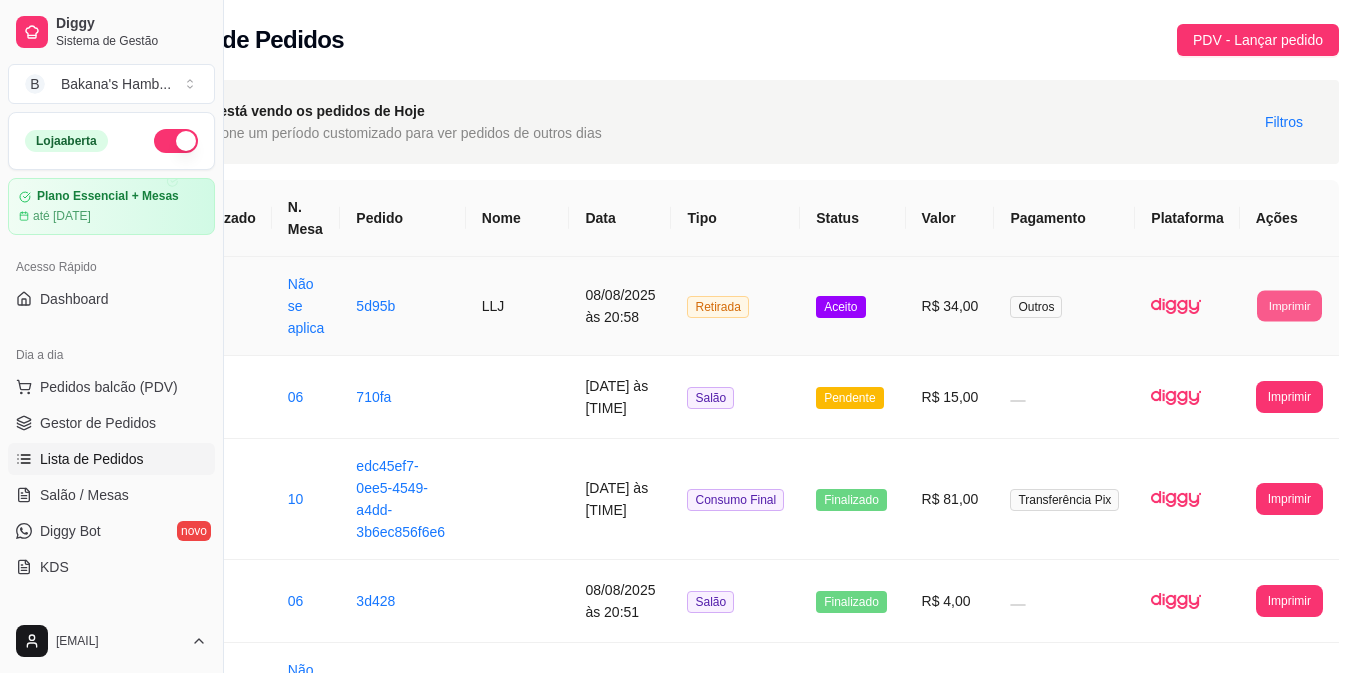 click on "Imprimir" at bounding box center (1289, 305) 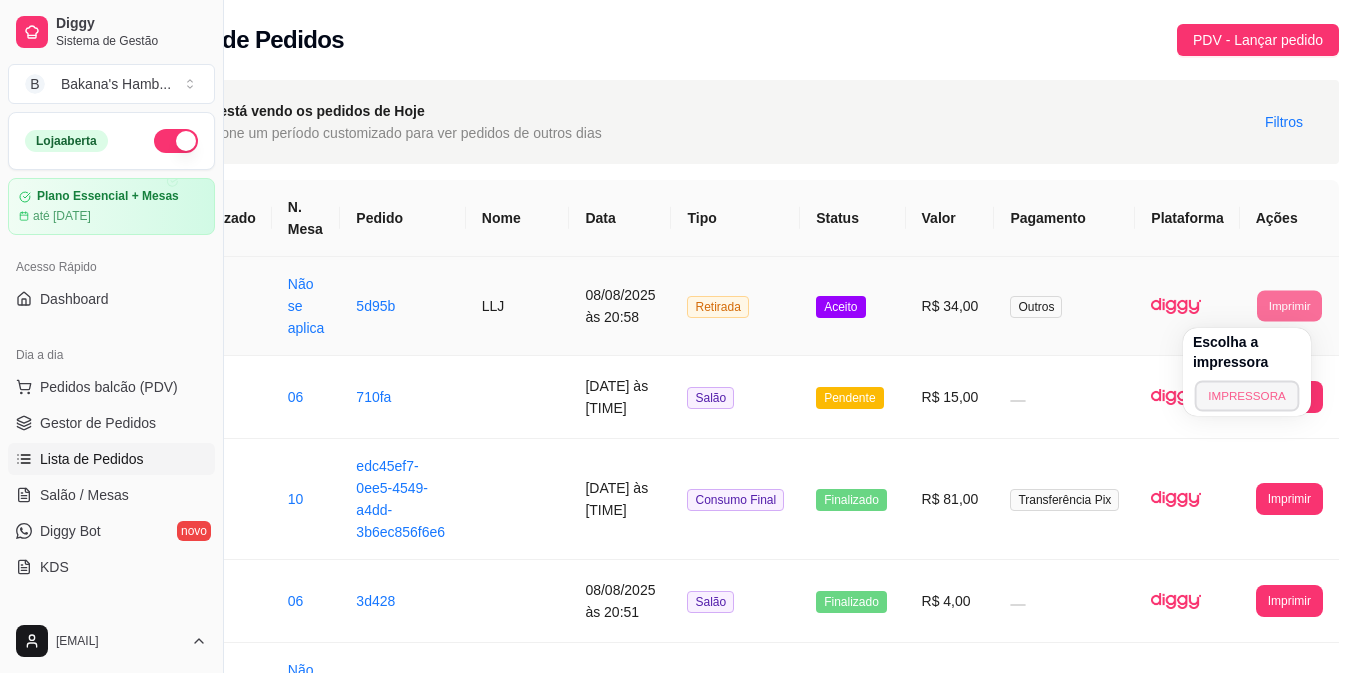 click on "IMPRESSORA" at bounding box center (1247, 395) 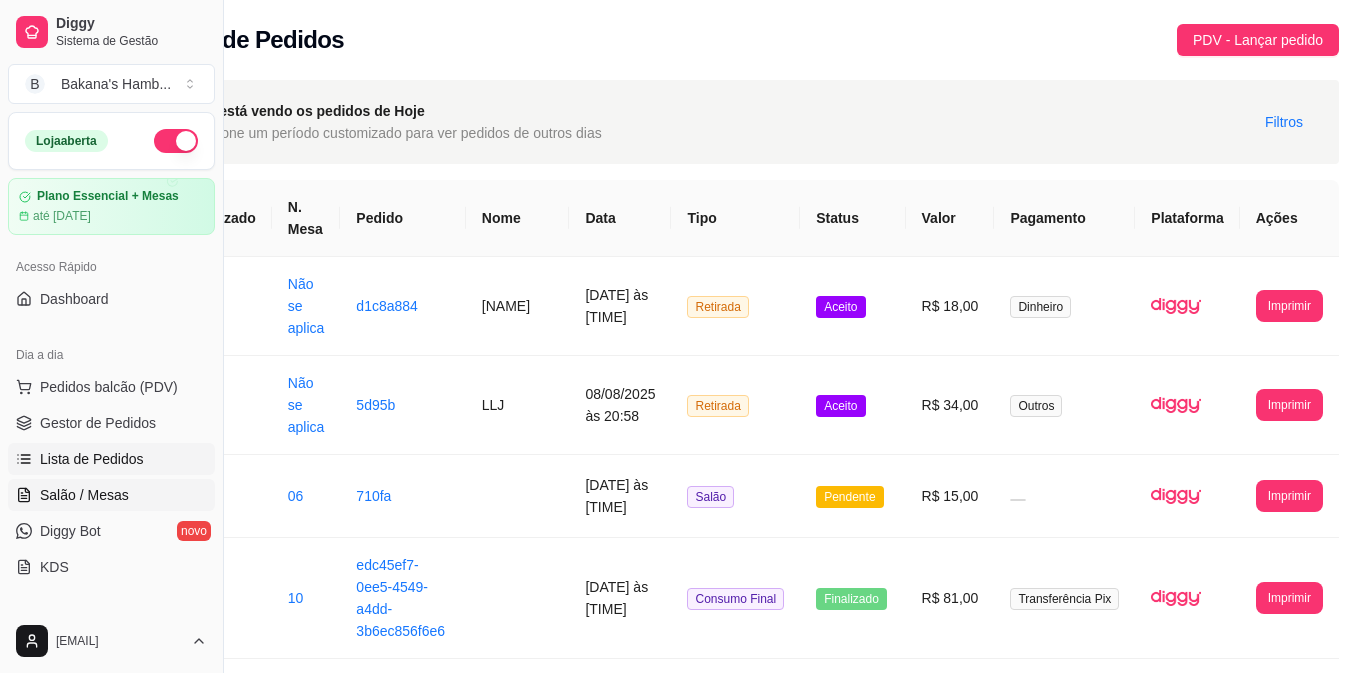click on "Salão / Mesas" at bounding box center [111, 495] 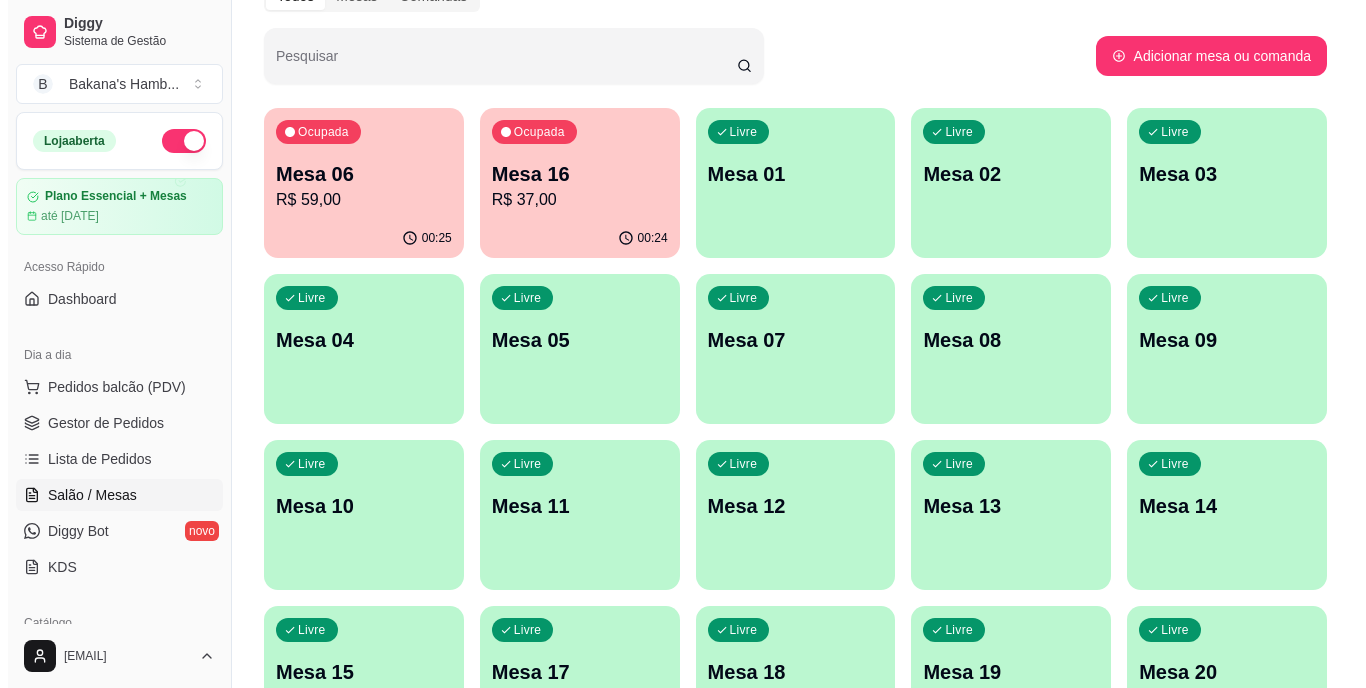 scroll, scrollTop: 107, scrollLeft: 0, axis: vertical 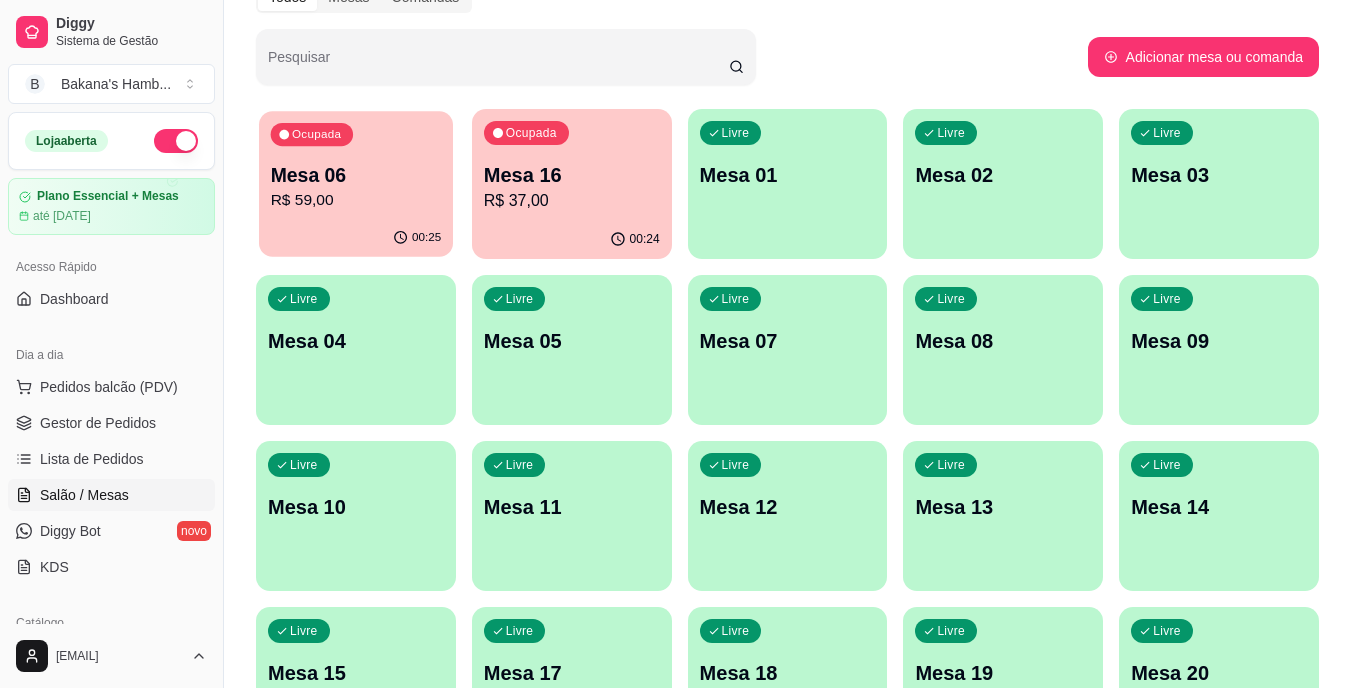 click on "R$ 59,00" at bounding box center (356, 200) 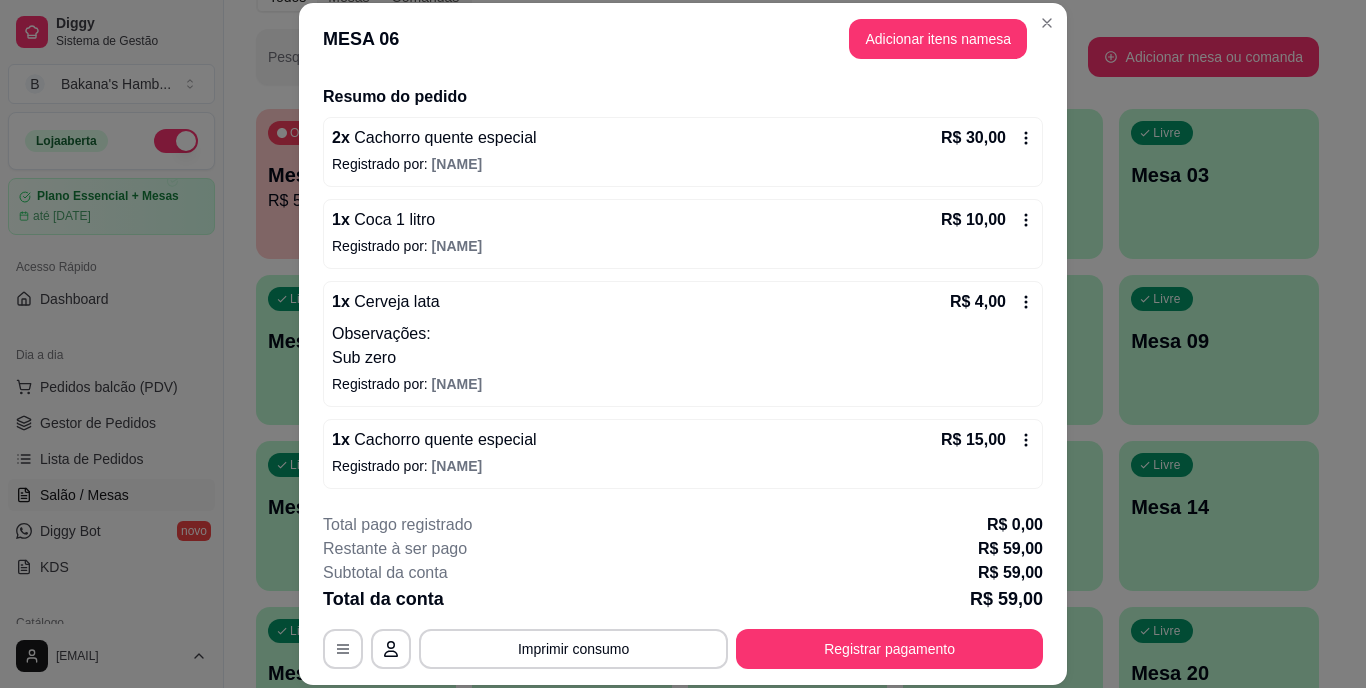 scroll, scrollTop: 147, scrollLeft: 0, axis: vertical 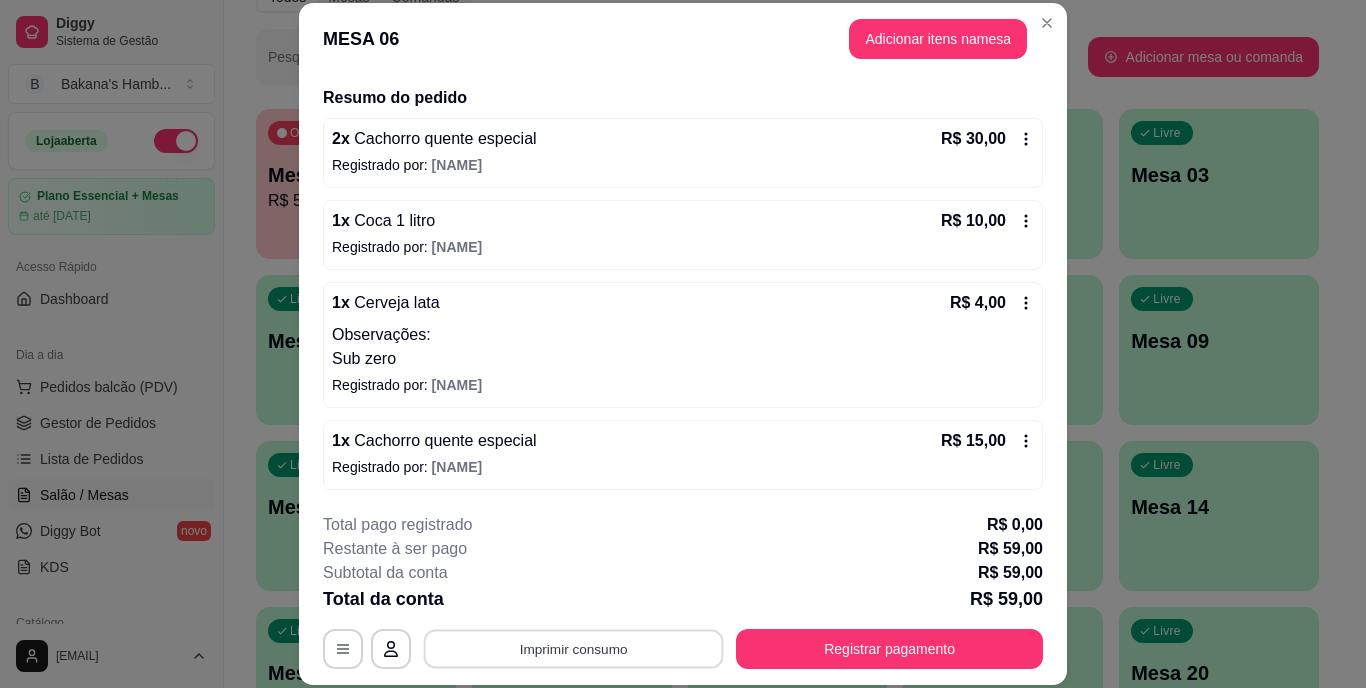 click on "Imprimir consumo" at bounding box center [574, 648] 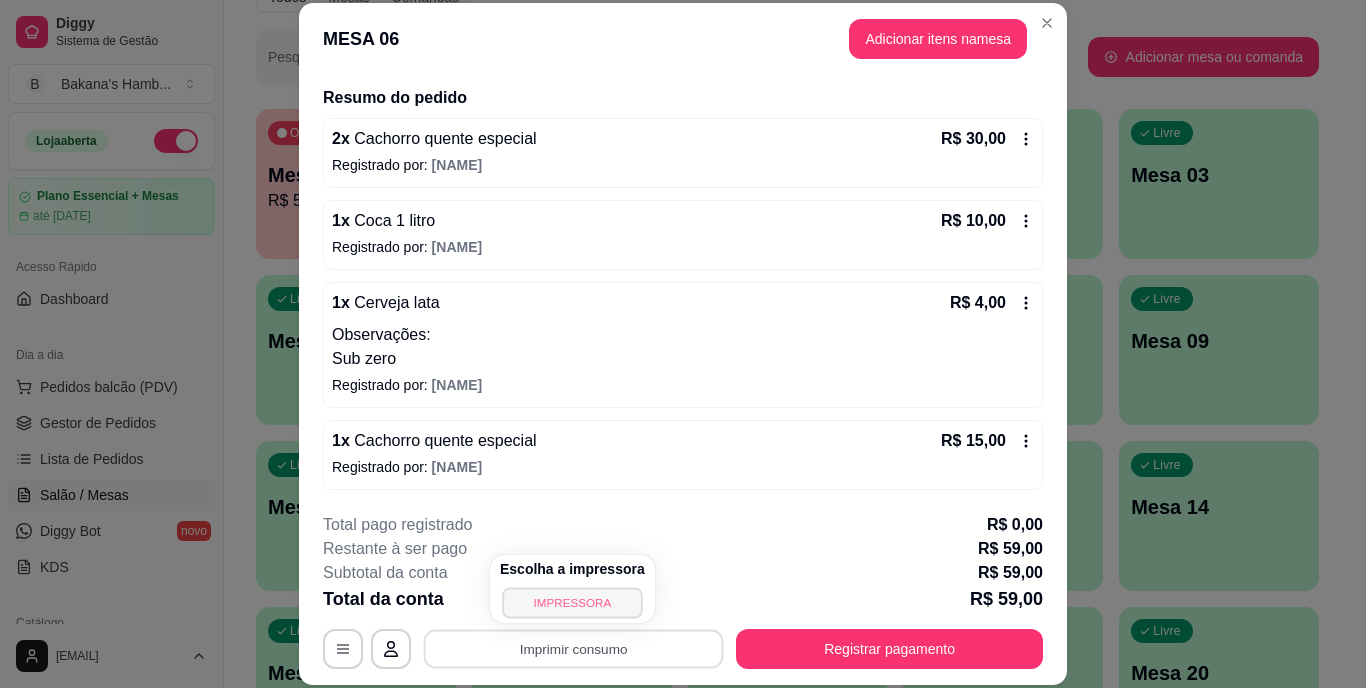 click on "IMPRESSORA" at bounding box center [572, 602] 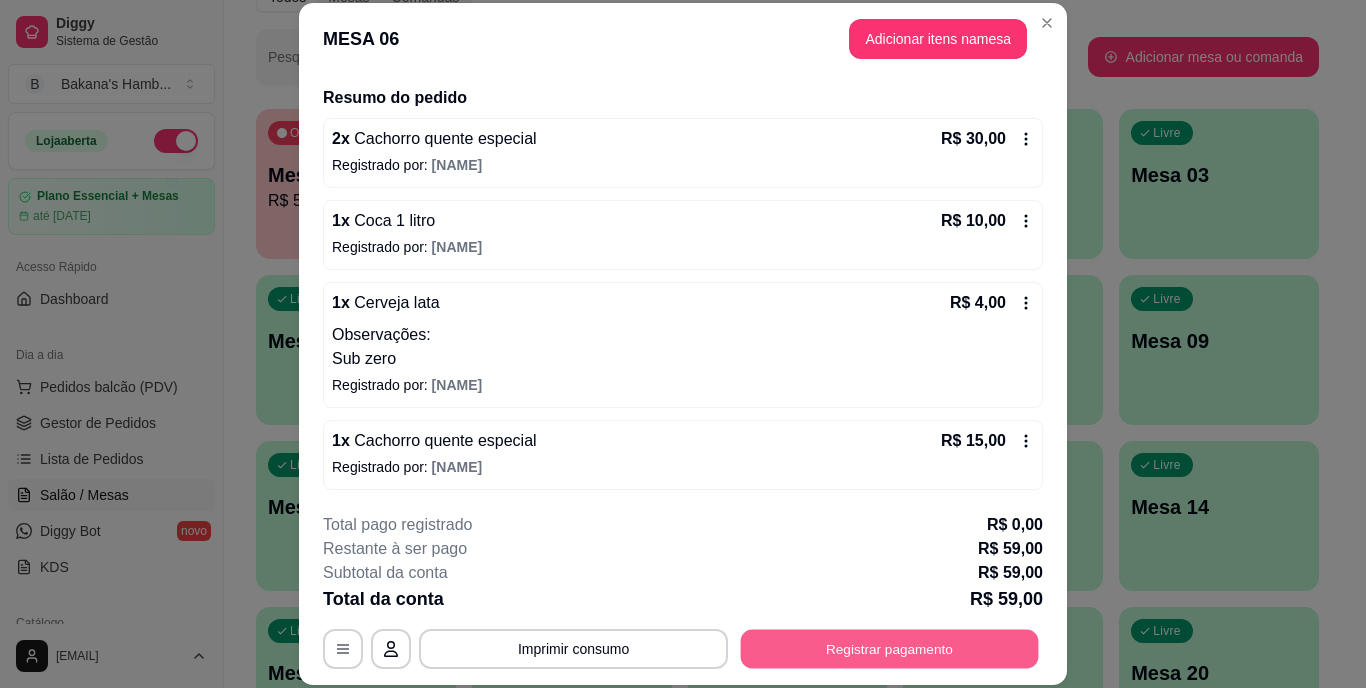 click on "Registrar pagamento" at bounding box center (890, 648) 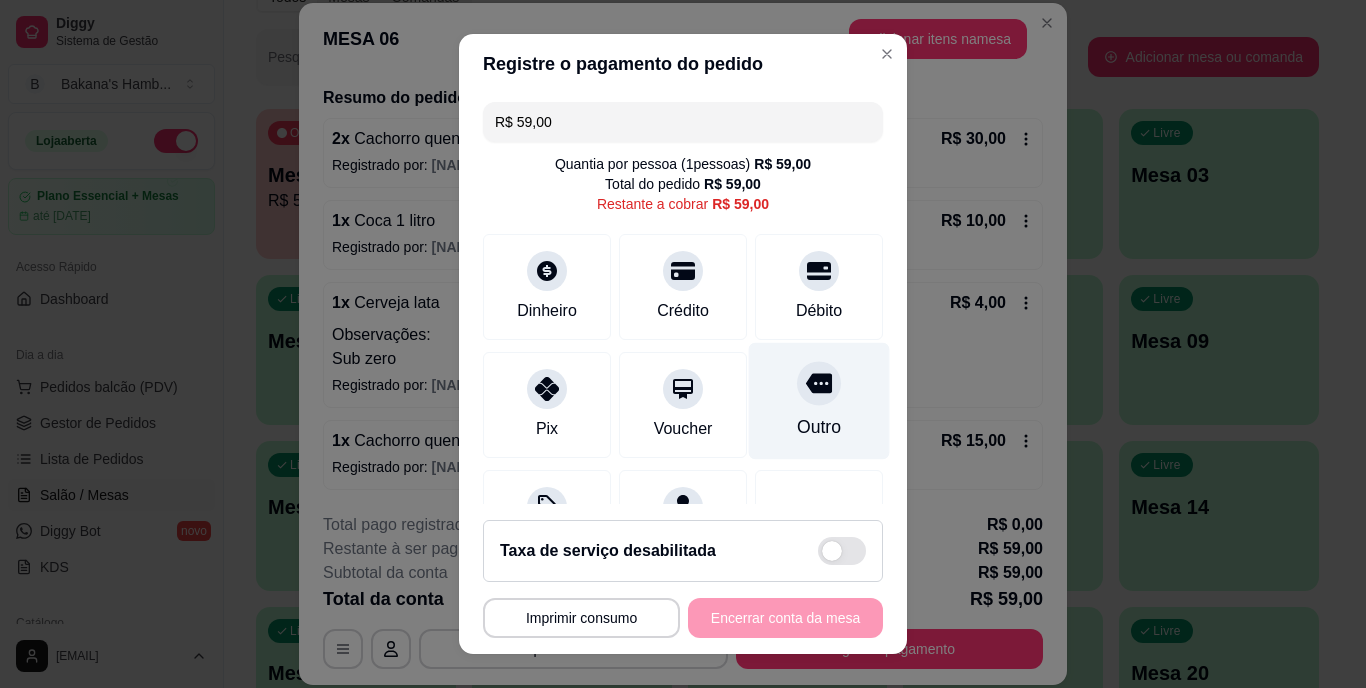 click at bounding box center (819, 384) 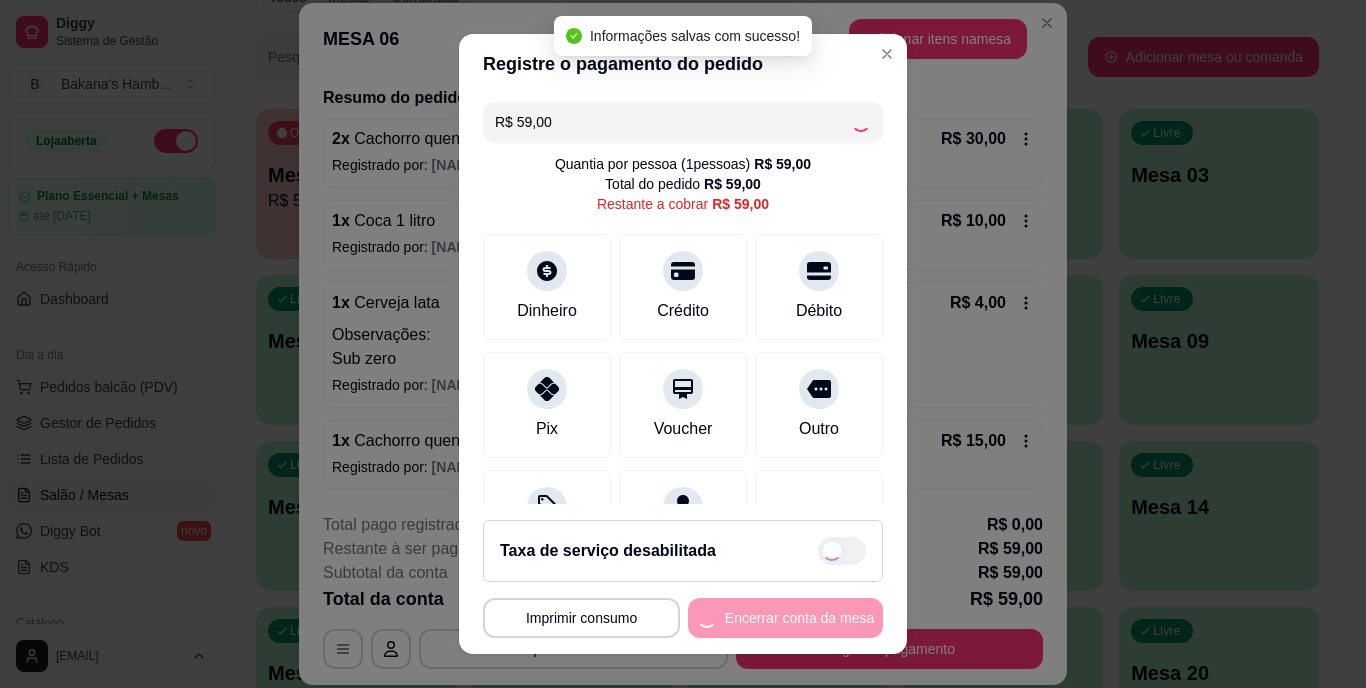 type on "R$ 0,00" 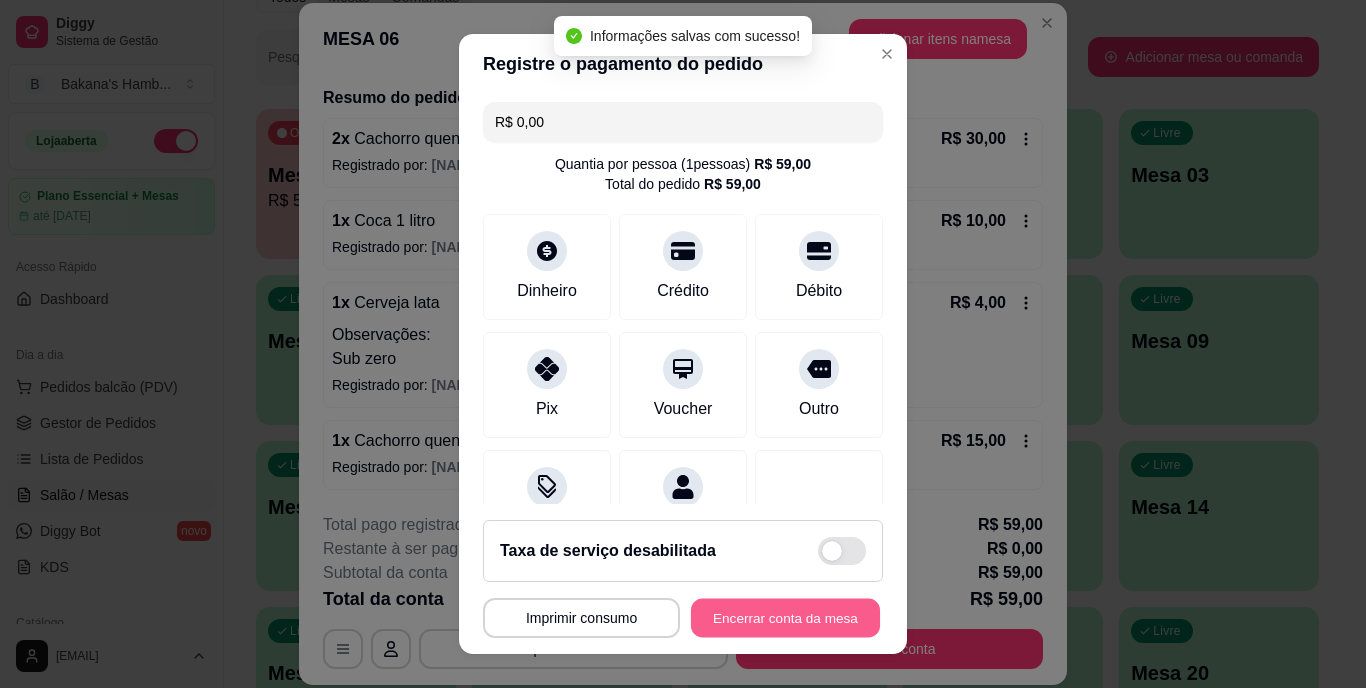 click on "Encerrar conta da mesa" at bounding box center [785, 617] 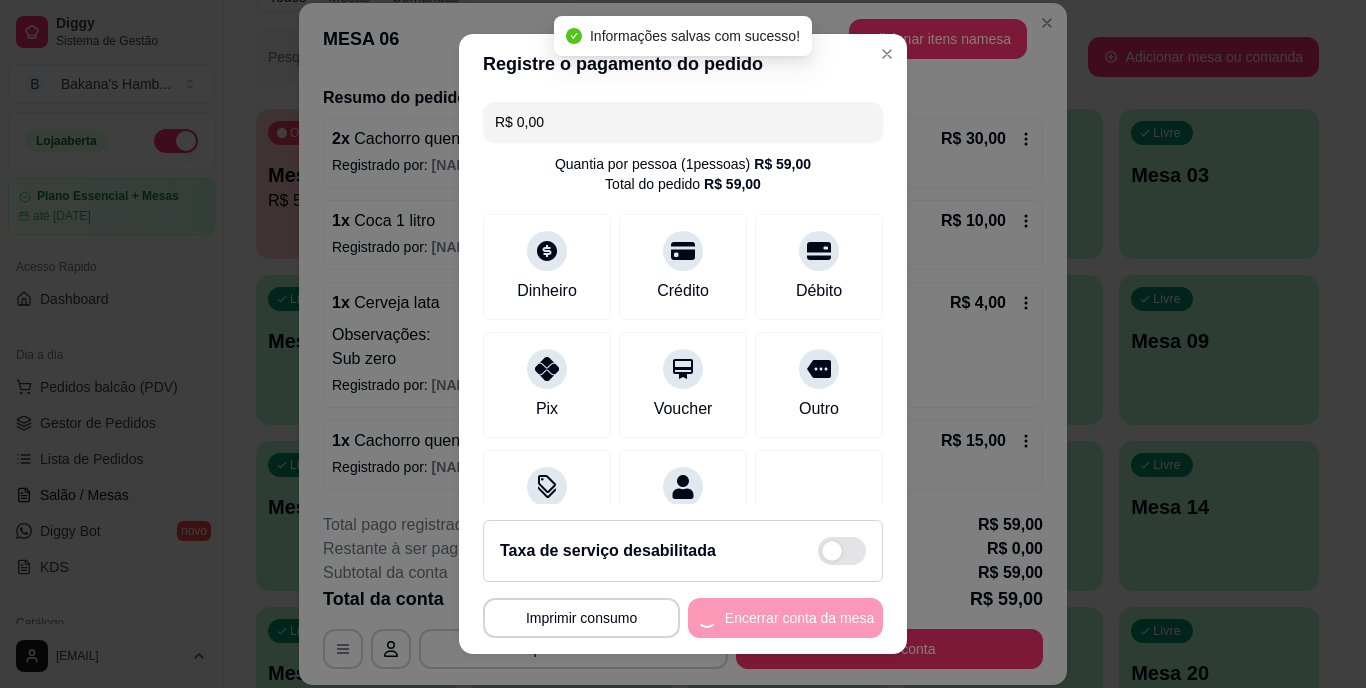 scroll, scrollTop: 0, scrollLeft: 0, axis: both 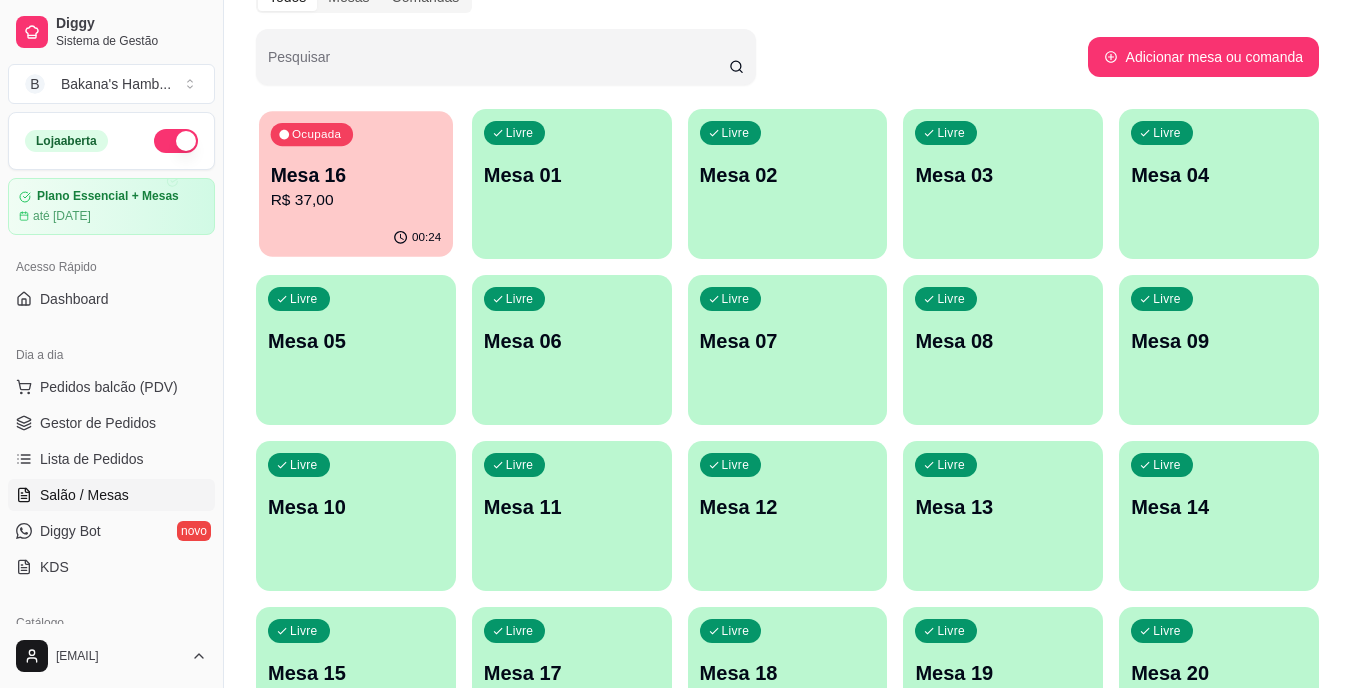 click on "R$ 37,00" at bounding box center [356, 200] 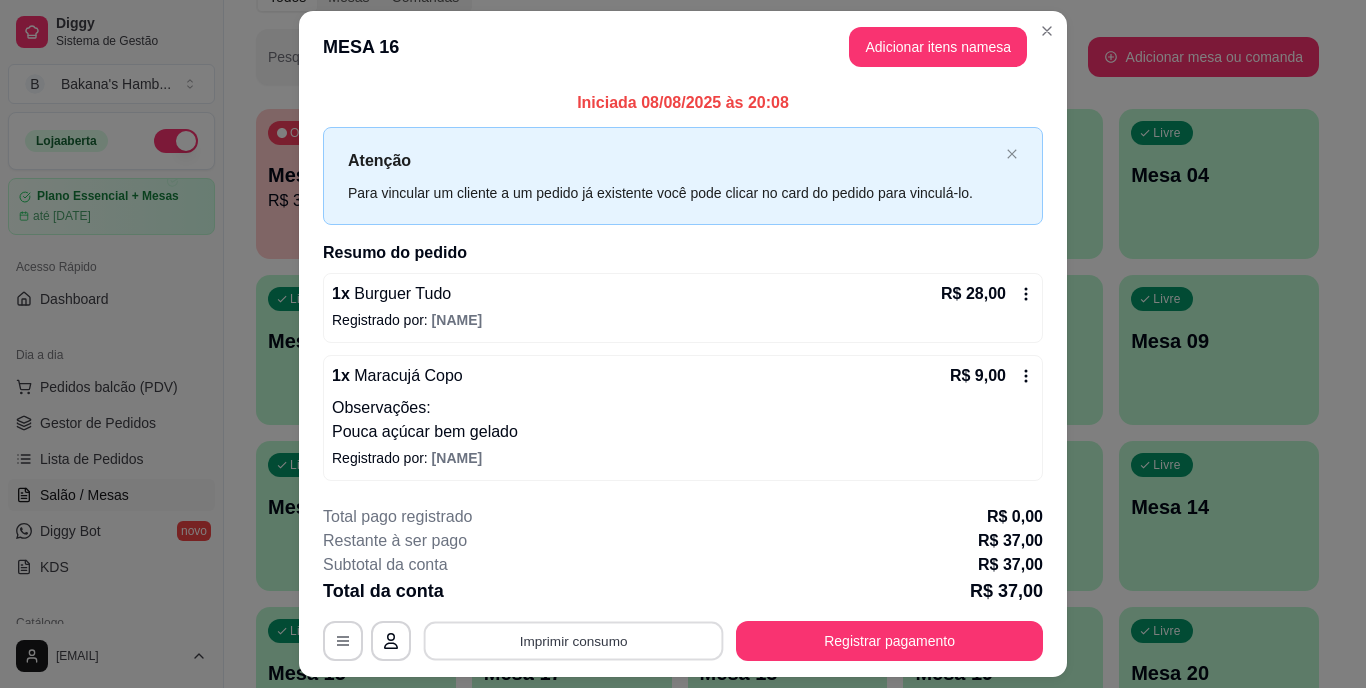 click on "Imprimir consumo" at bounding box center (574, 640) 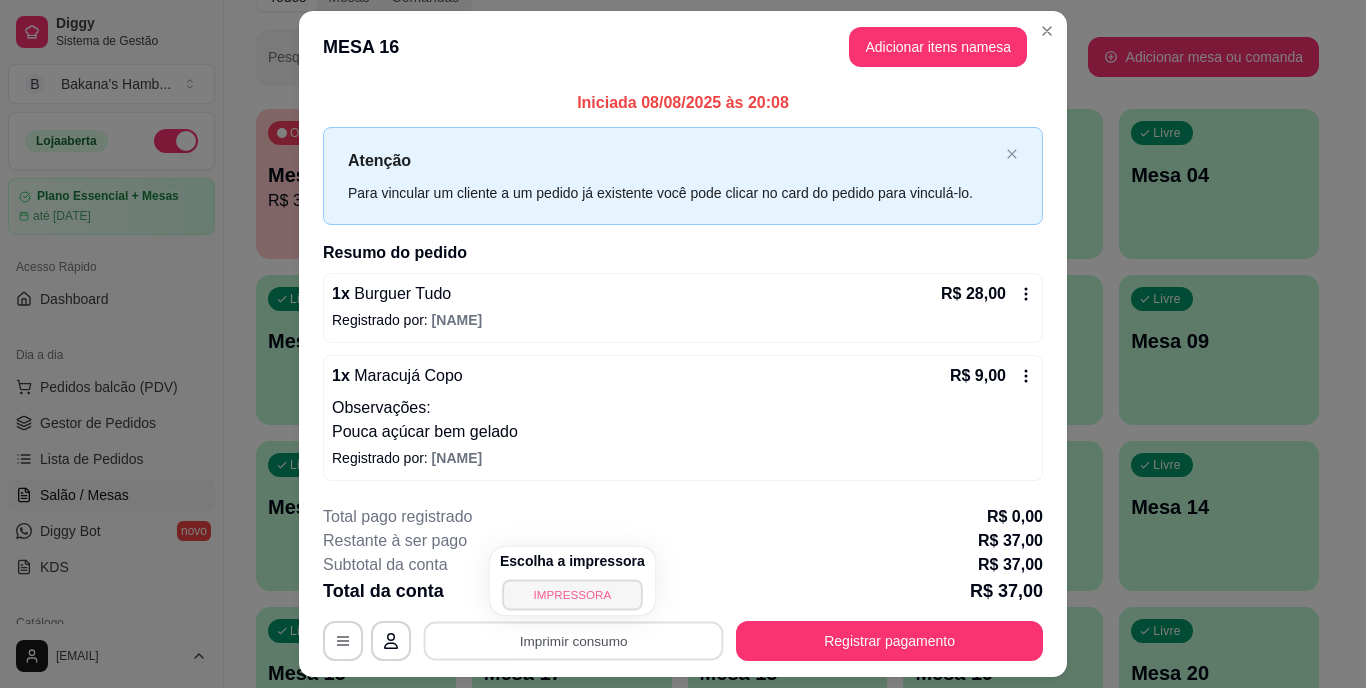click on "IMPRESSORA" at bounding box center (572, 594) 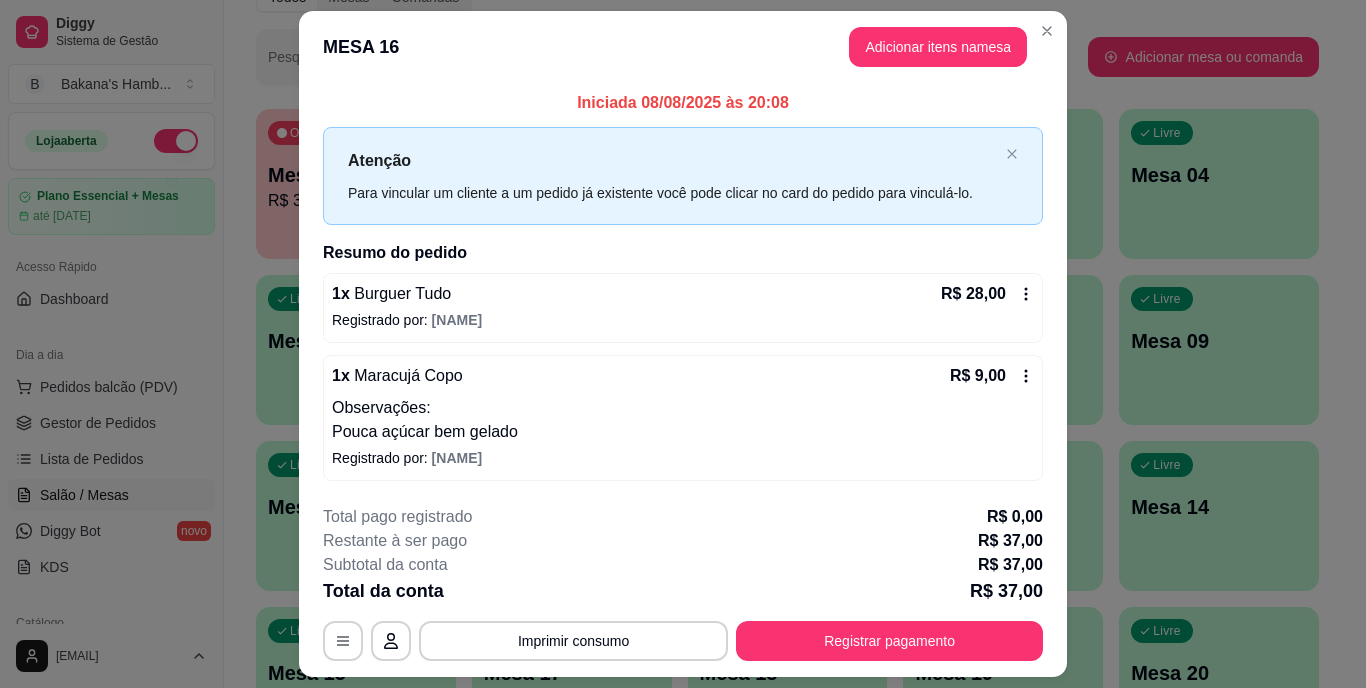 click on "**********" at bounding box center (683, 583) 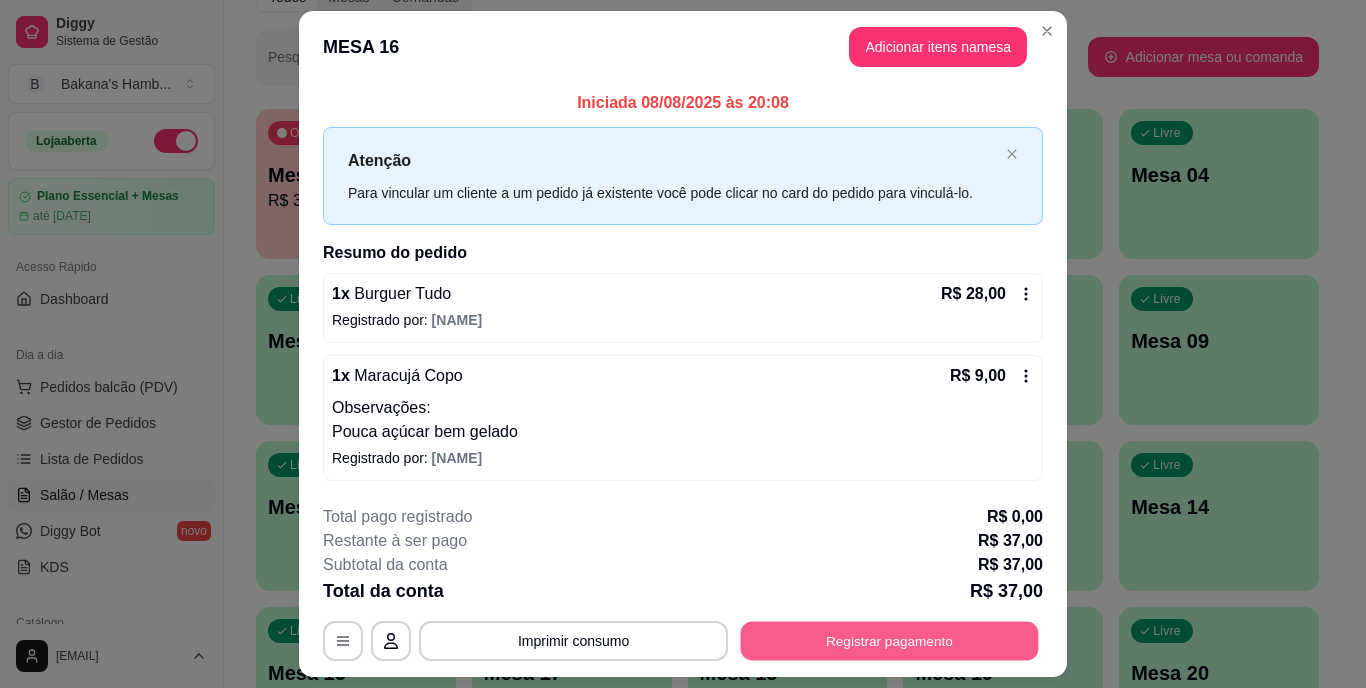 click on "Registrar pagamento" at bounding box center (890, 640) 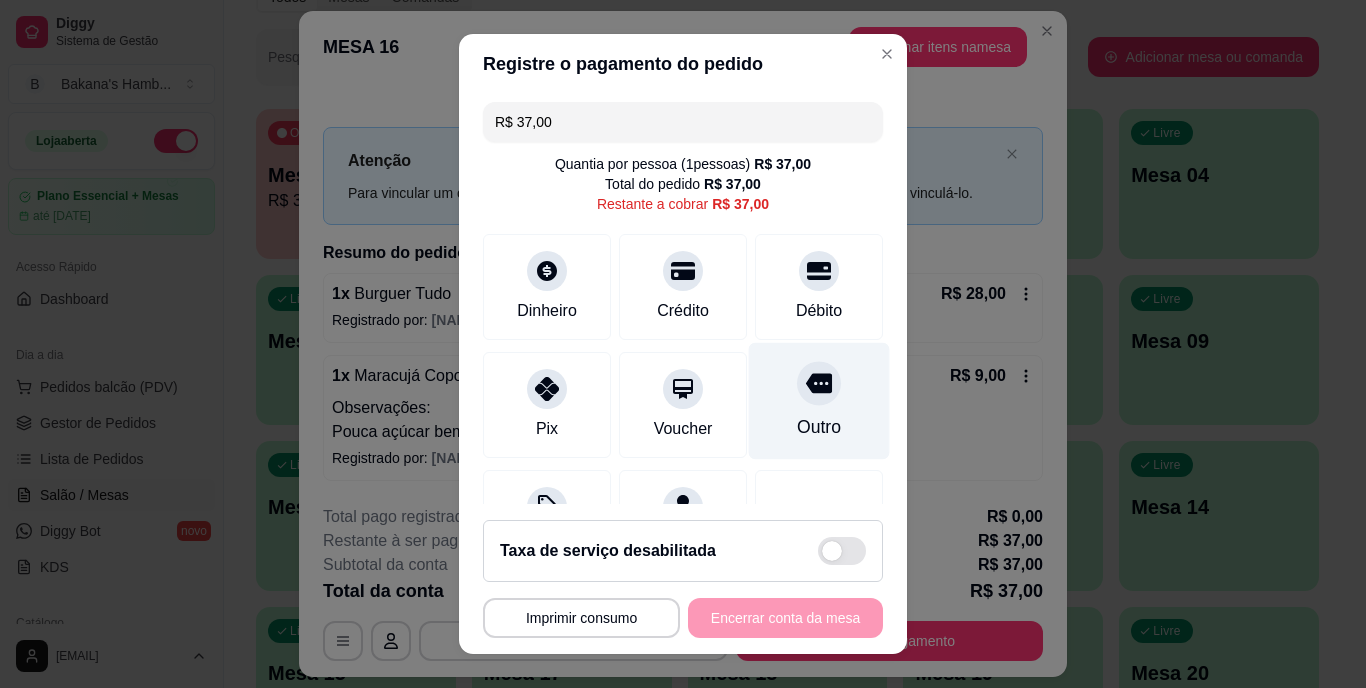 click on "Outro" at bounding box center [819, 428] 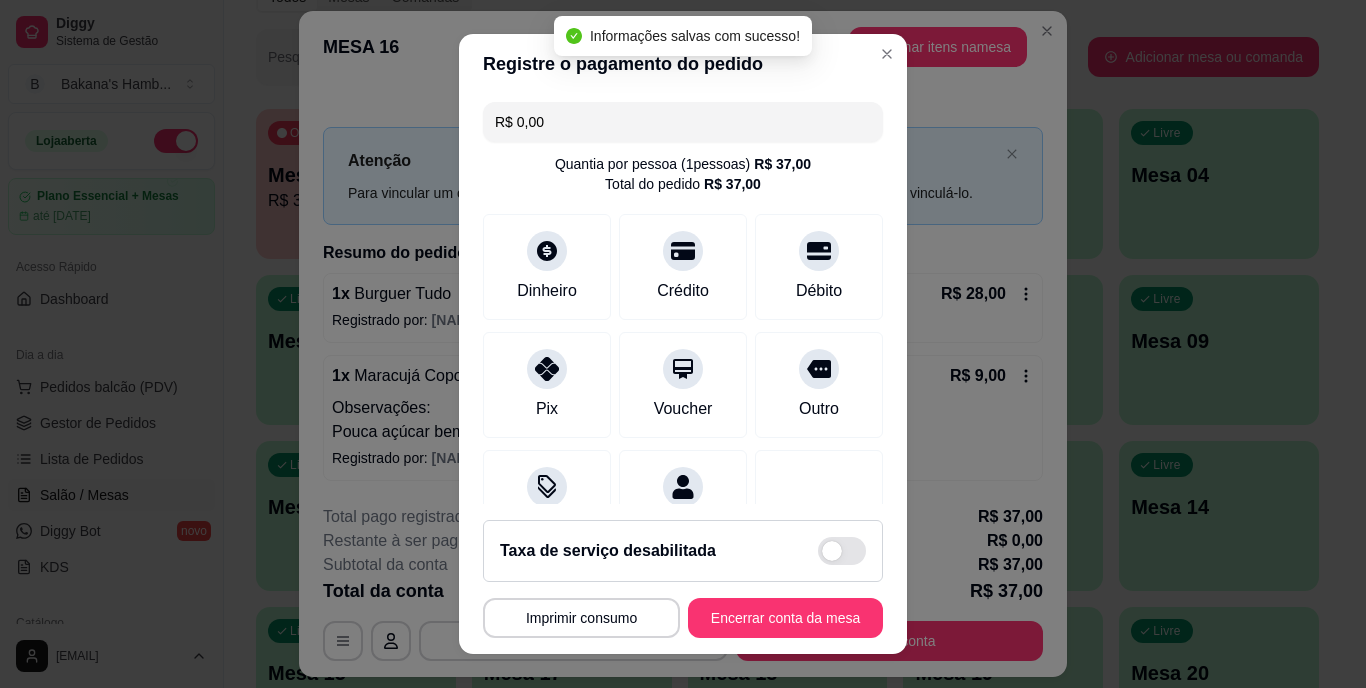 type on "R$ 0,00" 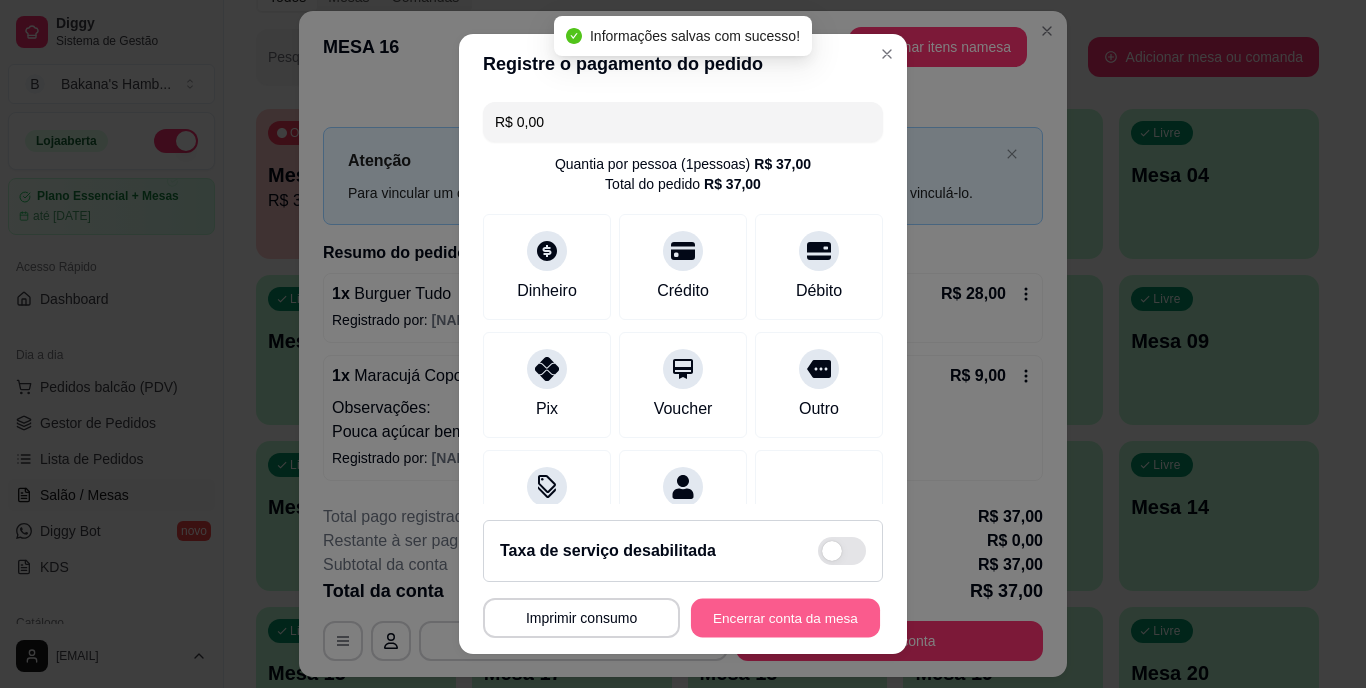 click on "Encerrar conta da mesa" at bounding box center (785, 617) 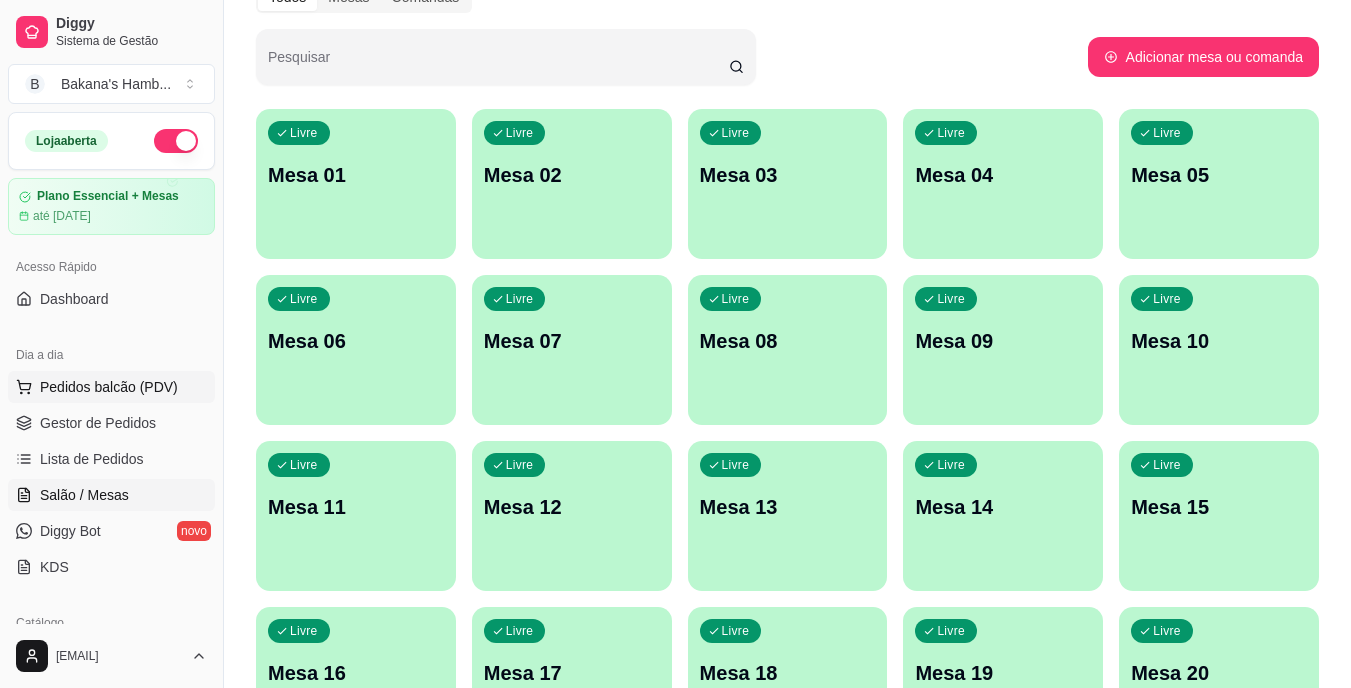 click on "Pedidos balcão (PDV)" at bounding box center [109, 387] 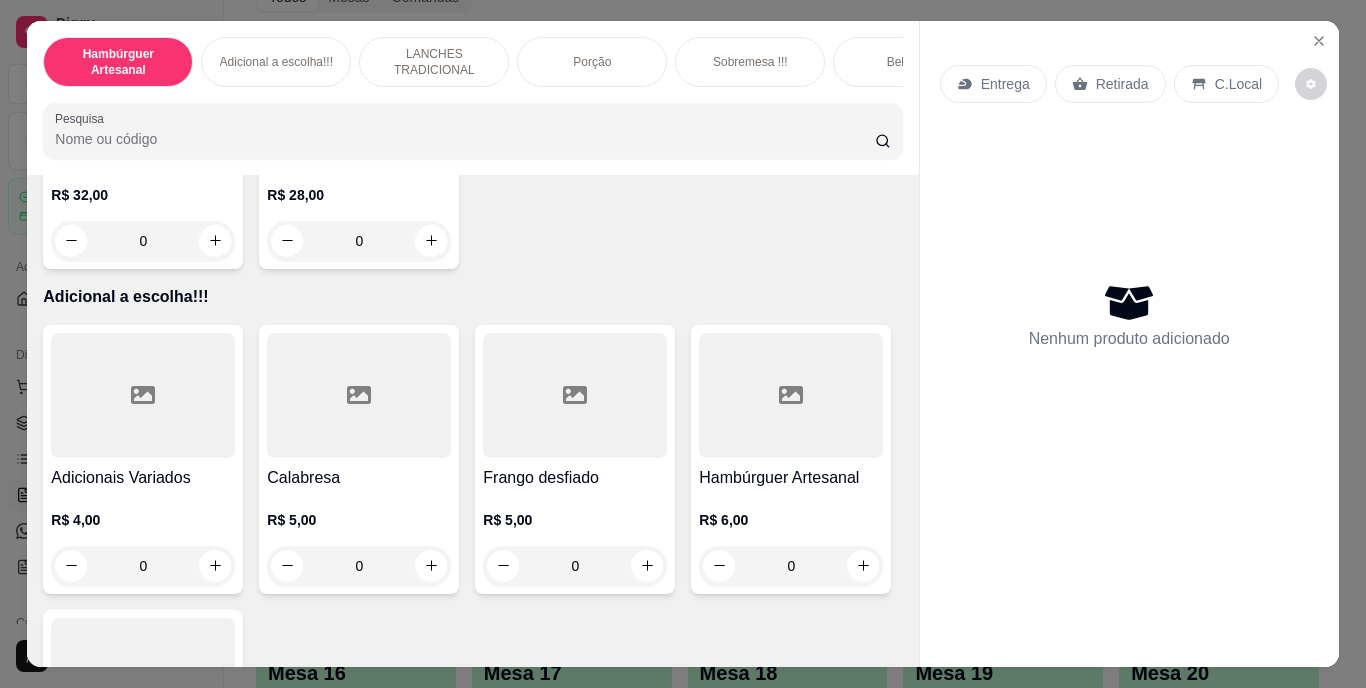 scroll, scrollTop: 2208, scrollLeft: 0, axis: vertical 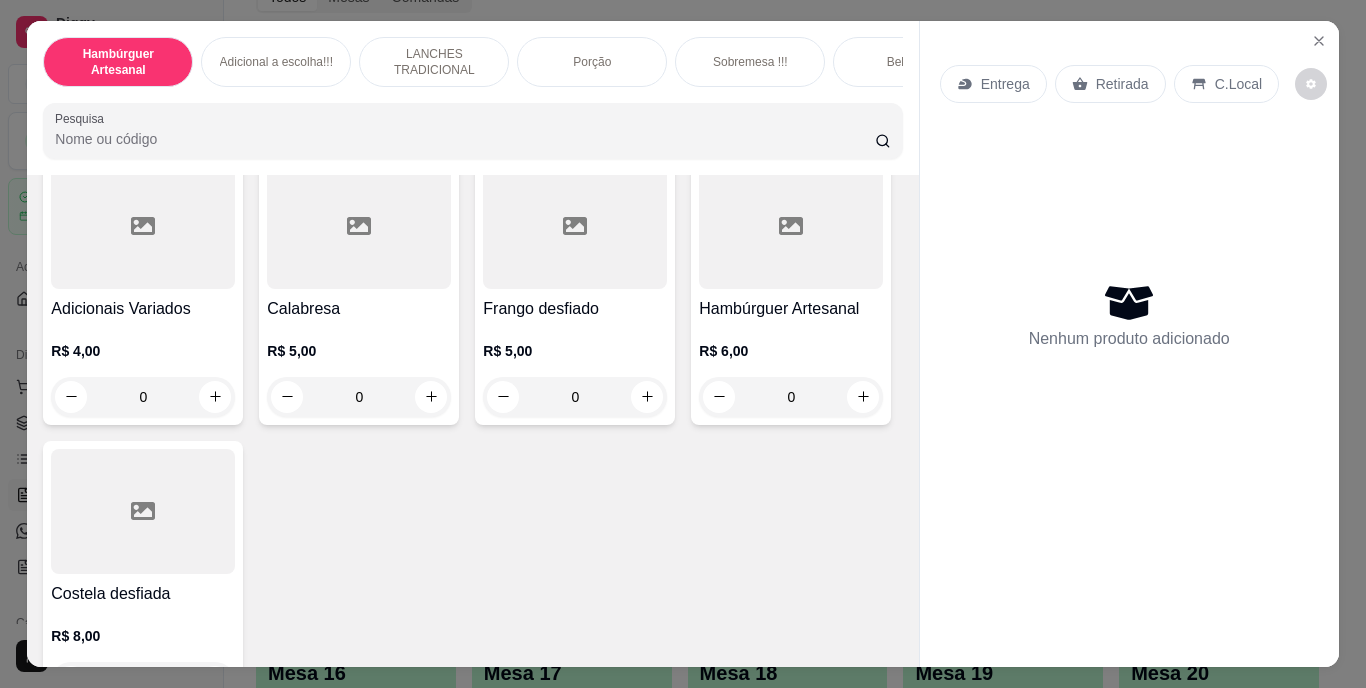 click at bounding box center (215, 71) 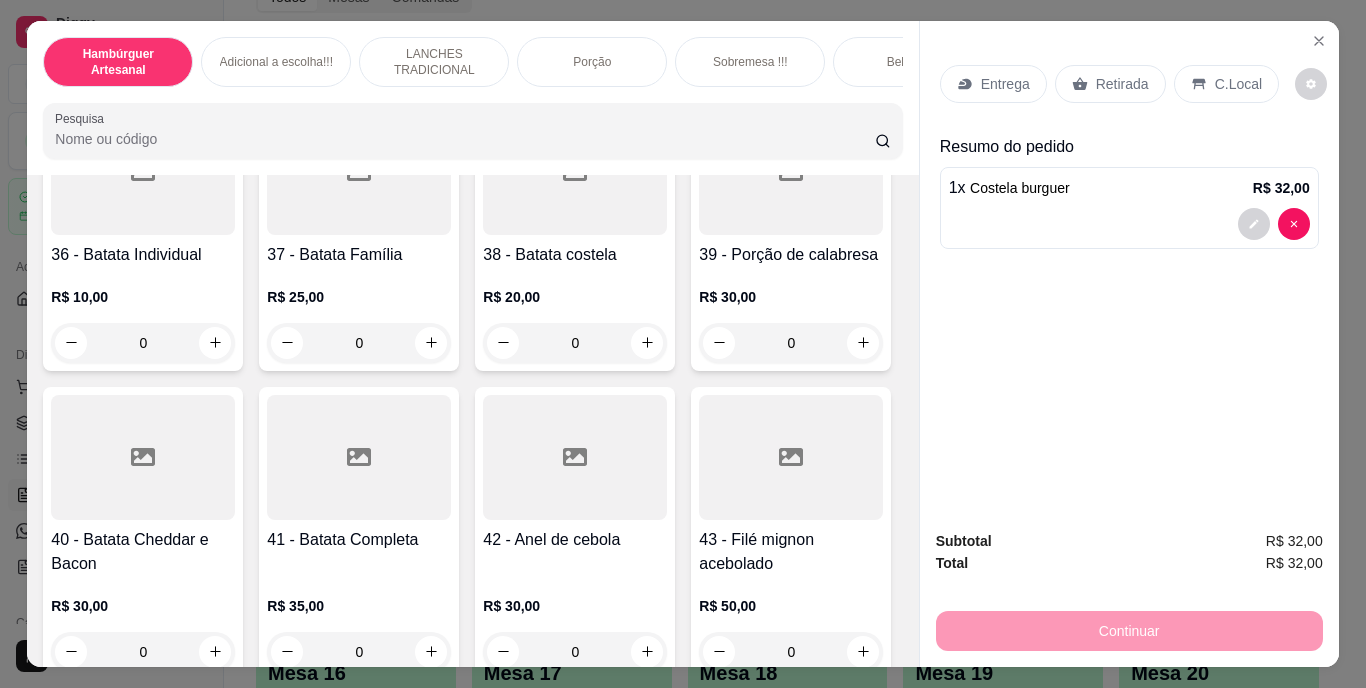 scroll, scrollTop: 3934, scrollLeft: 0, axis: vertical 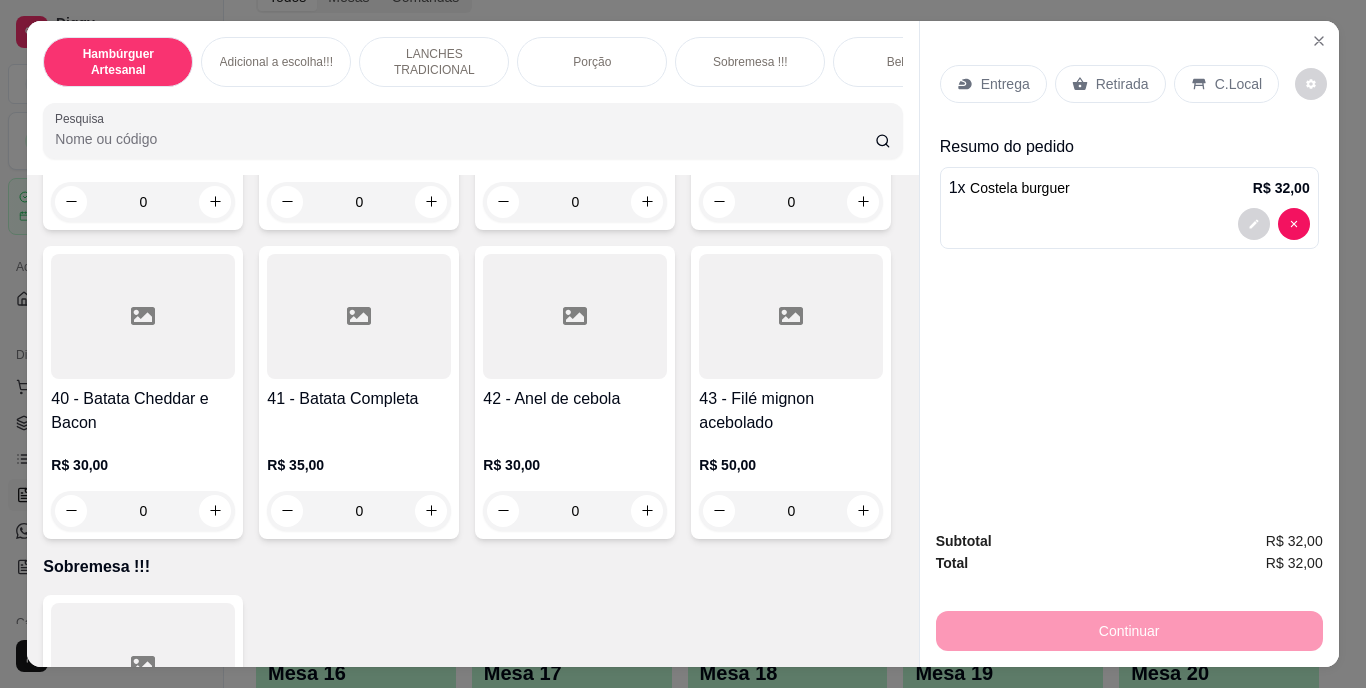click 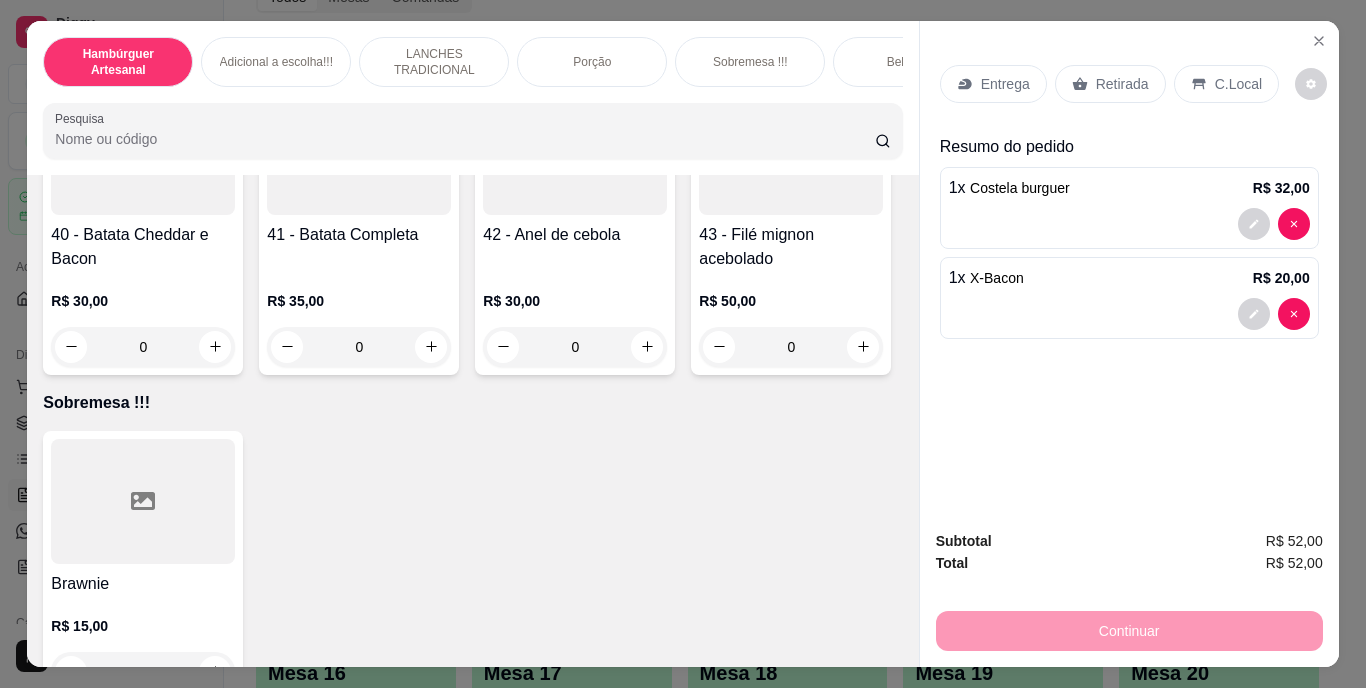 scroll, scrollTop: 4101, scrollLeft: 0, axis: vertical 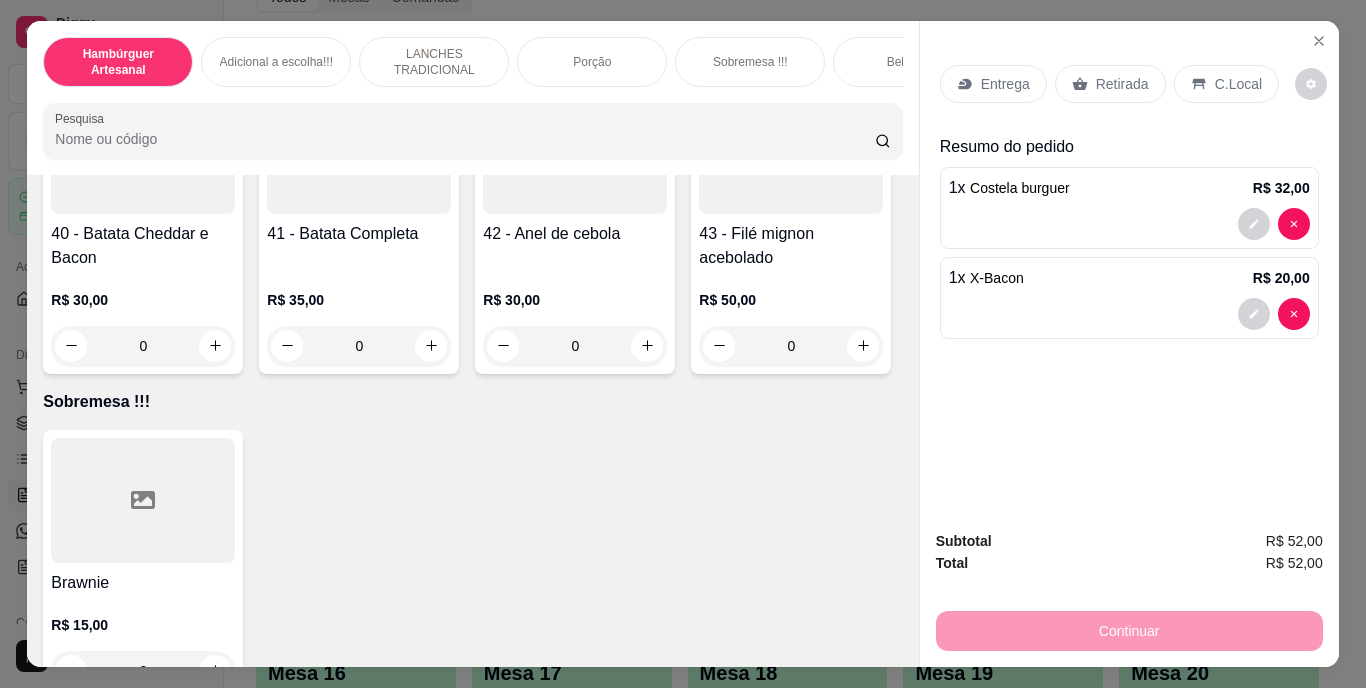 click 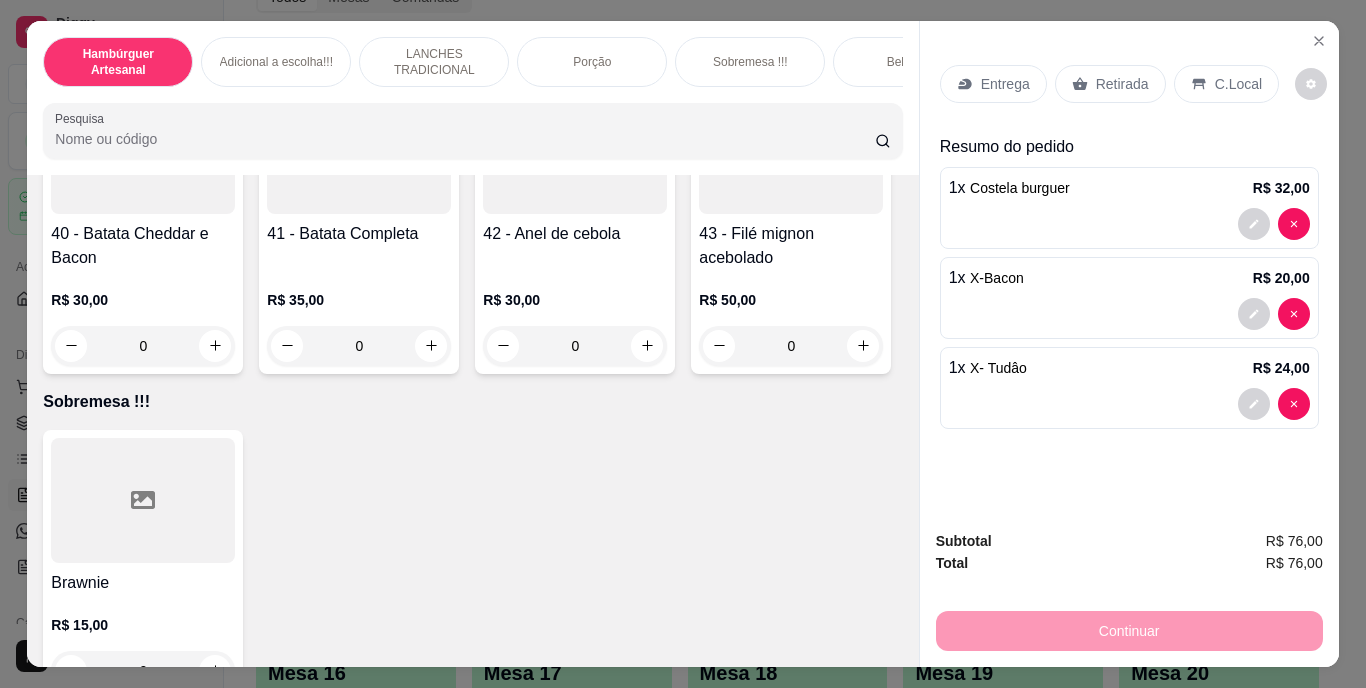 click on "Retirada" at bounding box center [1122, 84] 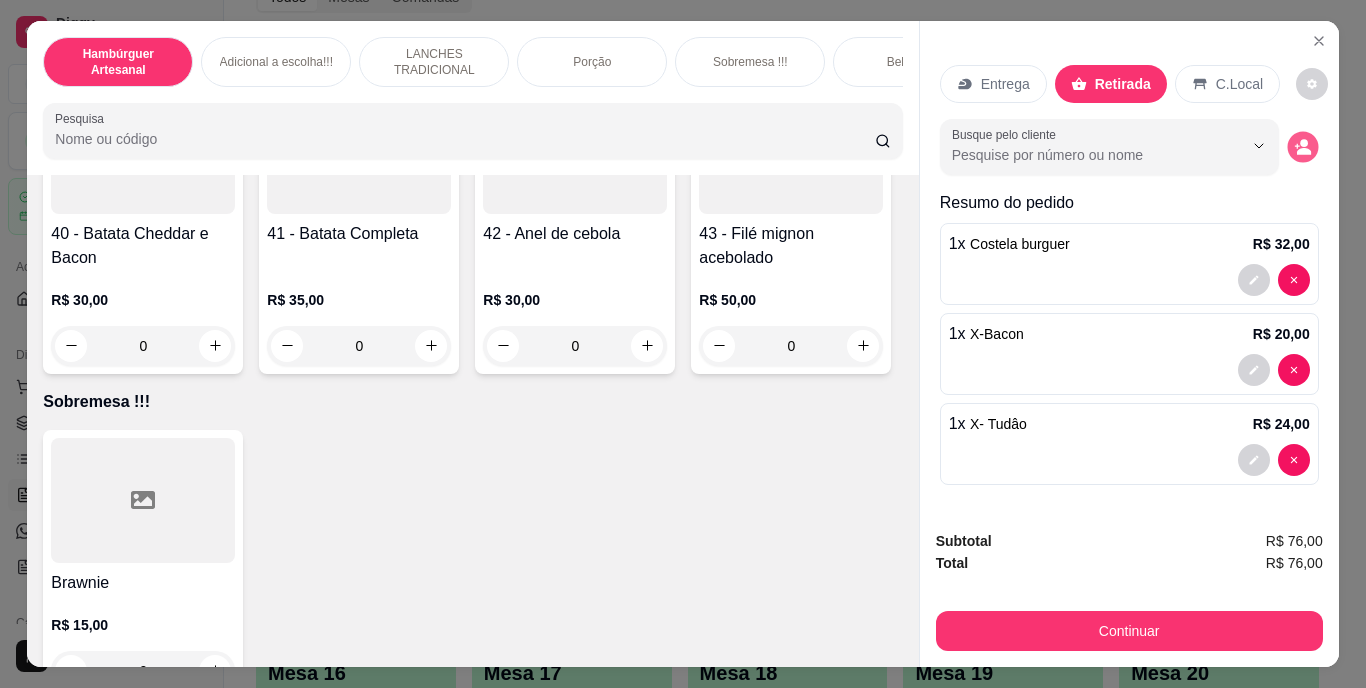 click 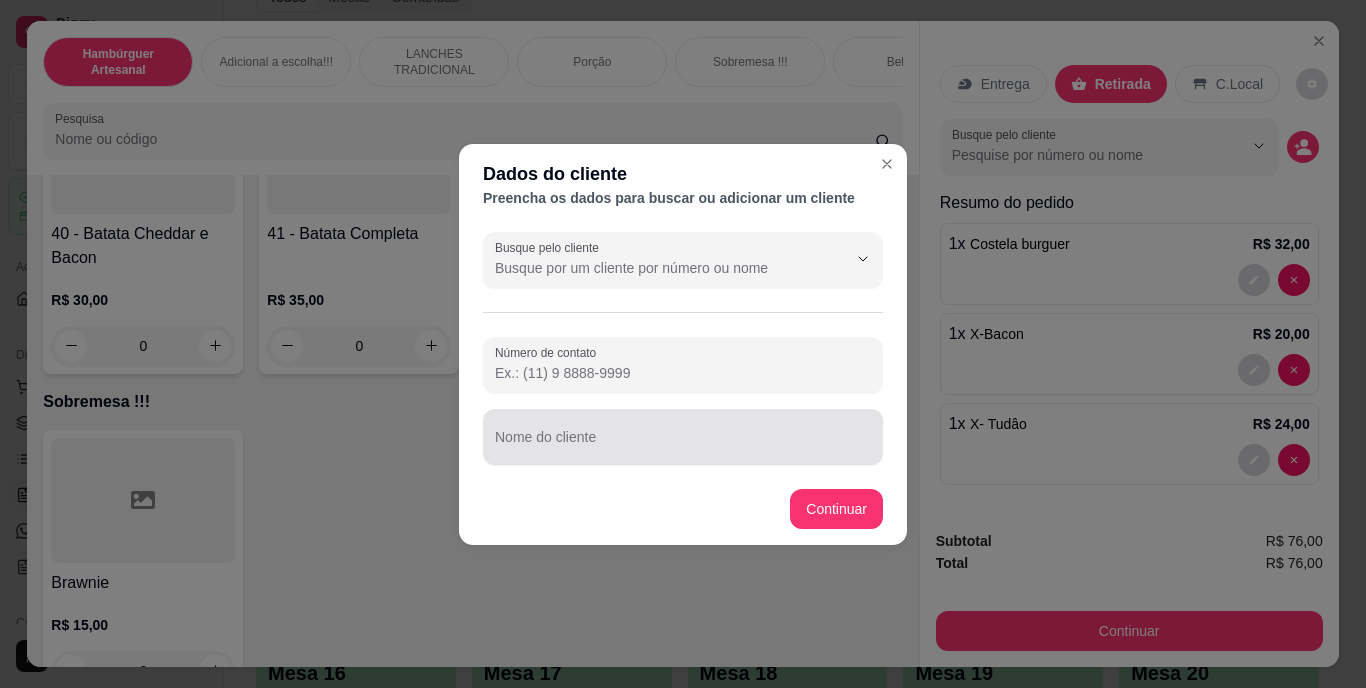 click at bounding box center [683, 437] 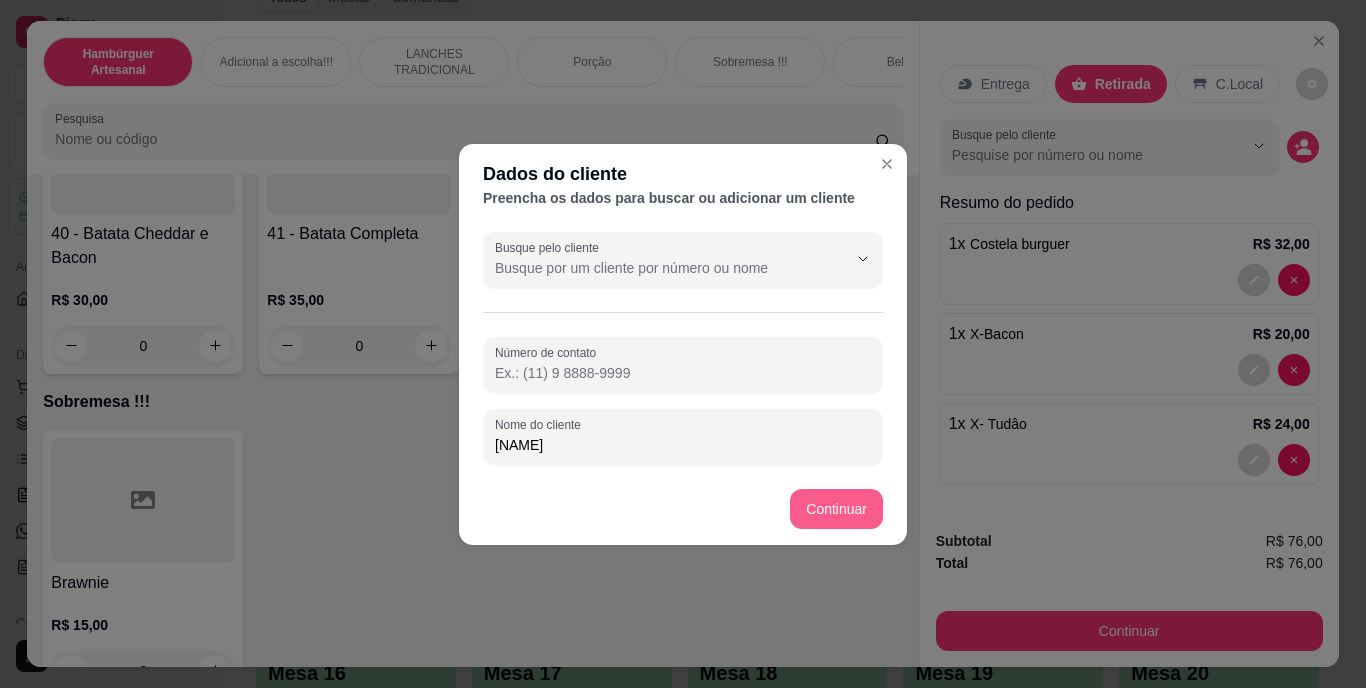 type on "[NAME]" 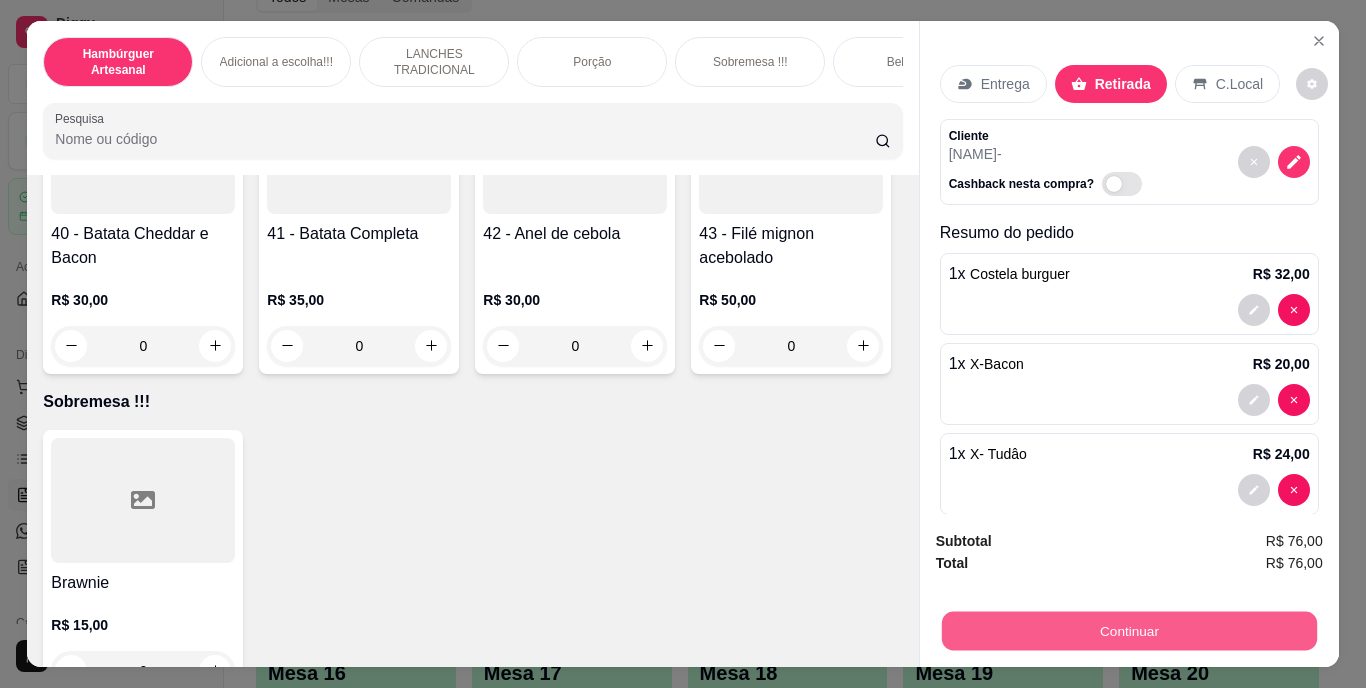 click on "Continuar" at bounding box center (1128, 631) 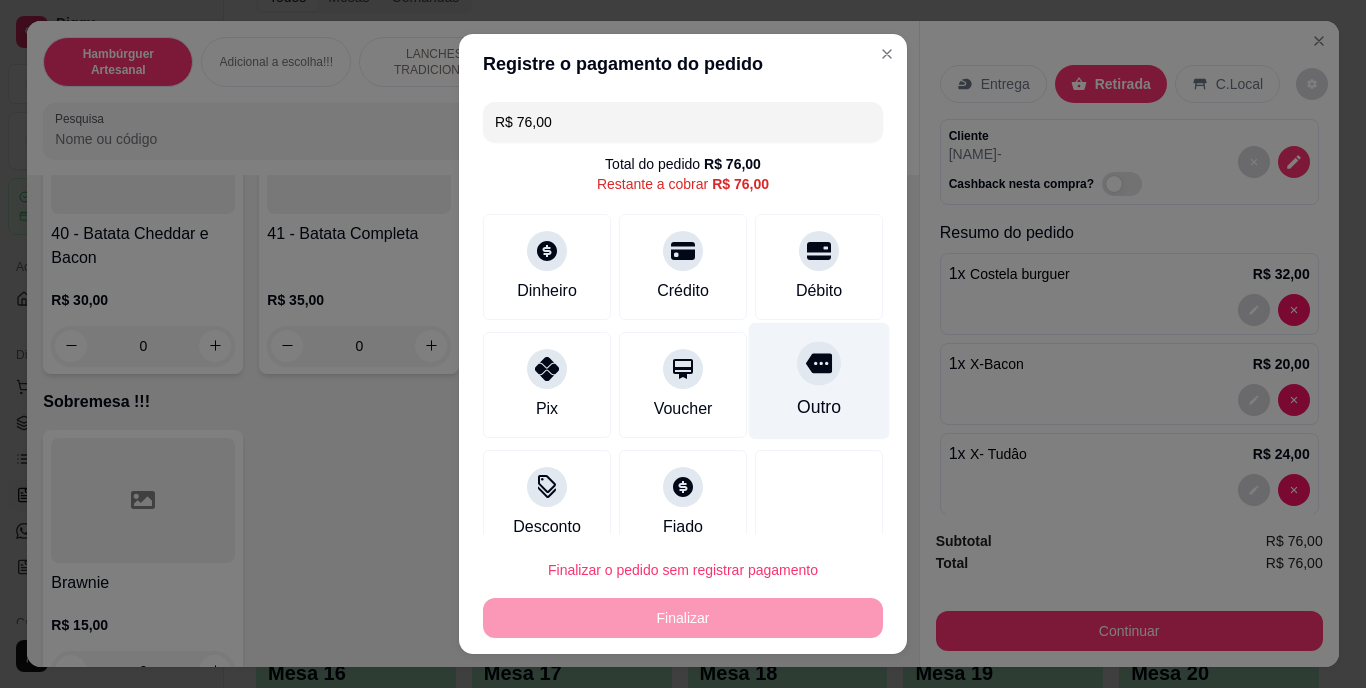 click on "Outro" at bounding box center (819, 381) 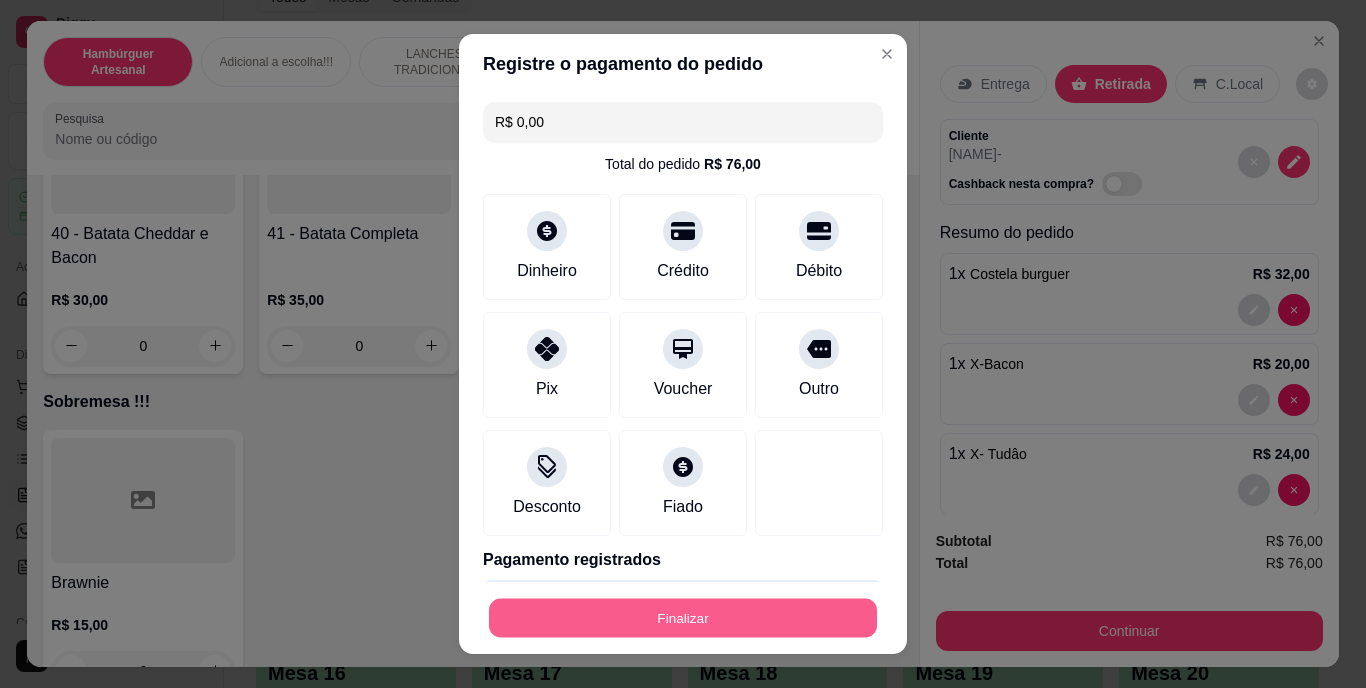 click on "Finalizar" at bounding box center [683, 617] 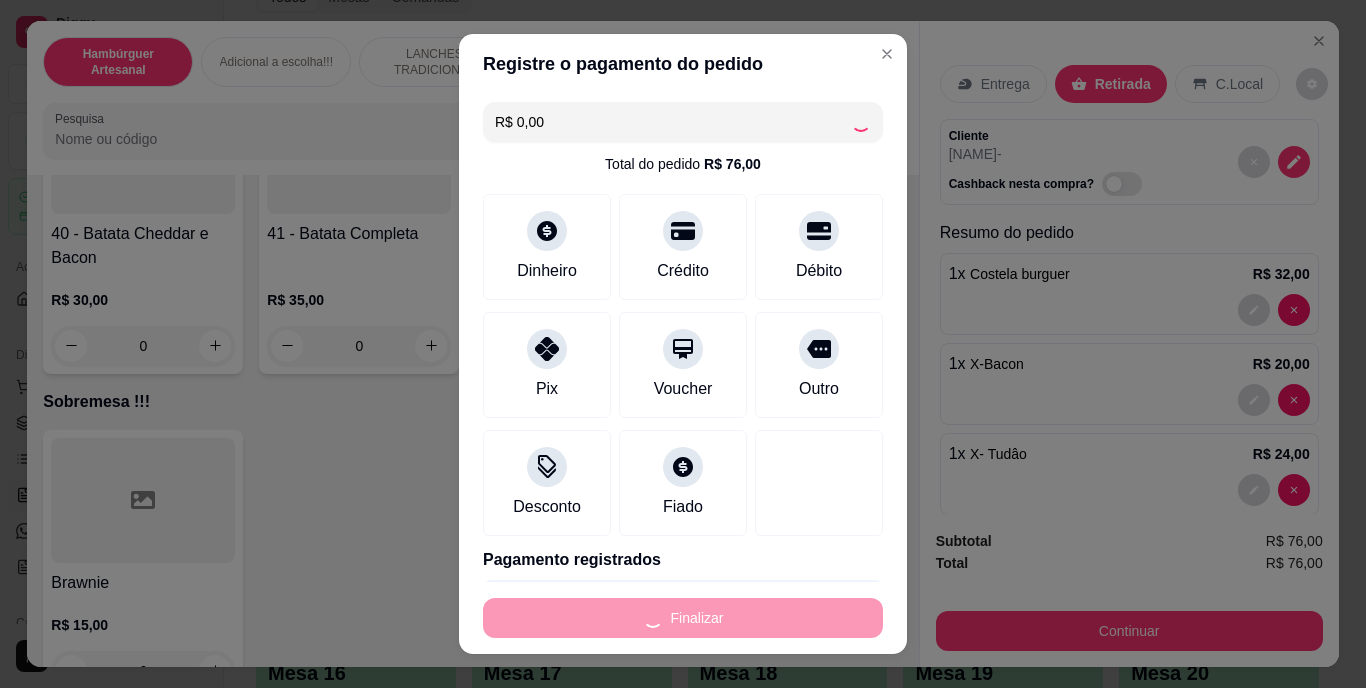 type on "0" 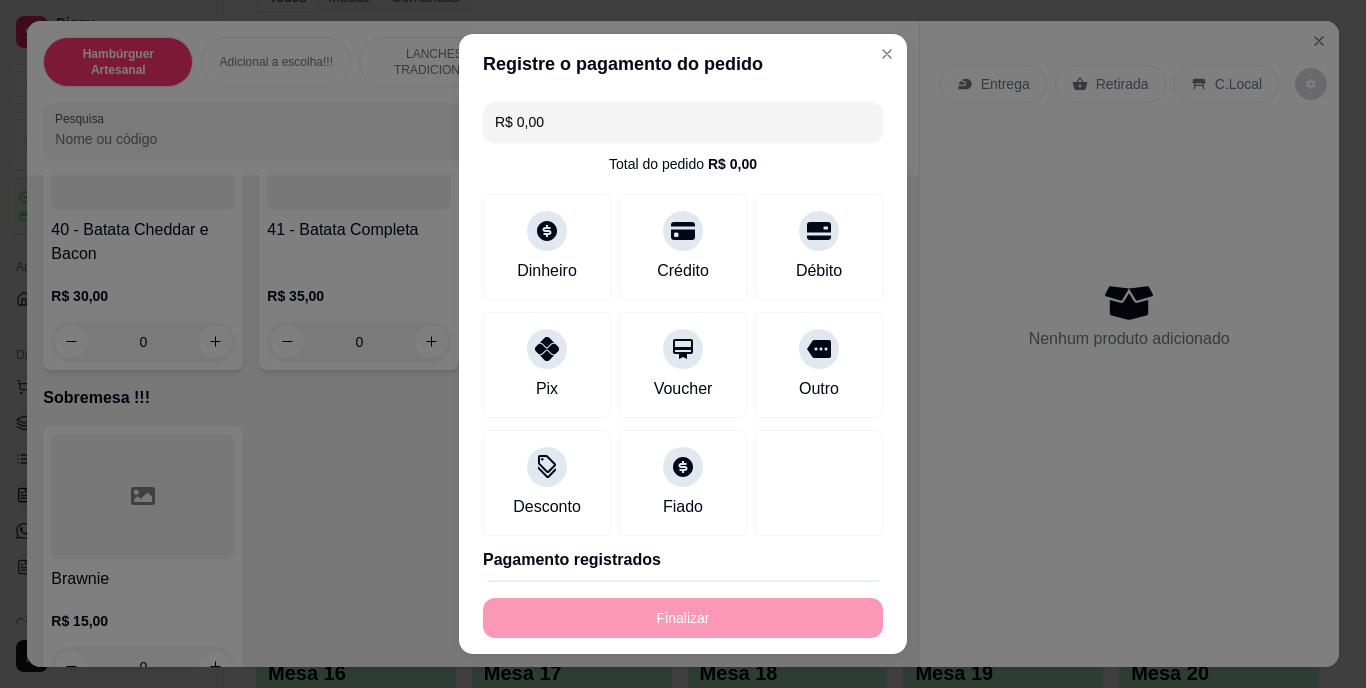 type on "-R$ 76,00" 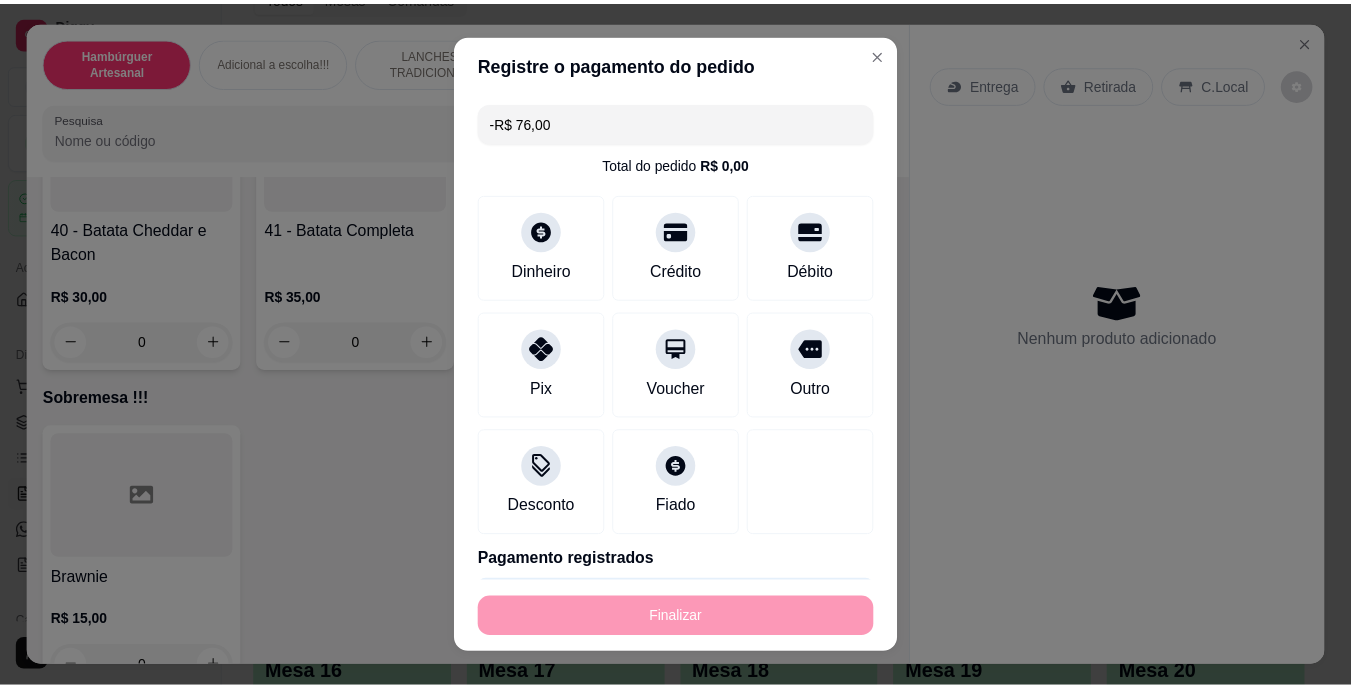 scroll, scrollTop: 4099, scrollLeft: 0, axis: vertical 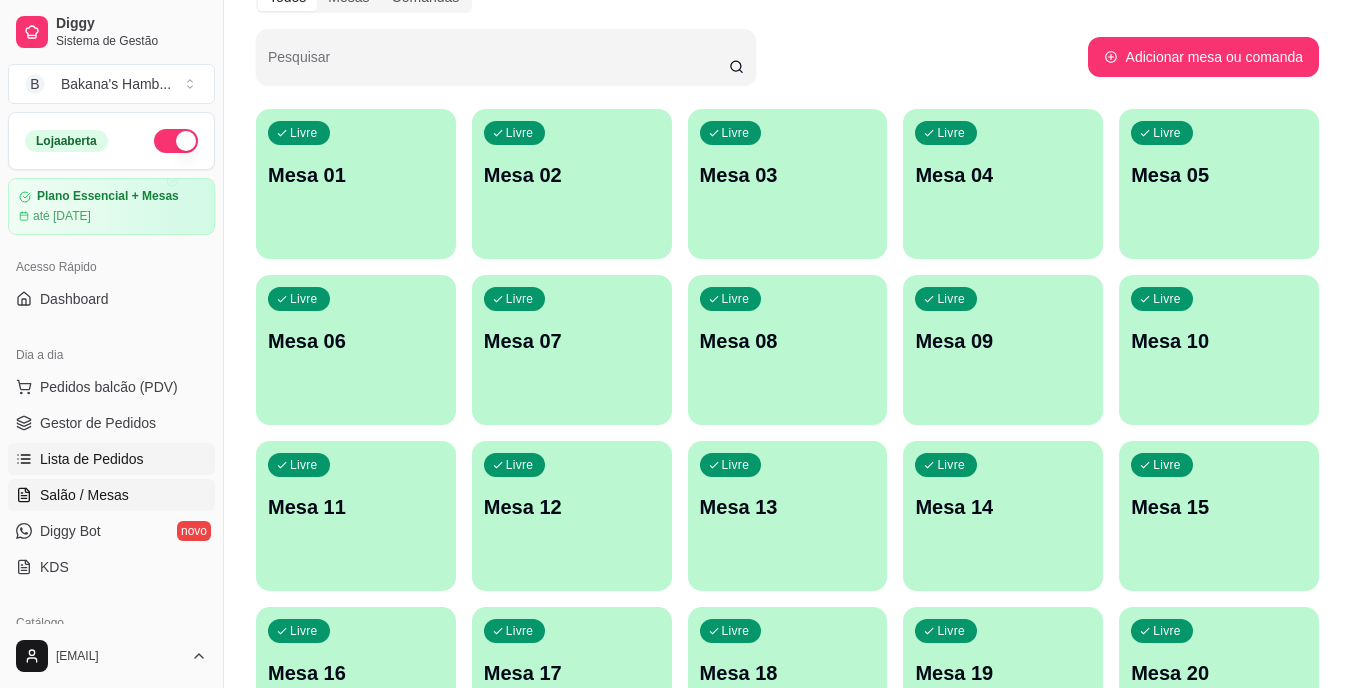 click on "Lista de Pedidos" at bounding box center [92, 459] 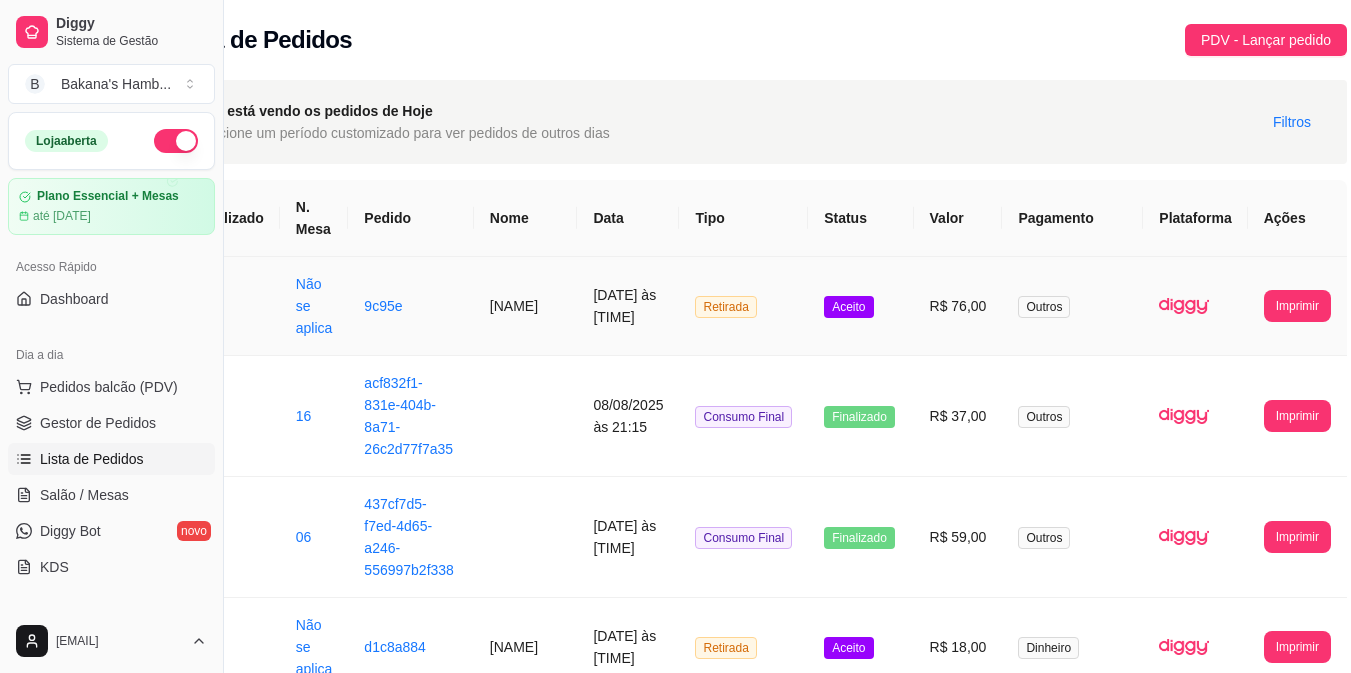 scroll, scrollTop: 0, scrollLeft: 93, axis: horizontal 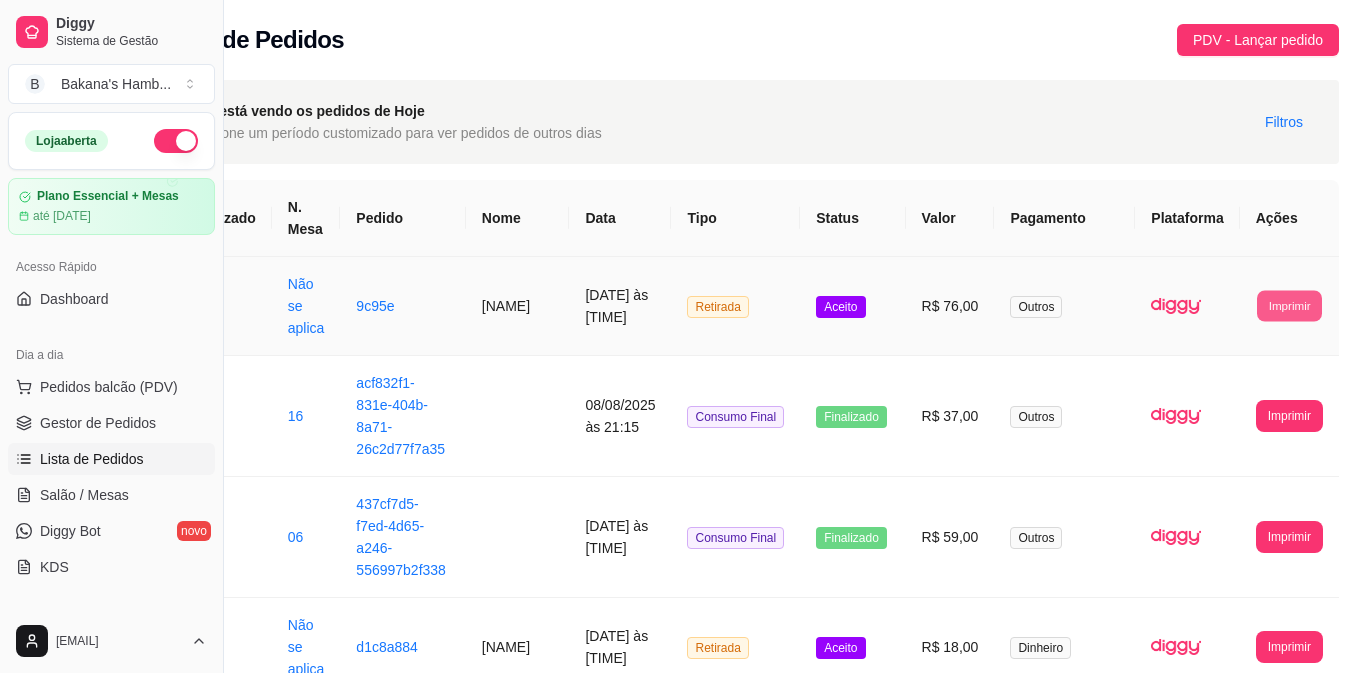 click on "Imprimir" at bounding box center (1289, 305) 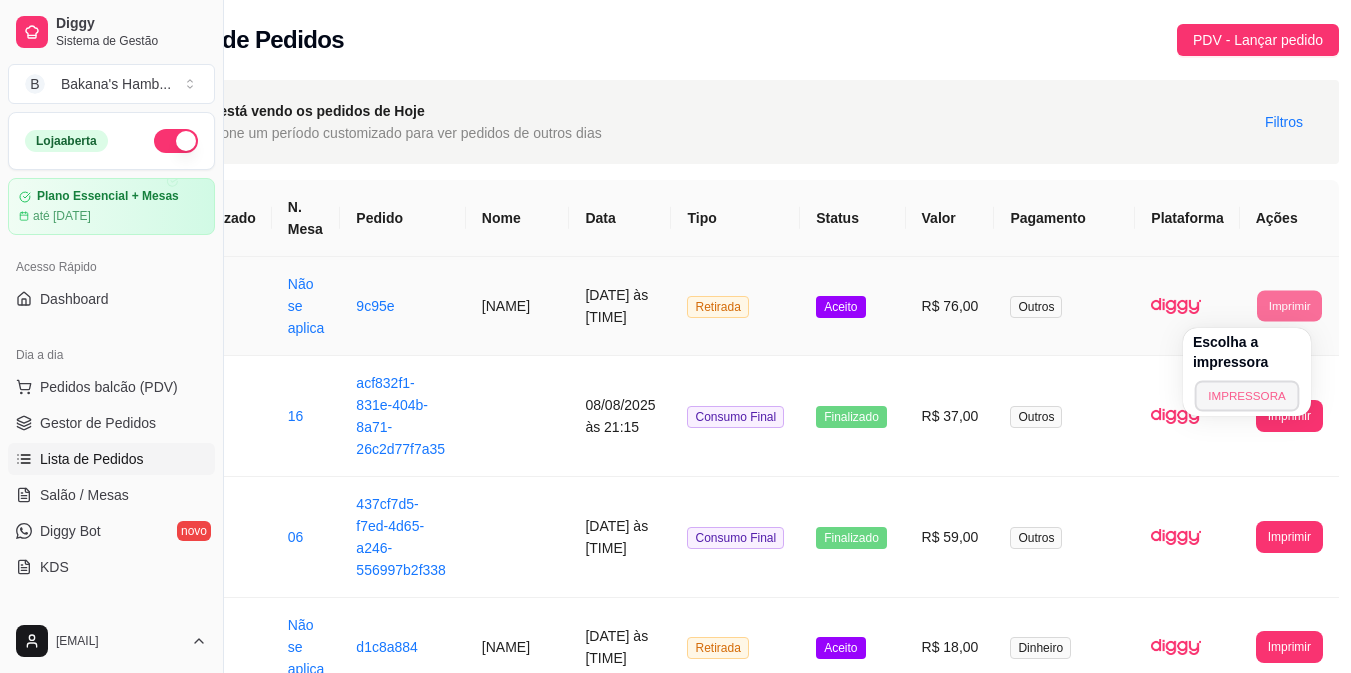 click on "IMPRESSORA" at bounding box center (1247, 395) 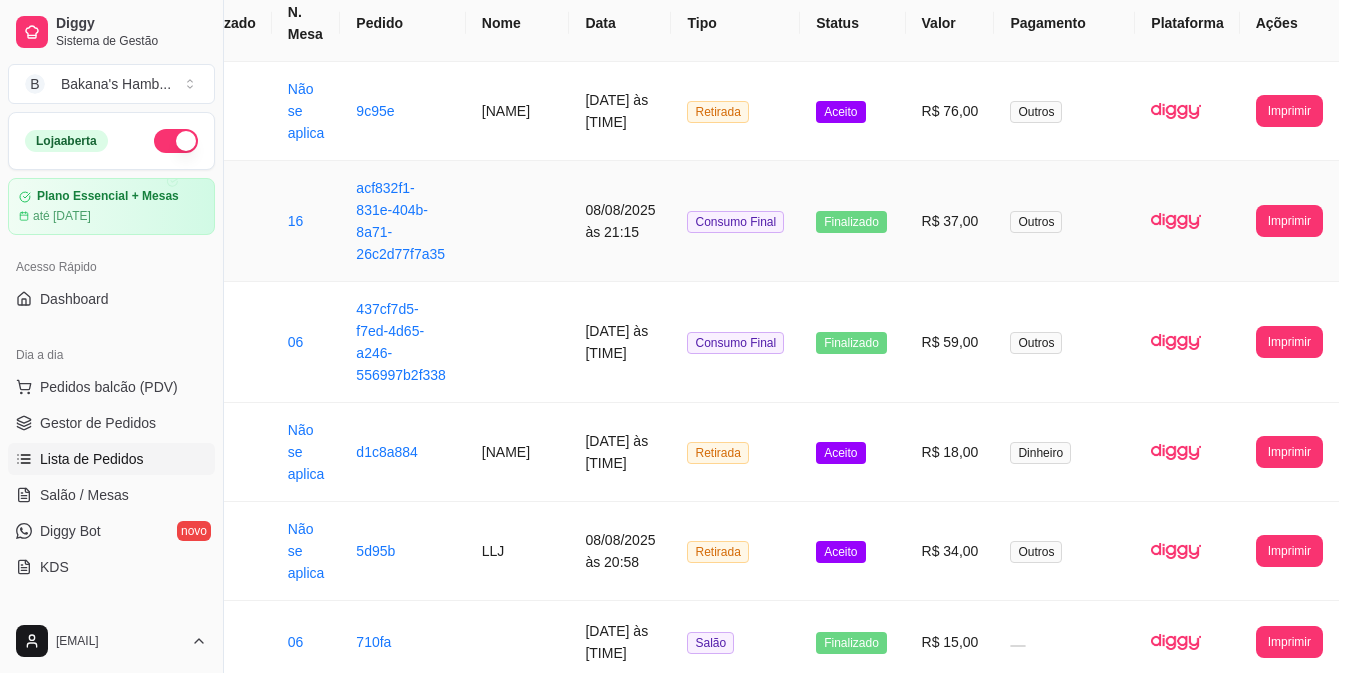 scroll, scrollTop: 210, scrollLeft: 93, axis: both 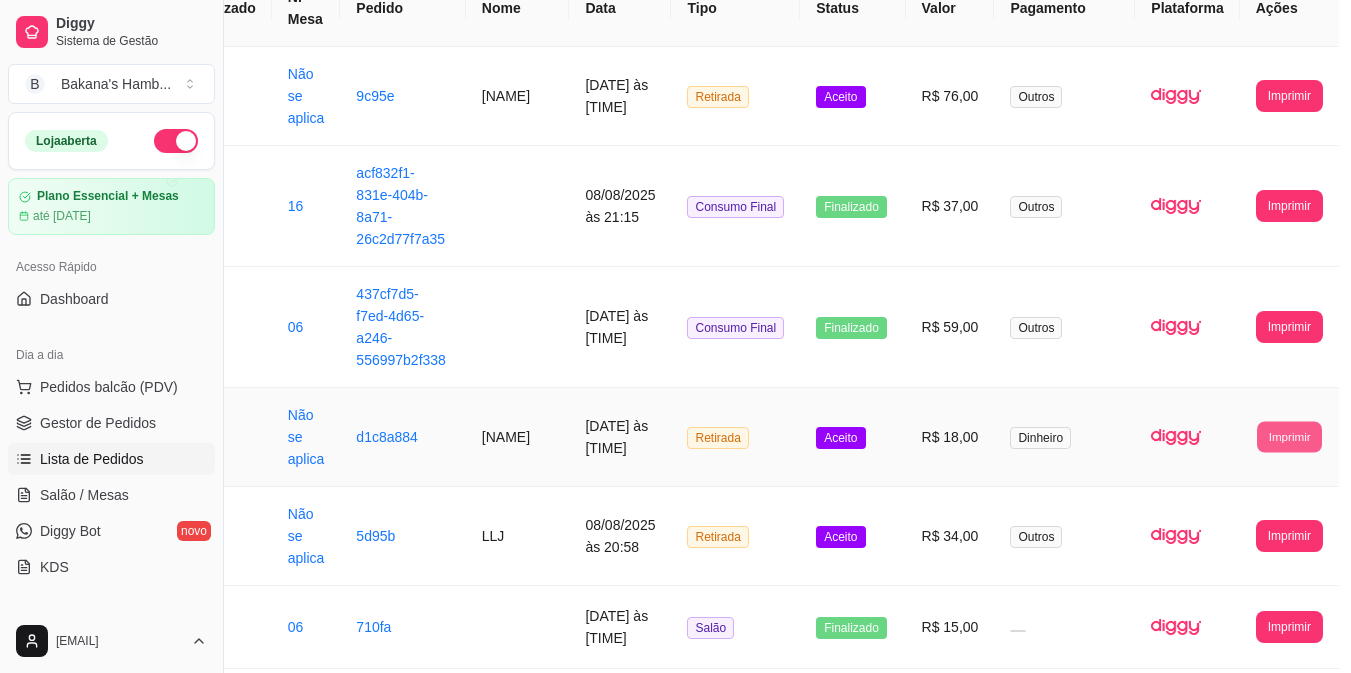 click on "Imprimir" at bounding box center [1289, 436] 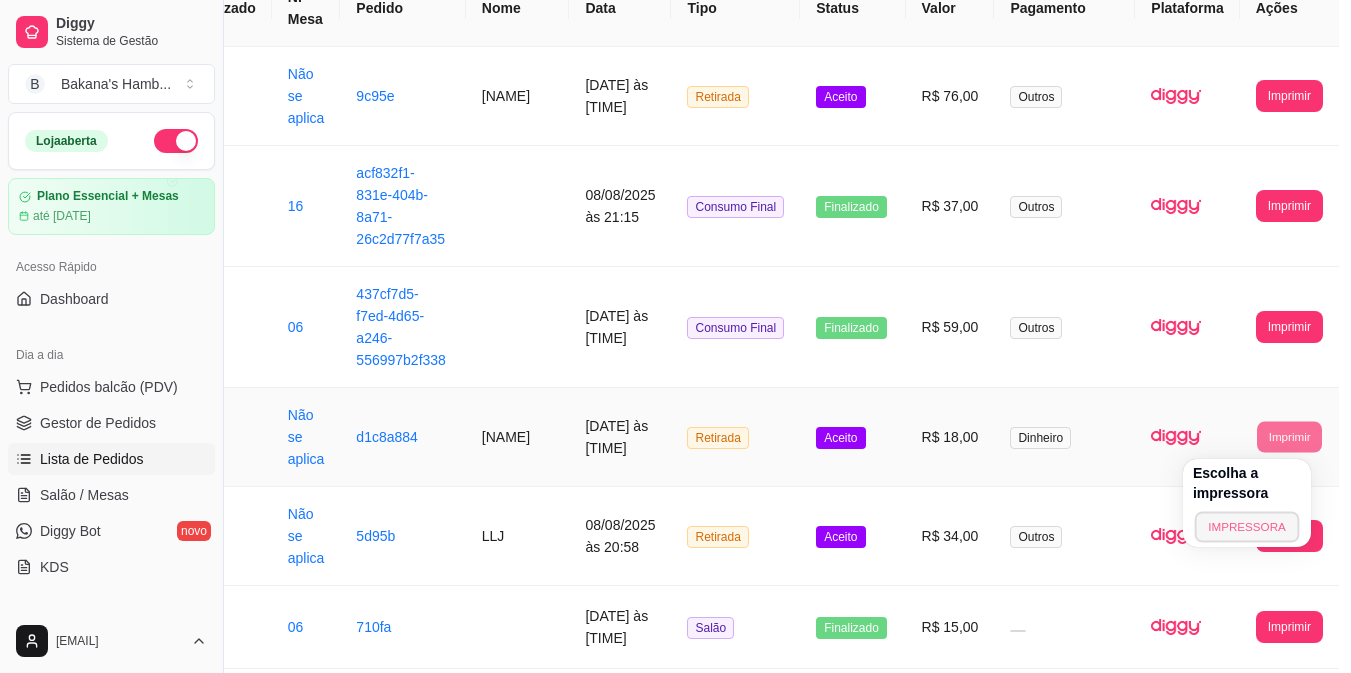 click on "IMPRESSORA" at bounding box center [1247, 526] 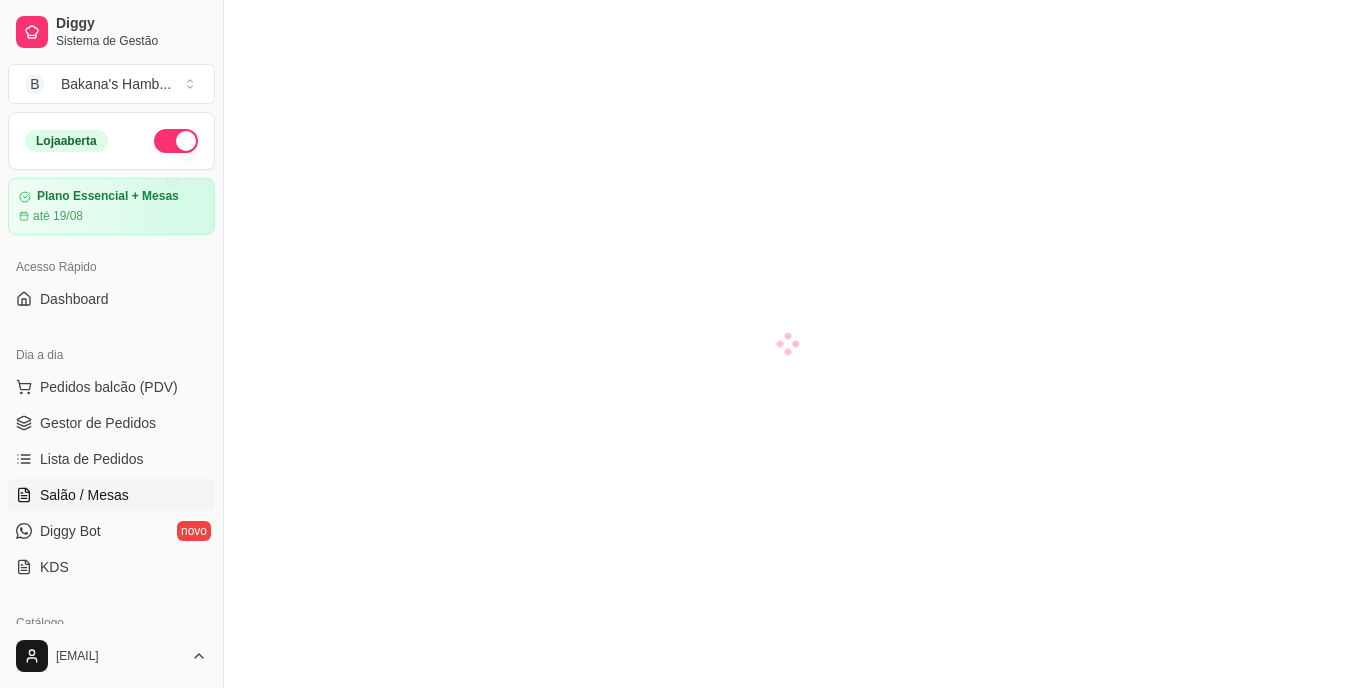 scroll, scrollTop: 0, scrollLeft: 0, axis: both 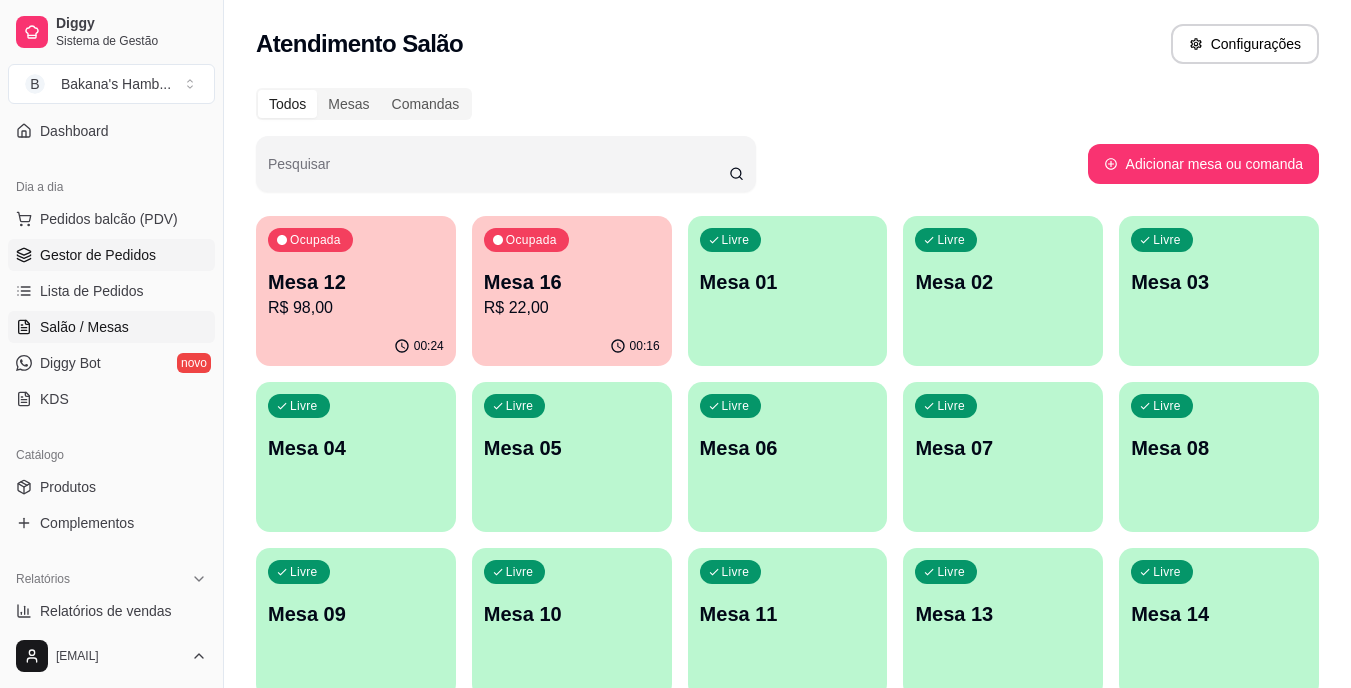 click on "Gestor de Pedidos" at bounding box center (111, 255) 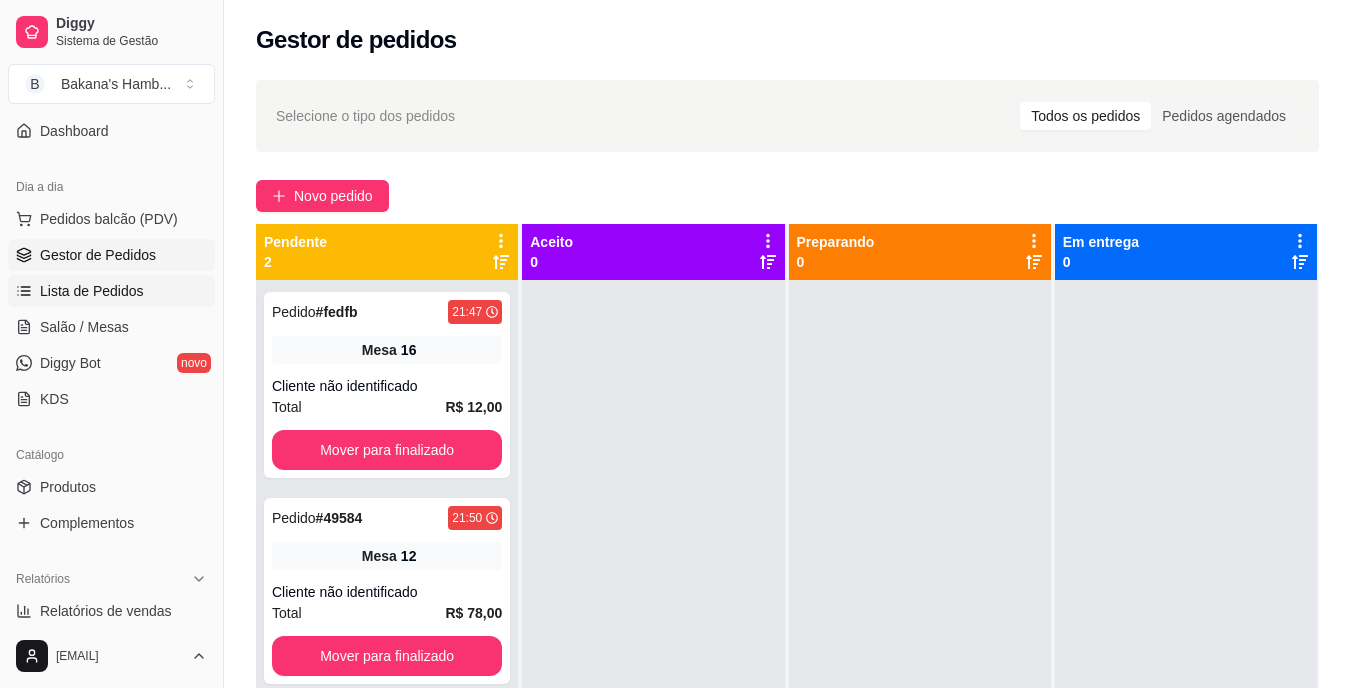 click on "Lista de Pedidos" at bounding box center [111, 291] 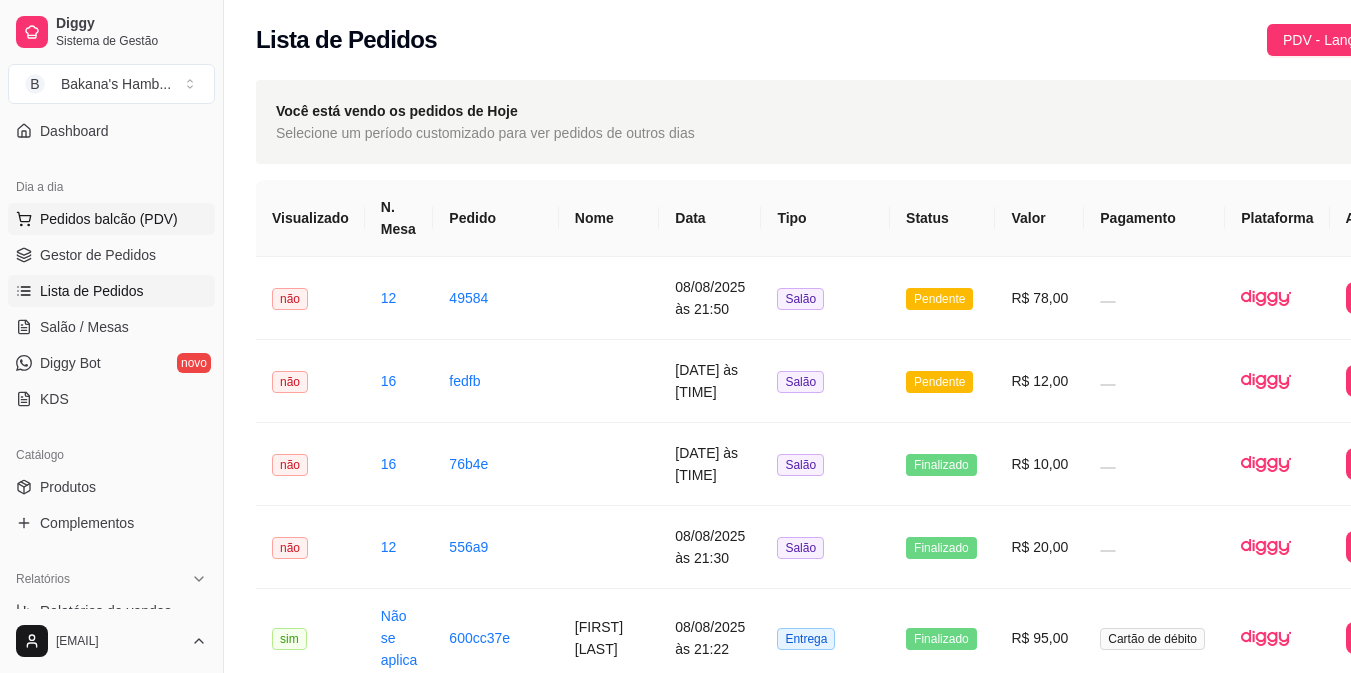 click on "Pedidos balcão (PDV)" at bounding box center (109, 219) 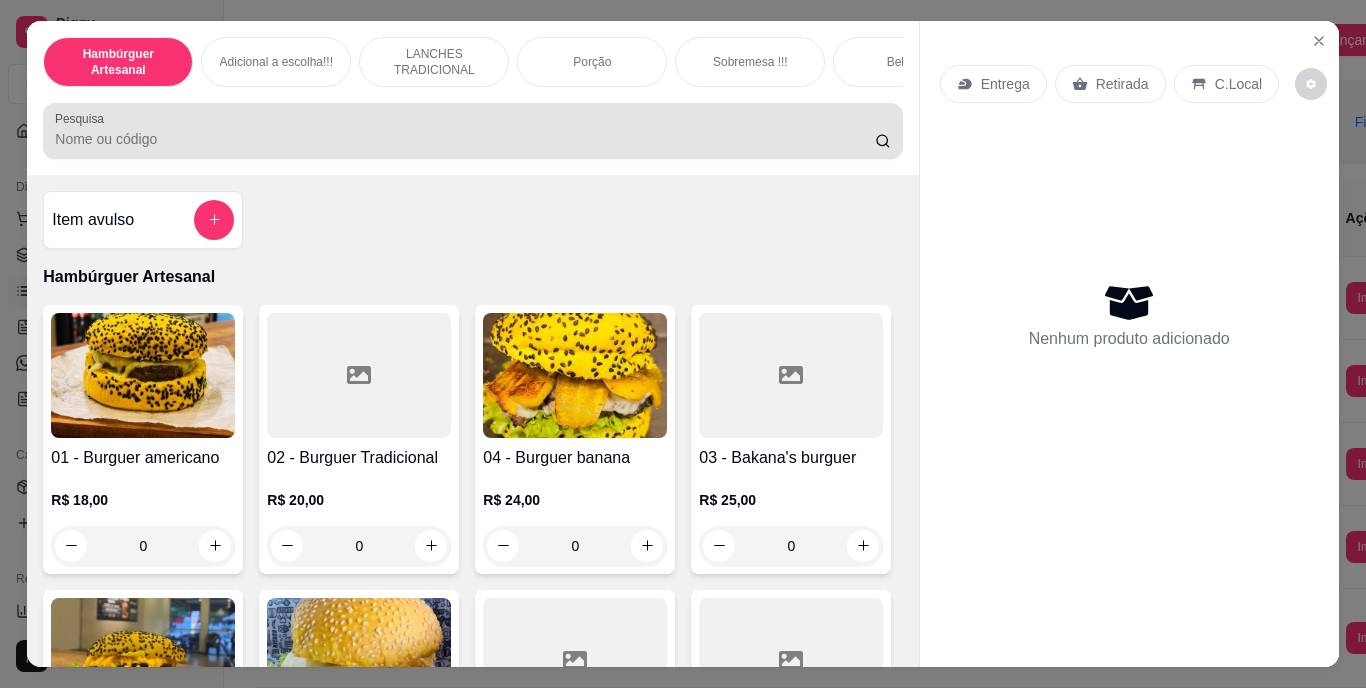 click at bounding box center [472, 131] 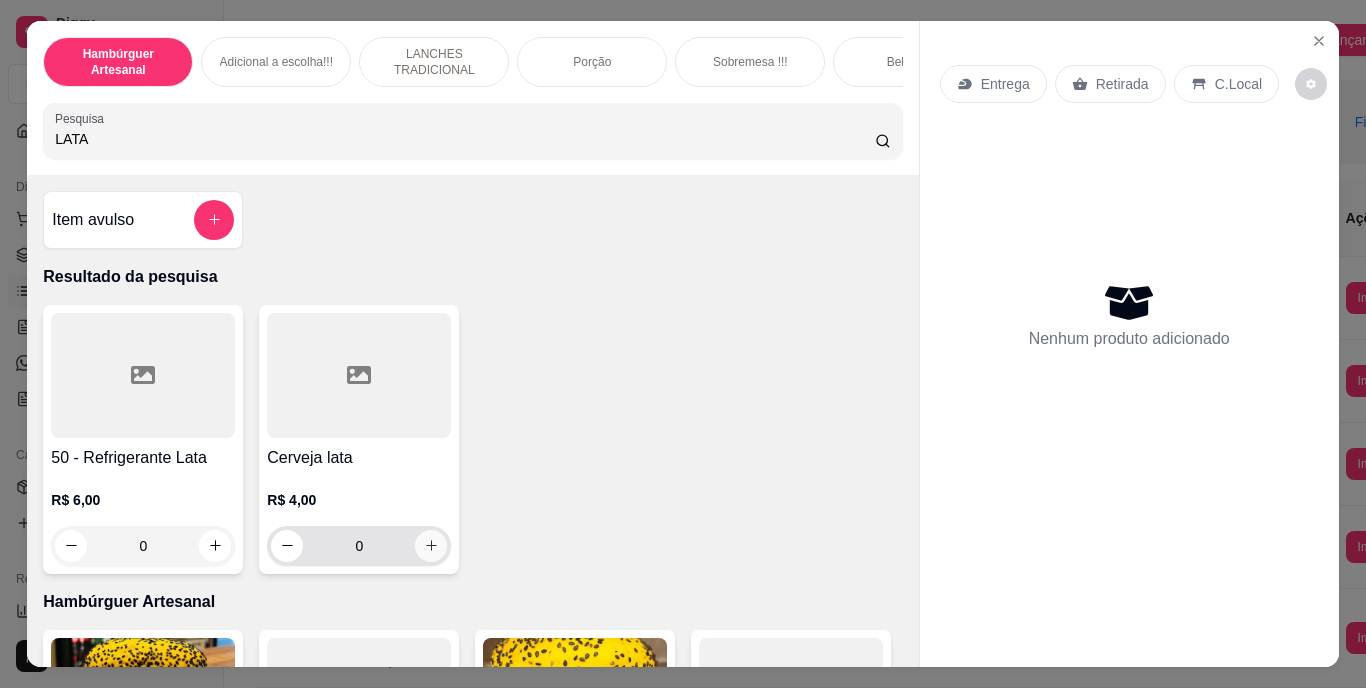type on "LATA" 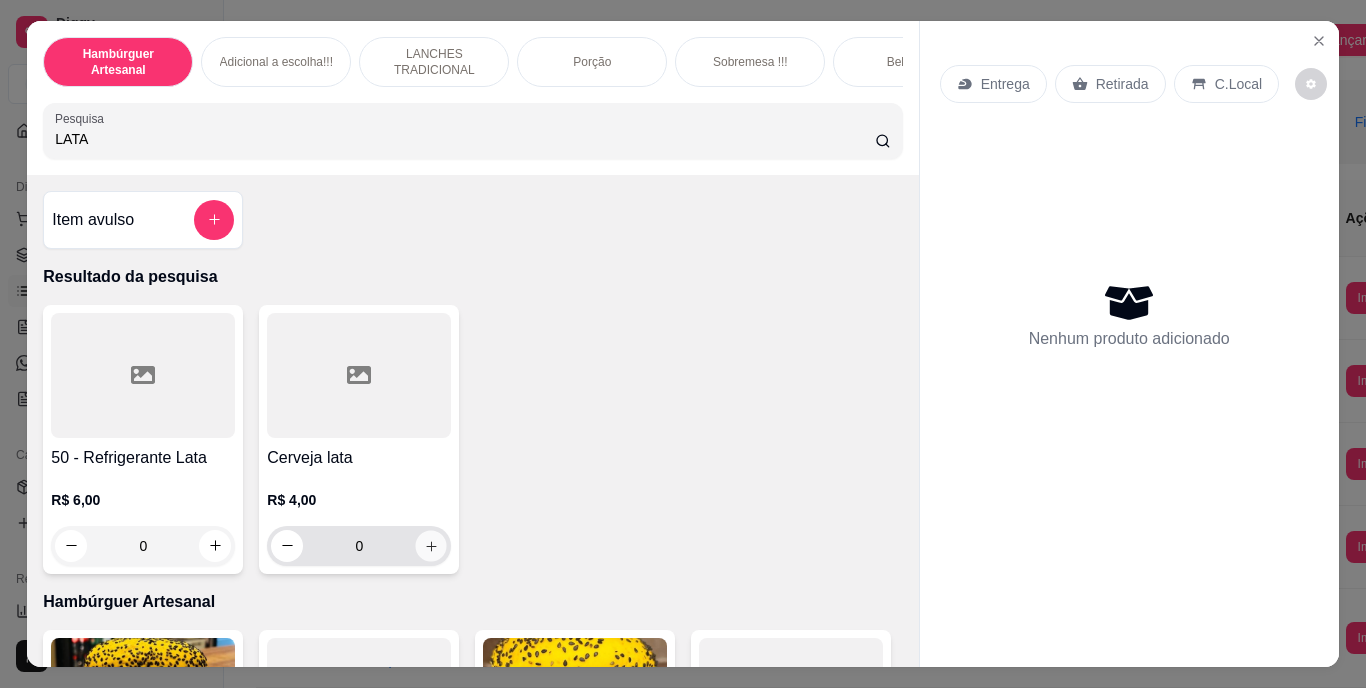 click 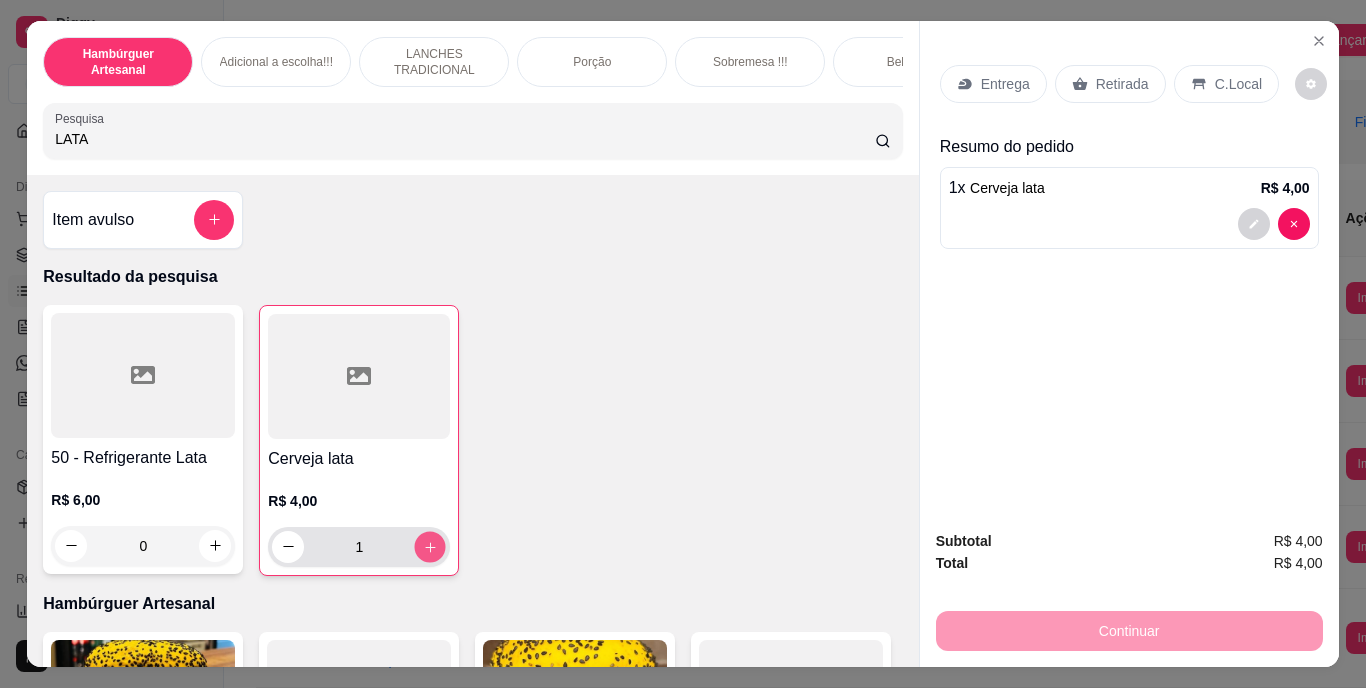 click 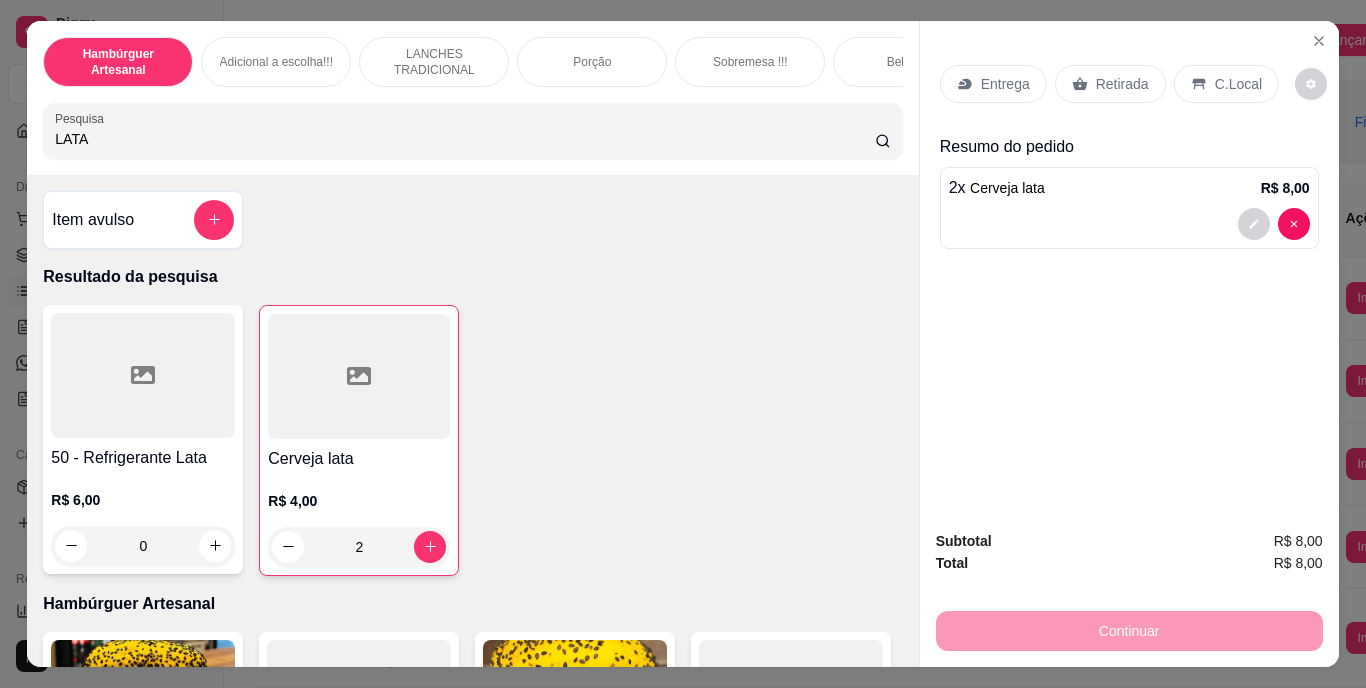 click on "Retirada" at bounding box center (1122, 84) 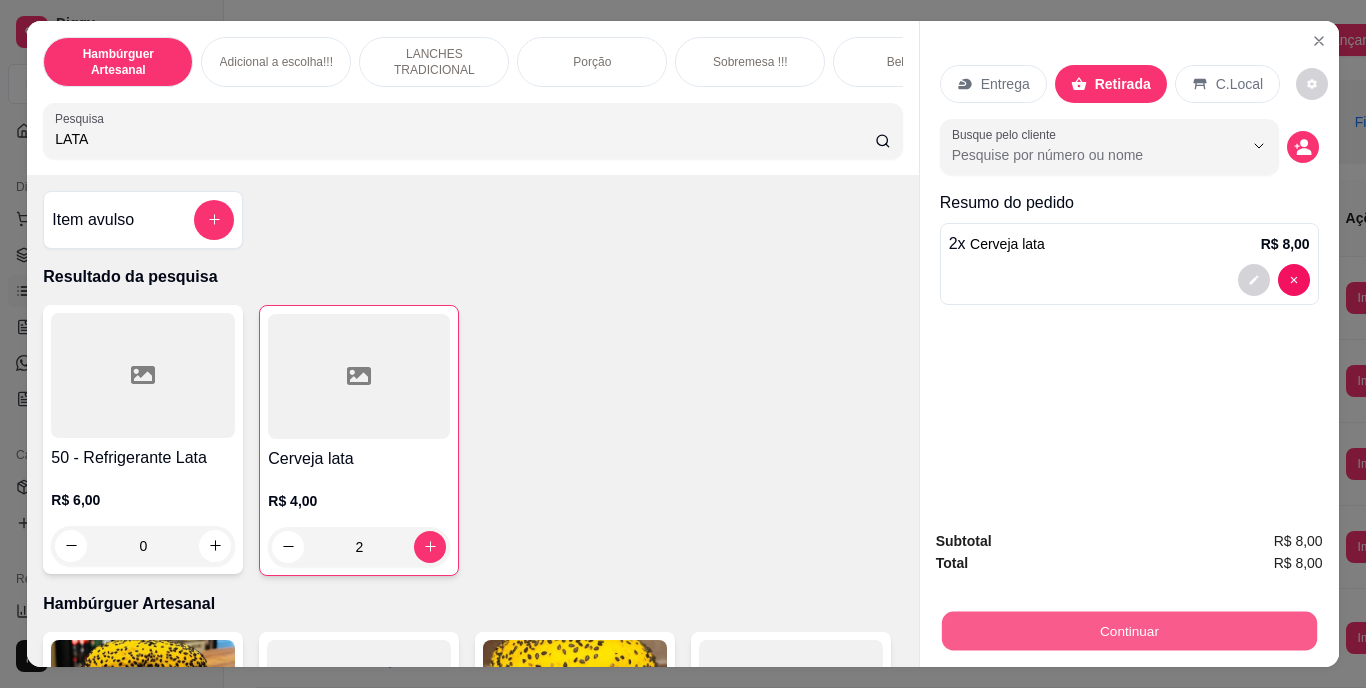click on "Continuar" at bounding box center (1128, 631) 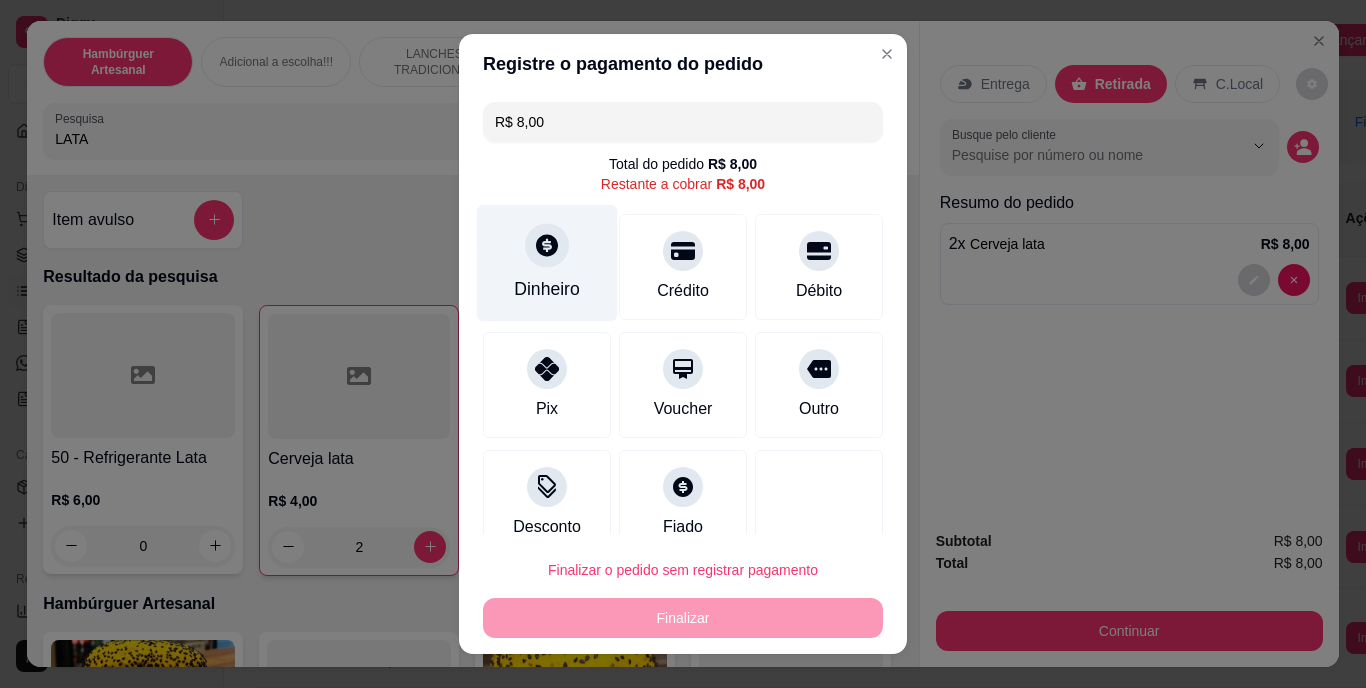 click on "Dinheiro" at bounding box center (547, 290) 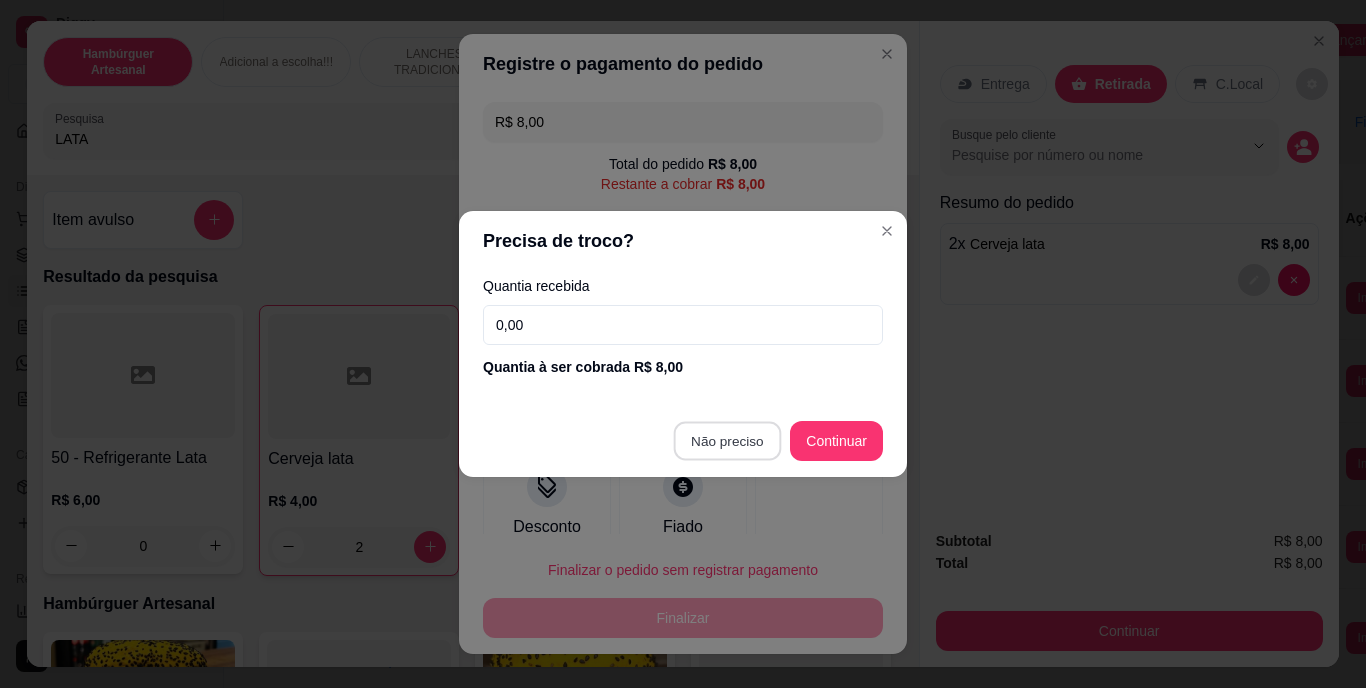 type on "R$ 0,00" 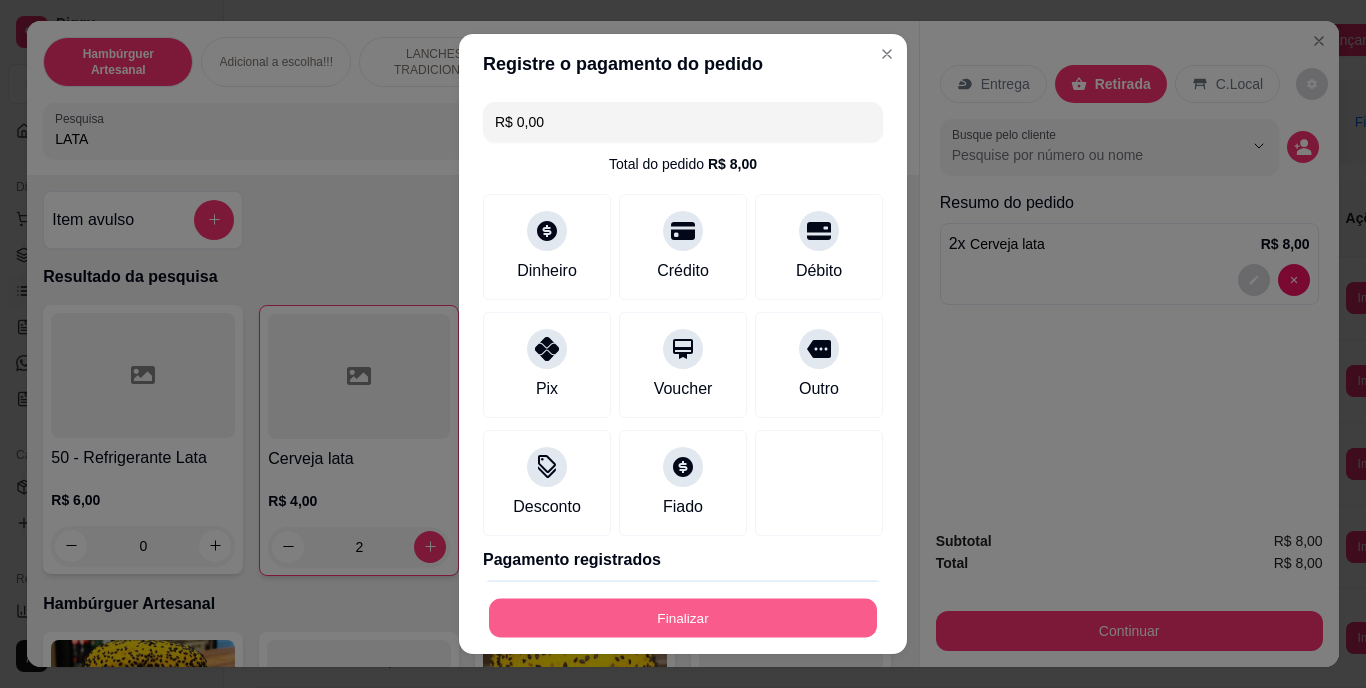 click on "Finalizar" at bounding box center (683, 617) 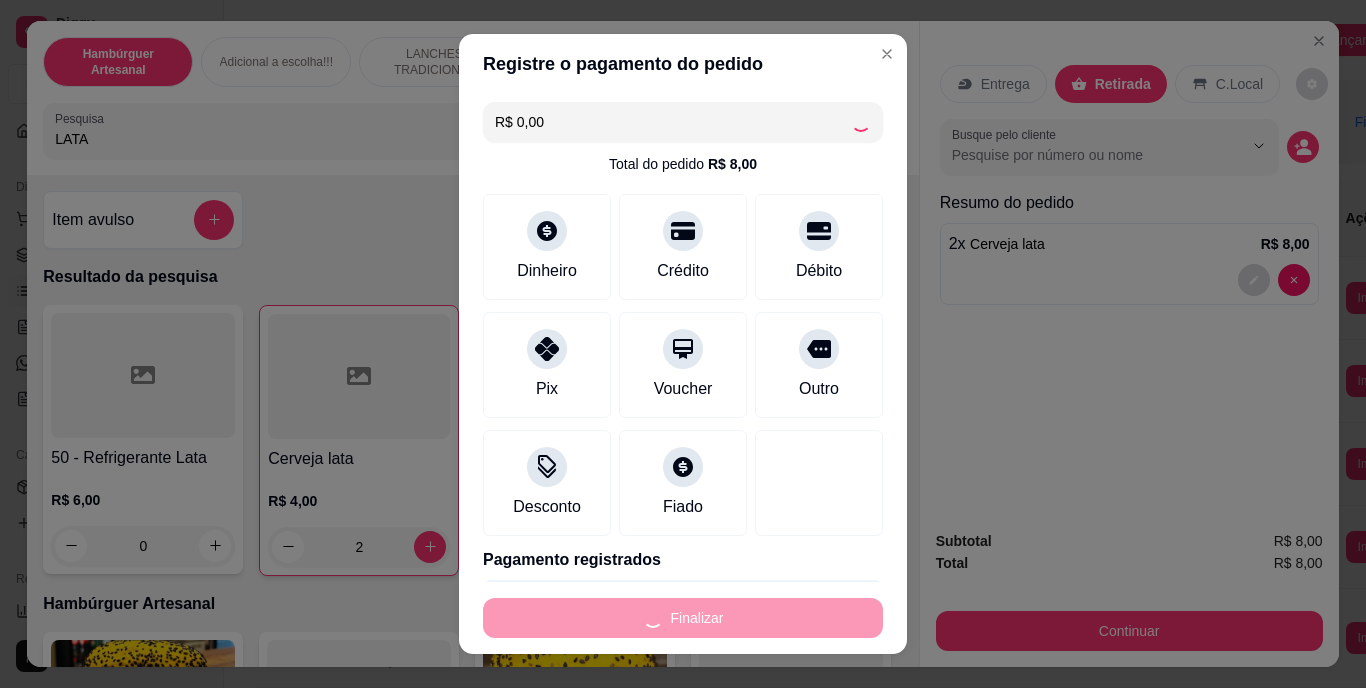 type on "0" 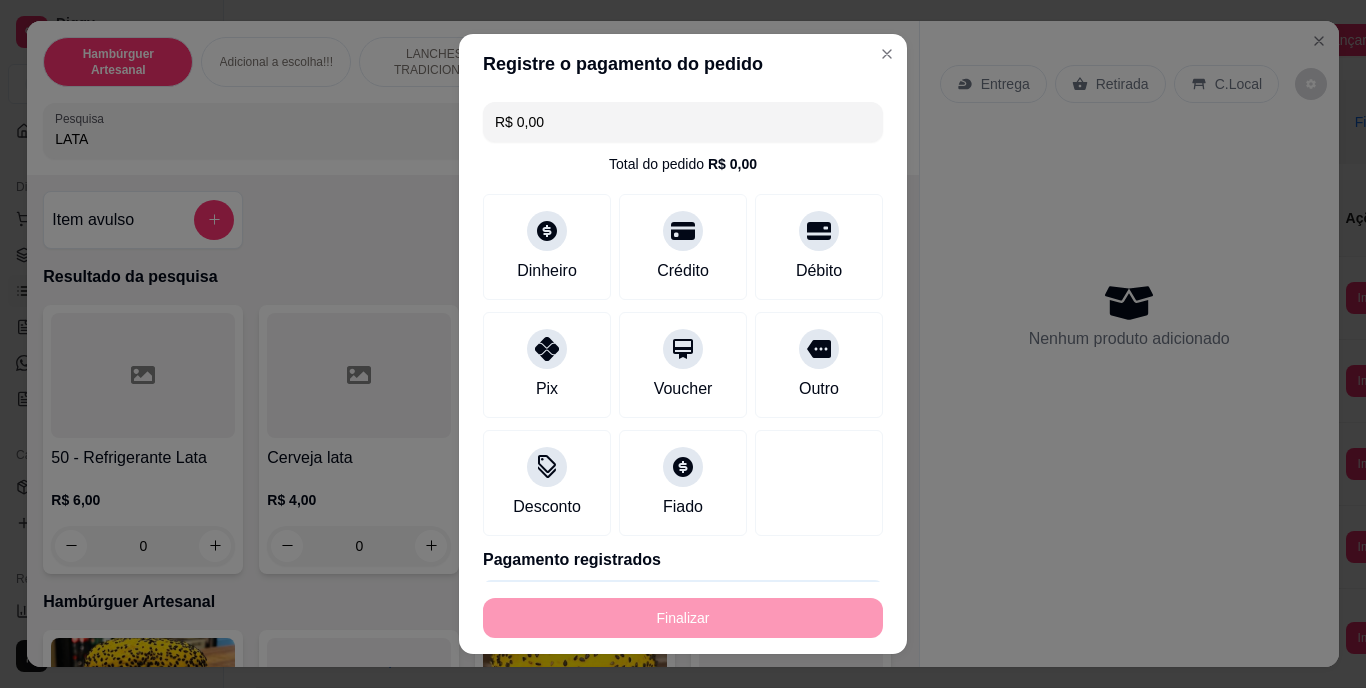 type on "-R$ 8,00" 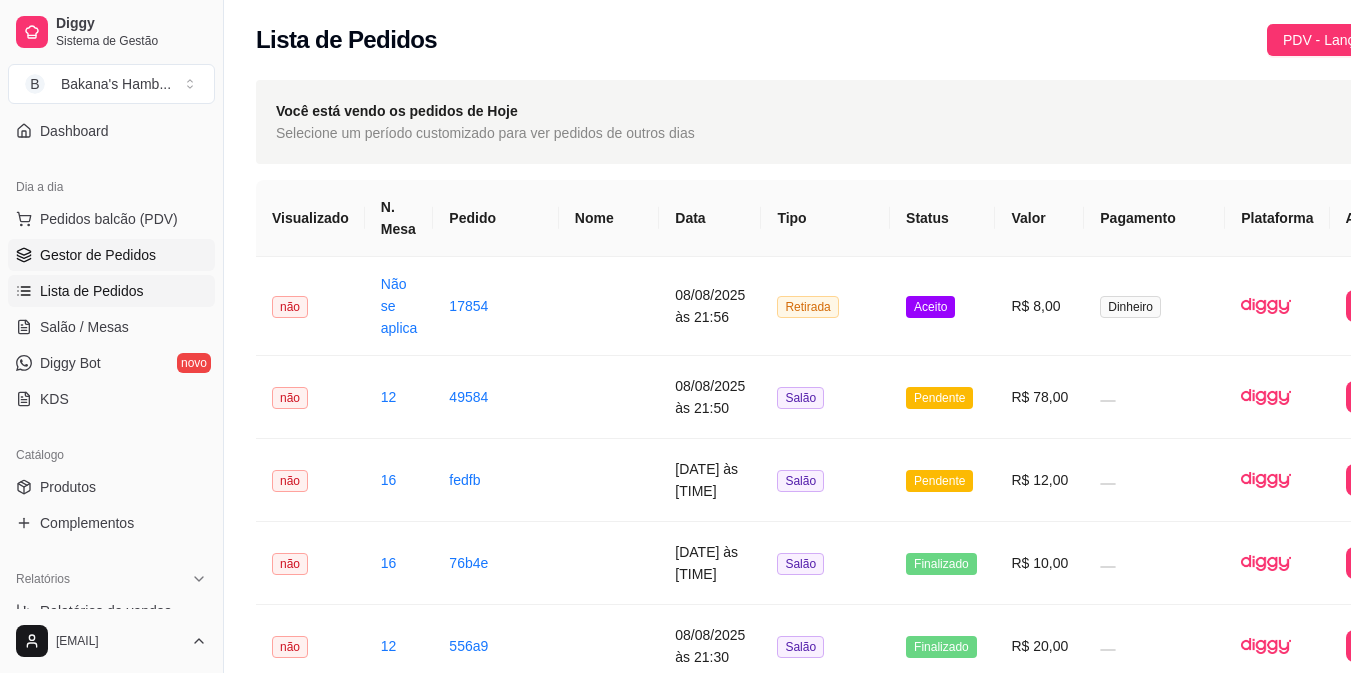 click on "Gestor de Pedidos" at bounding box center [111, 255] 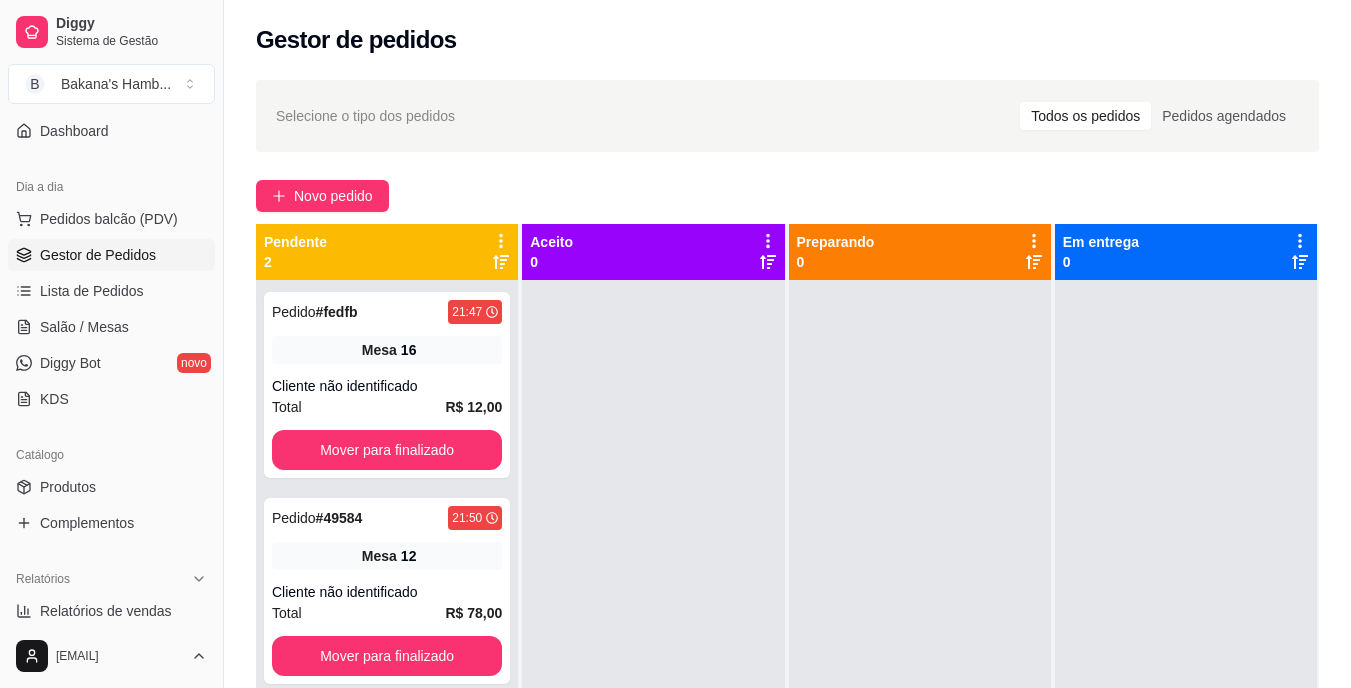 click on "Gestor de Pedidos" at bounding box center (111, 255) 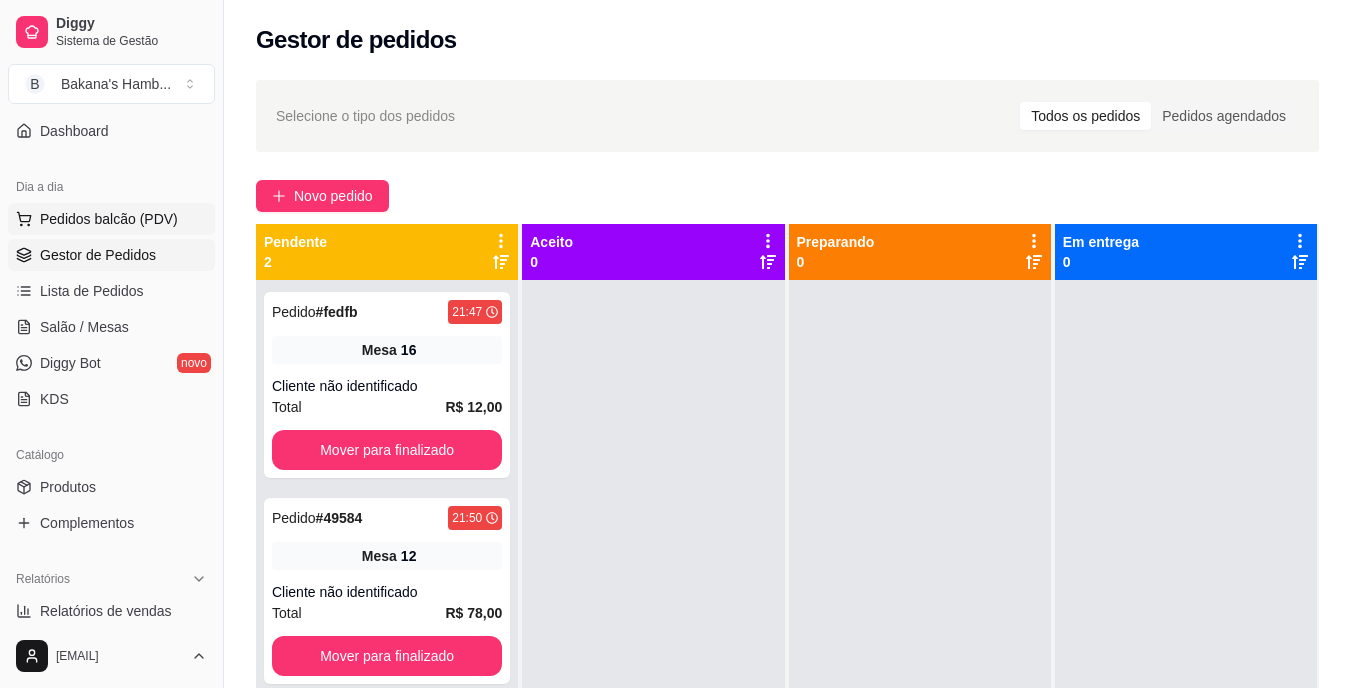 click on "Pedidos balcão (PDV)" at bounding box center (109, 219) 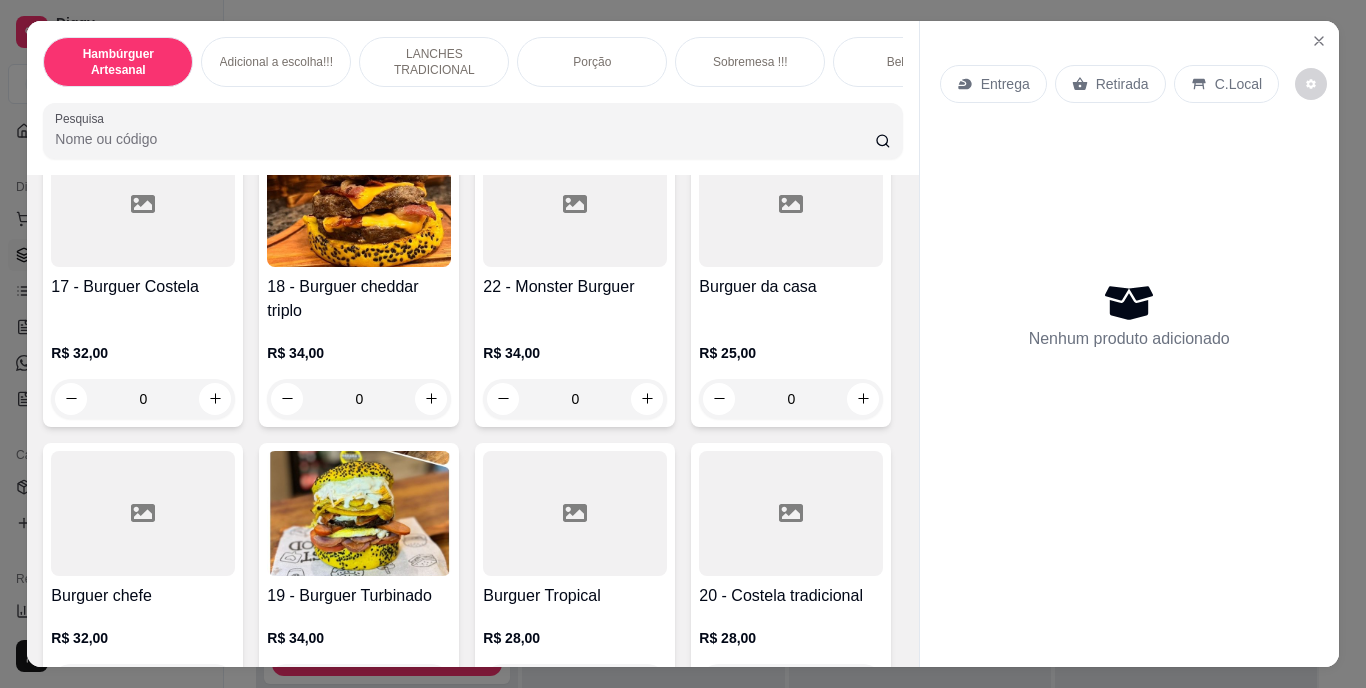 scroll, scrollTop: 1413, scrollLeft: 0, axis: vertical 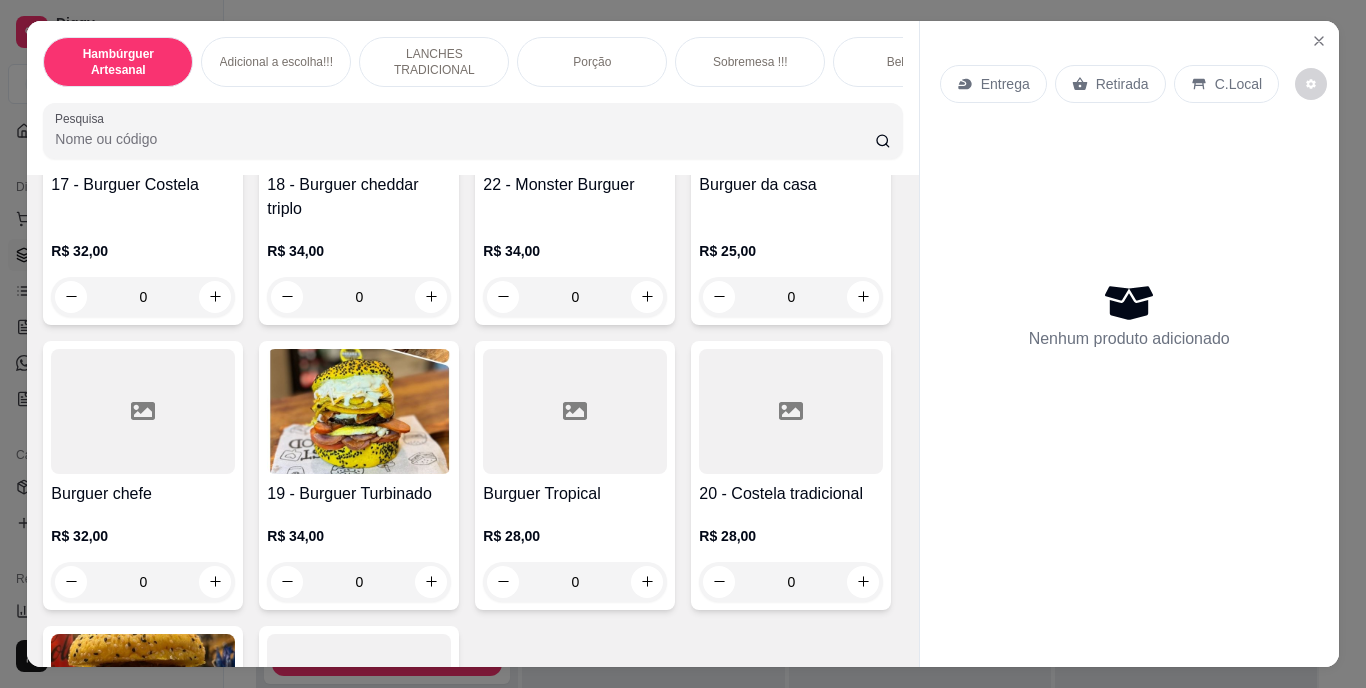 click 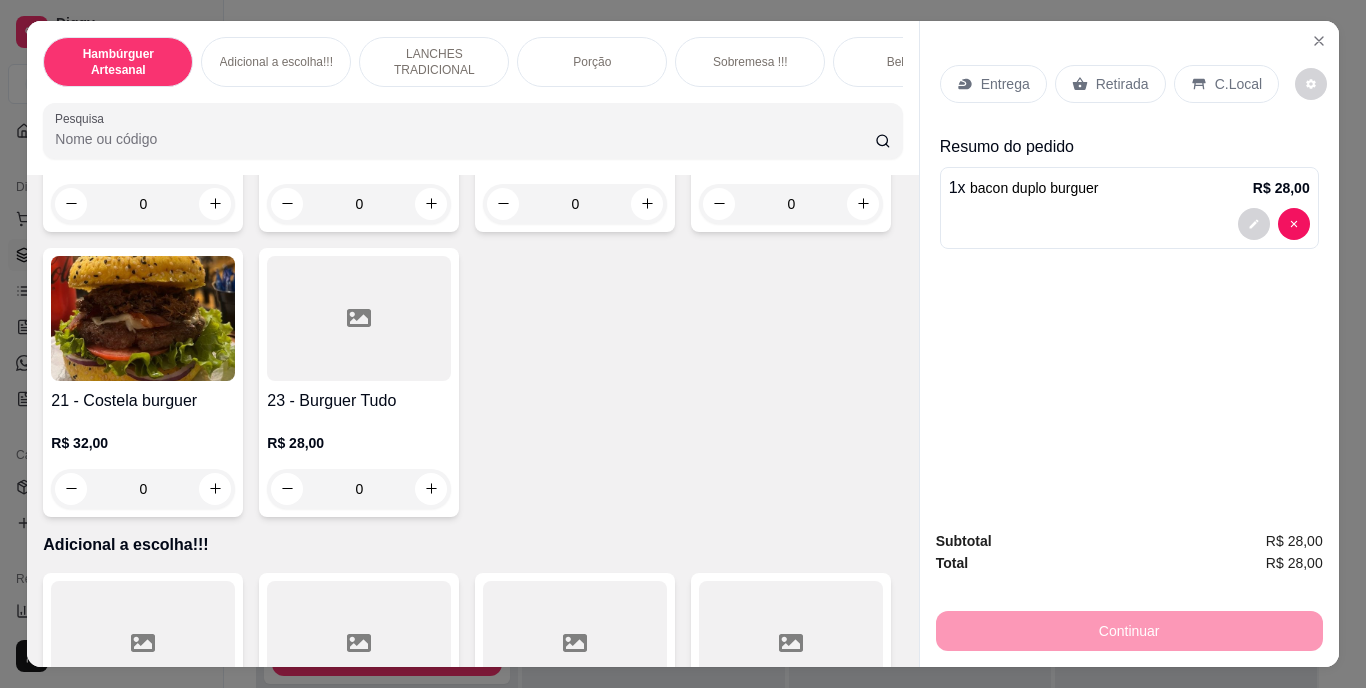 scroll, scrollTop: 1799, scrollLeft: 0, axis: vertical 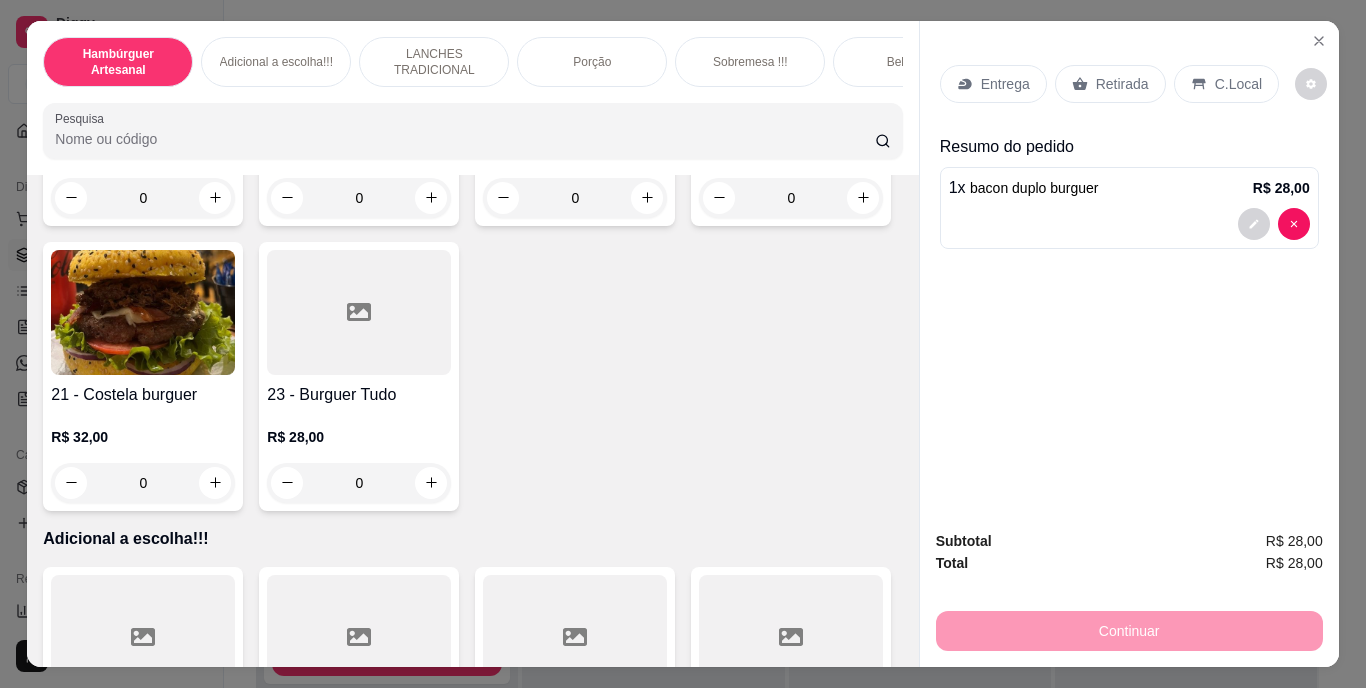 click 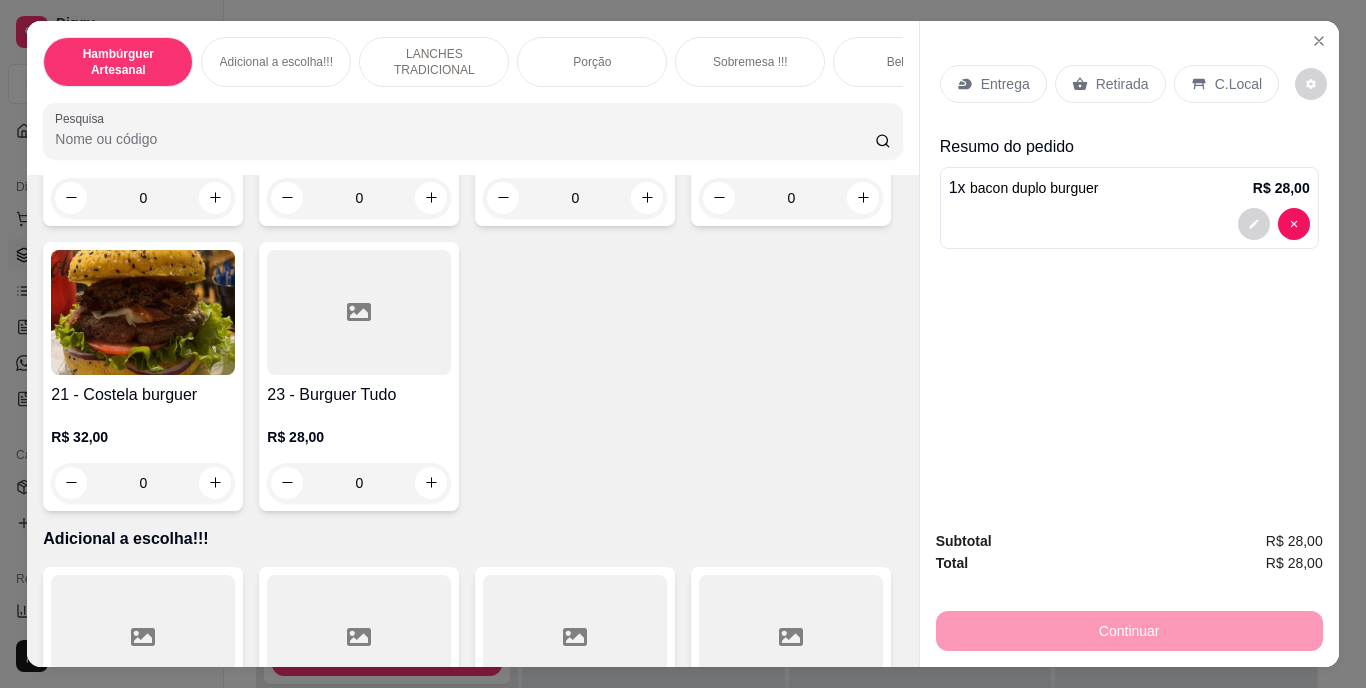 type on "1" 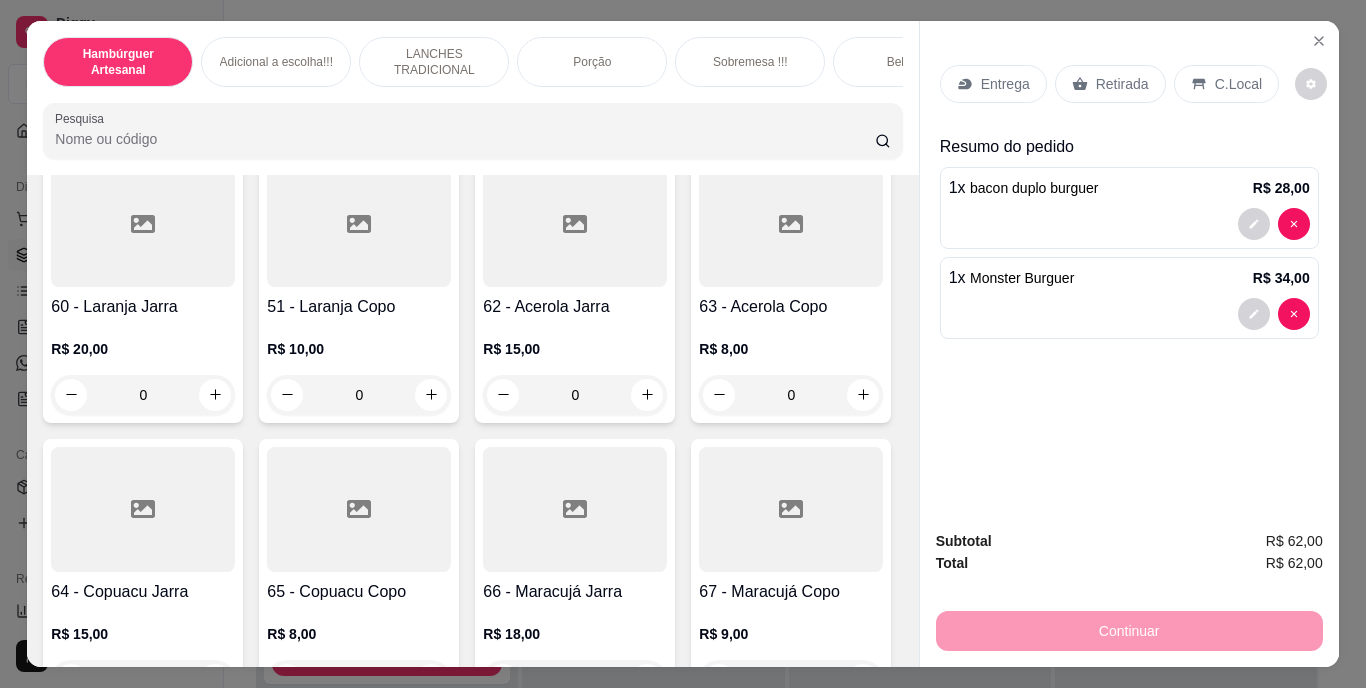 scroll, scrollTop: 6439, scrollLeft: 0, axis: vertical 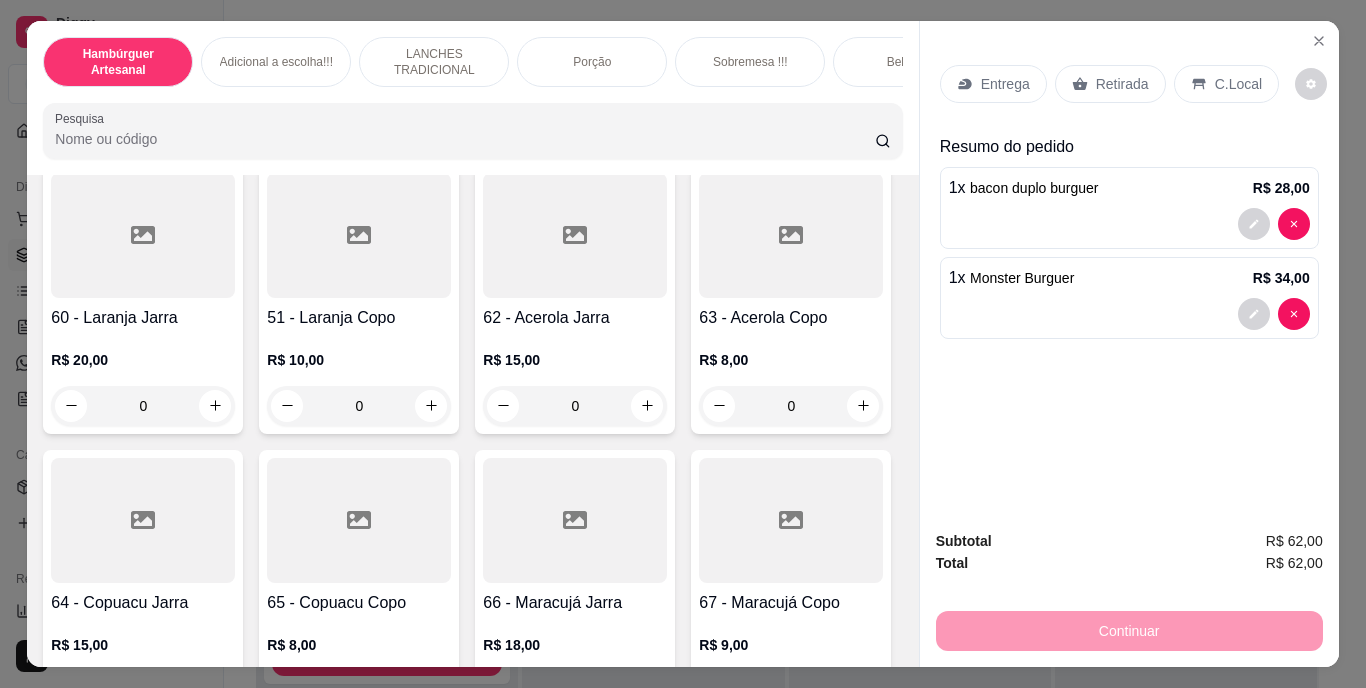 click 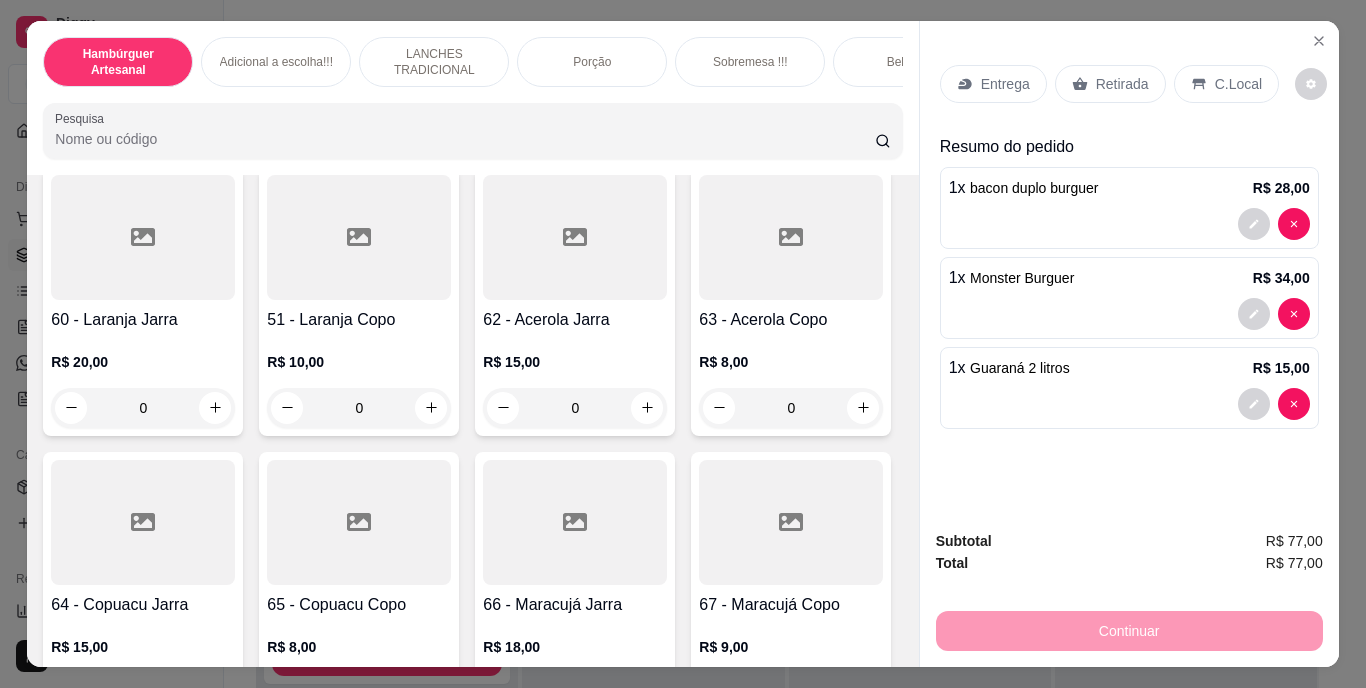 click on "Entrega" at bounding box center [1005, 84] 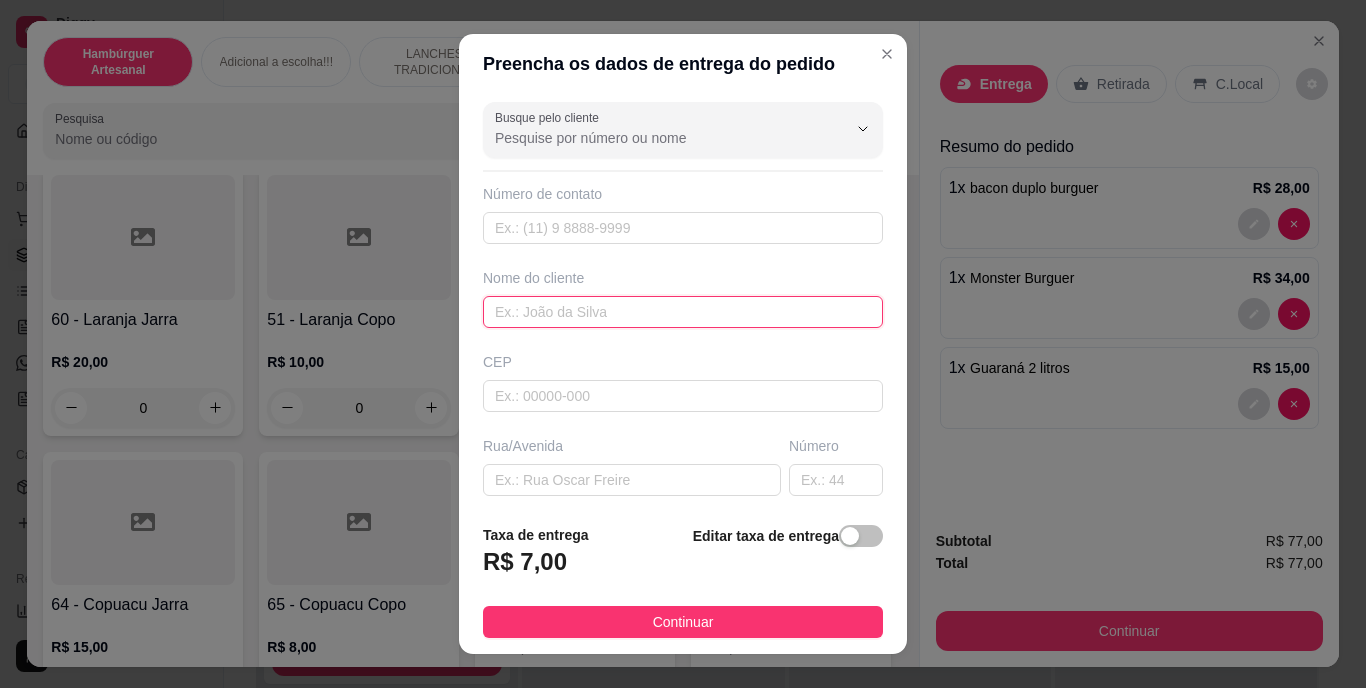 click at bounding box center (683, 312) 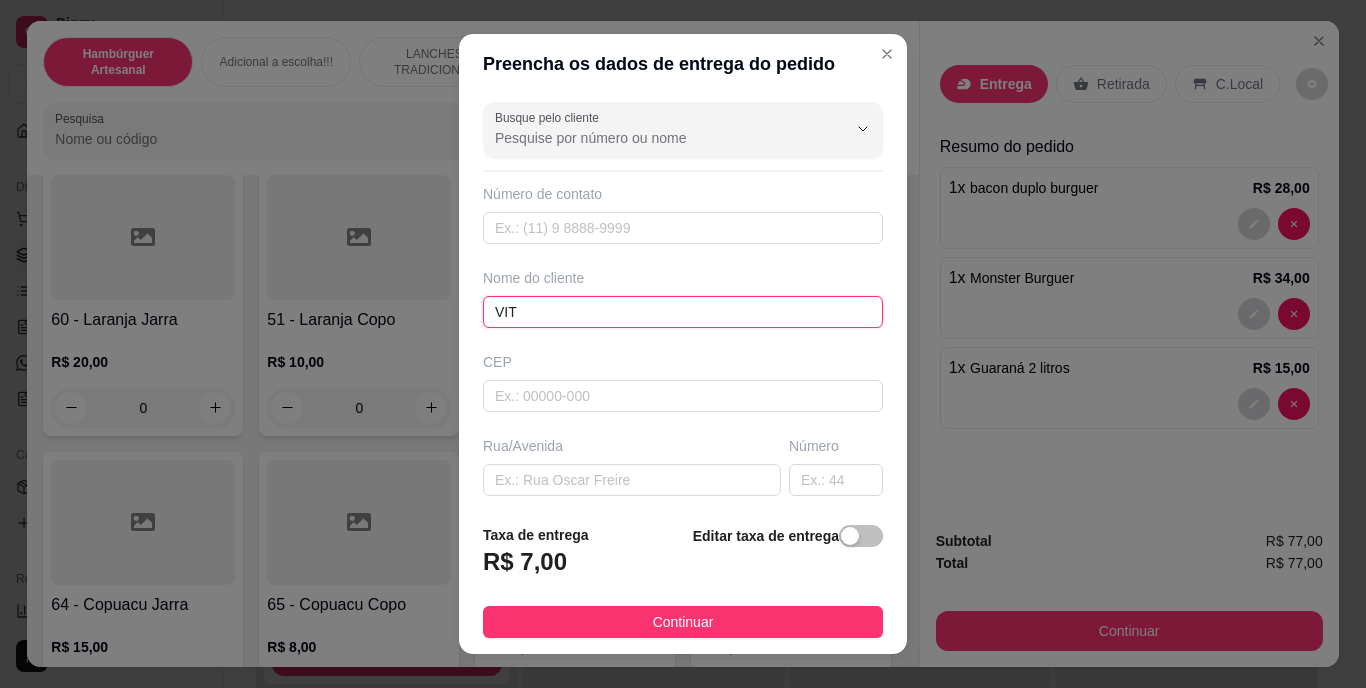 click on "VIT" at bounding box center (683, 312) 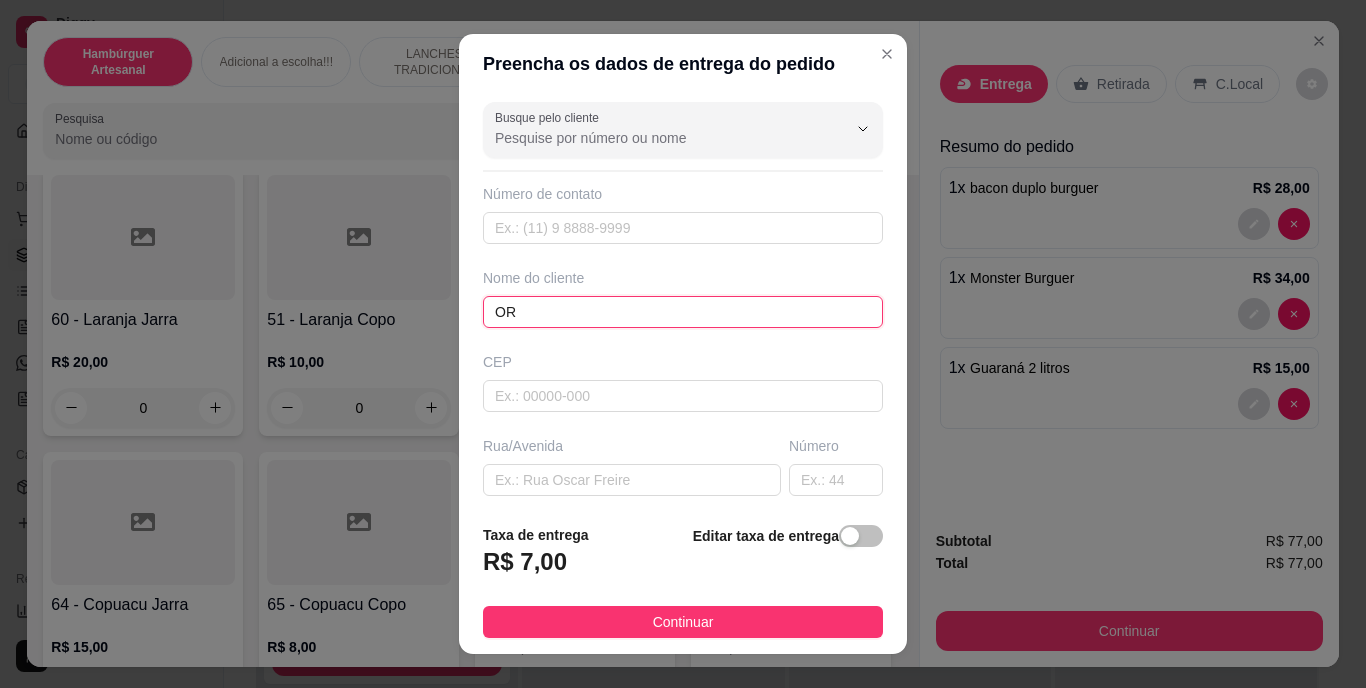 type on "O" 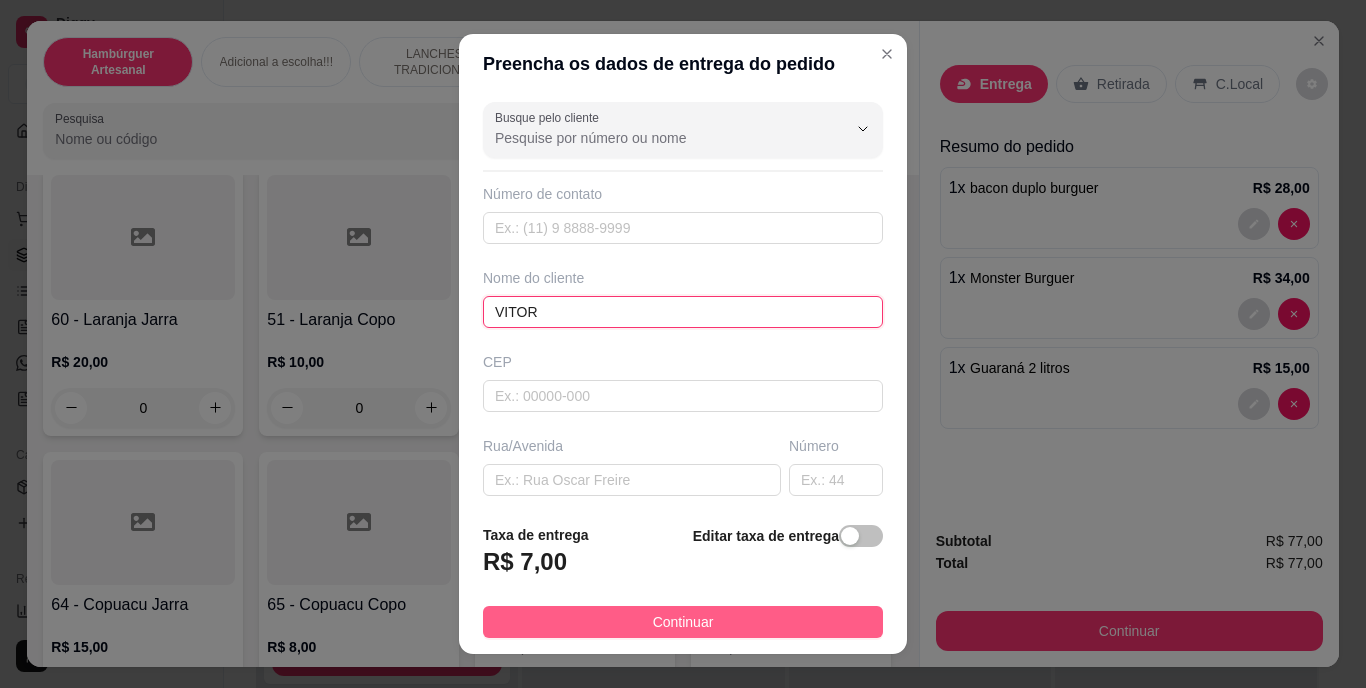 type on "VITOR" 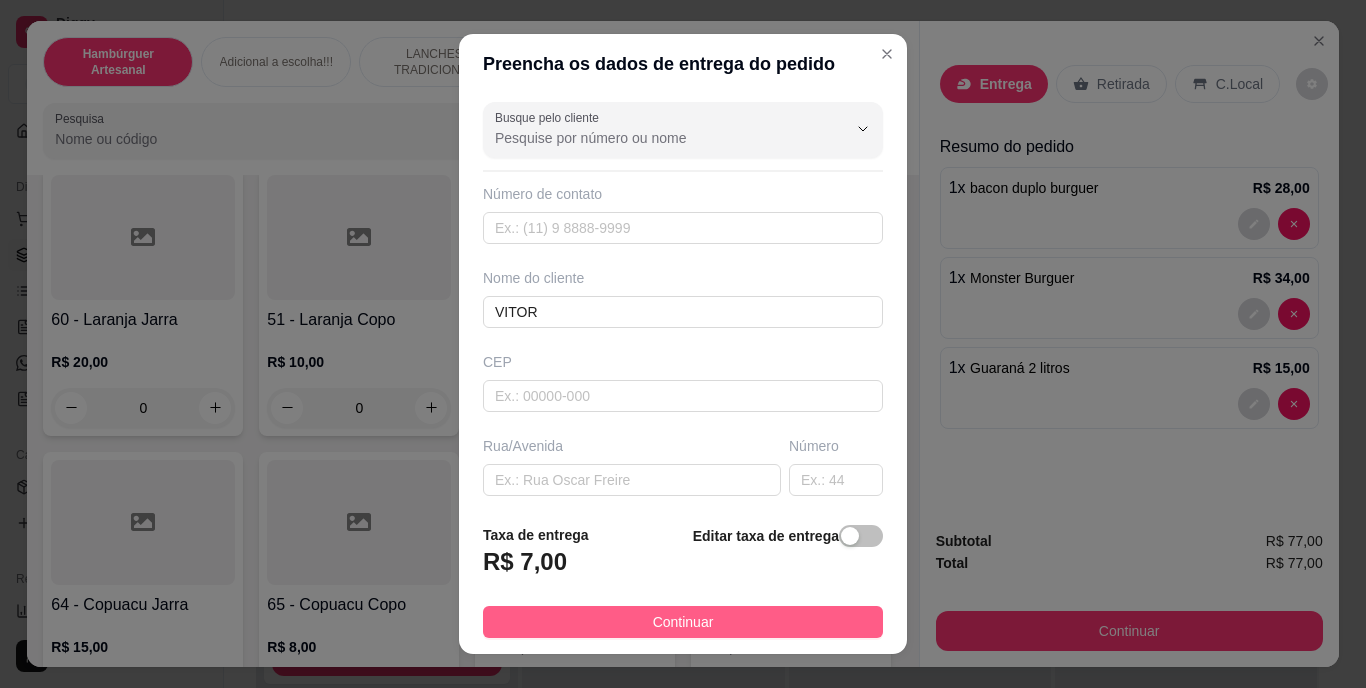 click on "Continuar" at bounding box center [683, 622] 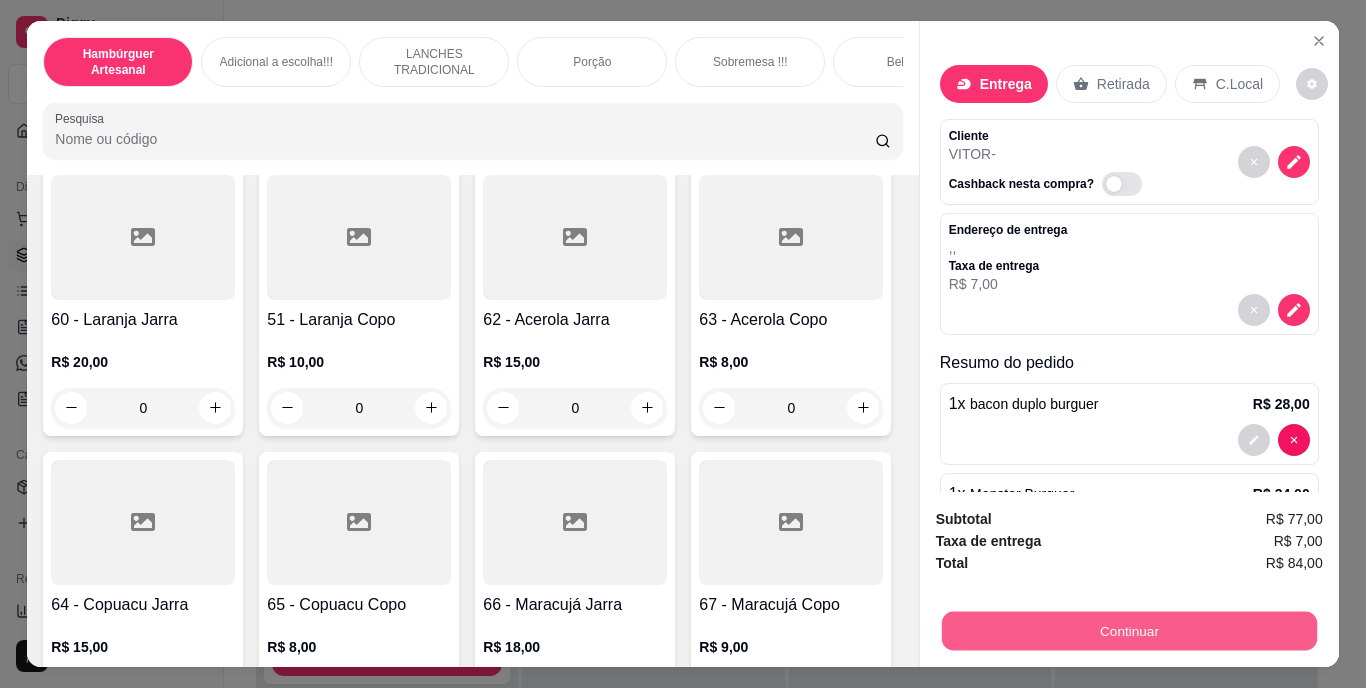 click on "Continuar" at bounding box center [1128, 631] 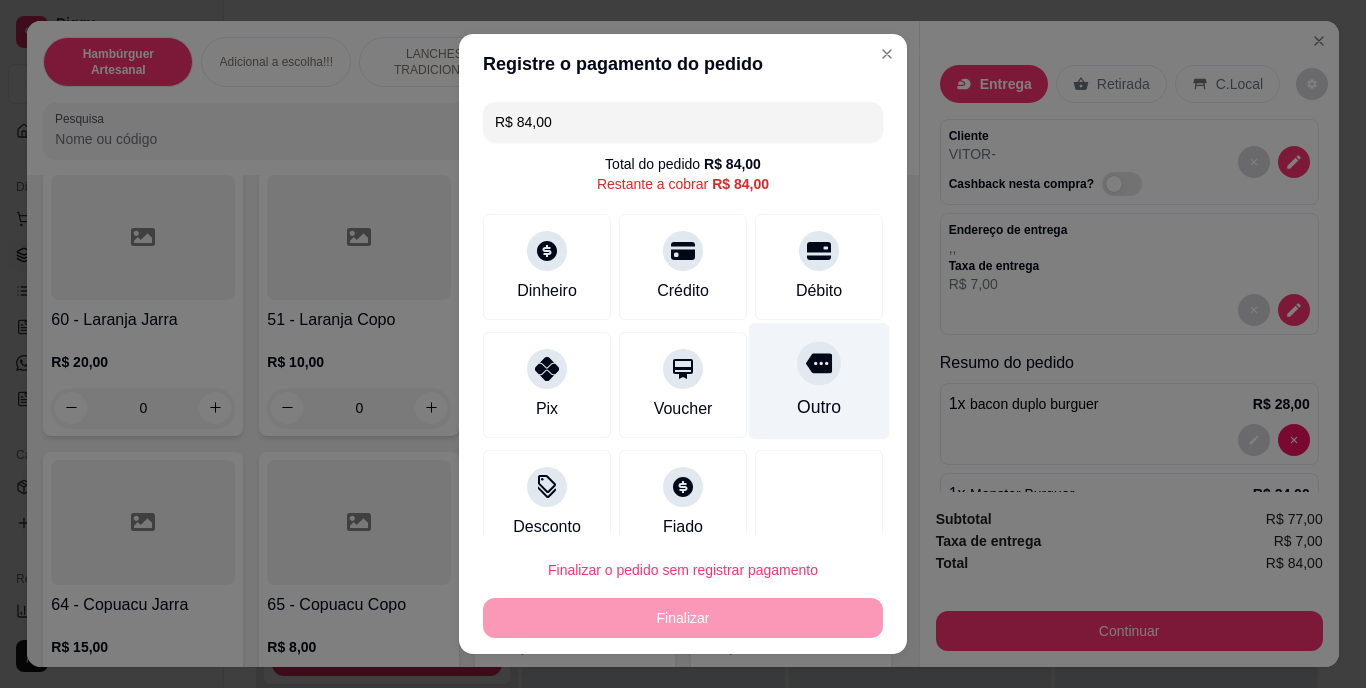 click on "Outro" at bounding box center [819, 381] 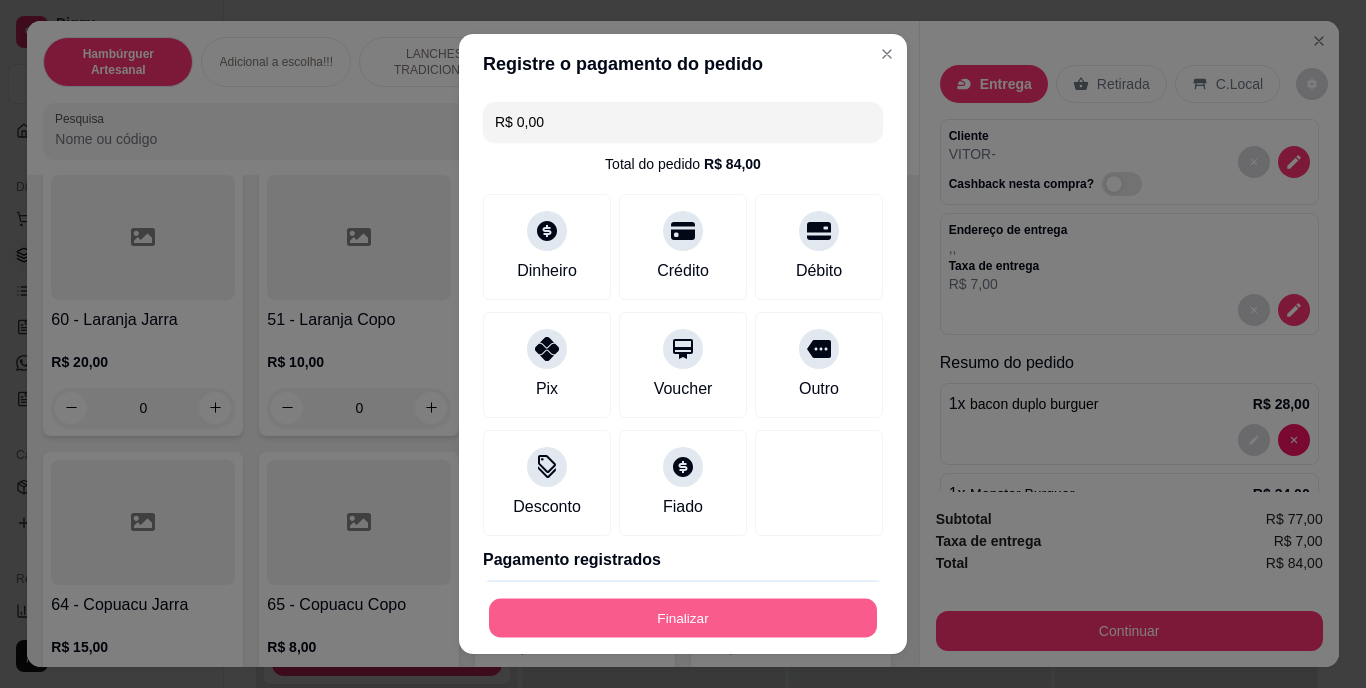 click on "Finalizar" at bounding box center [683, 617] 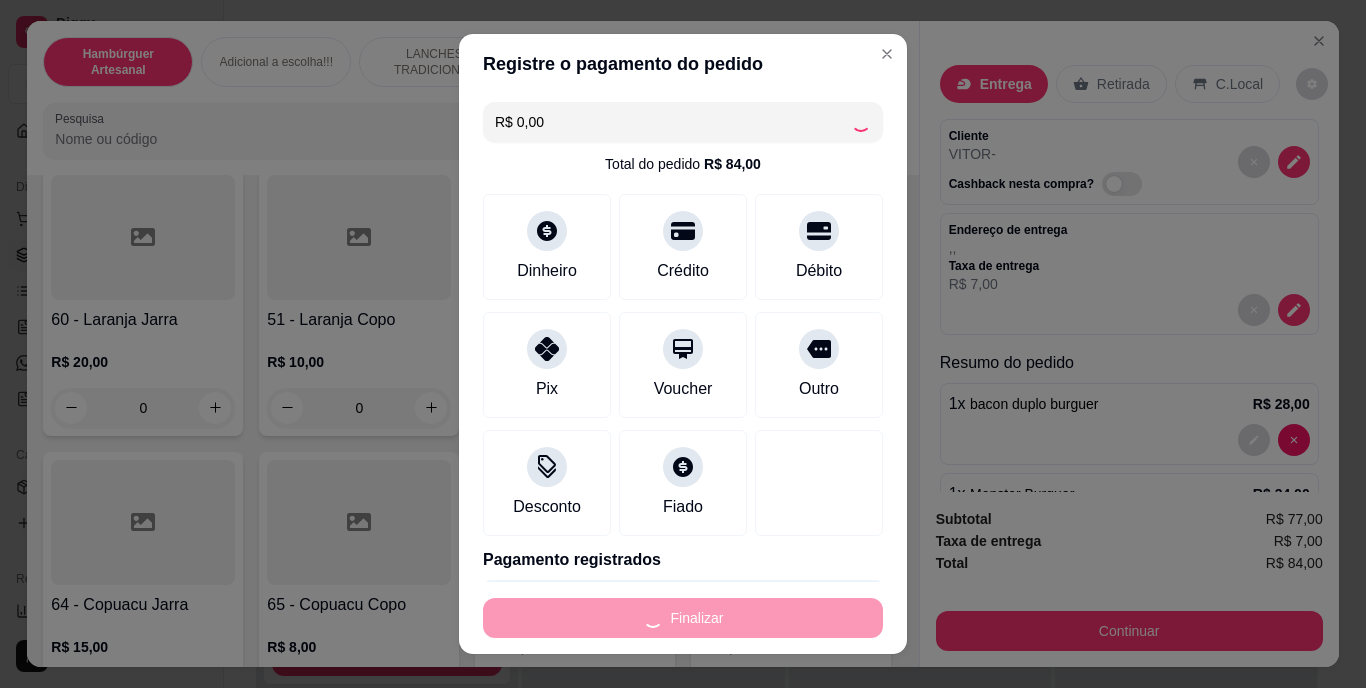 type on "0" 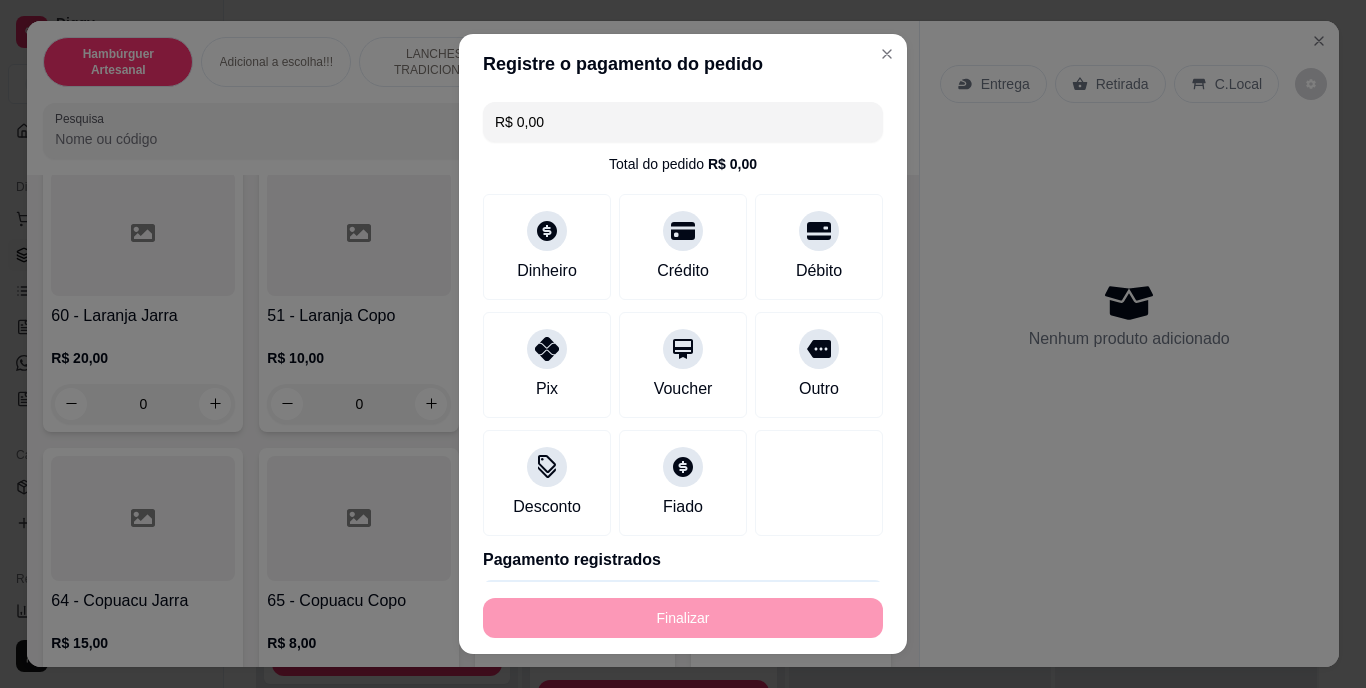 type on "-R$ 84,00" 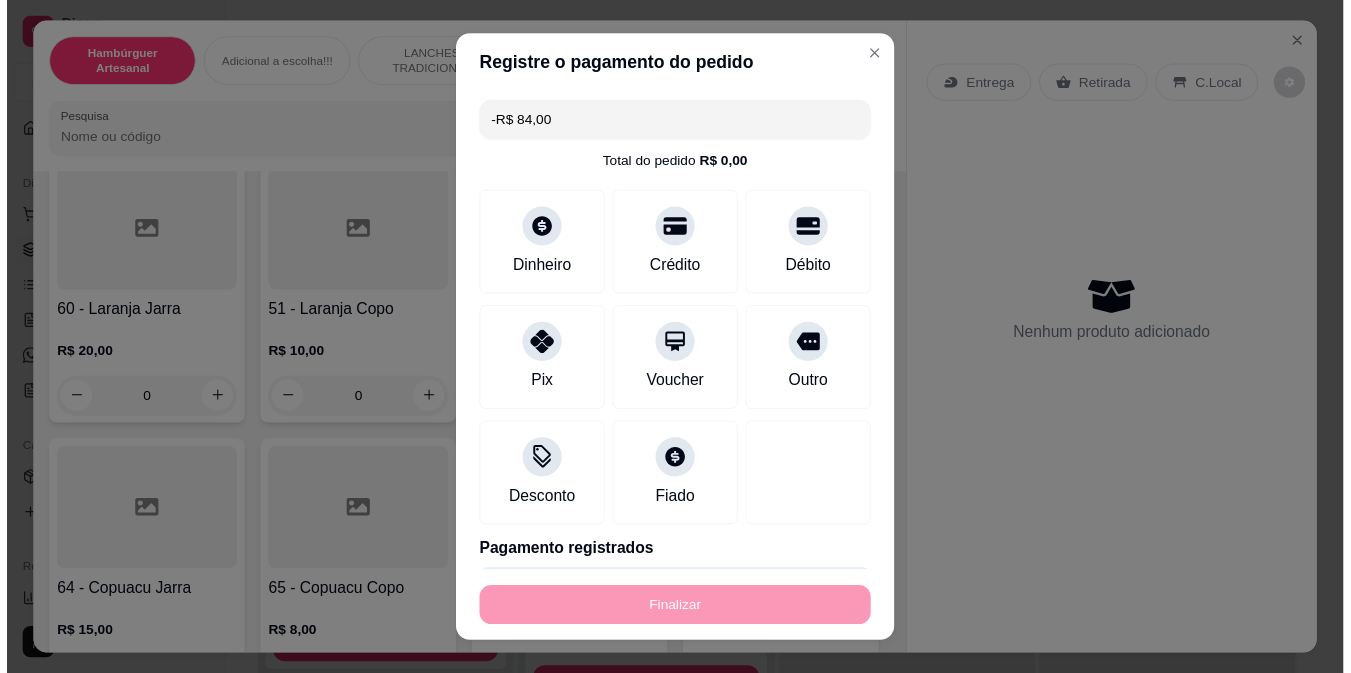 scroll, scrollTop: 6411, scrollLeft: 0, axis: vertical 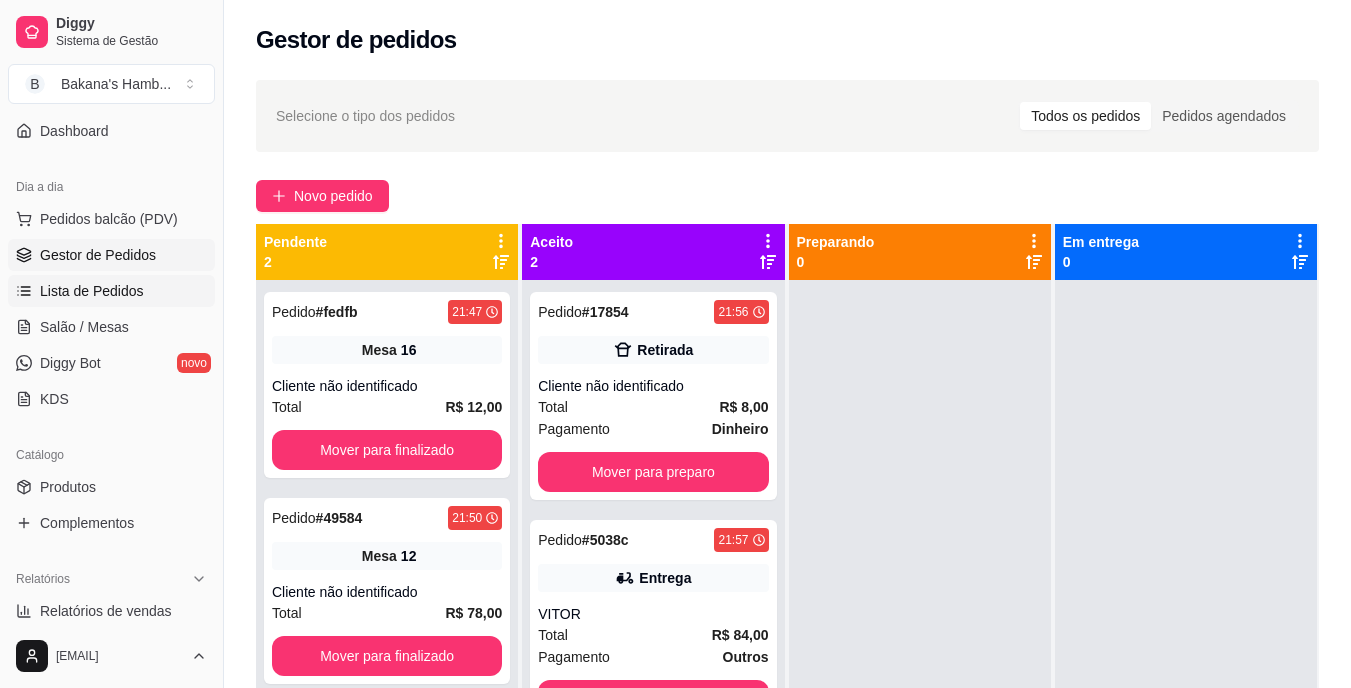 click on "Lista de Pedidos" at bounding box center (92, 291) 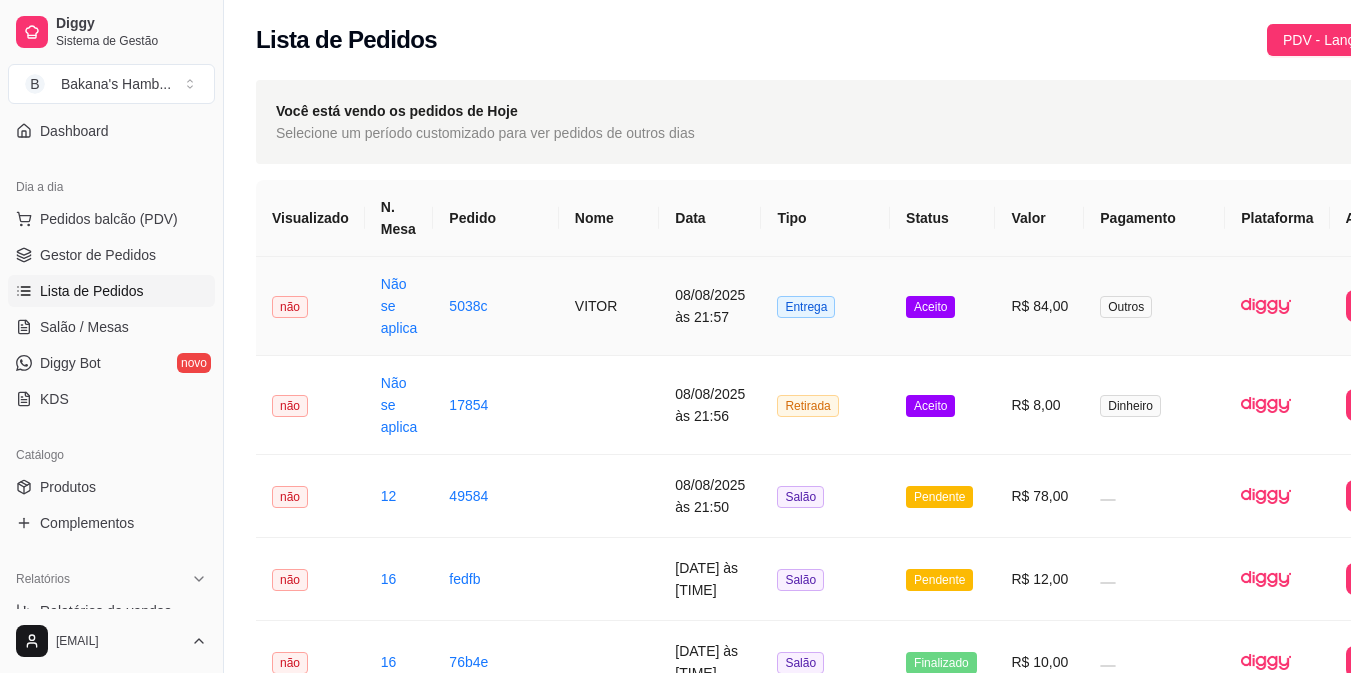 scroll, scrollTop: 21, scrollLeft: 65, axis: both 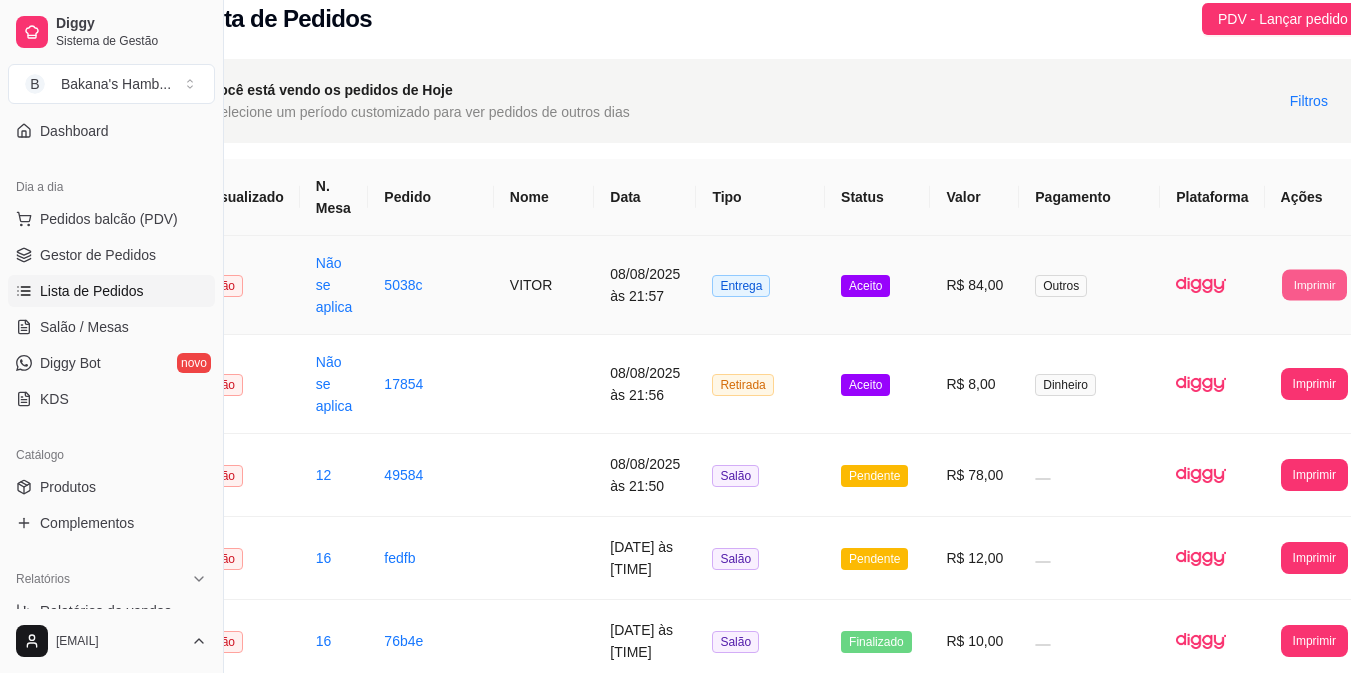 click on "Imprimir" at bounding box center (1314, 284) 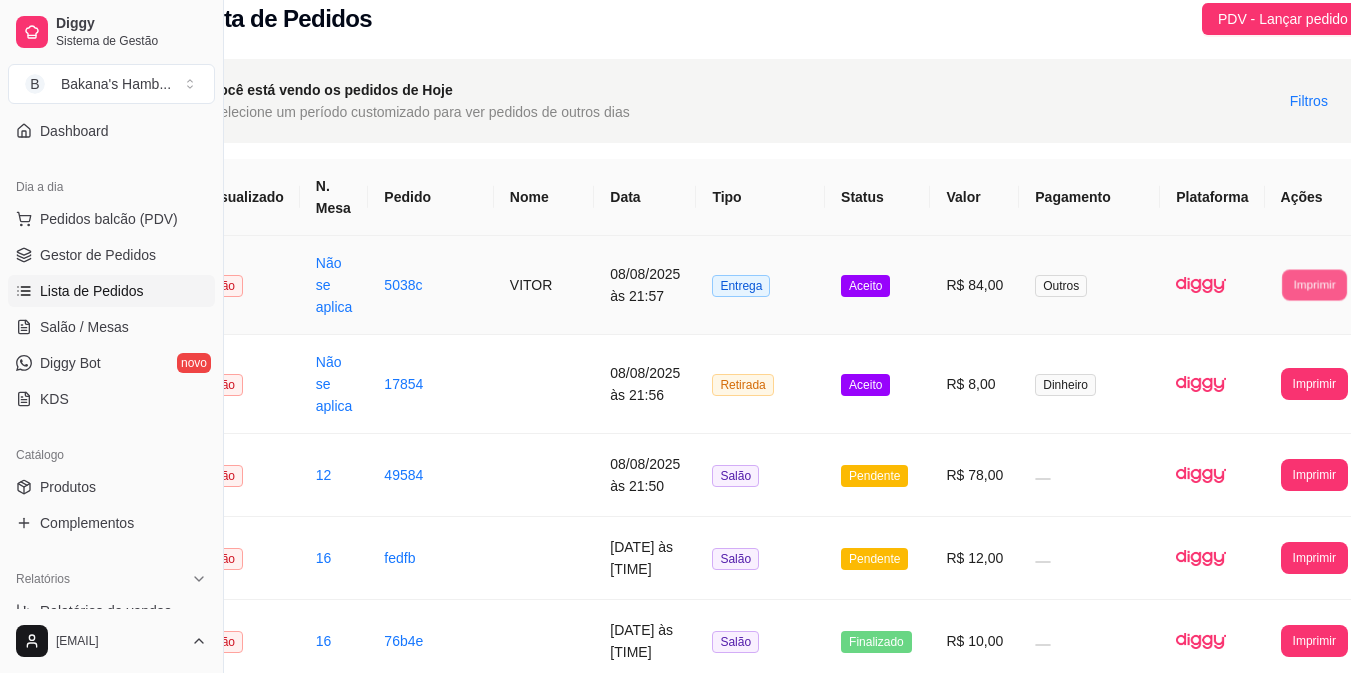 click on "Imprimir" at bounding box center (1314, 284) 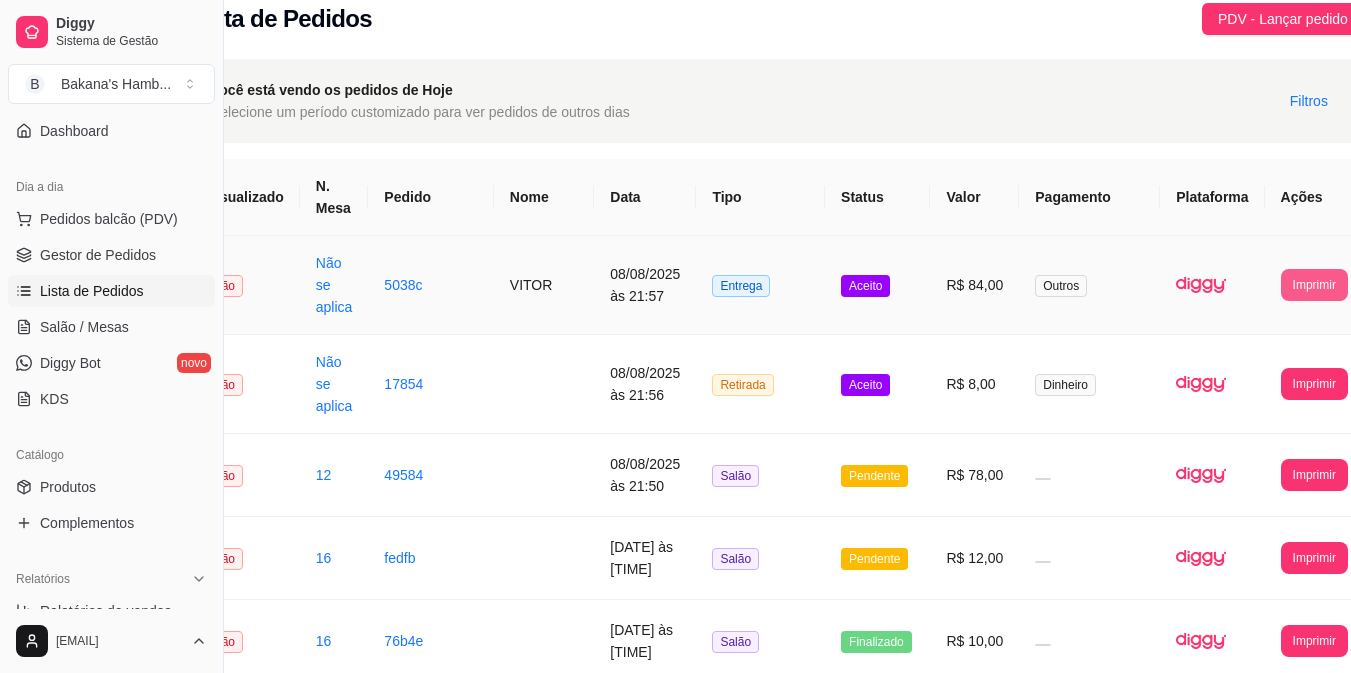 click on "Imprimir" at bounding box center (1314, 285) 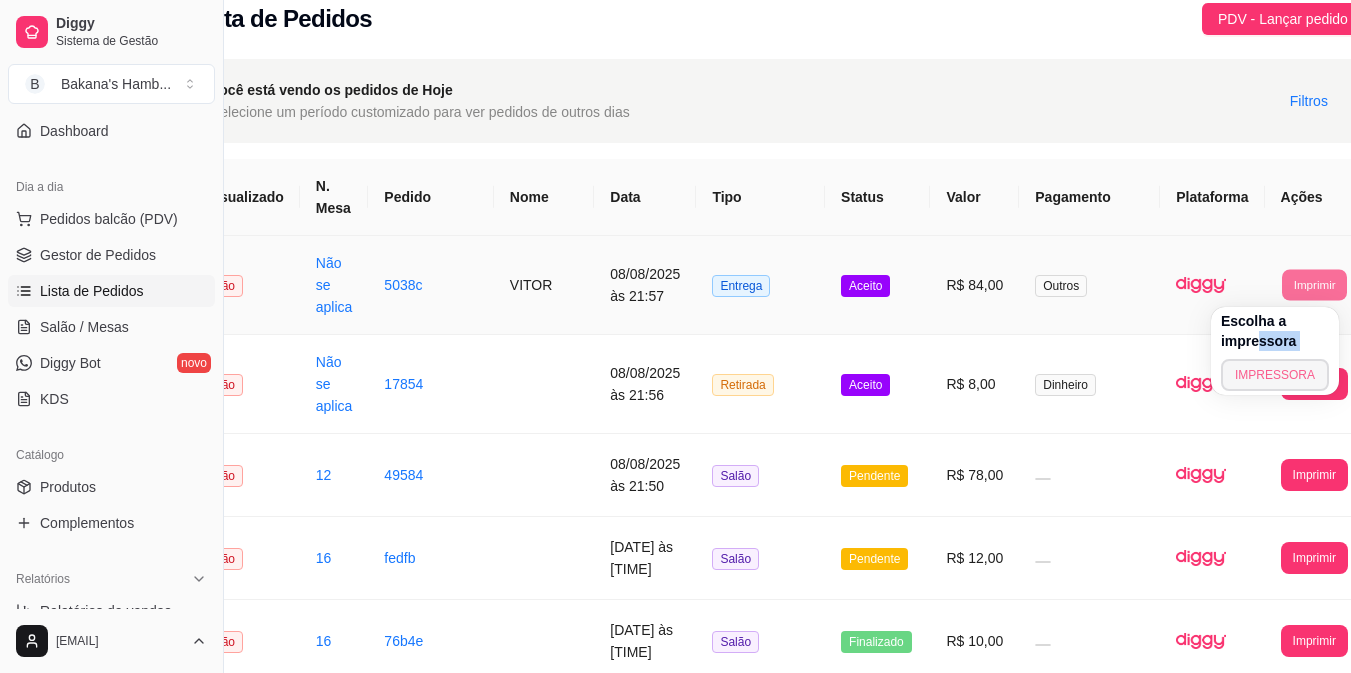 drag, startPoint x: 1258, startPoint y: 354, endPoint x: 1266, endPoint y: 383, distance: 30.083218 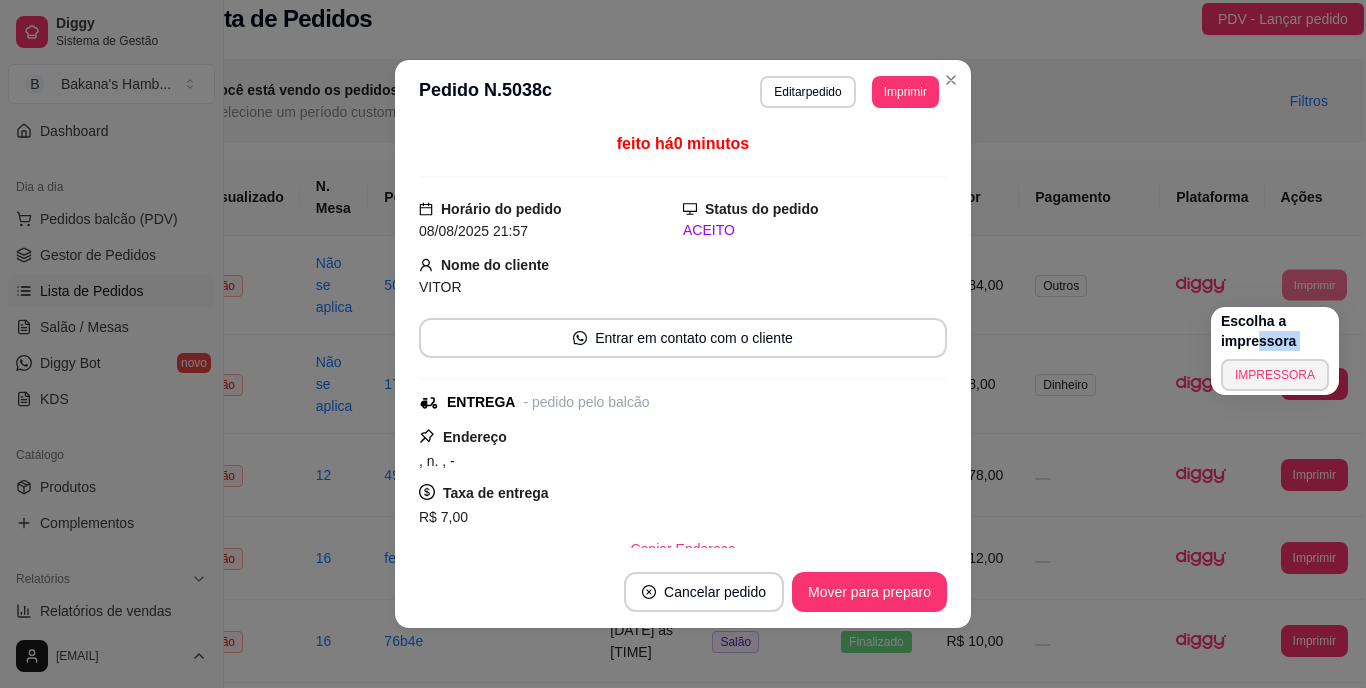 click on "IMPRESSORA" at bounding box center [1275, 375] 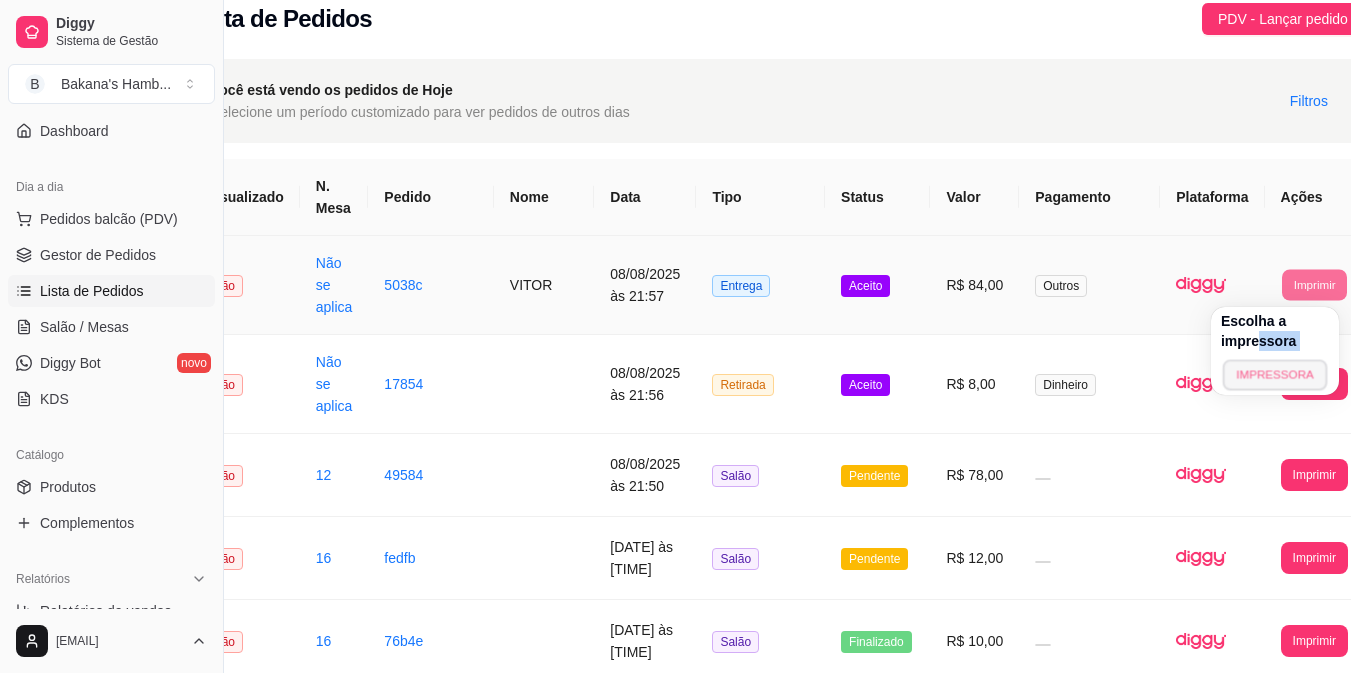 click on "IMPRESSORA" at bounding box center (1275, 374) 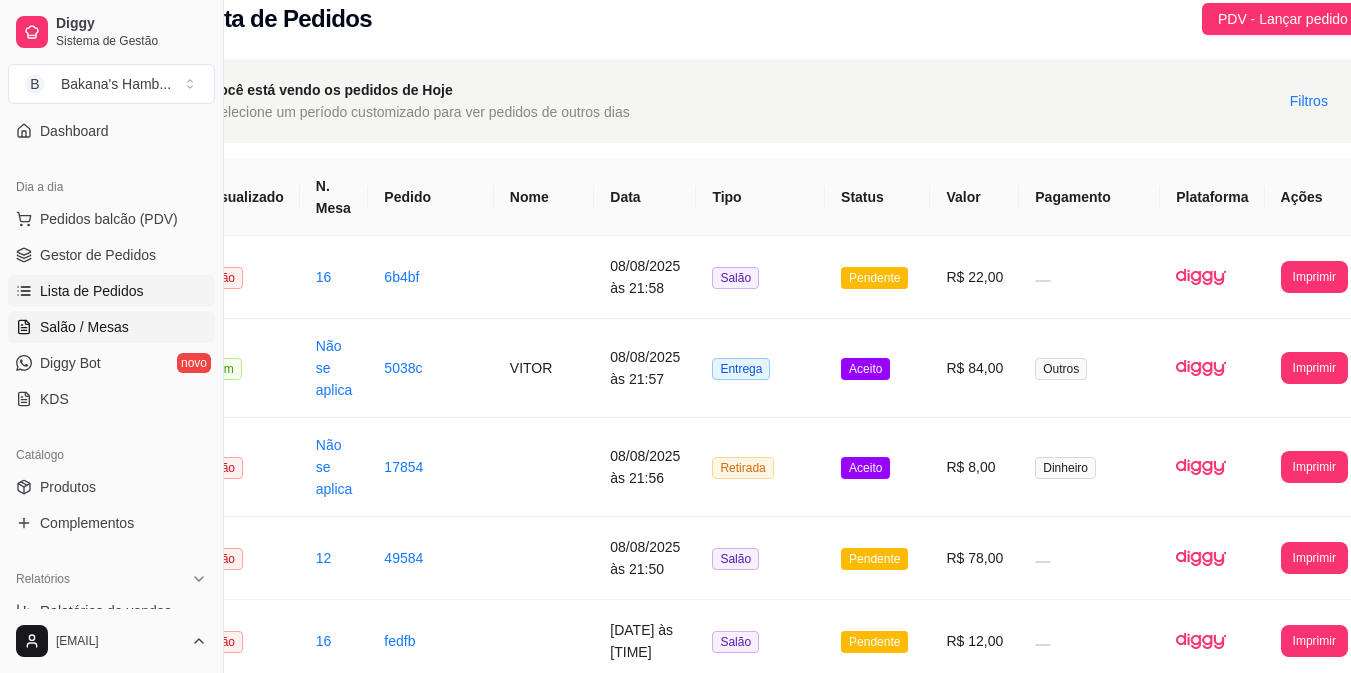 click on "Salão / Mesas" at bounding box center (84, 327) 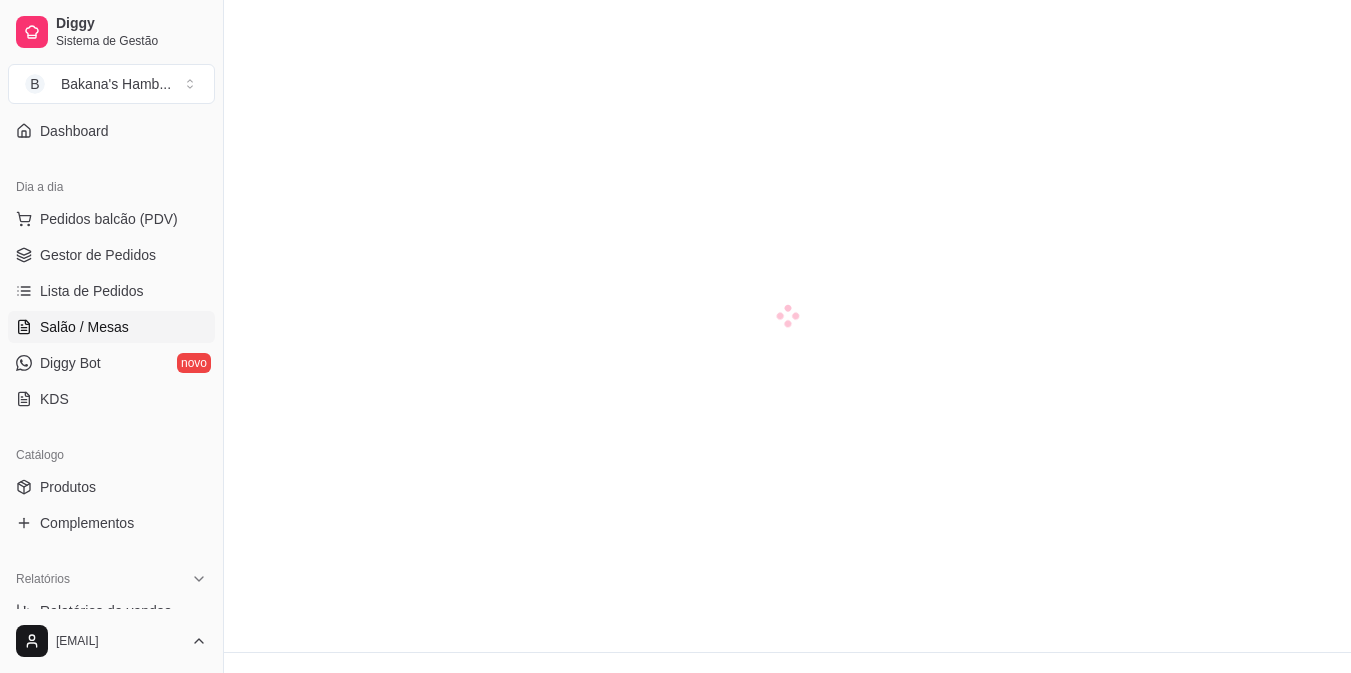 scroll, scrollTop: 0, scrollLeft: 0, axis: both 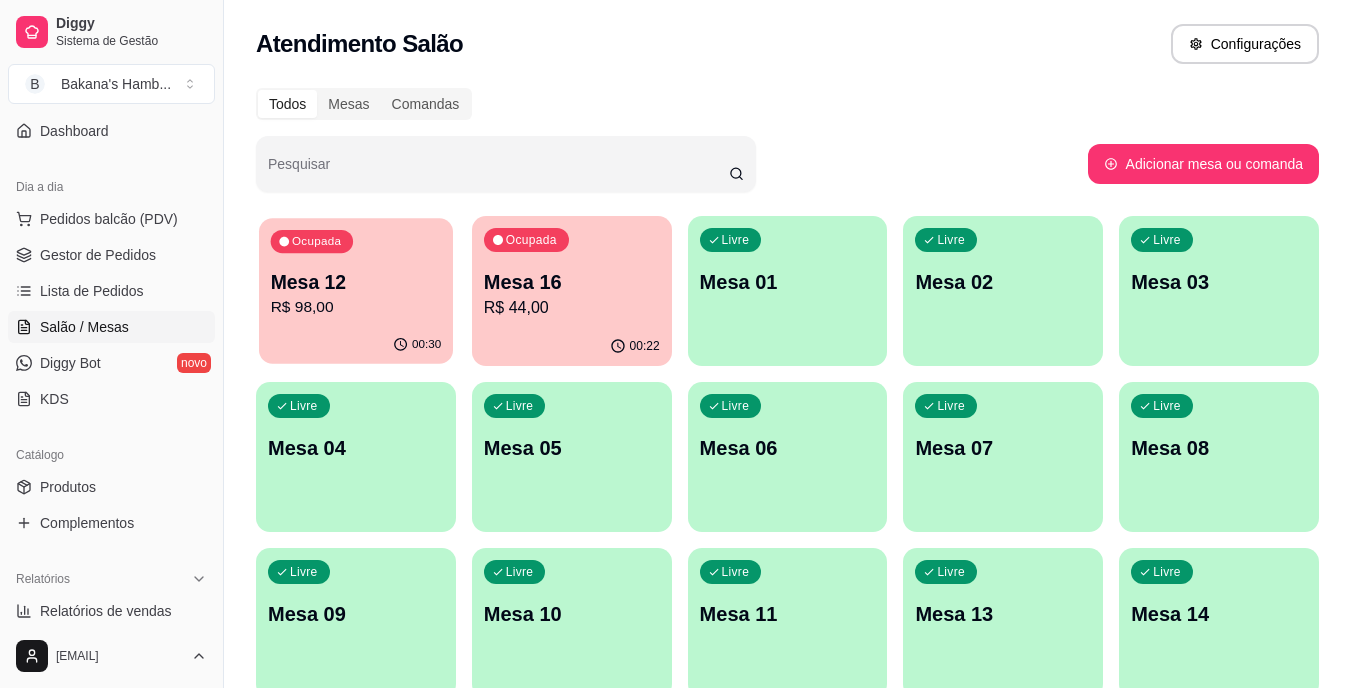 click on "R$ 98,00" at bounding box center [356, 307] 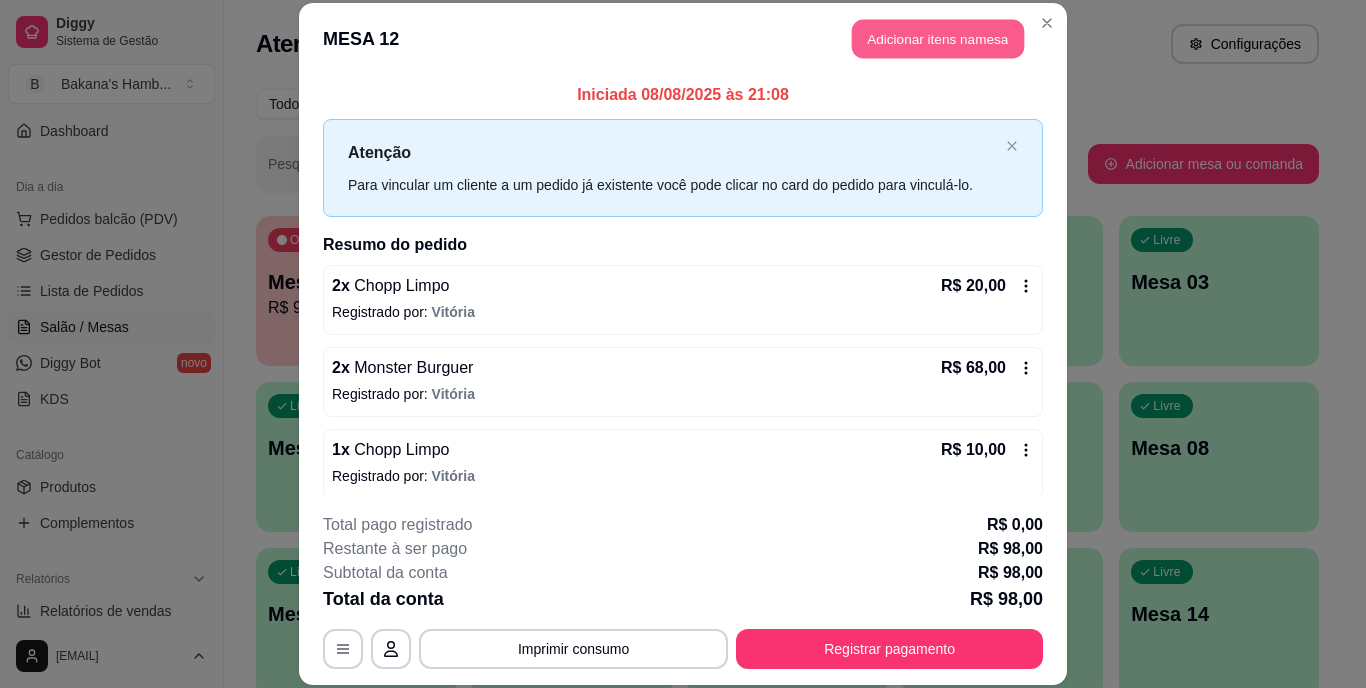 click on "Adicionar itens na  mesa" at bounding box center [938, 39] 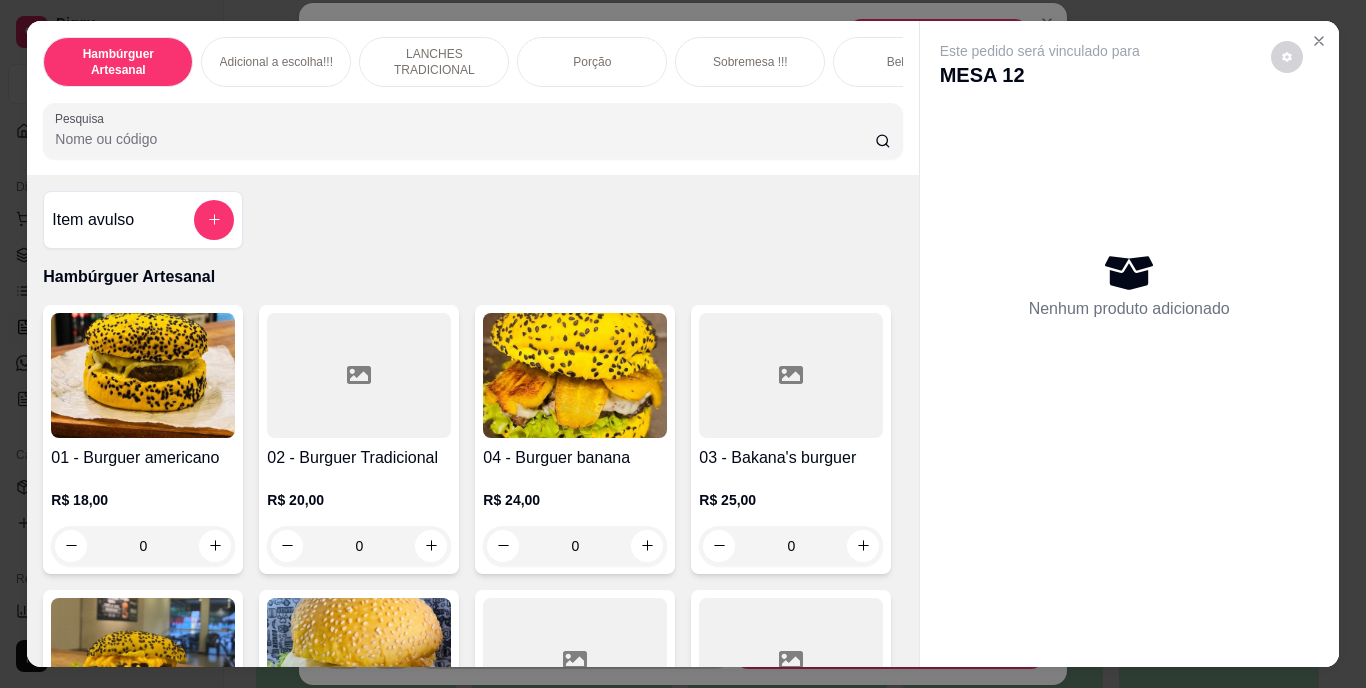 click on "Pesquisa" at bounding box center [465, 139] 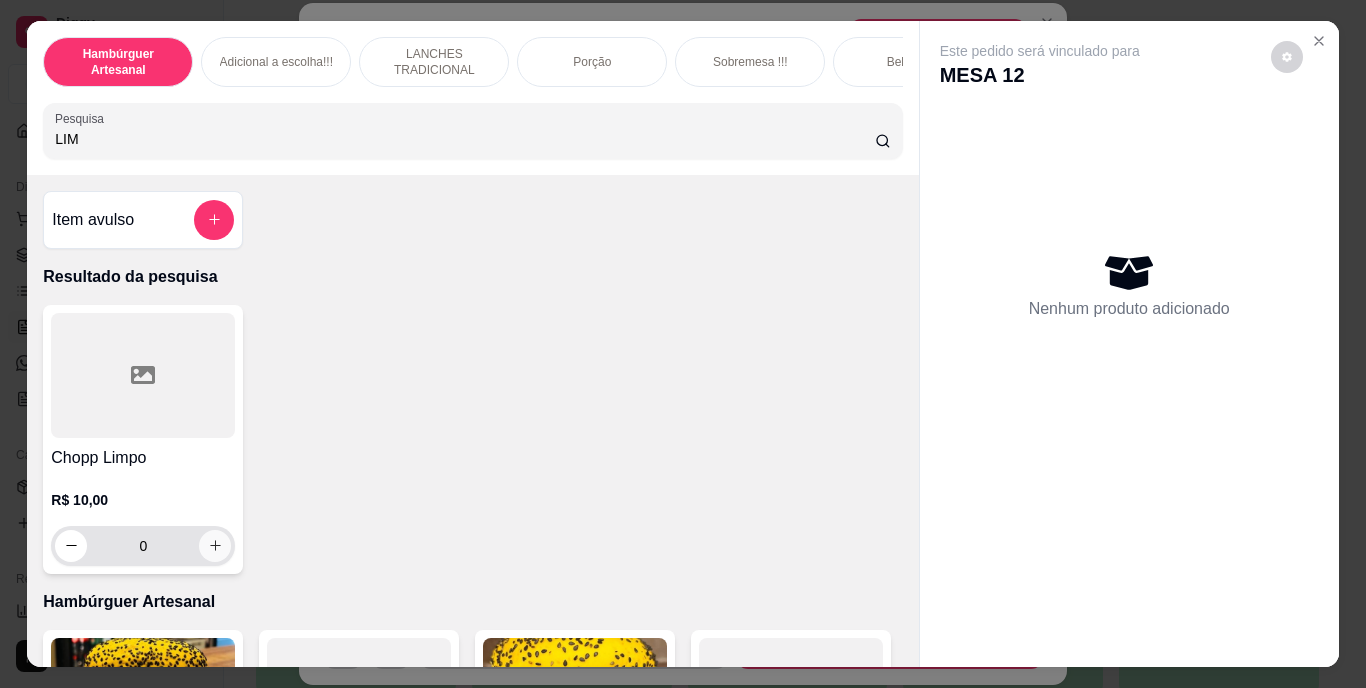 type on "LIM" 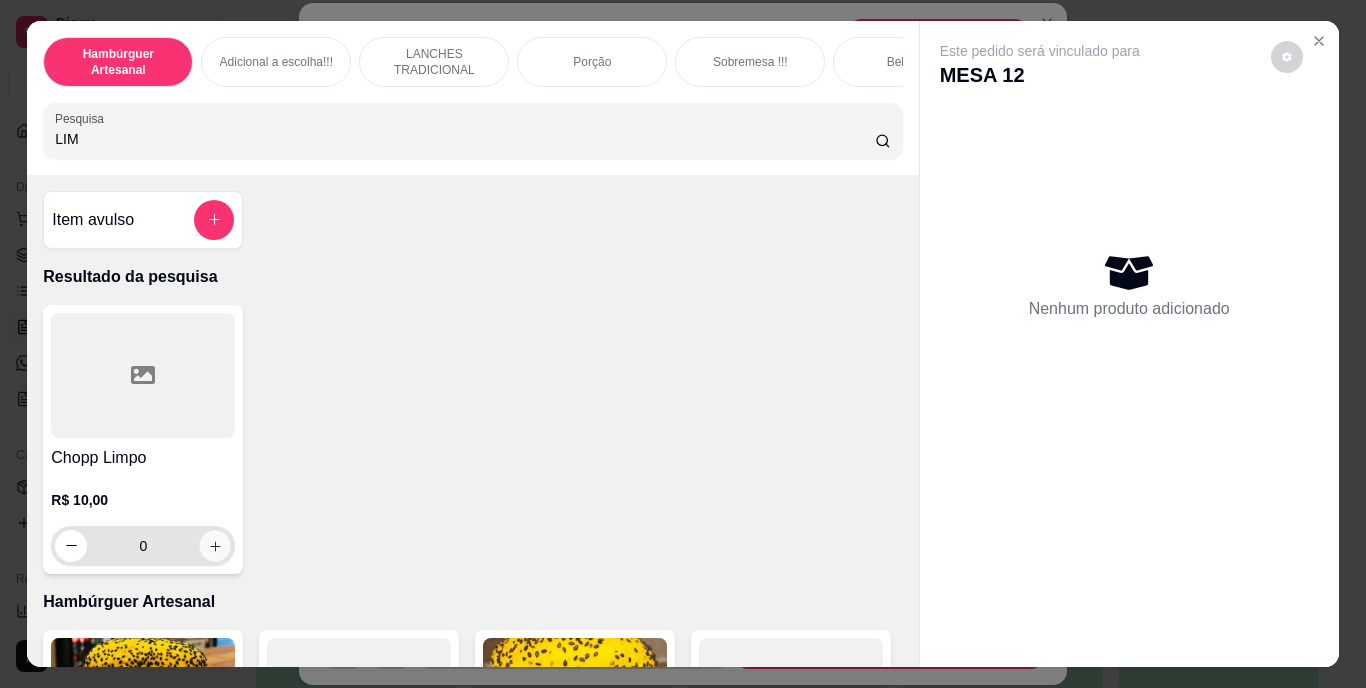 click 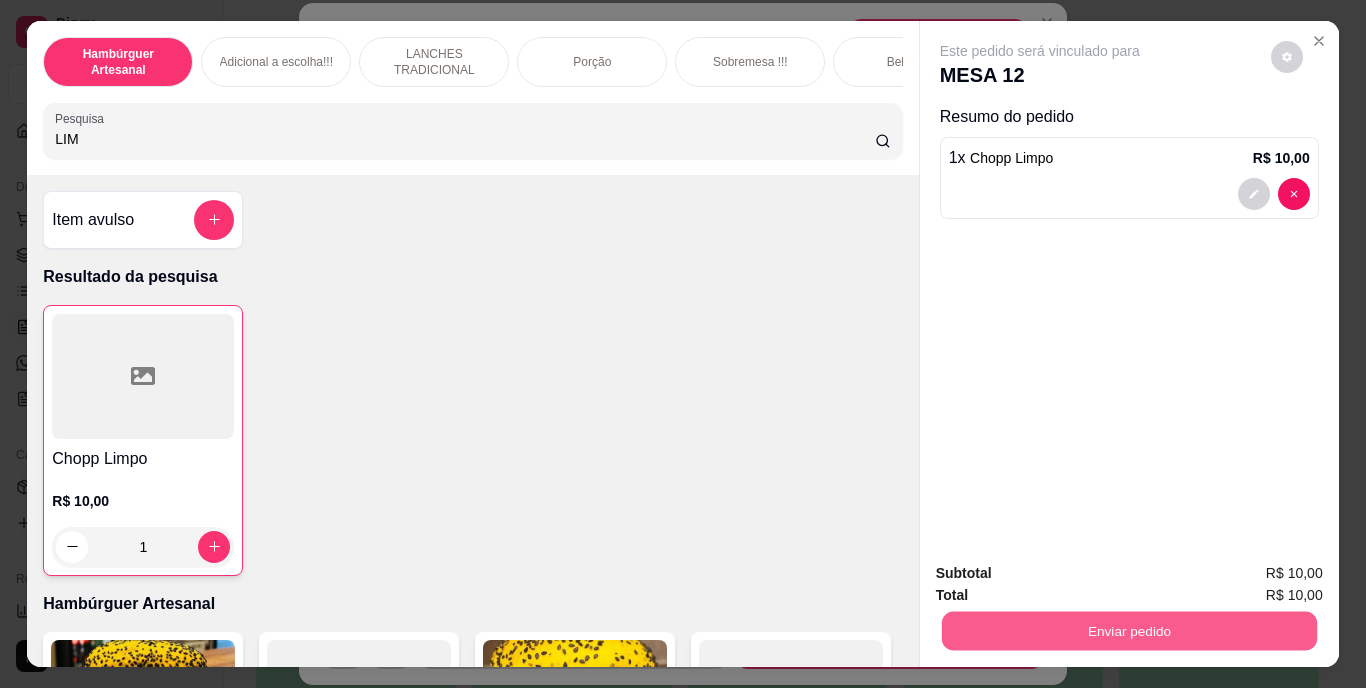 click on "Enviar pedido" at bounding box center [1128, 631] 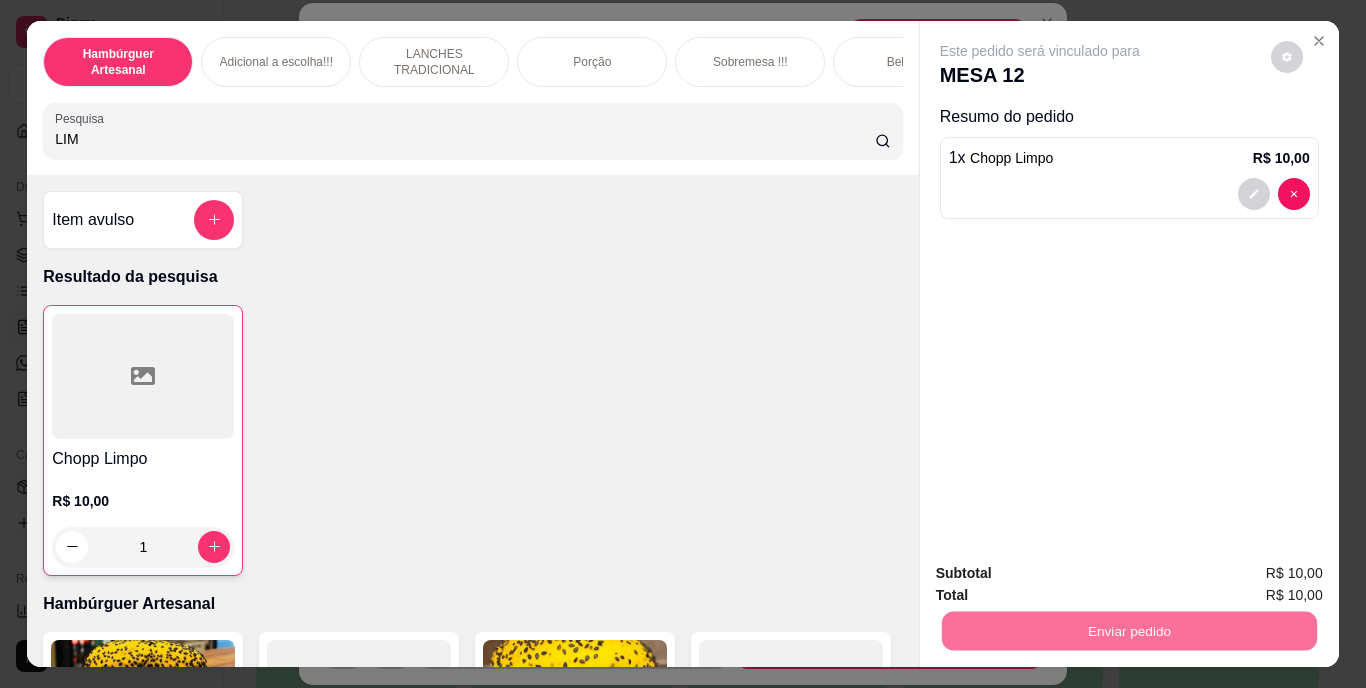 click on "Não registrar e enviar pedido" at bounding box center (1063, 574) 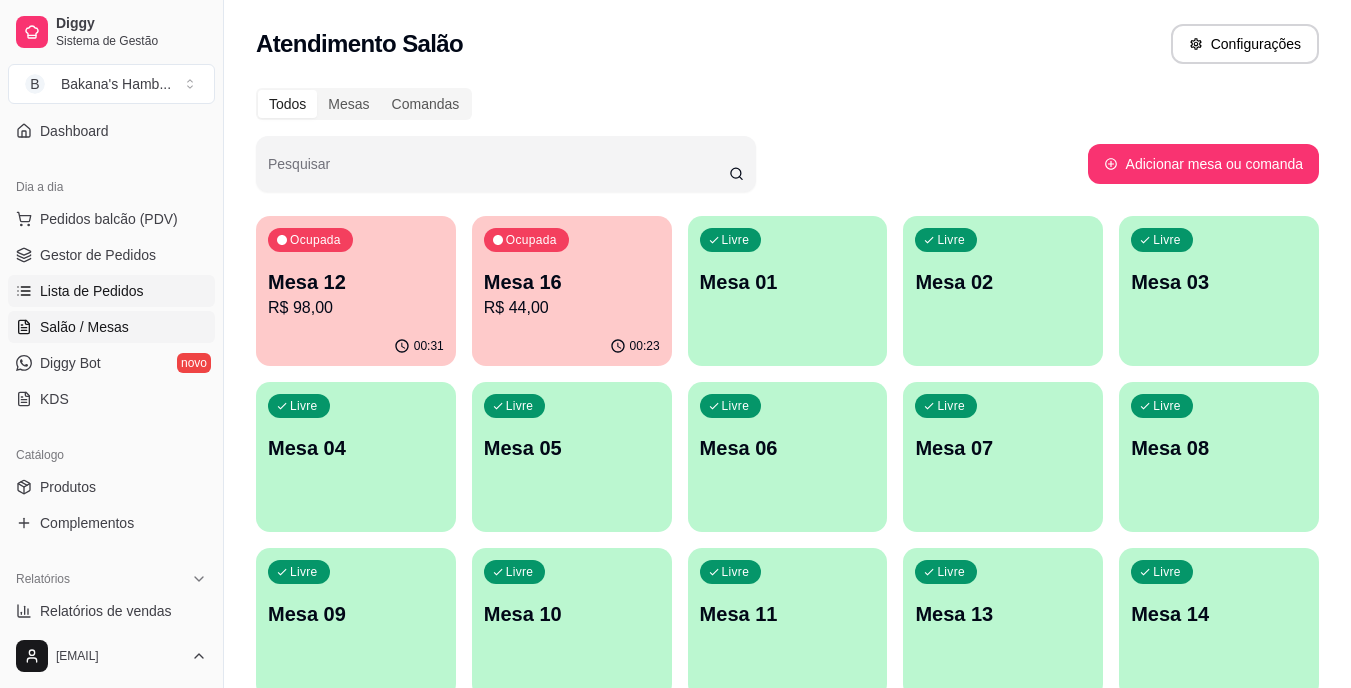 click on "Lista de Pedidos" at bounding box center (111, 291) 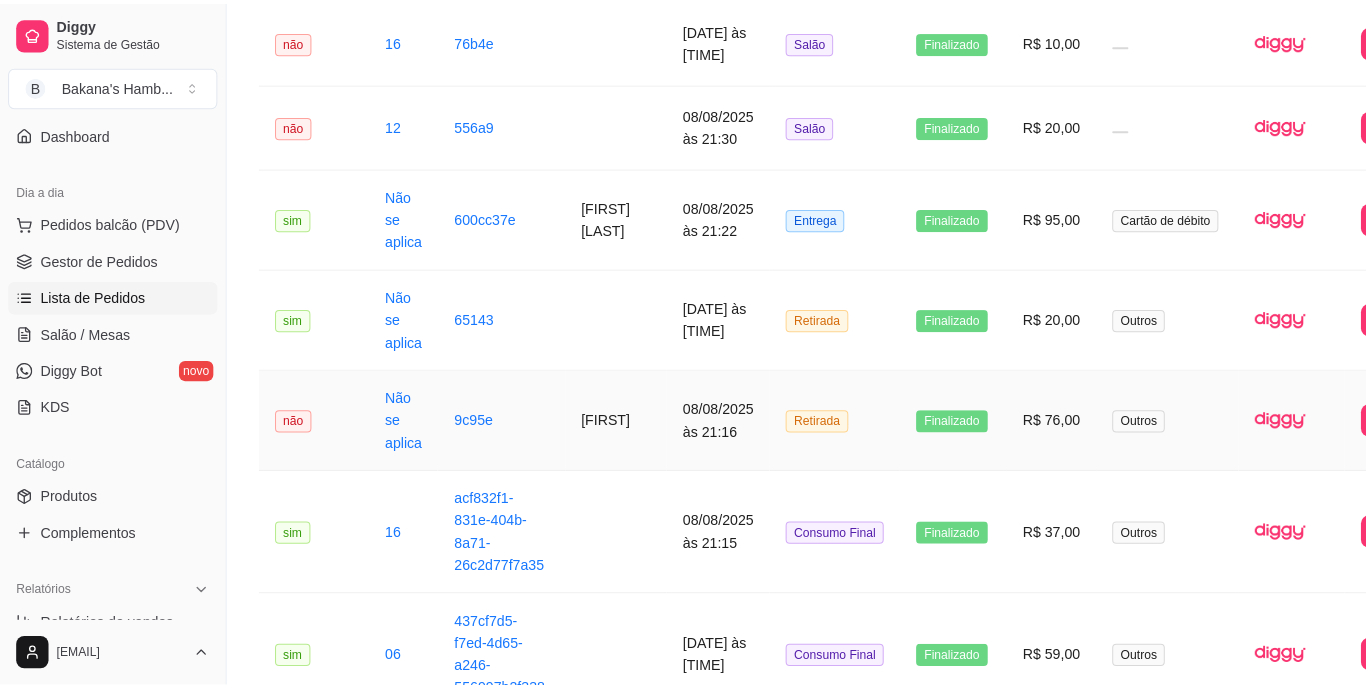 scroll, scrollTop: 872, scrollLeft: 0, axis: vertical 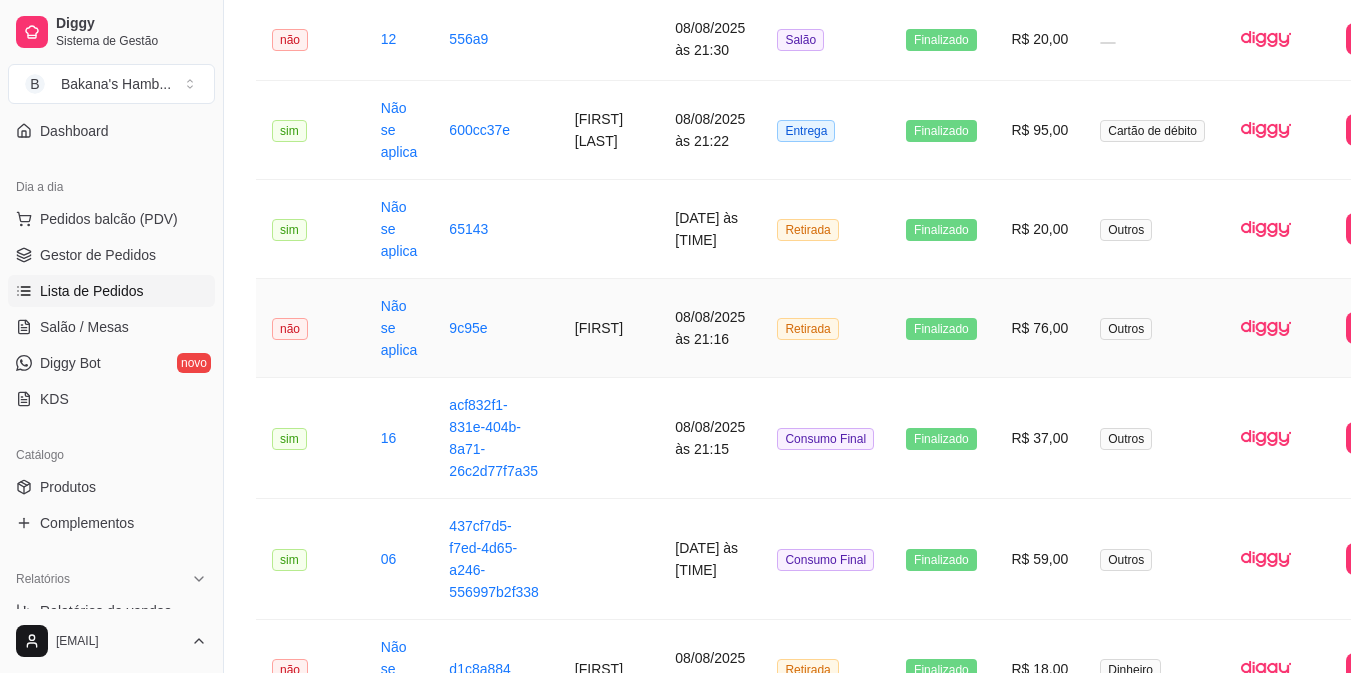 click on "08/08/2025 às 21:16" at bounding box center [710, 328] 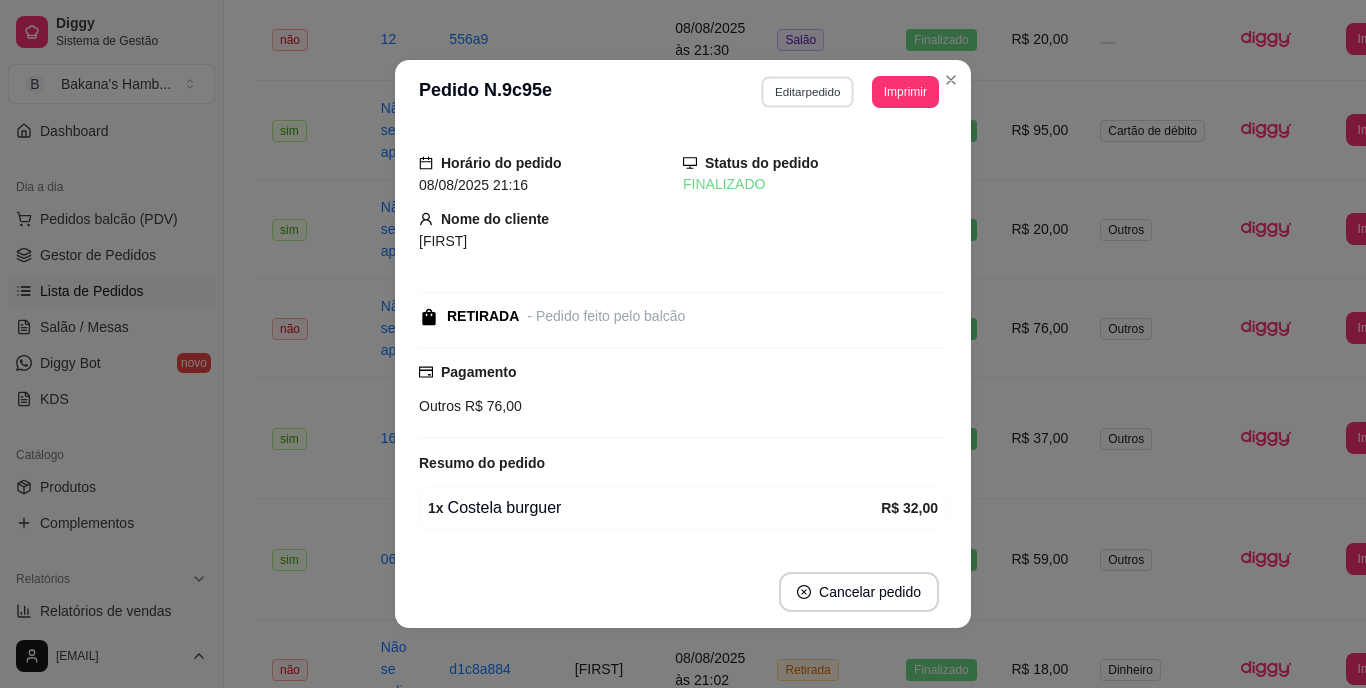 click on "Editar  pedido" at bounding box center (808, 91) 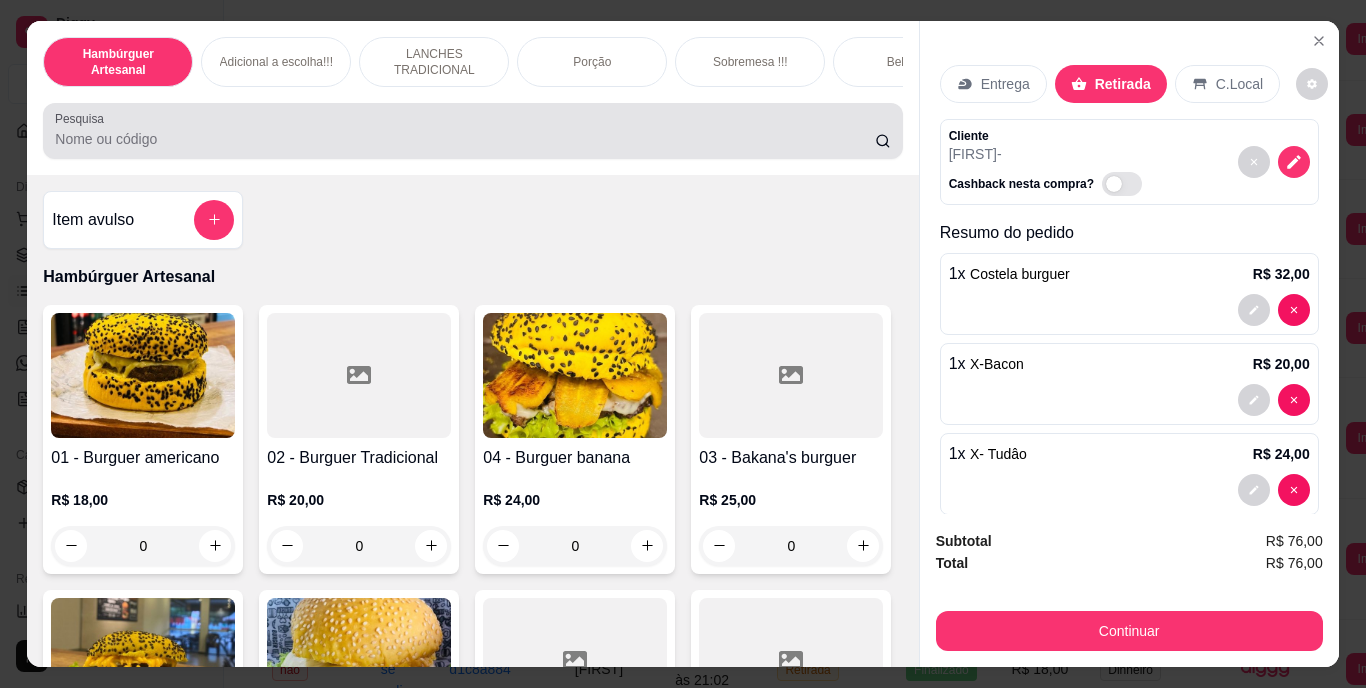 click at bounding box center [472, 131] 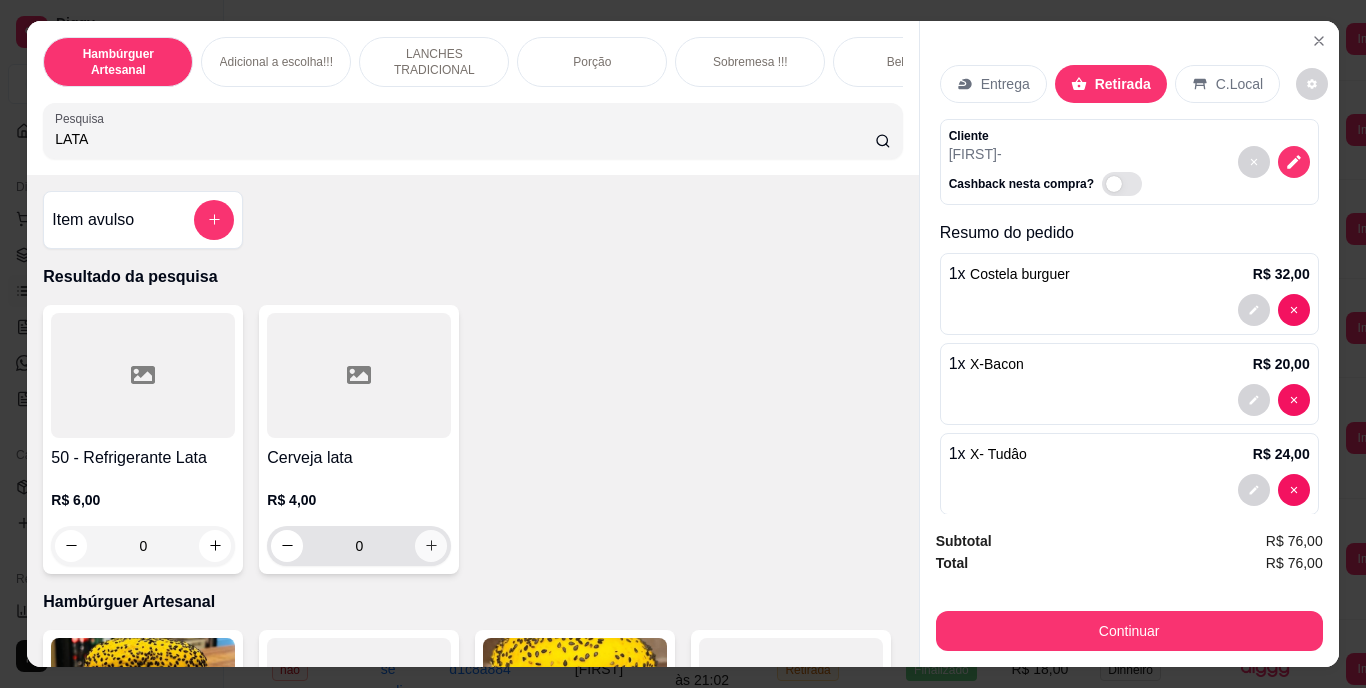 type on "LATA" 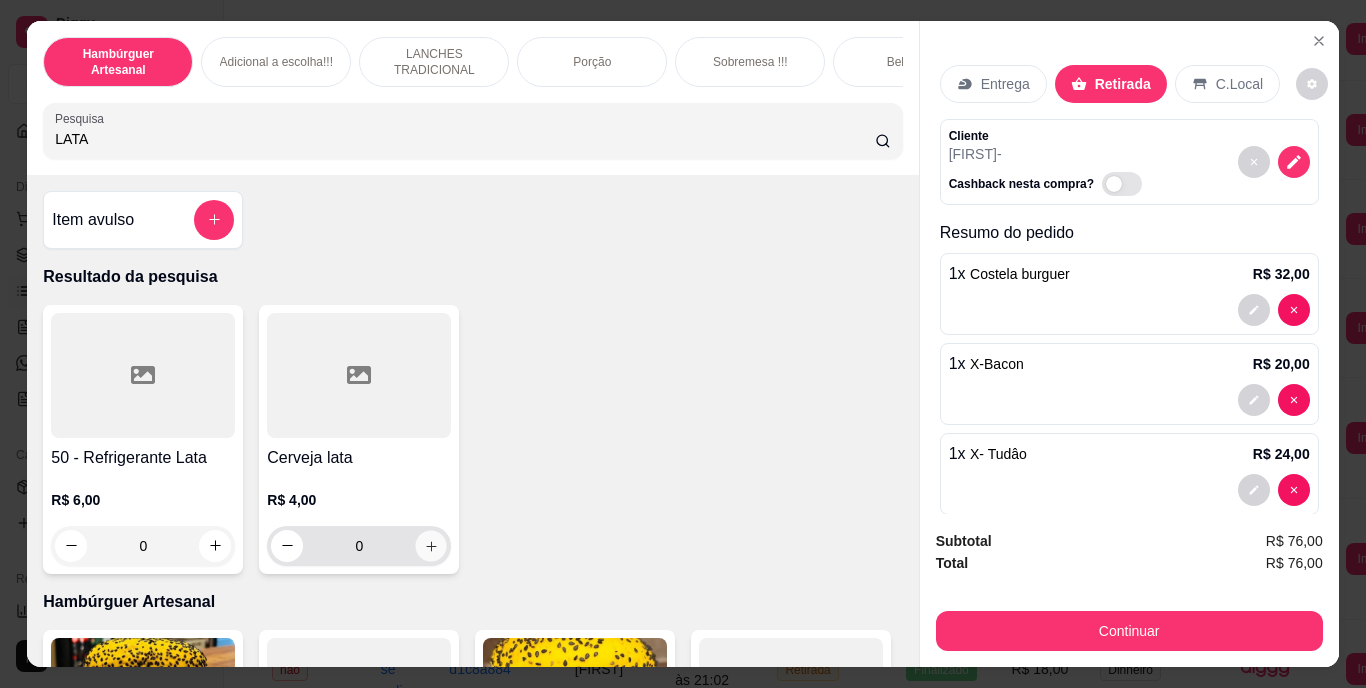 click 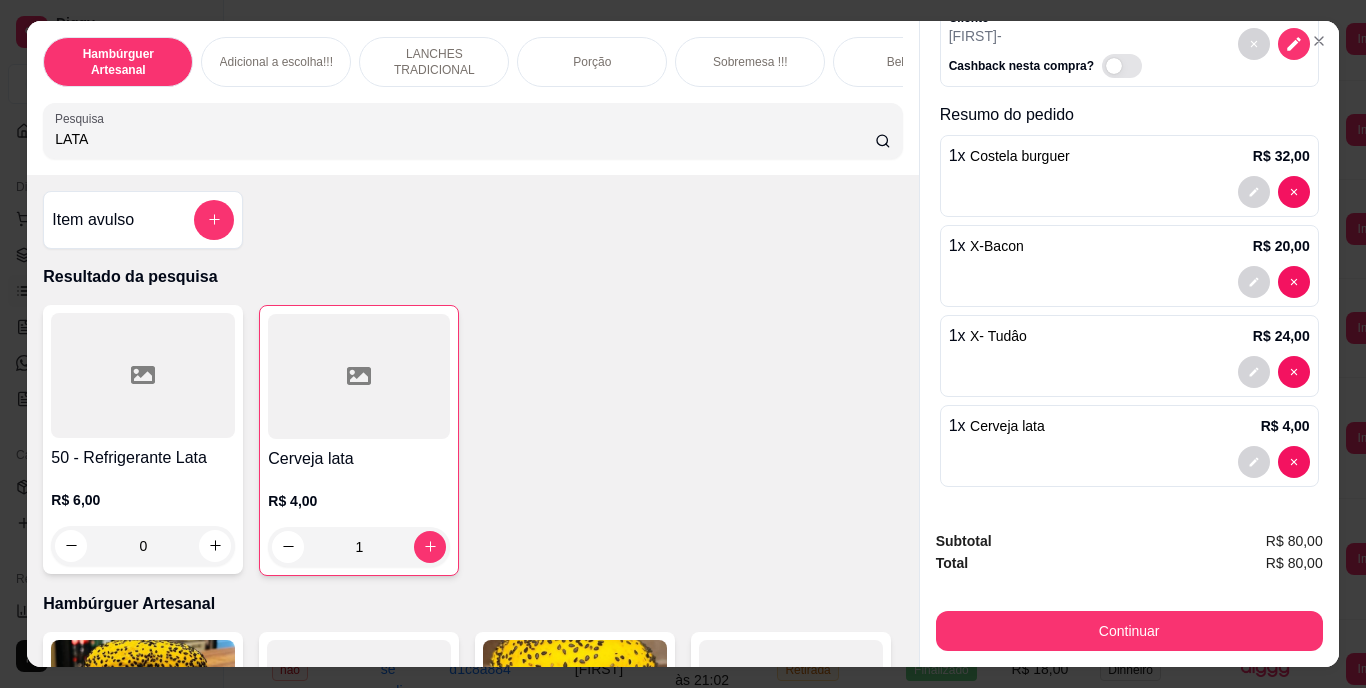 scroll, scrollTop: 118, scrollLeft: 0, axis: vertical 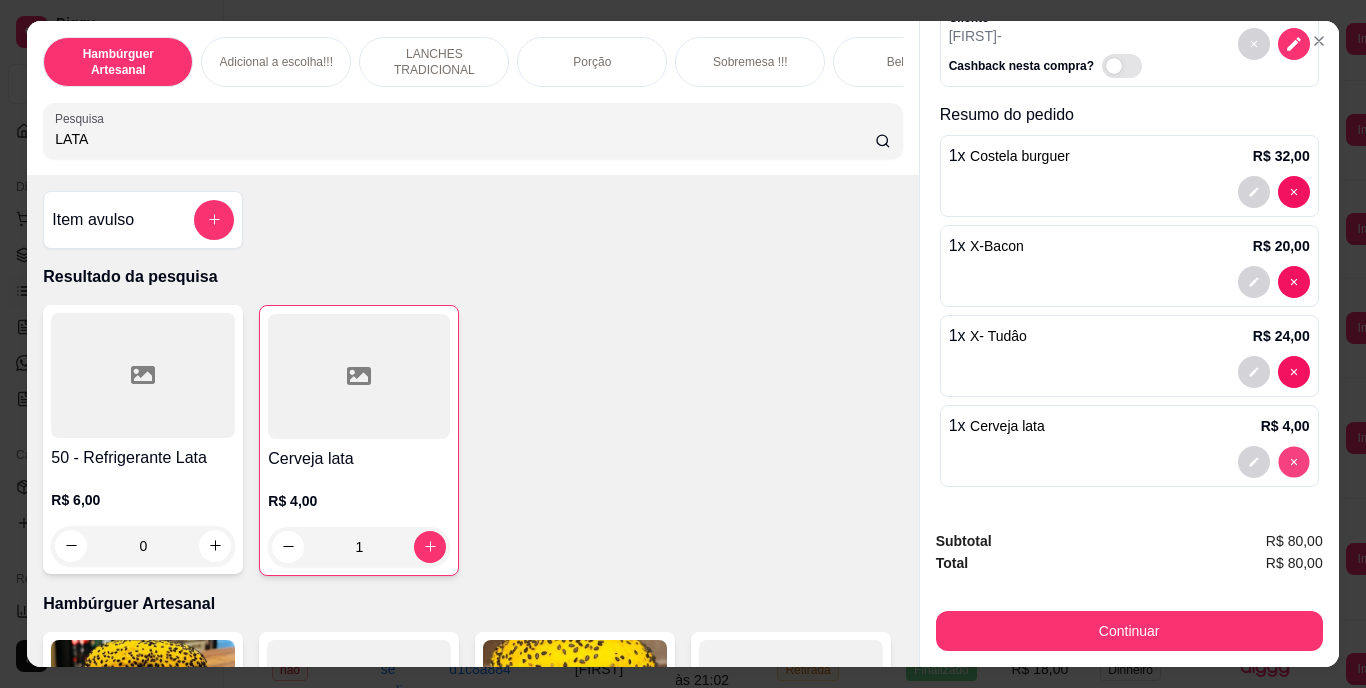 type on "0" 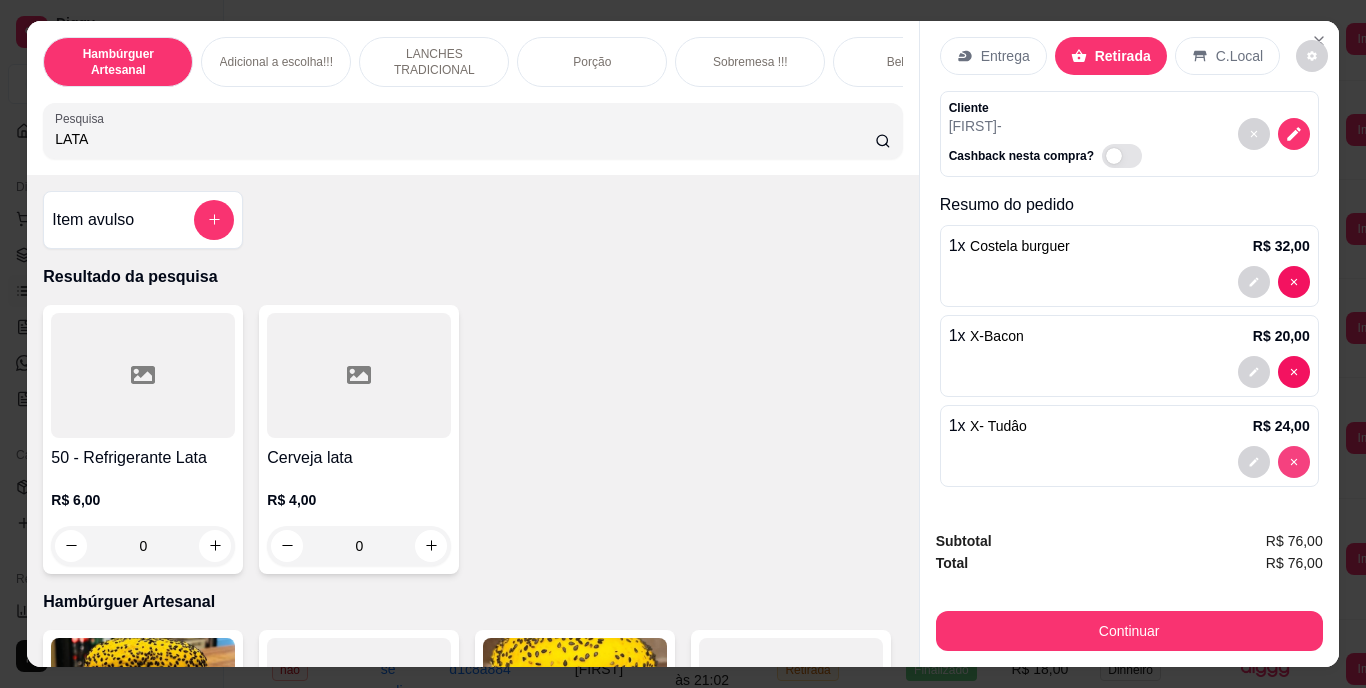 scroll, scrollTop: 28, scrollLeft: 0, axis: vertical 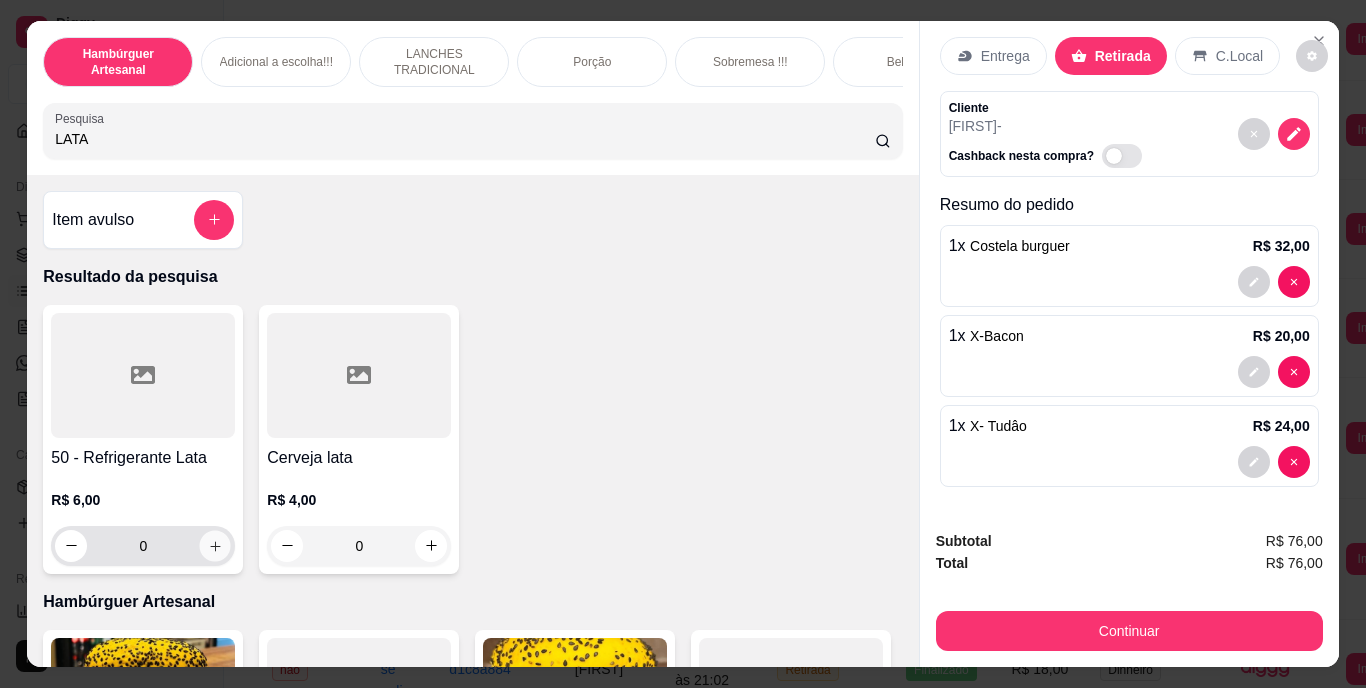 click 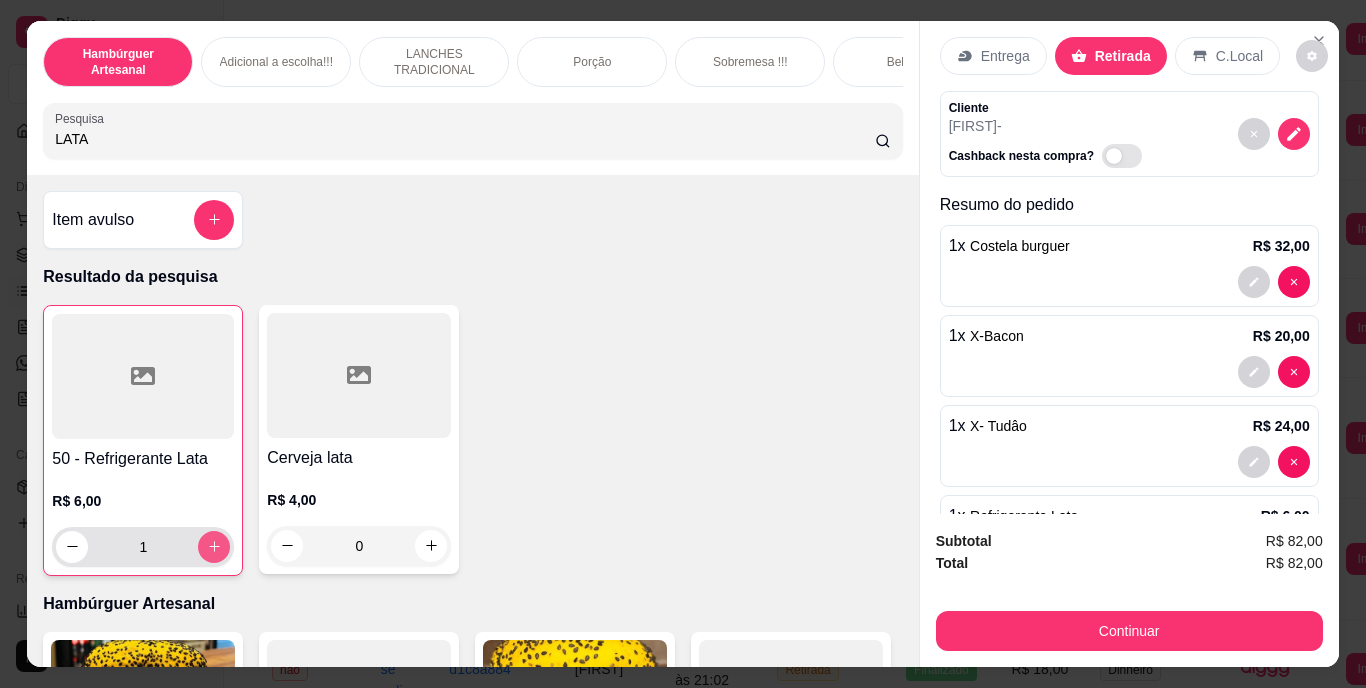 scroll, scrollTop: 118, scrollLeft: 0, axis: vertical 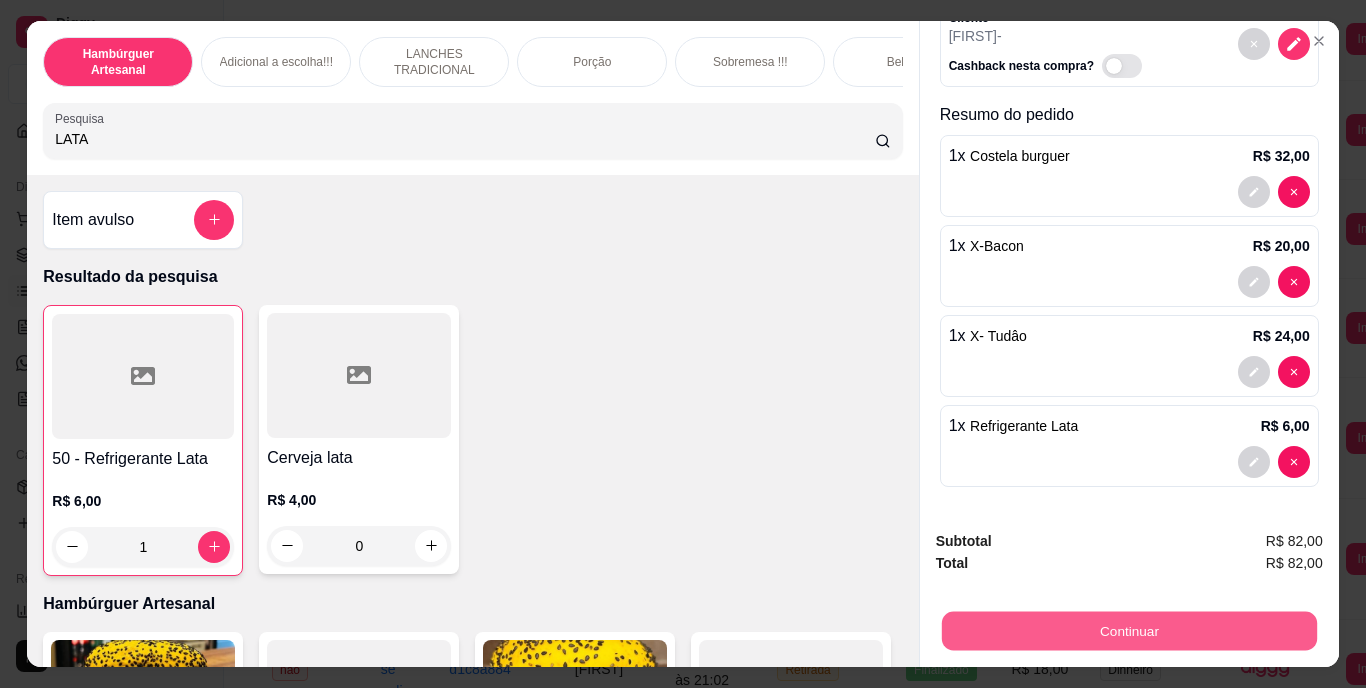 click on "Continuar" at bounding box center (1128, 631) 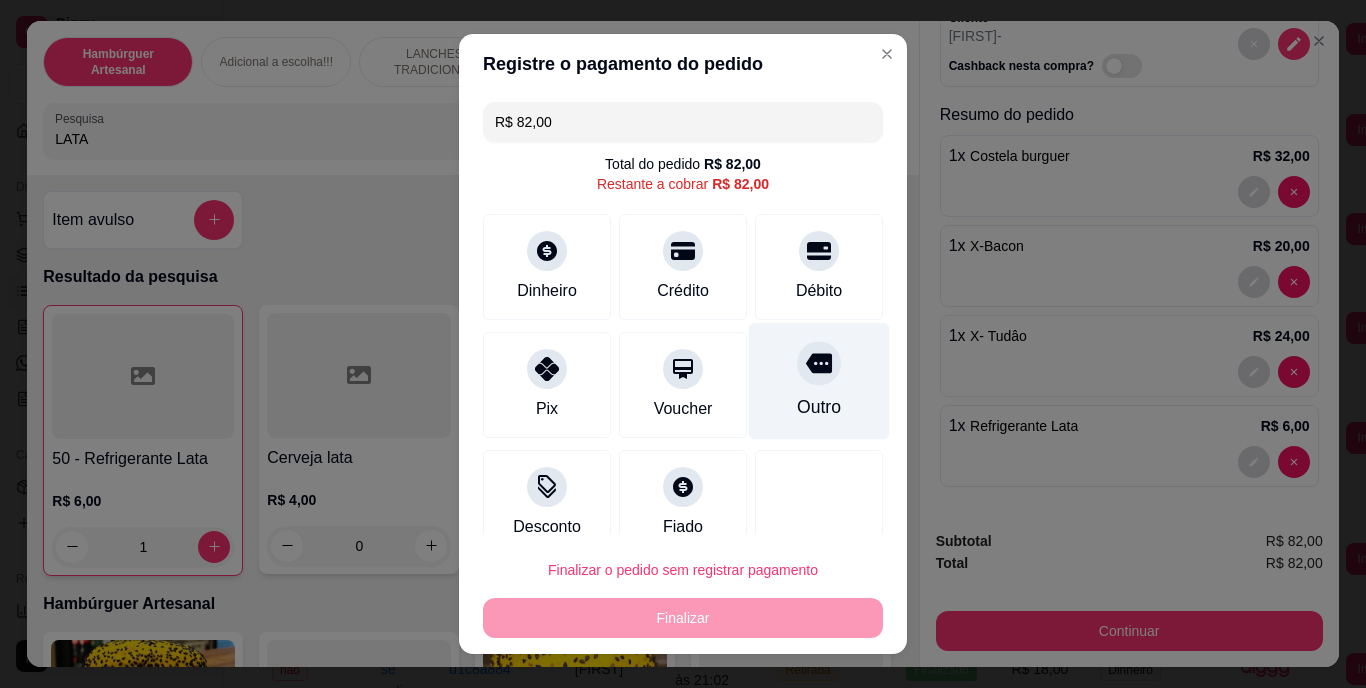 click on "Outro" at bounding box center (819, 408) 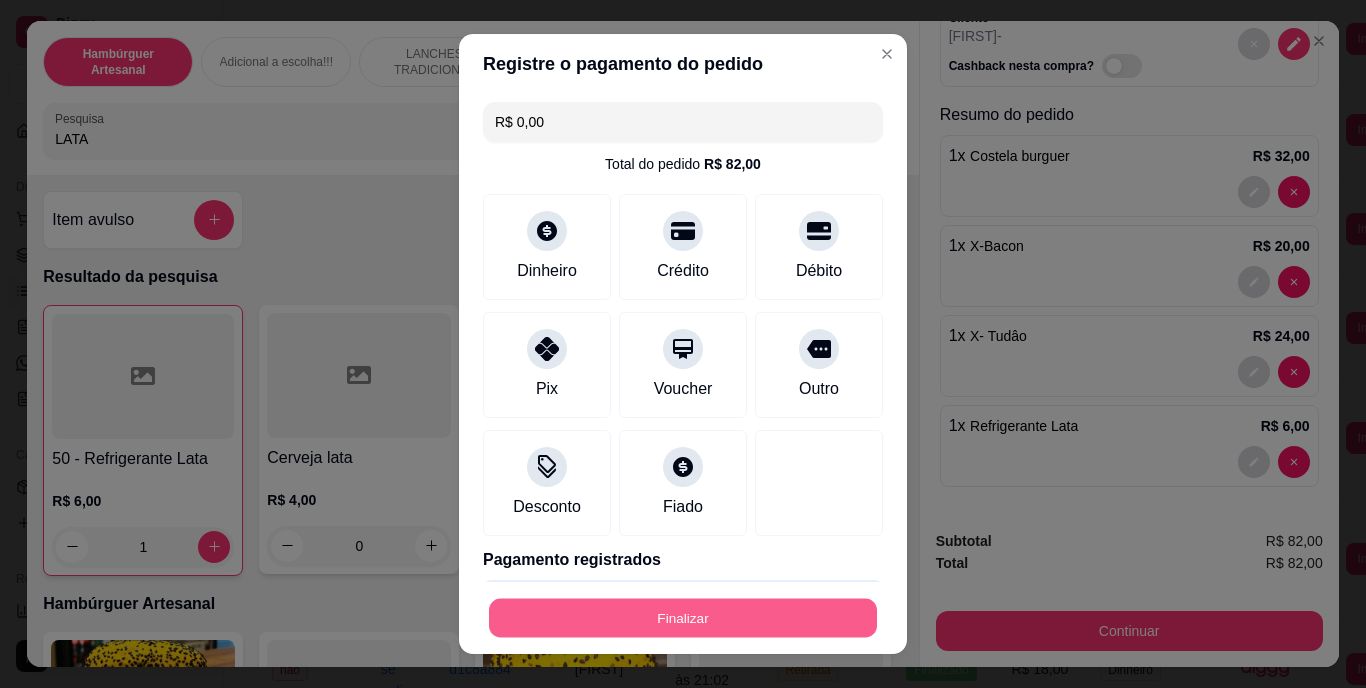 click on "Finalizar" at bounding box center [683, 617] 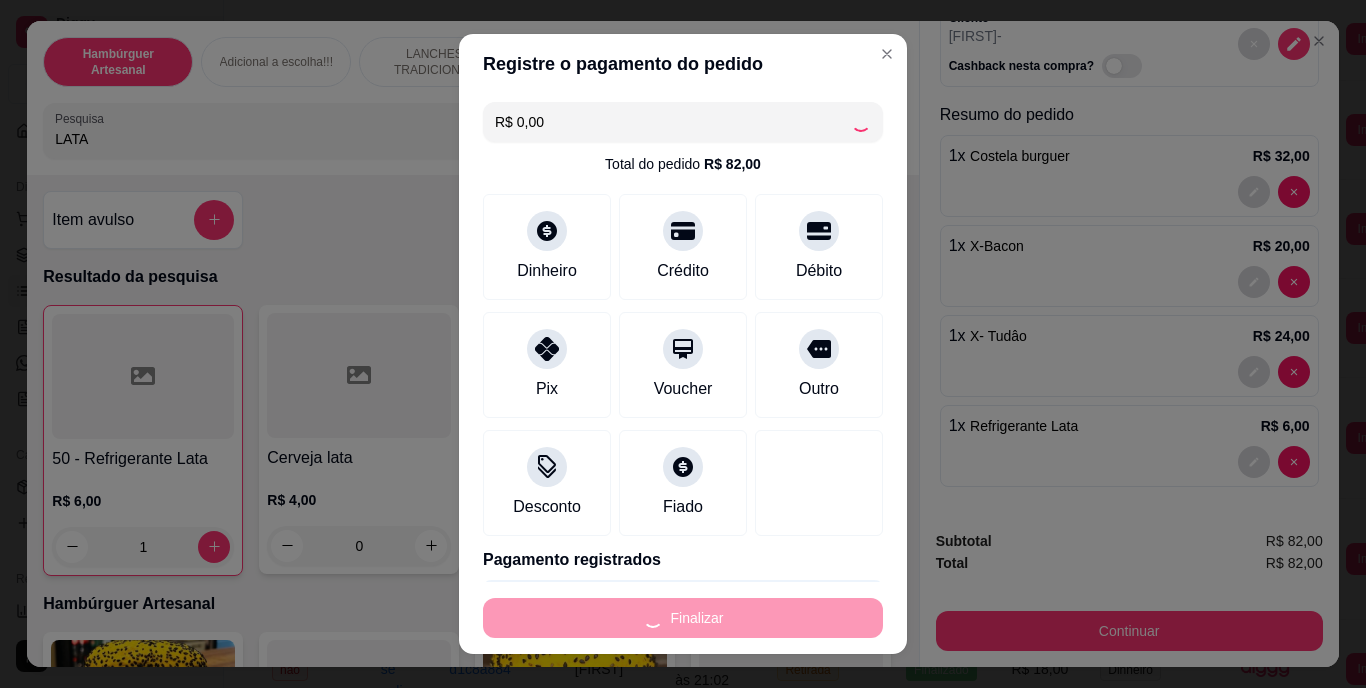 type on "0" 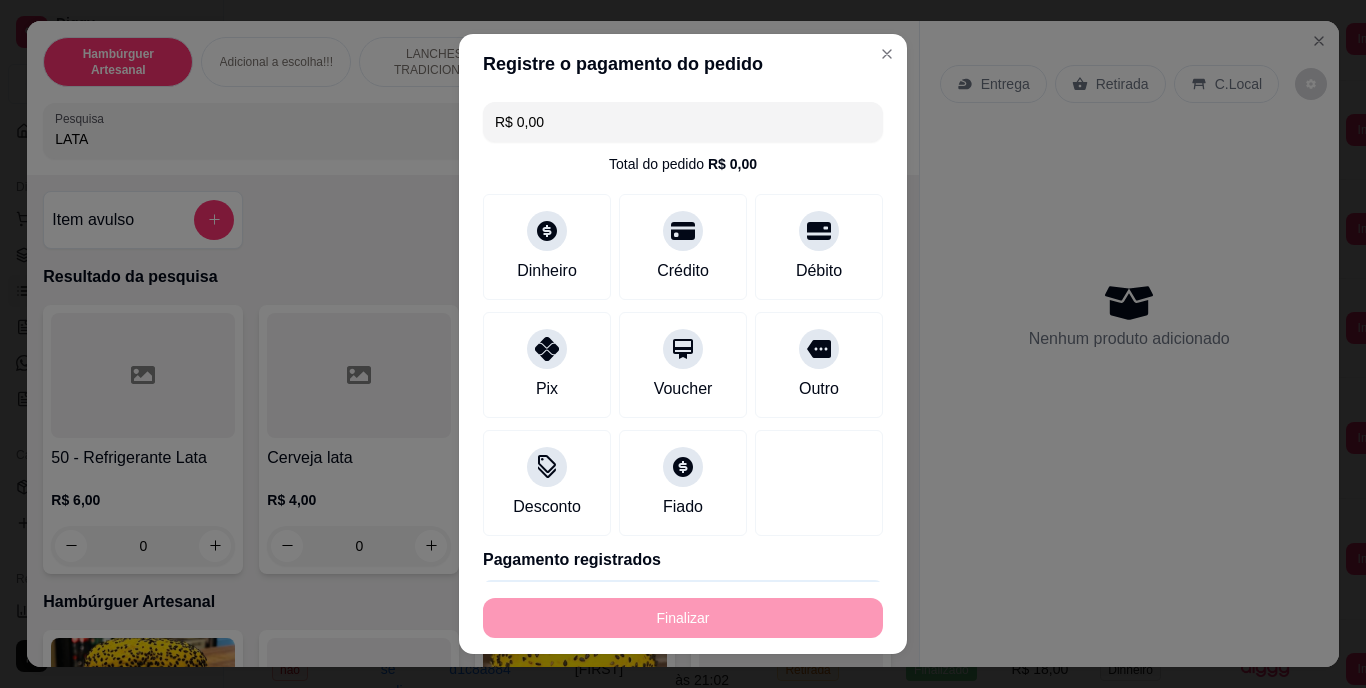 type on "-R$ 82,00" 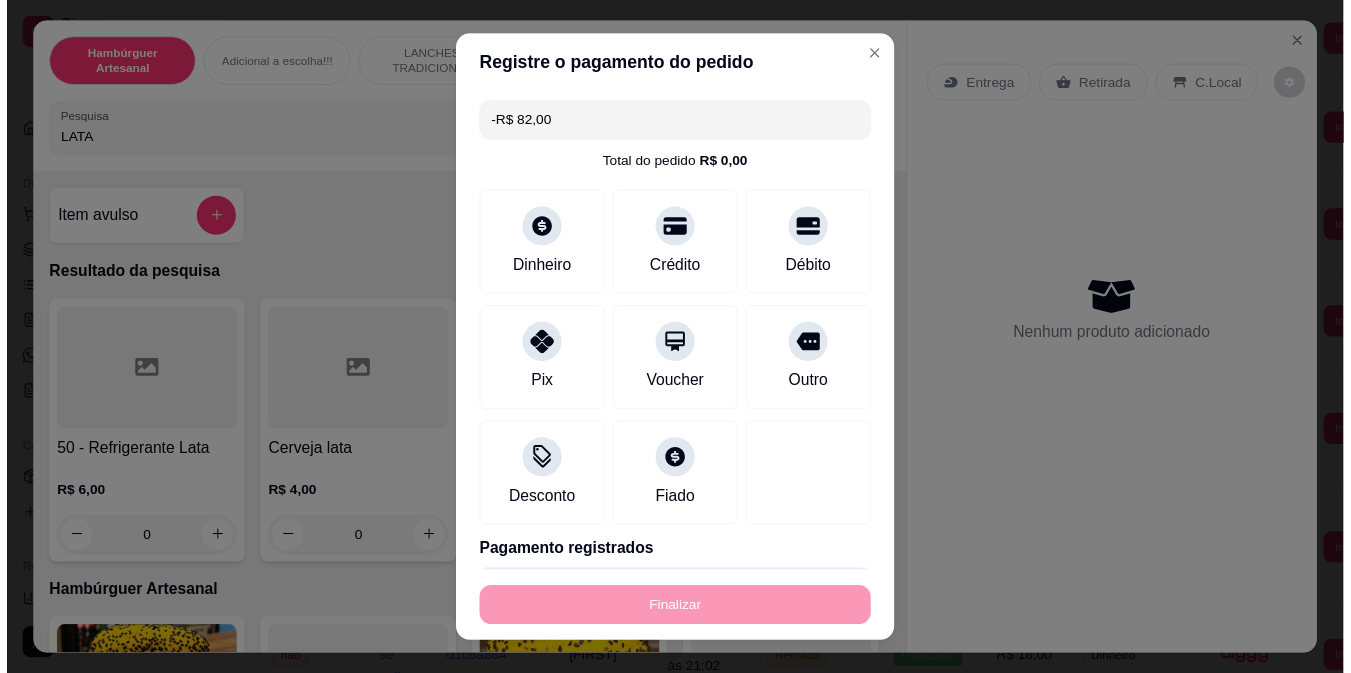 scroll, scrollTop: 0, scrollLeft: 0, axis: both 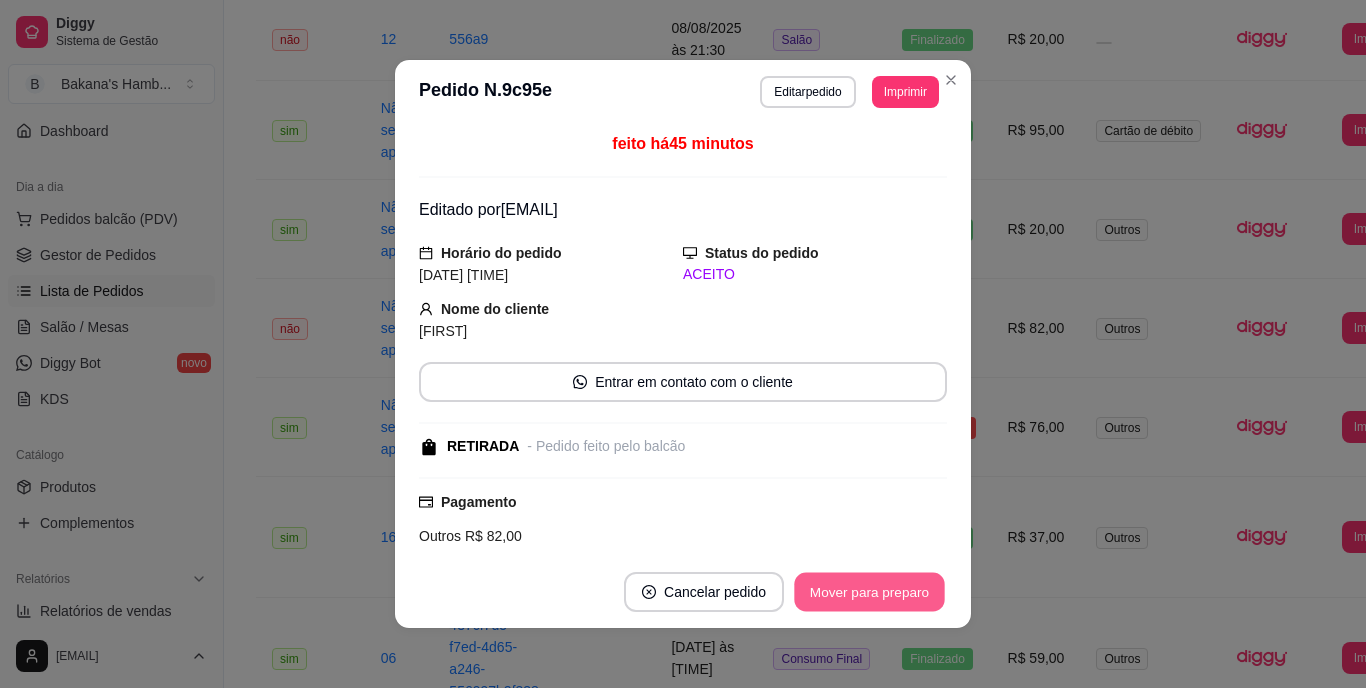 click on "Mover para preparo" at bounding box center (869, 592) 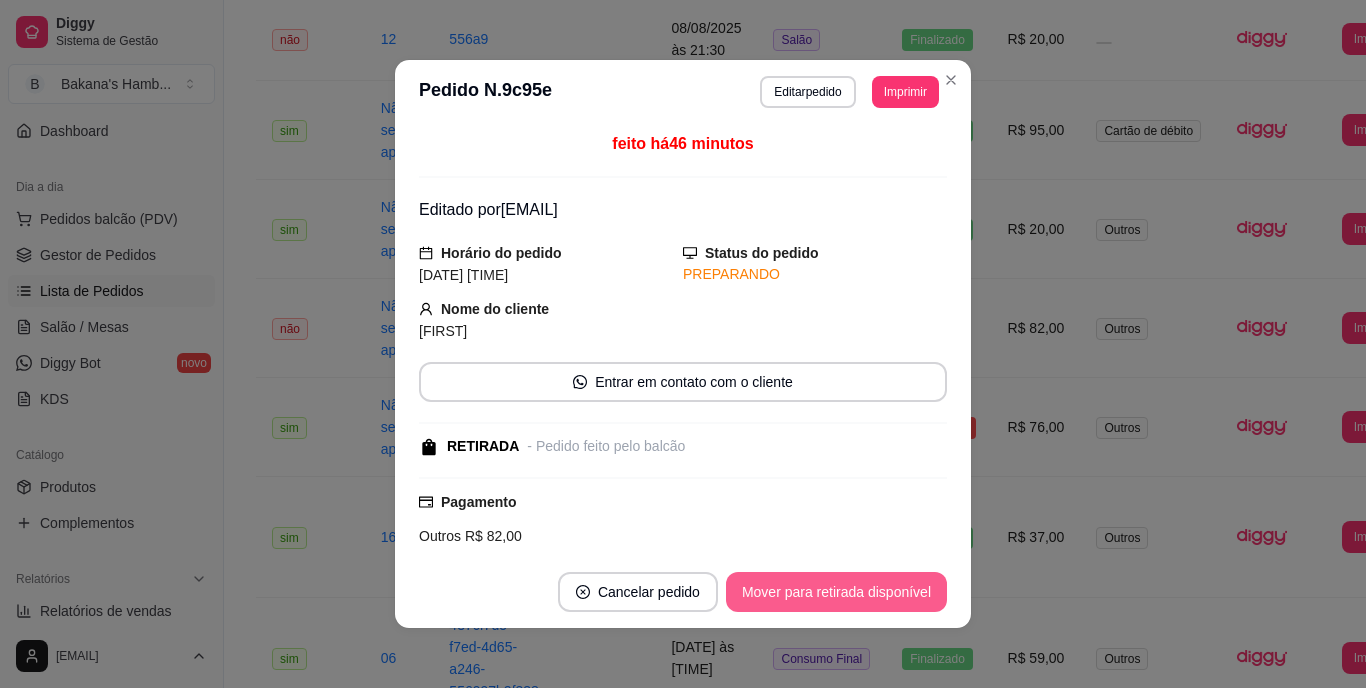 click on "Mover para retirada disponível" at bounding box center [836, 592] 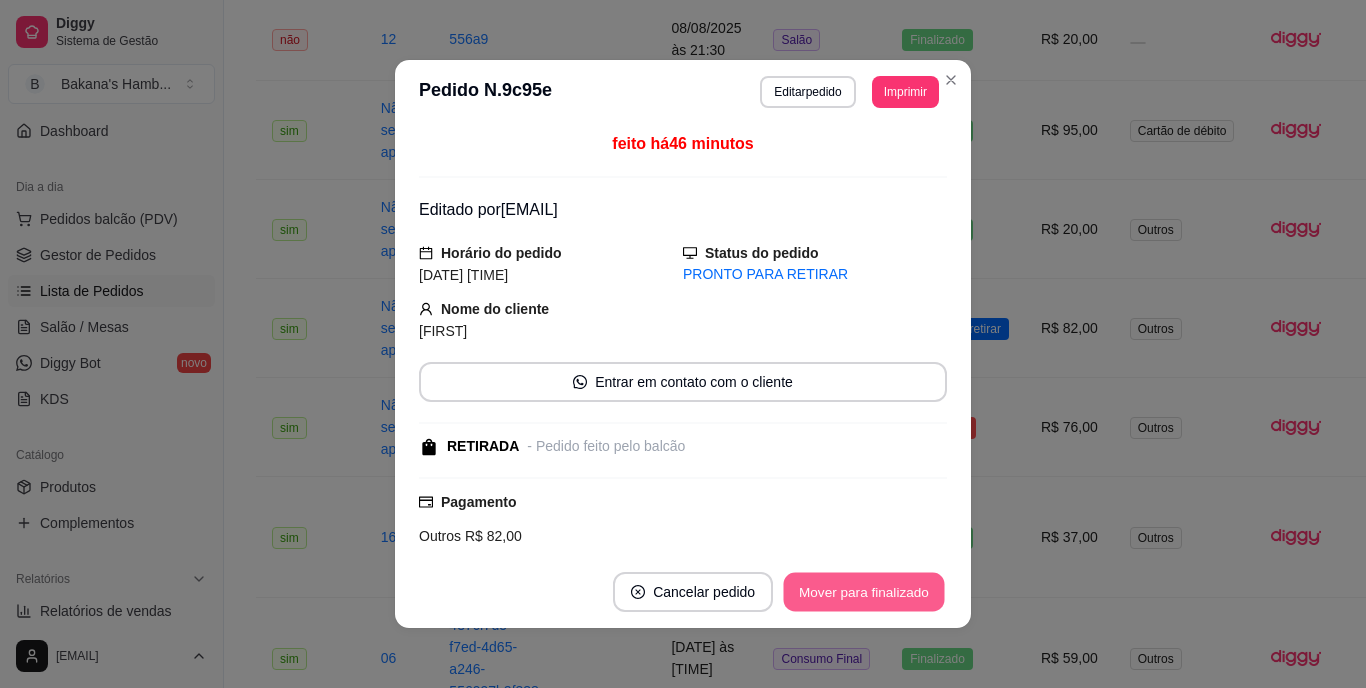 click on "Mover para finalizado" at bounding box center (864, 592) 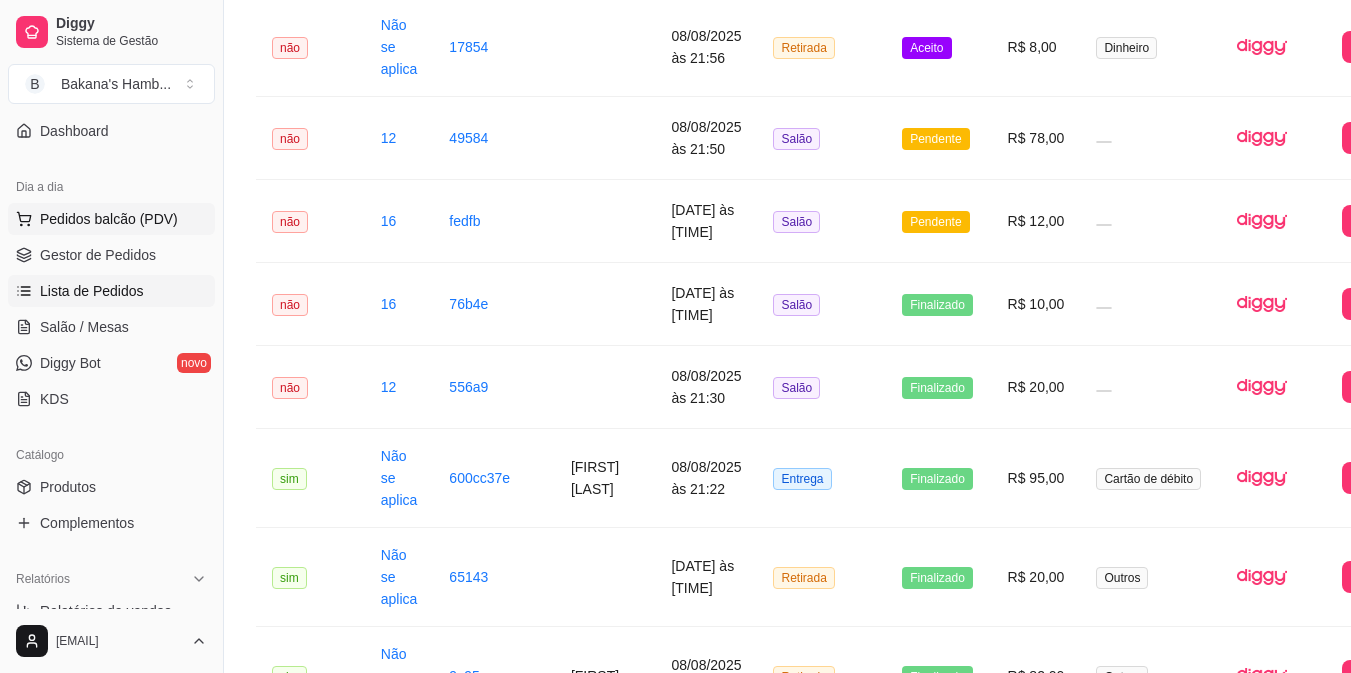click on "Pedidos balcão (PDV)" at bounding box center (109, 219) 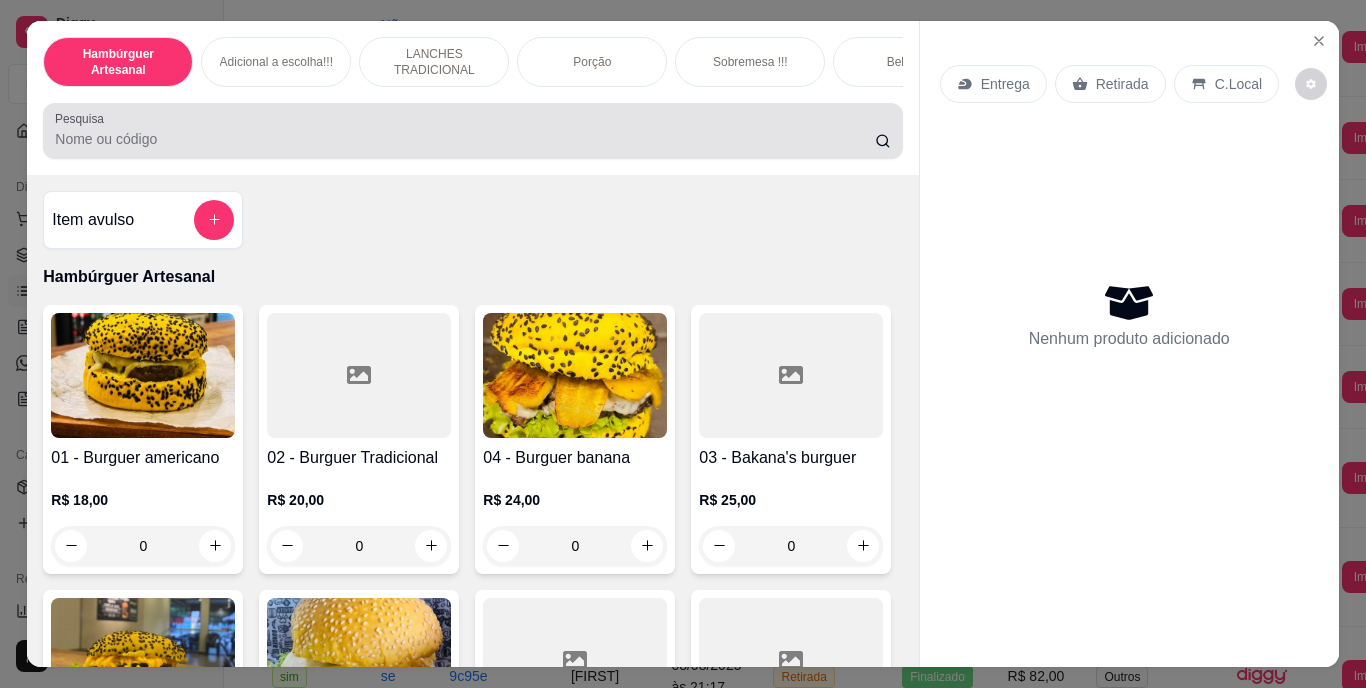 click on "Pesquisa" at bounding box center [465, 139] 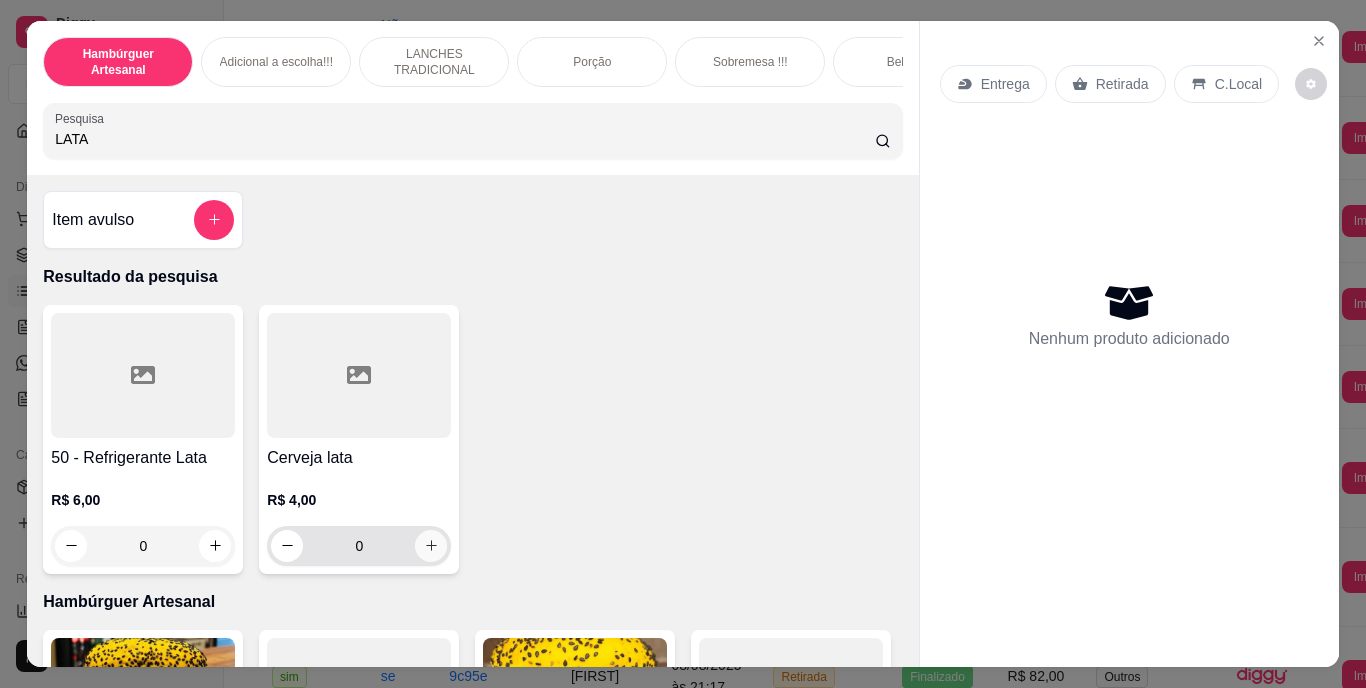 type on "LATA" 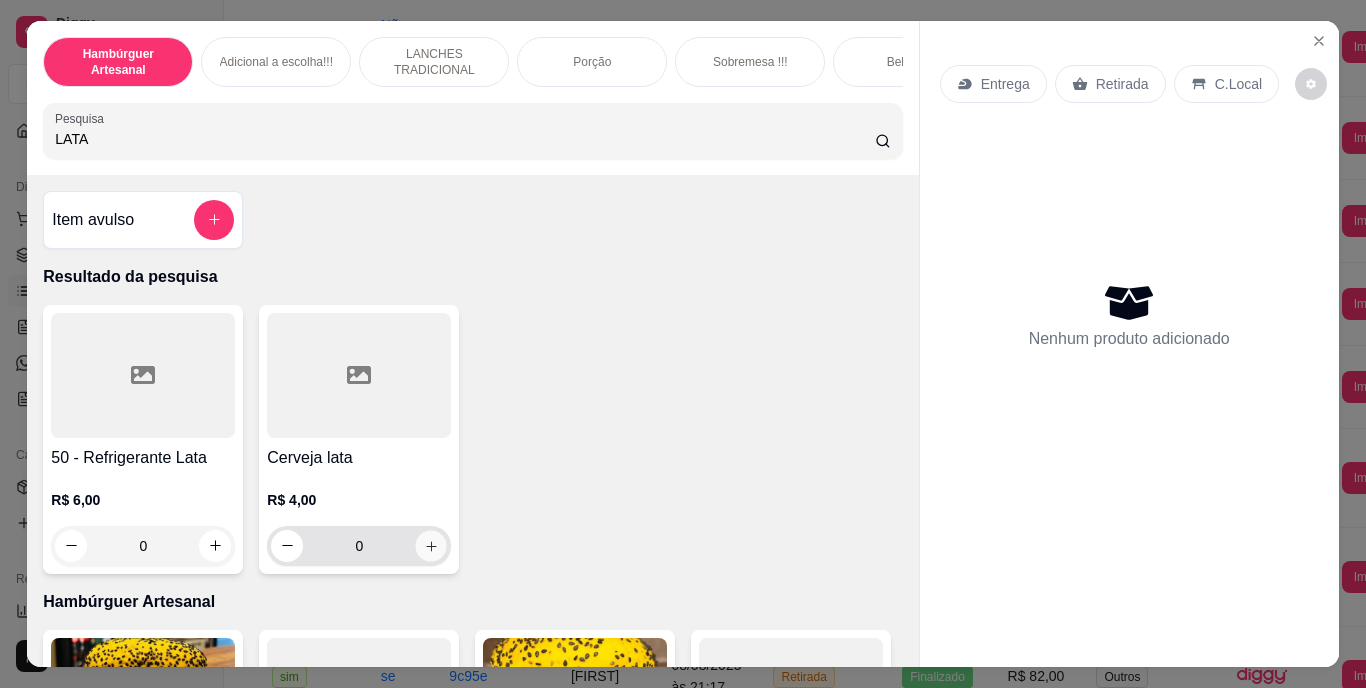 click 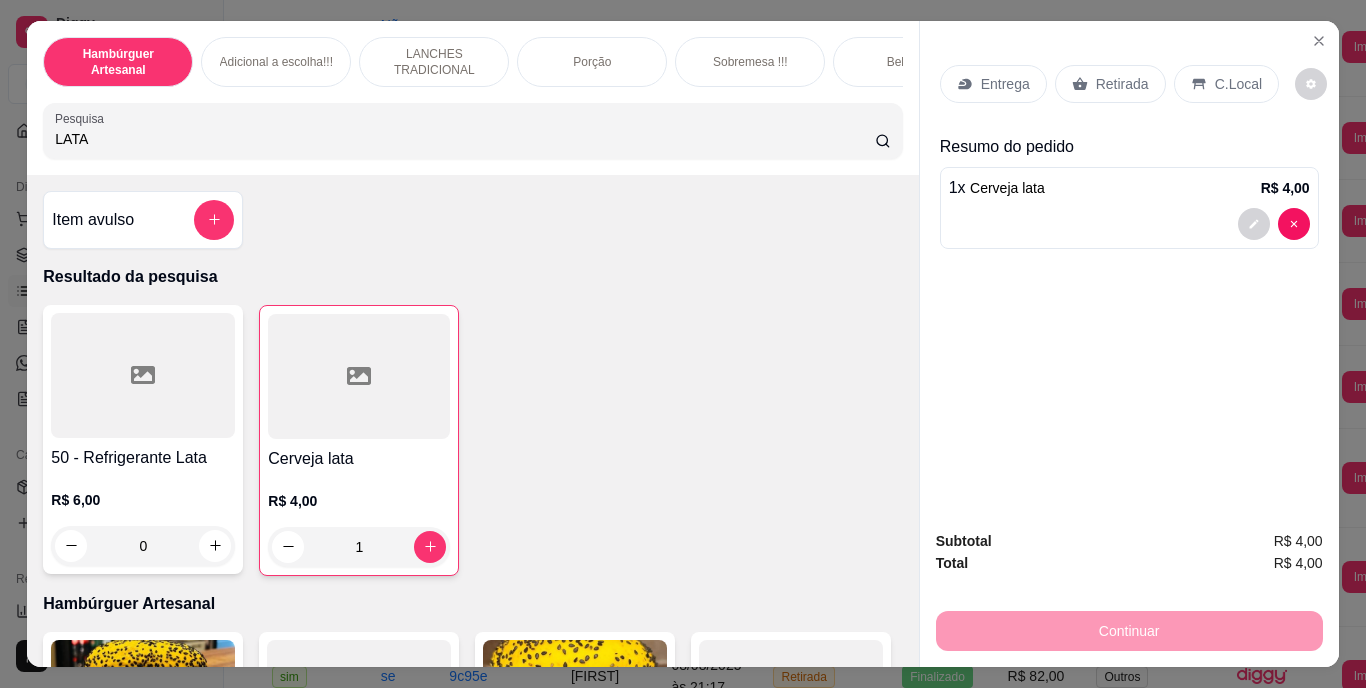click on "Retirada" at bounding box center [1122, 84] 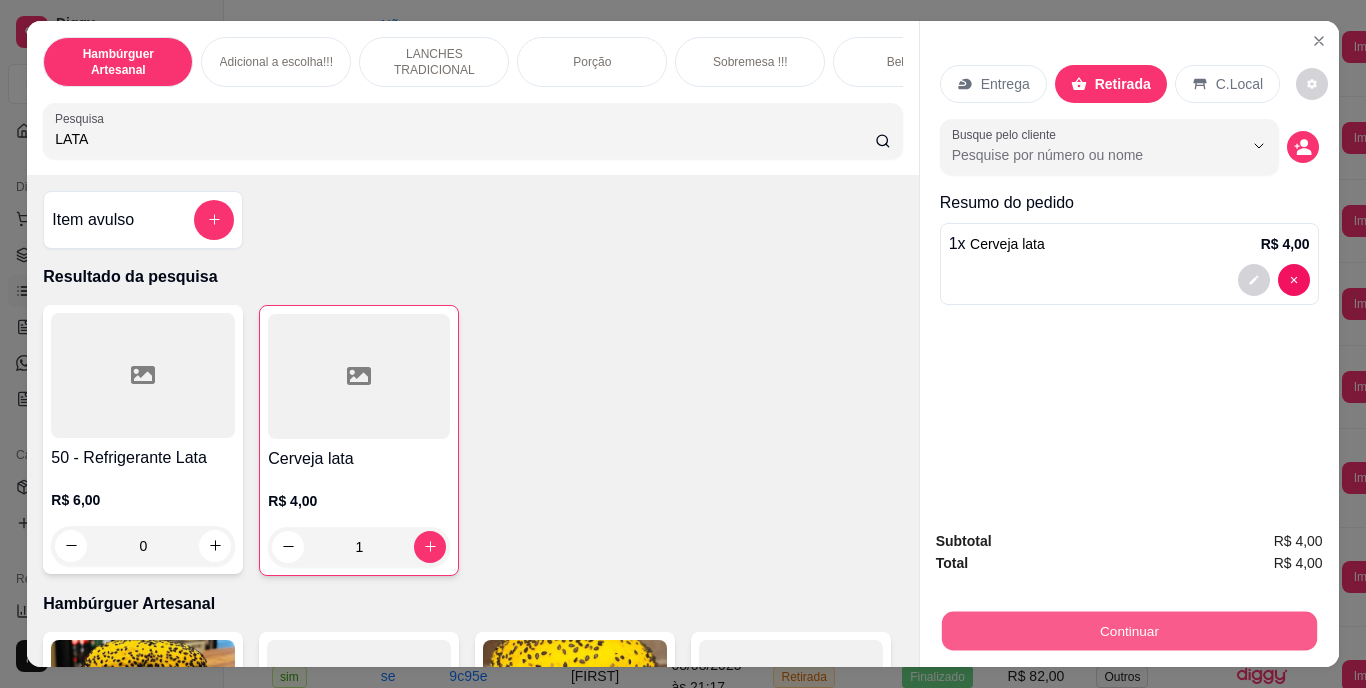 click on "Continuar" at bounding box center [1128, 631] 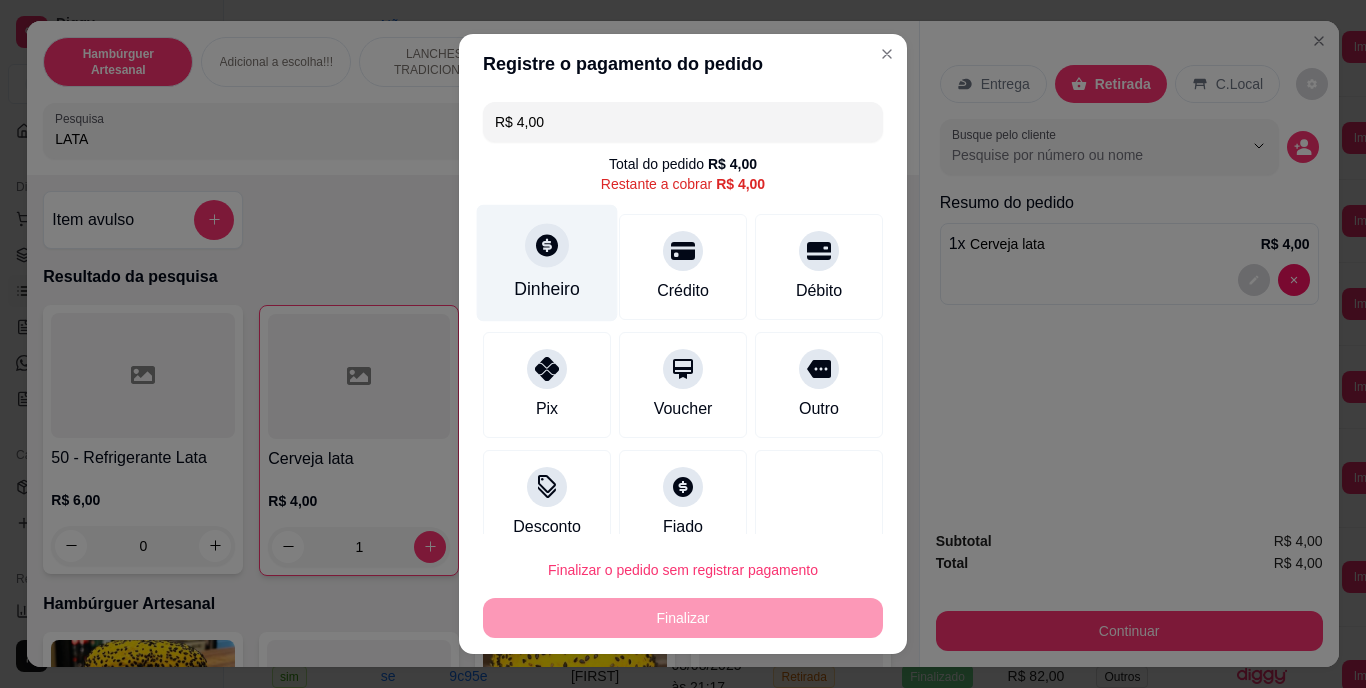 click on "Dinheiro" at bounding box center [547, 290] 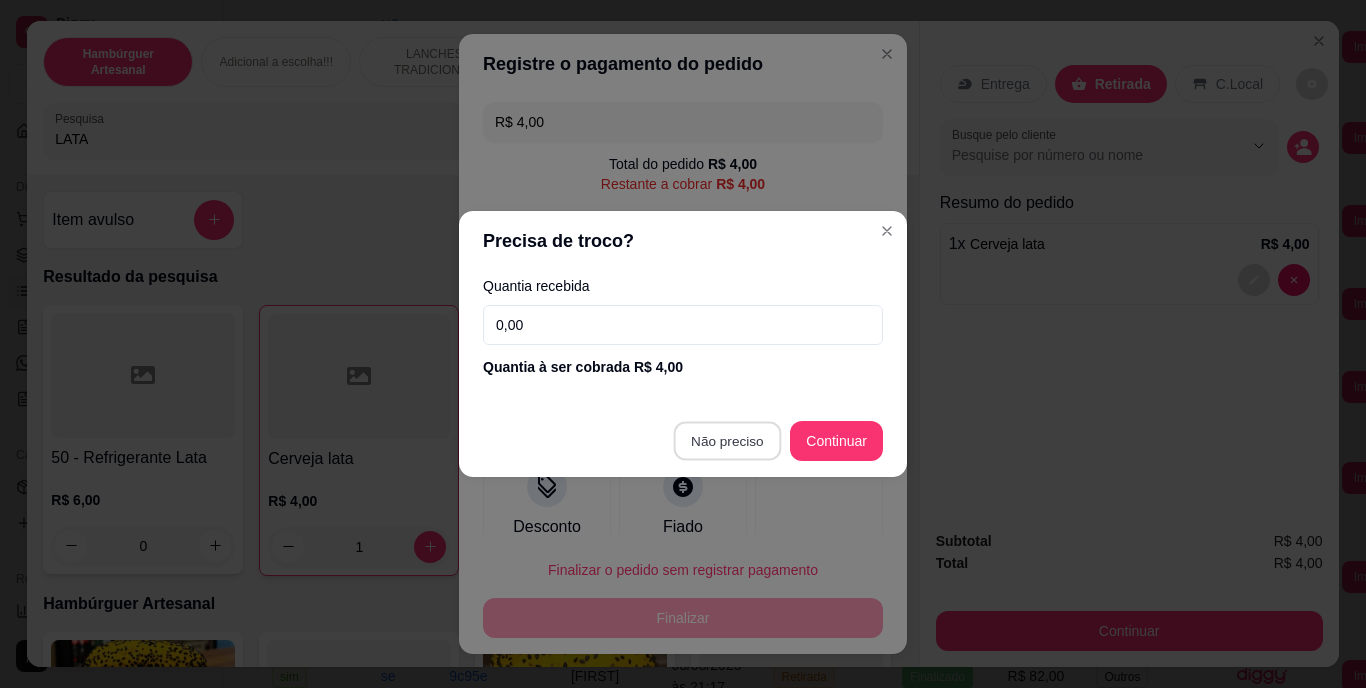 type on "R$ 0,00" 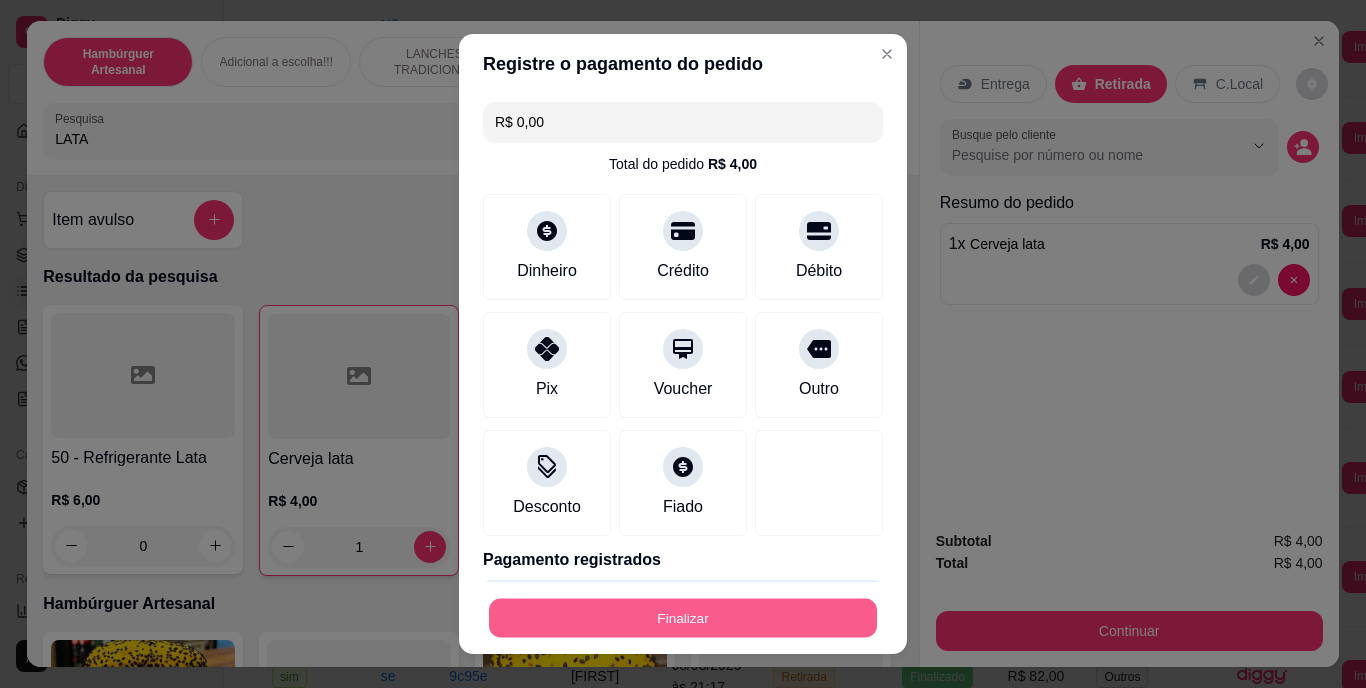 click on "Finalizar" at bounding box center (683, 617) 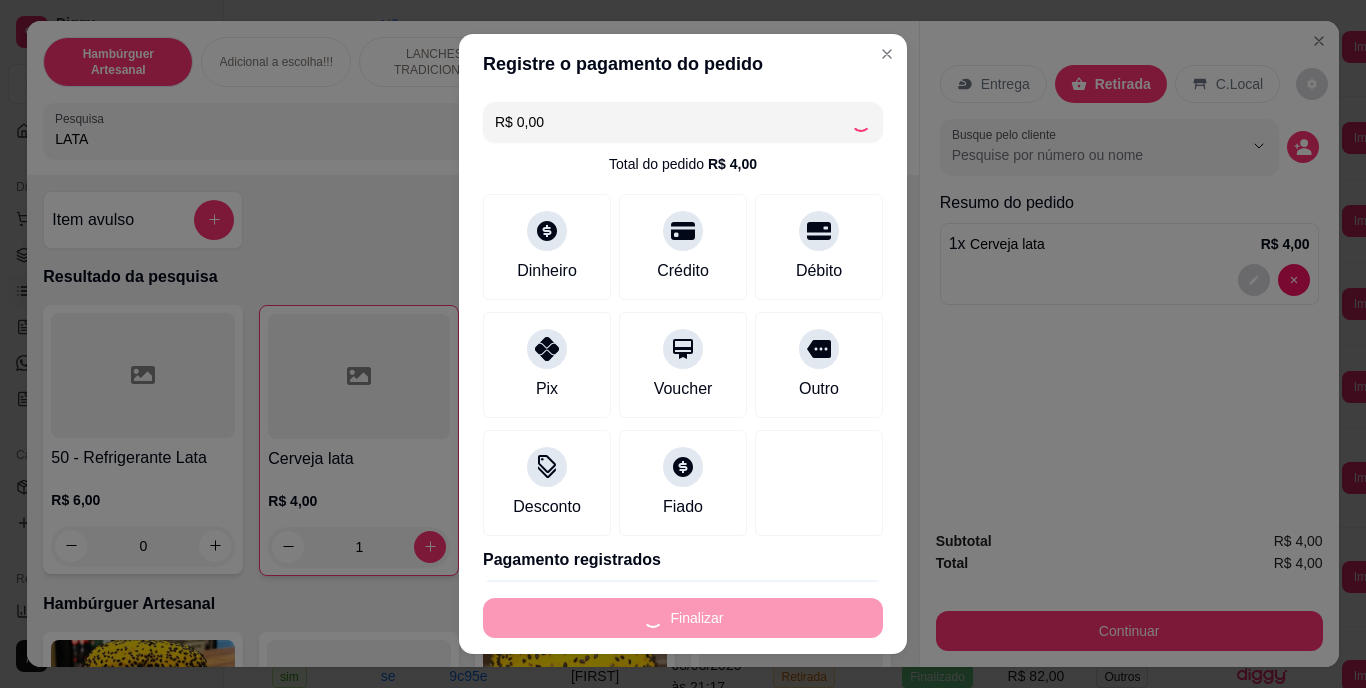 type on "0" 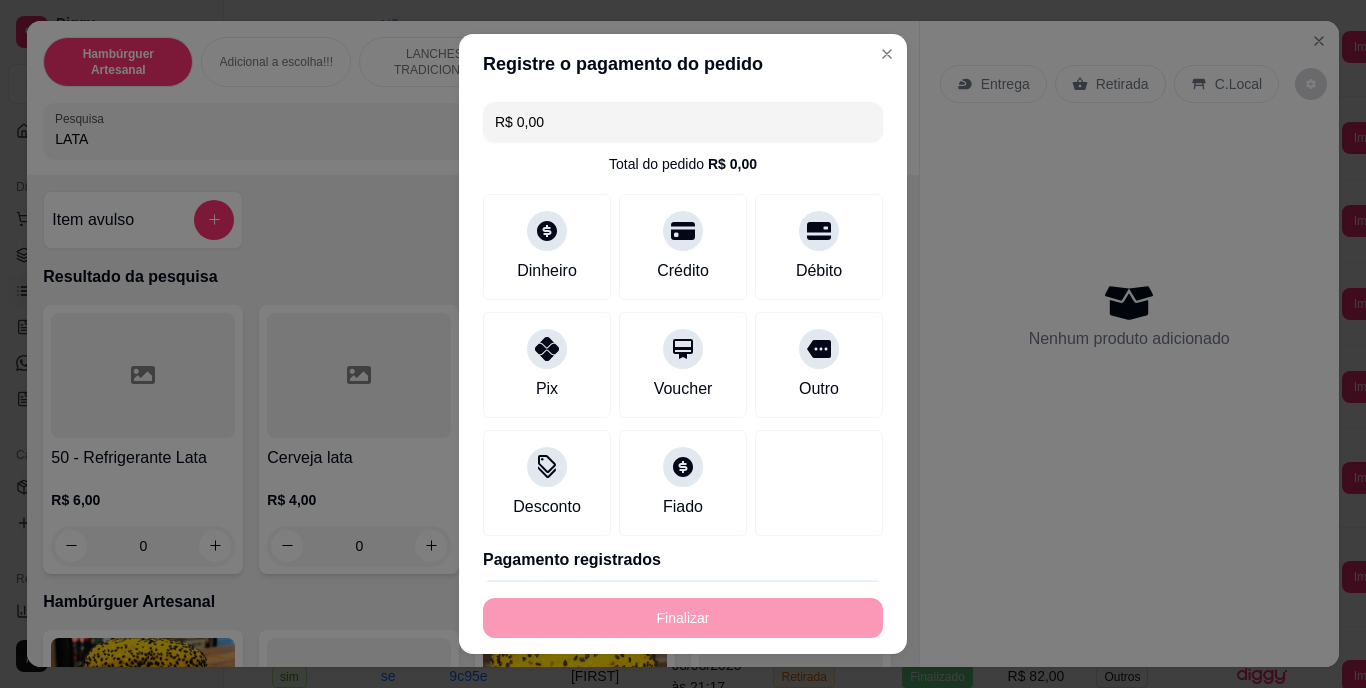 type on "-R$ 4,00" 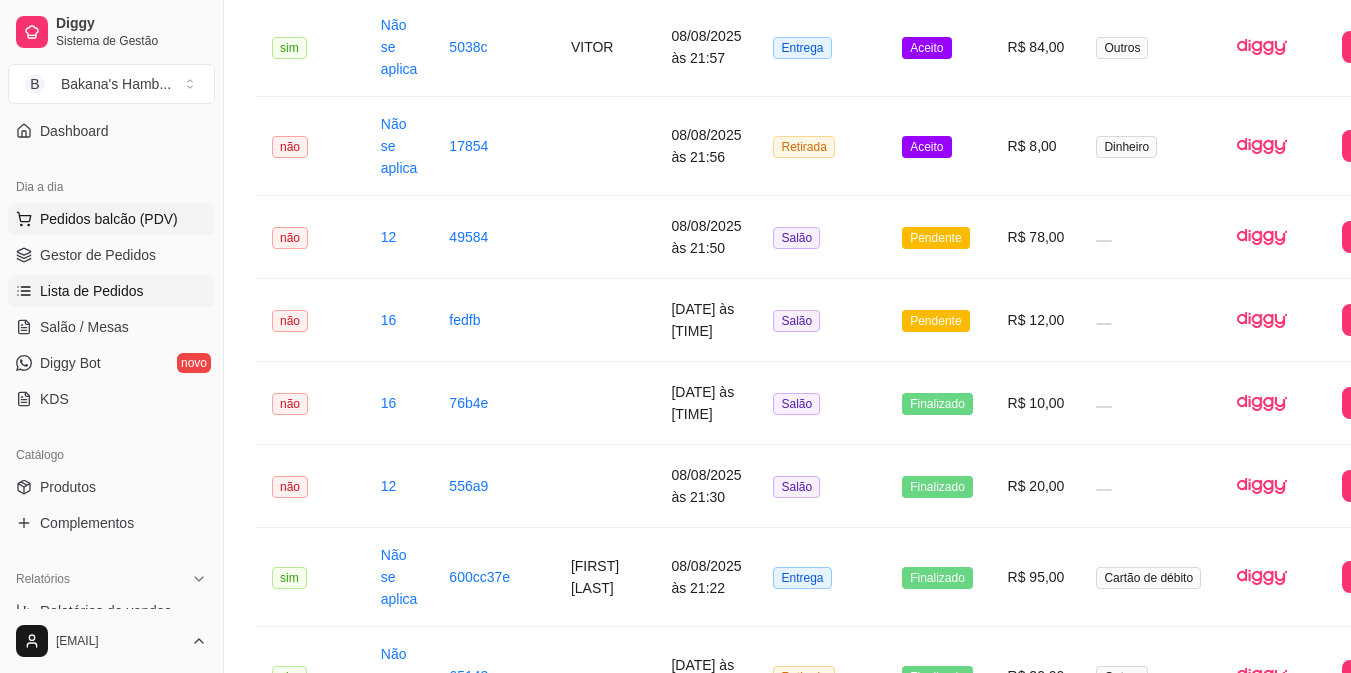 click on "Pedidos balcão (PDV)" at bounding box center [109, 219] 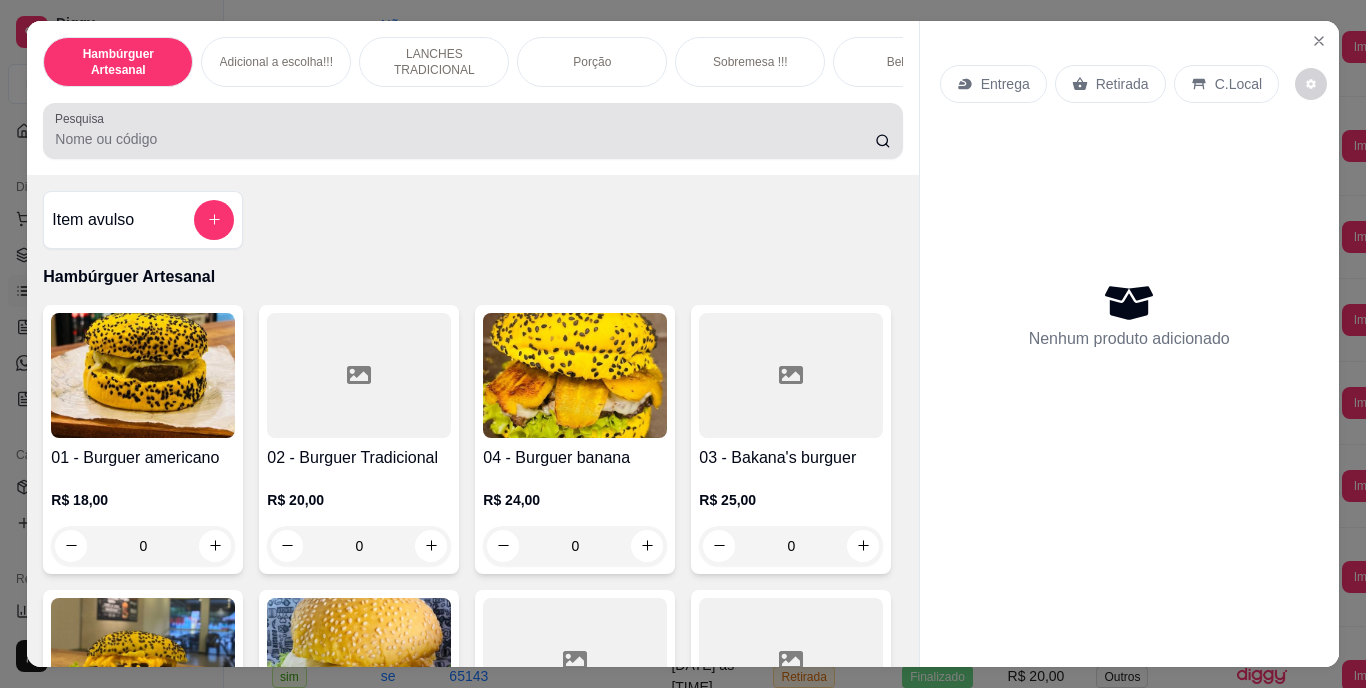 click at bounding box center [472, 131] 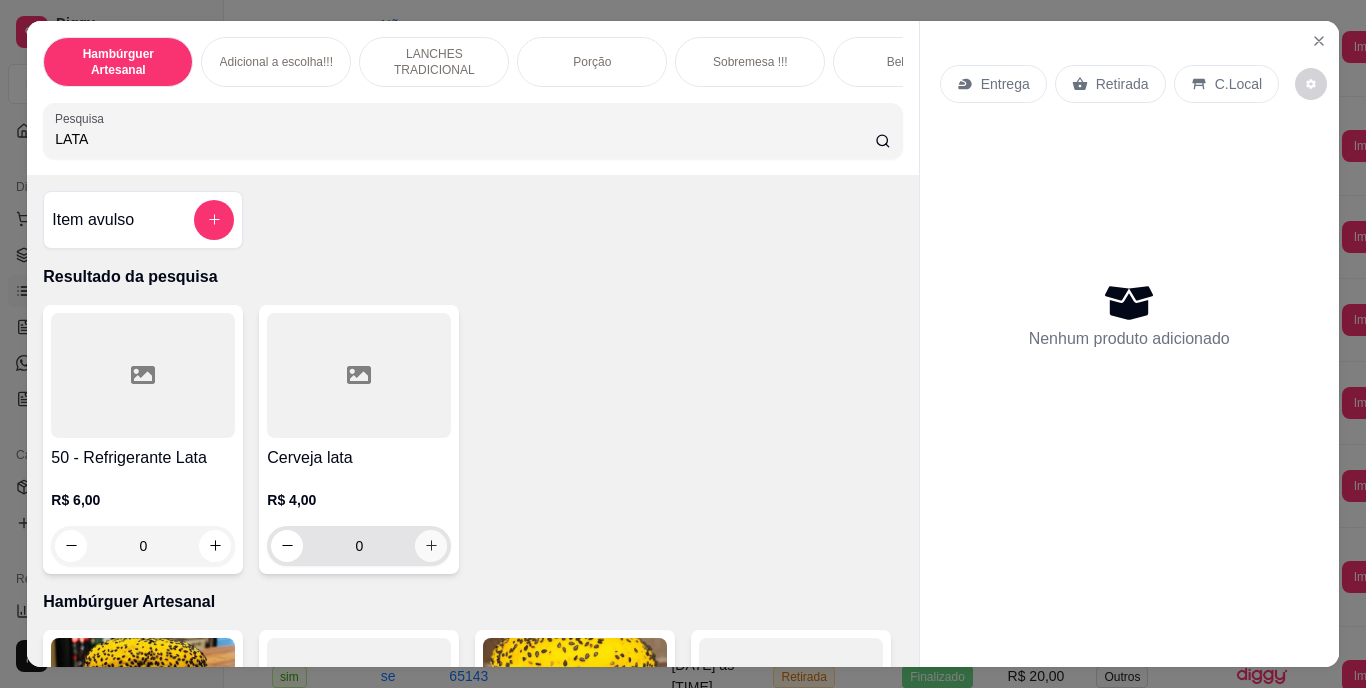 type on "LATA" 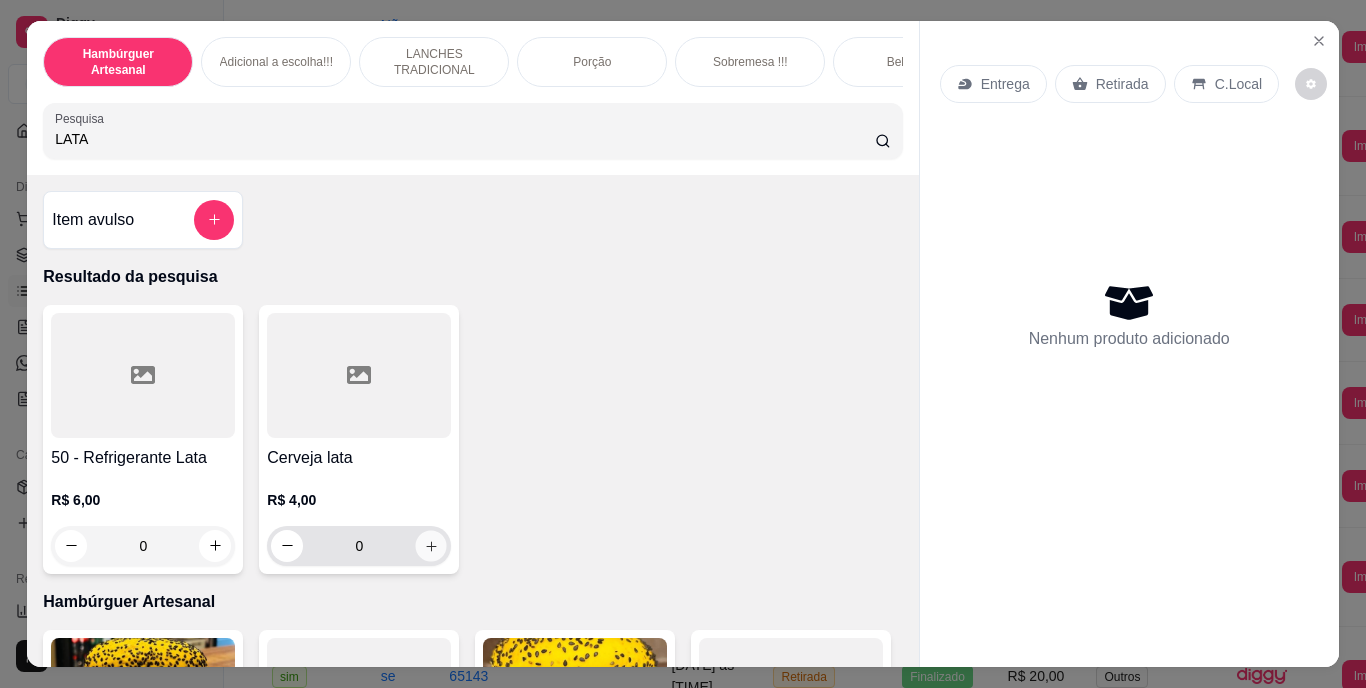 click 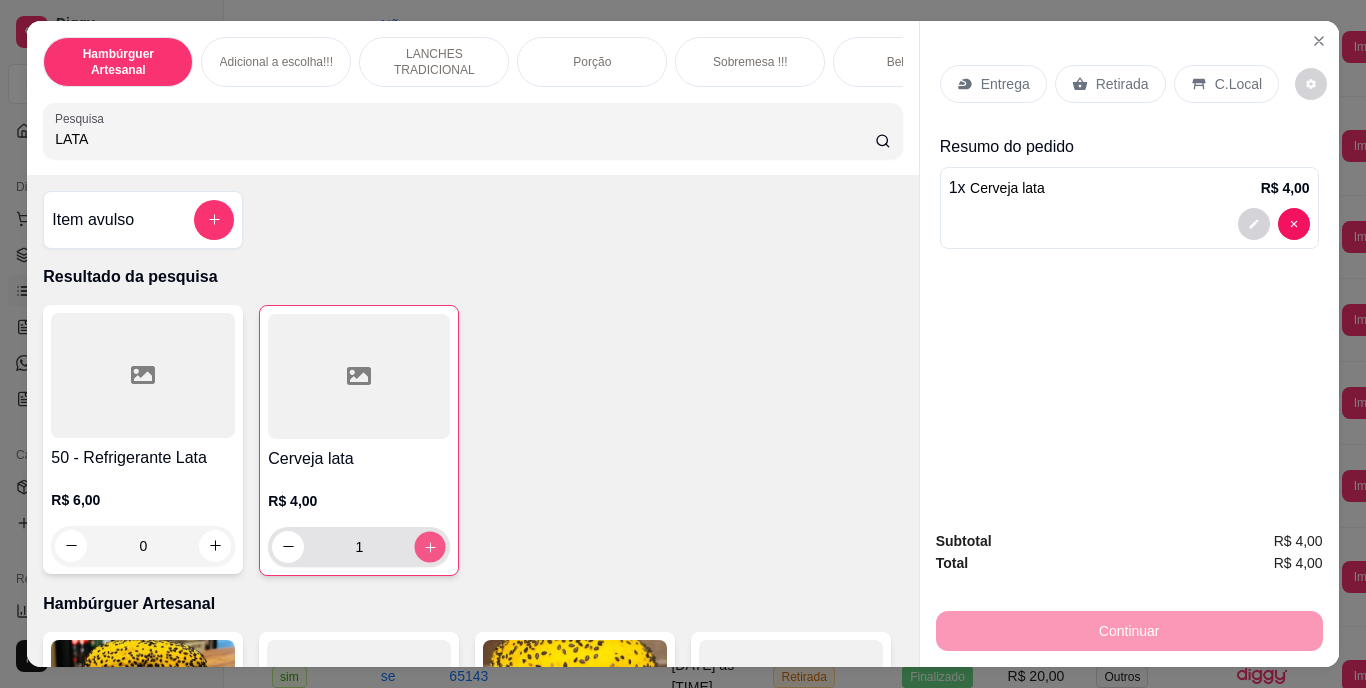 click 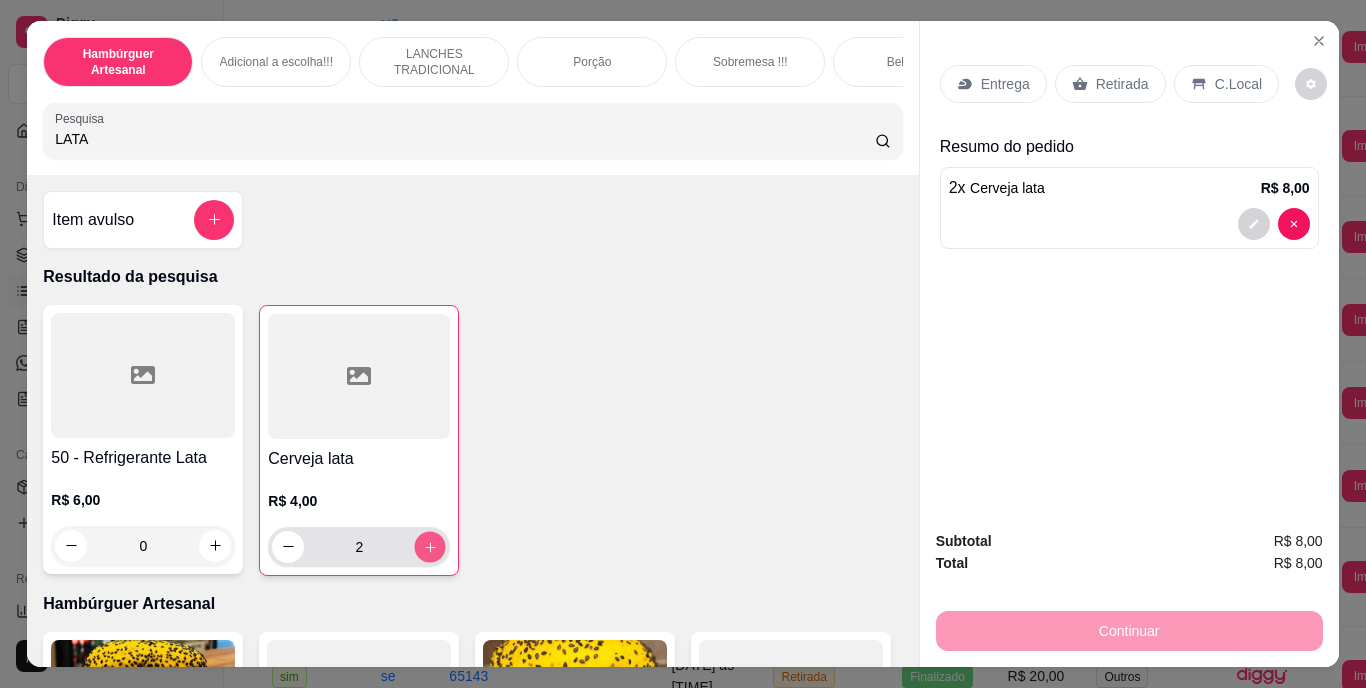 click 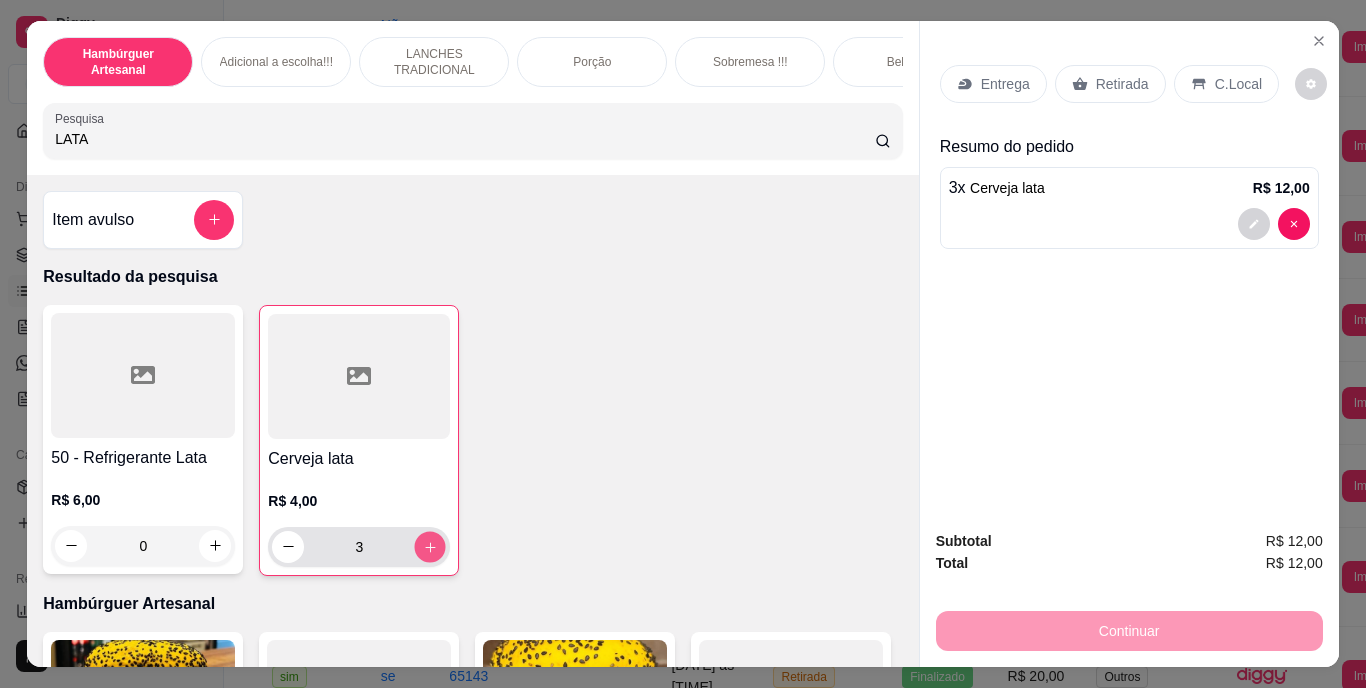click 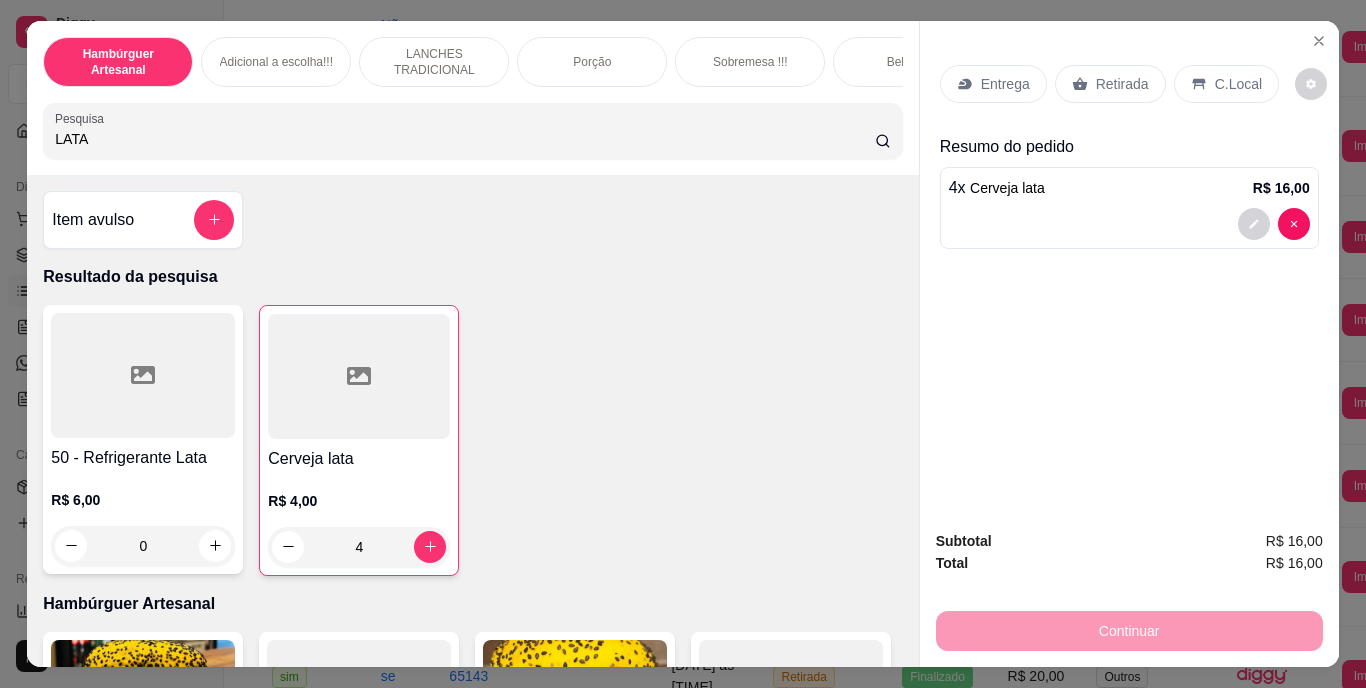 click on "Retirada" at bounding box center (1110, 84) 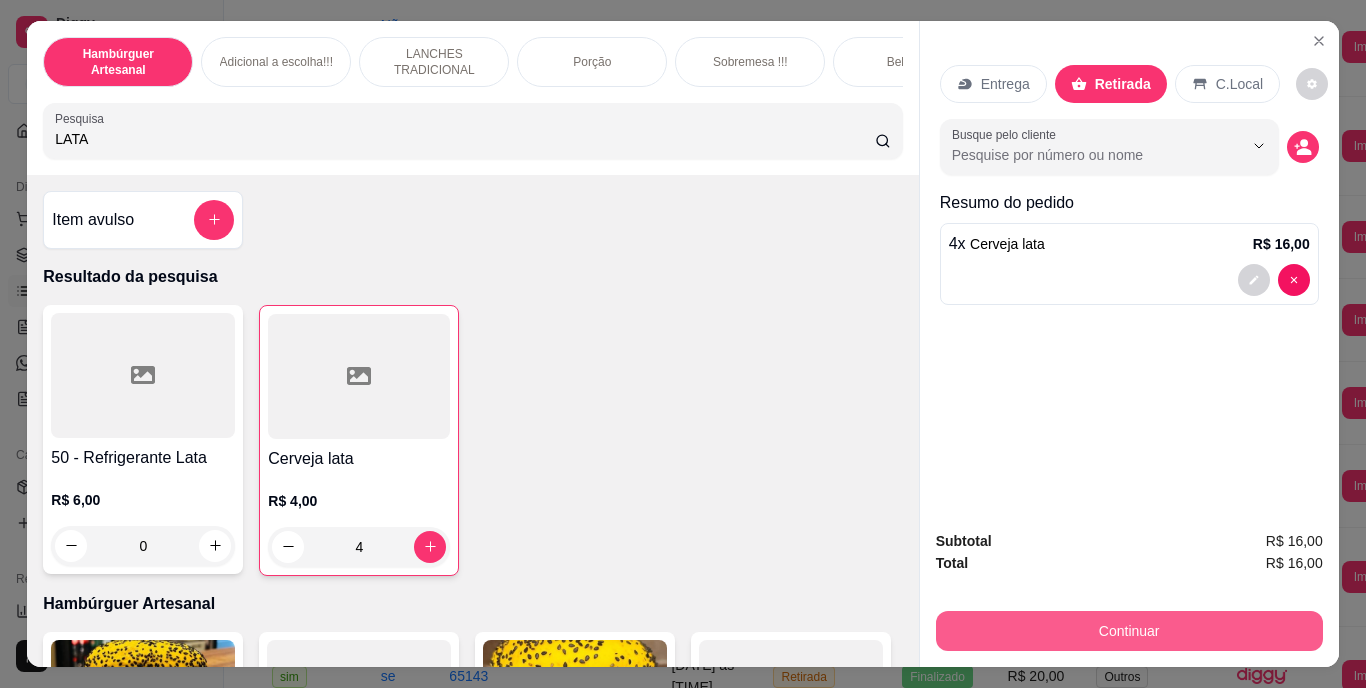 click on "Continuar" at bounding box center [1129, 631] 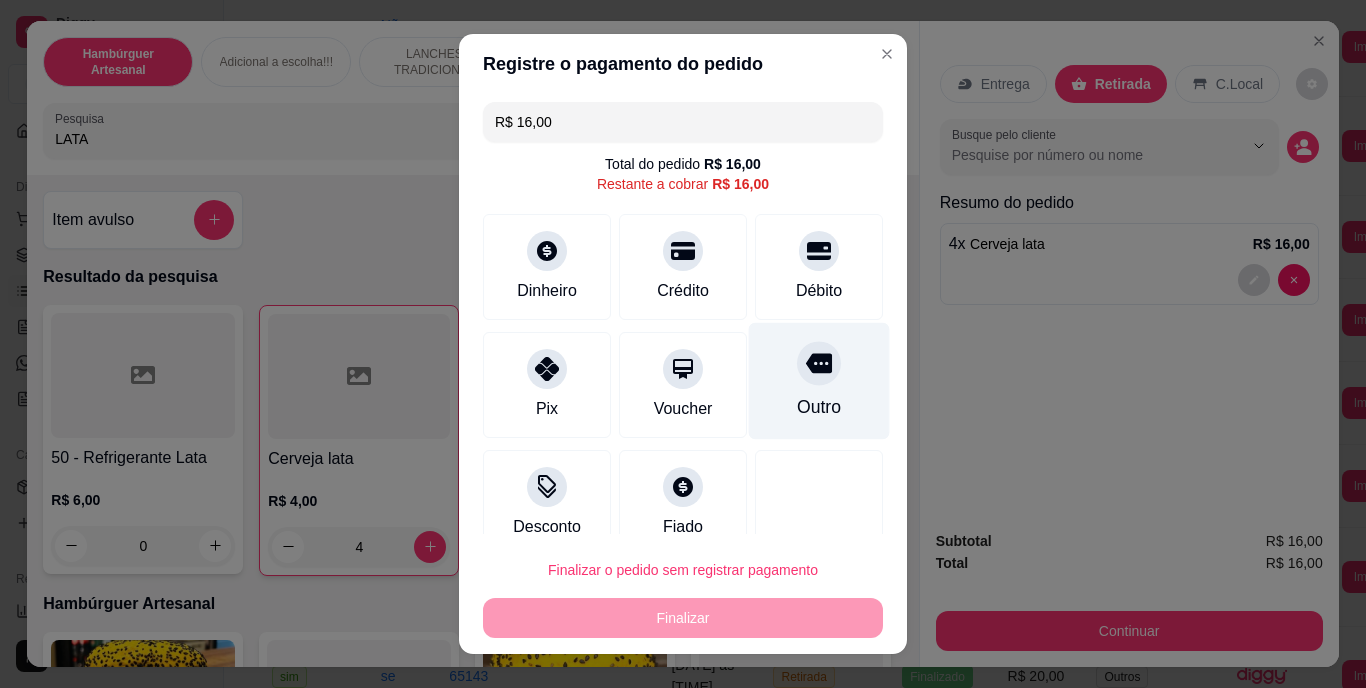 click 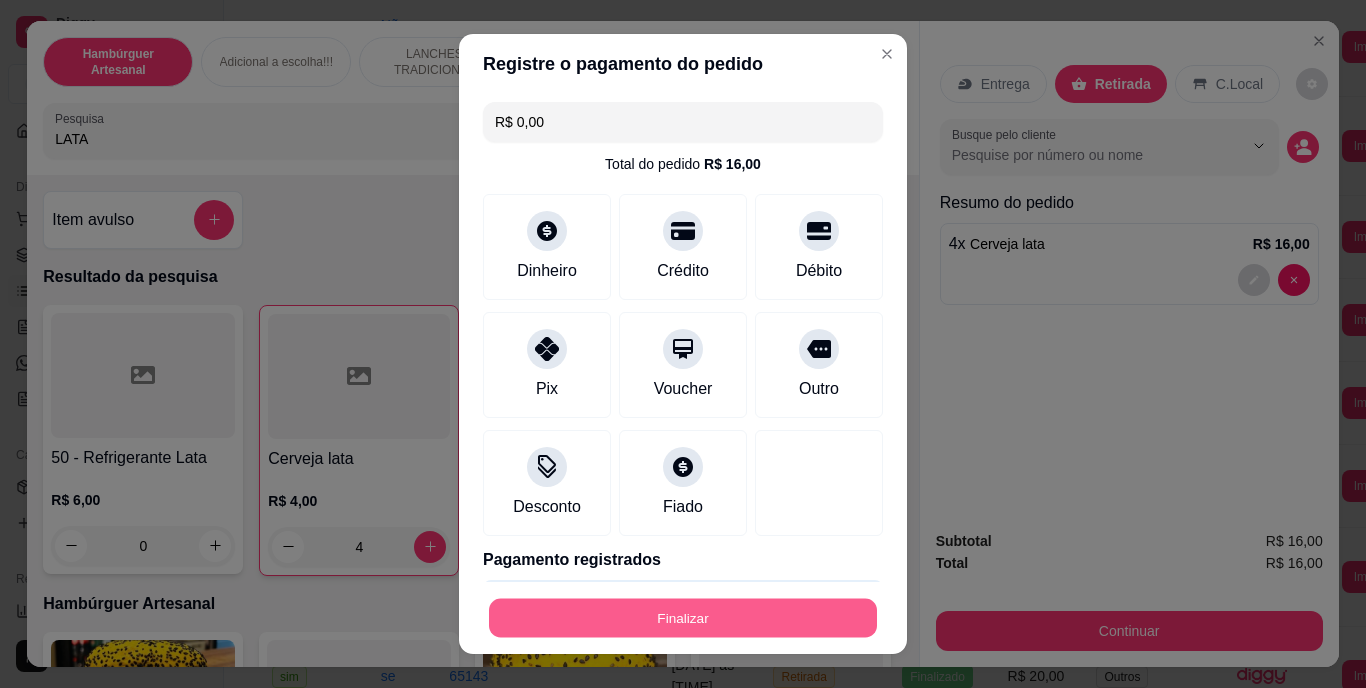 click on "Finalizar" at bounding box center [683, 617] 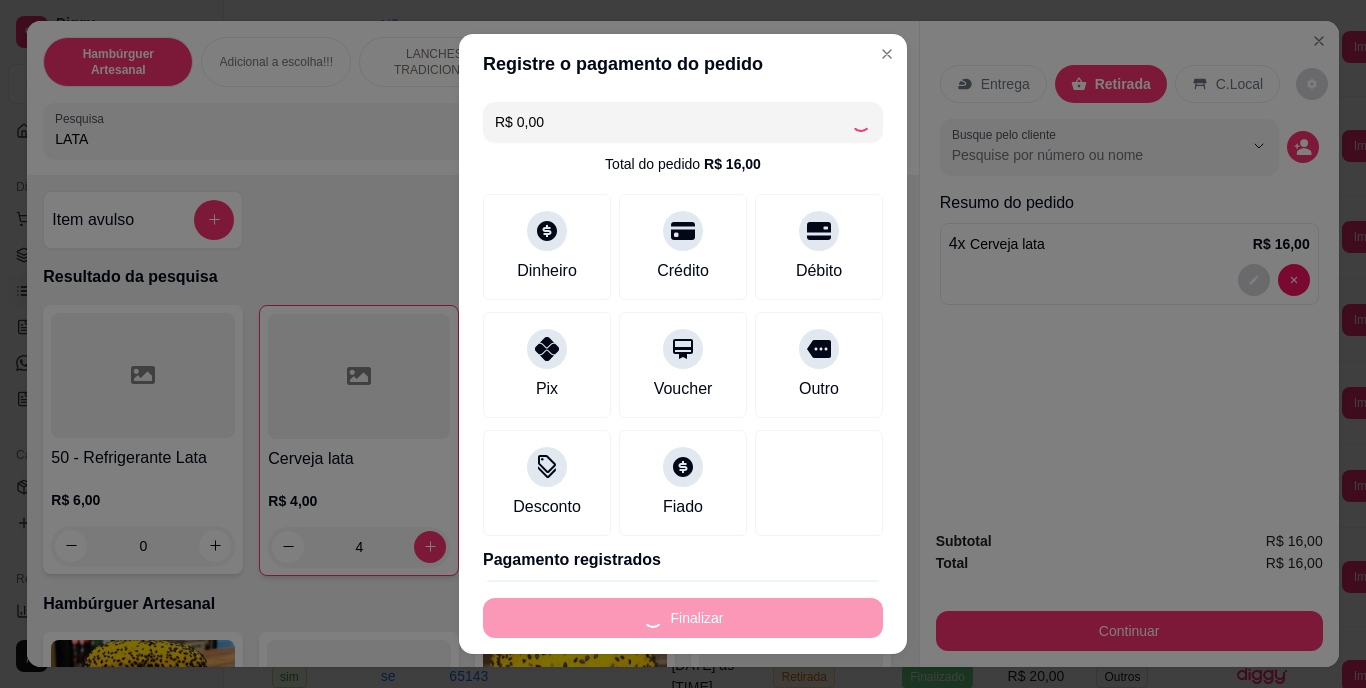 type on "0" 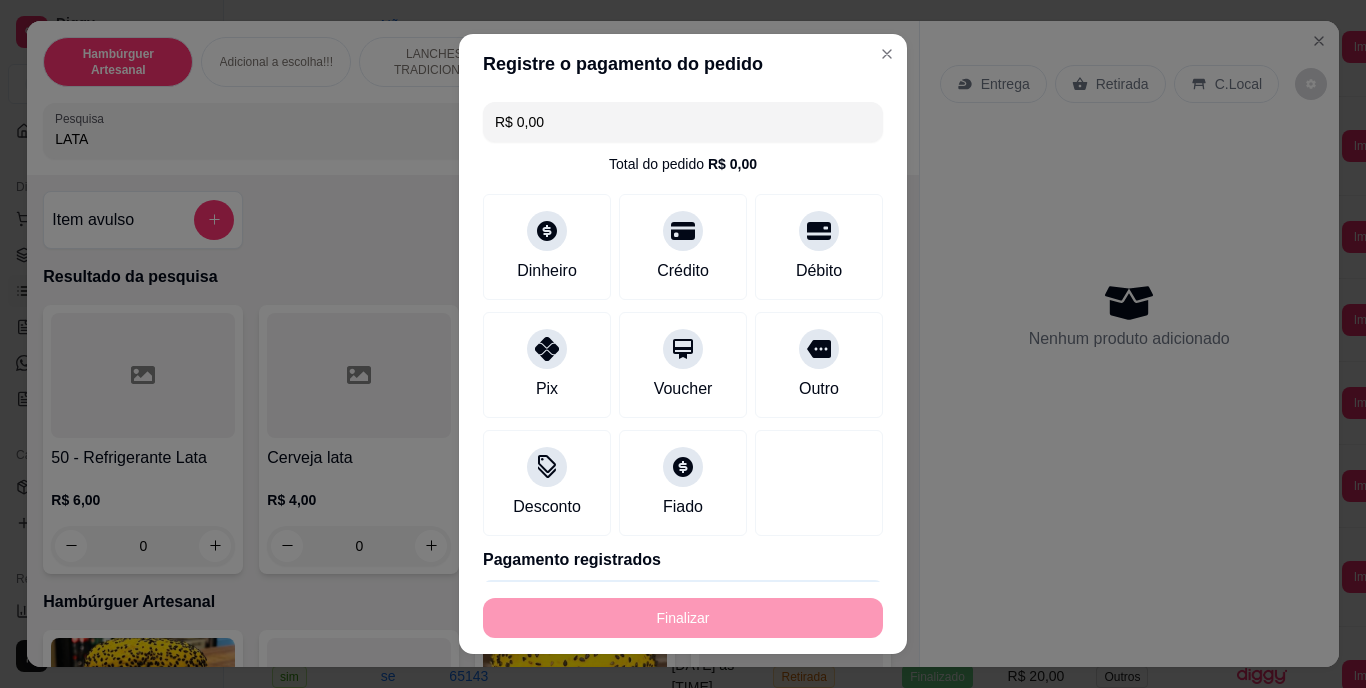 type on "-R$ 16,00" 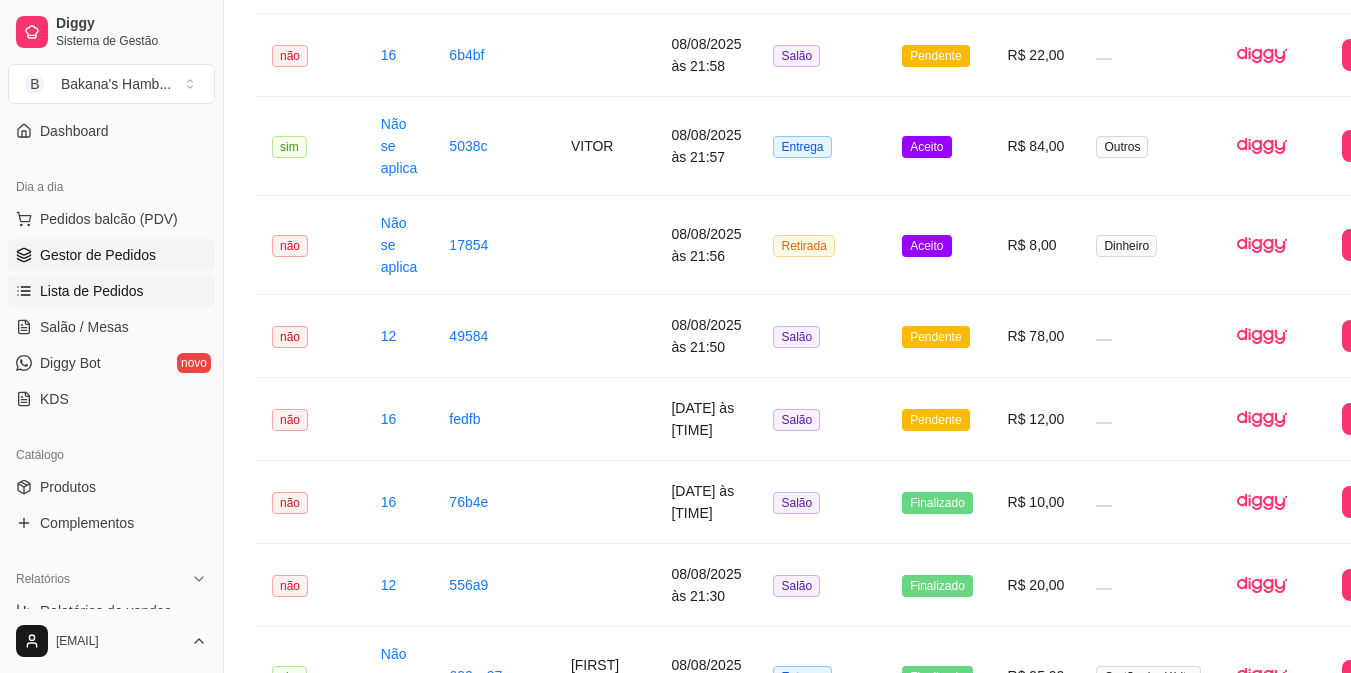click on "Gestor de Pedidos" at bounding box center [111, 255] 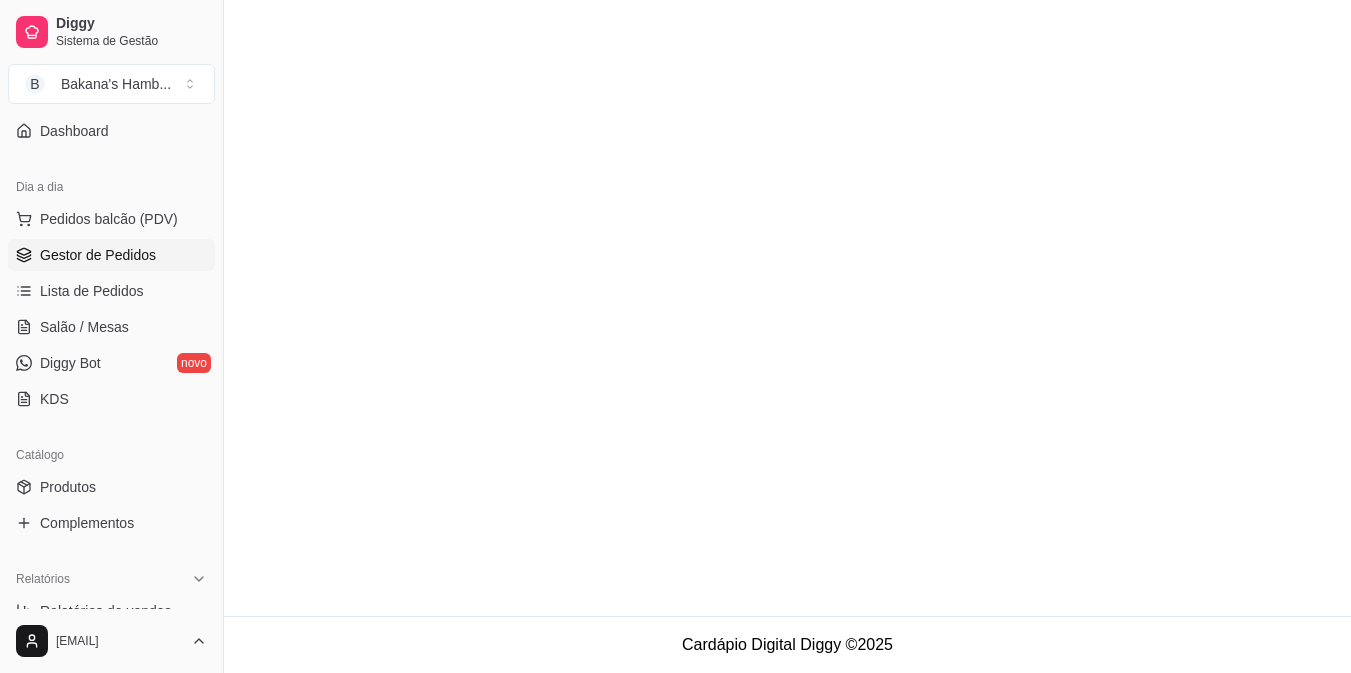 scroll, scrollTop: 0, scrollLeft: 0, axis: both 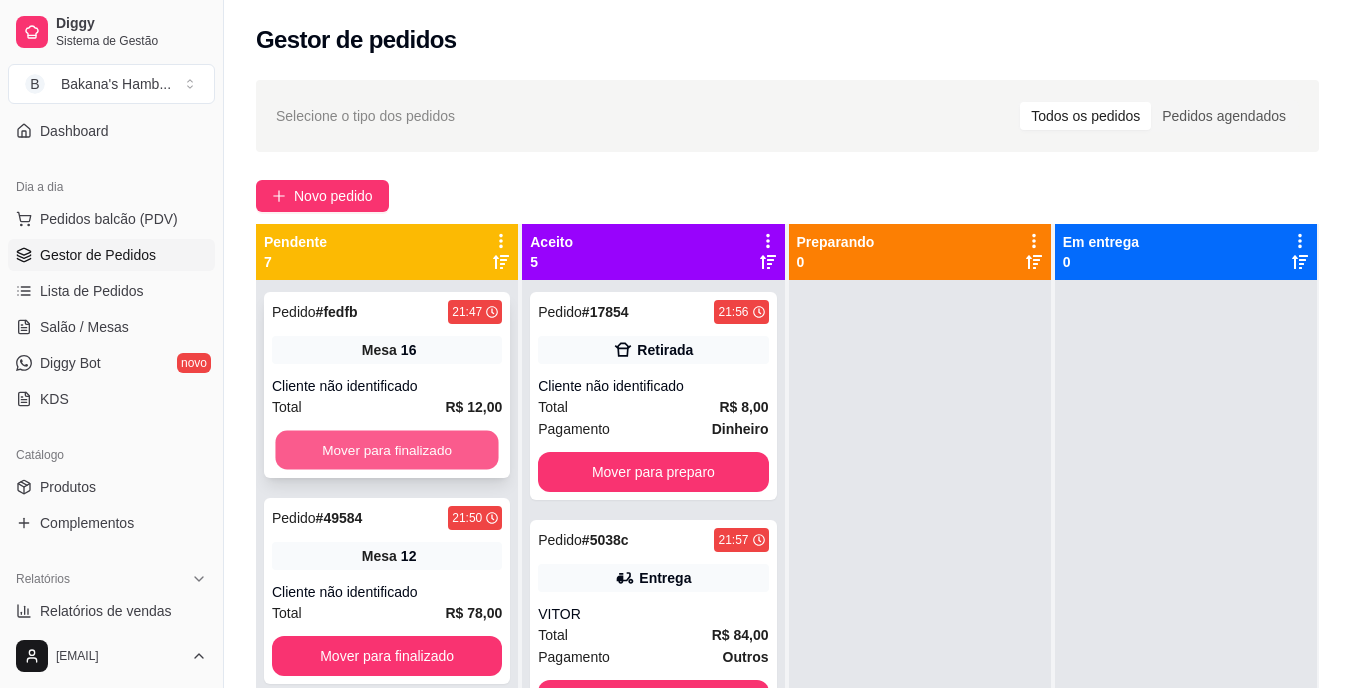 click on "Mover para finalizado" at bounding box center [386, 450] 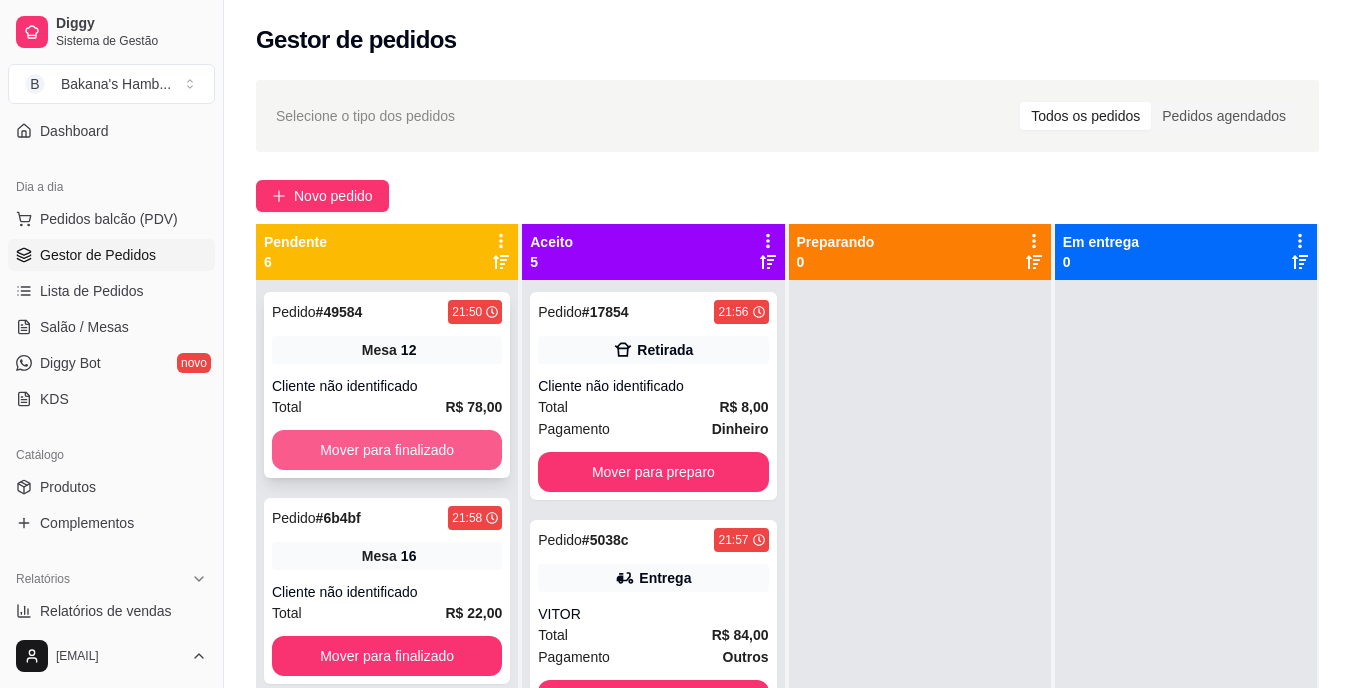 click on "Mover para finalizado" at bounding box center [387, 450] 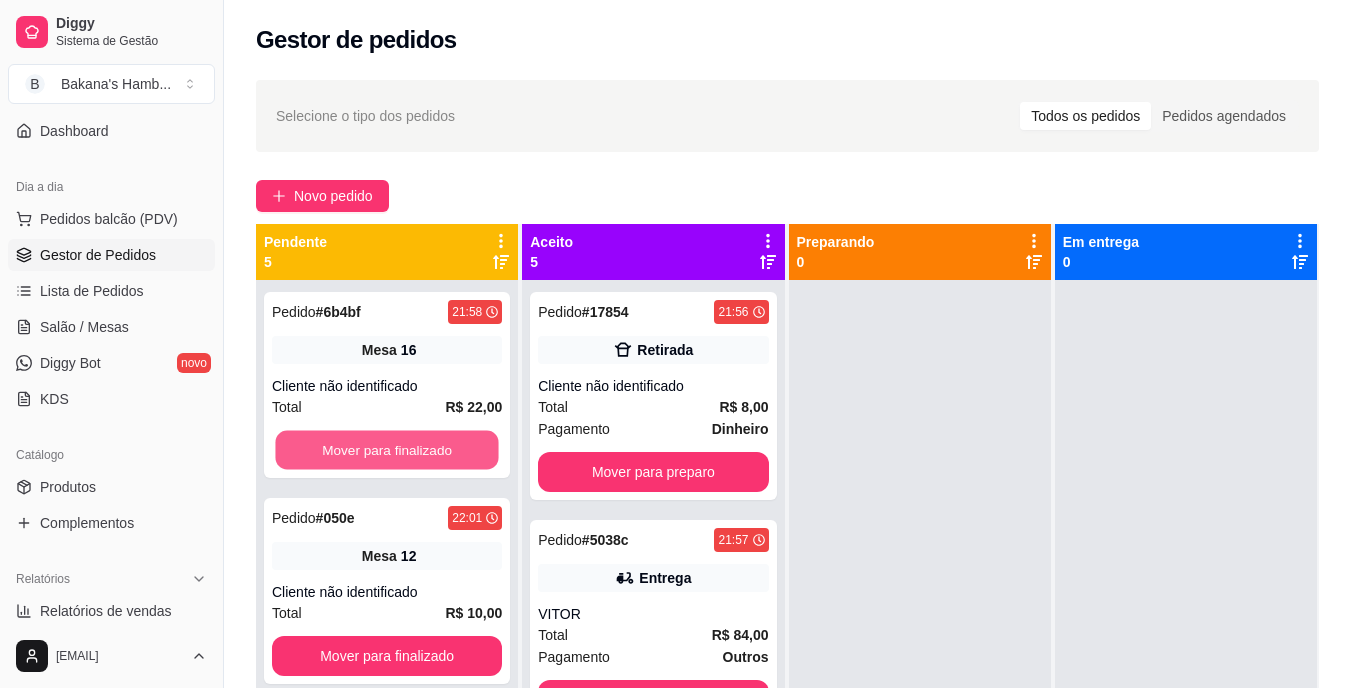 click on "Mover para finalizado" at bounding box center [386, 450] 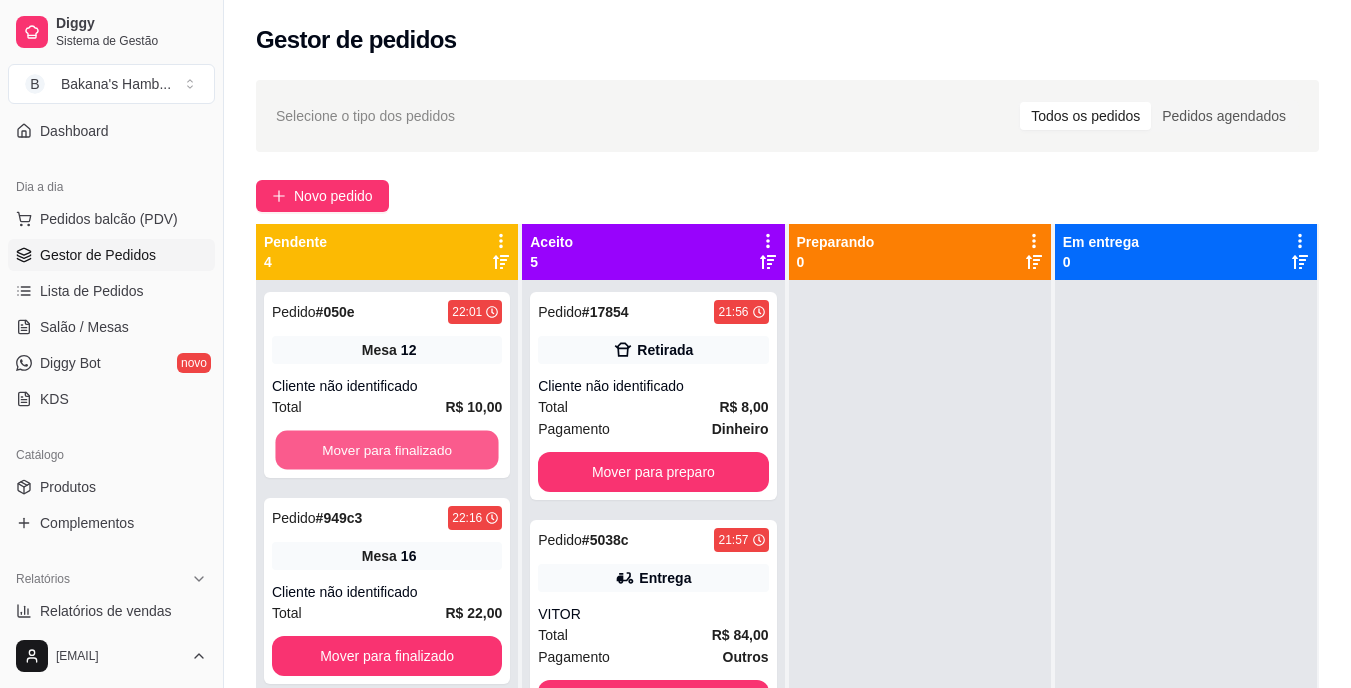click on "Mover para finalizado" at bounding box center (386, 450) 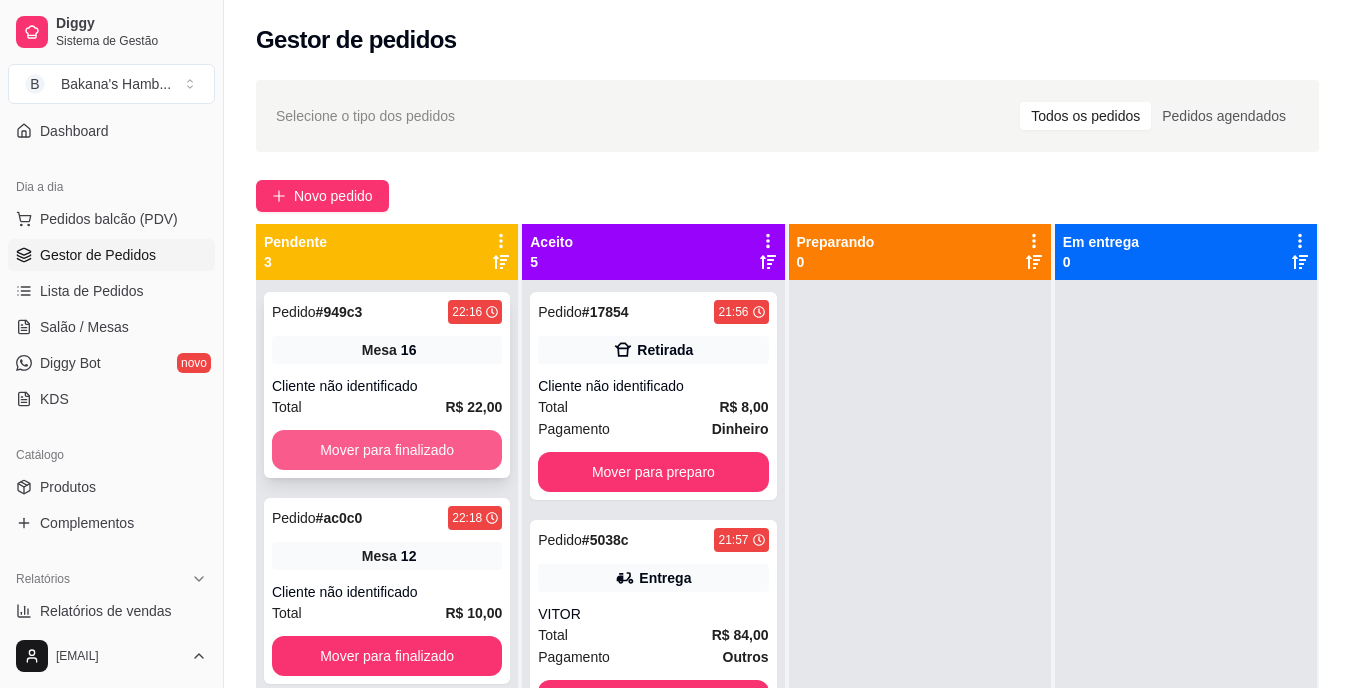 click on "Mover para finalizado" at bounding box center [387, 450] 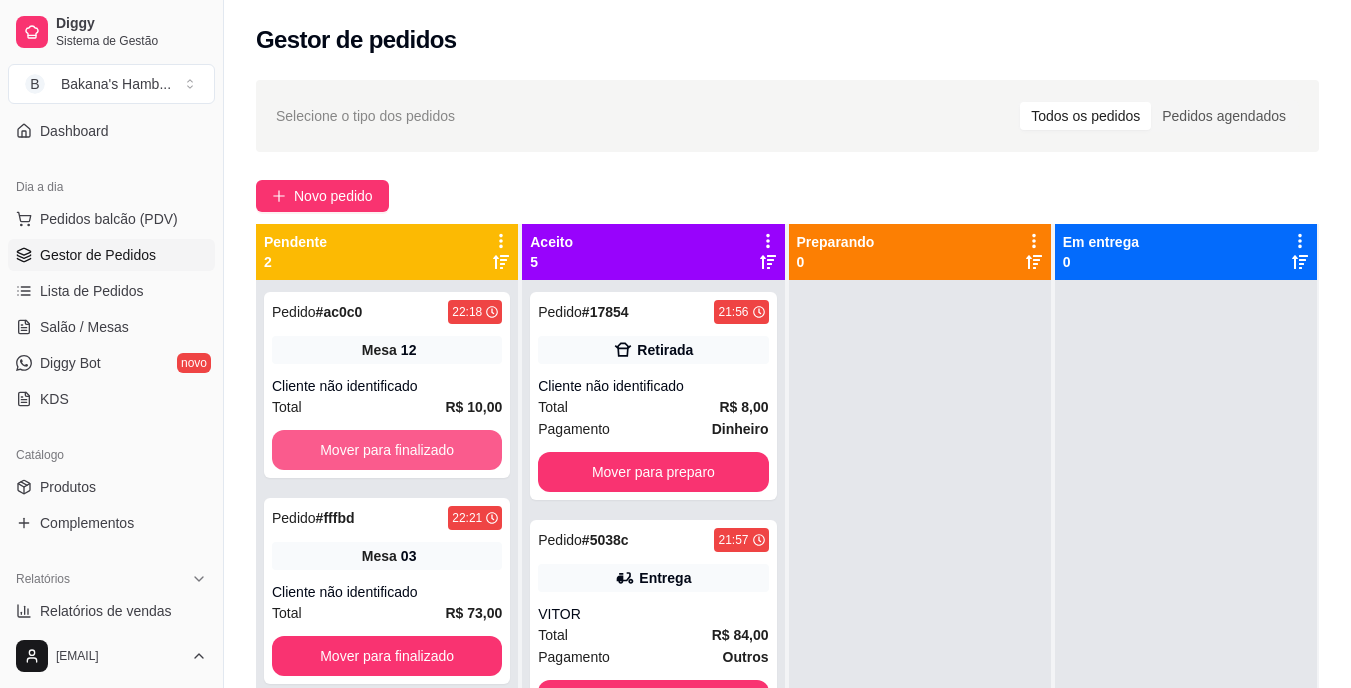 click on "Mover para finalizado" at bounding box center [387, 450] 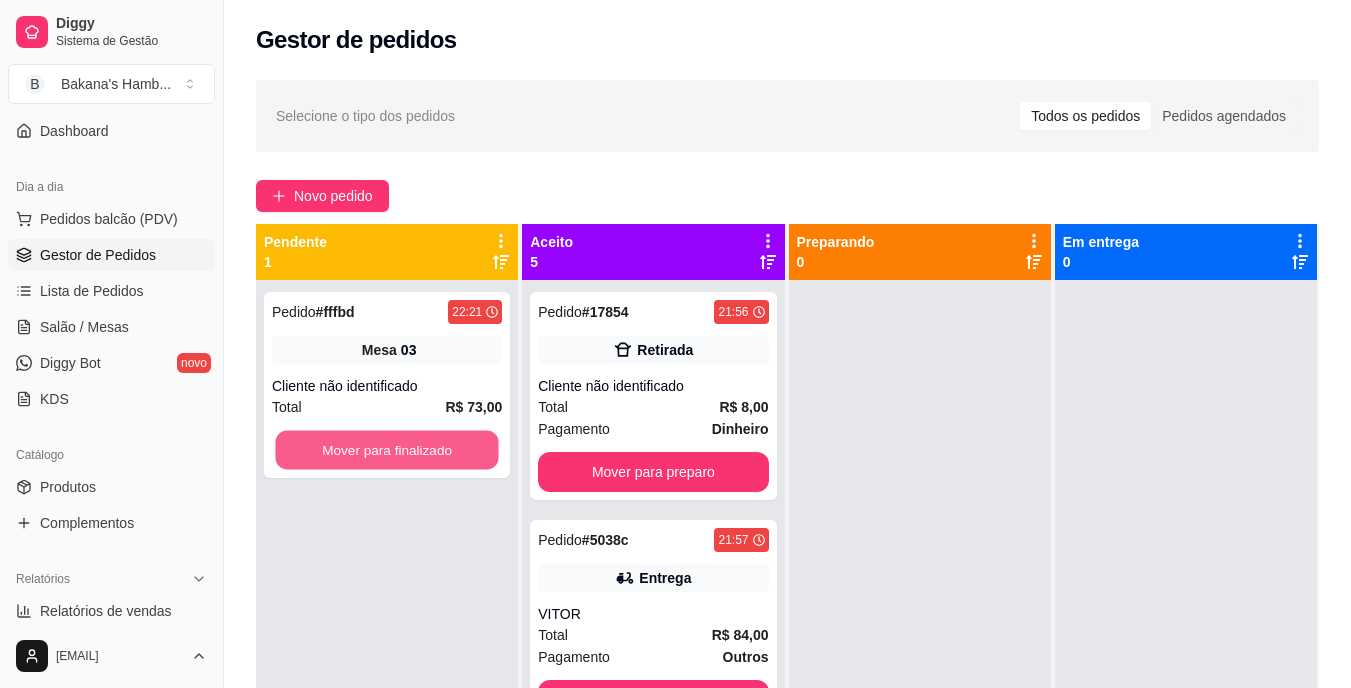 click on "Mover para finalizado" at bounding box center [386, 450] 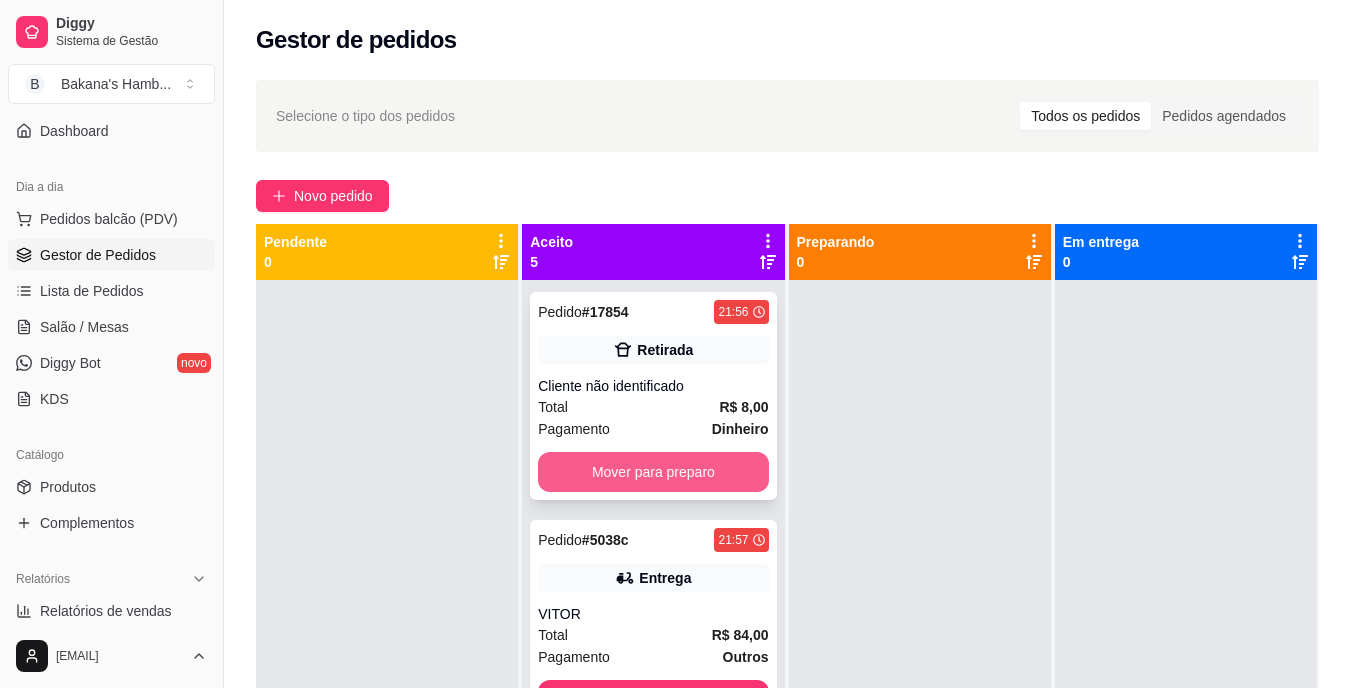 click on "Mover para preparo" at bounding box center (653, 472) 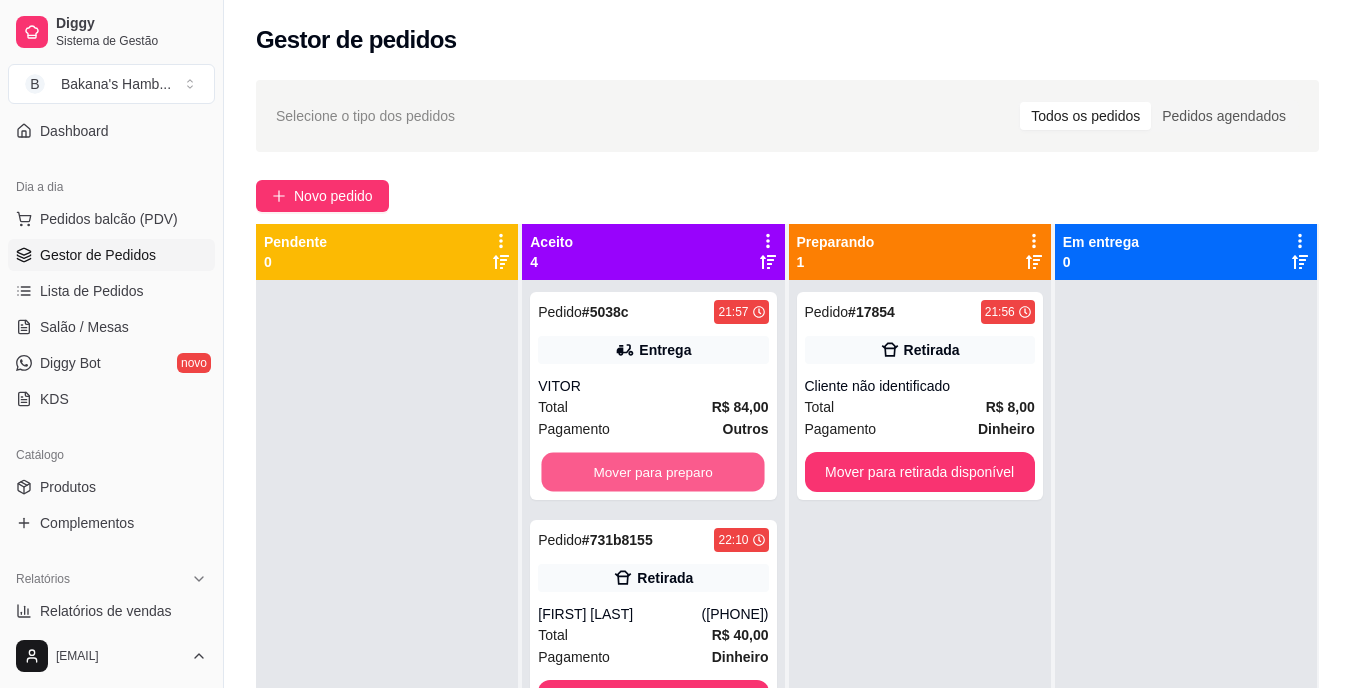 click on "Mover para preparo" at bounding box center [653, 472] 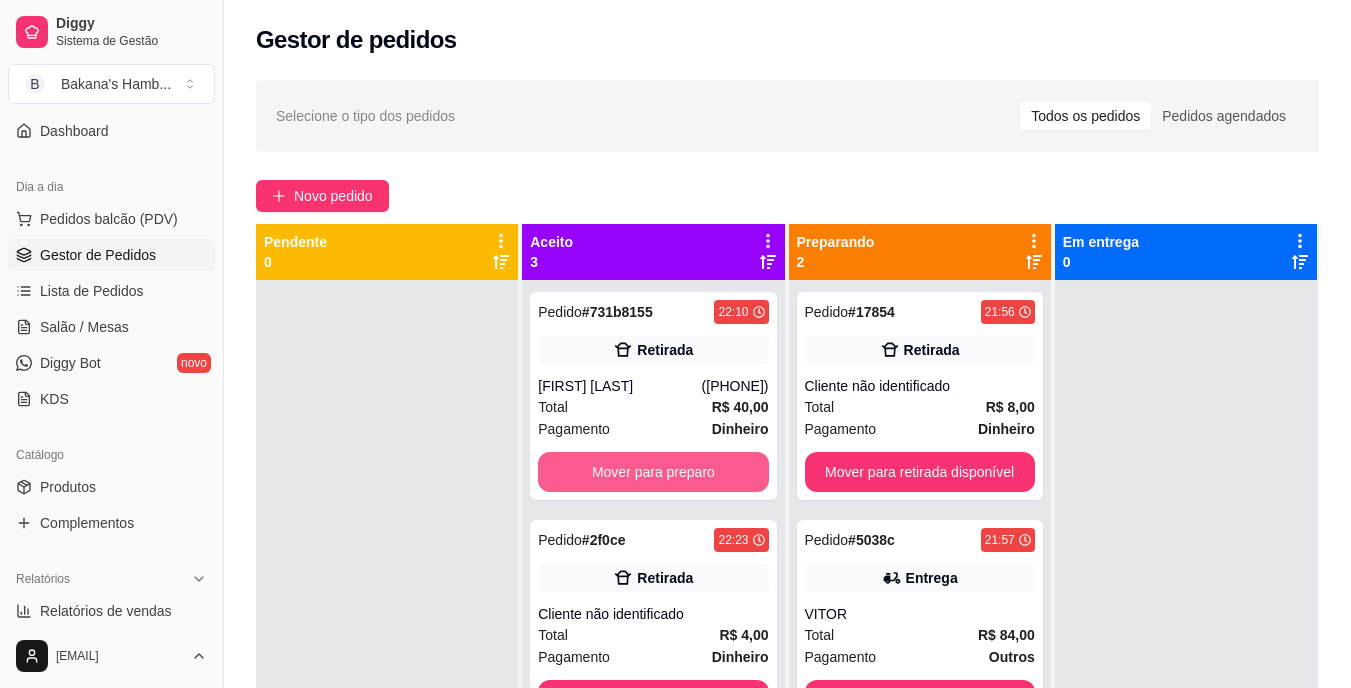 click on "Mover para preparo" at bounding box center (653, 472) 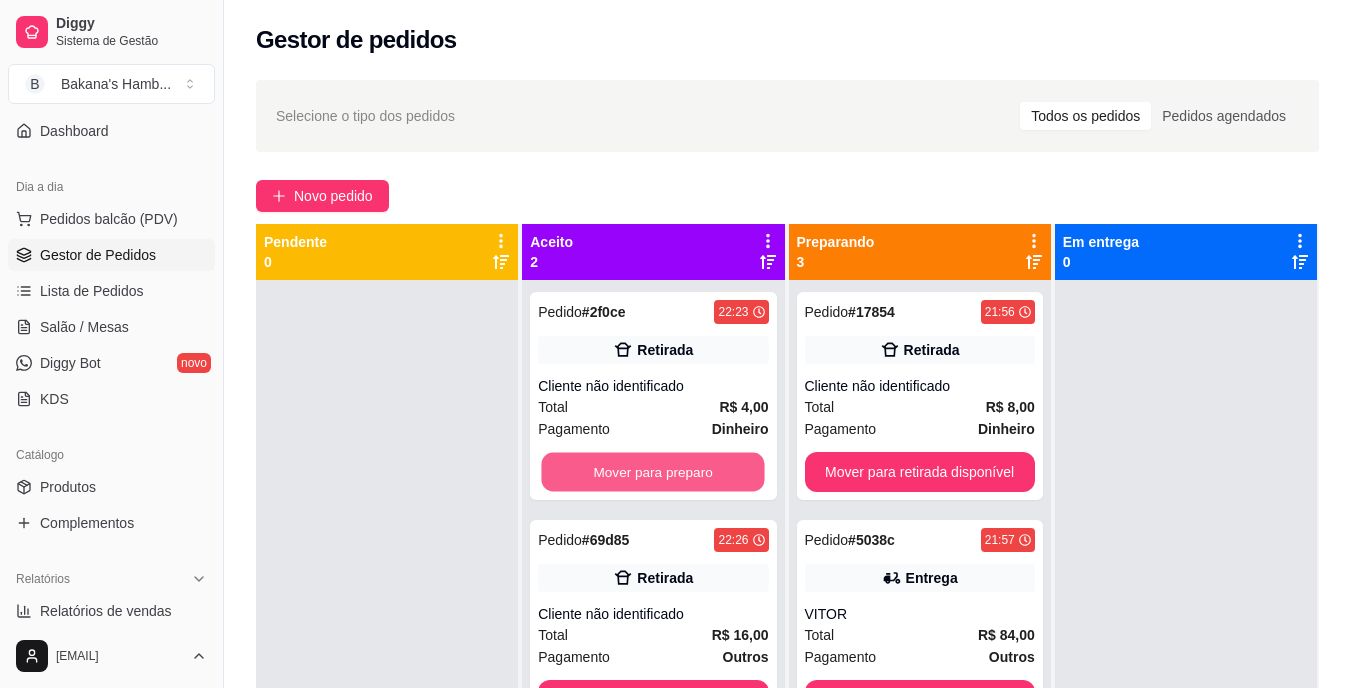click on "Mover para preparo" at bounding box center [653, 472] 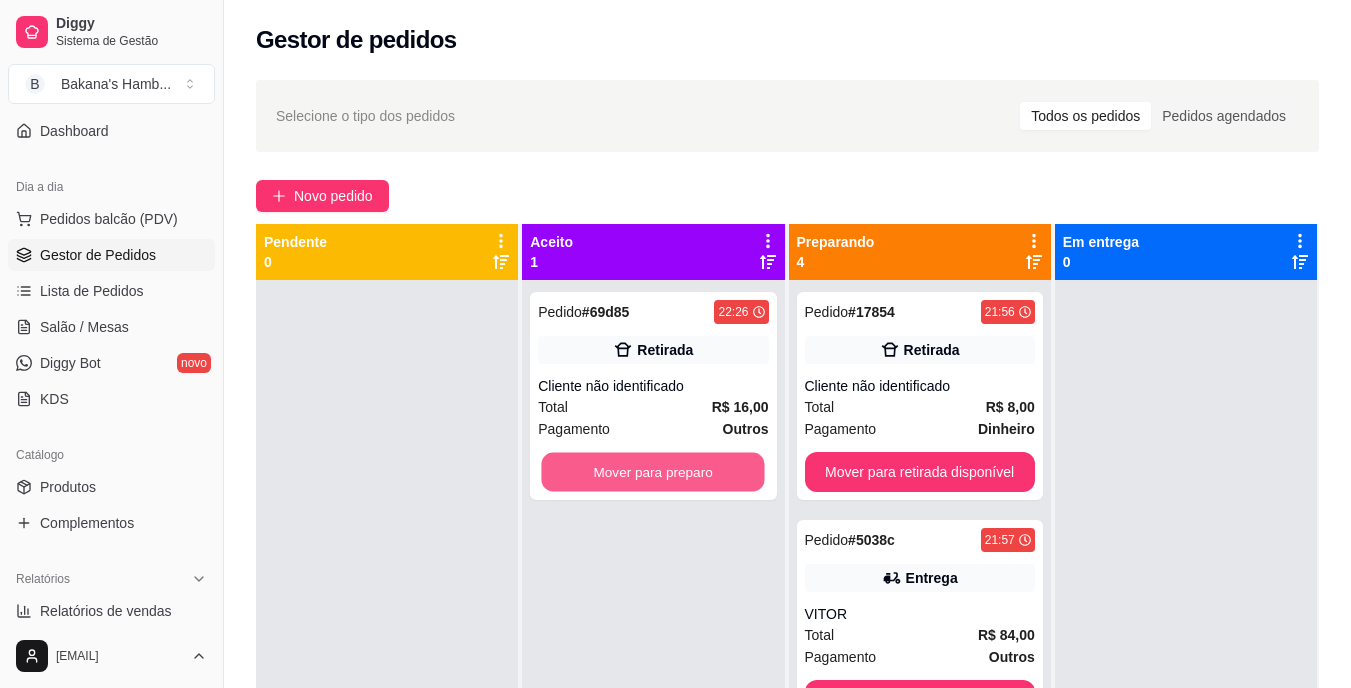click on "Mover para preparo" at bounding box center [653, 472] 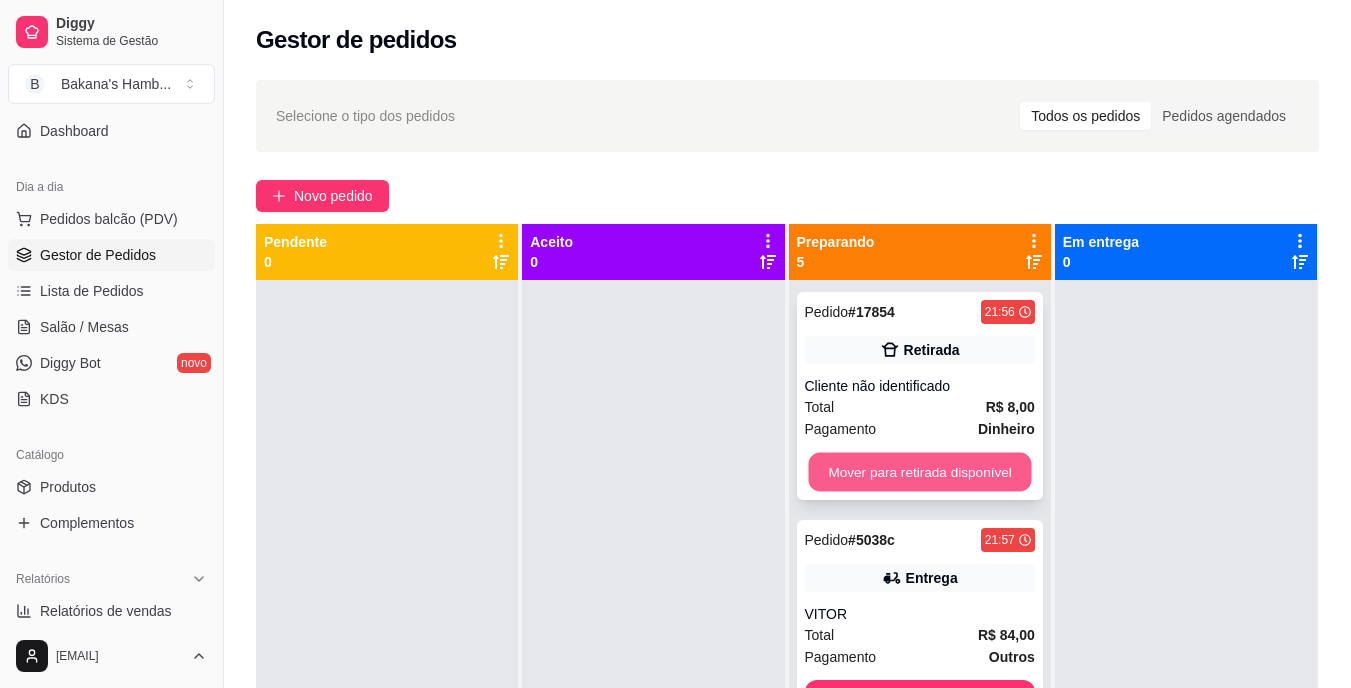 click on "Mover para retirada disponível" at bounding box center (919, 472) 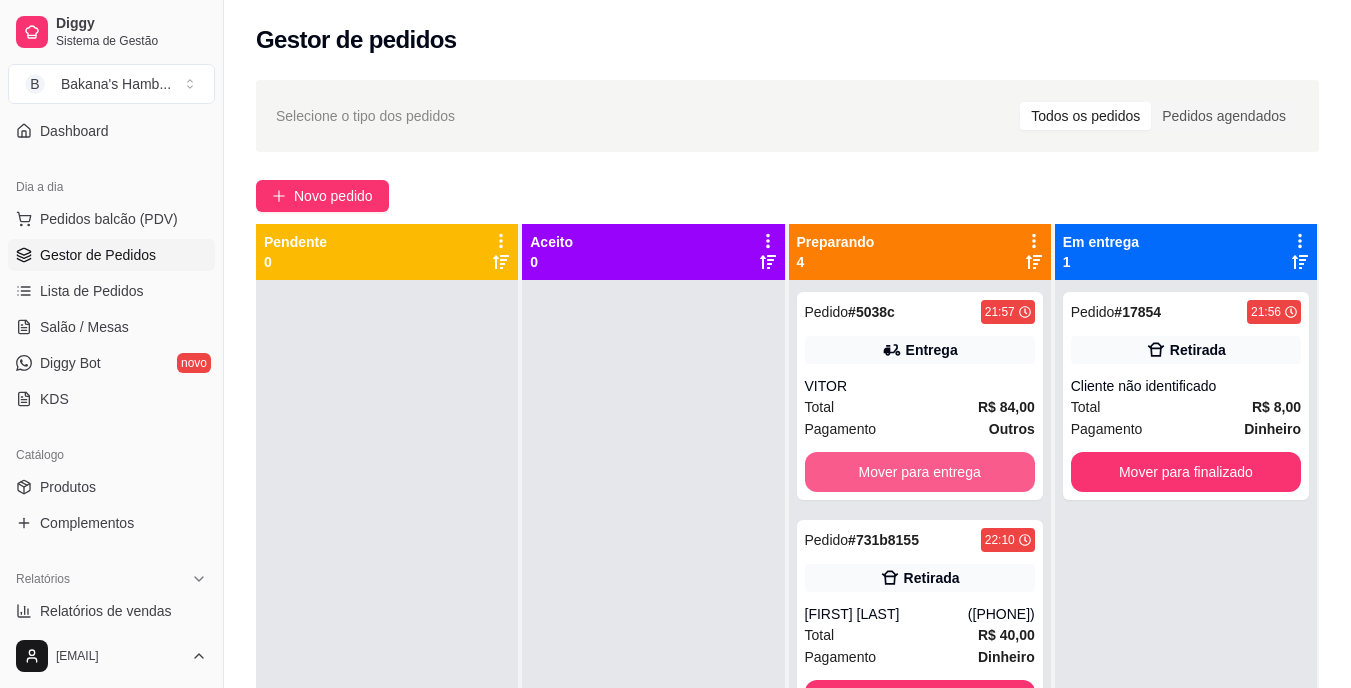 click on "Mover para entrega" at bounding box center (920, 472) 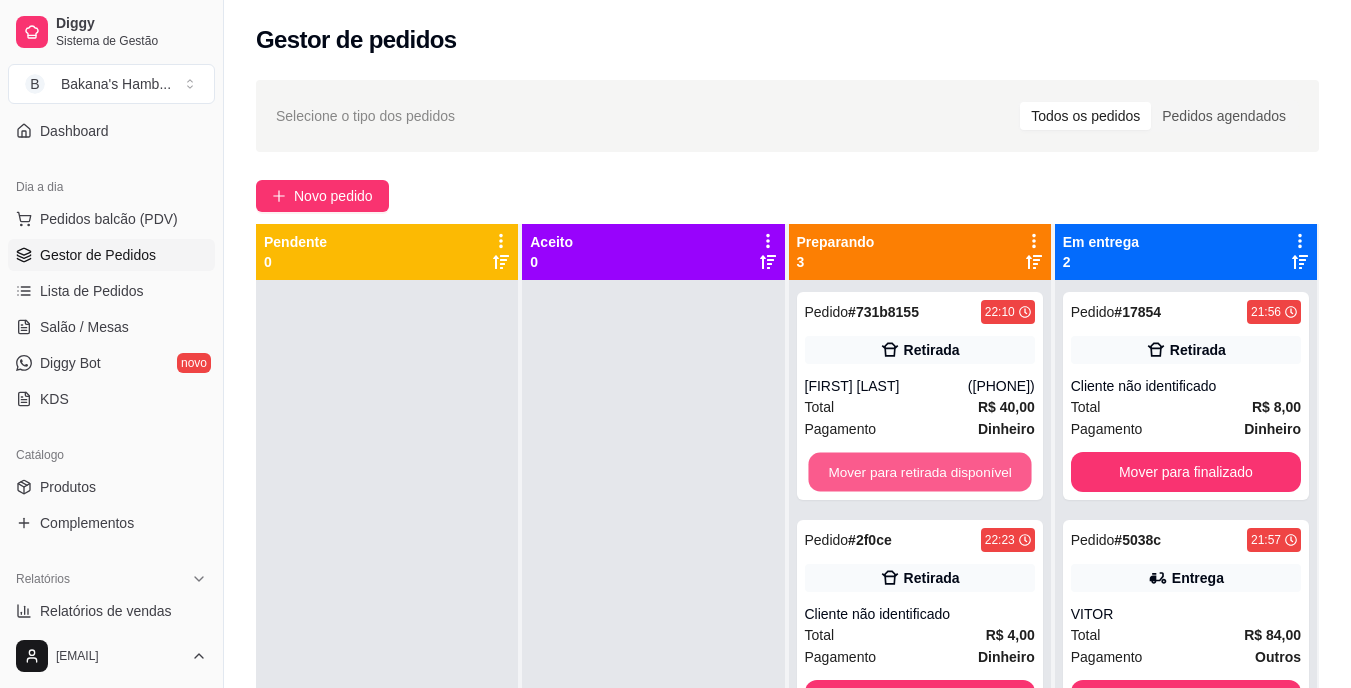 click on "Mover para retirada disponível" at bounding box center [919, 472] 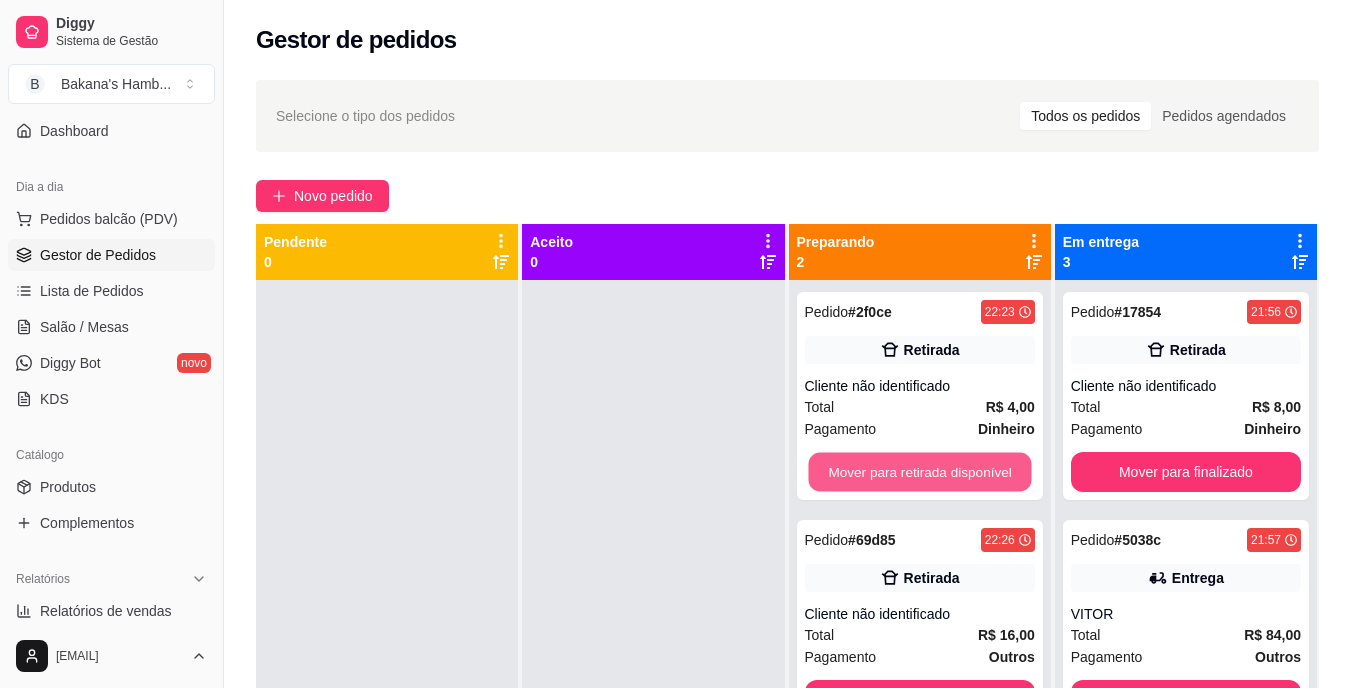 click on "Mover para retirada disponível" at bounding box center (919, 472) 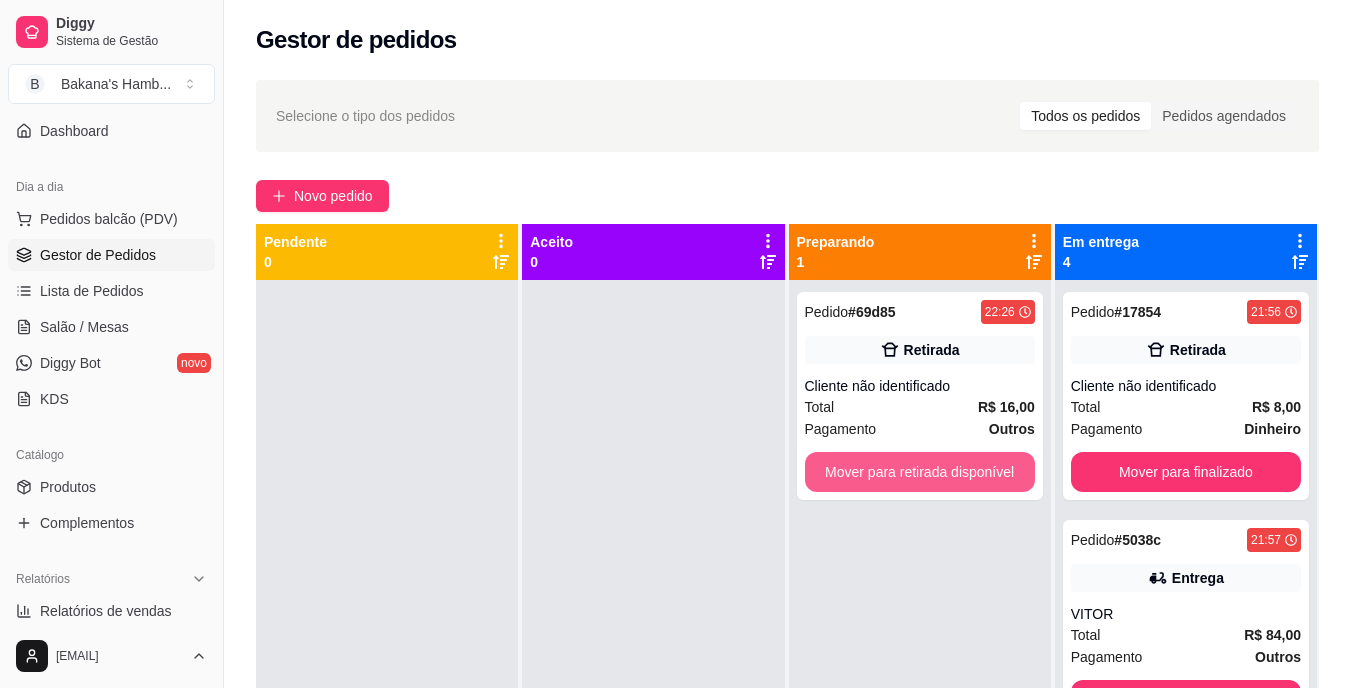 click on "Mover para retirada disponível" at bounding box center (920, 472) 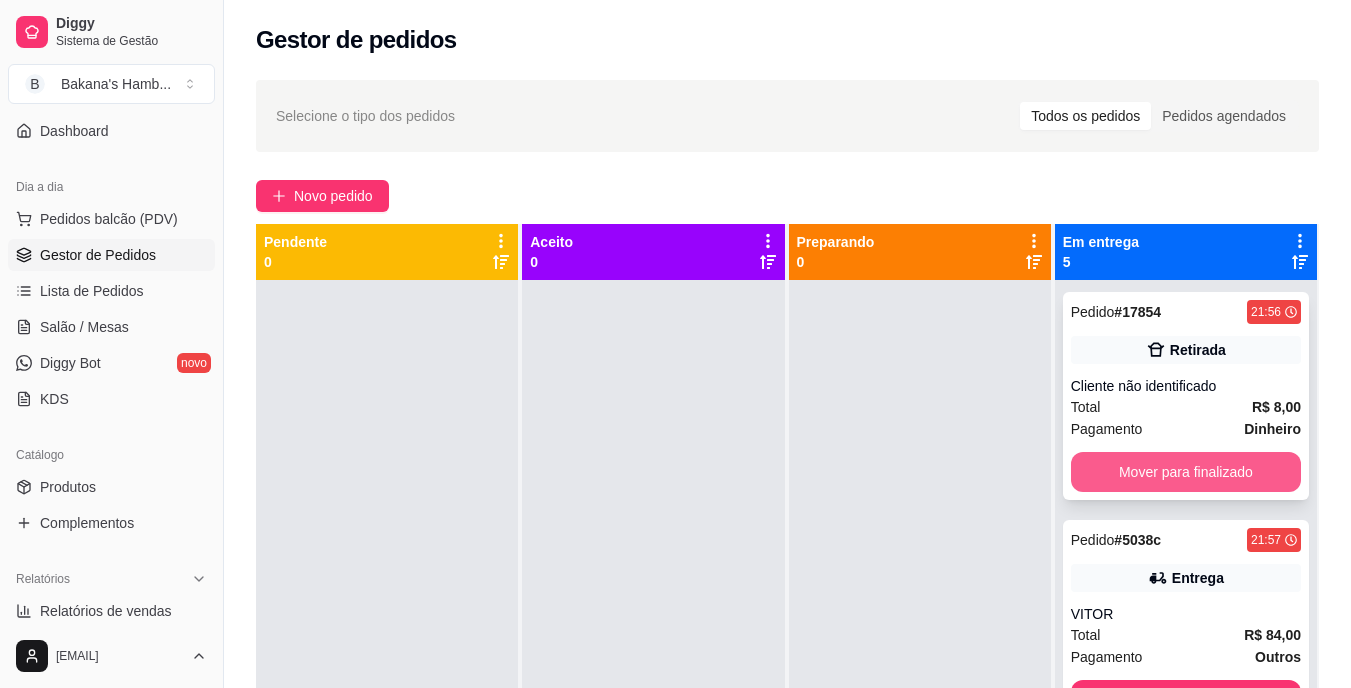 click on "Mover para finalizado" at bounding box center (1186, 472) 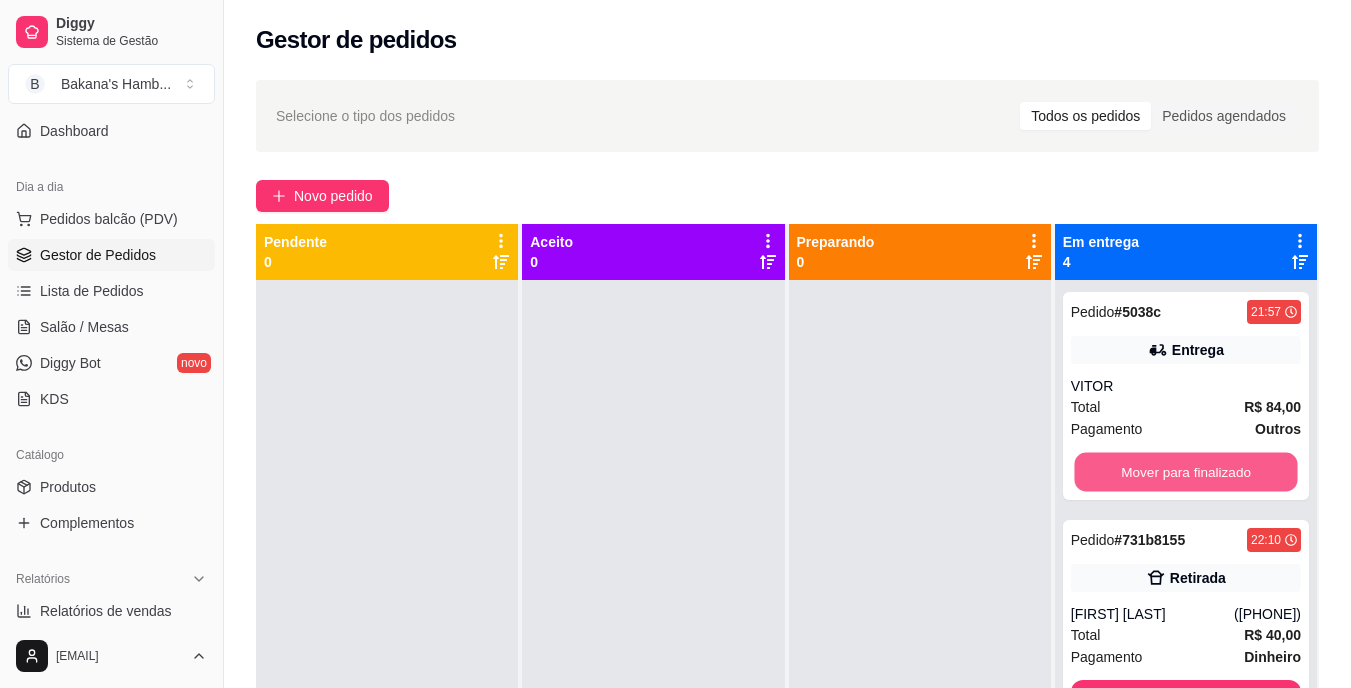 click on "Mover para finalizado" at bounding box center [1185, 472] 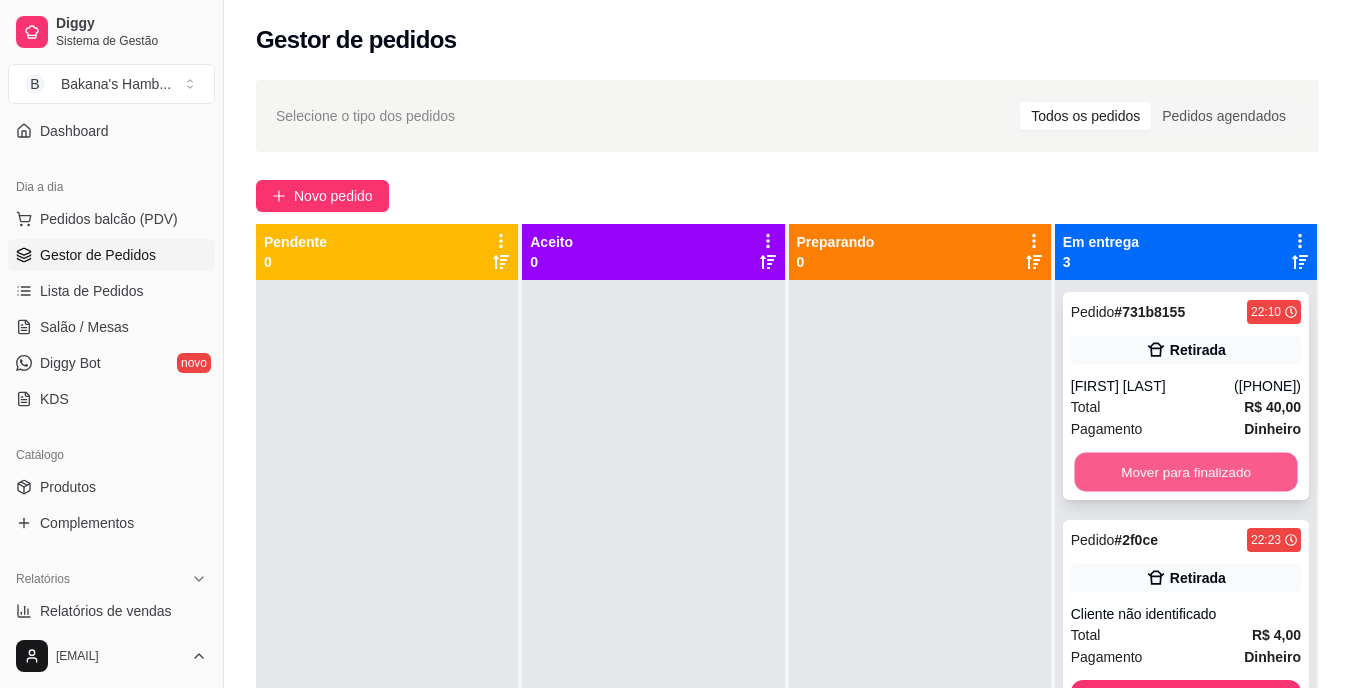 click on "Mover para finalizado" at bounding box center (1185, 472) 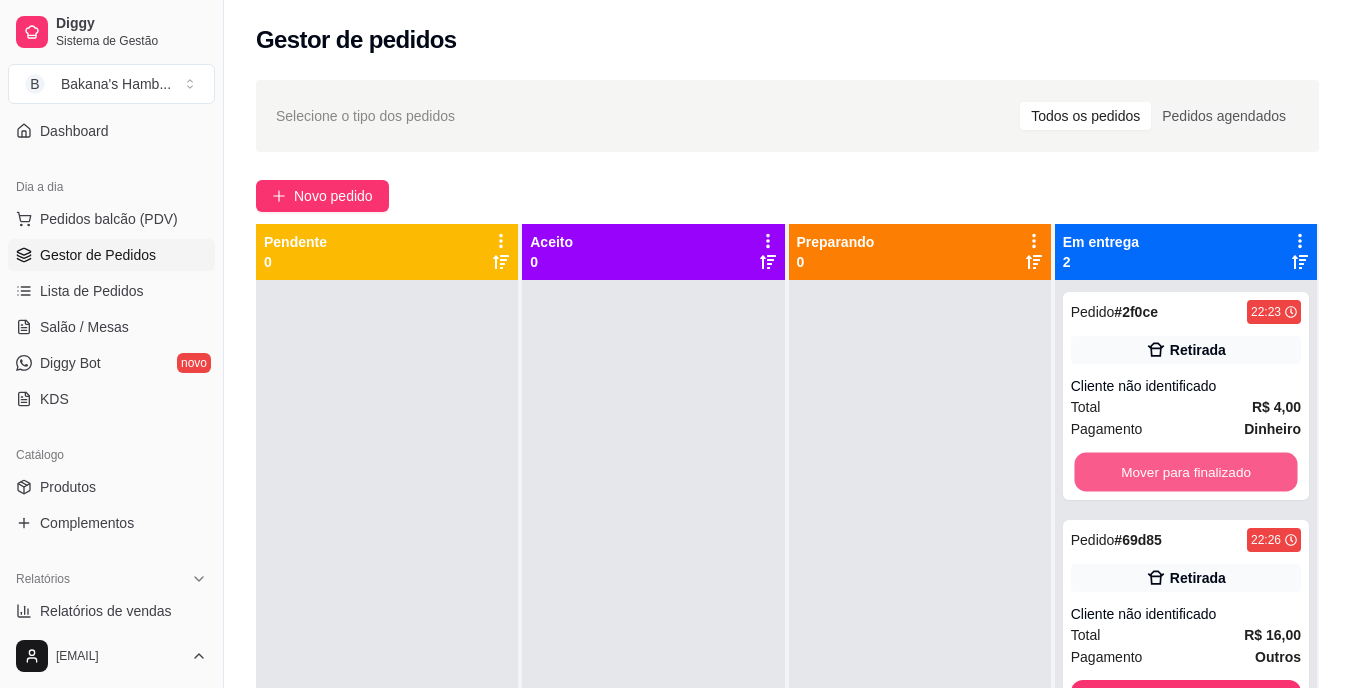 click on "Mover para finalizado" at bounding box center (1185, 472) 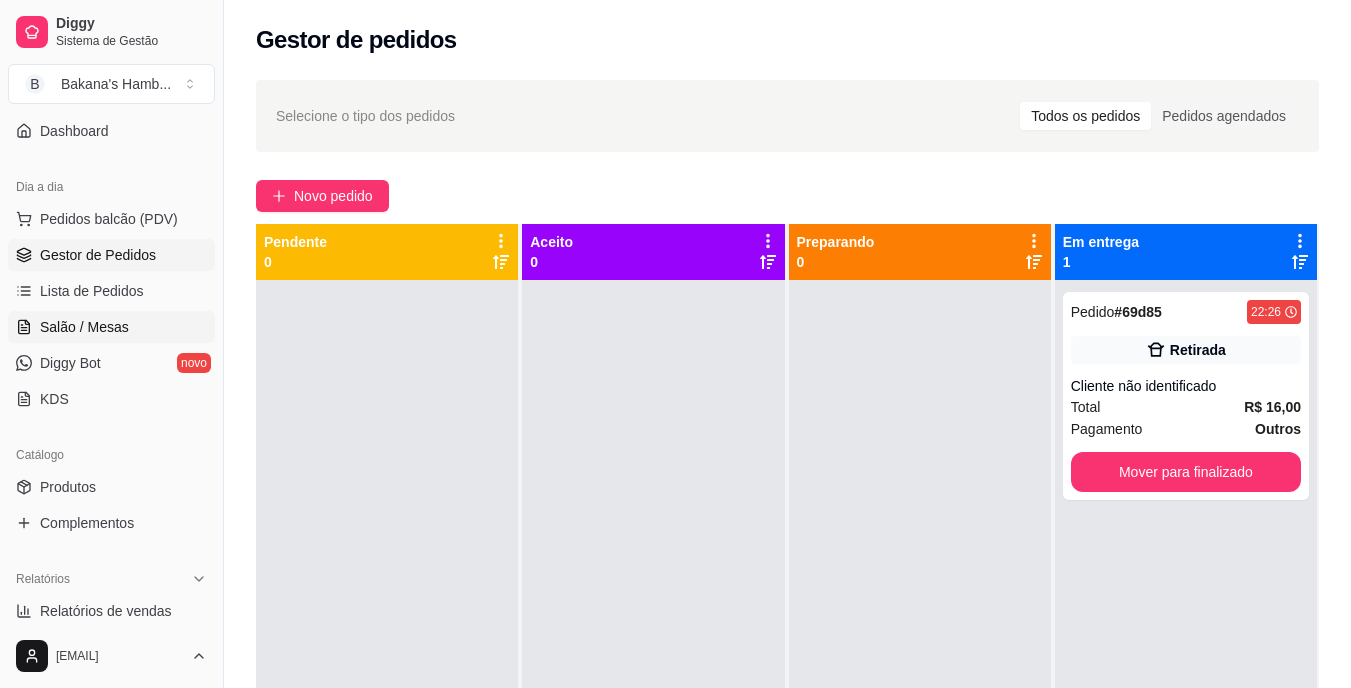 click on "Salão / Mesas" at bounding box center (84, 327) 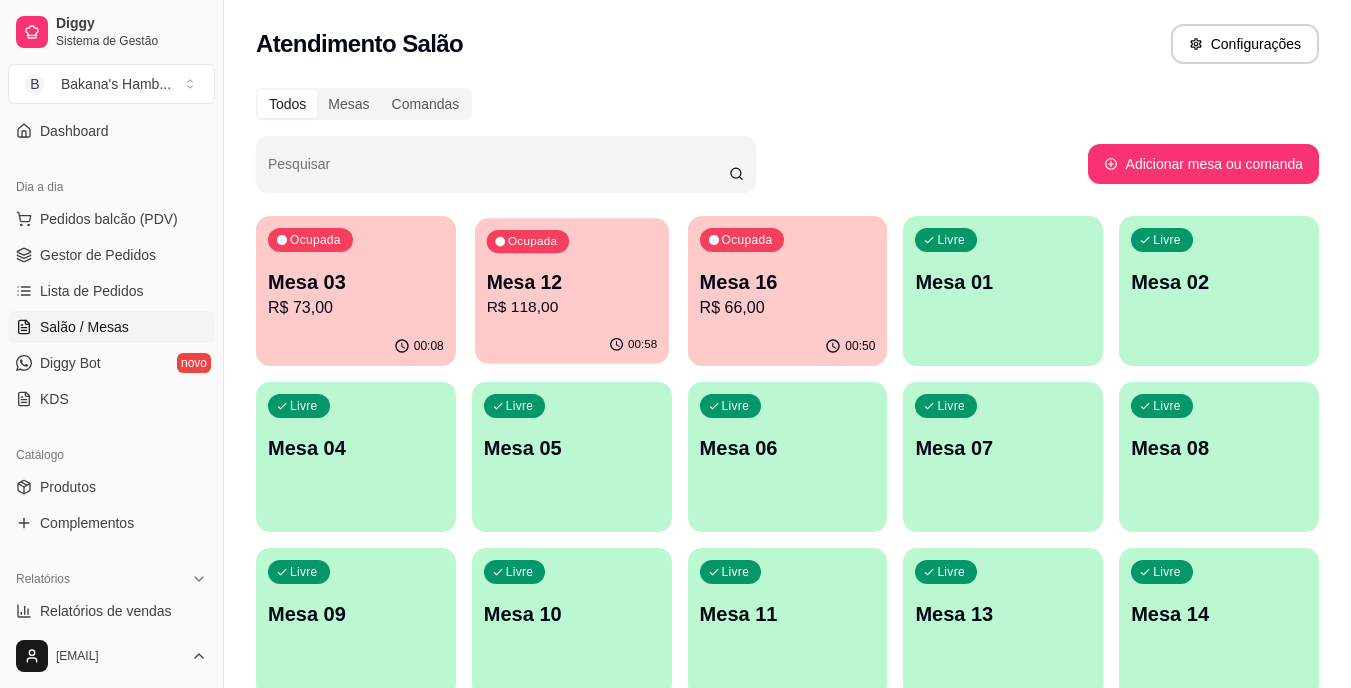 click on "Mesa 12" at bounding box center (571, 282) 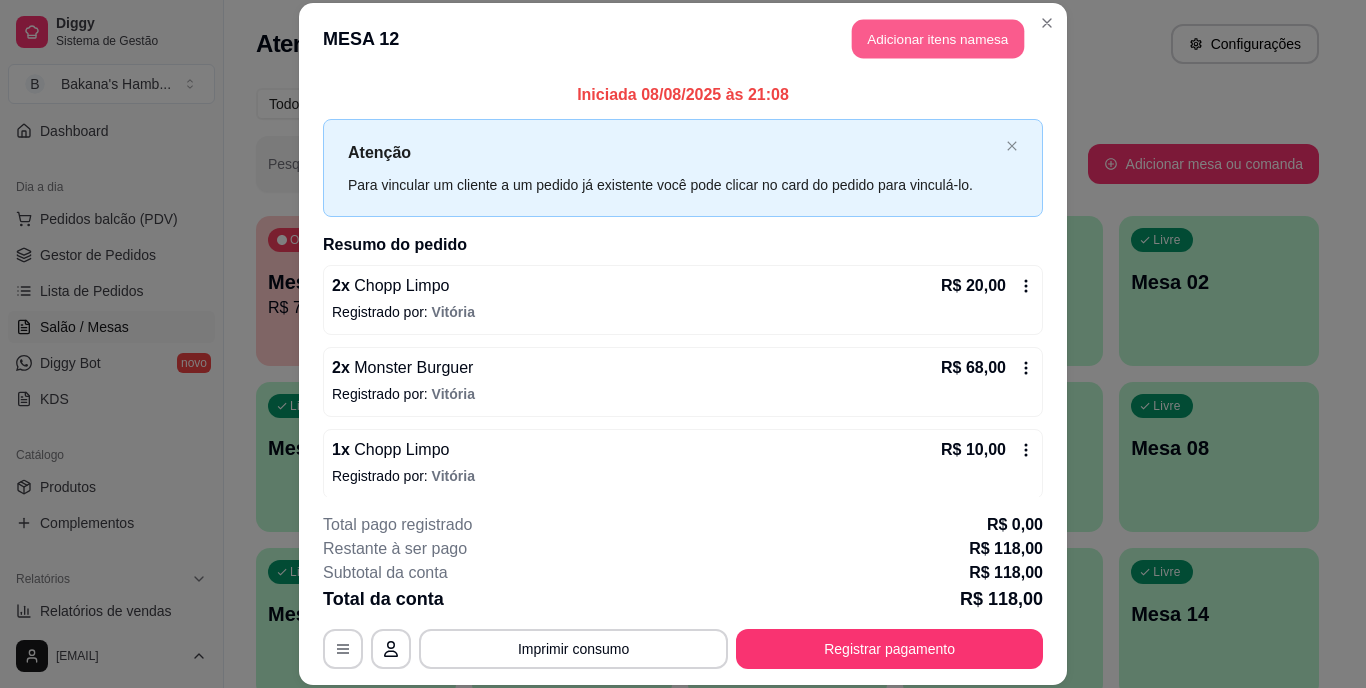 click on "Adicionar itens na  mesa" at bounding box center [938, 39] 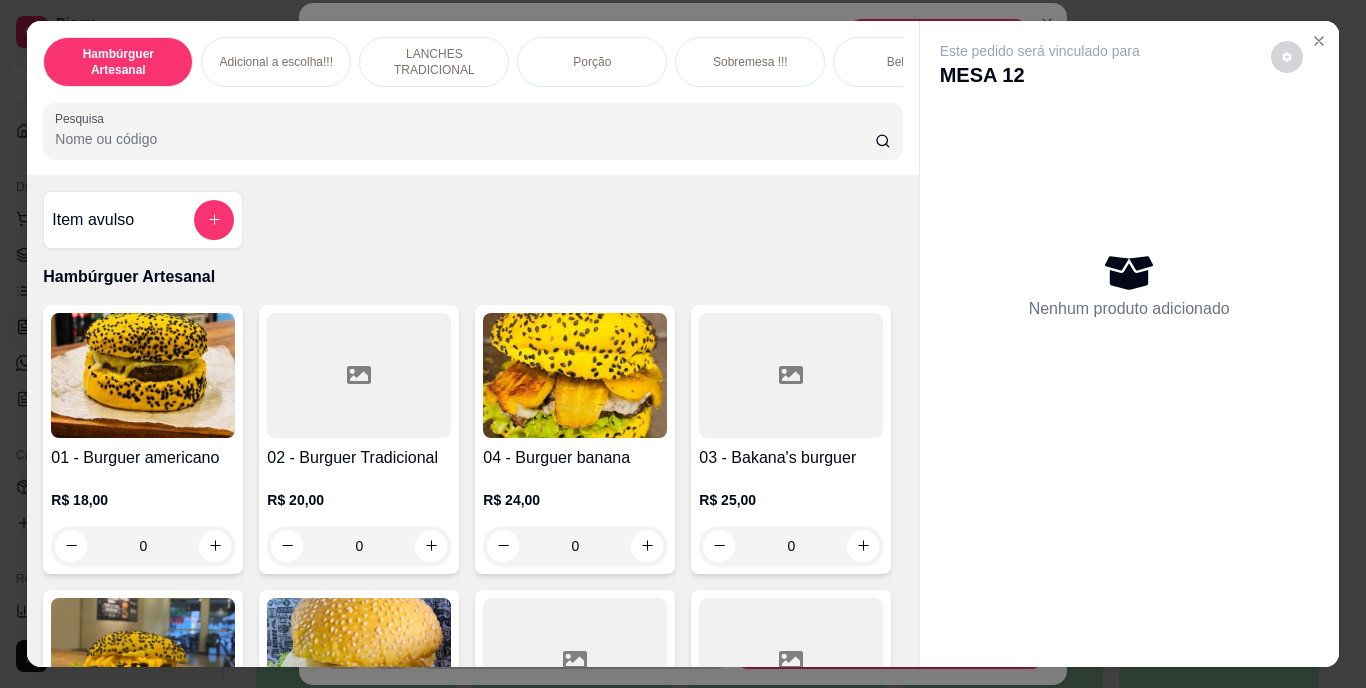 click on "Pesquisa" at bounding box center (465, 139) 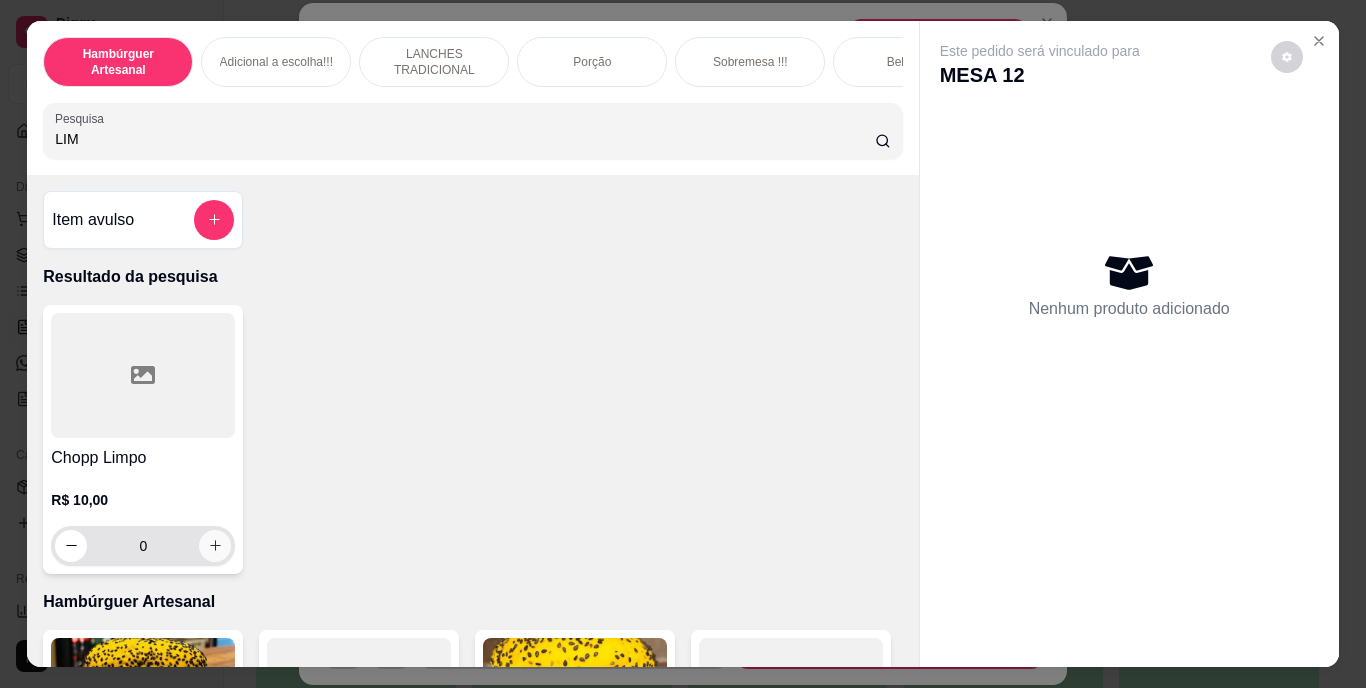 type on "LIM" 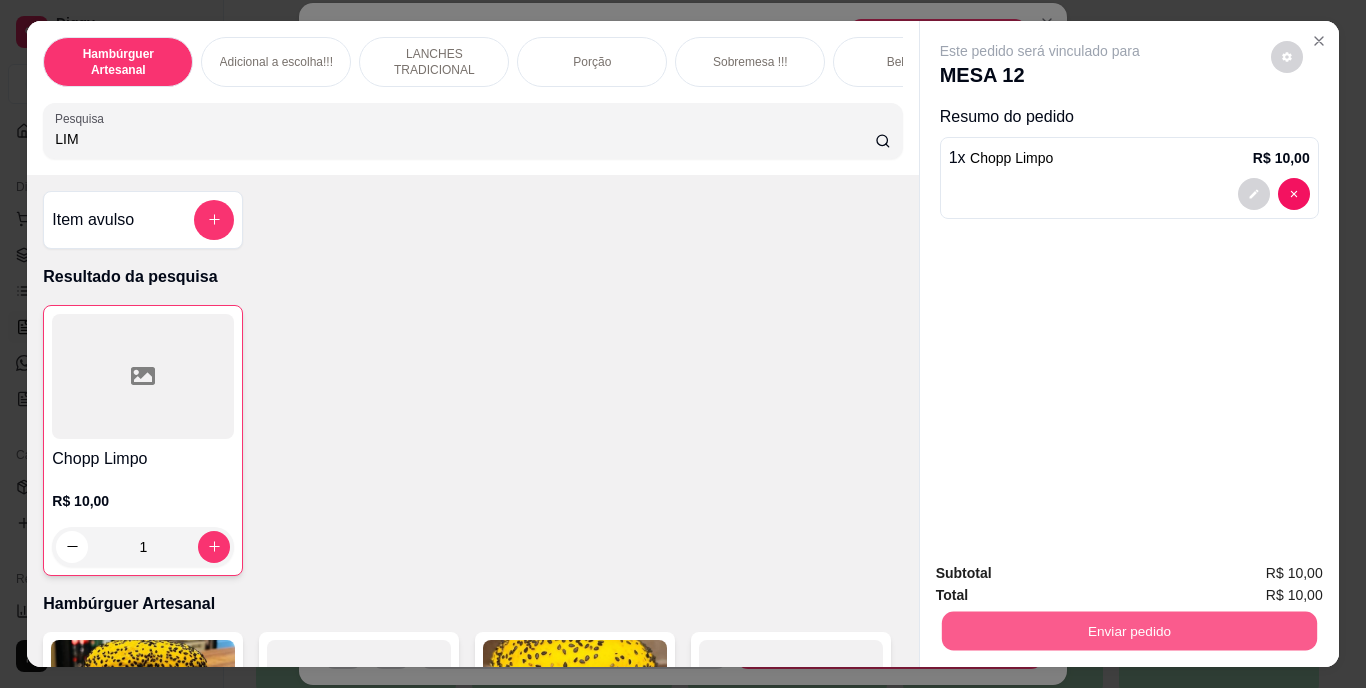click on "Enviar pedido" at bounding box center (1128, 631) 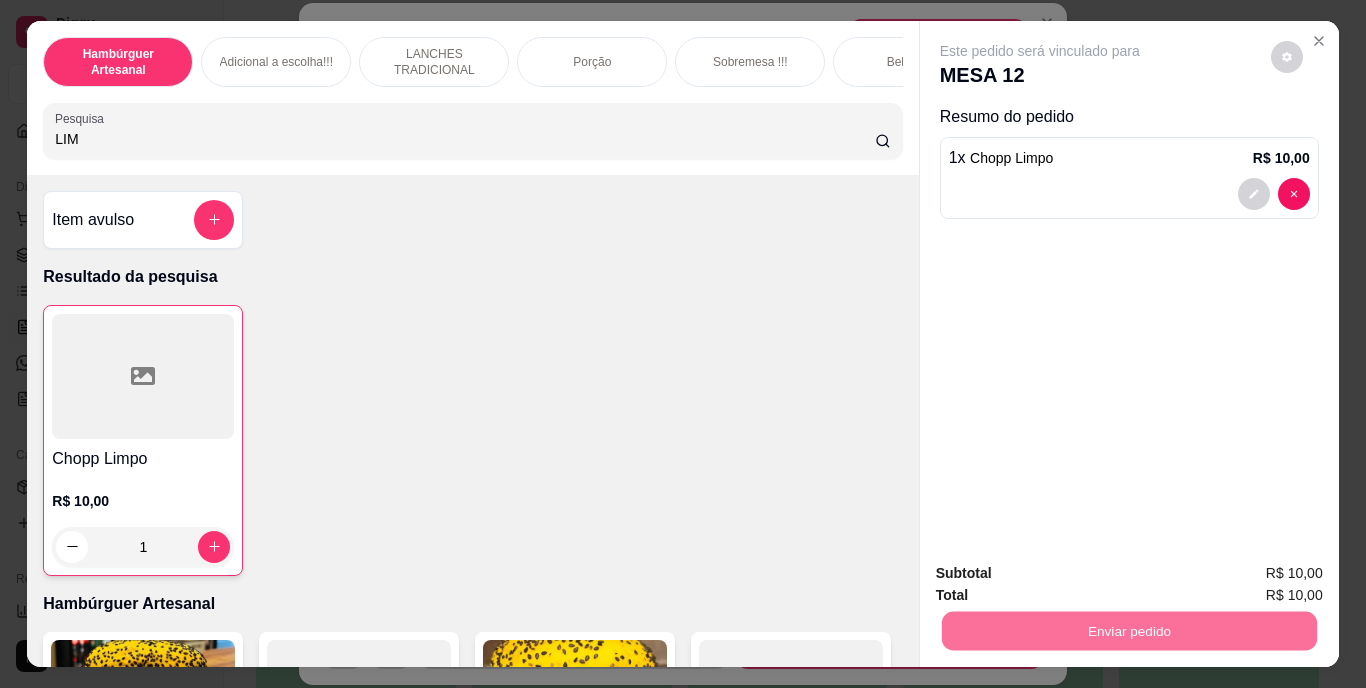 click on "Não registrar e enviar pedido" at bounding box center [1063, 574] 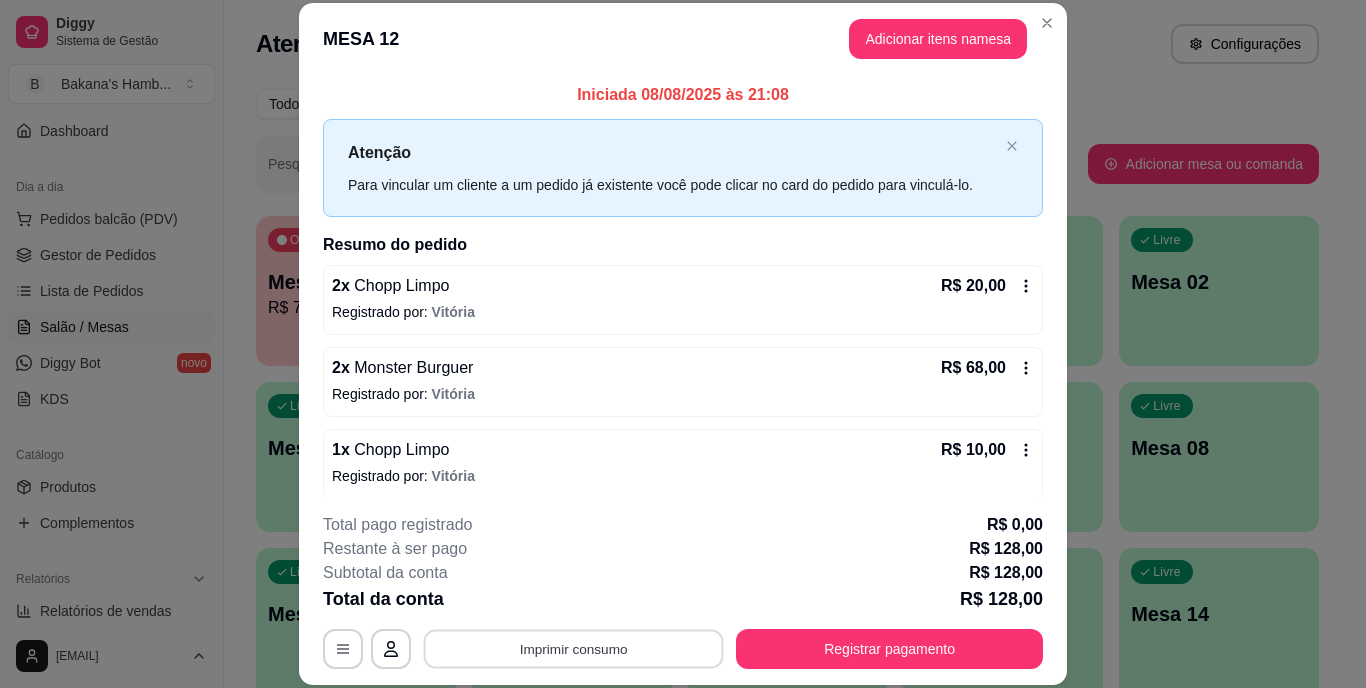 click on "Imprimir consumo" at bounding box center [574, 648] 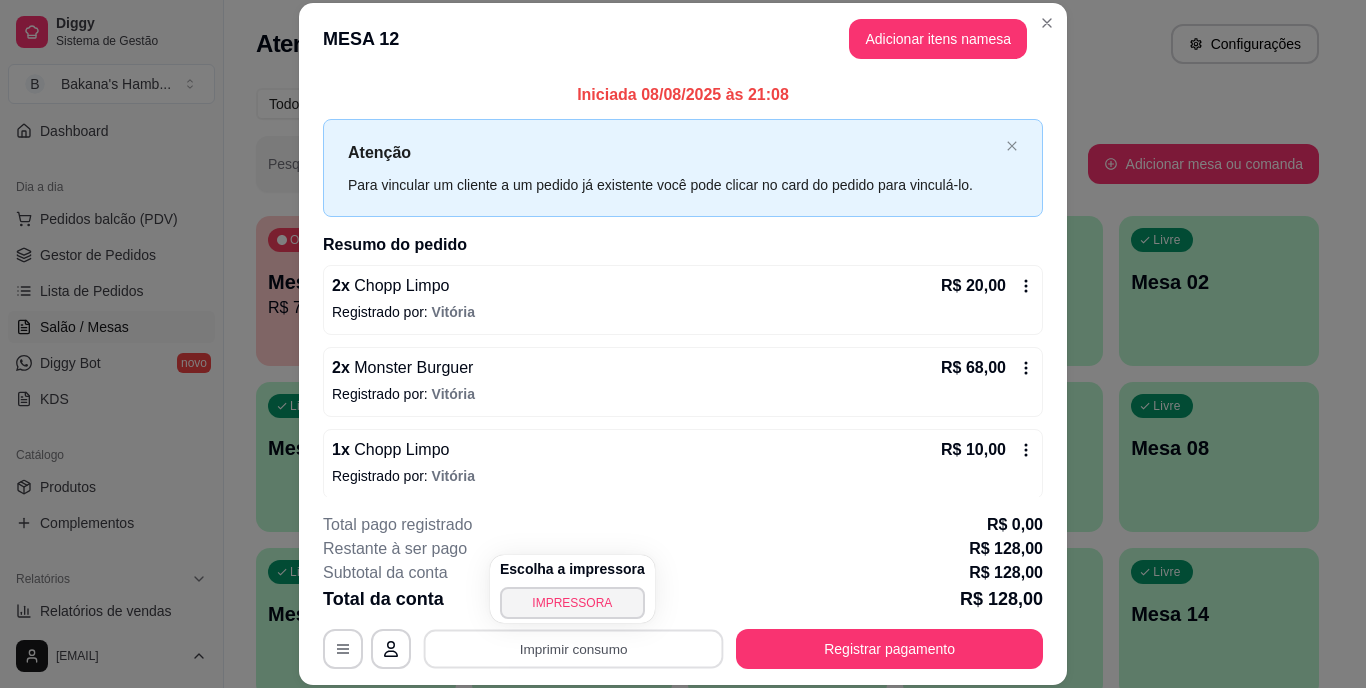 click on "Escolha a impressora IMPRESSORA" at bounding box center [572, 589] 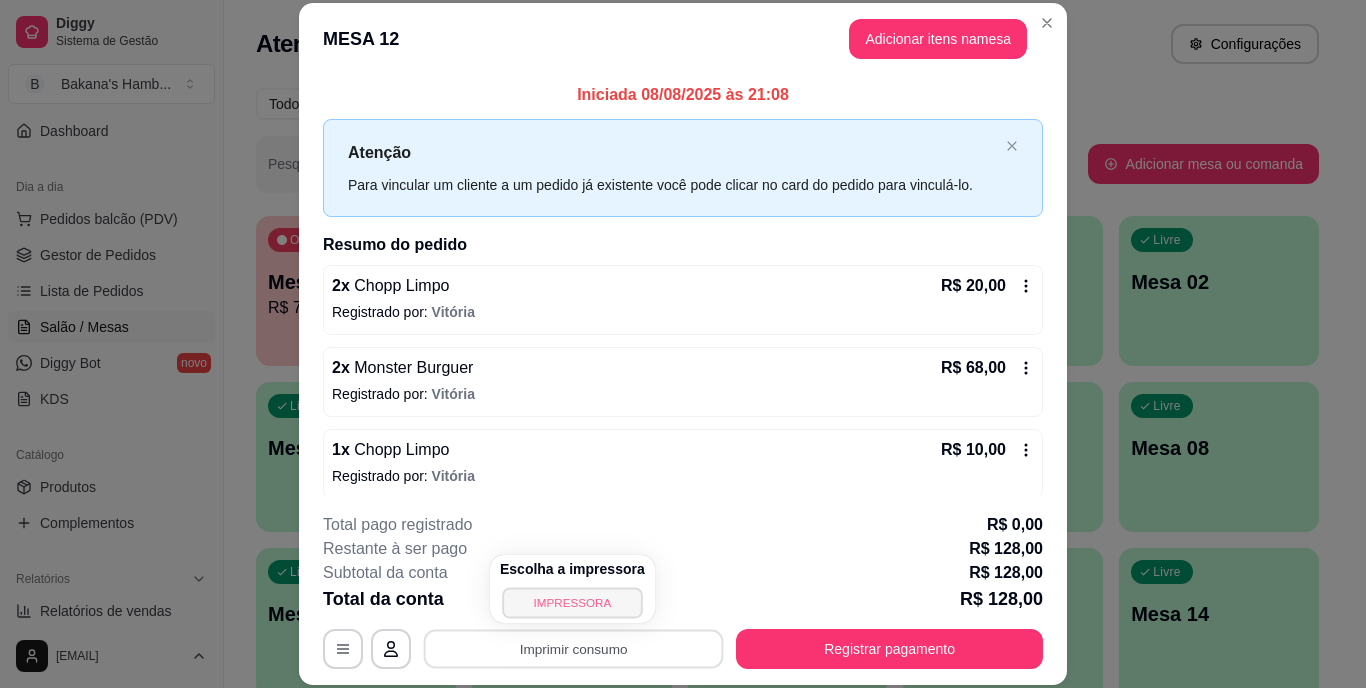 click on "IMPRESSORA" at bounding box center (572, 602) 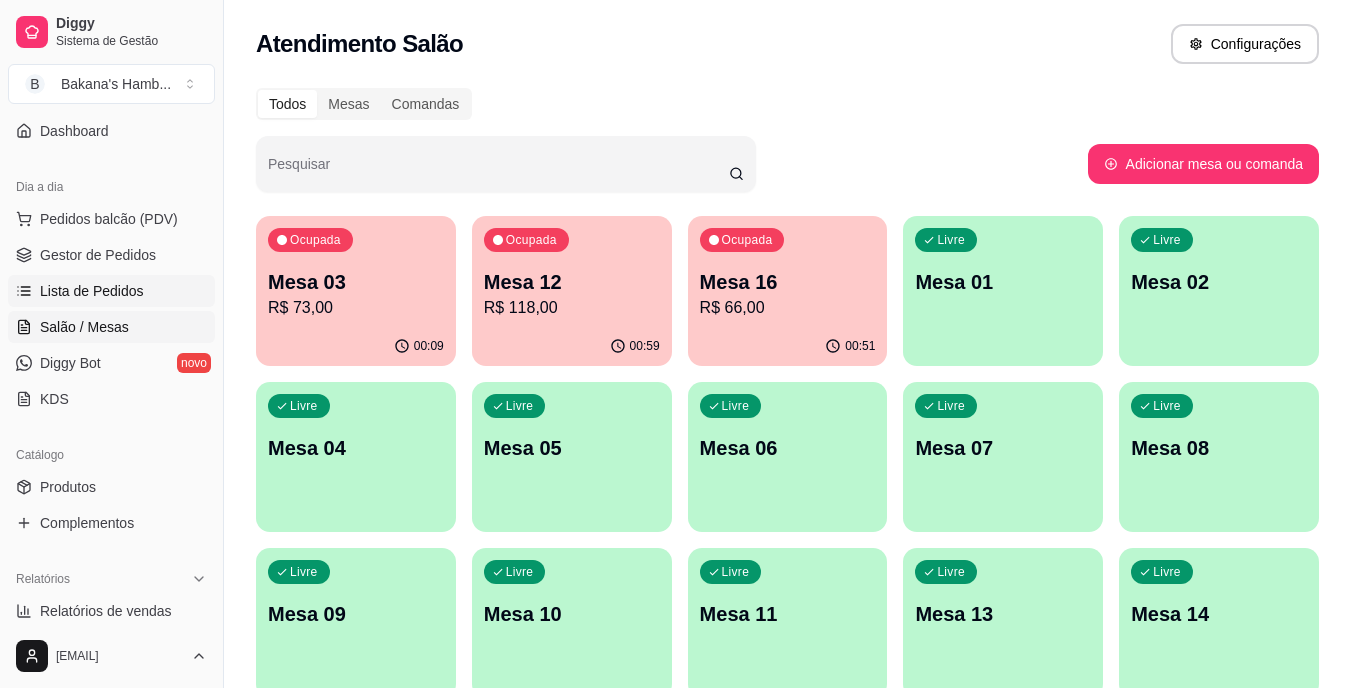 click on "Lista de Pedidos" at bounding box center [92, 291] 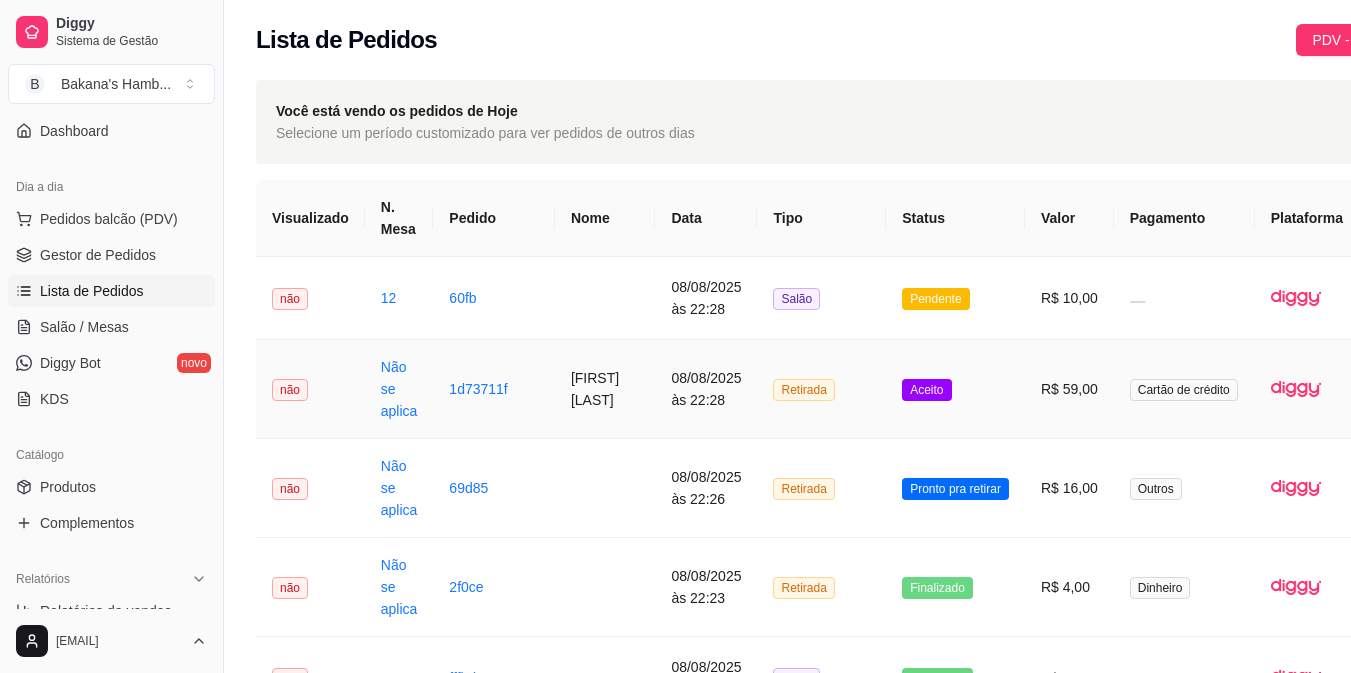 scroll, scrollTop: 0, scrollLeft: 126, axis: horizontal 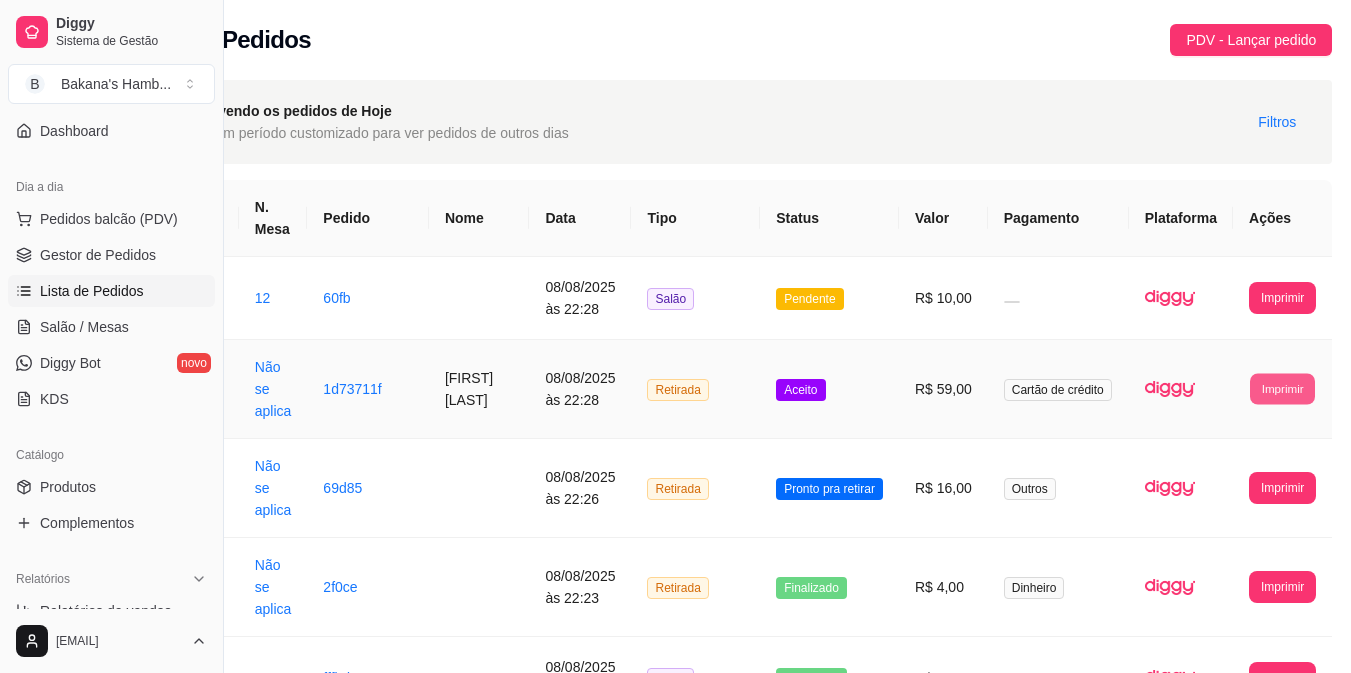 click on "Imprimir" at bounding box center [1282, 388] 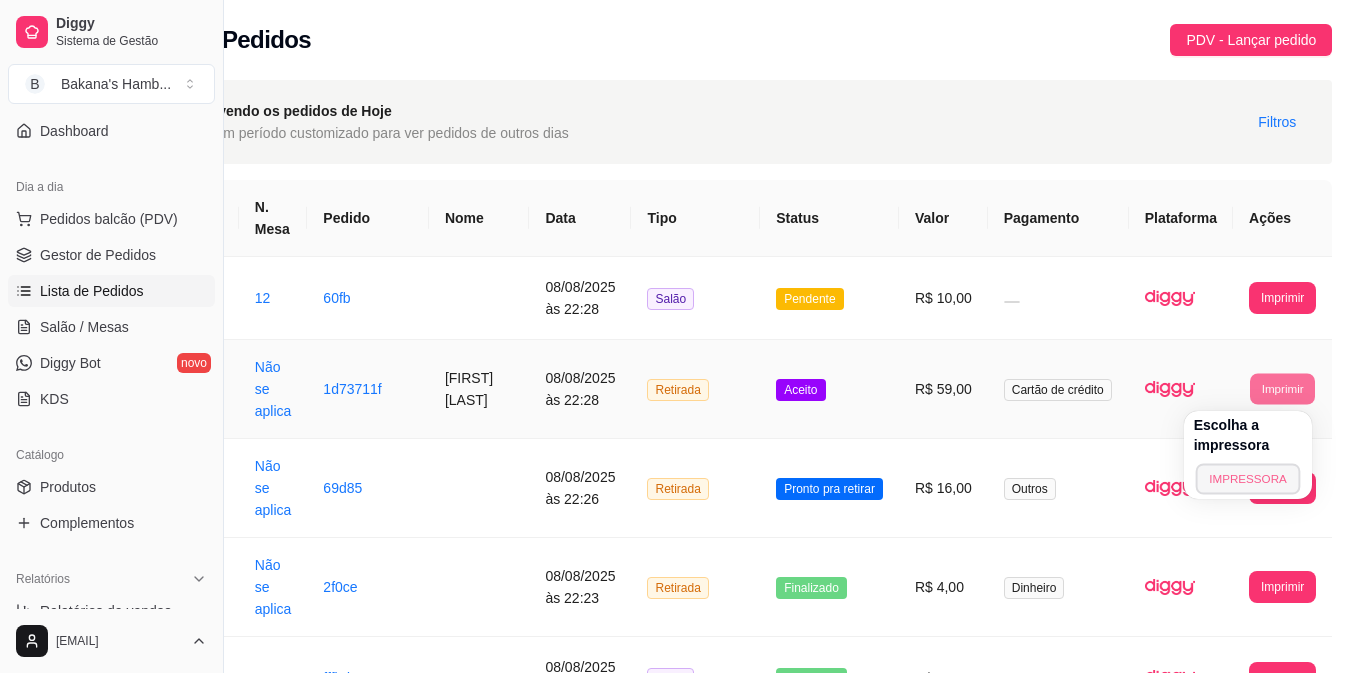 click on "IMPRESSORA" at bounding box center (1247, 478) 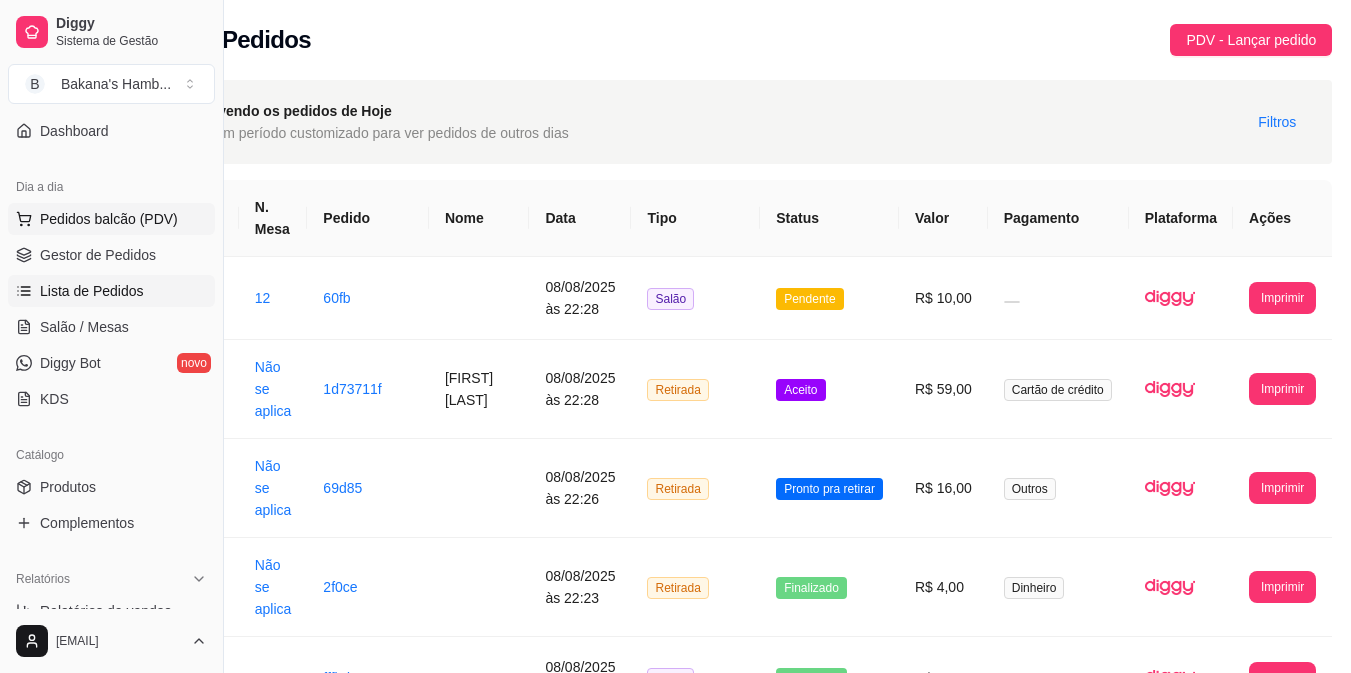 click on "Pedidos balcão (PDV)" at bounding box center [109, 219] 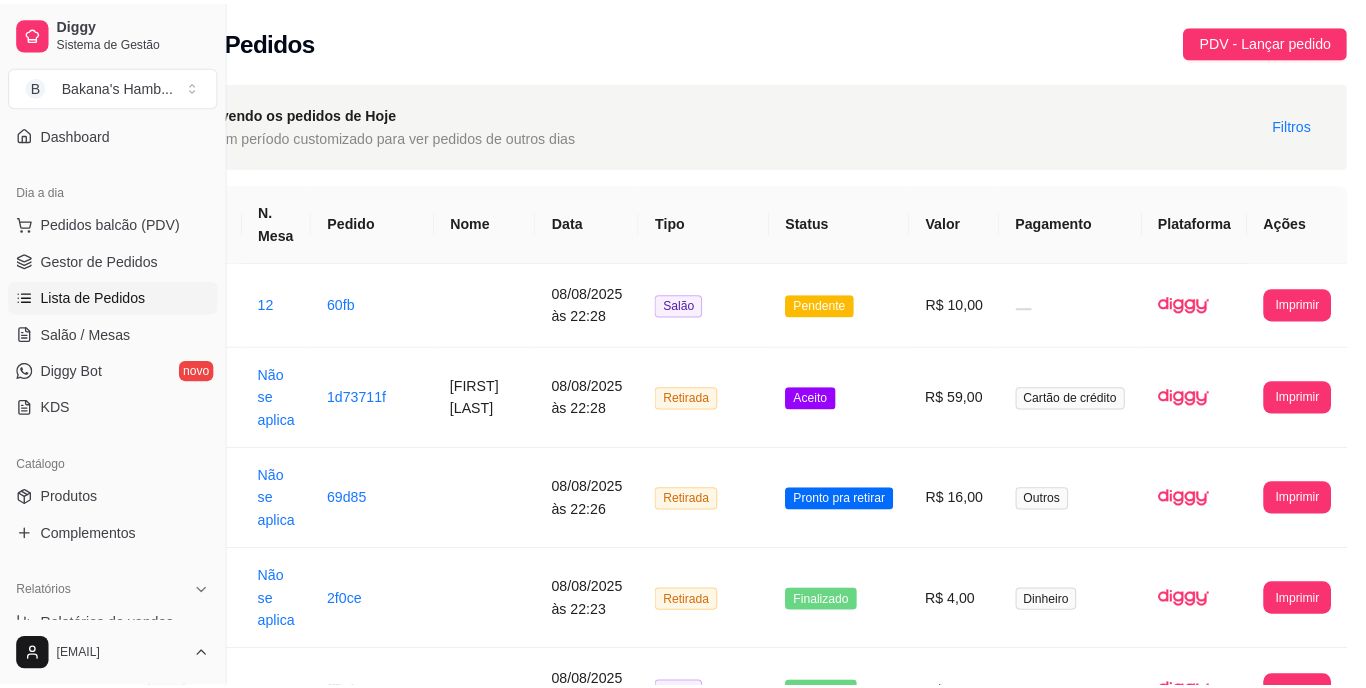 scroll, scrollTop: 0, scrollLeft: 111, axis: horizontal 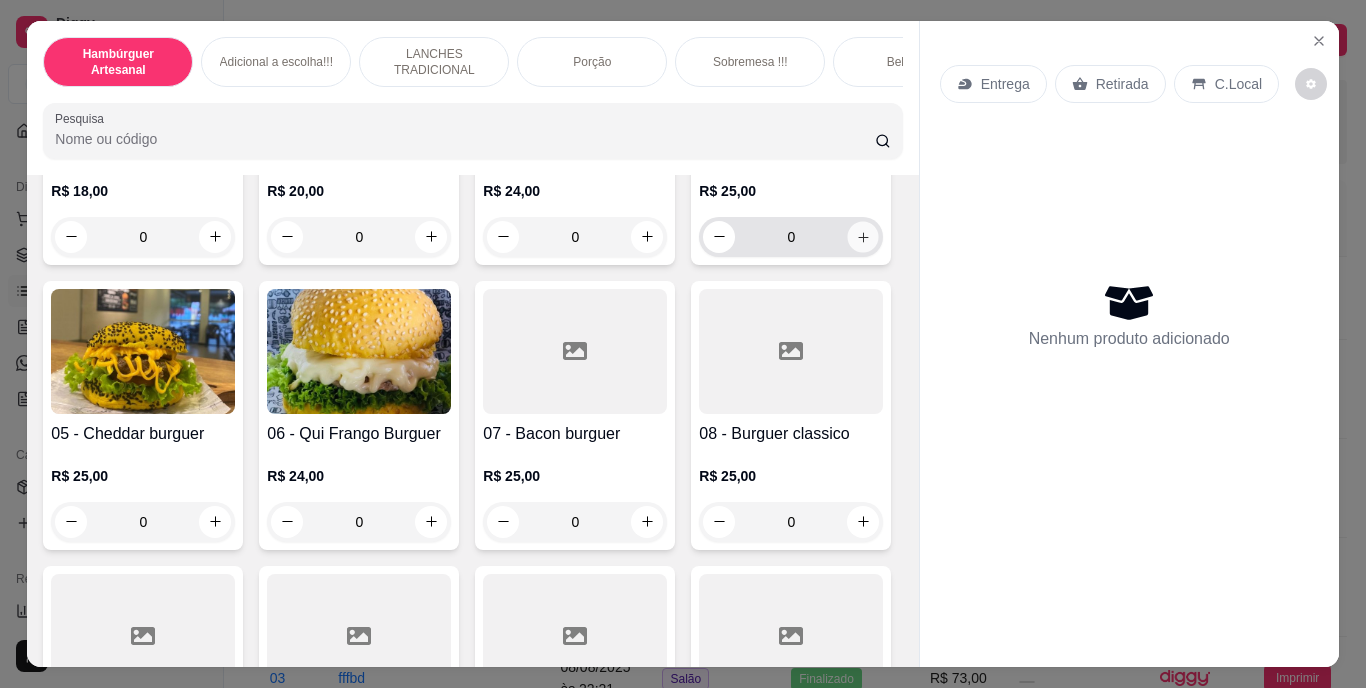 click 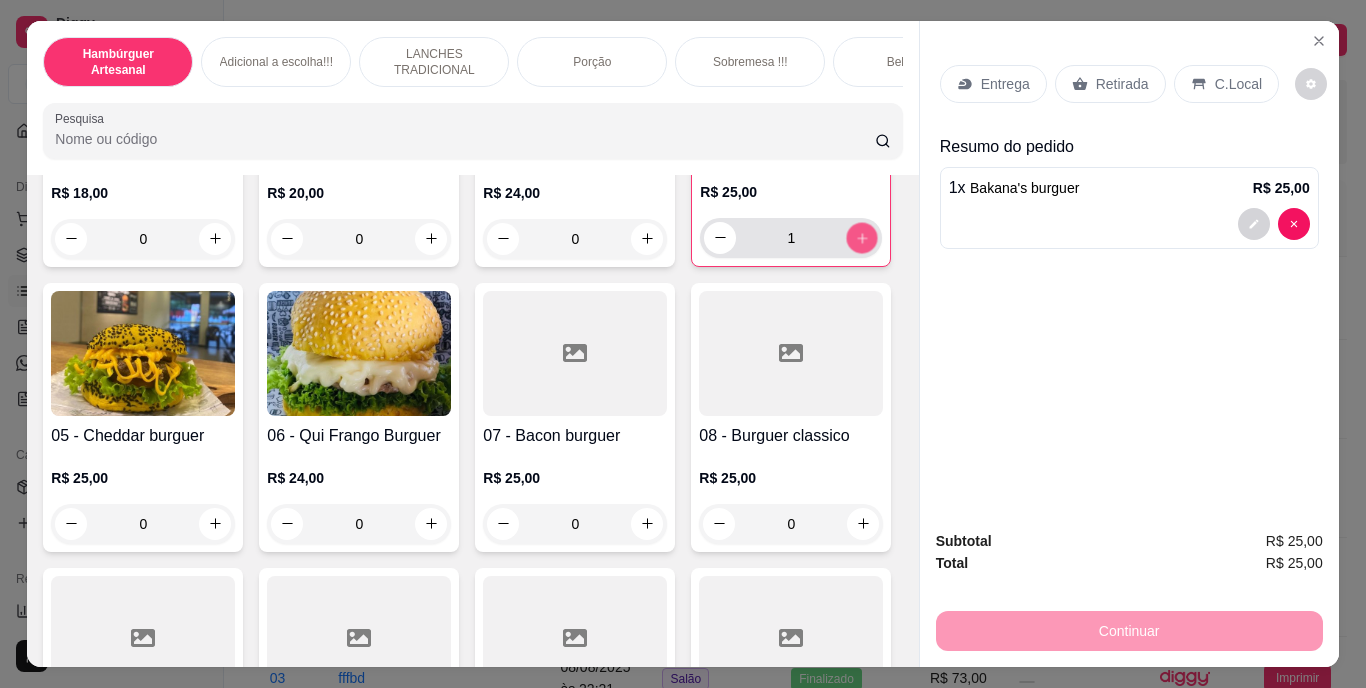 click 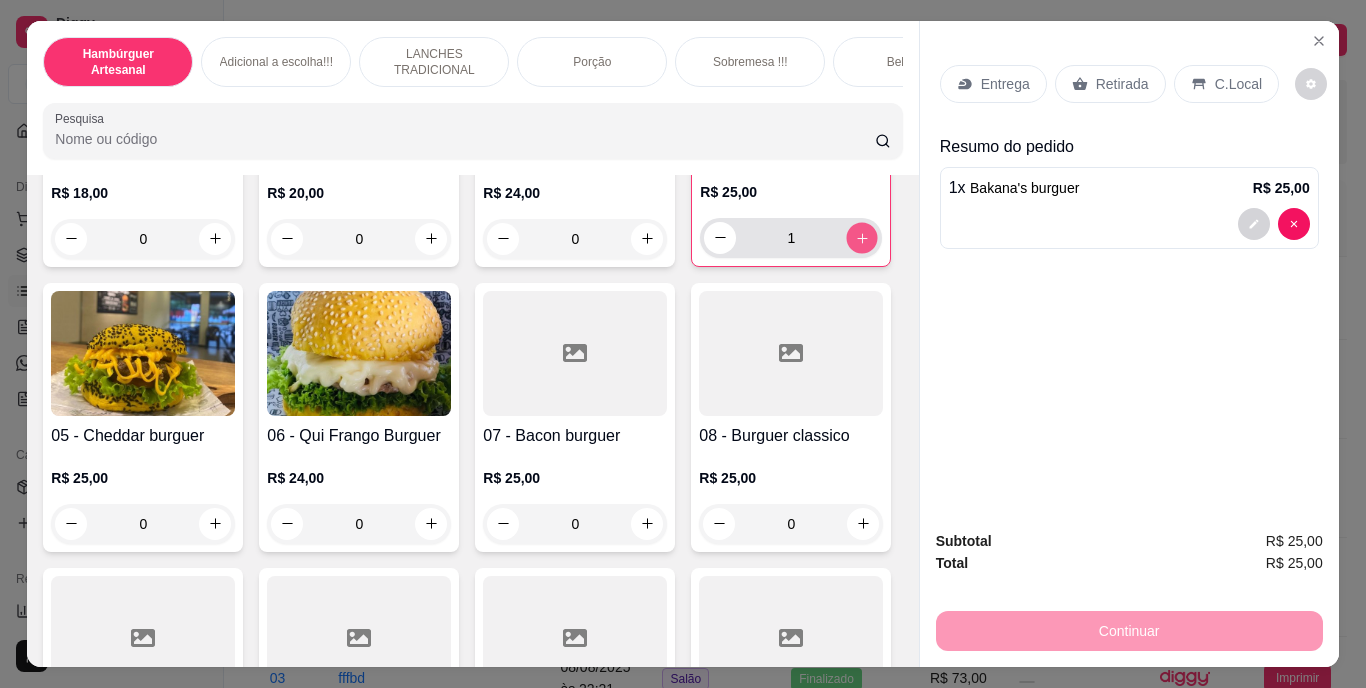 type on "2" 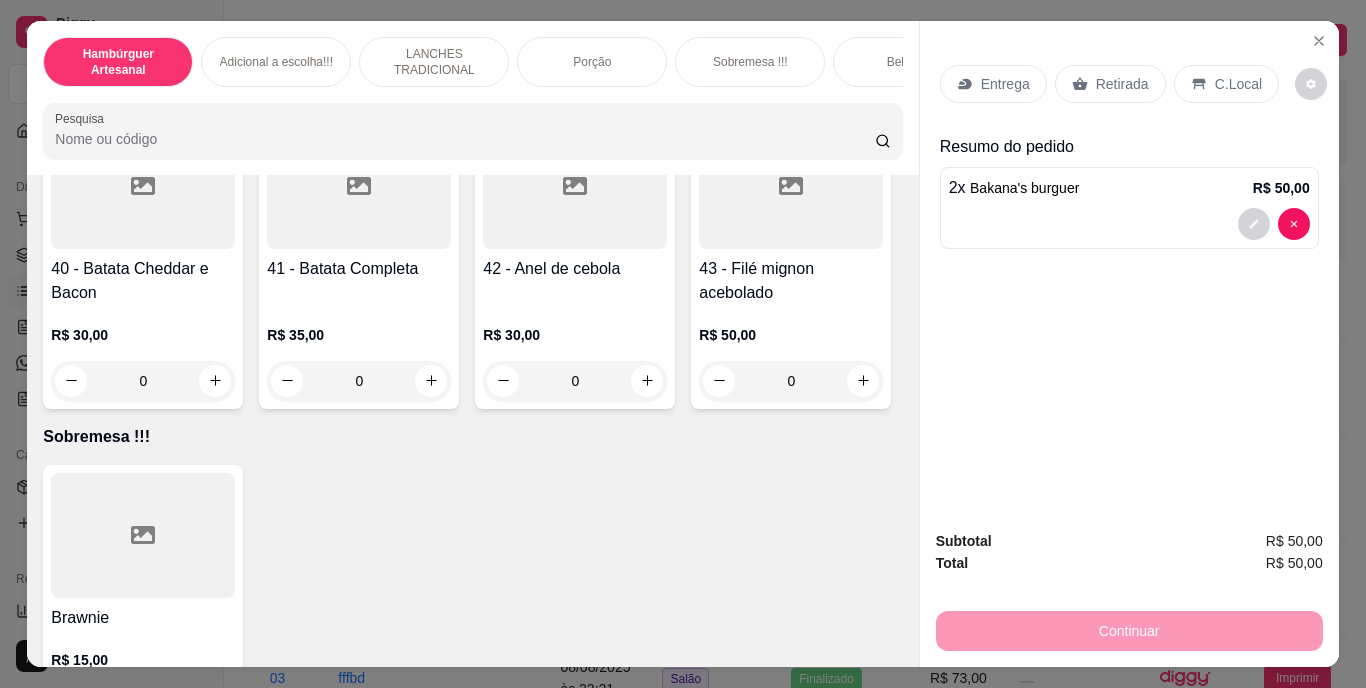 scroll, scrollTop: 4166, scrollLeft: 0, axis: vertical 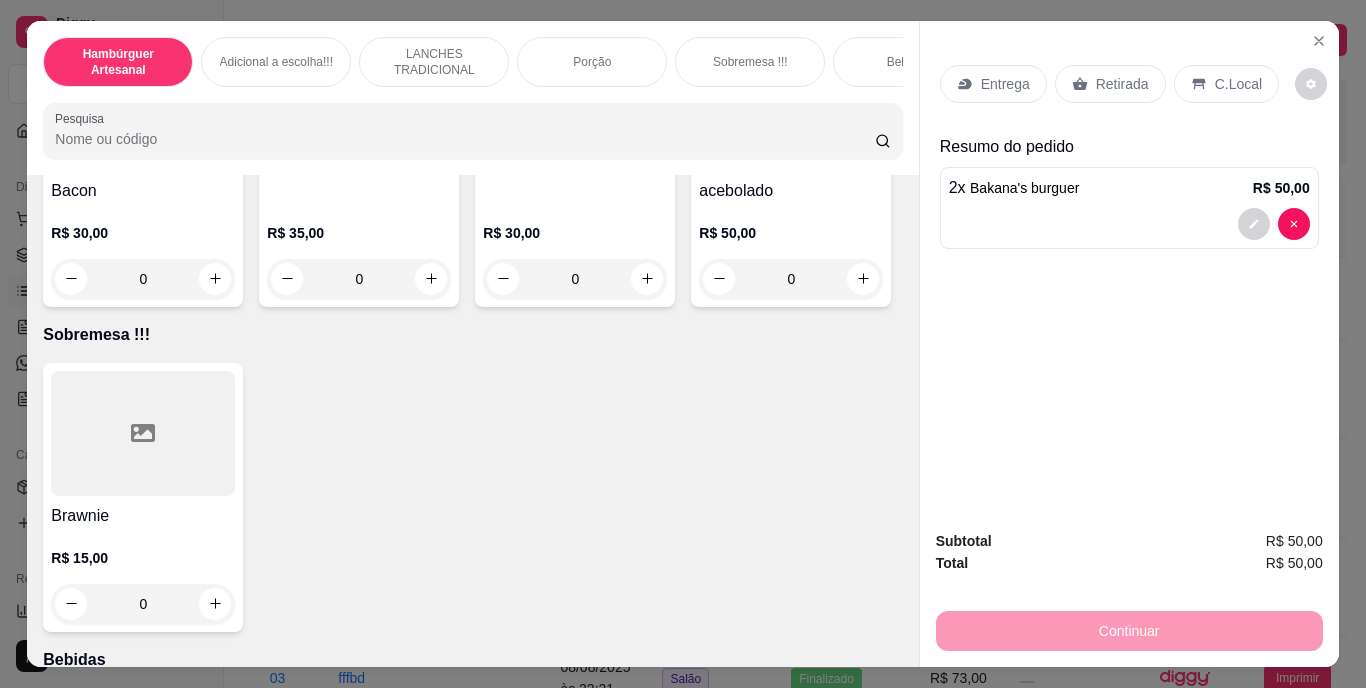 click 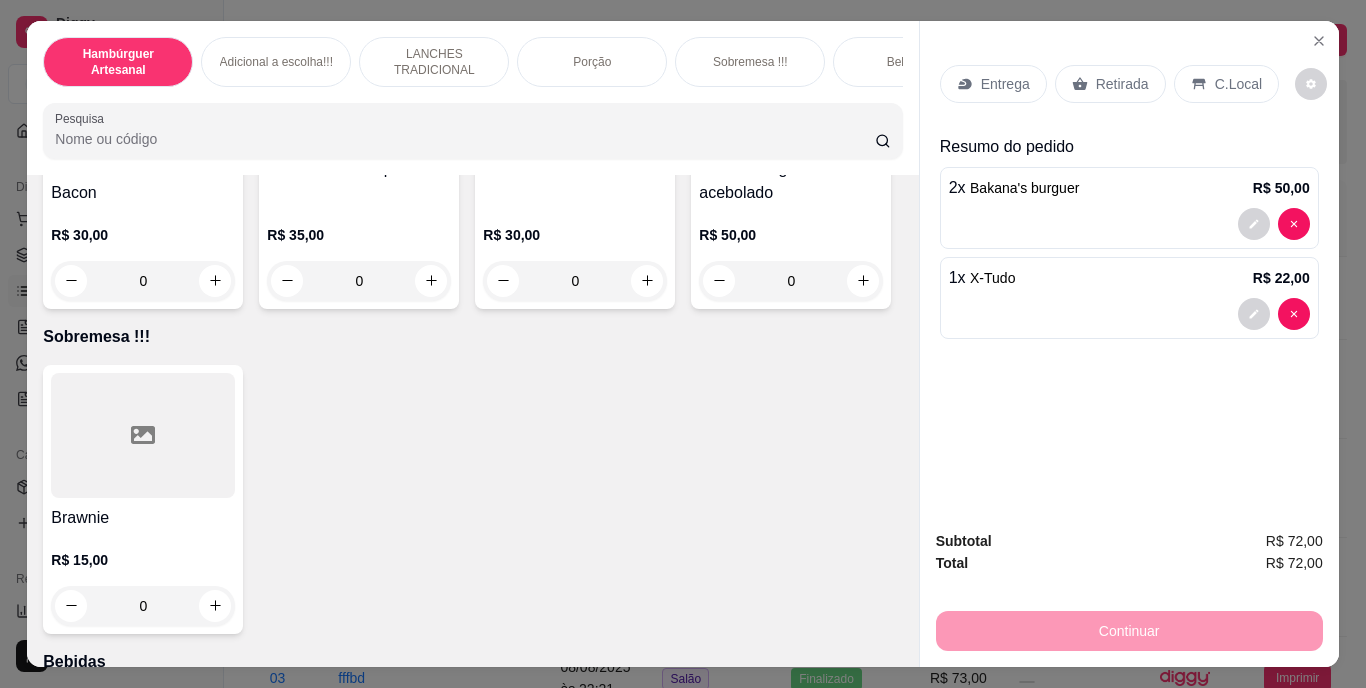 click on "Retirada" at bounding box center [1122, 84] 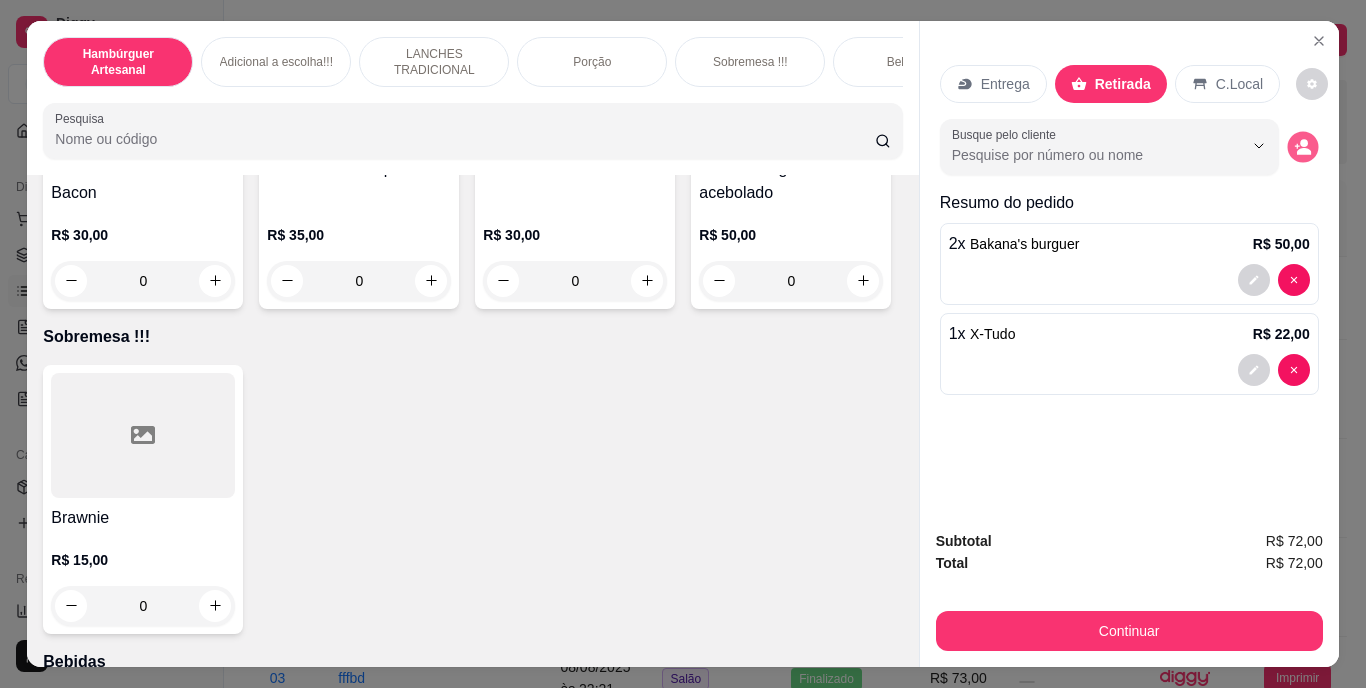click 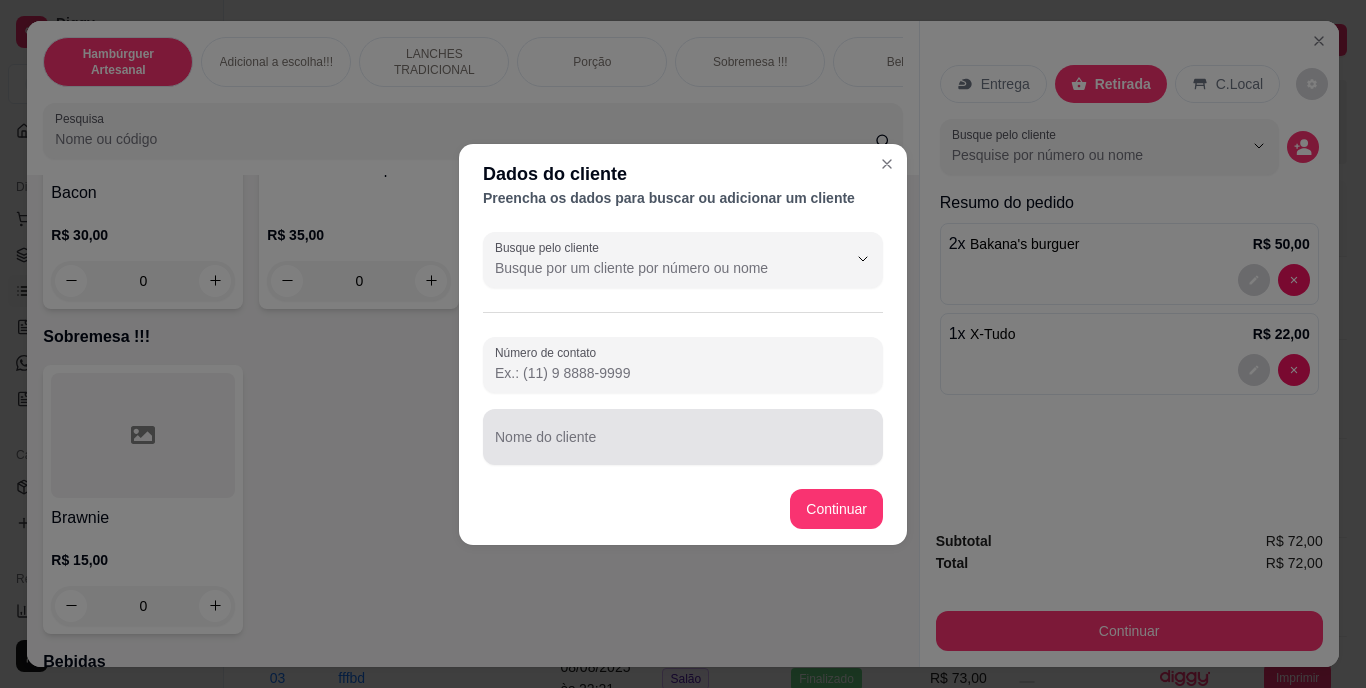 click at bounding box center (683, 437) 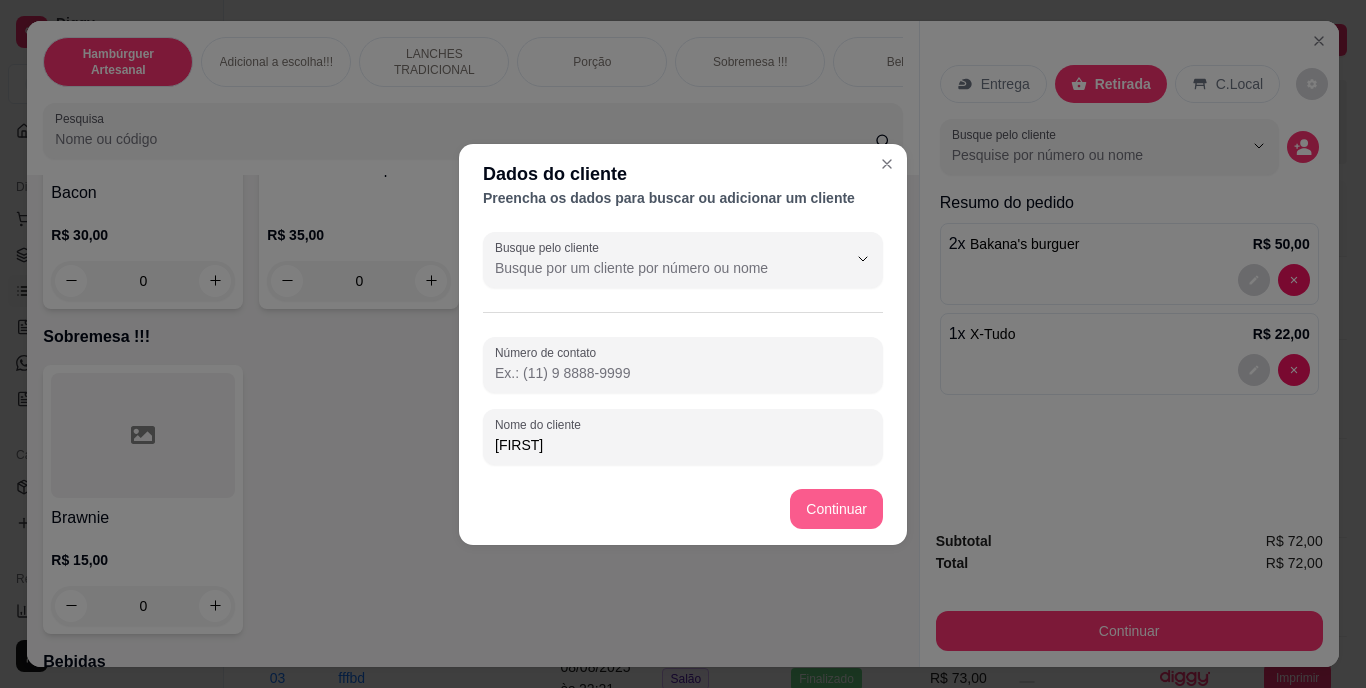 type on "[FIRST]" 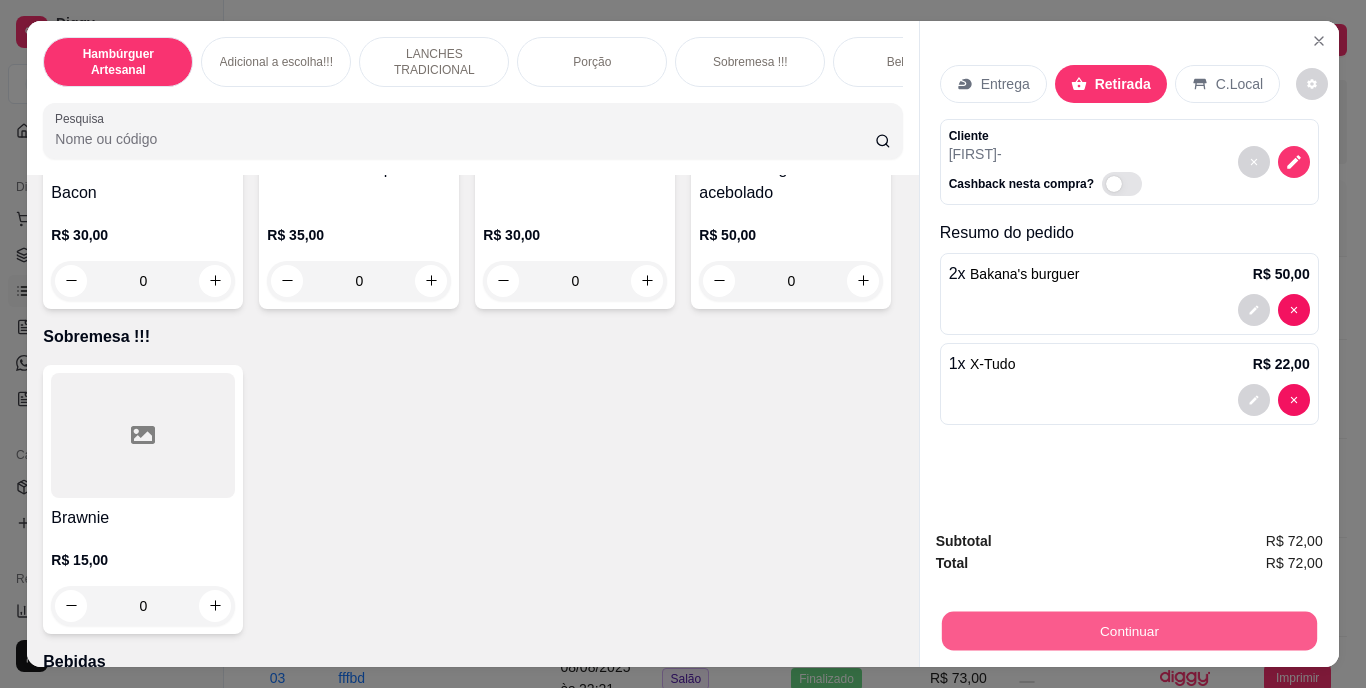 click on "Continuar" at bounding box center [1128, 631] 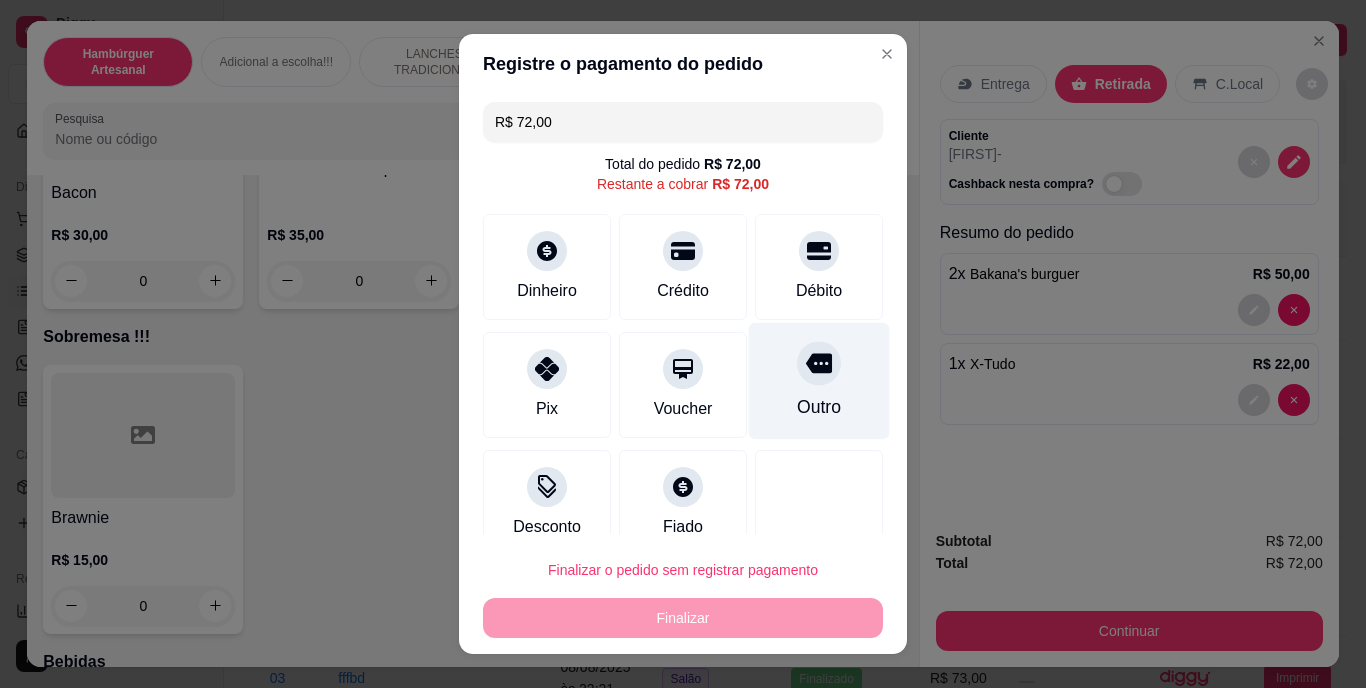 click 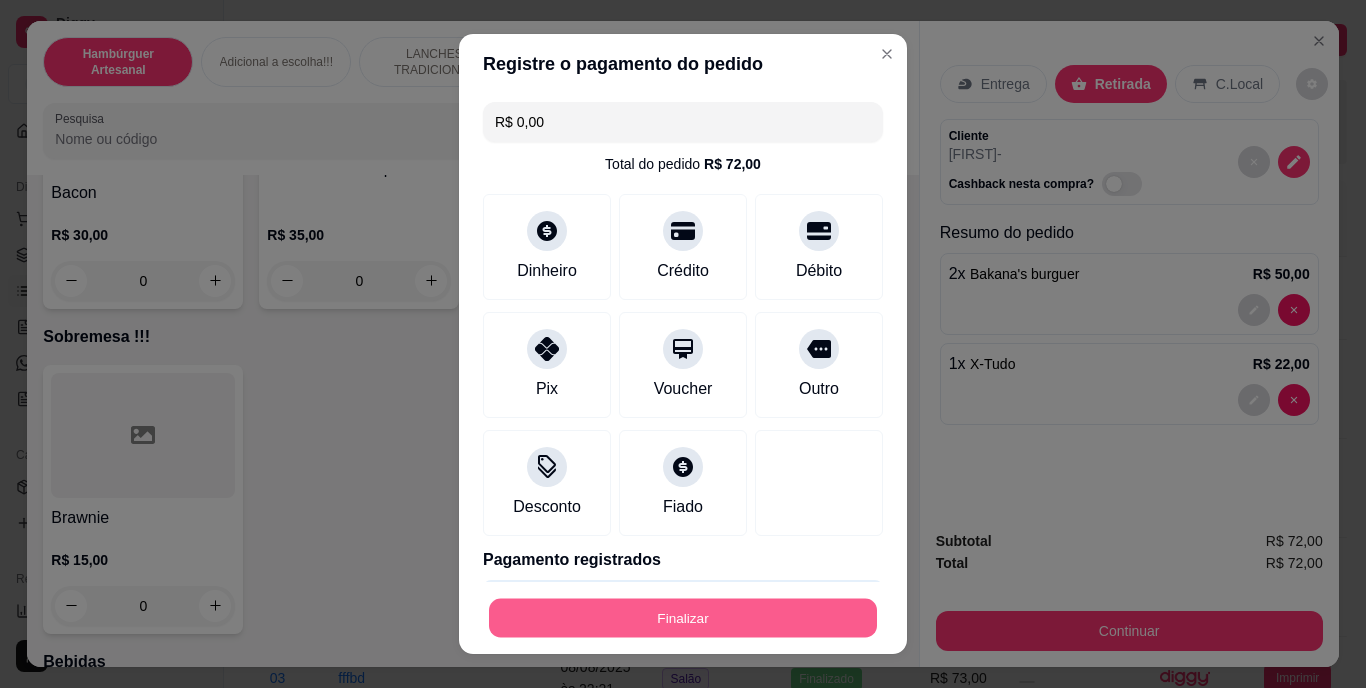 click on "Finalizar" at bounding box center [683, 617] 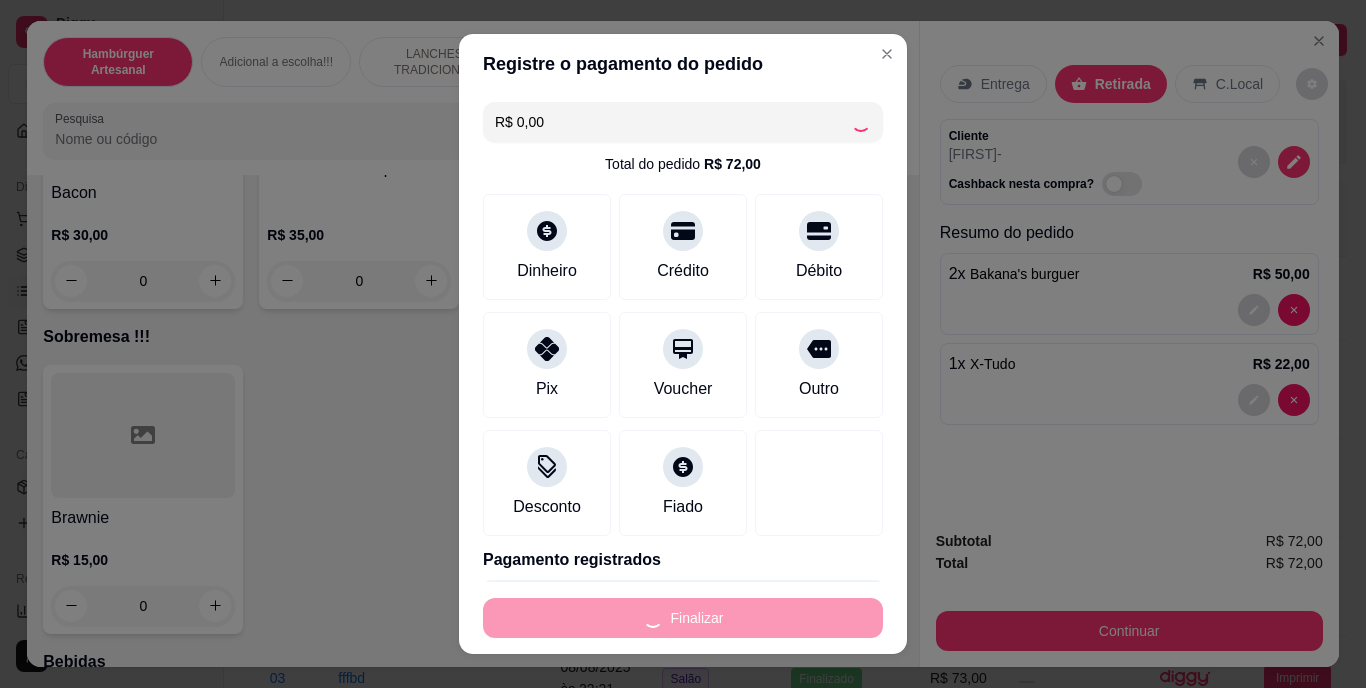 type on "0" 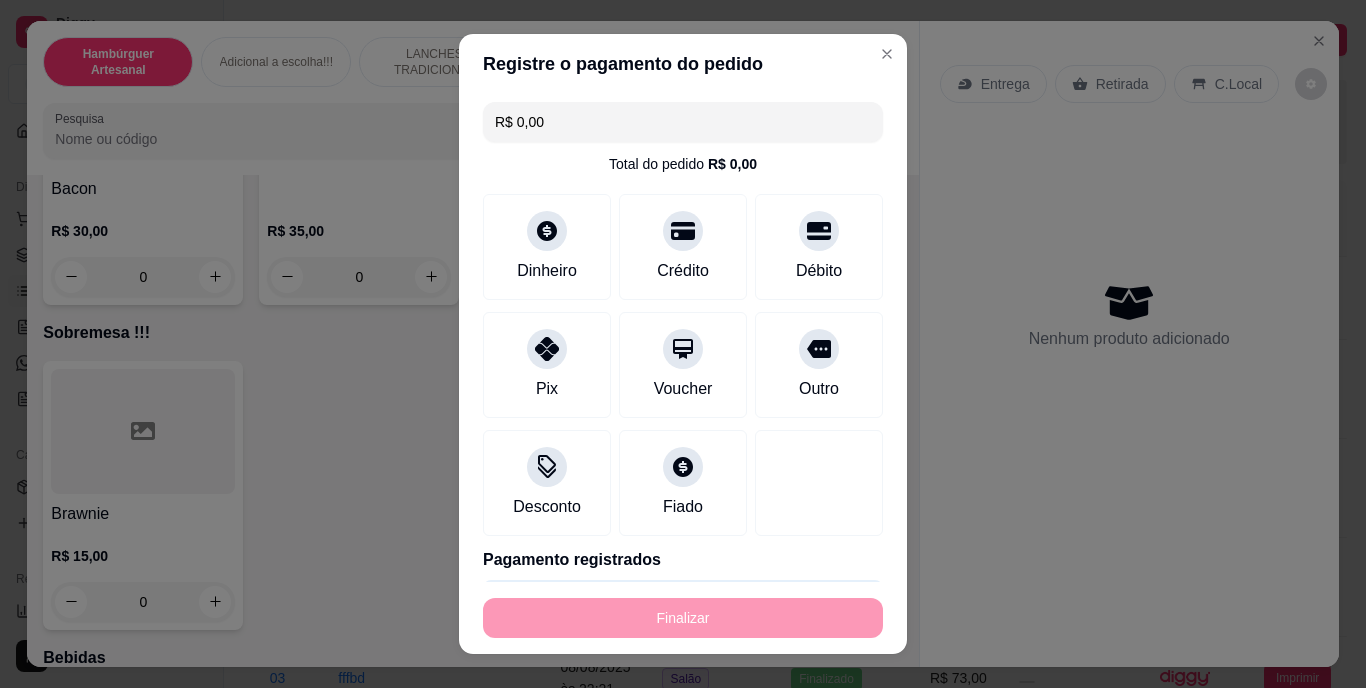 type on "-R$ 72,00" 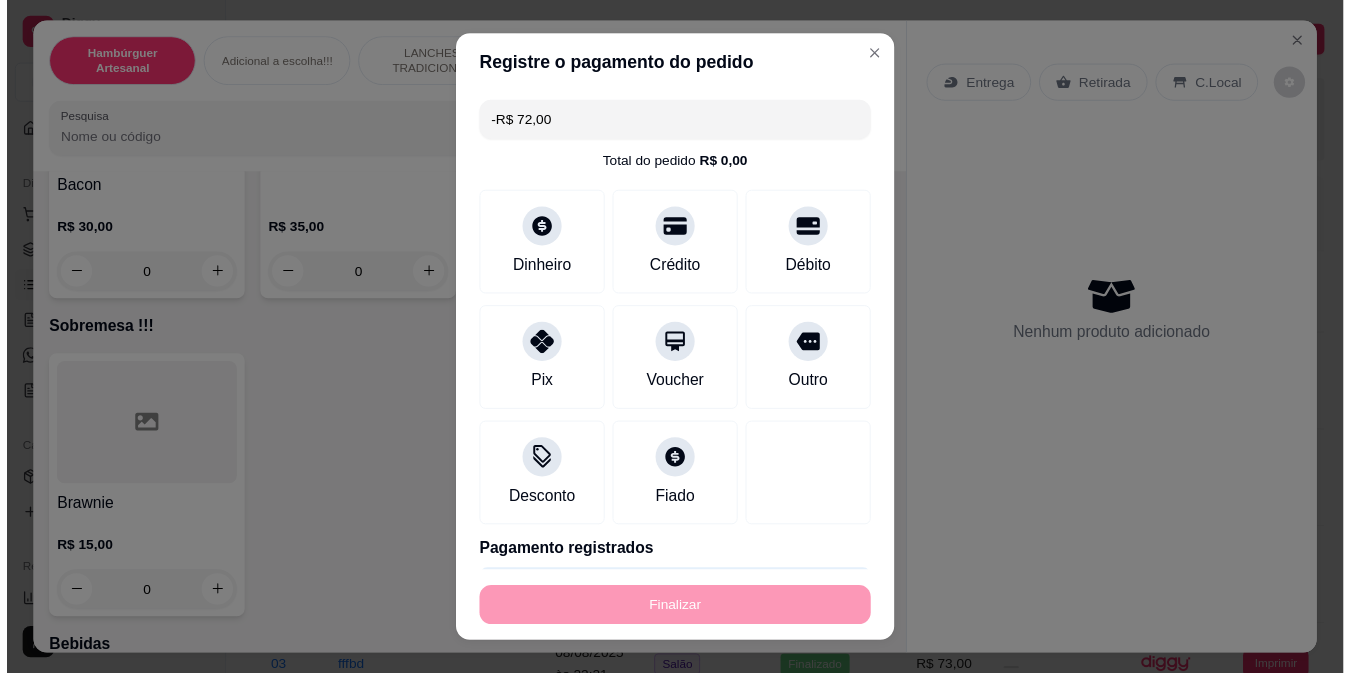scroll, scrollTop: 4164, scrollLeft: 0, axis: vertical 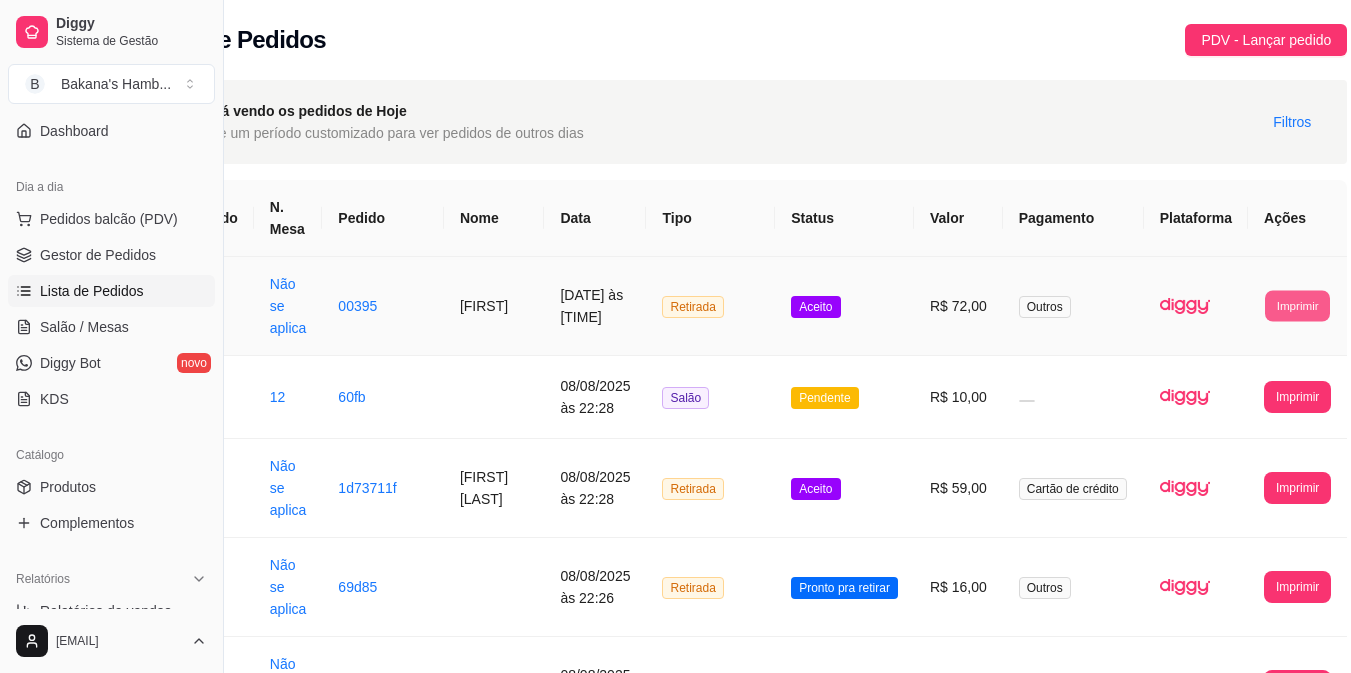 click on "Imprimir" at bounding box center [1297, 305] 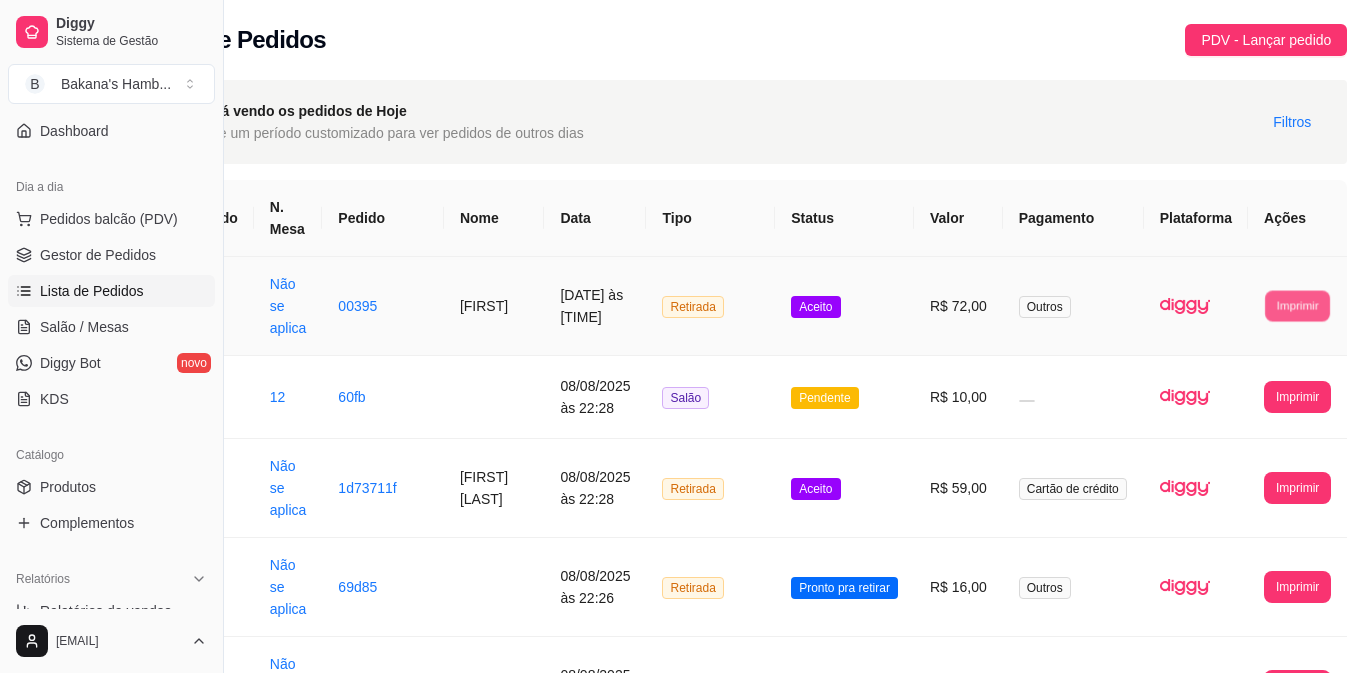 click on "Imprimir" at bounding box center (1297, 305) 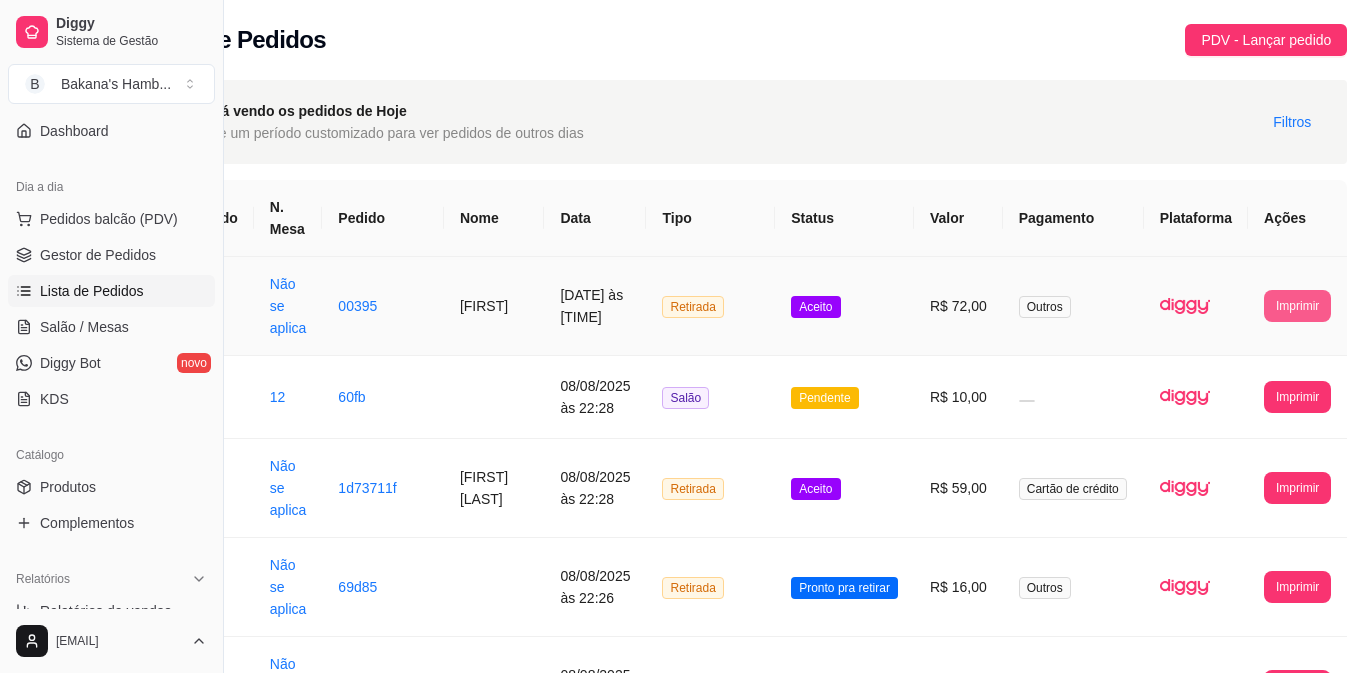 click on "Imprimir" at bounding box center [1297, 306] 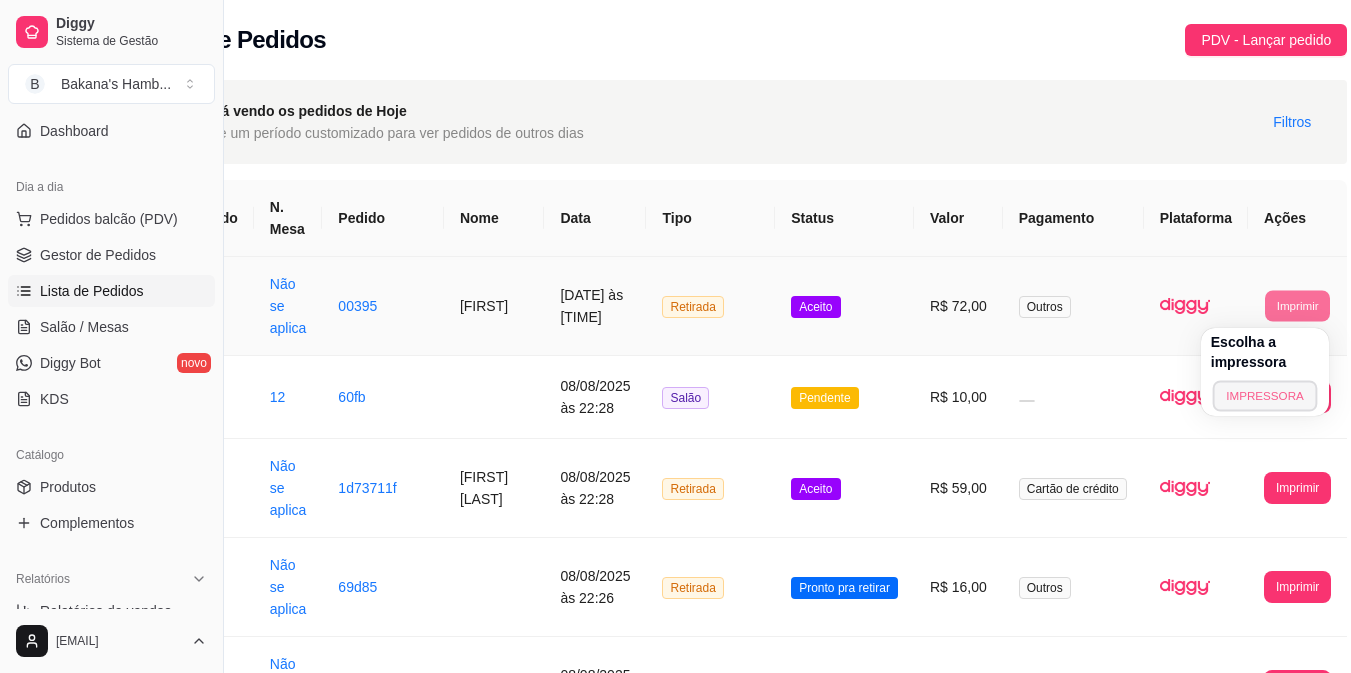 click on "IMPRESSORA" at bounding box center (1264, 395) 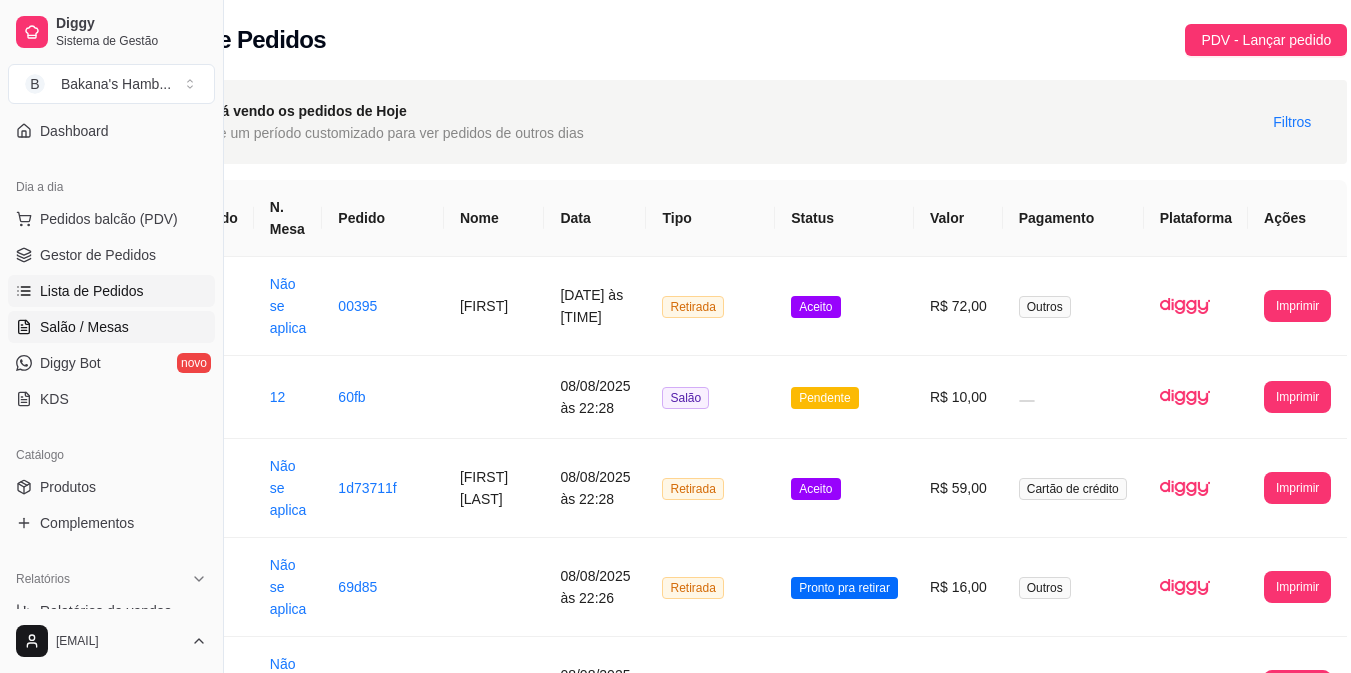 click on "Salão / Mesas" at bounding box center [111, 327] 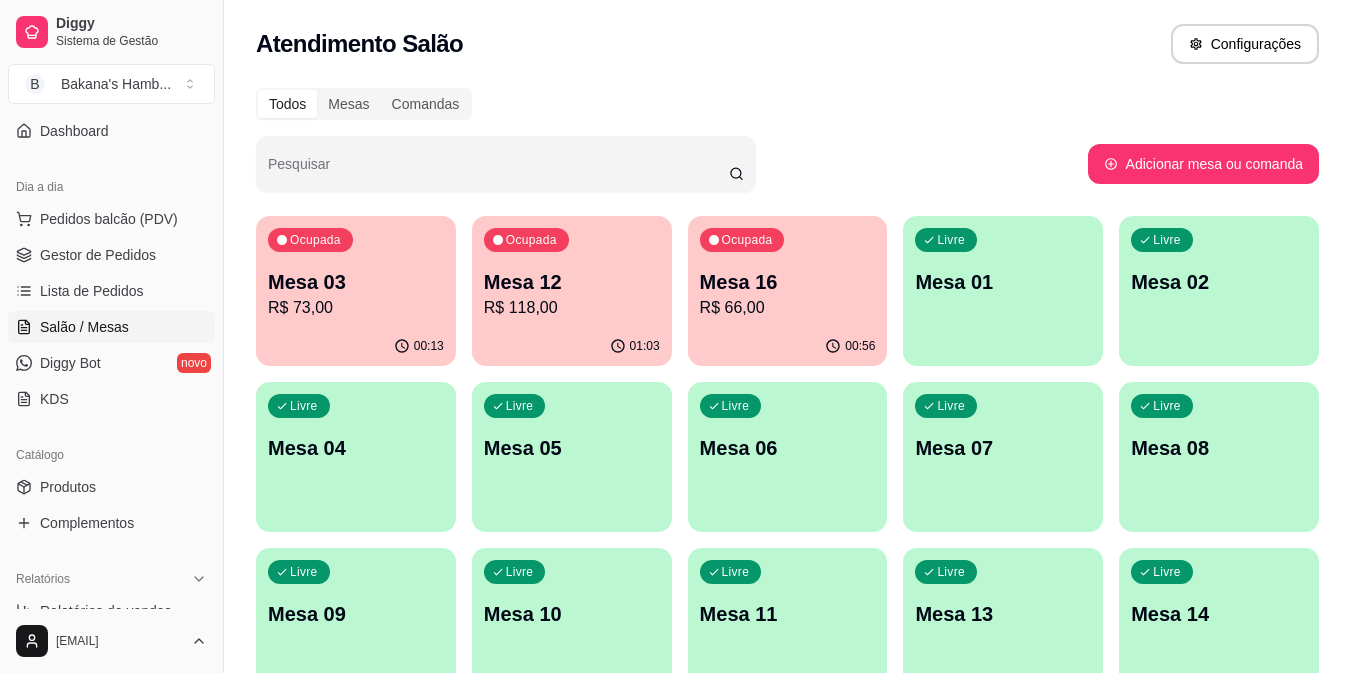 scroll, scrollTop: 0, scrollLeft: 0, axis: both 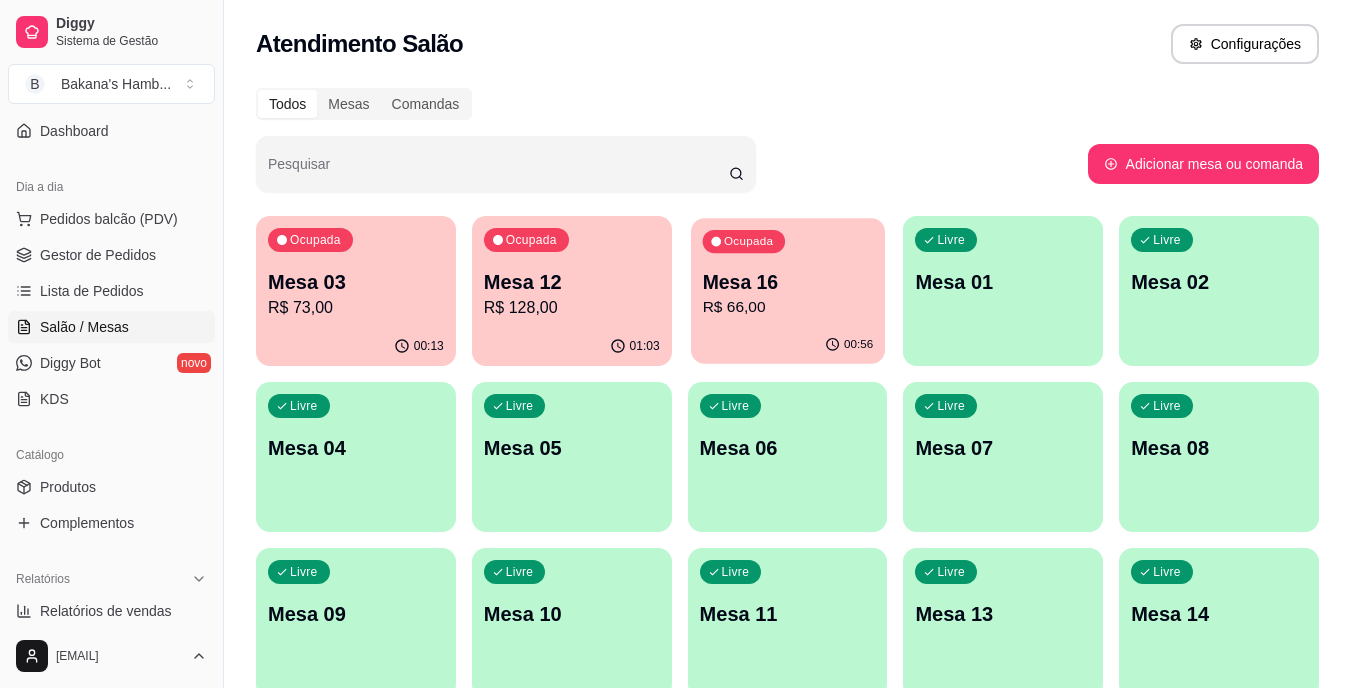 click on "Mesa 16" at bounding box center (787, 282) 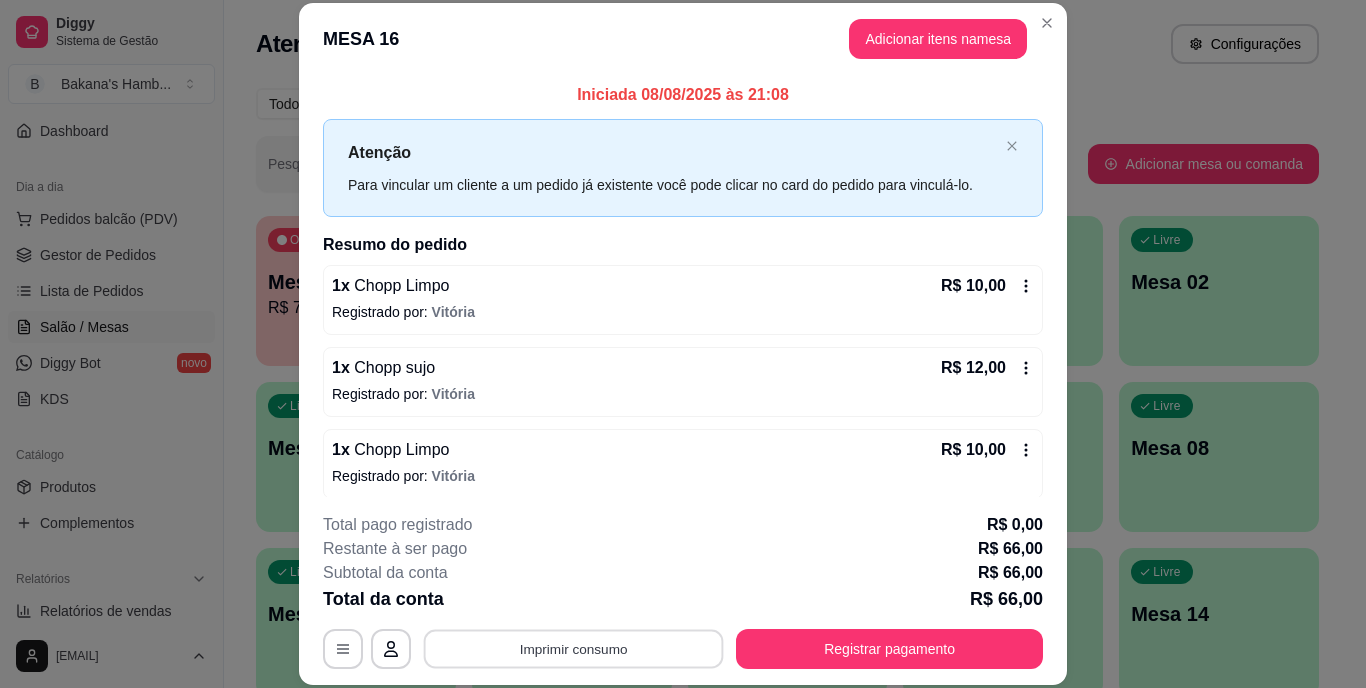 click on "Imprimir consumo" at bounding box center (574, 648) 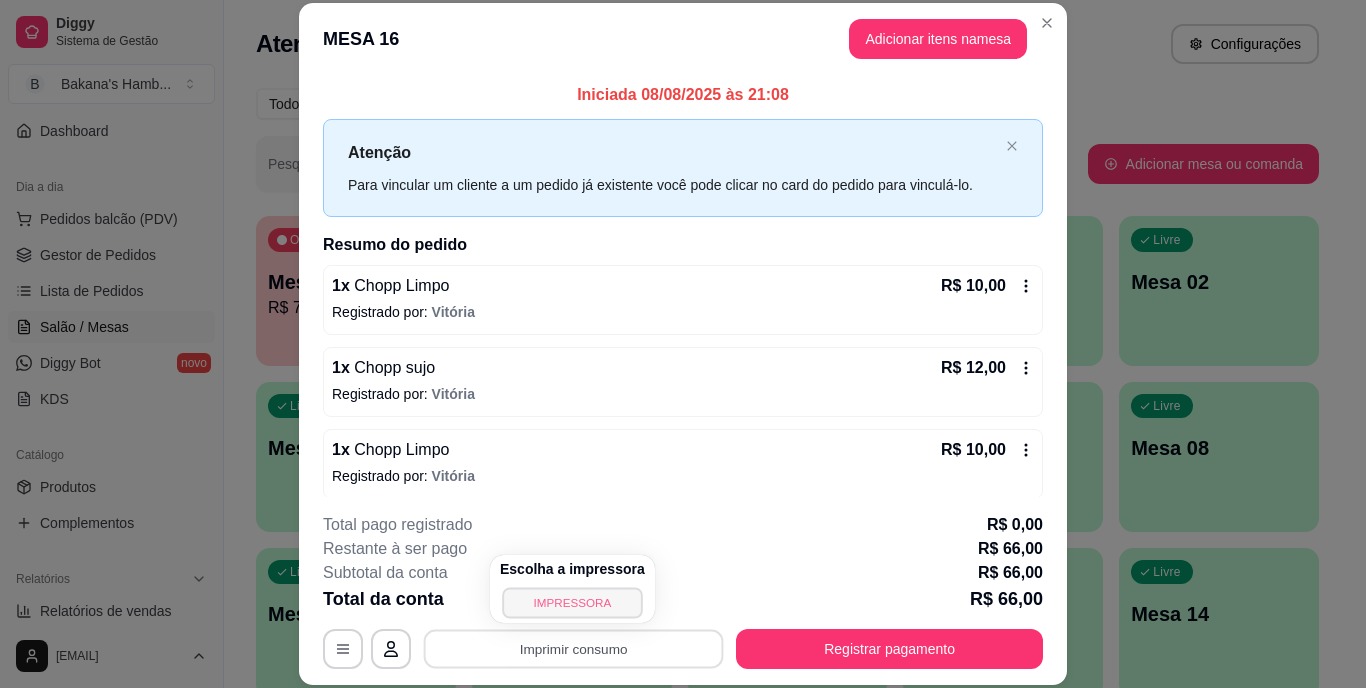 click on "IMPRESSORA" at bounding box center (572, 602) 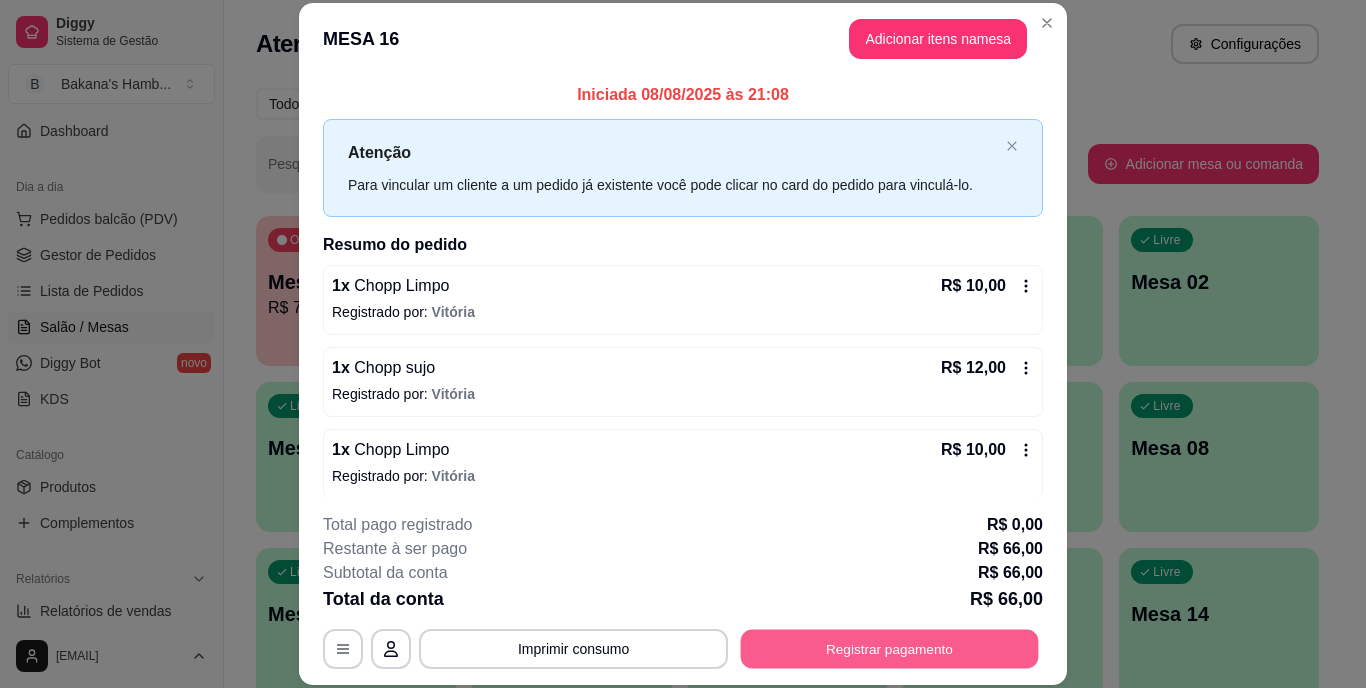 click on "Registrar pagamento" at bounding box center [890, 648] 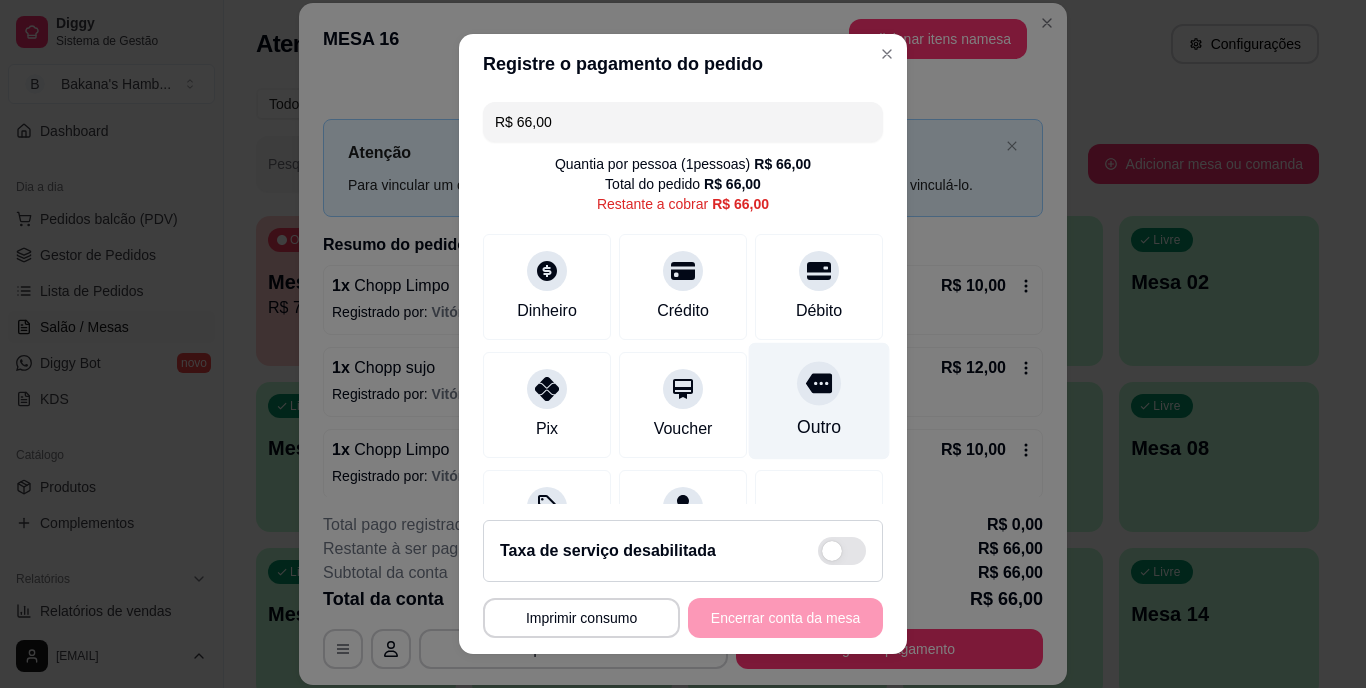 click 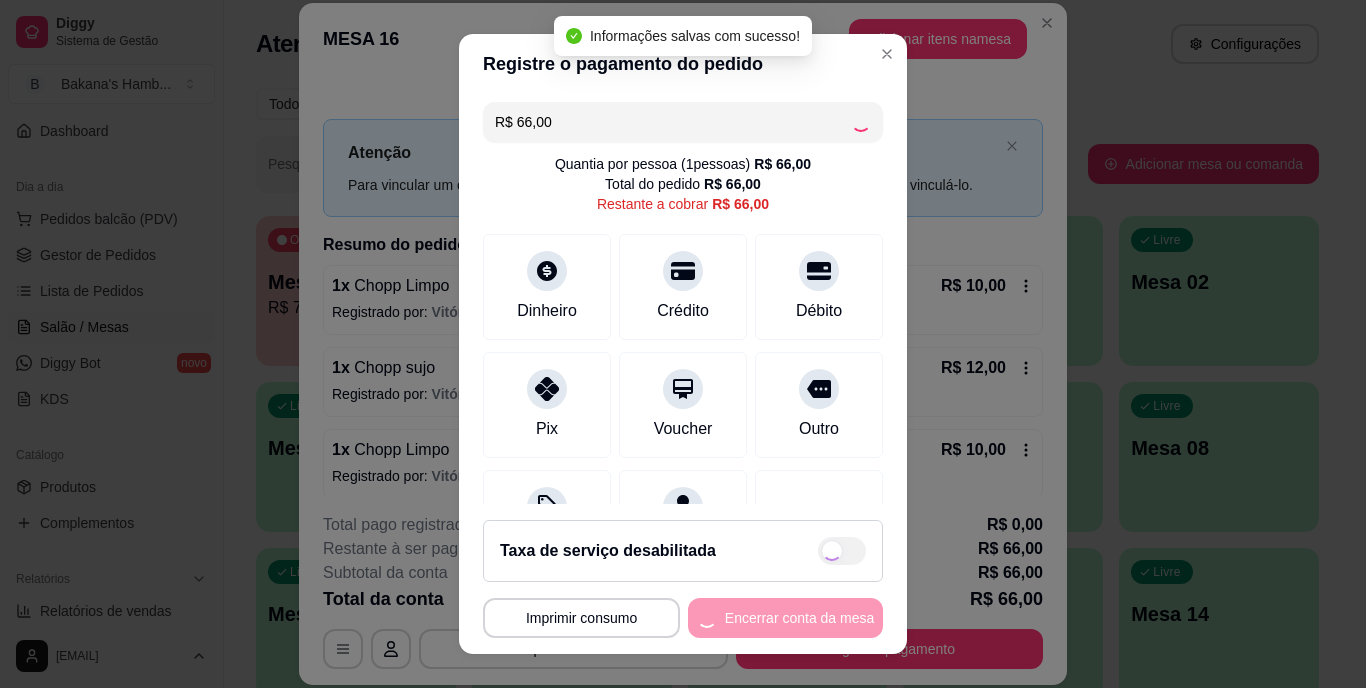 type on "R$ 0,00" 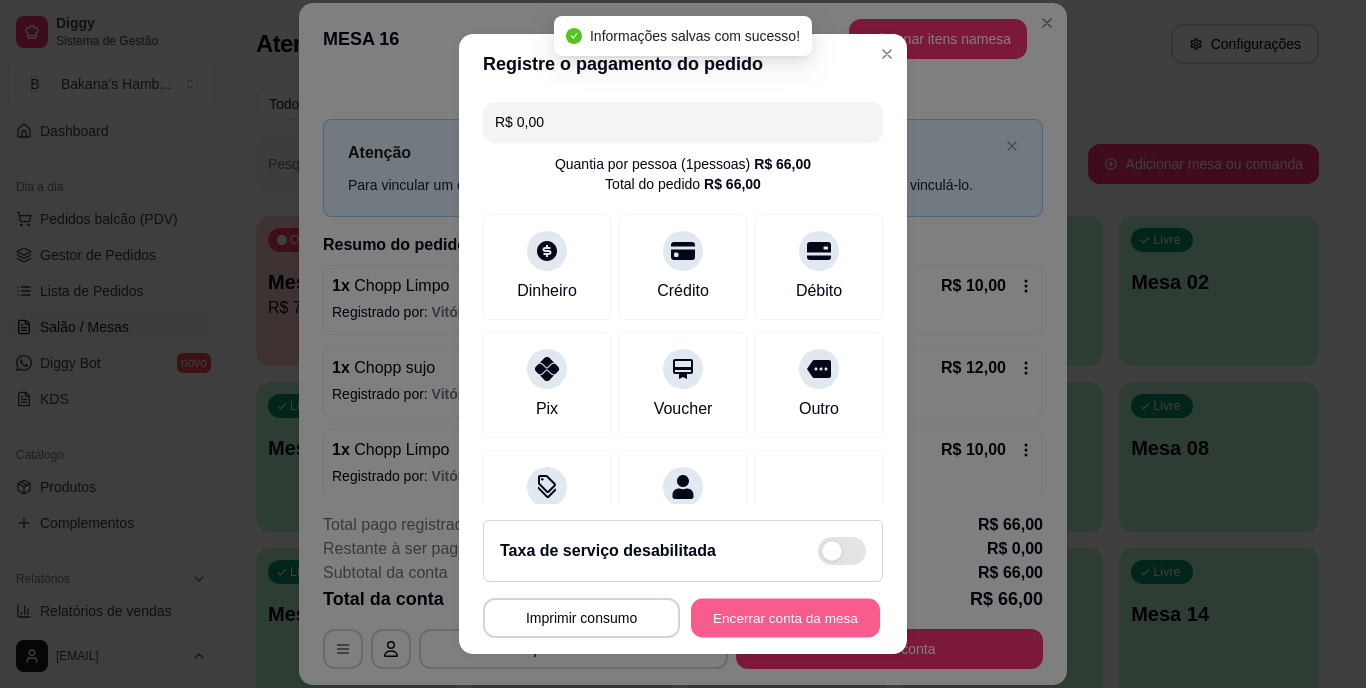 click on "Encerrar conta da mesa" at bounding box center [785, 617] 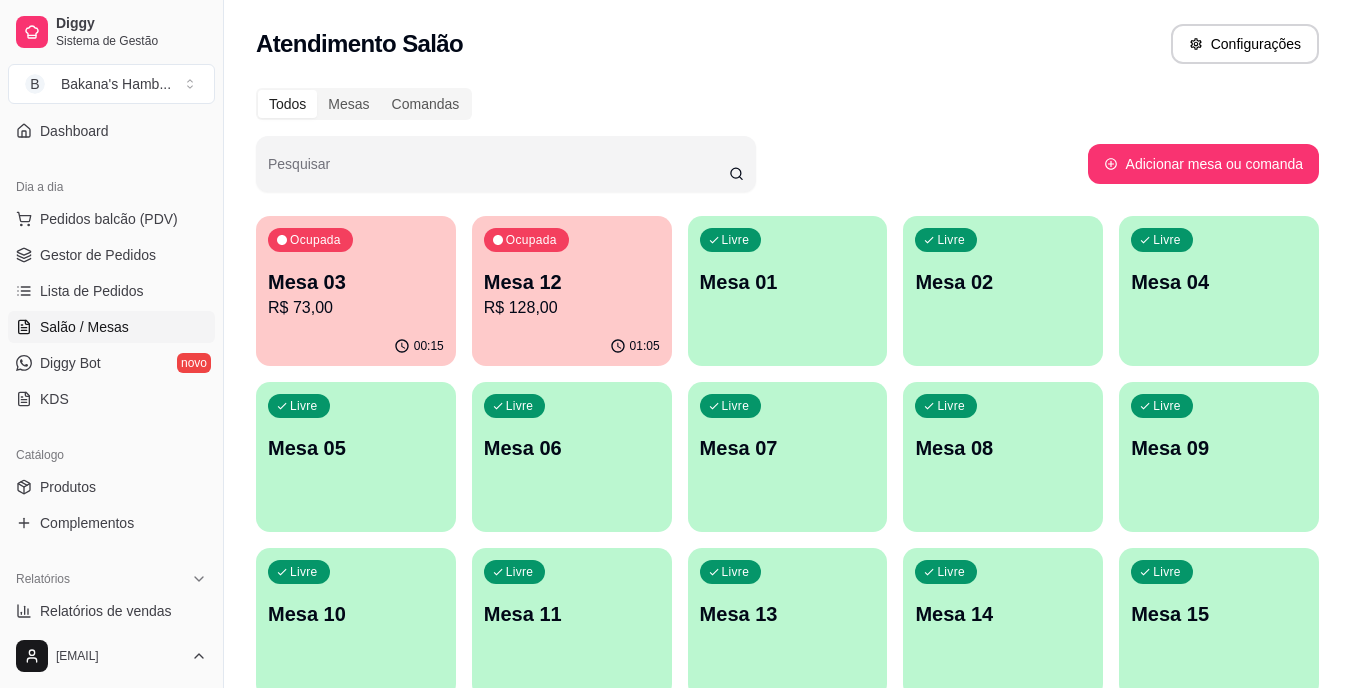 click on "Lista de Pedidos" at bounding box center [92, 291] 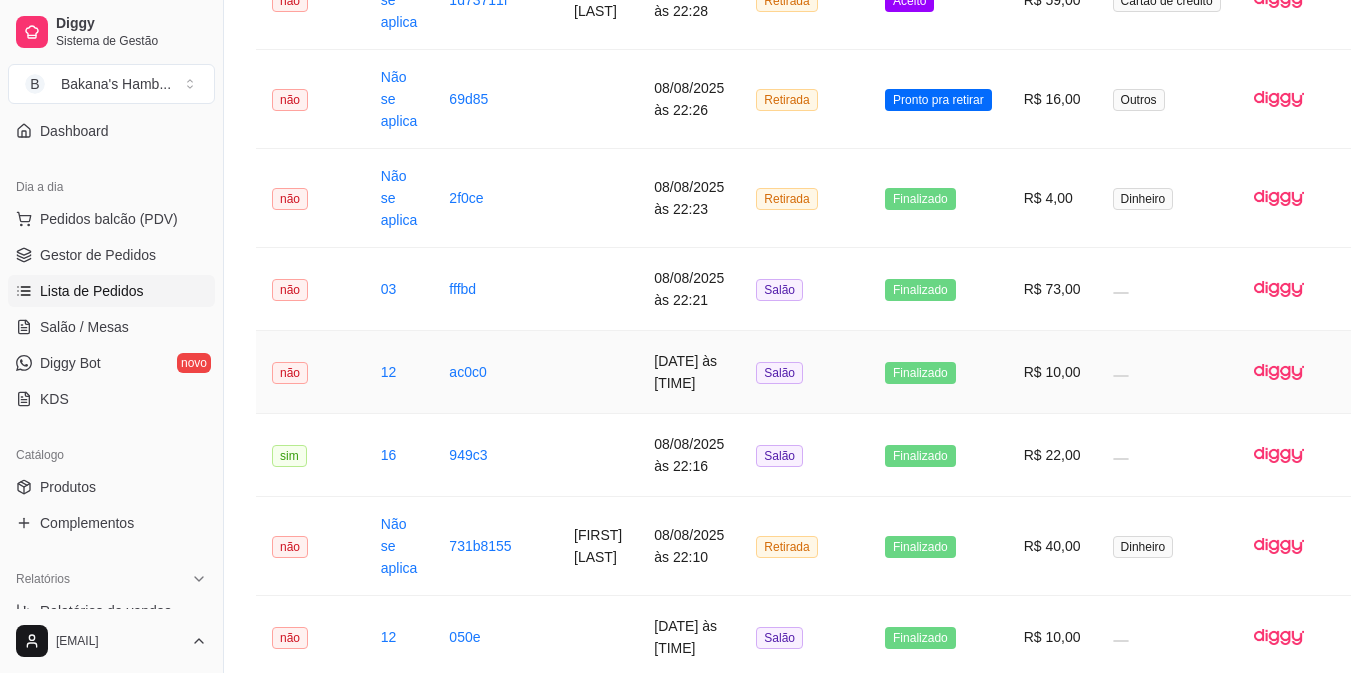 scroll, scrollTop: 687, scrollLeft: 0, axis: vertical 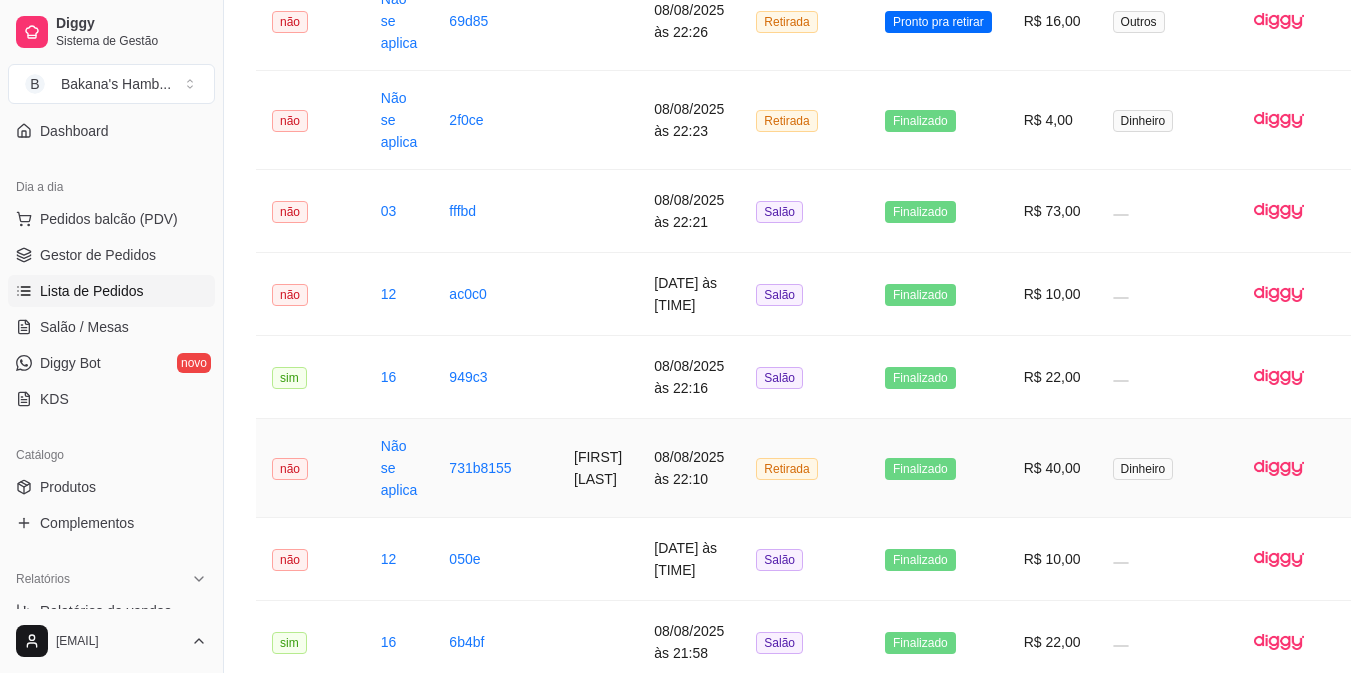 click on "08/08/2025 às 22:10" at bounding box center [689, 468] 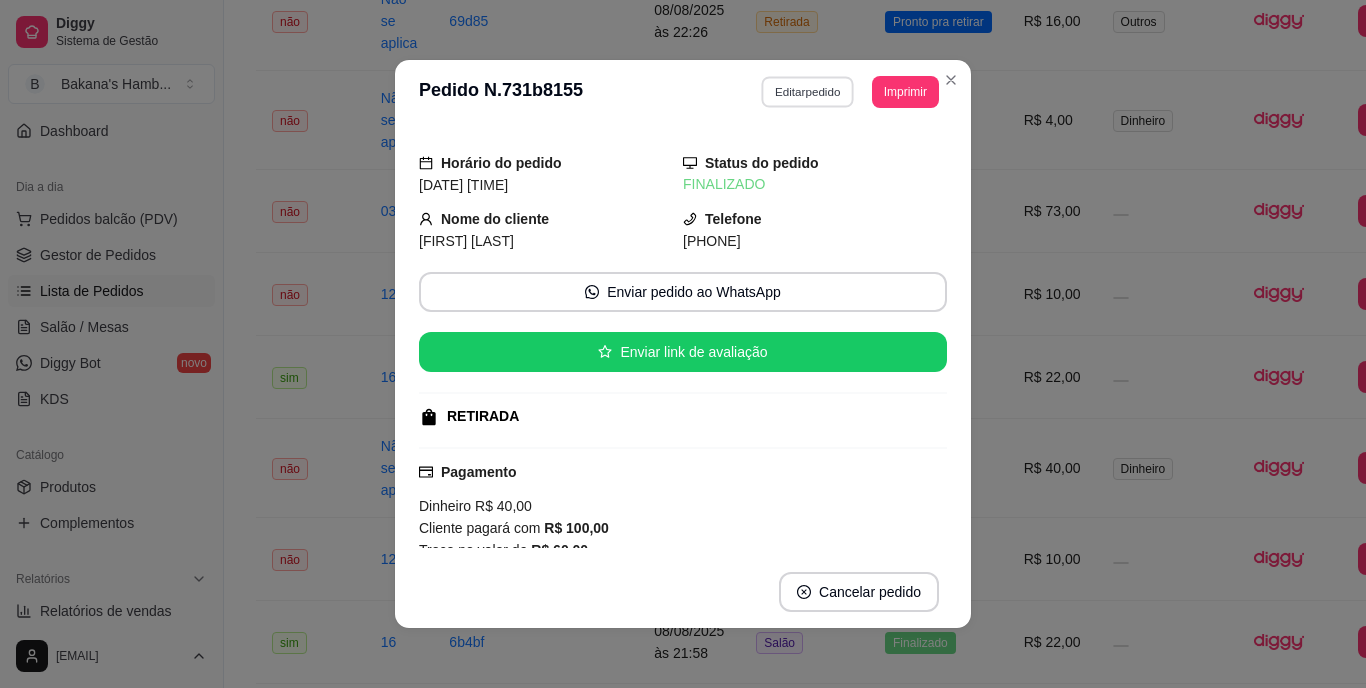 click on "Editar  pedido" at bounding box center (808, 91) 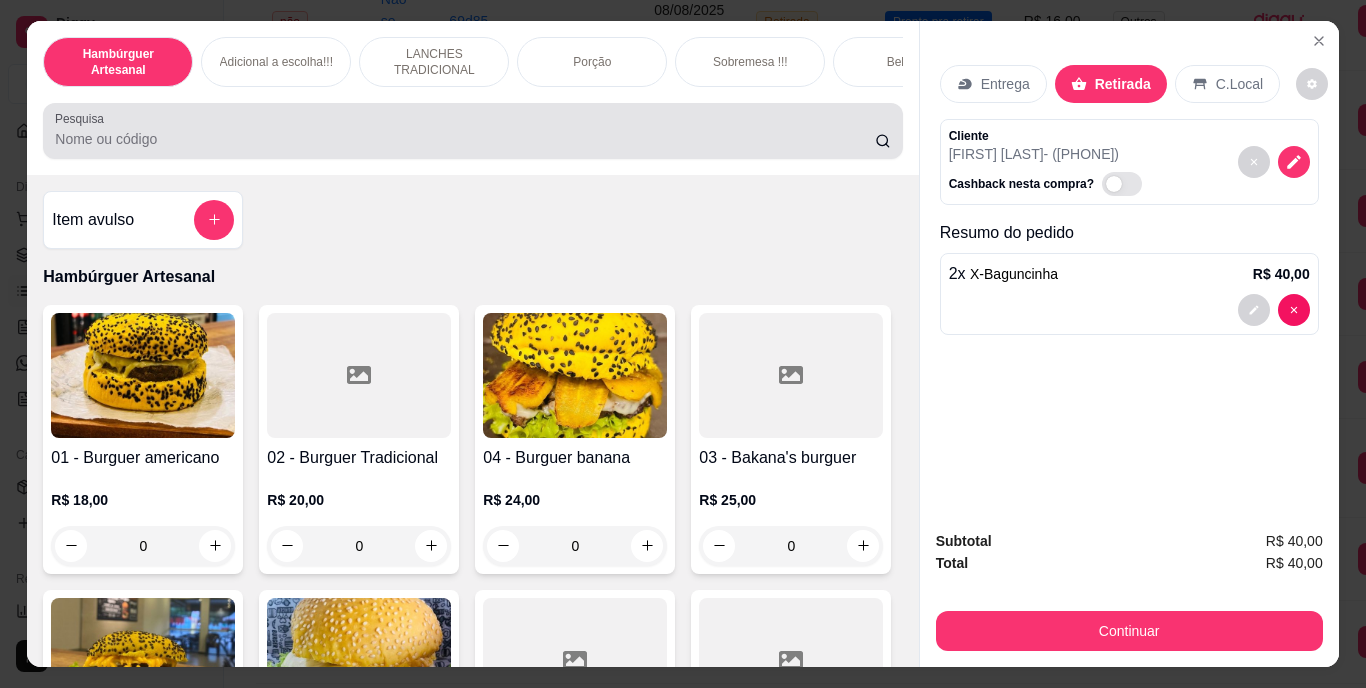 click at bounding box center (472, 131) 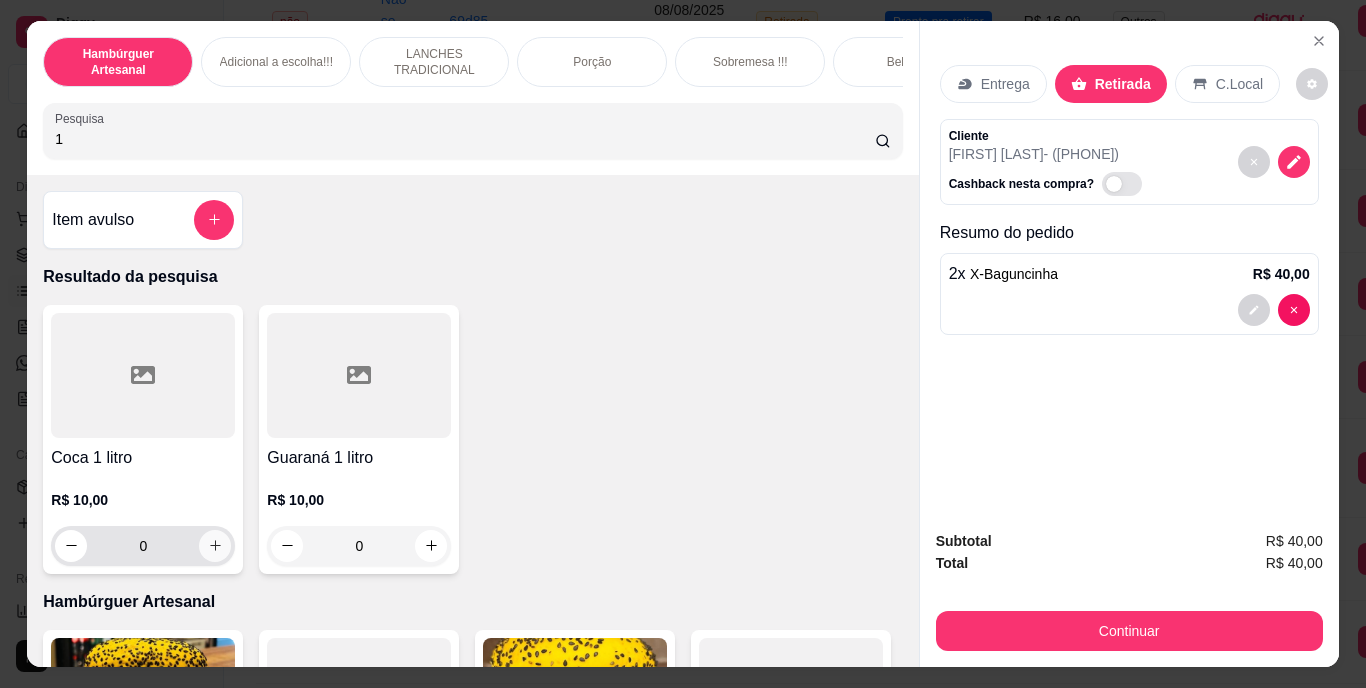 type on "1" 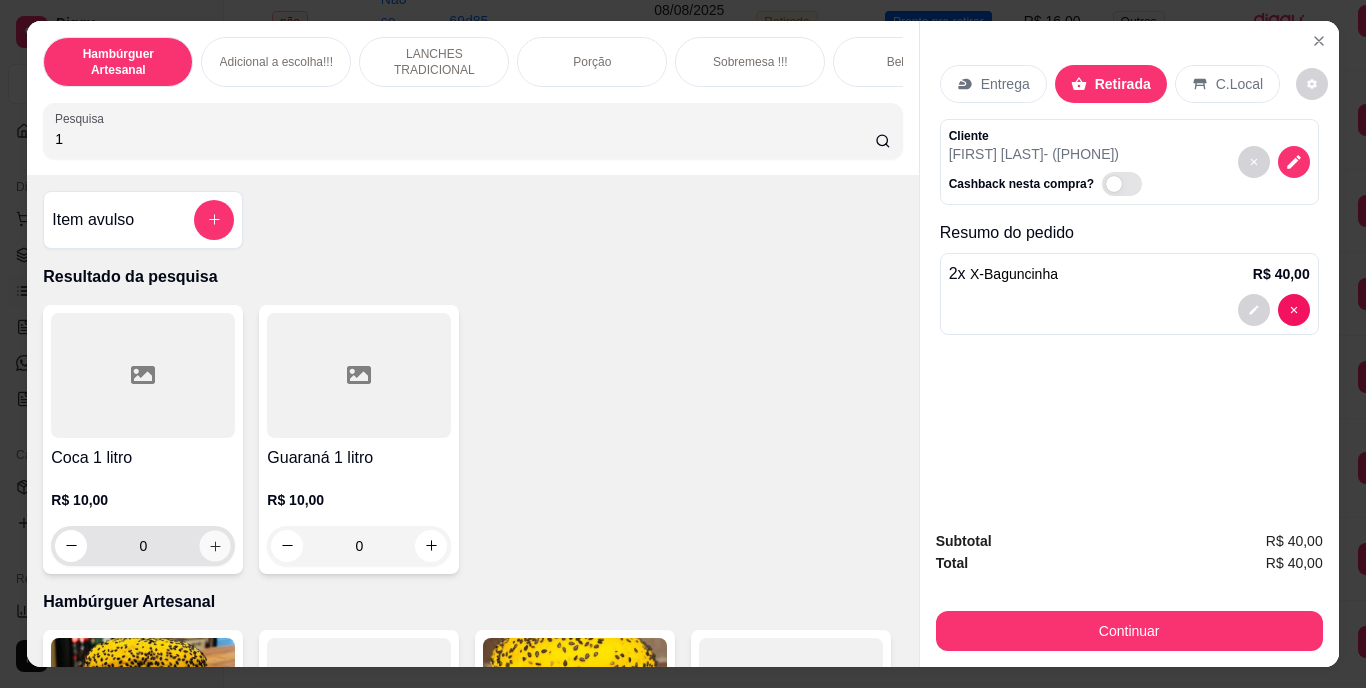 click 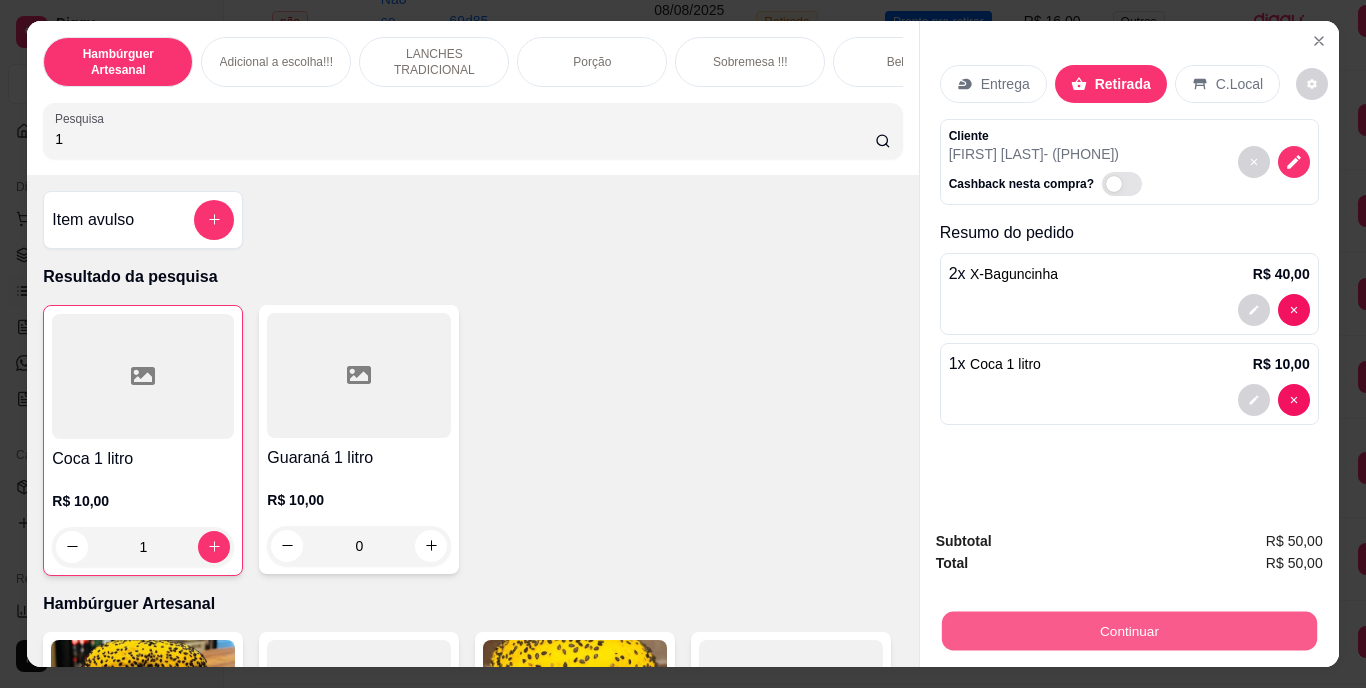 click on "Continuar" at bounding box center (1128, 631) 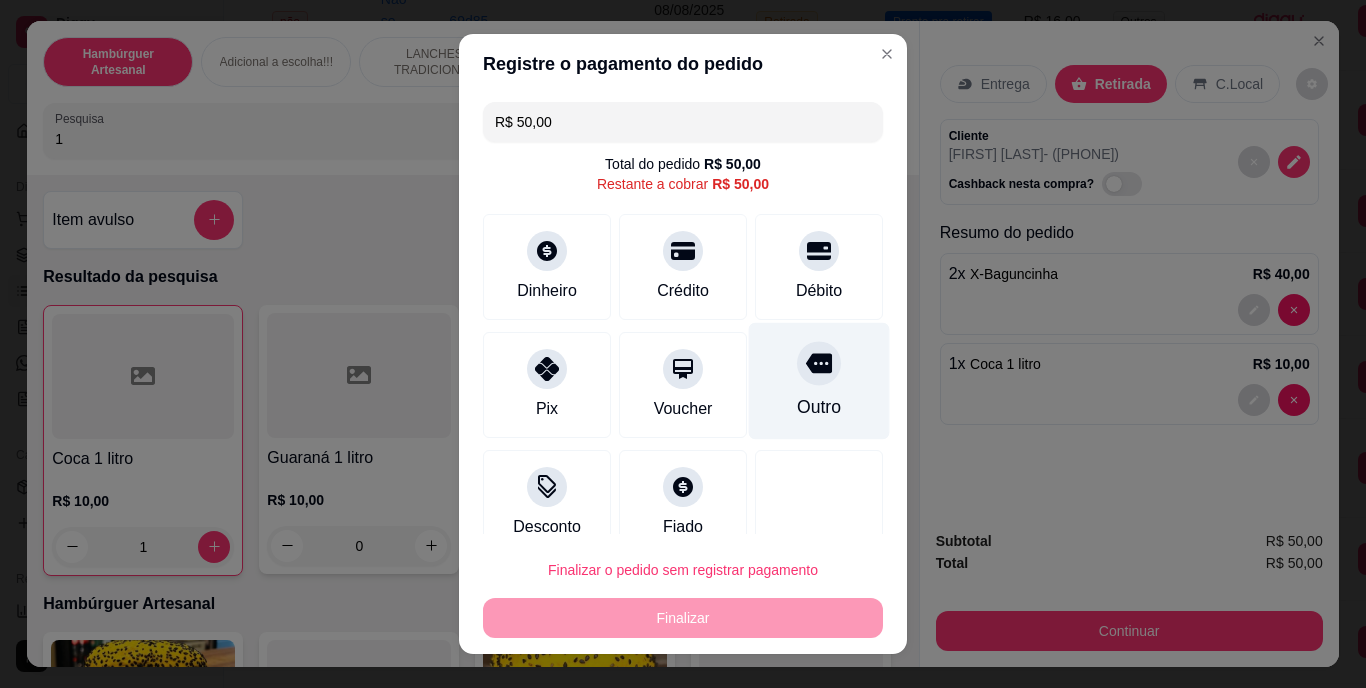click on "Outro" at bounding box center [819, 381] 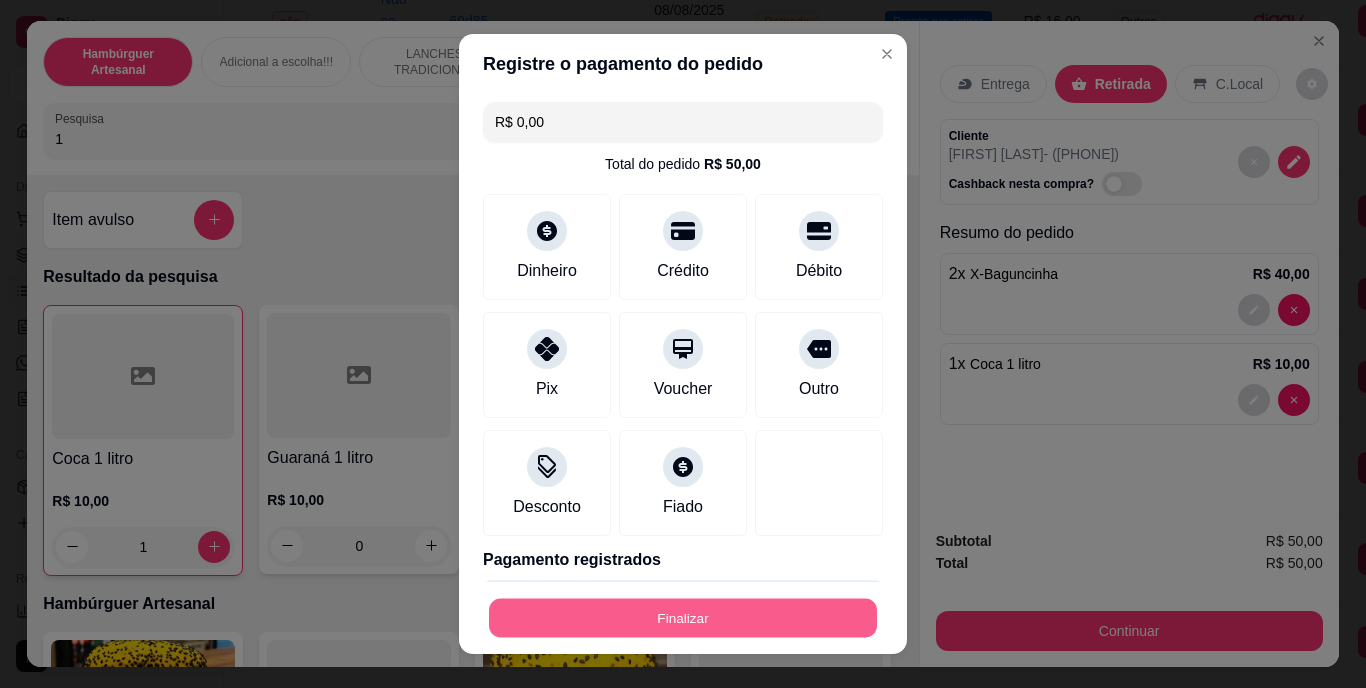 click on "Finalizar" at bounding box center (683, 617) 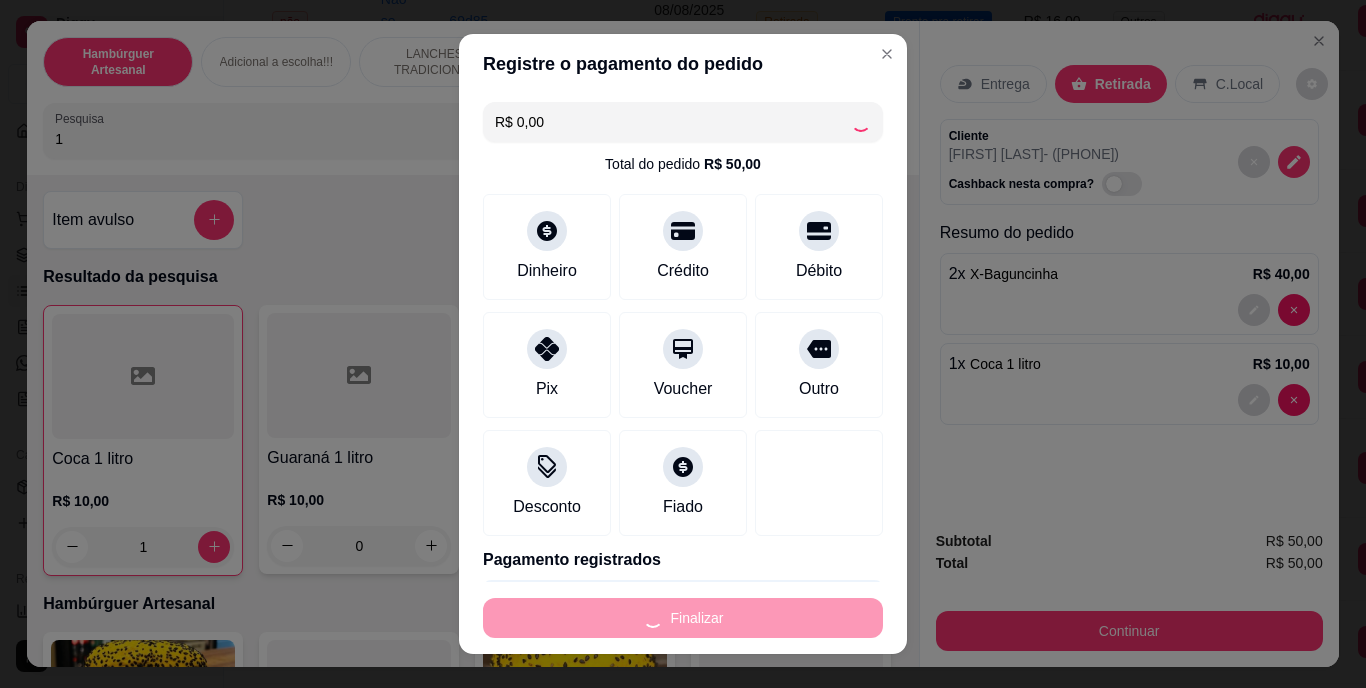 type on "0" 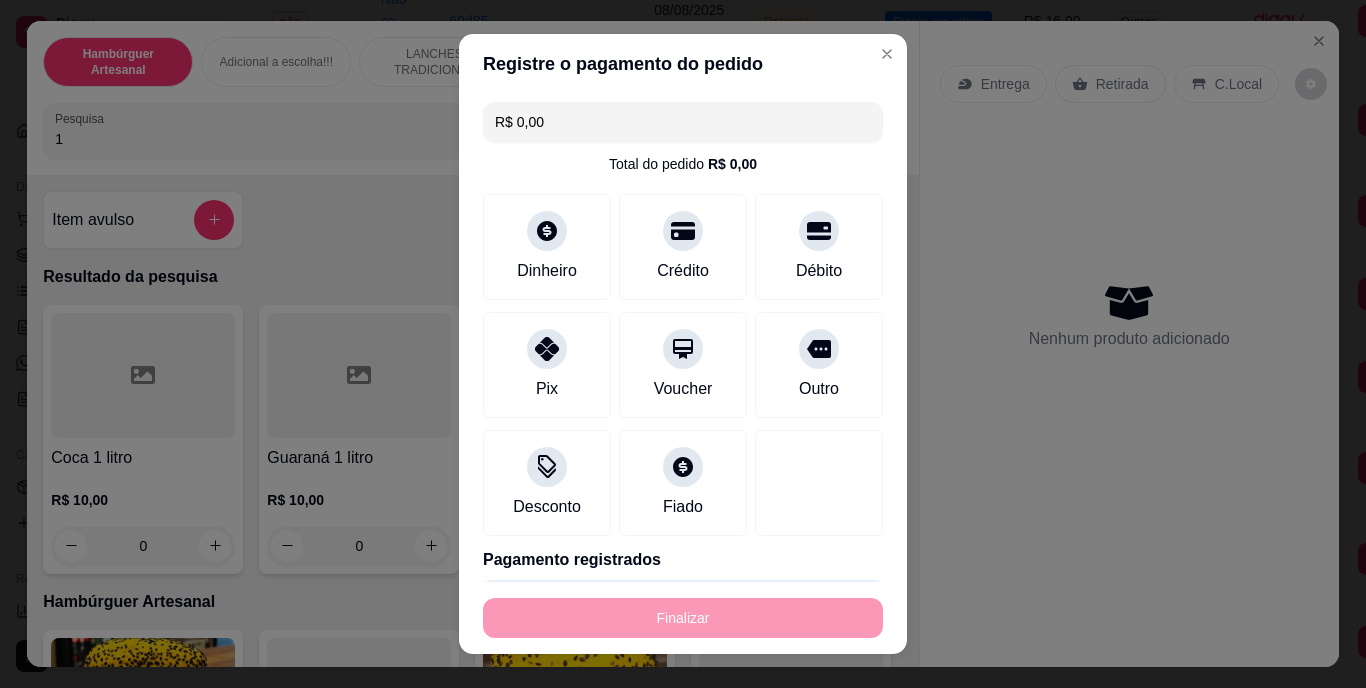 type on "-R$ 50,00" 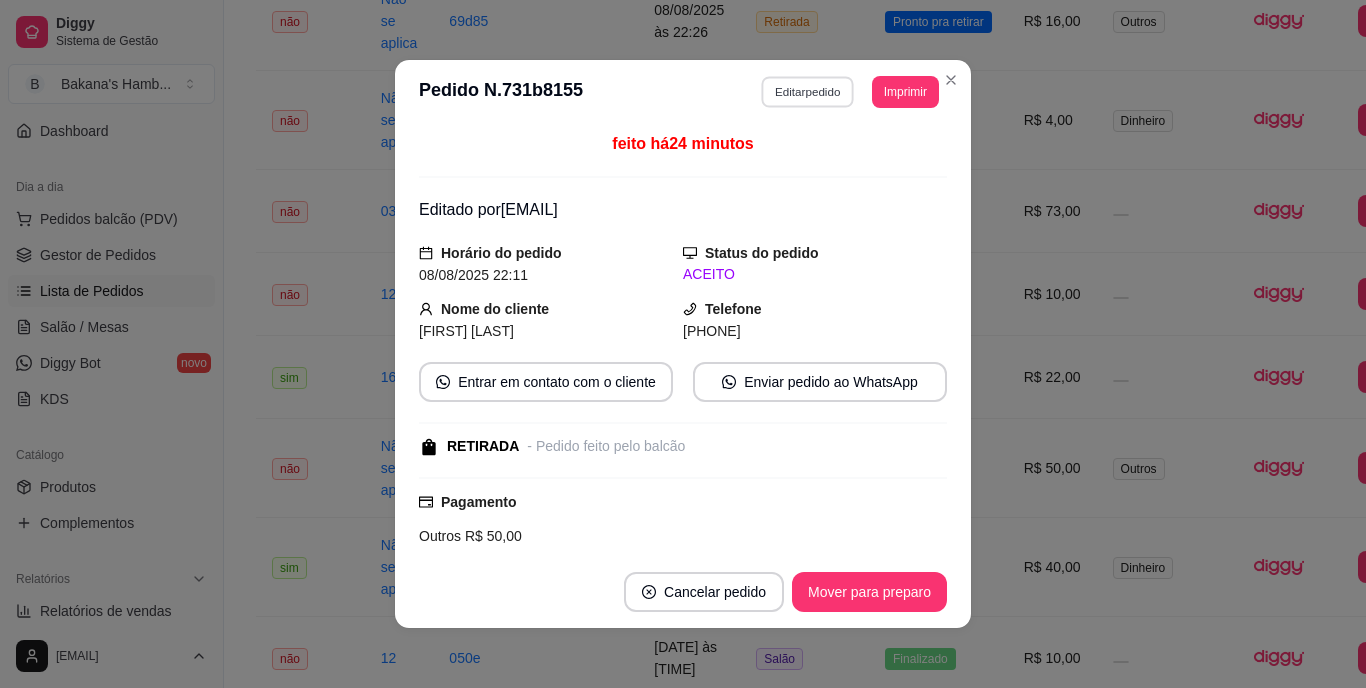click on "Editar  pedido" at bounding box center [808, 91] 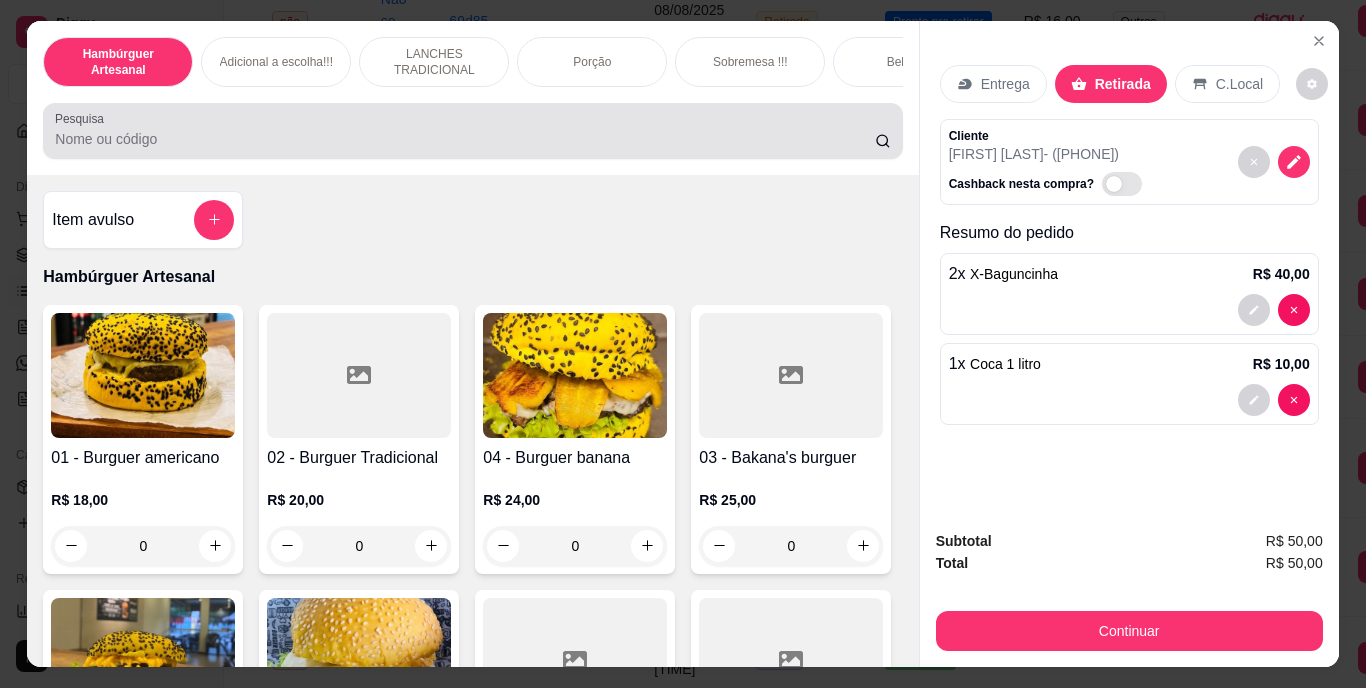 click at bounding box center [472, 131] 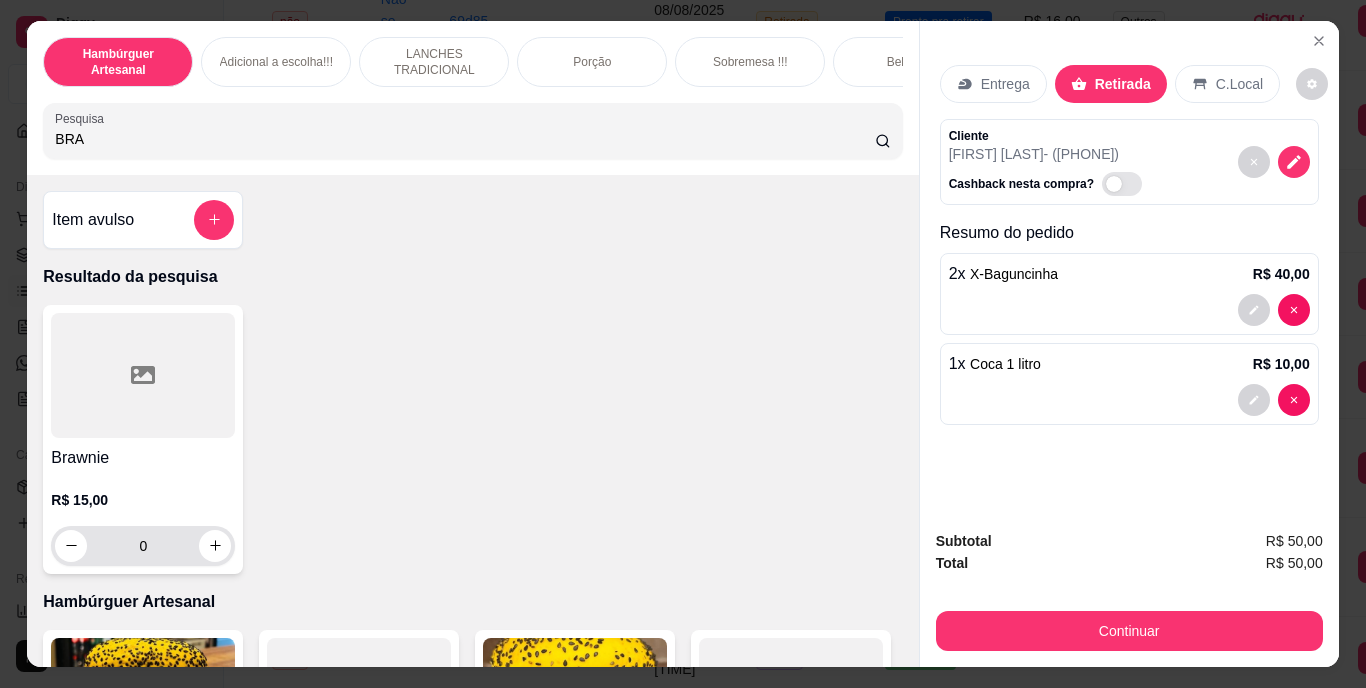 type on "BRA" 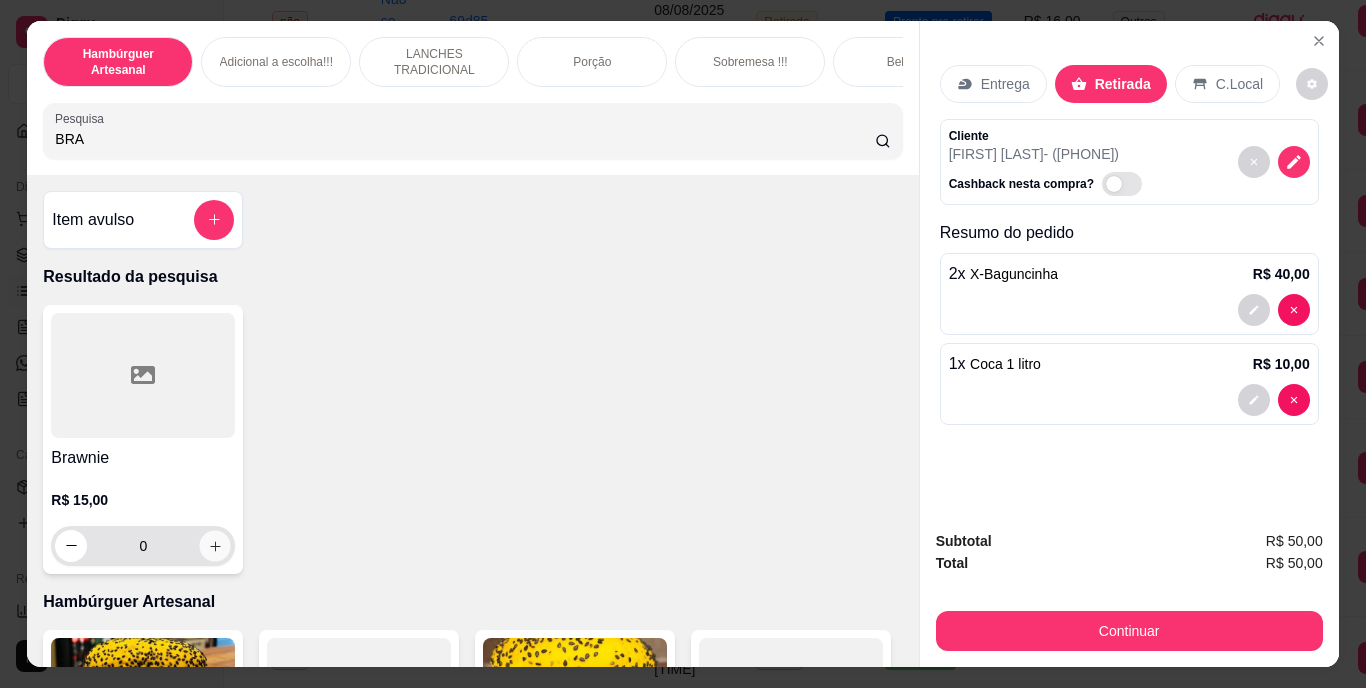 click 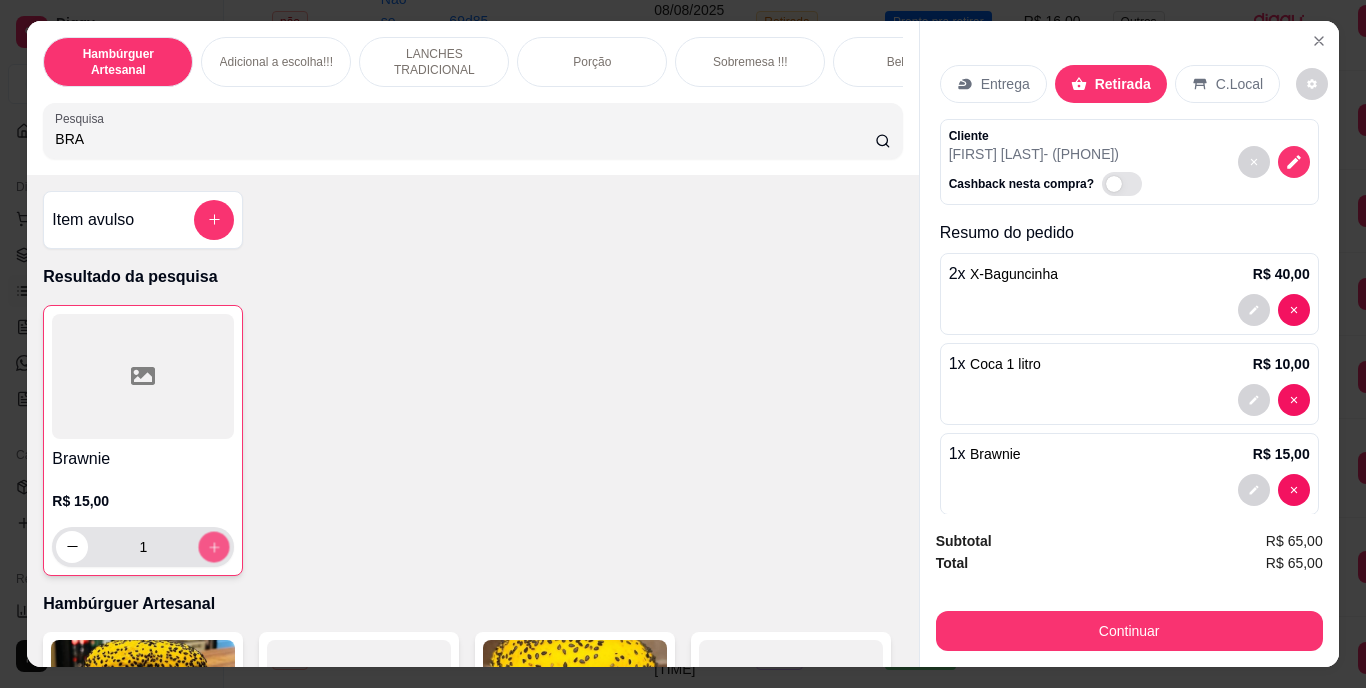 click 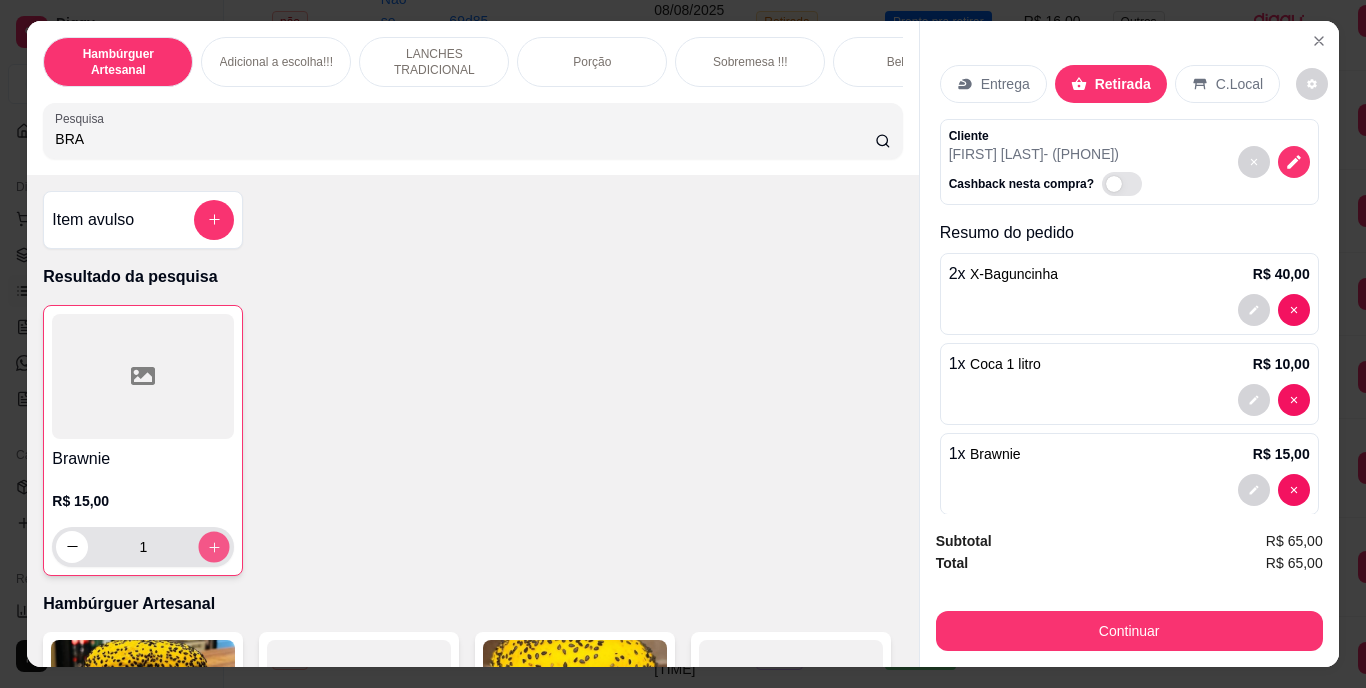 type on "2" 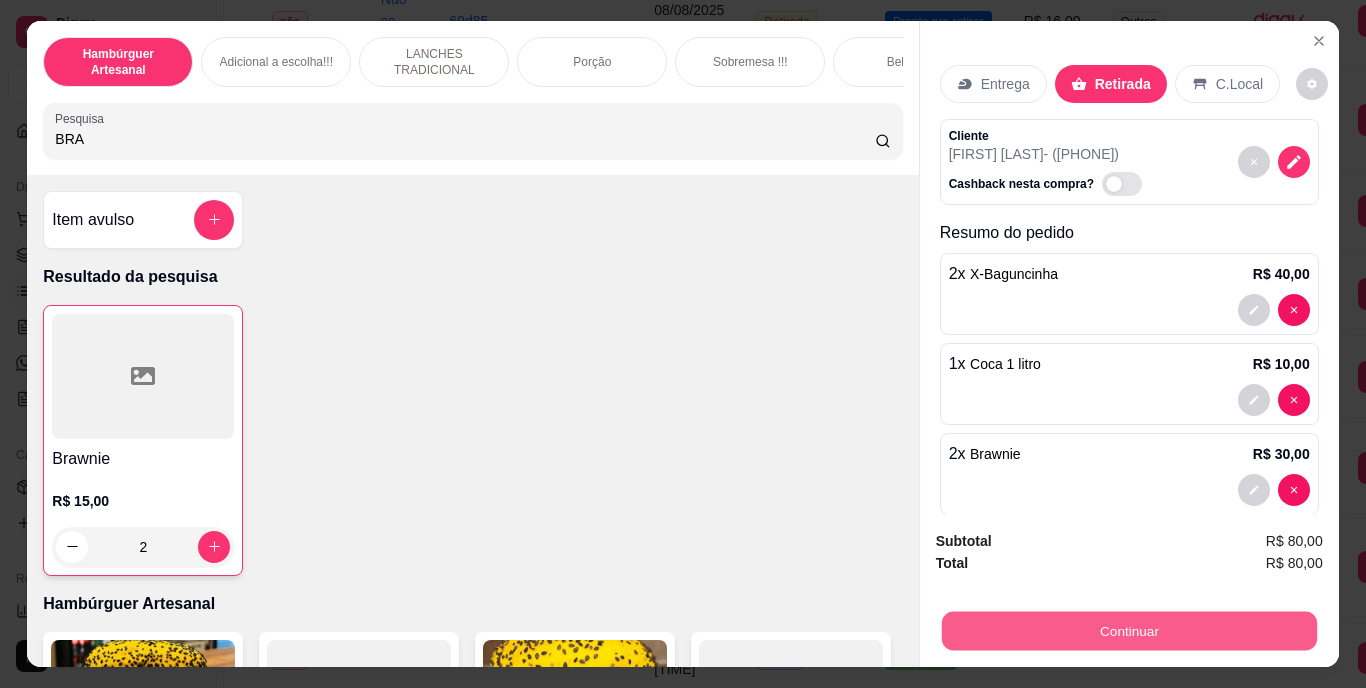 click on "Continuar" at bounding box center [1128, 631] 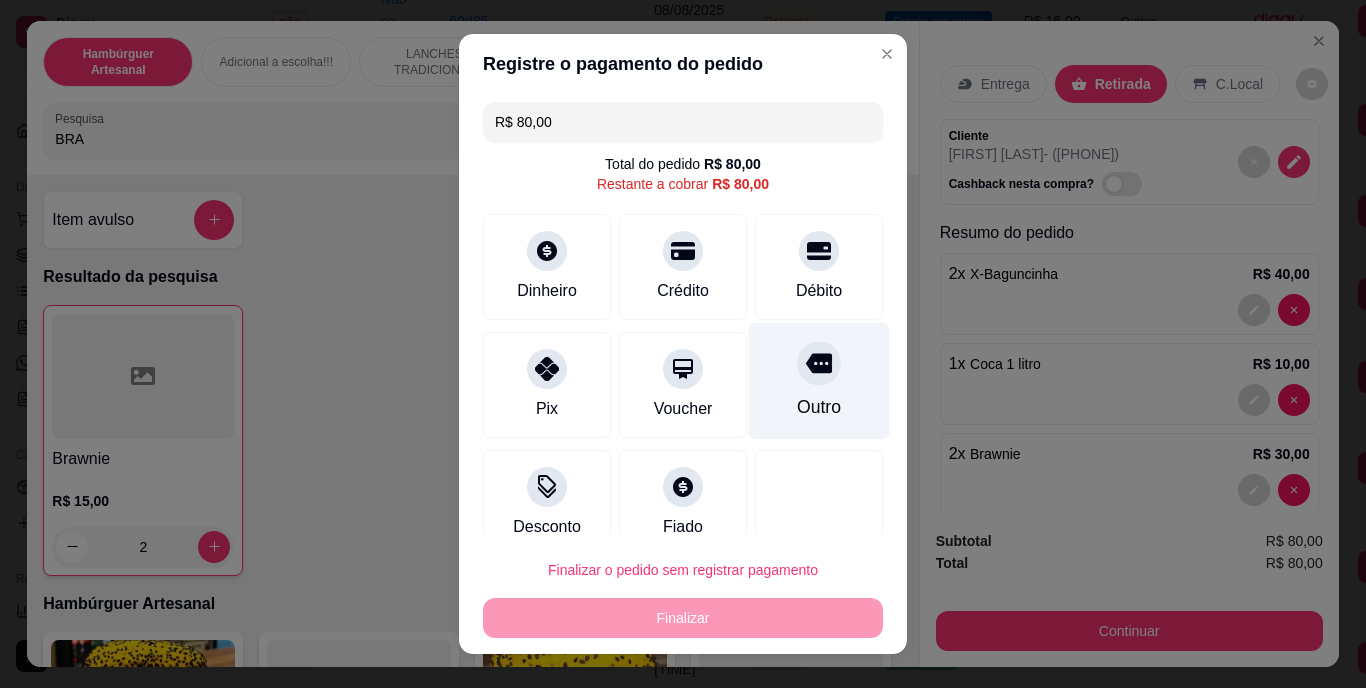 click on "Outro" at bounding box center (819, 408) 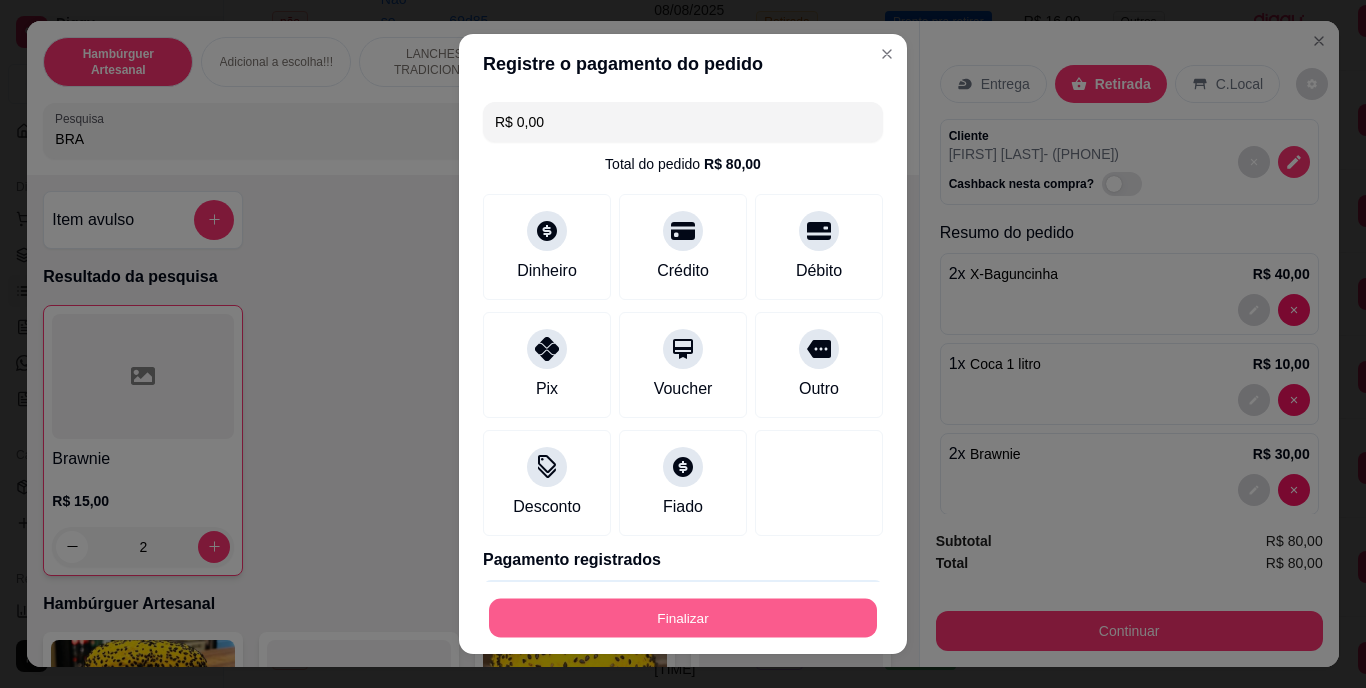 click on "Finalizar" at bounding box center [683, 617] 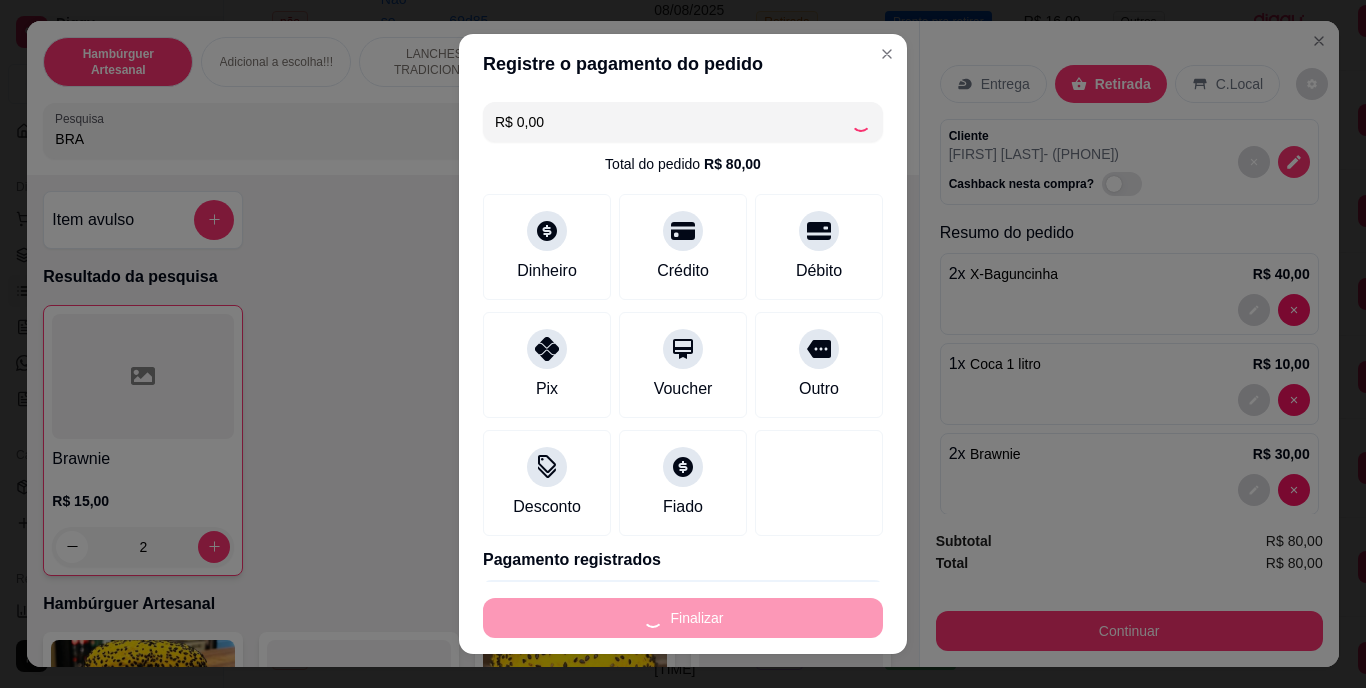 type on "0" 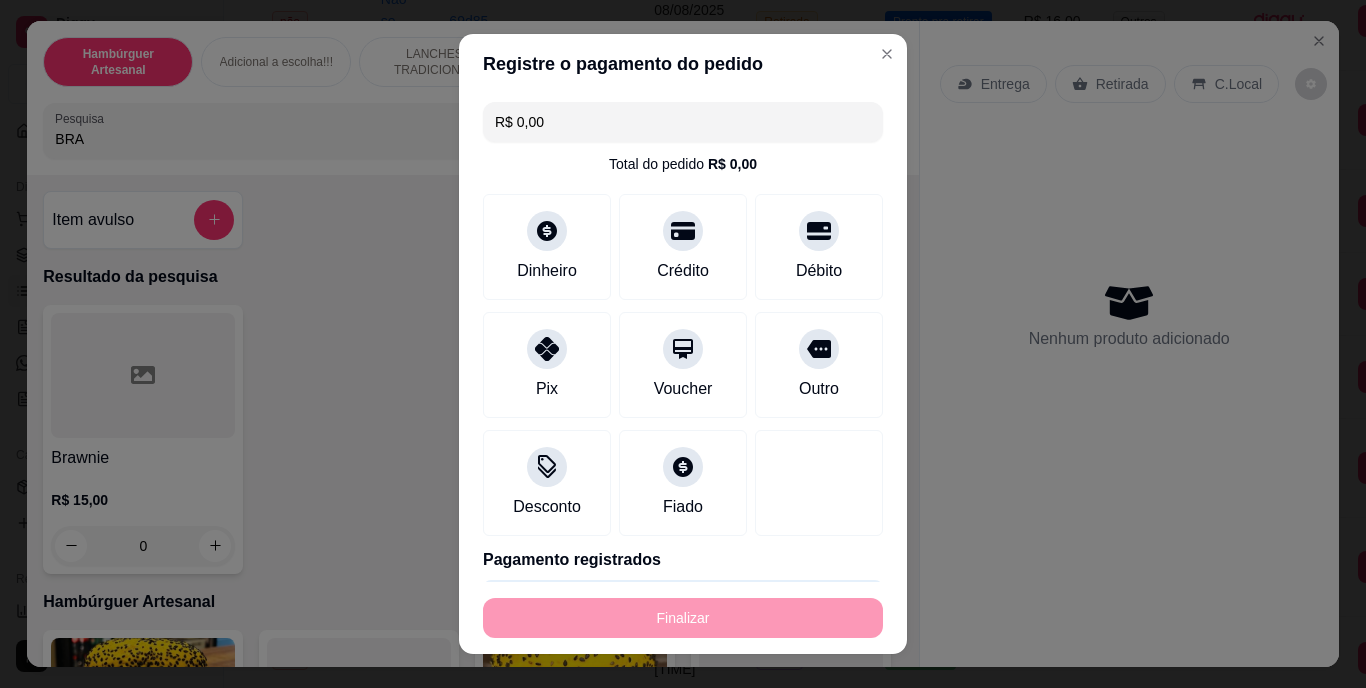 type on "-R$ 80,00" 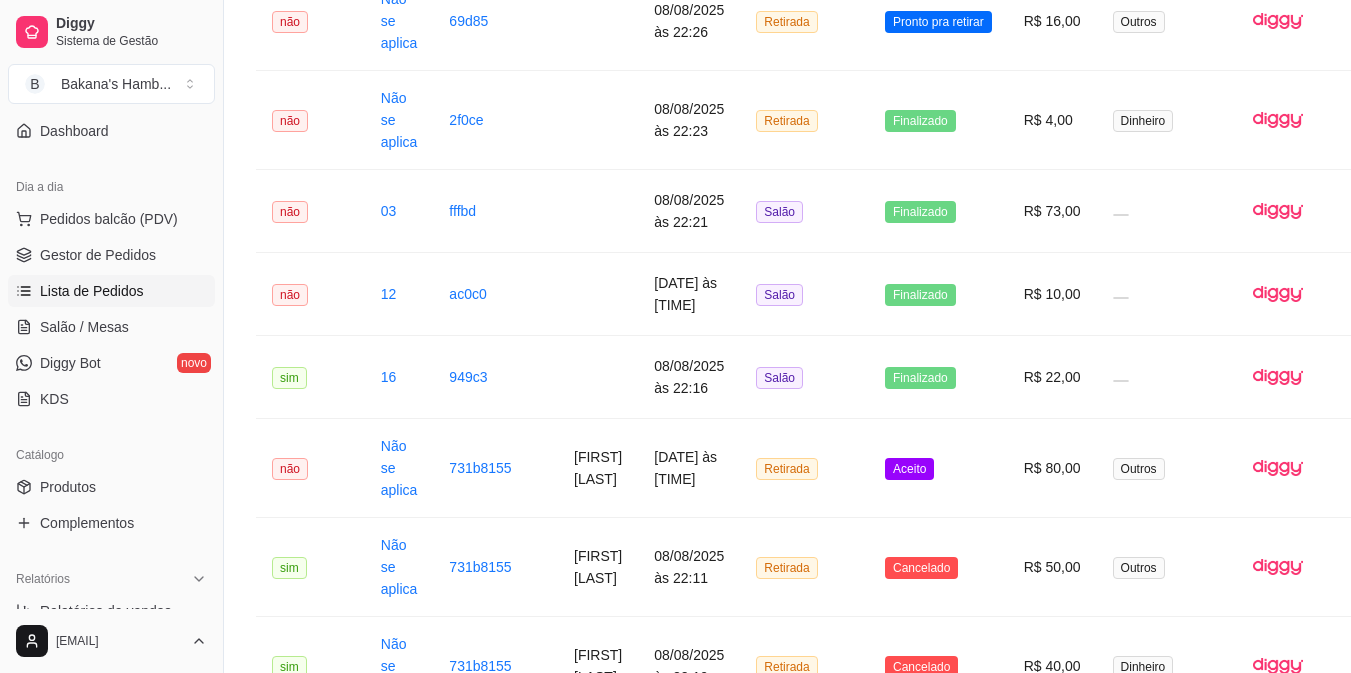 click on "Salão / Mesas" at bounding box center (111, 327) 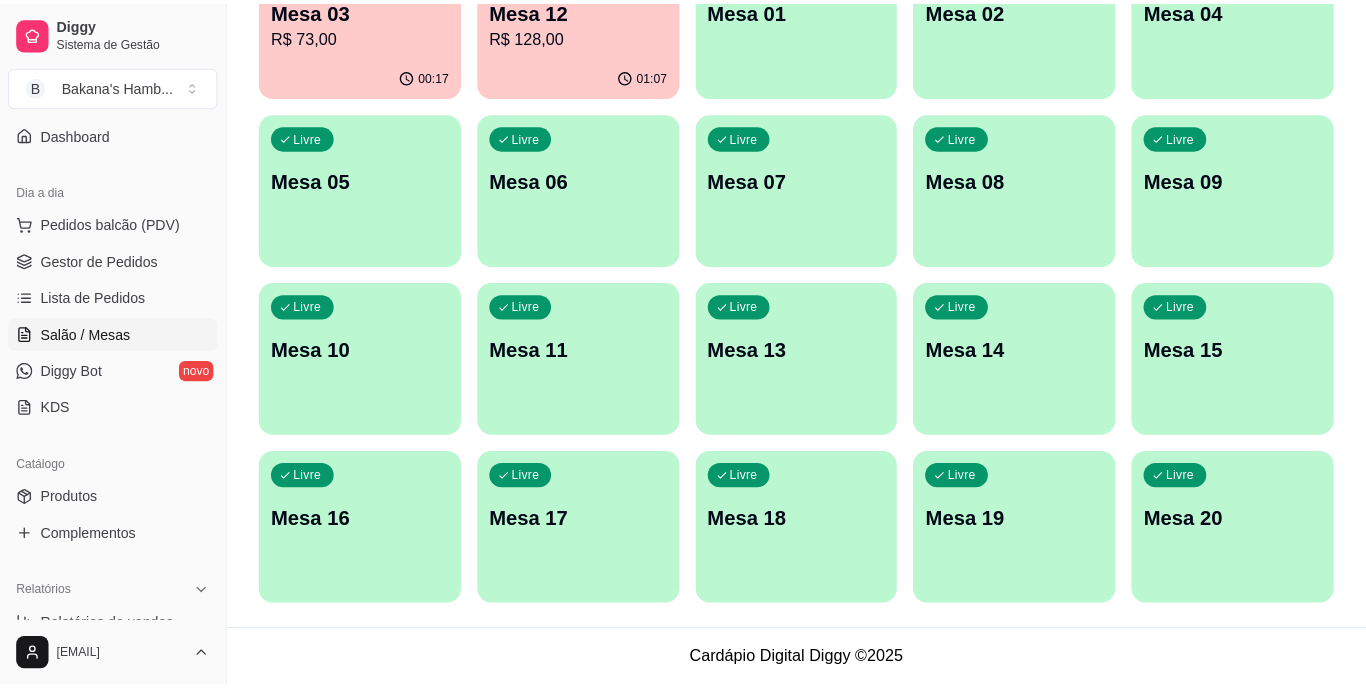 scroll, scrollTop: 0, scrollLeft: 0, axis: both 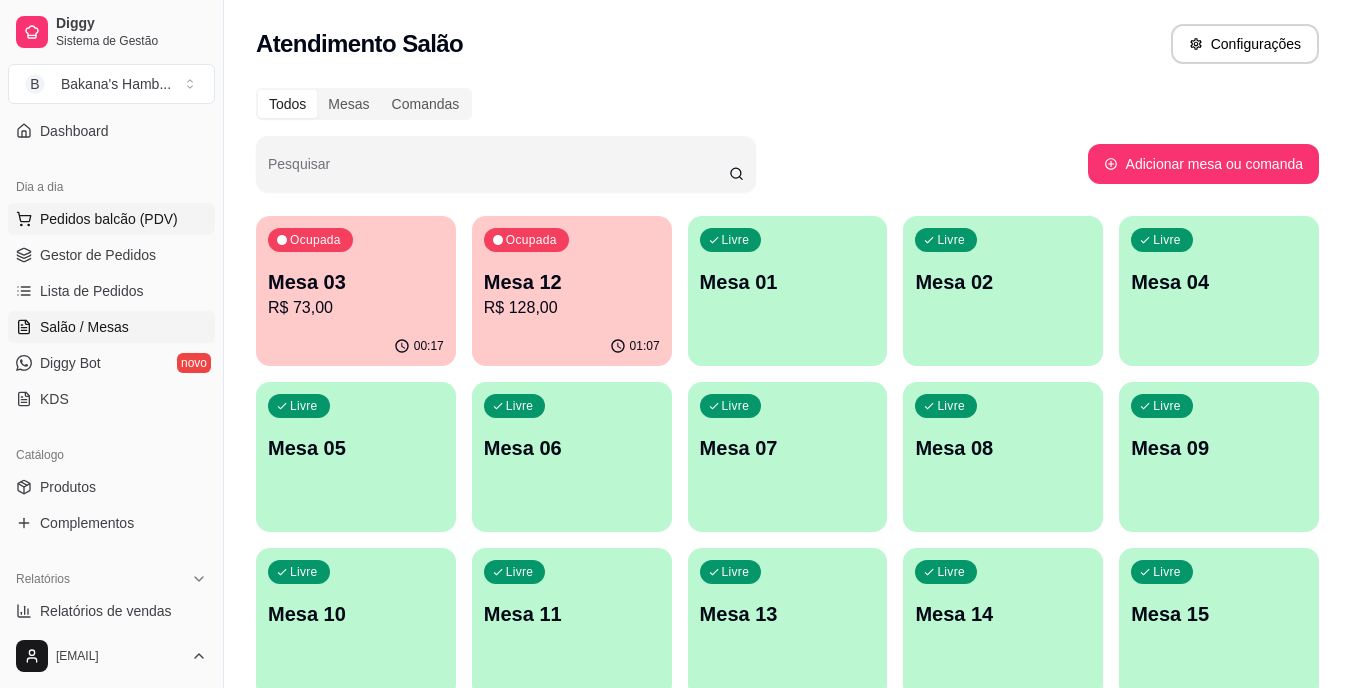 click on "Pedidos balcão (PDV)" at bounding box center [109, 219] 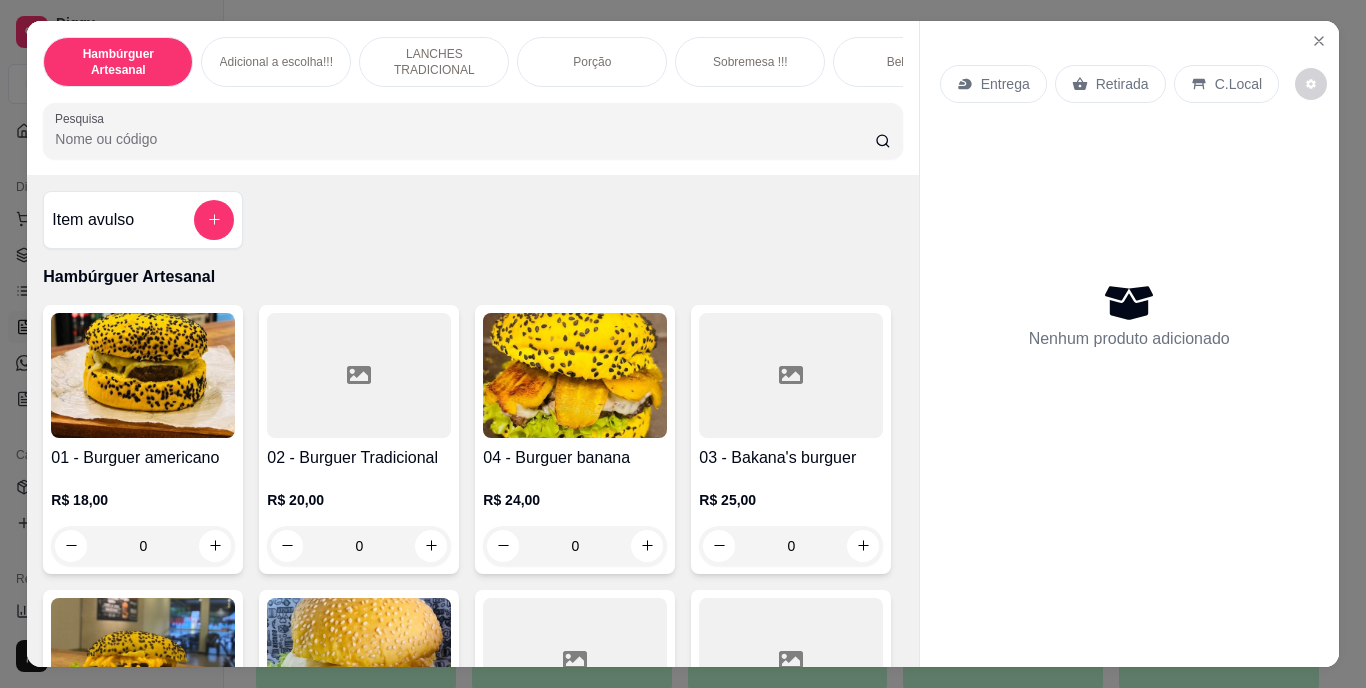 click on "Pesquisa" at bounding box center (465, 139) 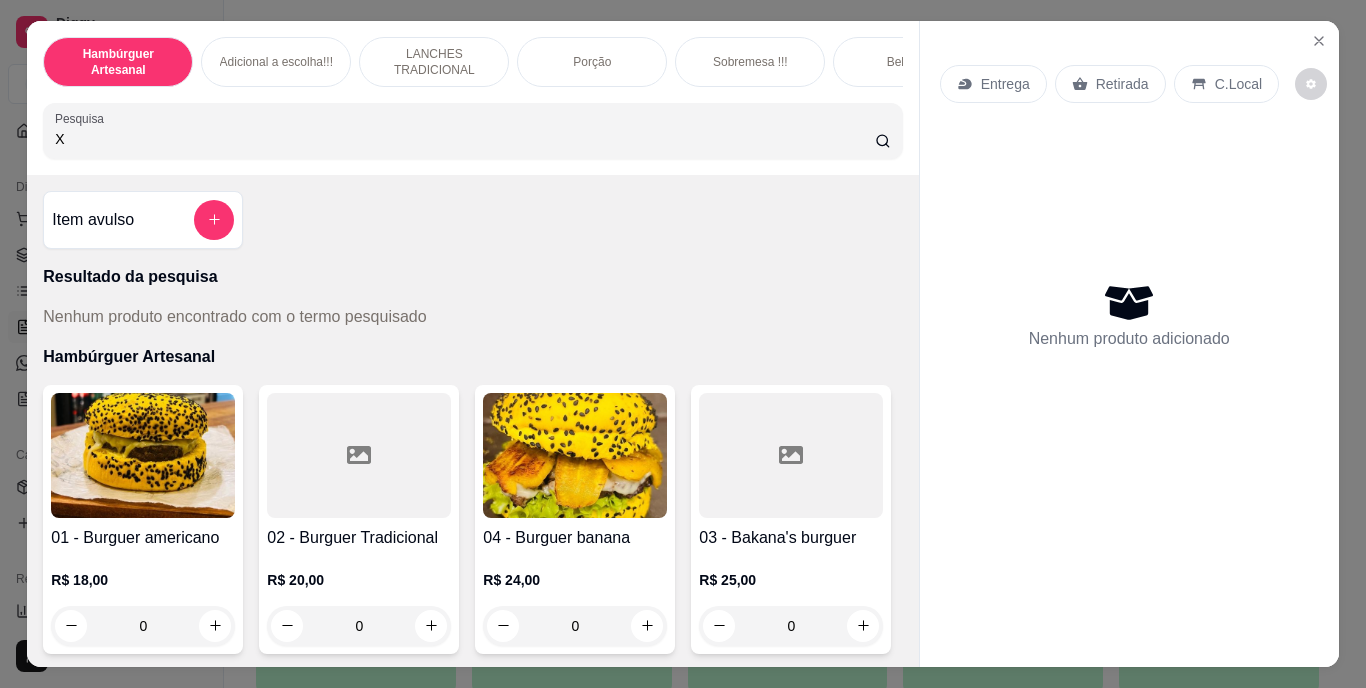 type on "X" 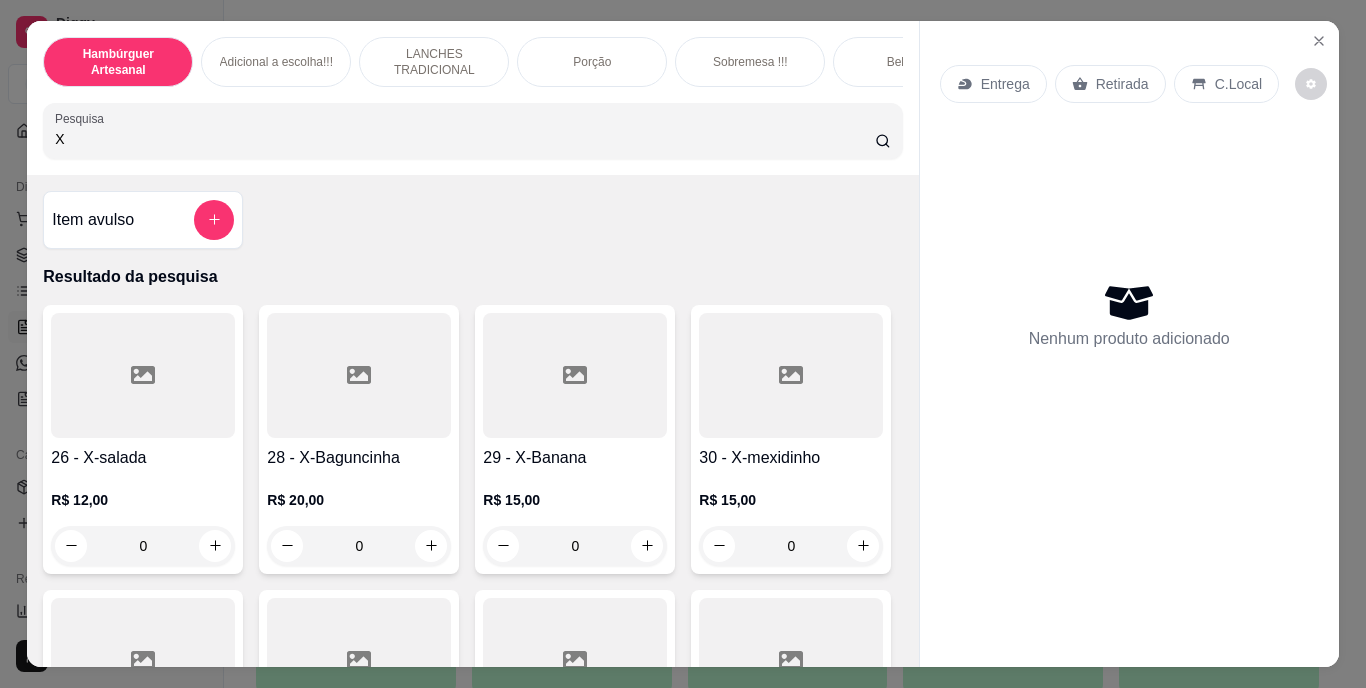 type 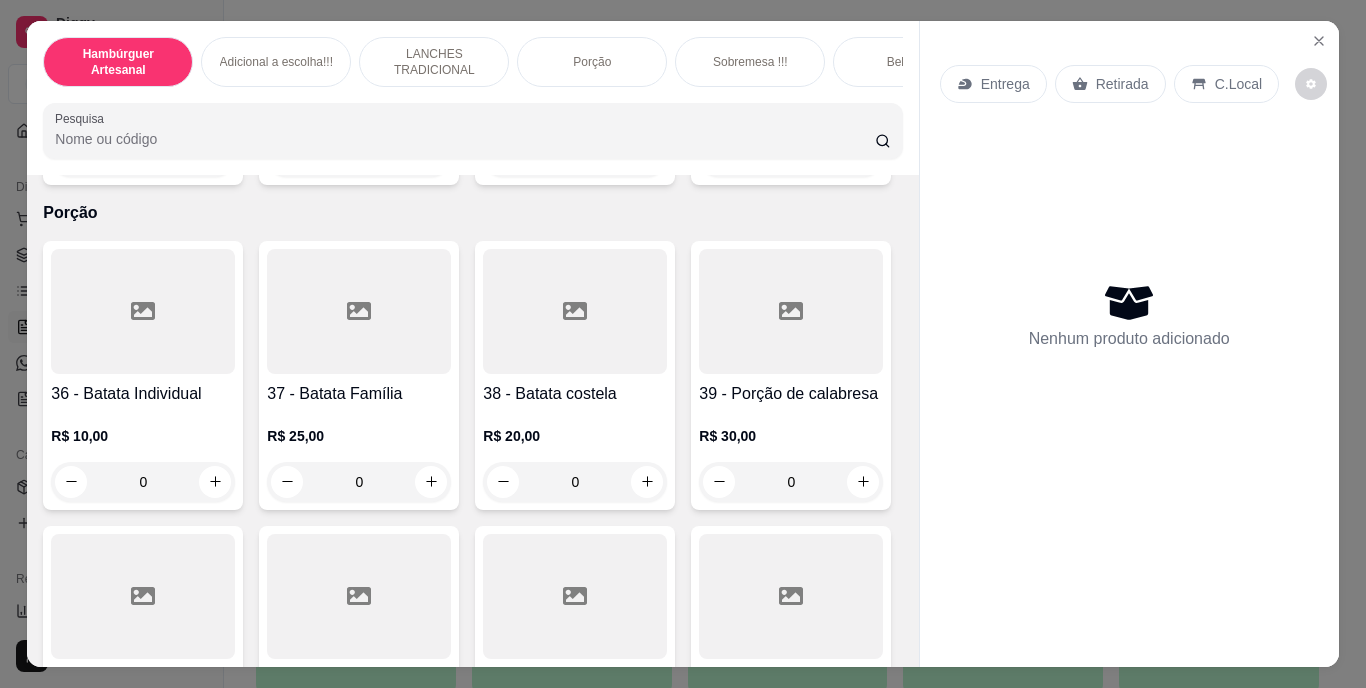 scroll, scrollTop: 3661, scrollLeft: 0, axis: vertical 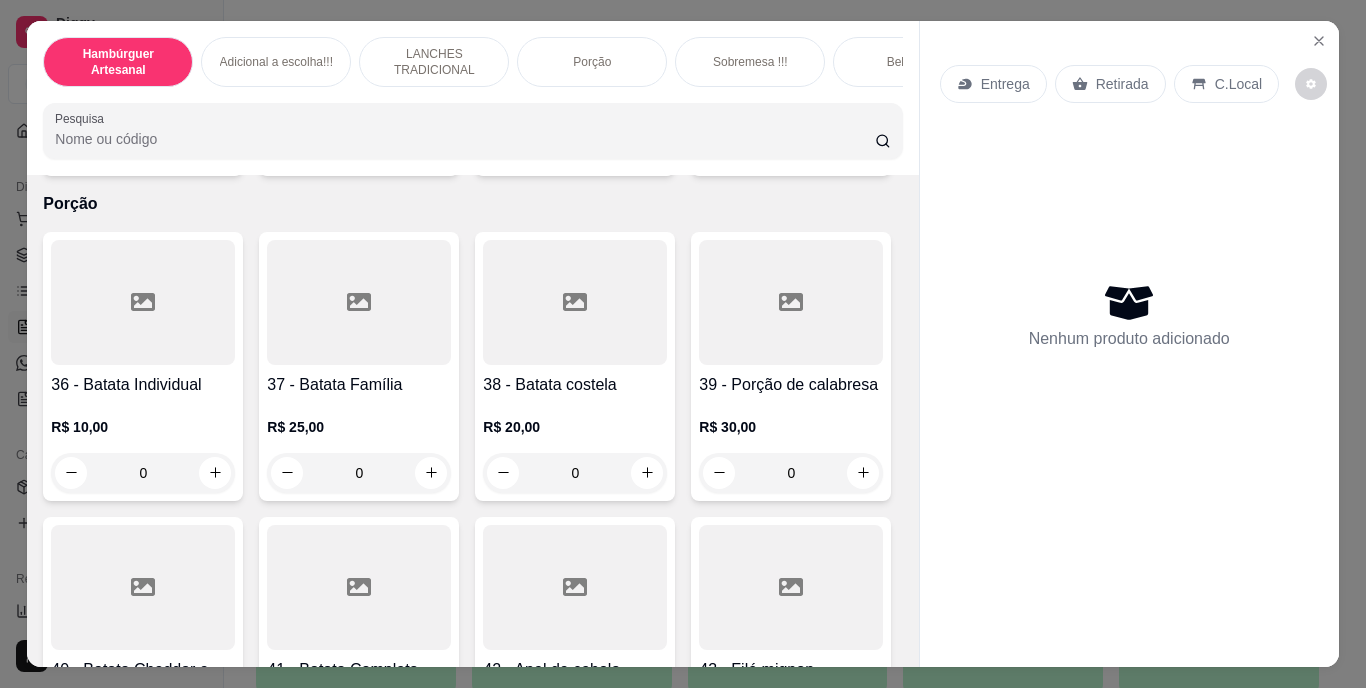 click at bounding box center (215, -138) 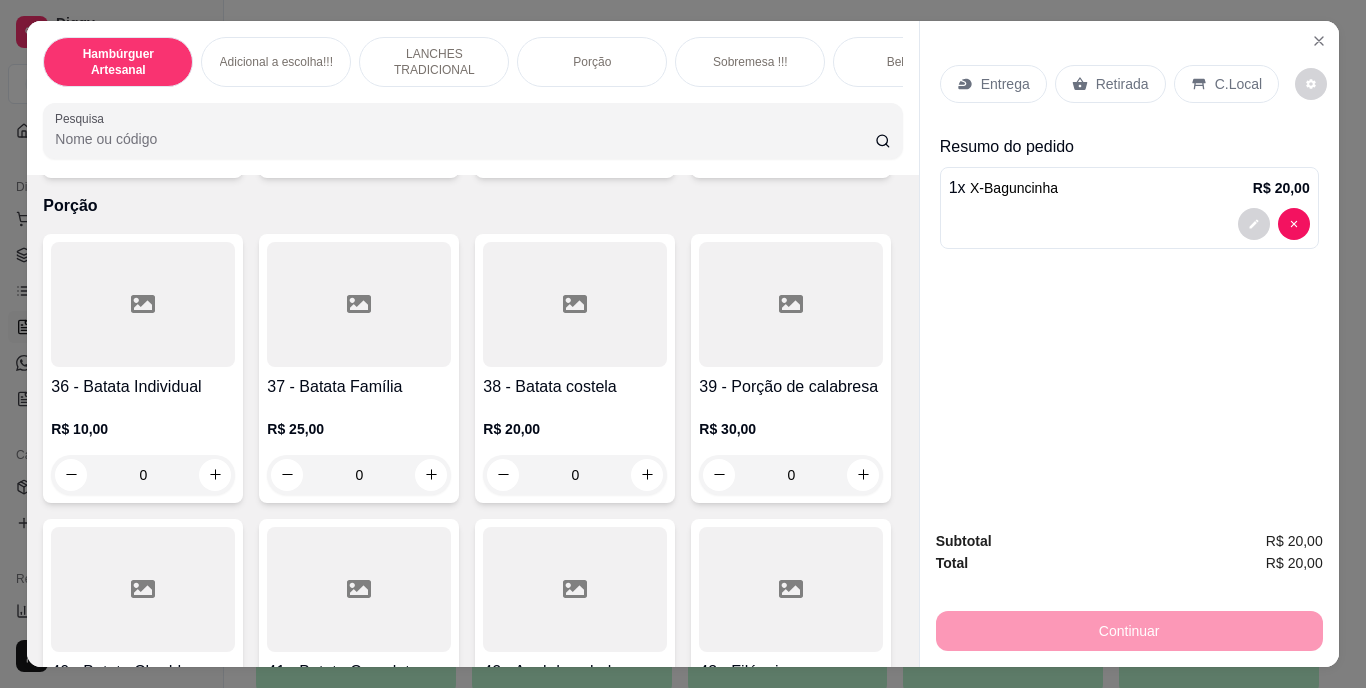 click on "Entrega" at bounding box center [1005, 84] 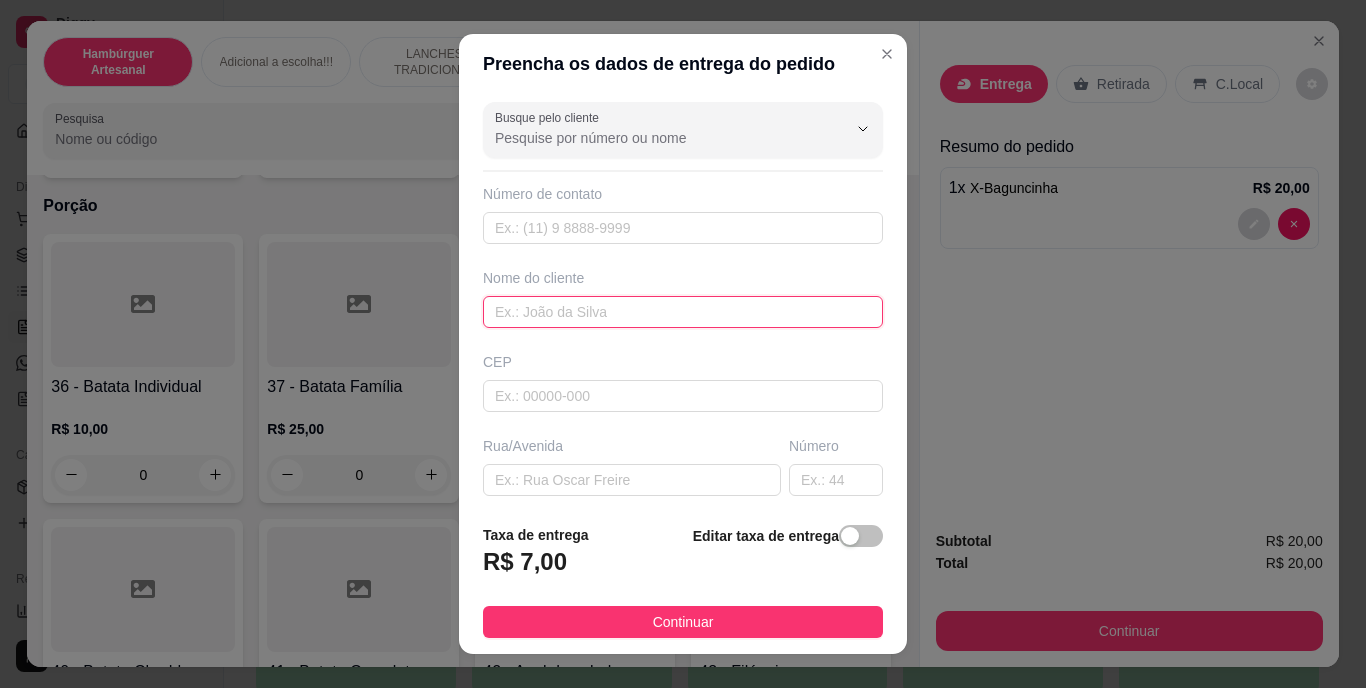 click at bounding box center [683, 312] 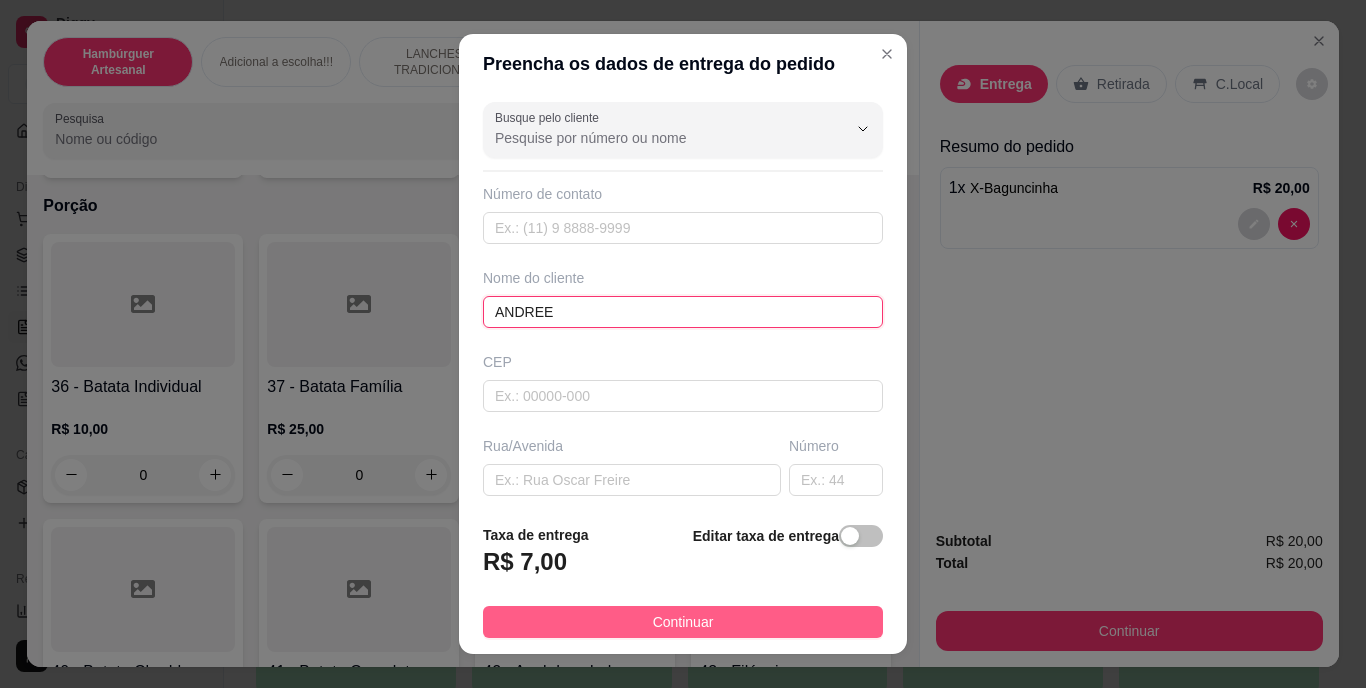 type on "ANDREE" 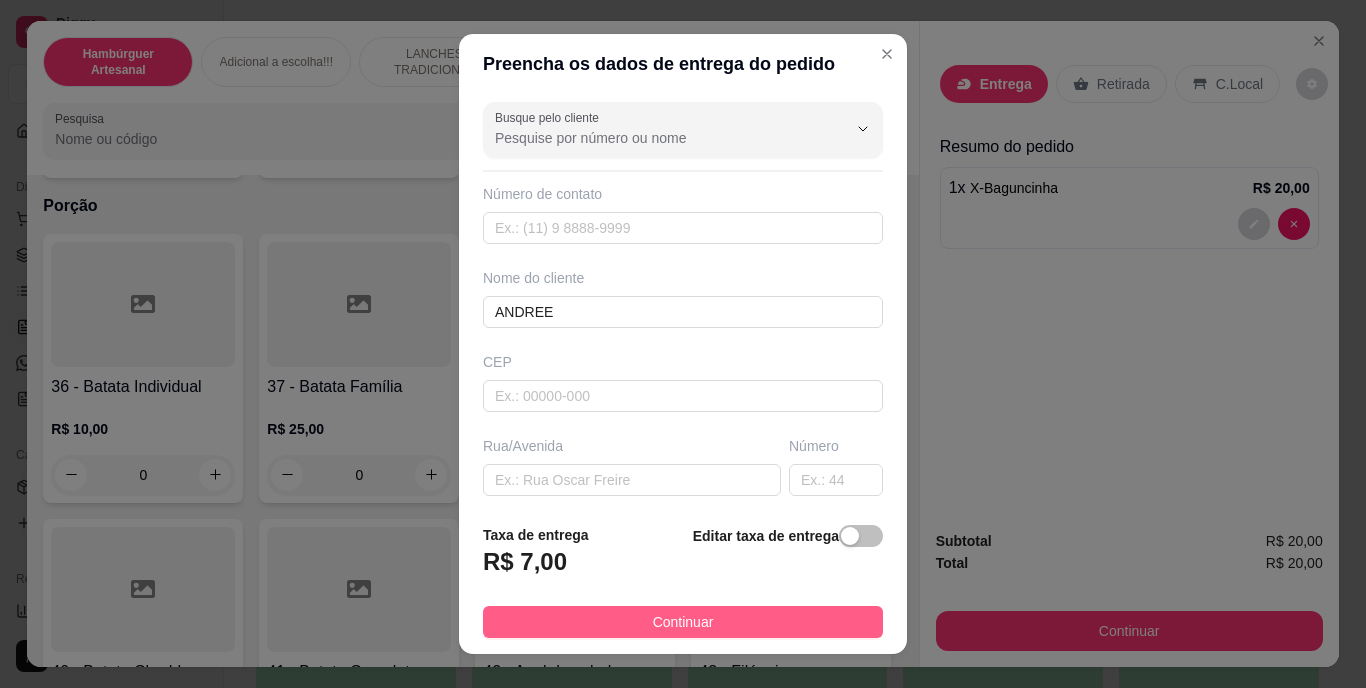 click on "Continuar" at bounding box center (683, 622) 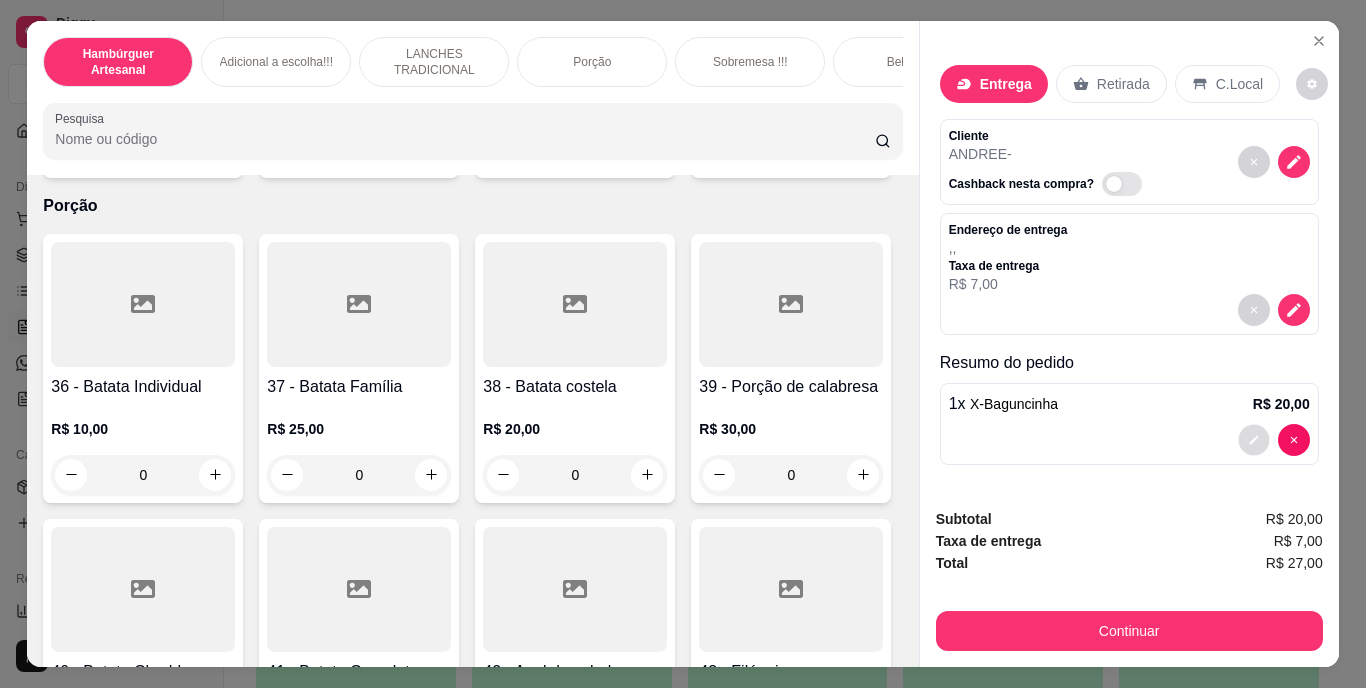 click 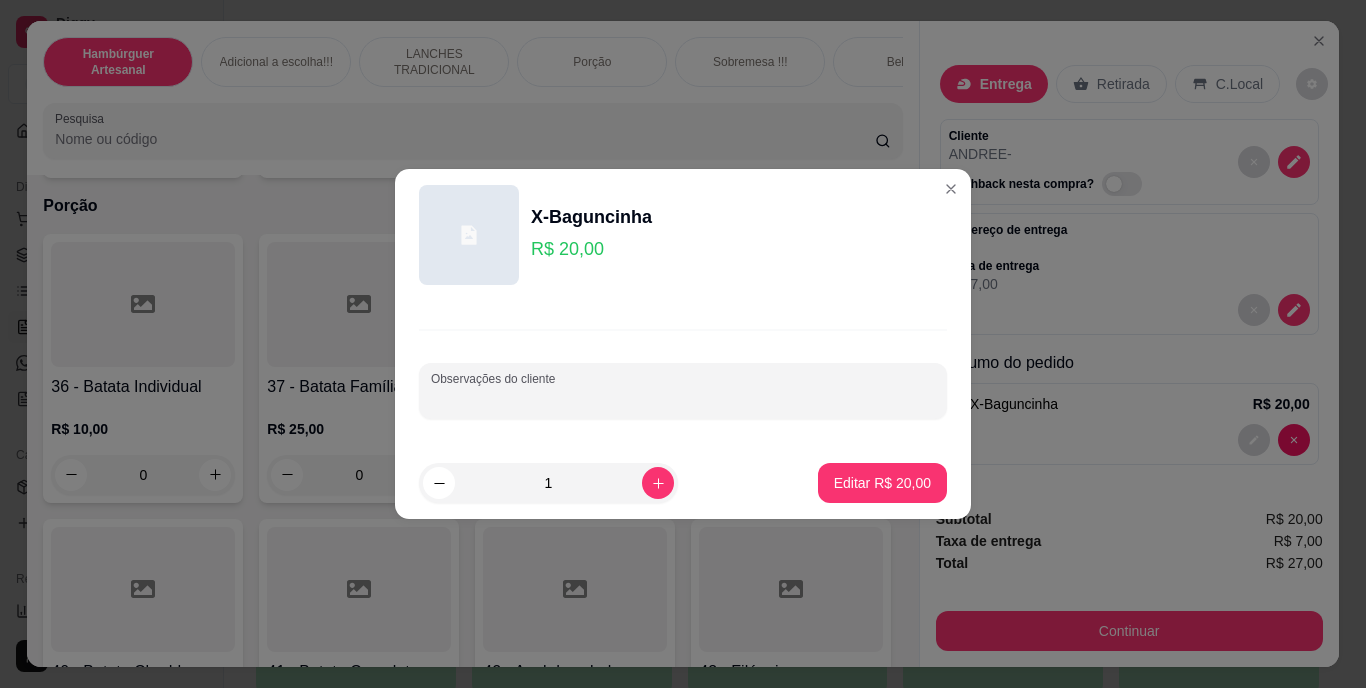 click on "Observações do cliente" at bounding box center (683, 399) 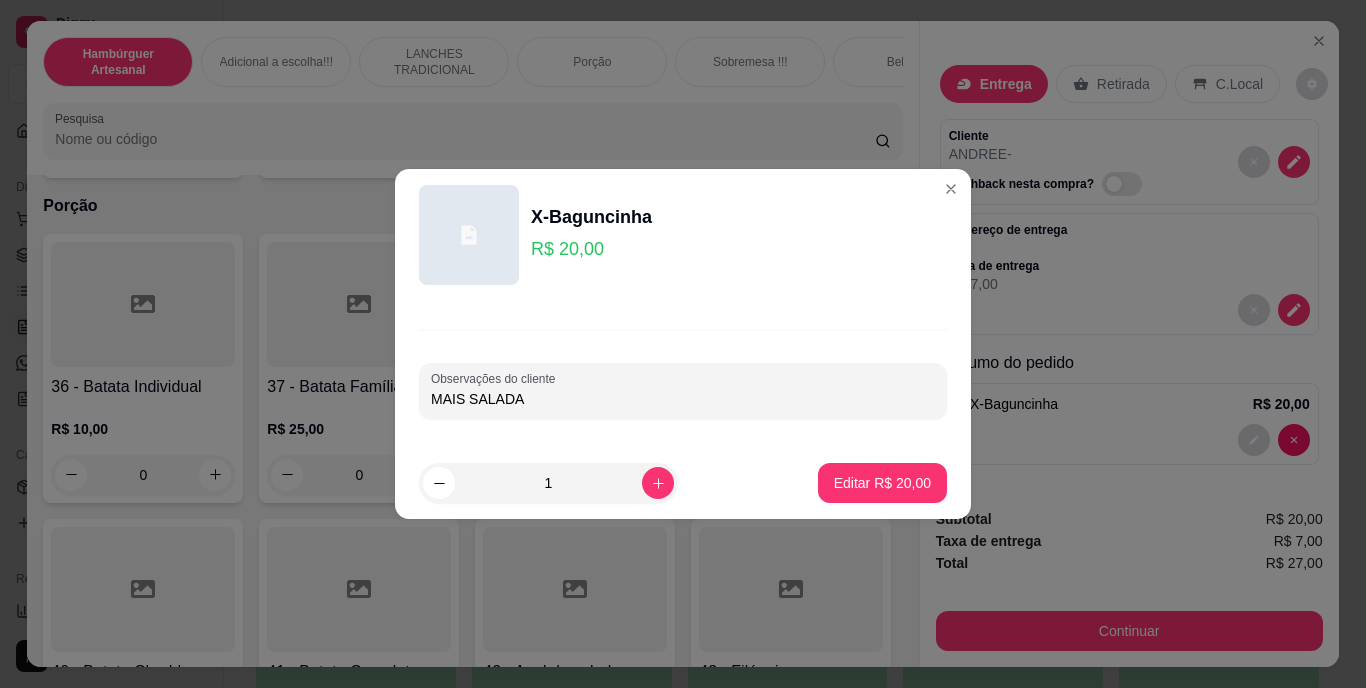 type on "MAIS SALADA" 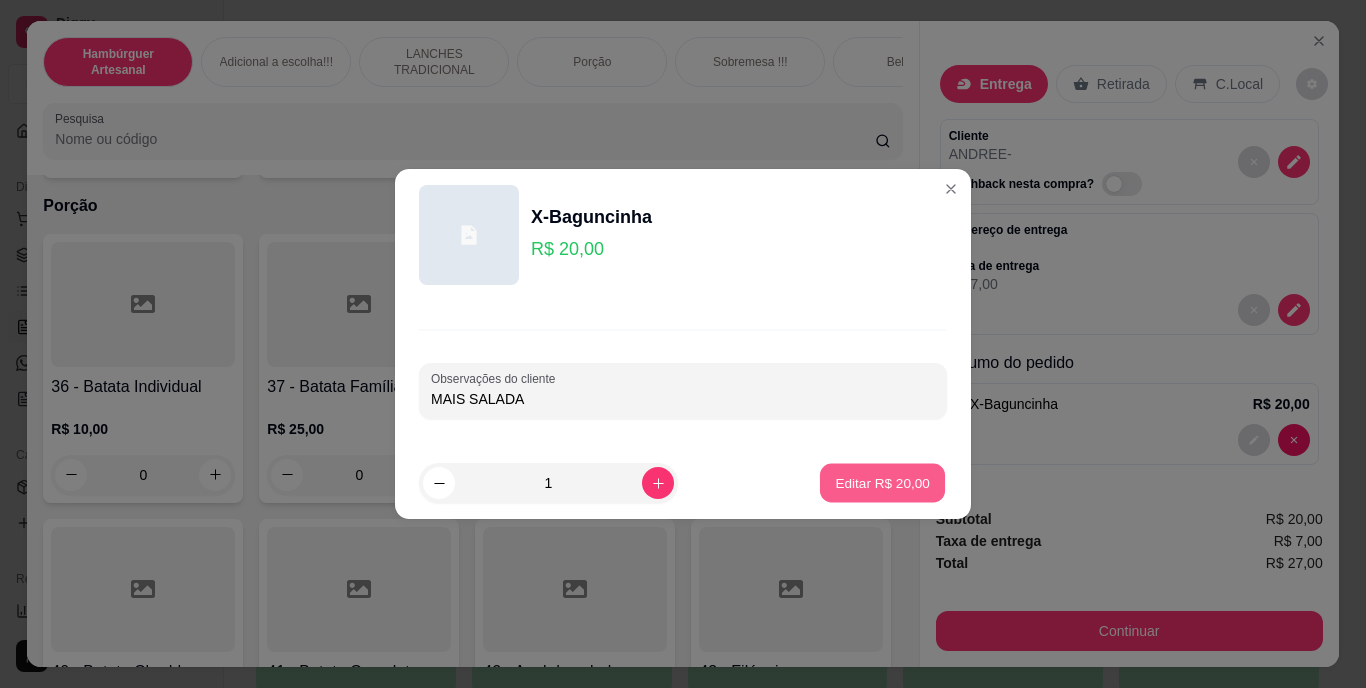 click on "Editar   R$ 20,00" at bounding box center (882, 483) 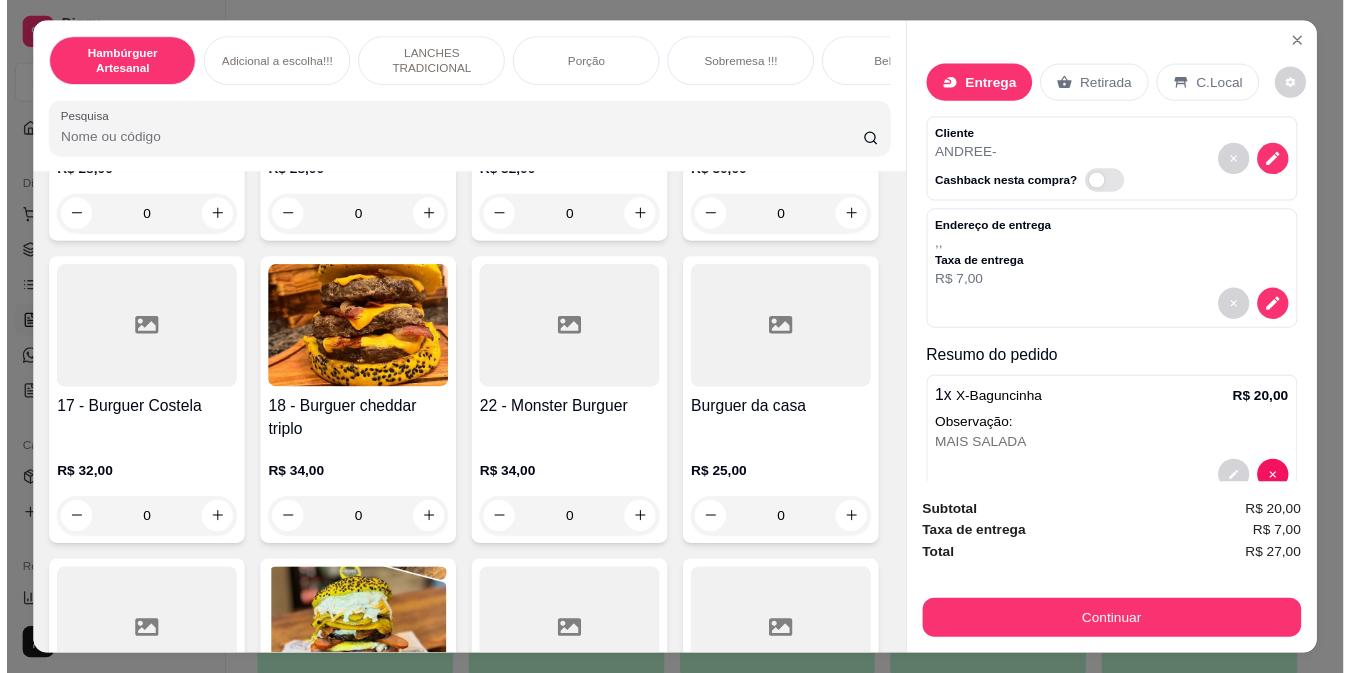 scroll, scrollTop: 0, scrollLeft: 0, axis: both 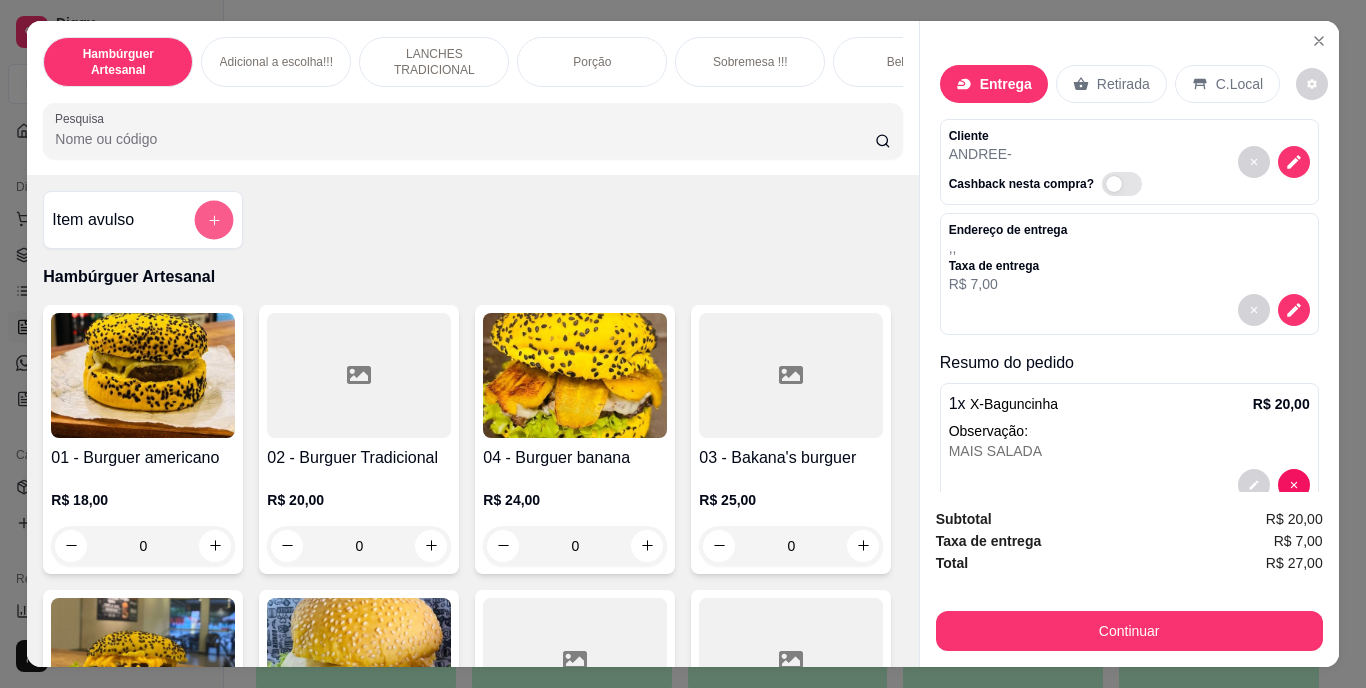 click 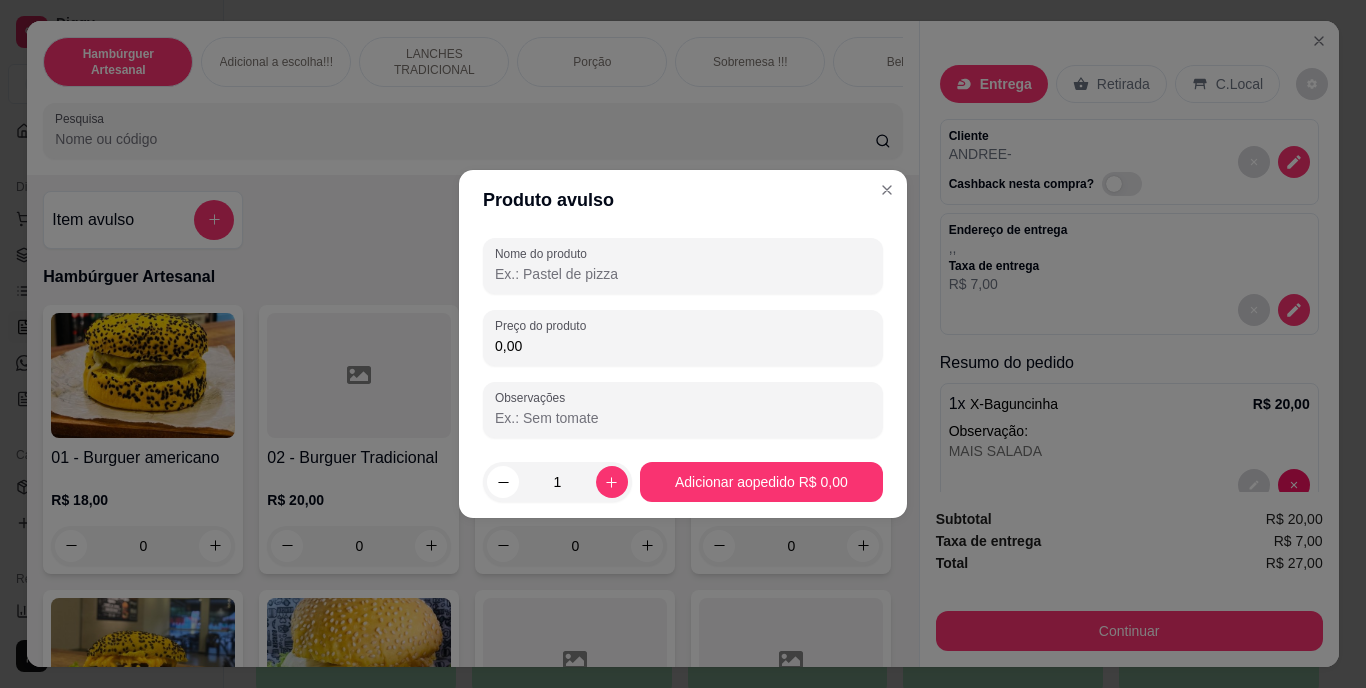 click on "Nome do produto" at bounding box center (683, 274) 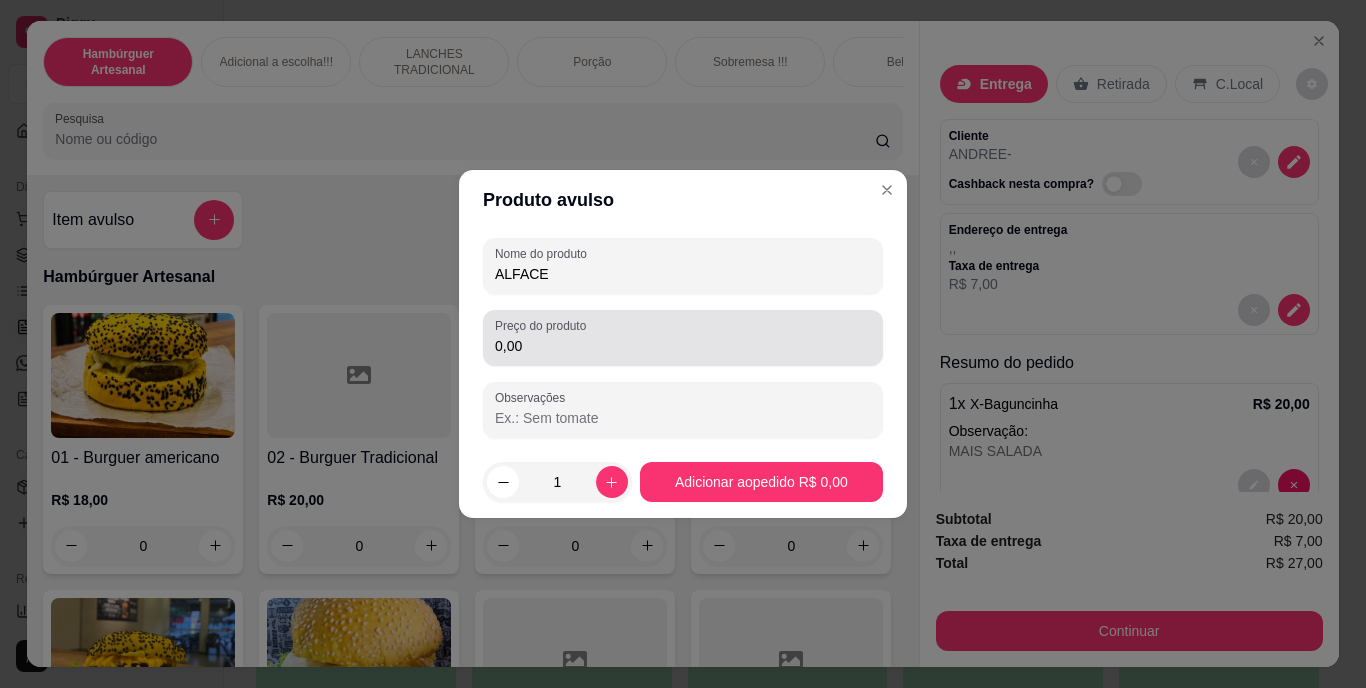 type on "ALFACE" 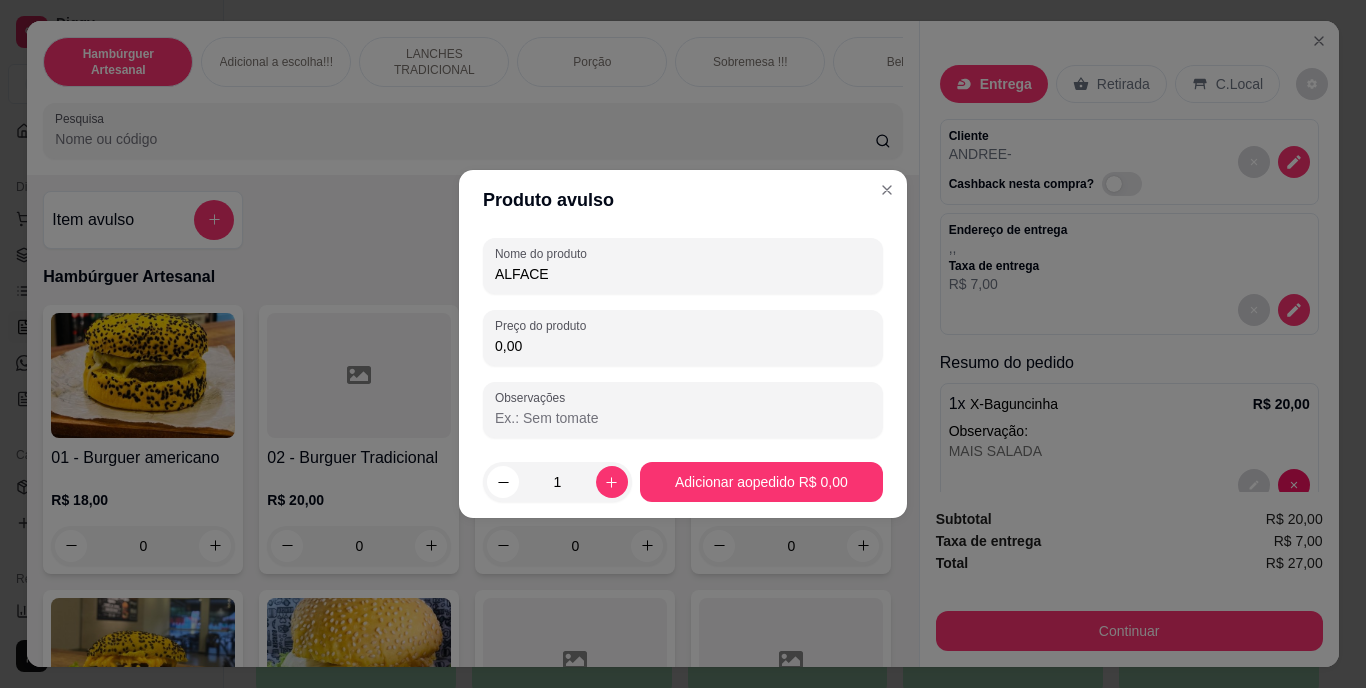 click on "0,00" at bounding box center (683, 346) 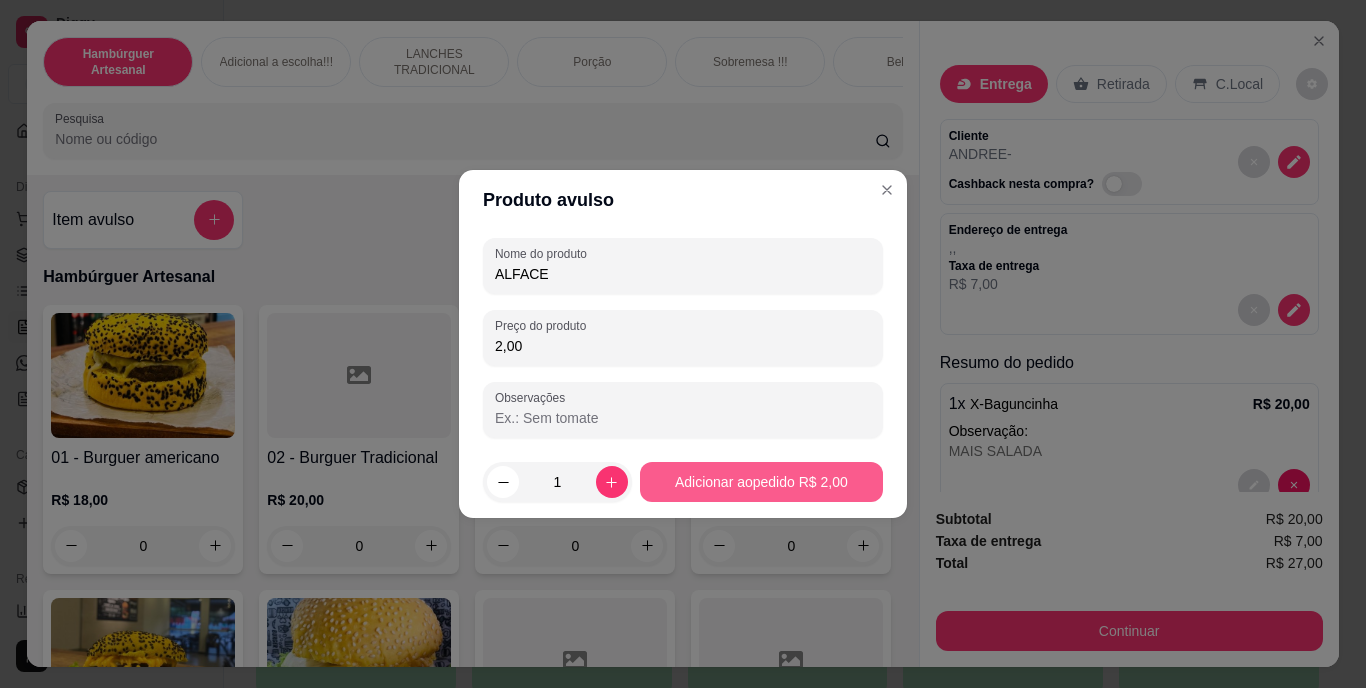 type on "2,00" 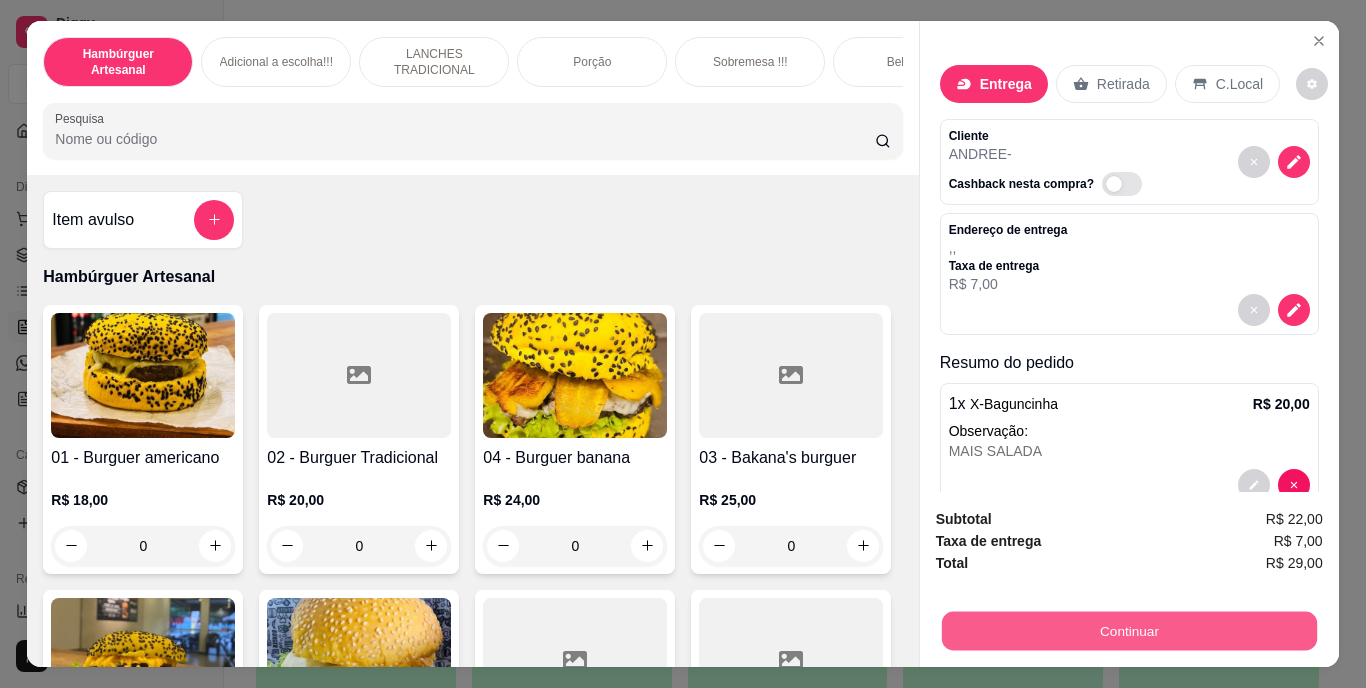 click on "Continuar" at bounding box center [1128, 631] 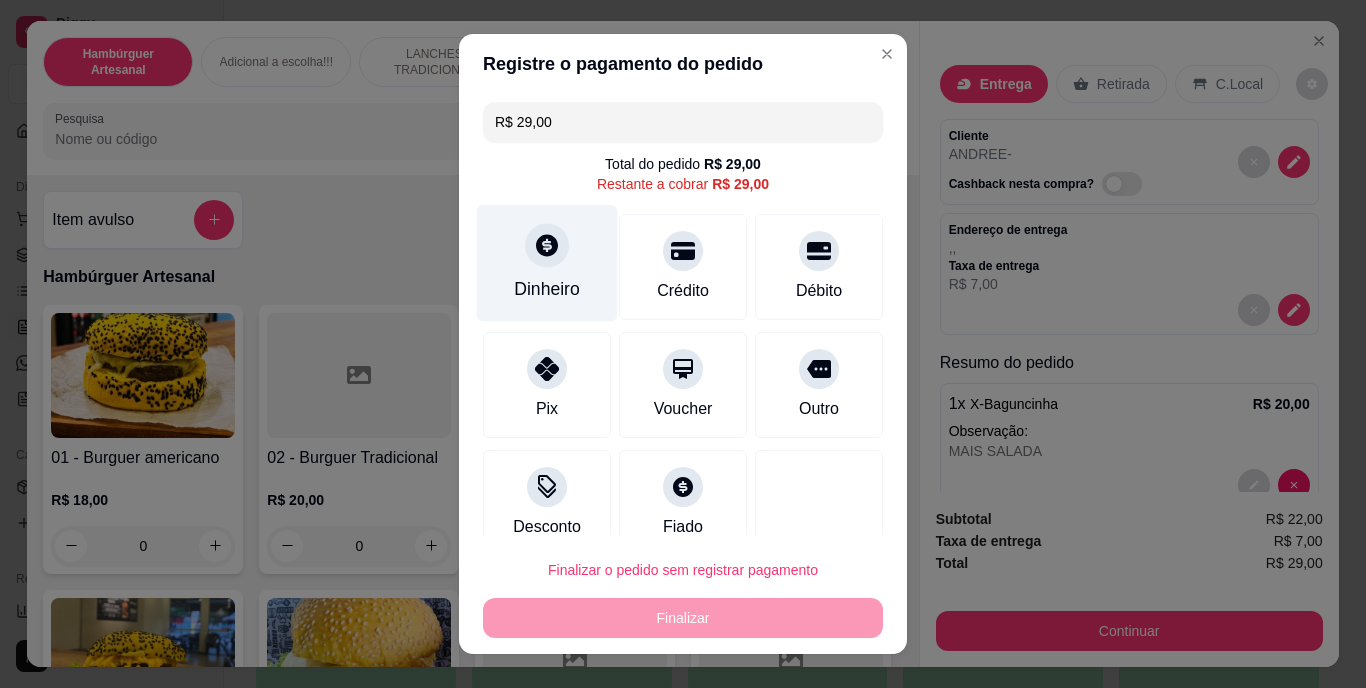 click on "Dinheiro" at bounding box center [547, 263] 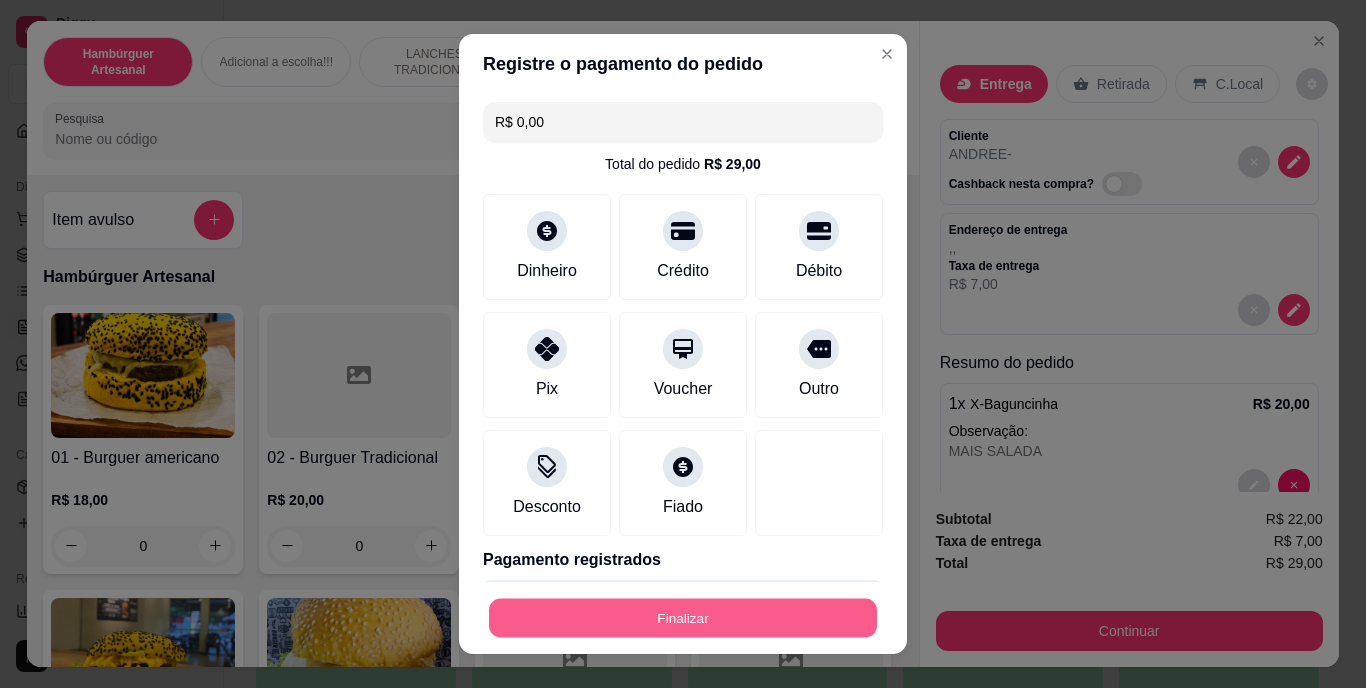 click on "Finalizar" at bounding box center [683, 617] 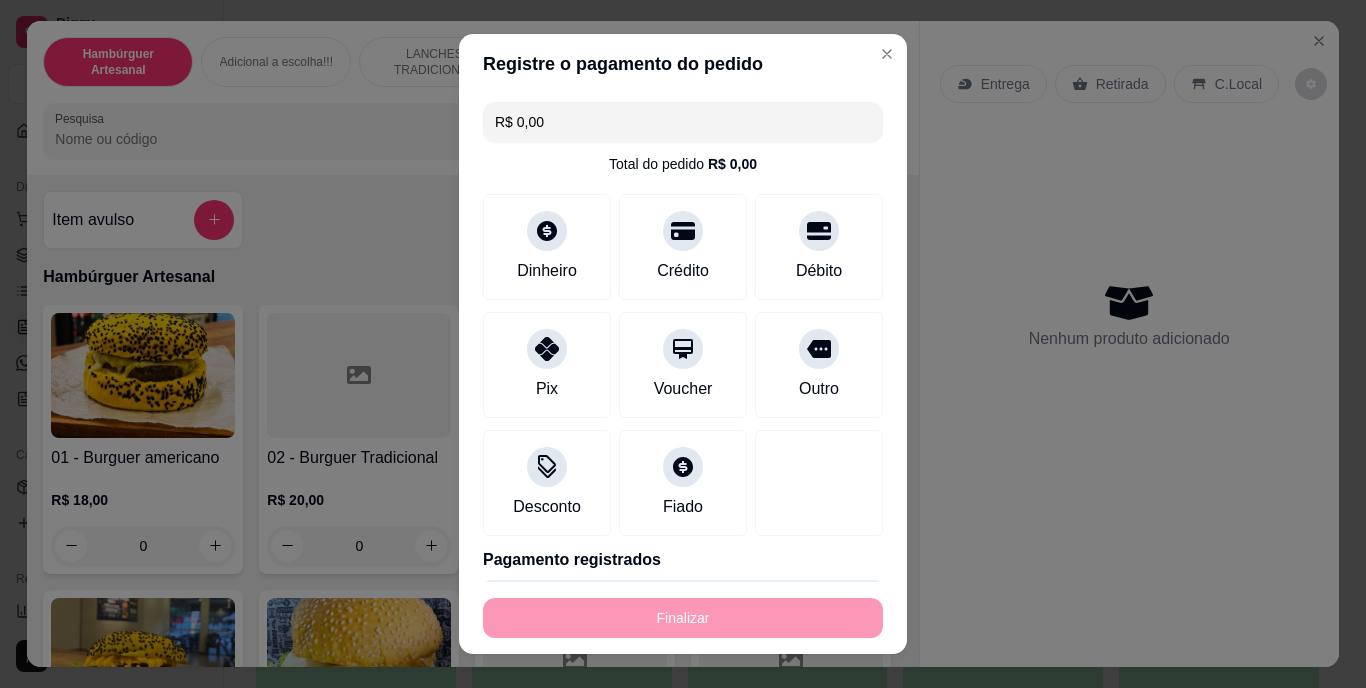 type on "-R$ 29,00" 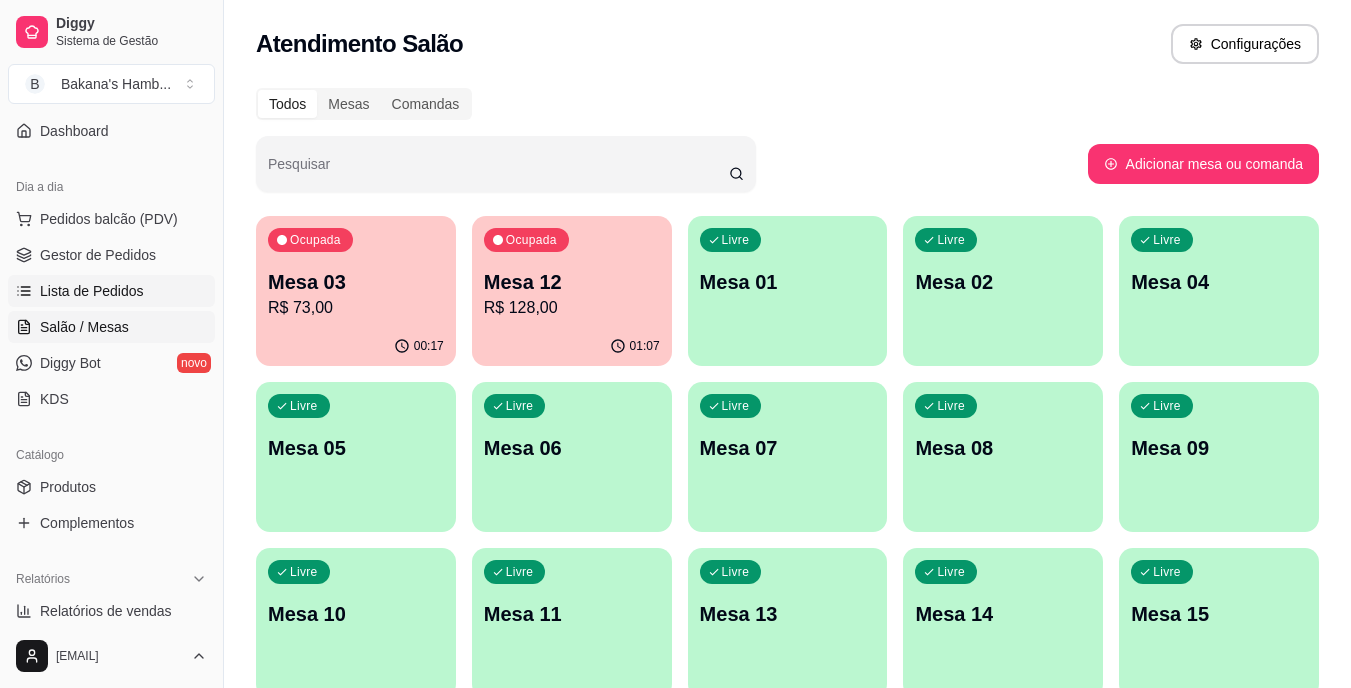 click on "Lista de Pedidos" at bounding box center [111, 291] 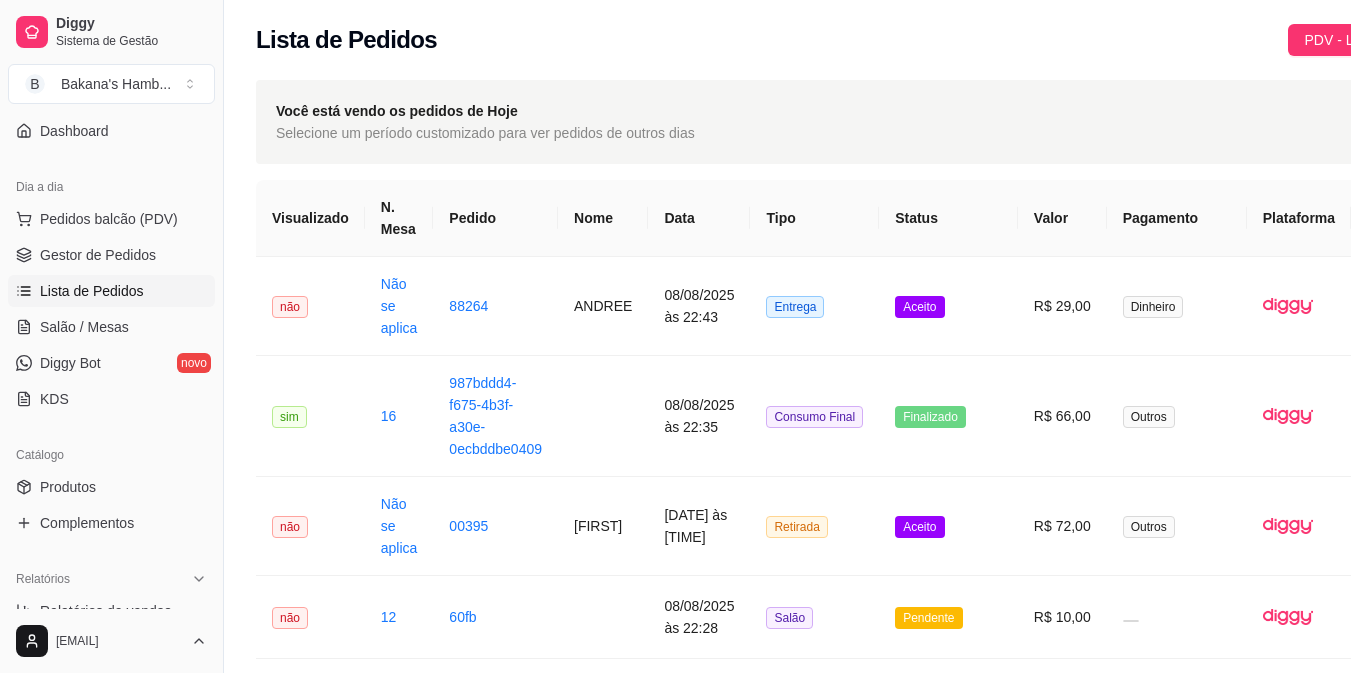 scroll, scrollTop: 0, scrollLeft: 132, axis: horizontal 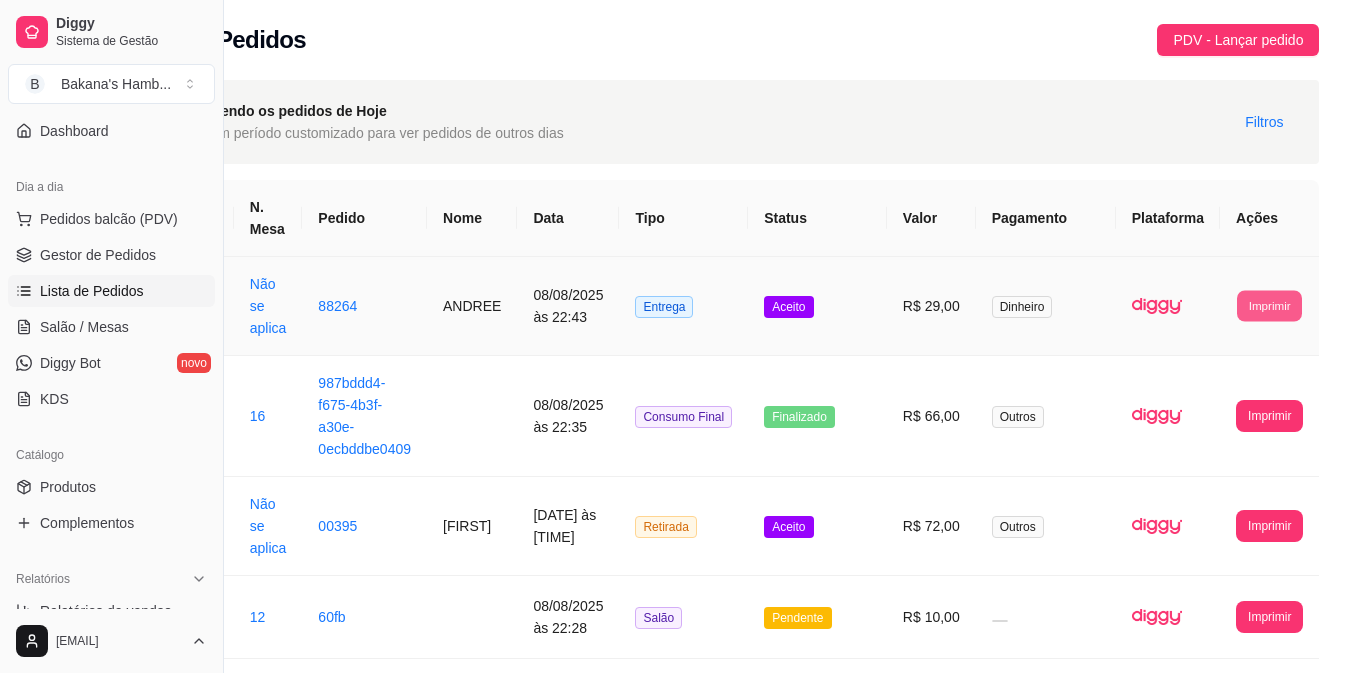 click on "Imprimir" at bounding box center (1269, 305) 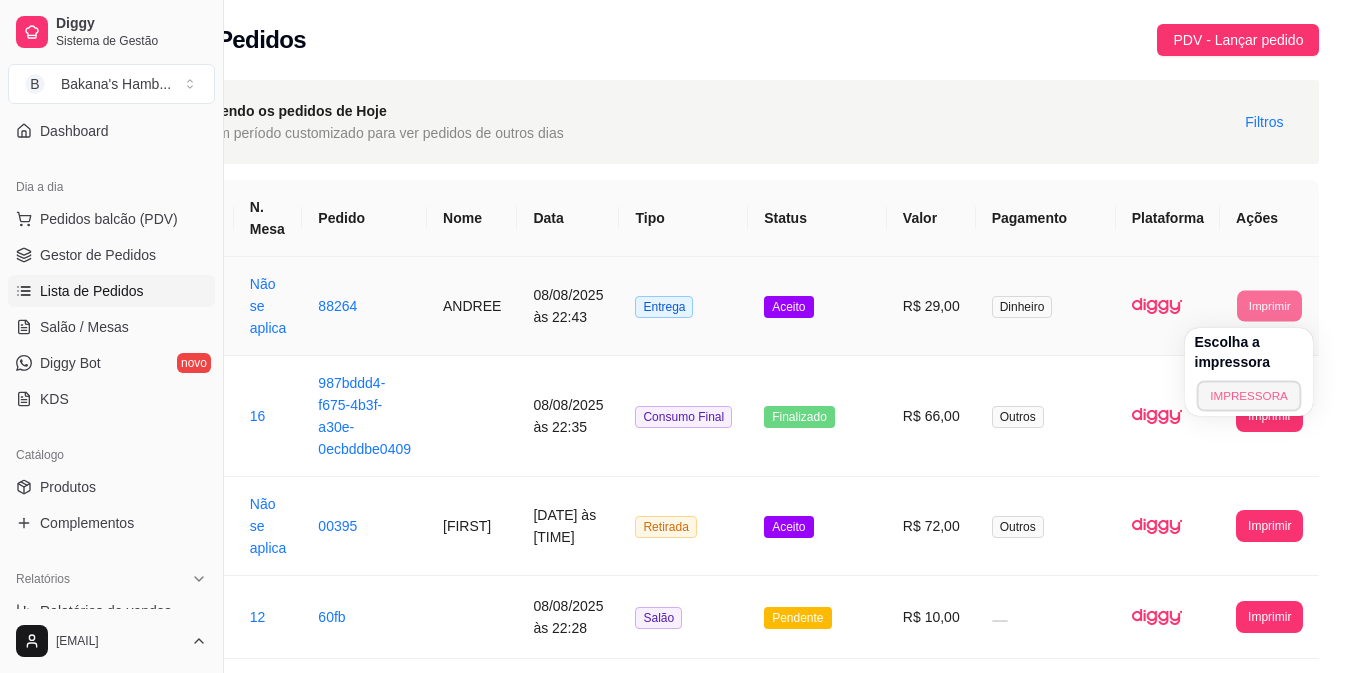 click on "IMPRESSORA" at bounding box center [1248, 395] 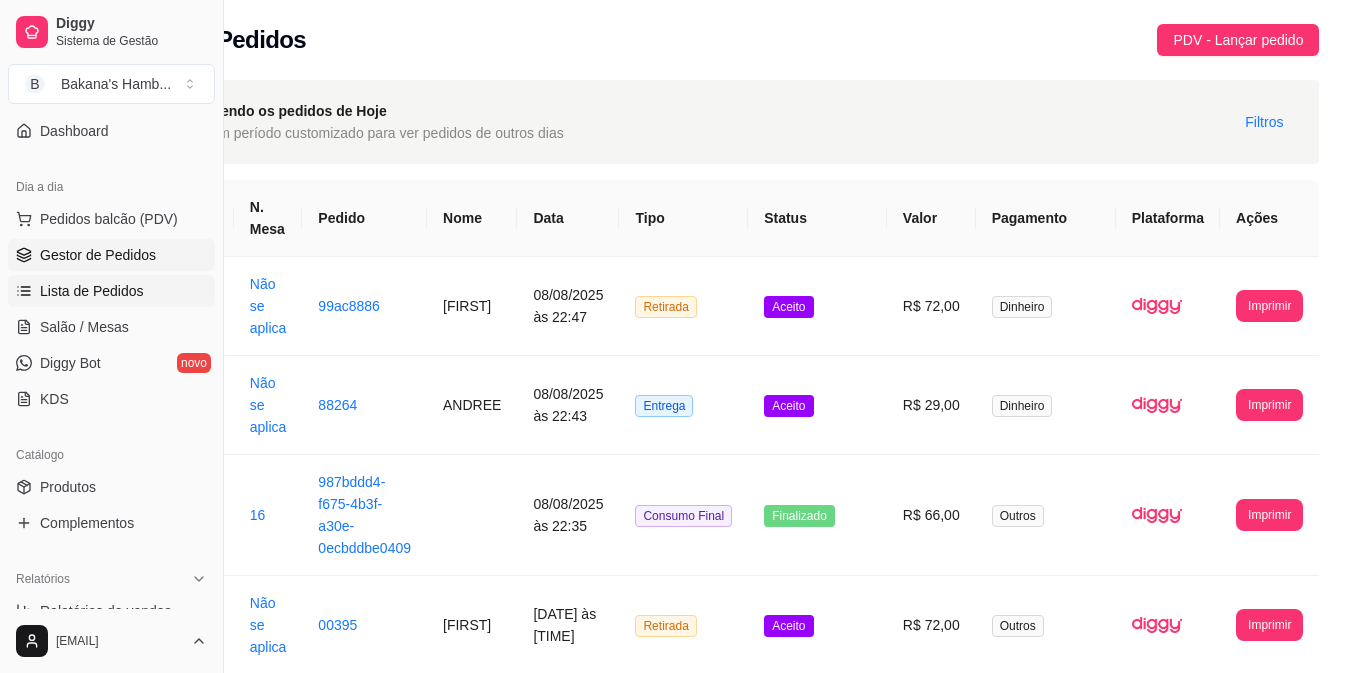 click on "Gestor de Pedidos" at bounding box center [111, 255] 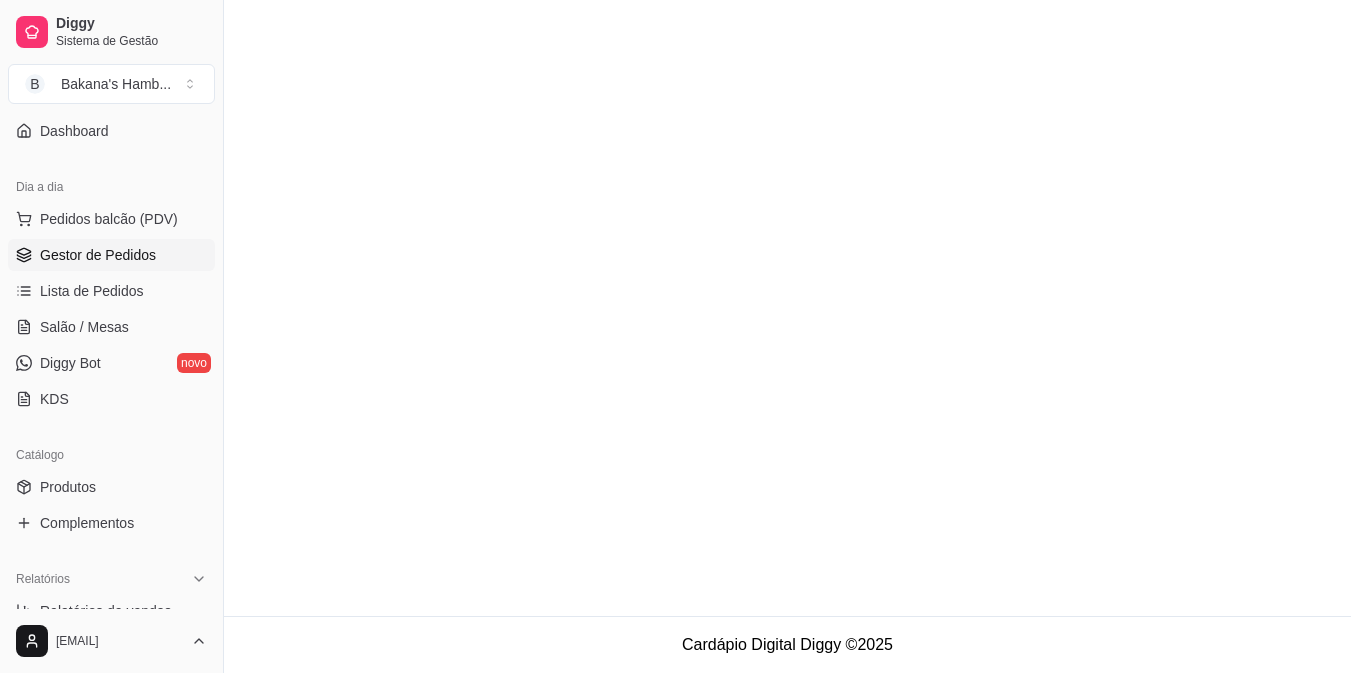 scroll, scrollTop: 0, scrollLeft: 0, axis: both 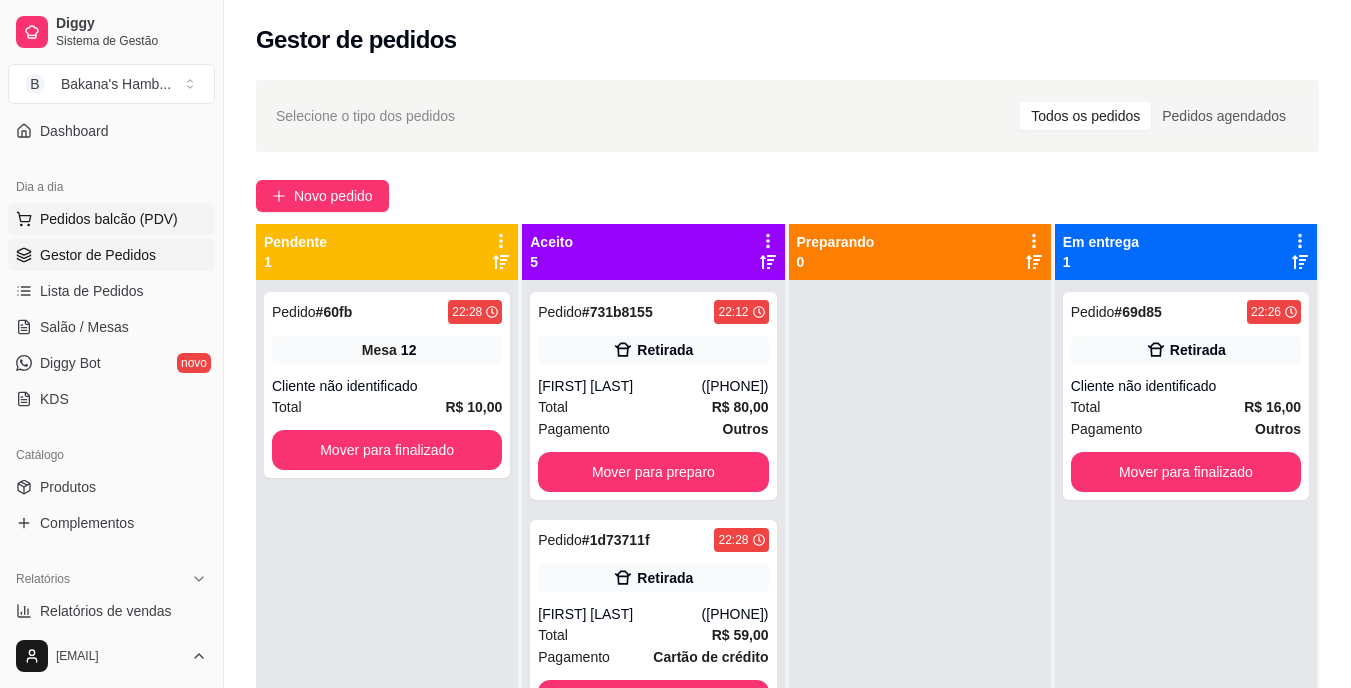 click on "Pedidos balcão (PDV)" at bounding box center (109, 219) 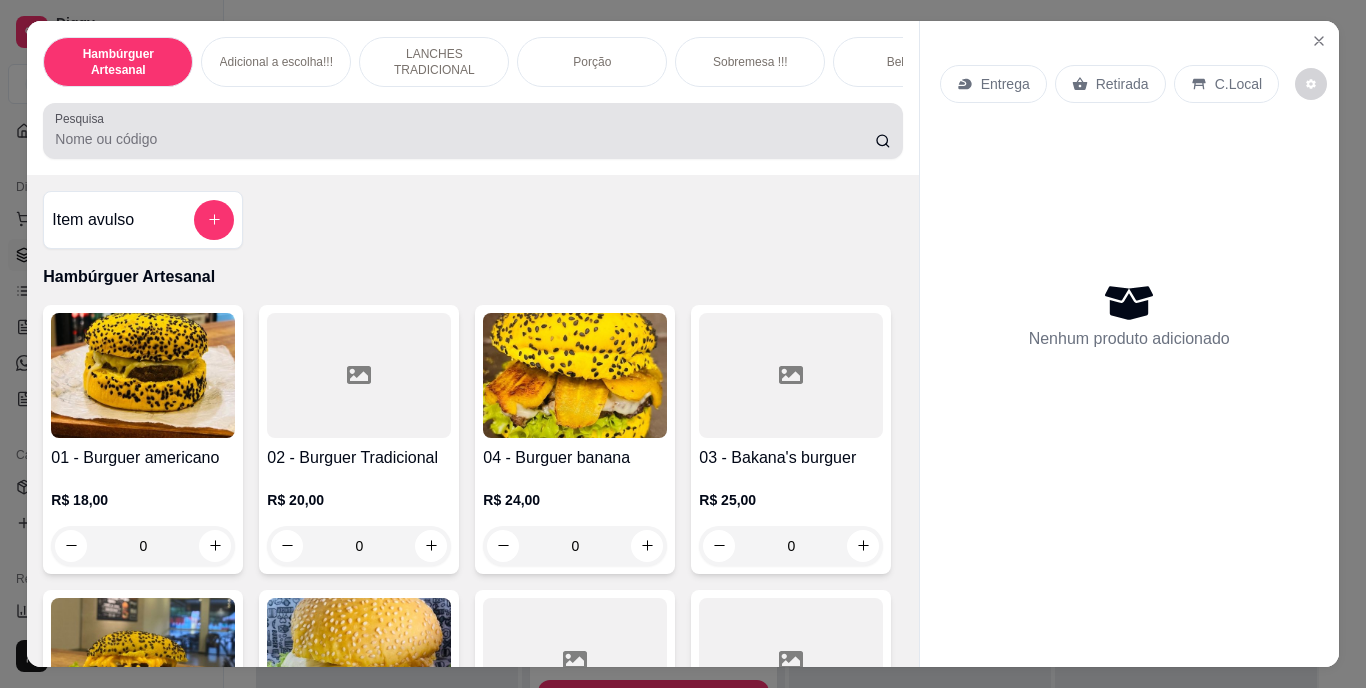 click on "Pesquisa" at bounding box center (465, 139) 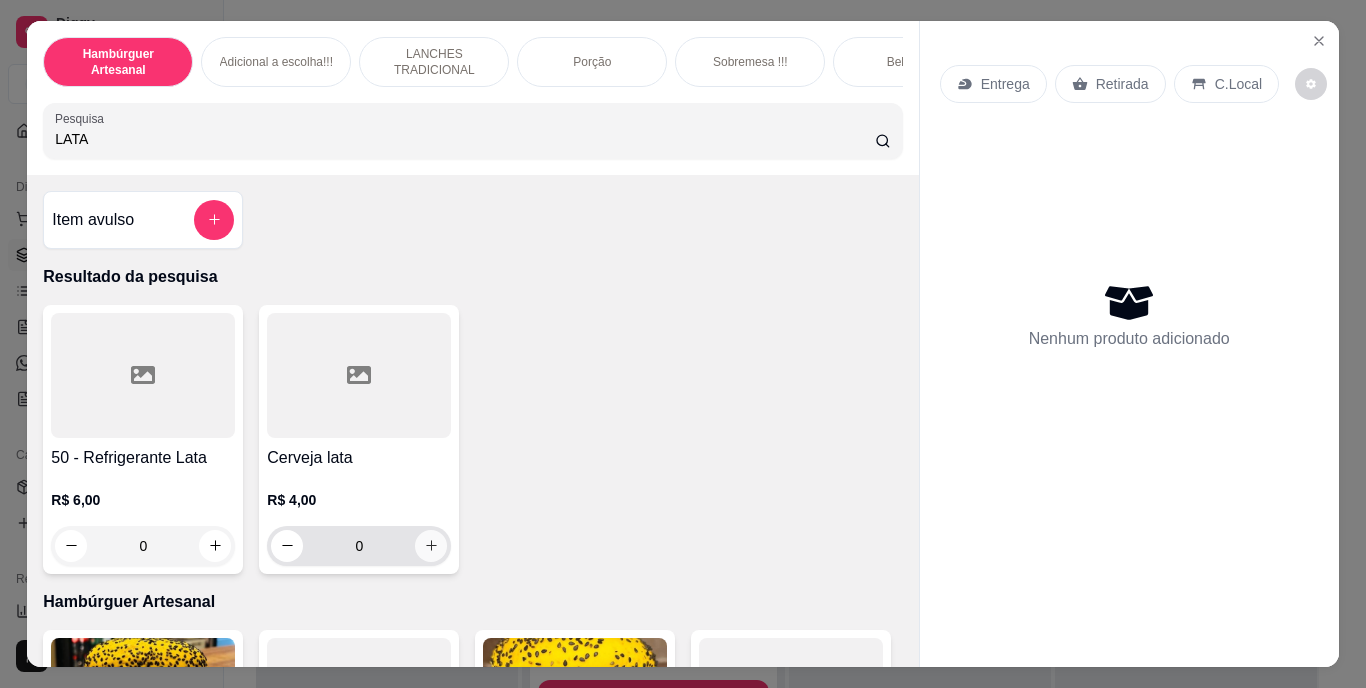 type on "LATA" 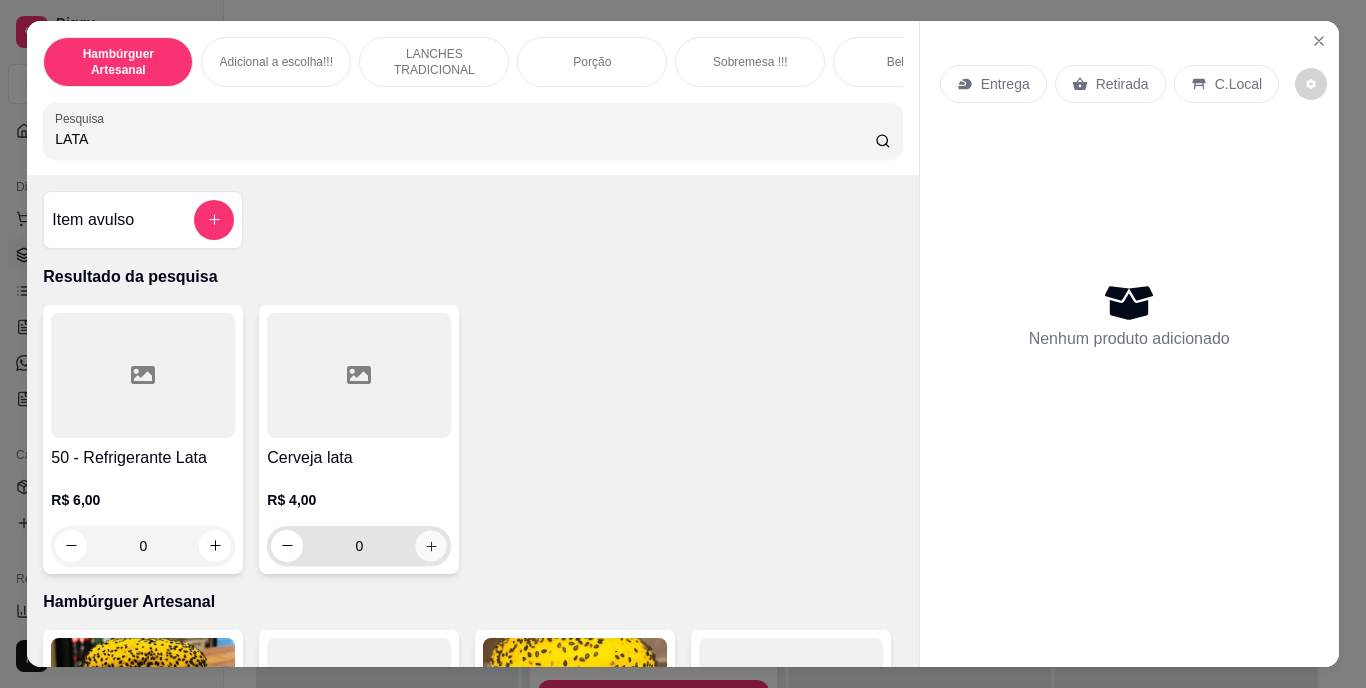 click 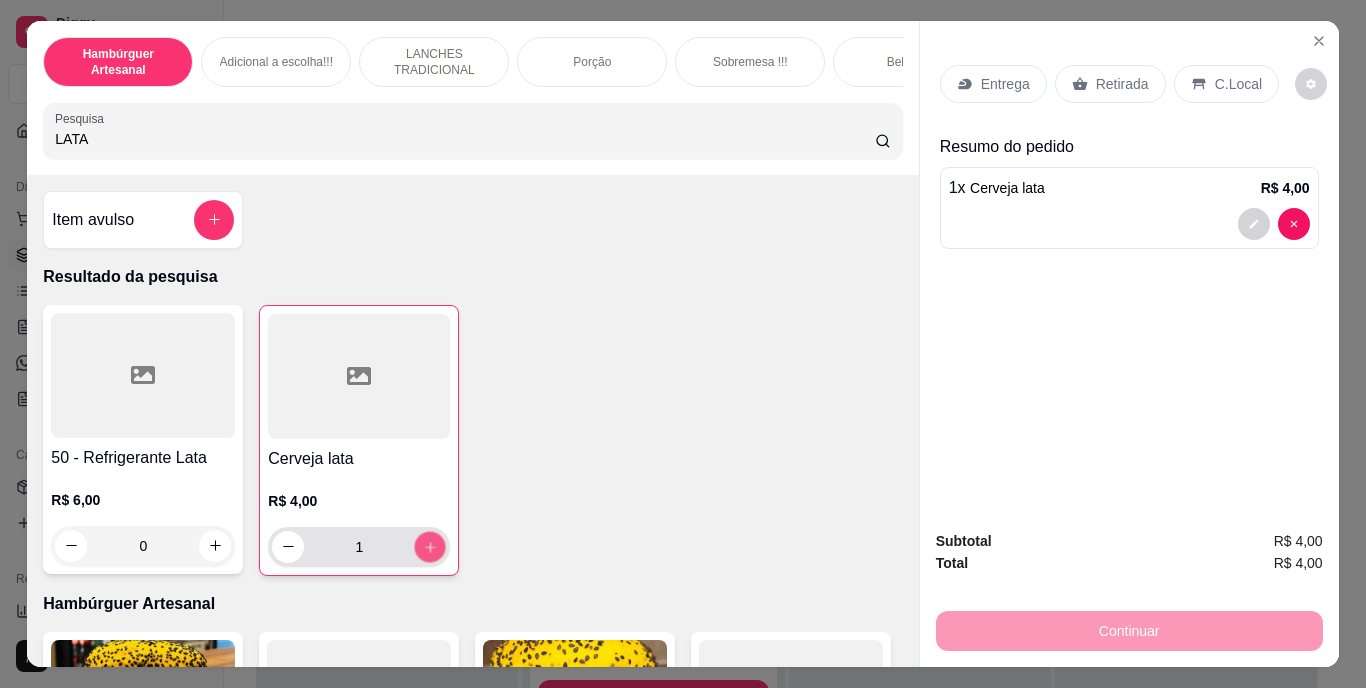 click 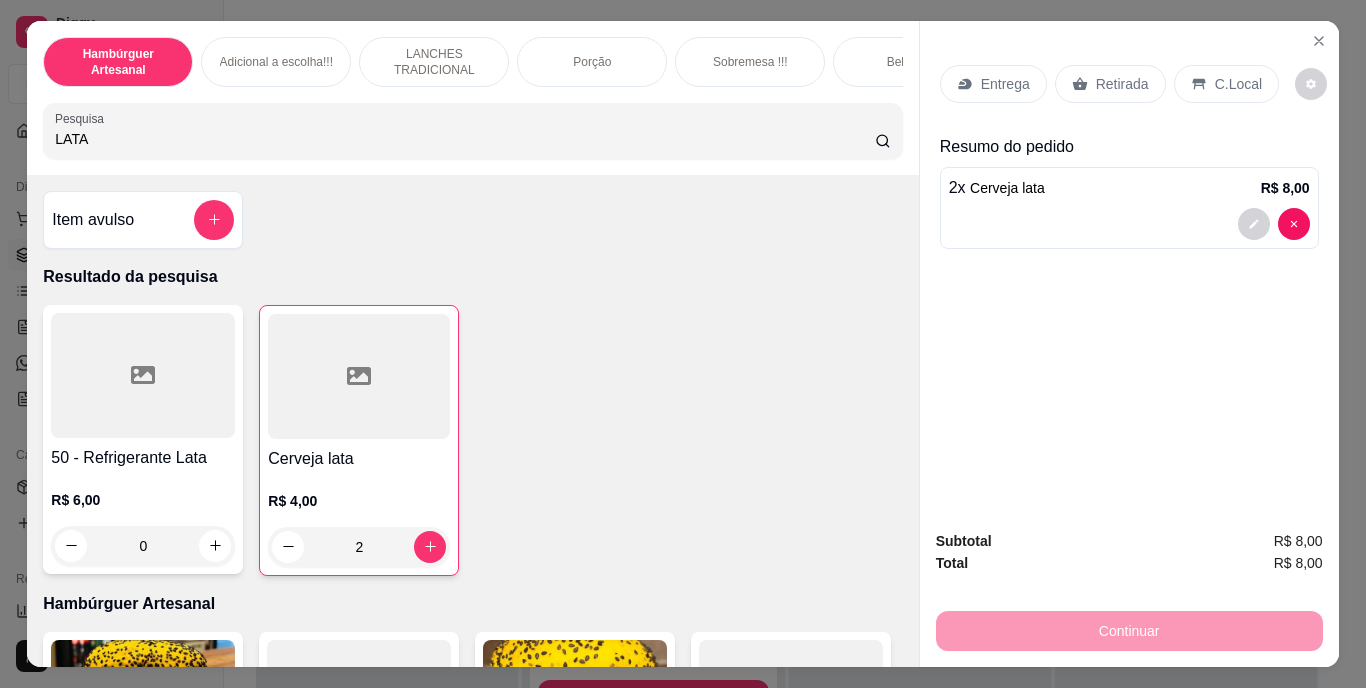 click on "Retirada" at bounding box center [1110, 84] 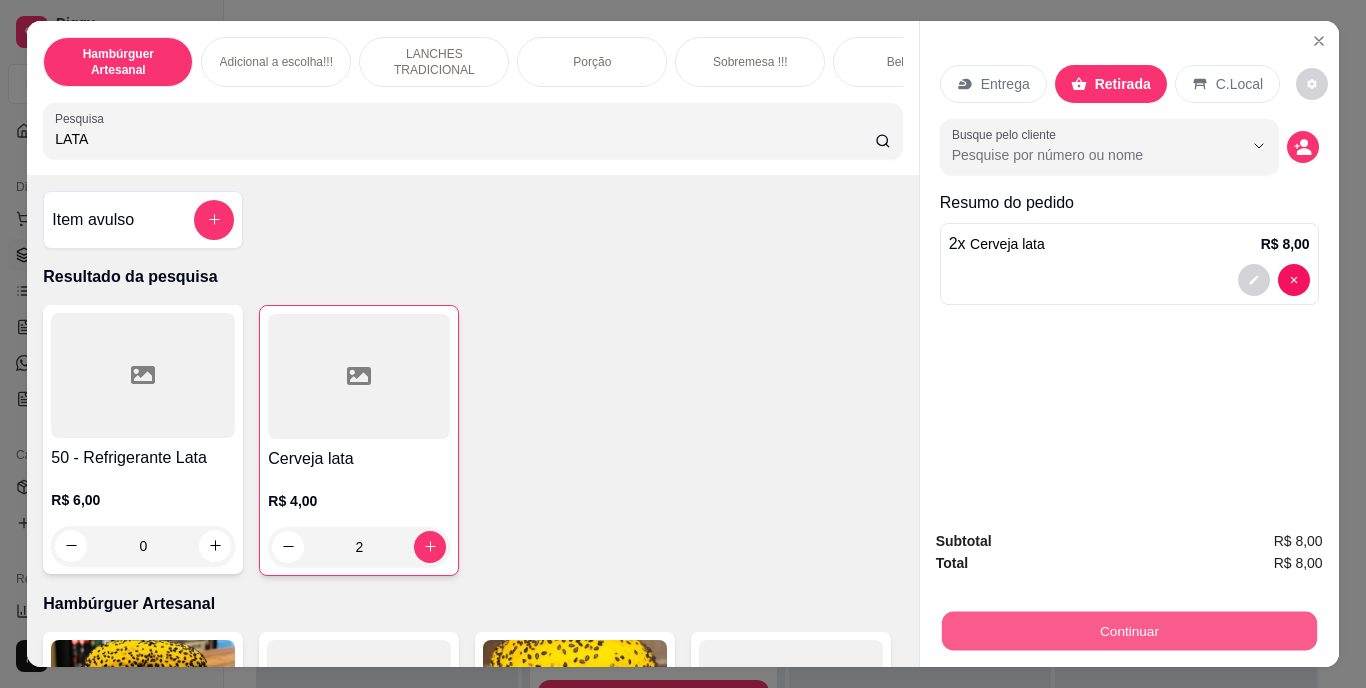 click on "Continuar" at bounding box center (1128, 631) 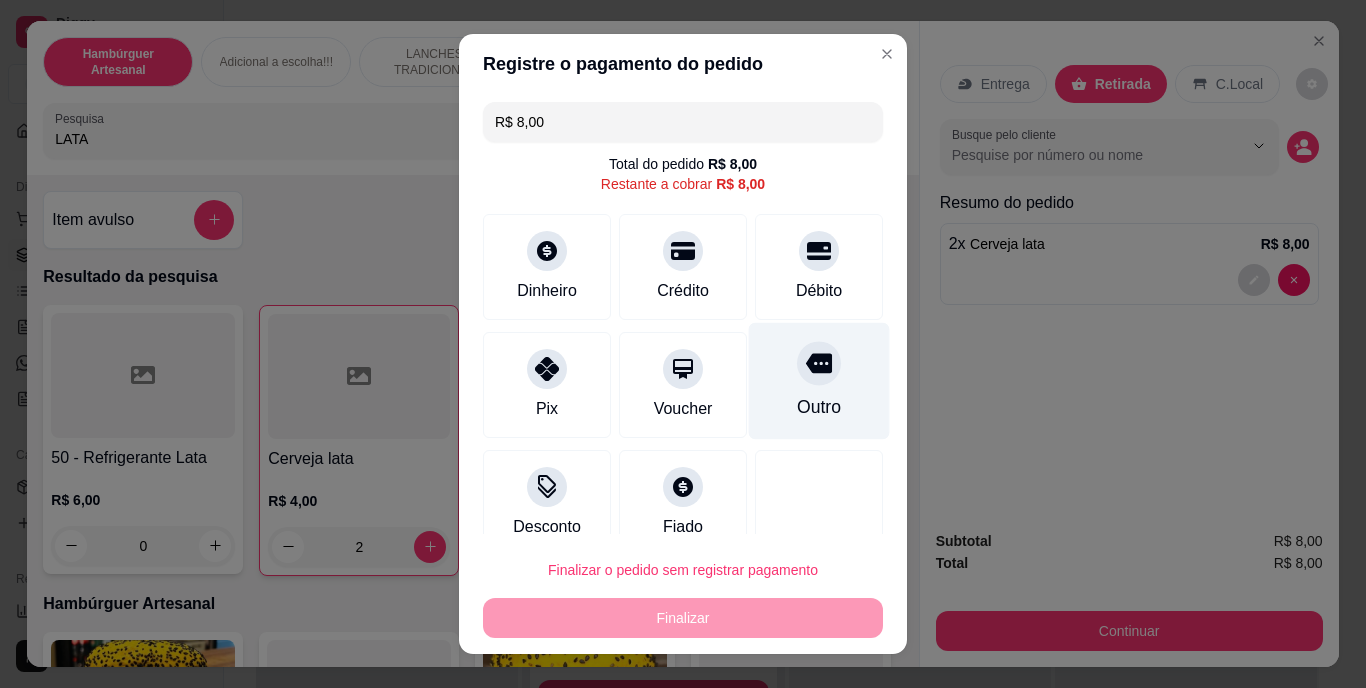 click 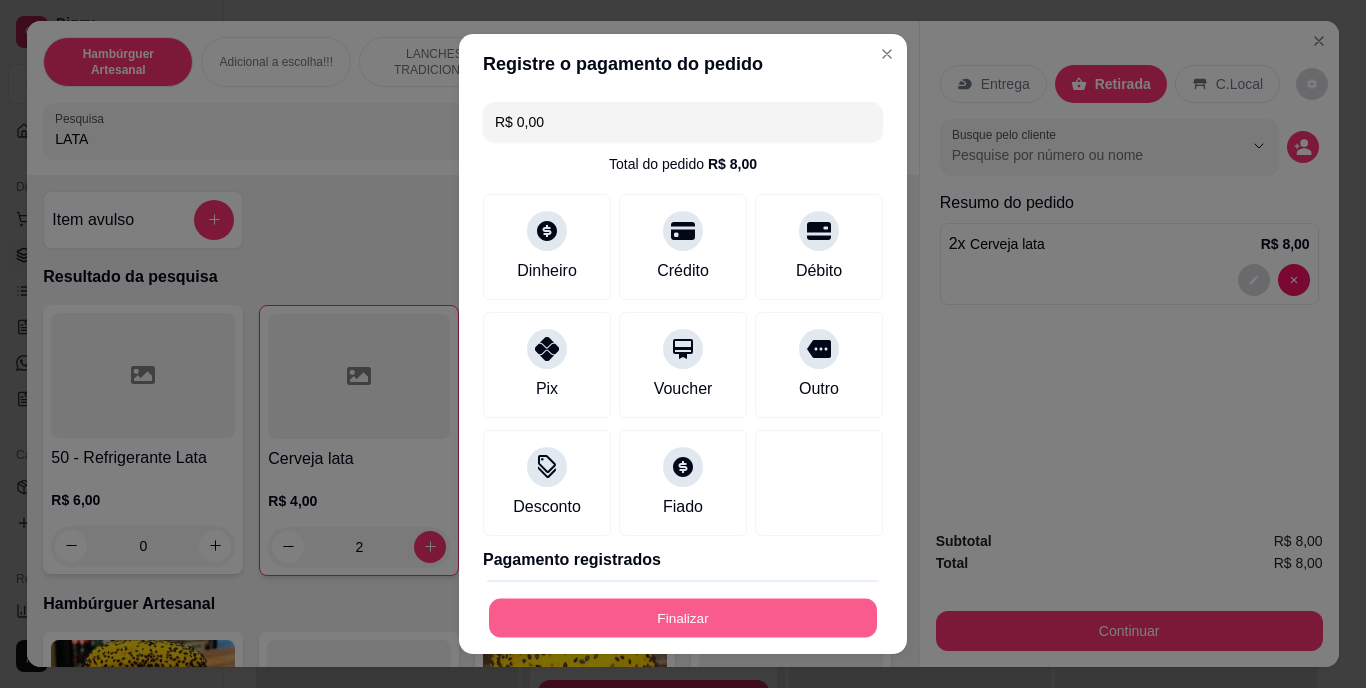click on "Finalizar" at bounding box center [683, 617] 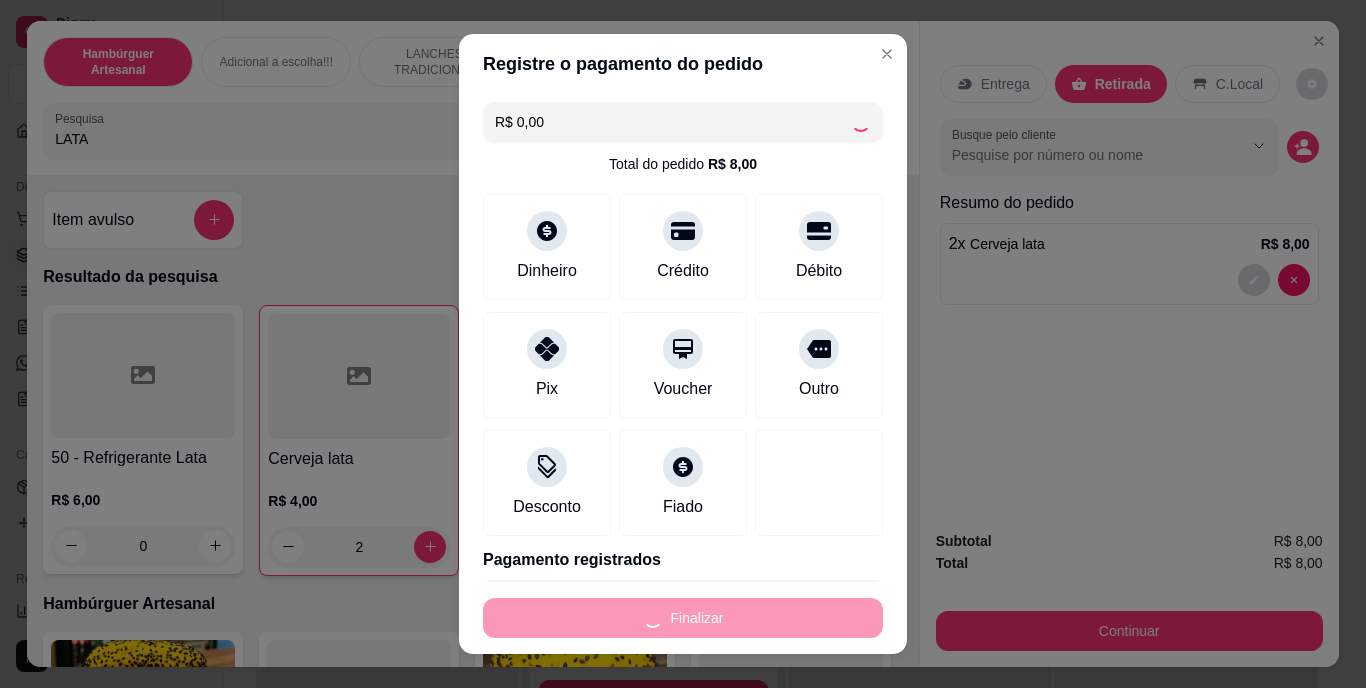 type on "0" 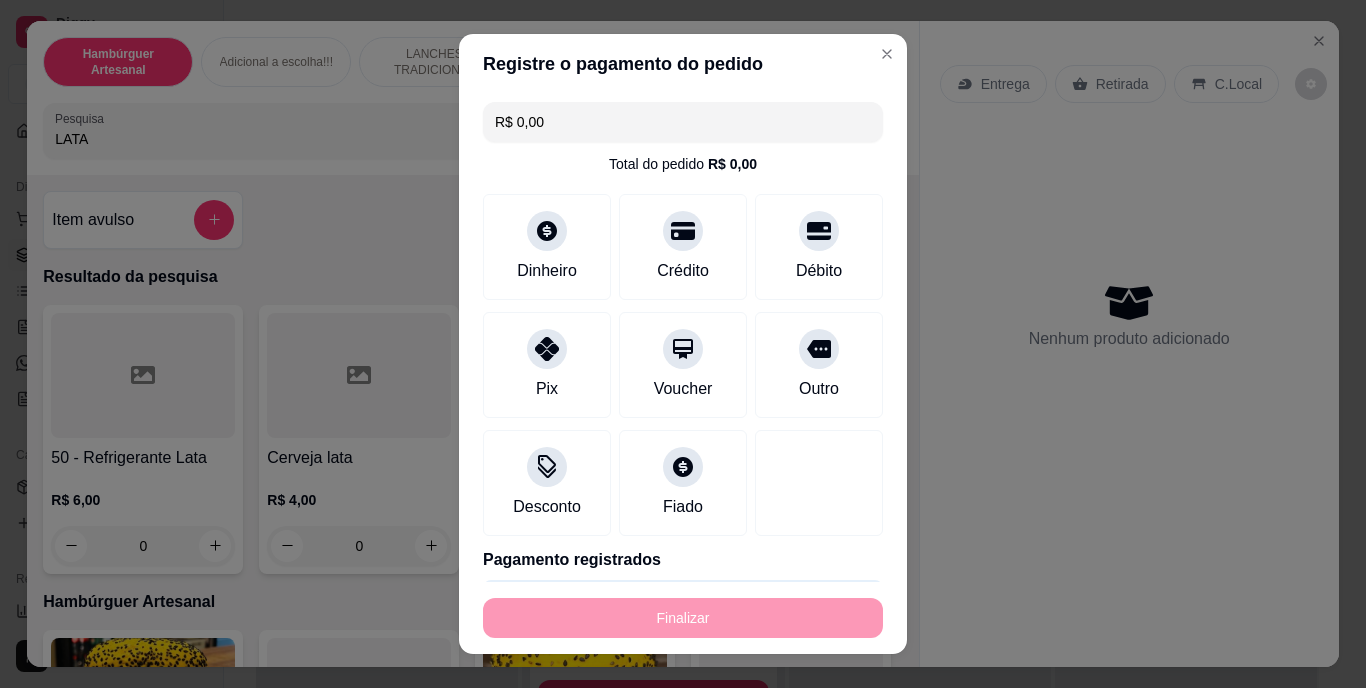 type on "-R$ 8,00" 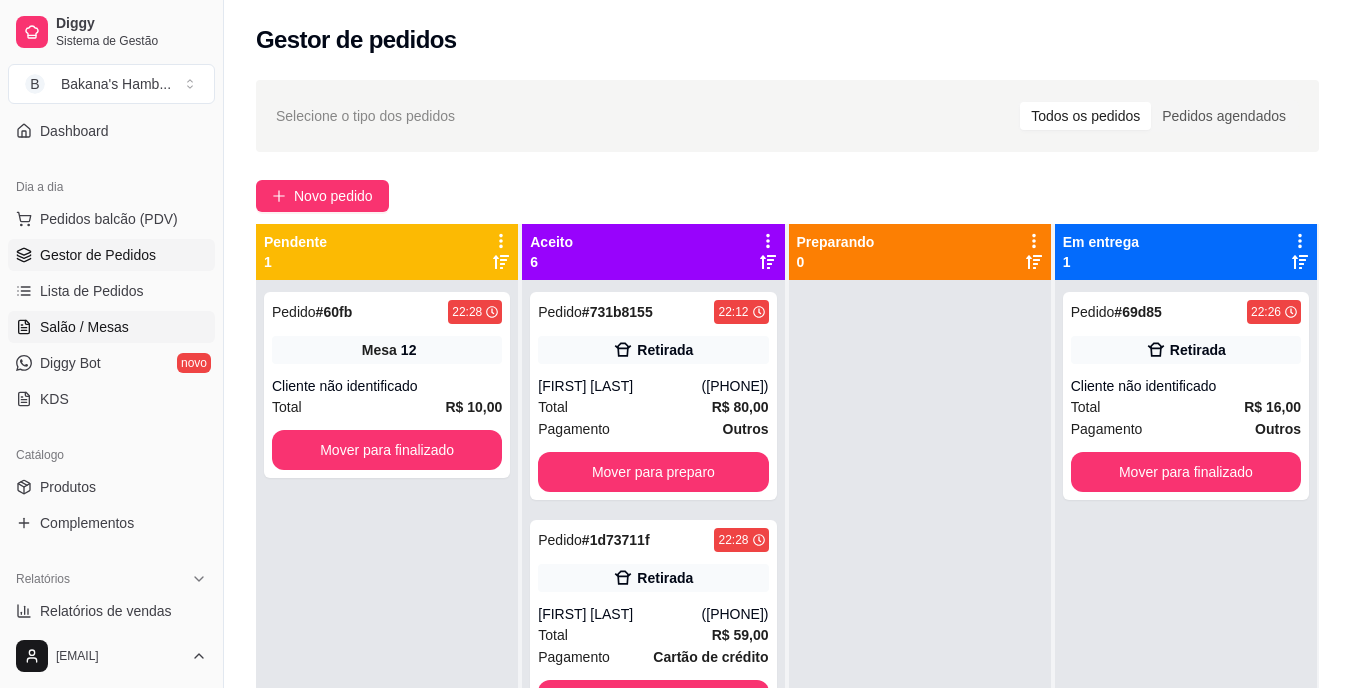 click on "Salão / Mesas" at bounding box center (111, 327) 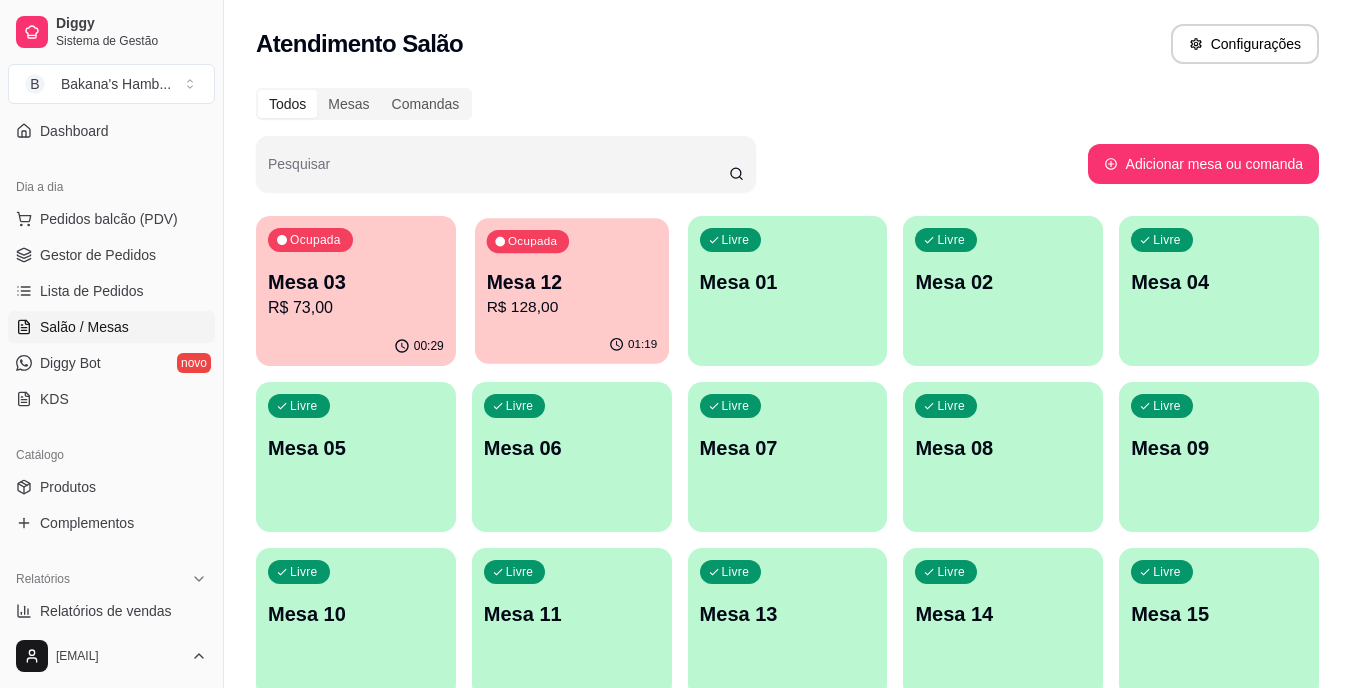 click on "01:19" at bounding box center [572, 345] 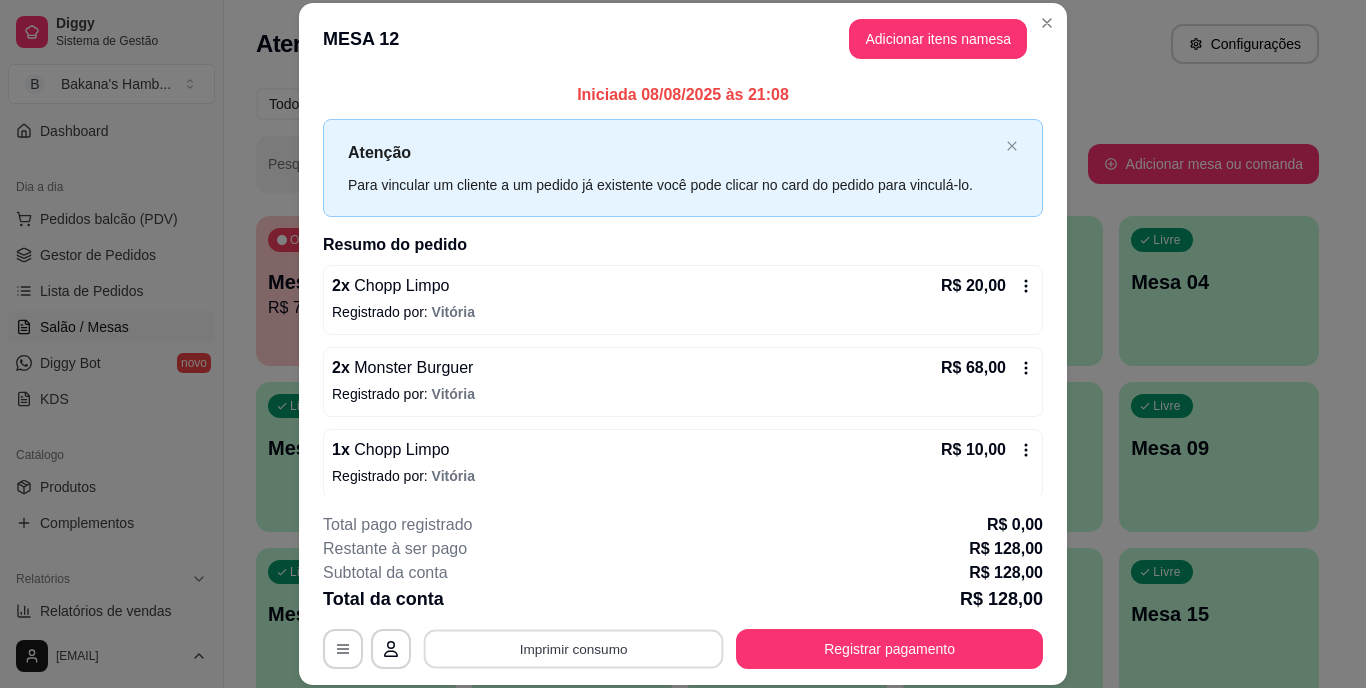 click on "Imprimir consumo" at bounding box center [574, 648] 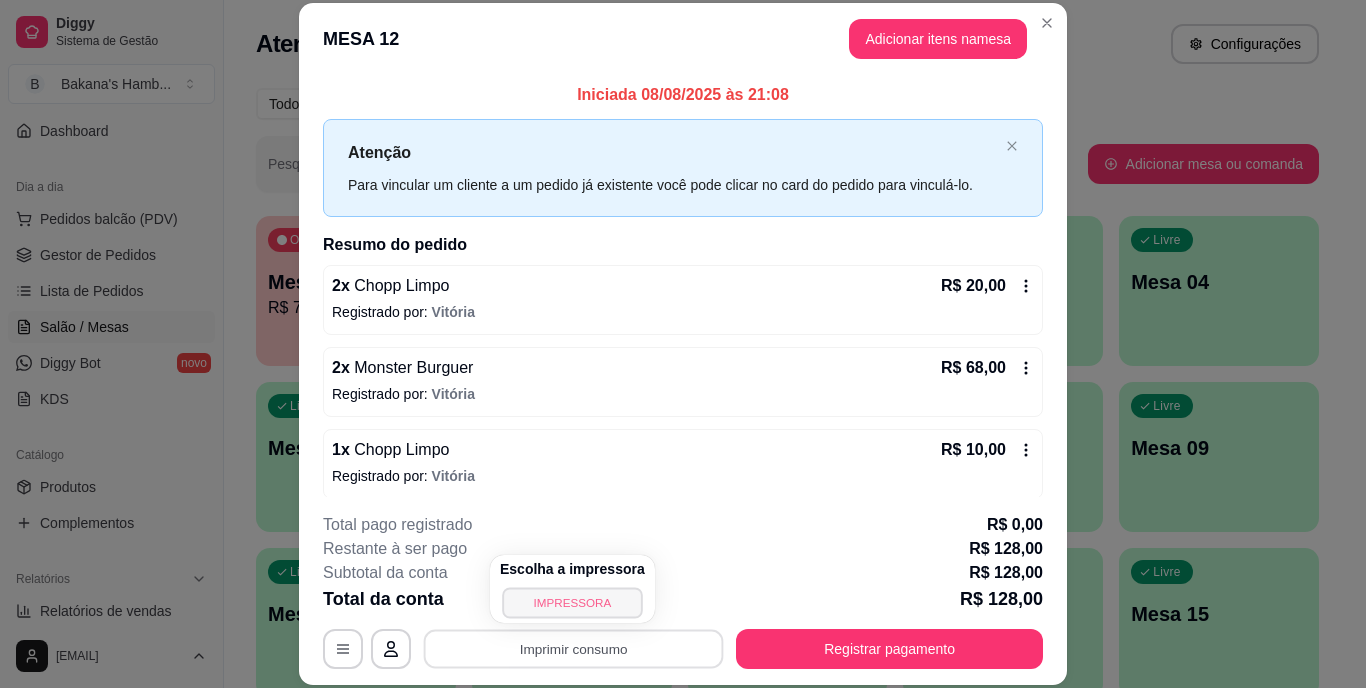 click on "IMPRESSORA" at bounding box center [572, 602] 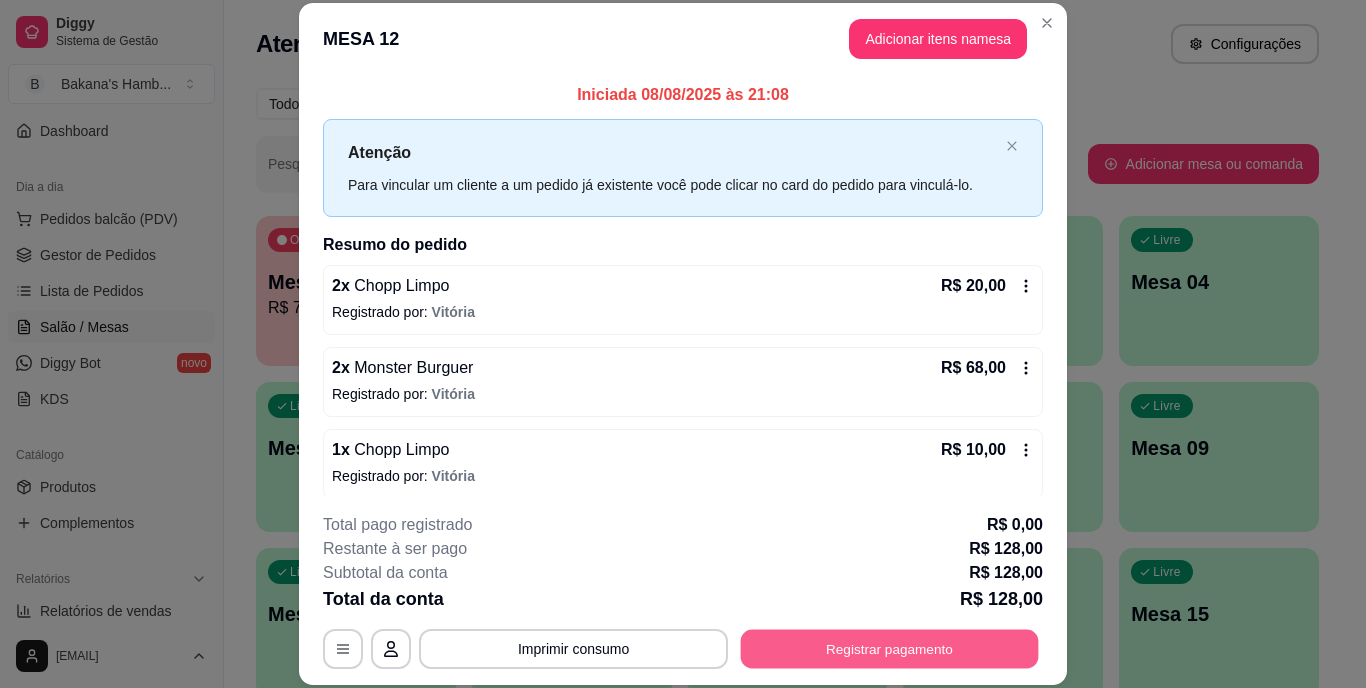 click on "Registrar pagamento" at bounding box center (890, 648) 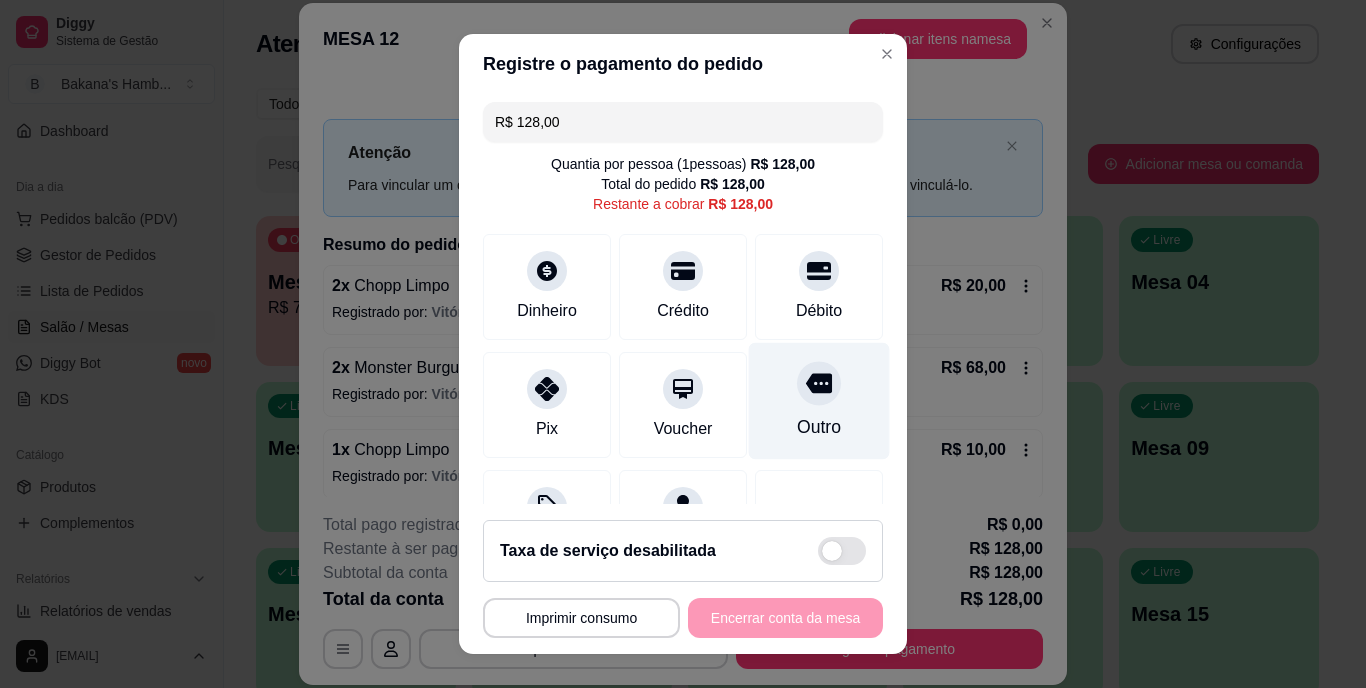 click on "Outro" at bounding box center [819, 401] 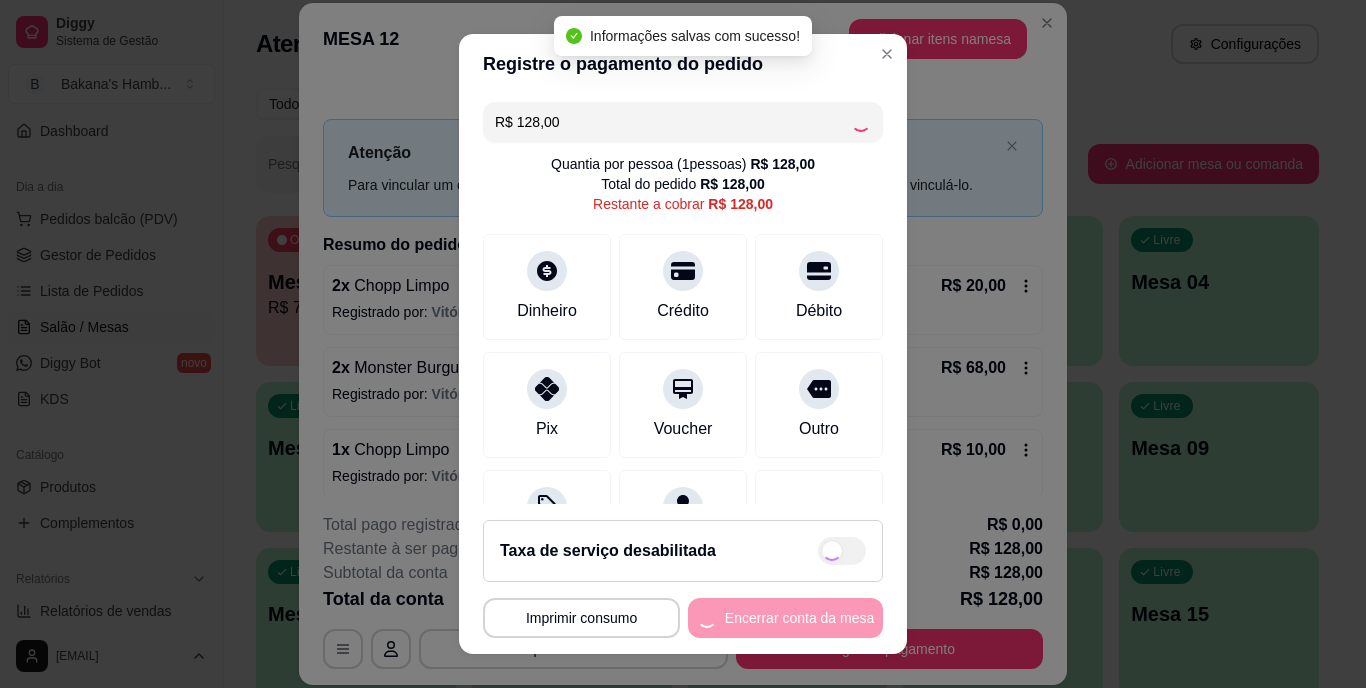 type on "R$ 0,00" 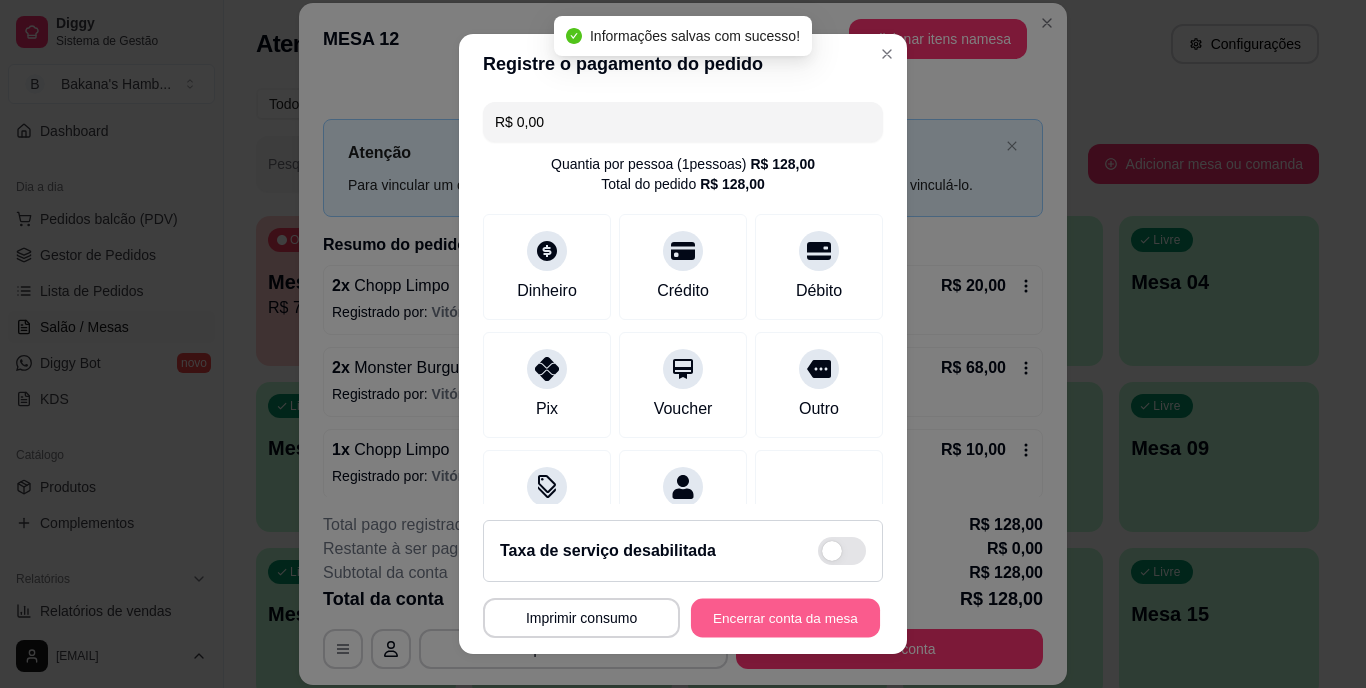 click on "Encerrar conta da mesa" at bounding box center (785, 617) 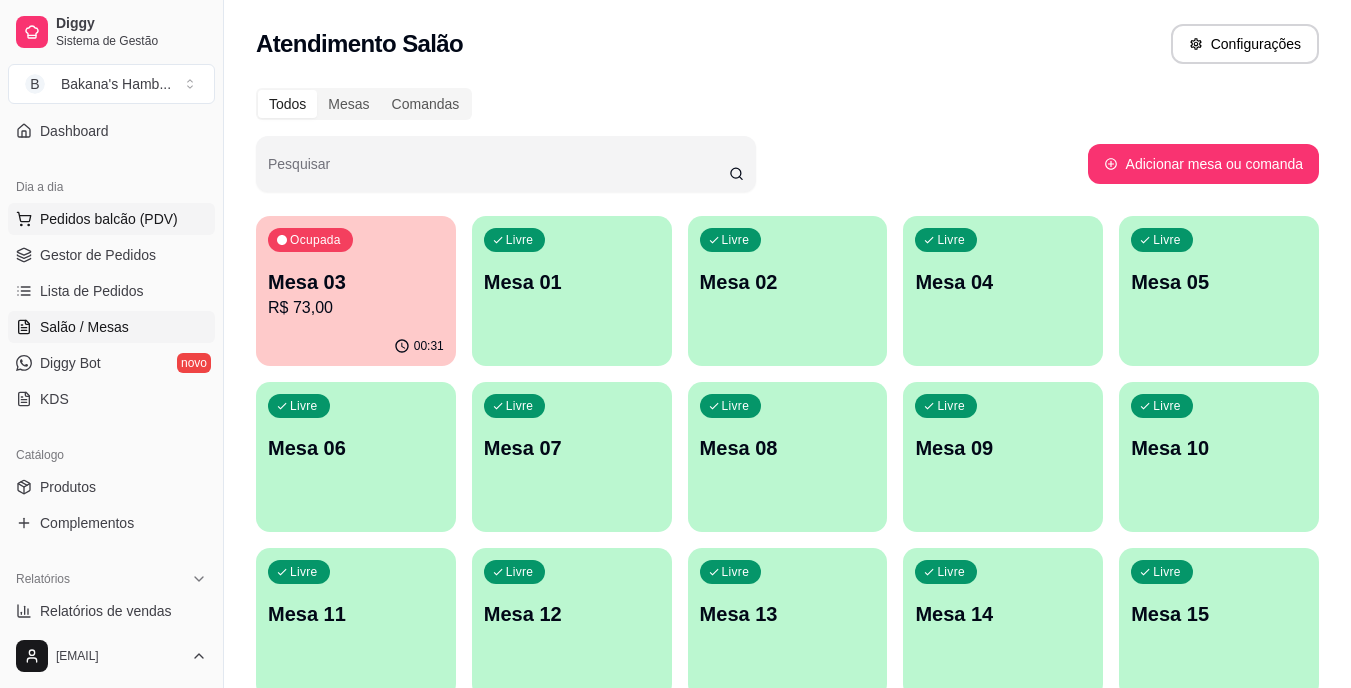 click on "Pedidos balcão (PDV)" at bounding box center (111, 219) 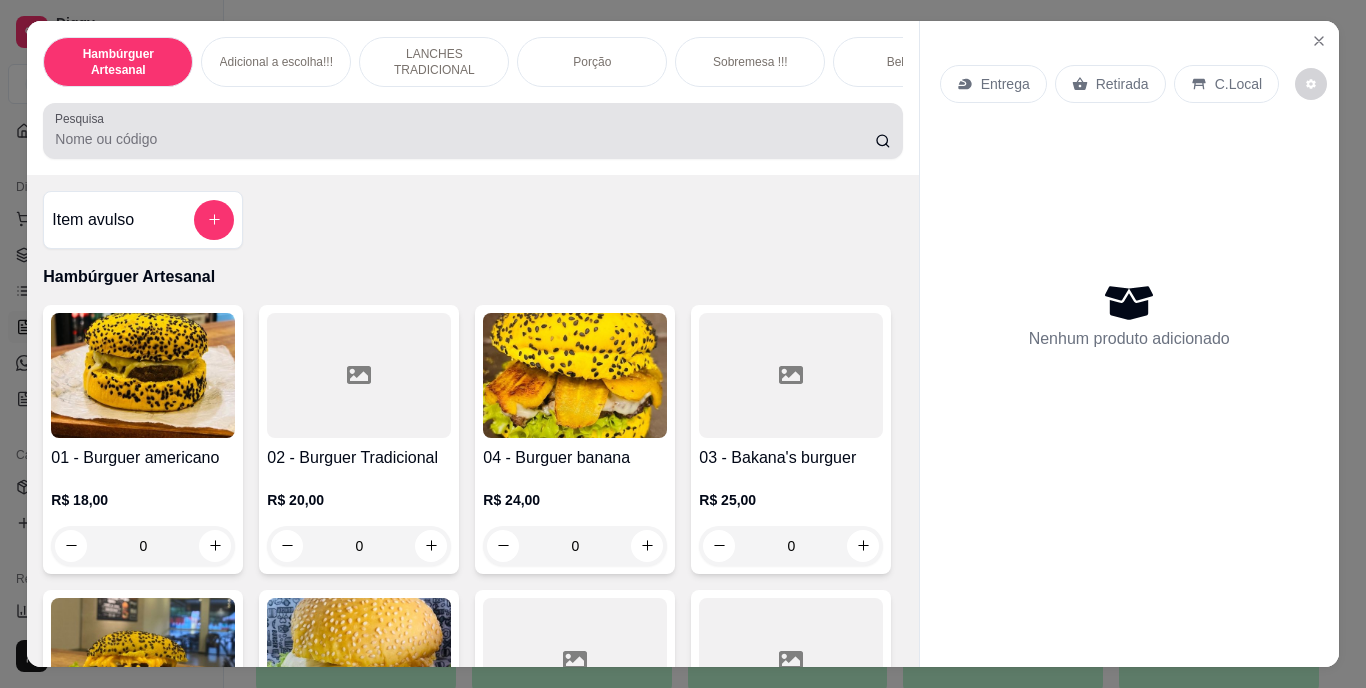 click on "Pesquisa" at bounding box center [472, 131] 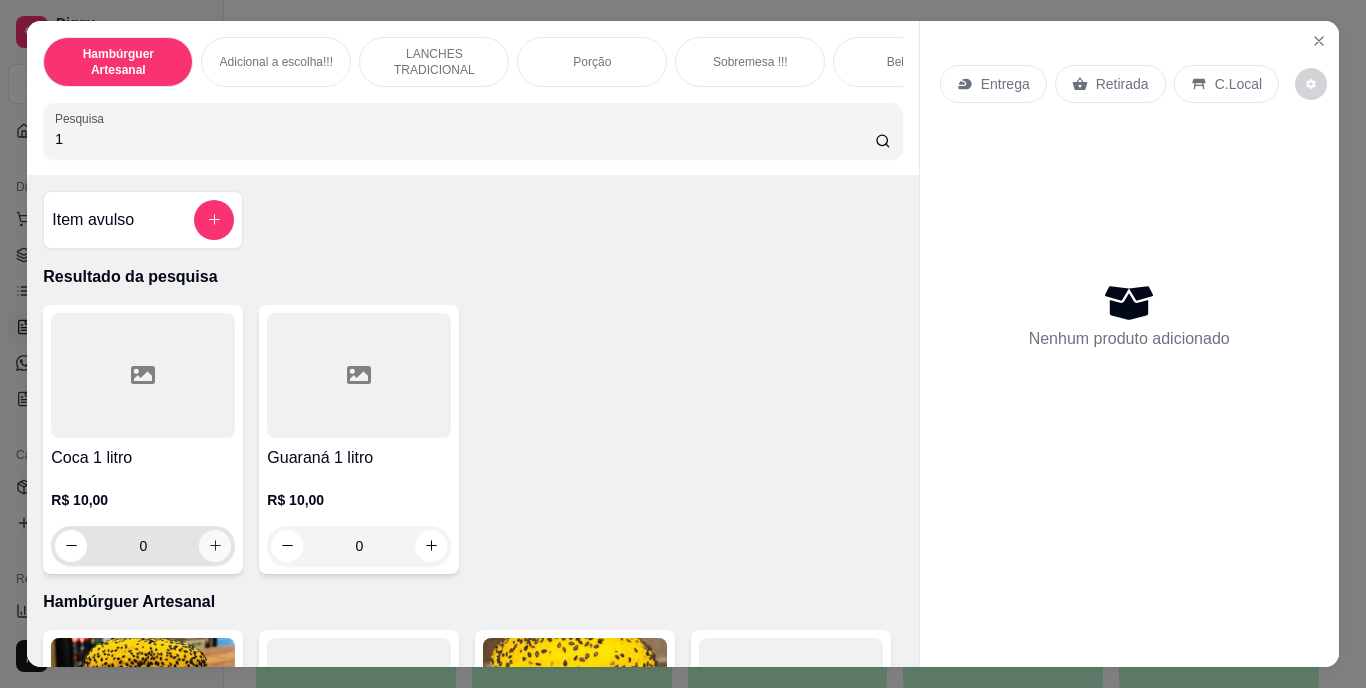 type on "1" 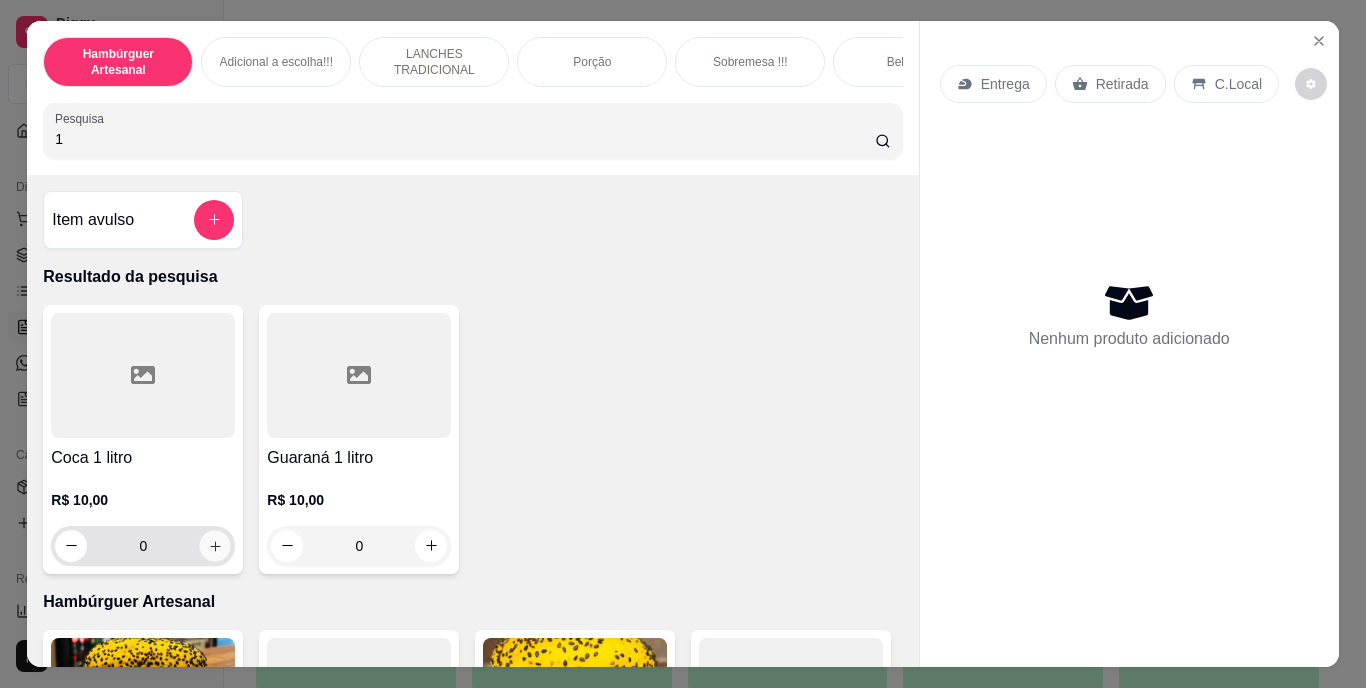 click at bounding box center (215, 545) 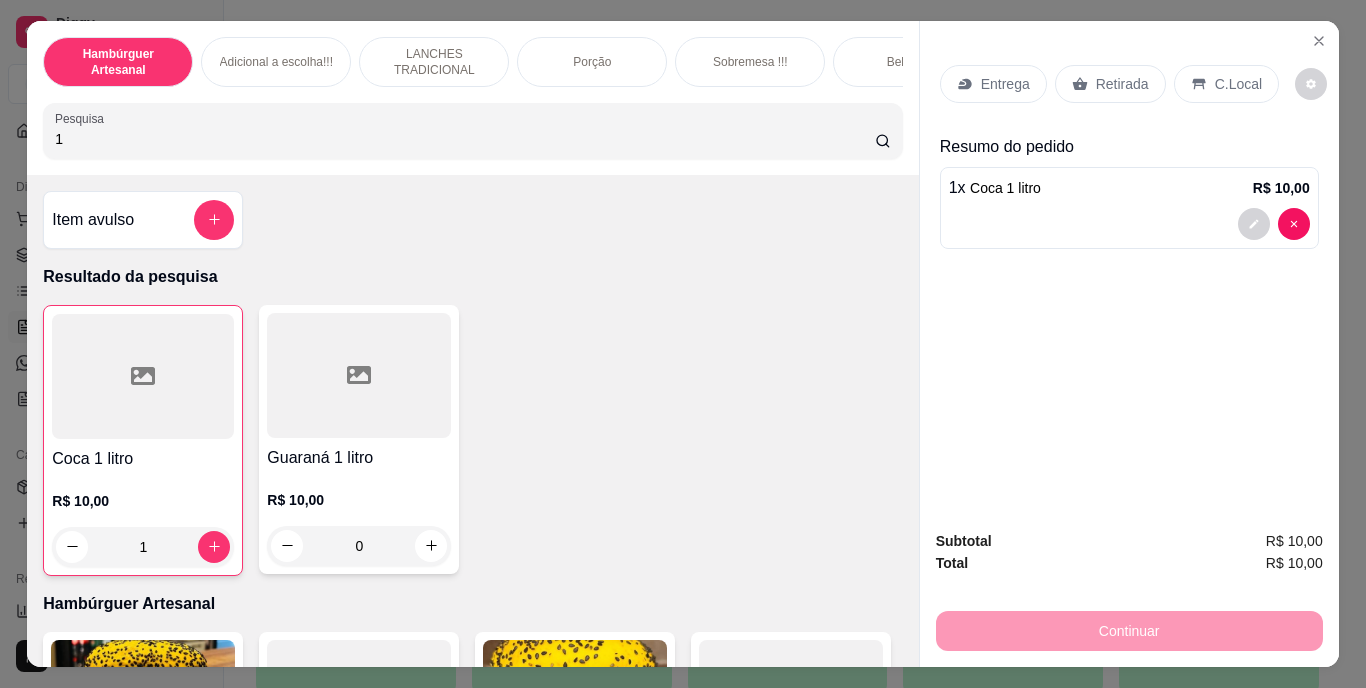 click on "Retirada" at bounding box center (1122, 84) 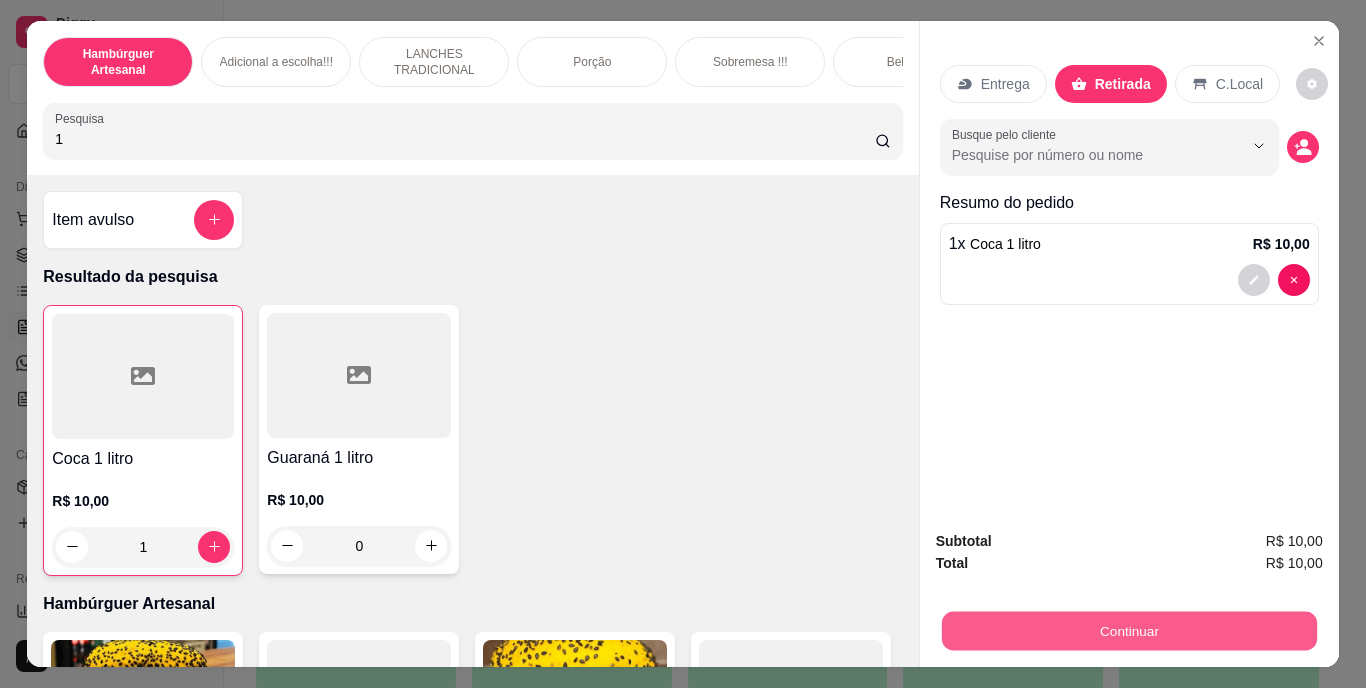 click on "Continuar" at bounding box center (1128, 631) 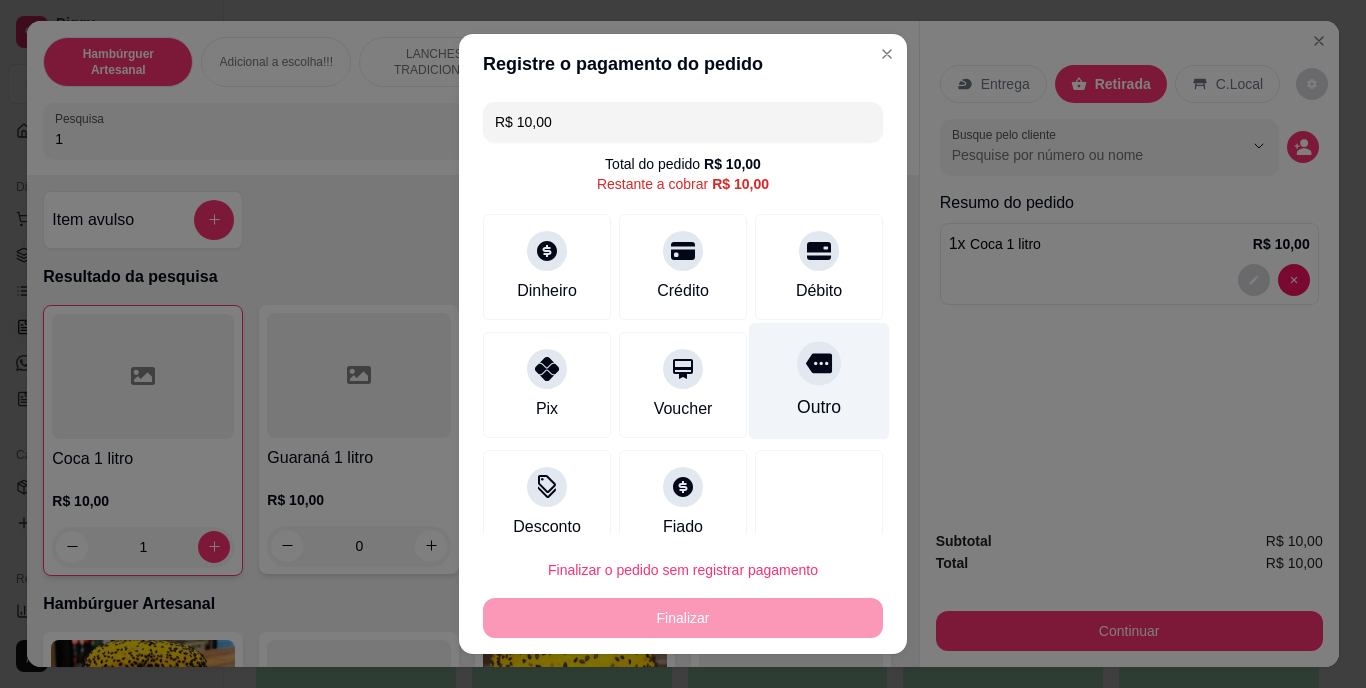 click on "Outro" at bounding box center [819, 381] 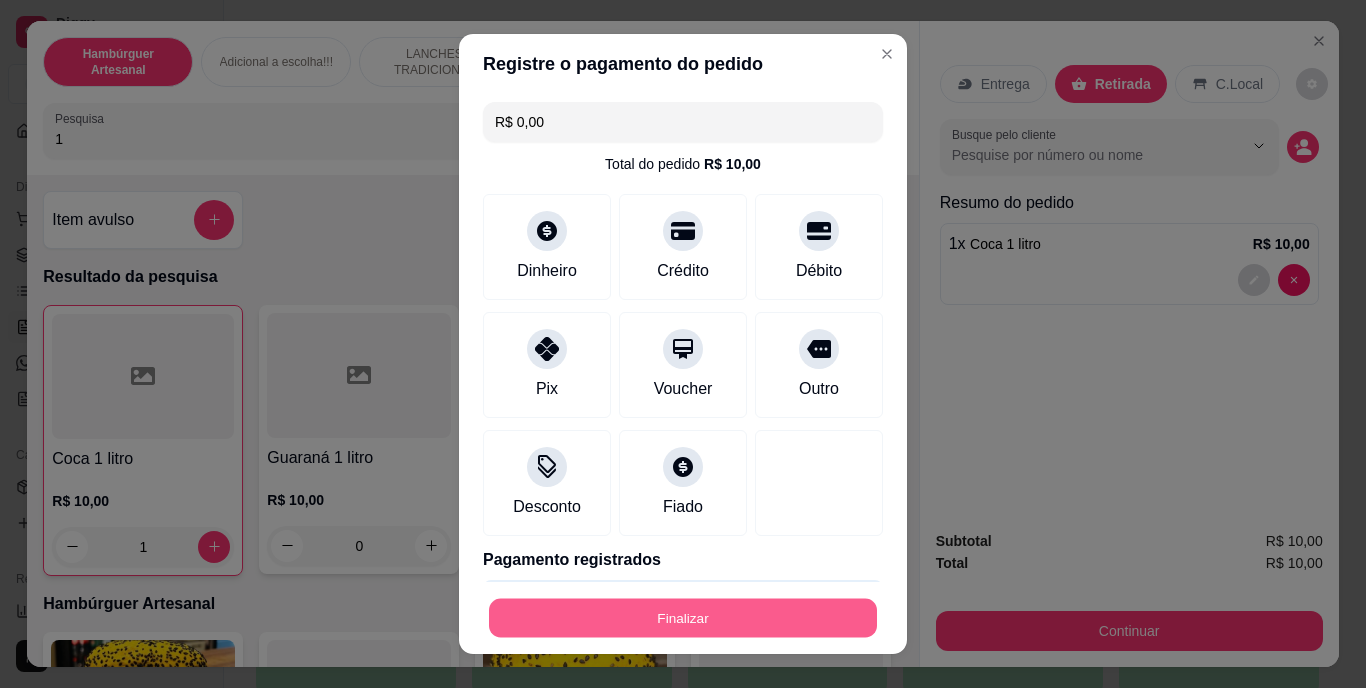 click on "Finalizar" at bounding box center [683, 617] 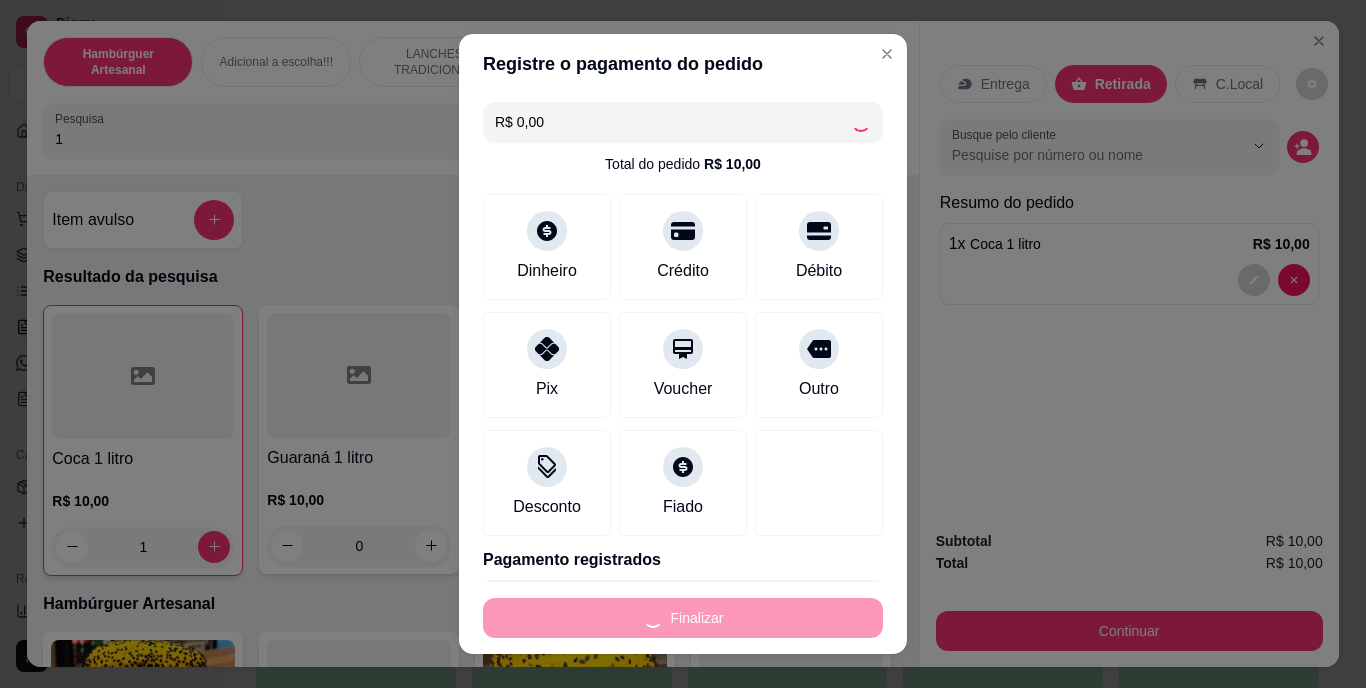 type on "0" 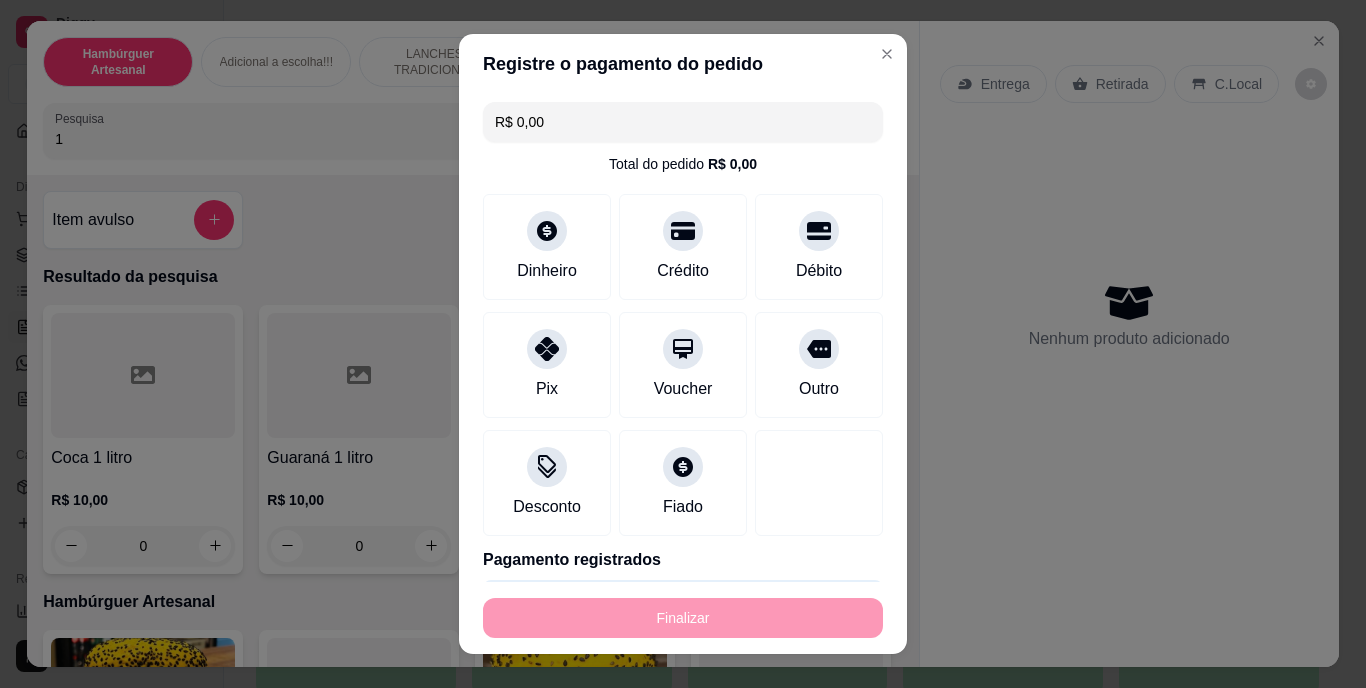 type on "-R$ 10,00" 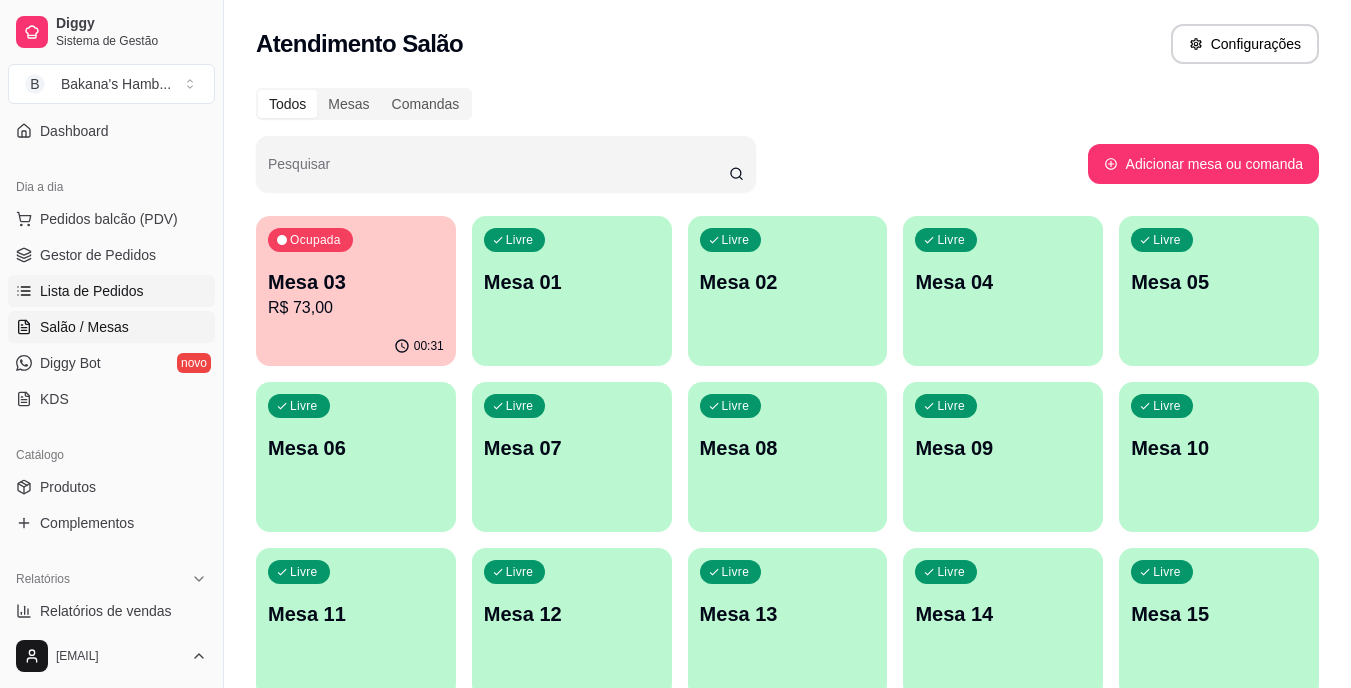 click on "Lista de Pedidos" at bounding box center (92, 291) 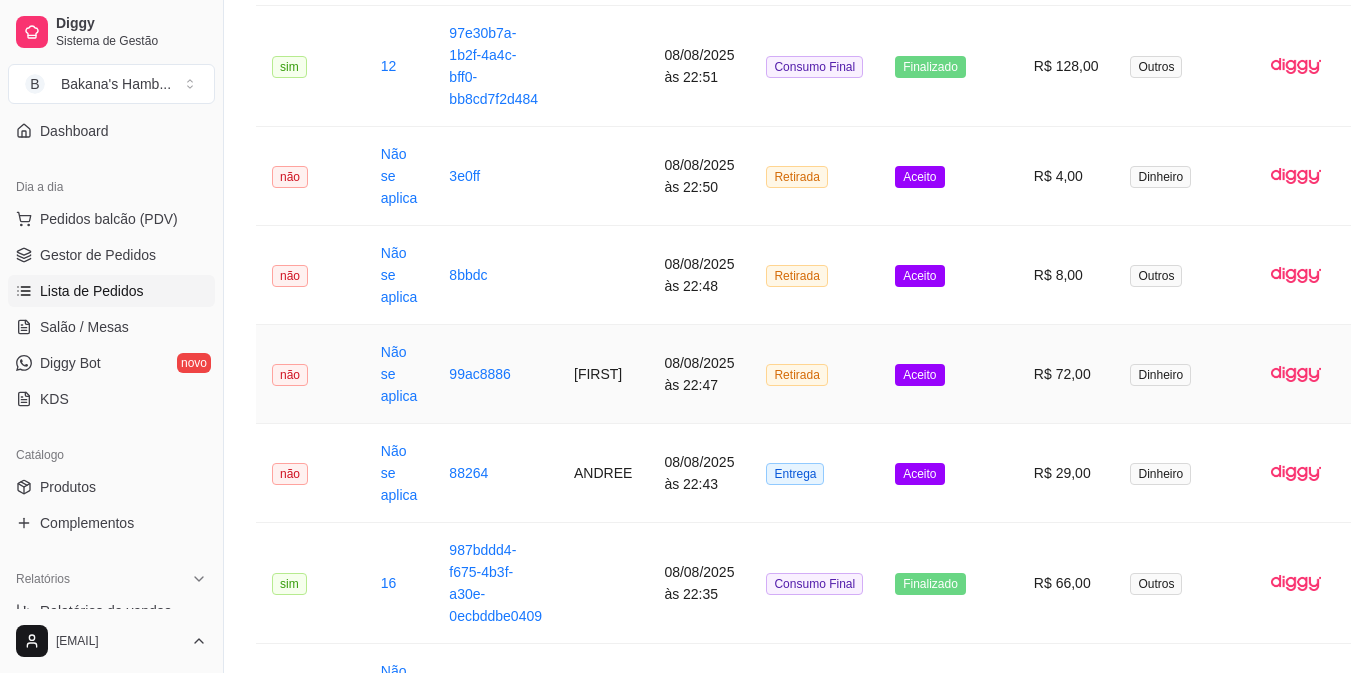 scroll, scrollTop: 350, scrollLeft: 140, axis: both 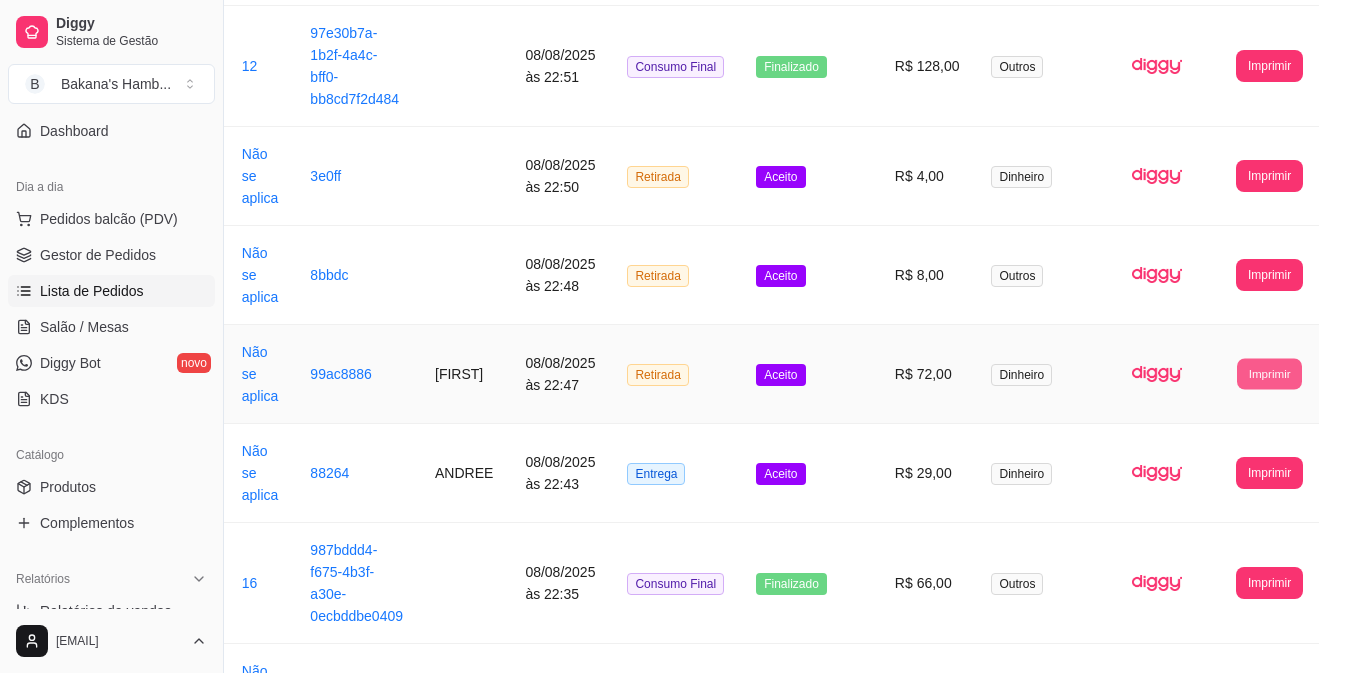 click on "Imprimir" at bounding box center (1269, 373) 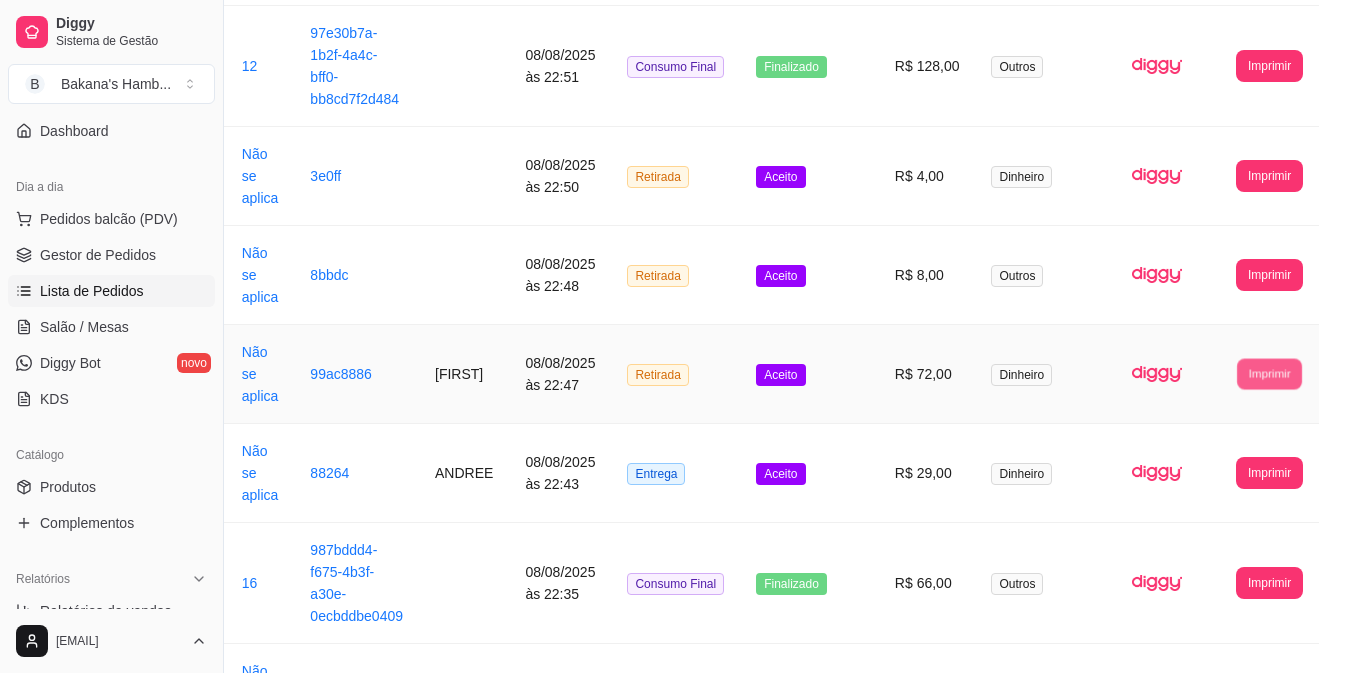 click on "Imprimir" at bounding box center [1269, 373] 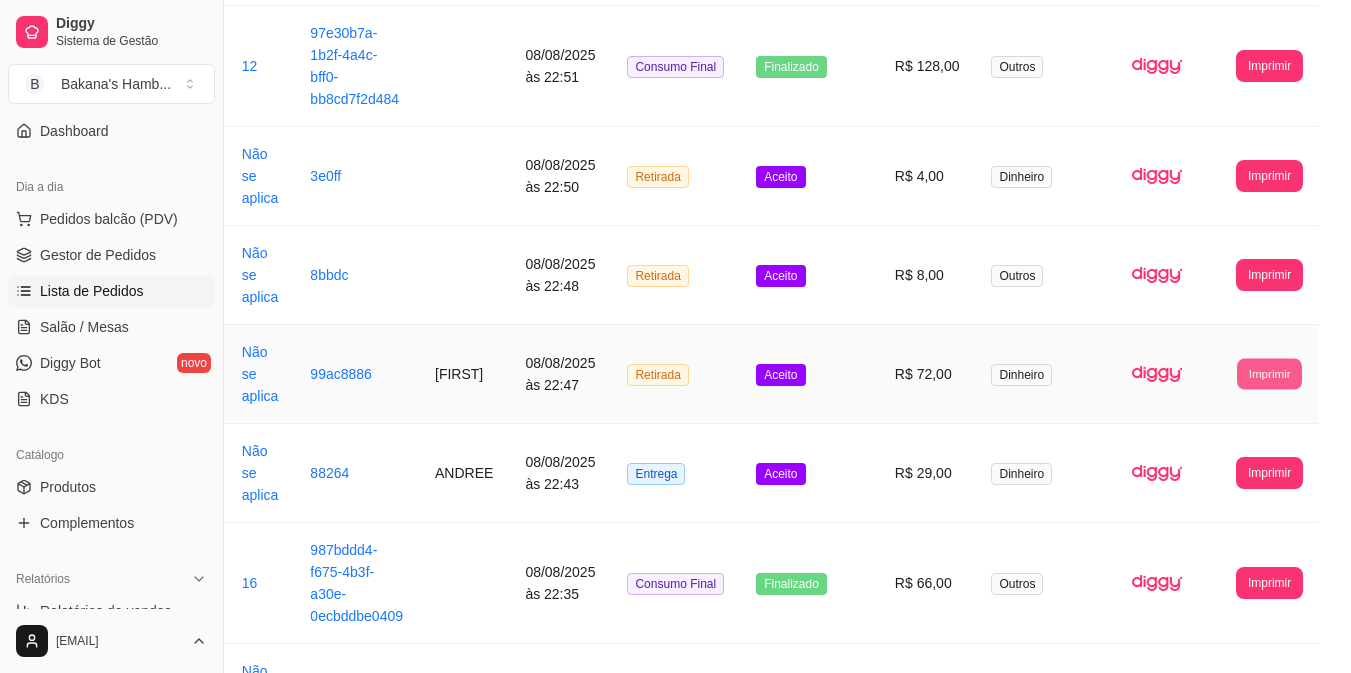 click on "Imprimir" at bounding box center [1269, 373] 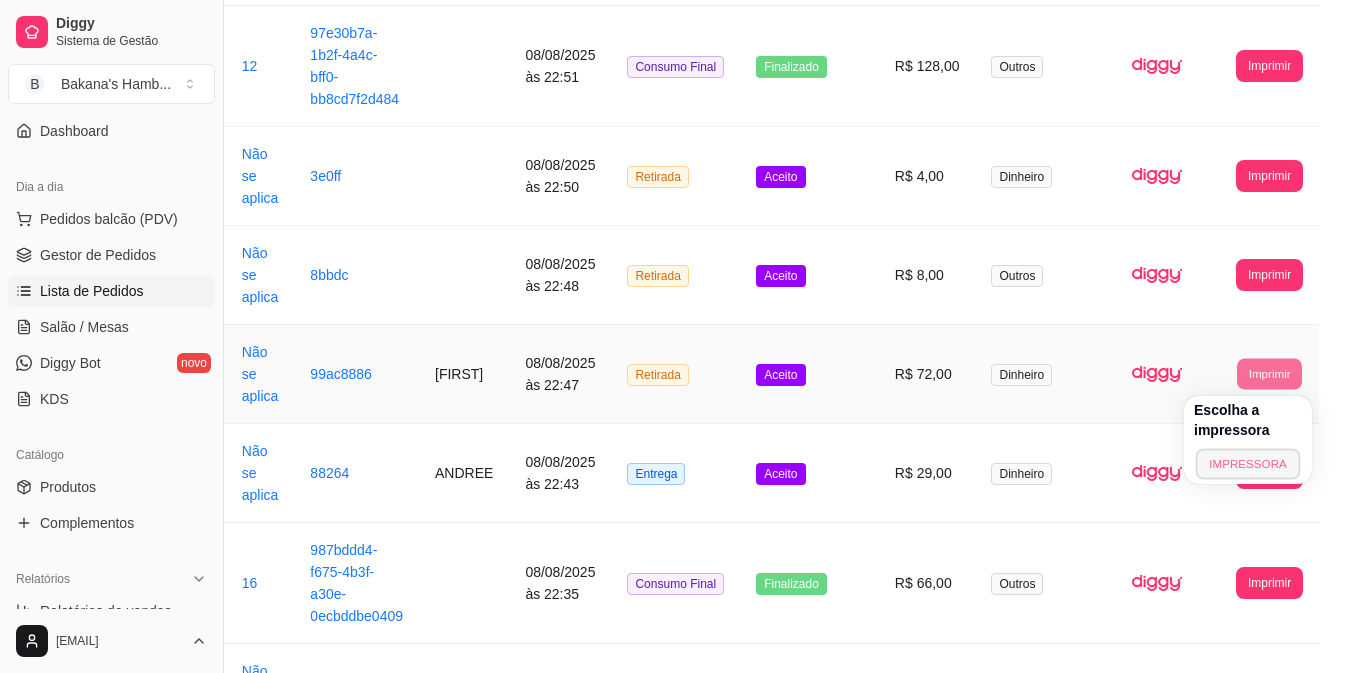 click on "IMPRESSORA" at bounding box center [1248, 463] 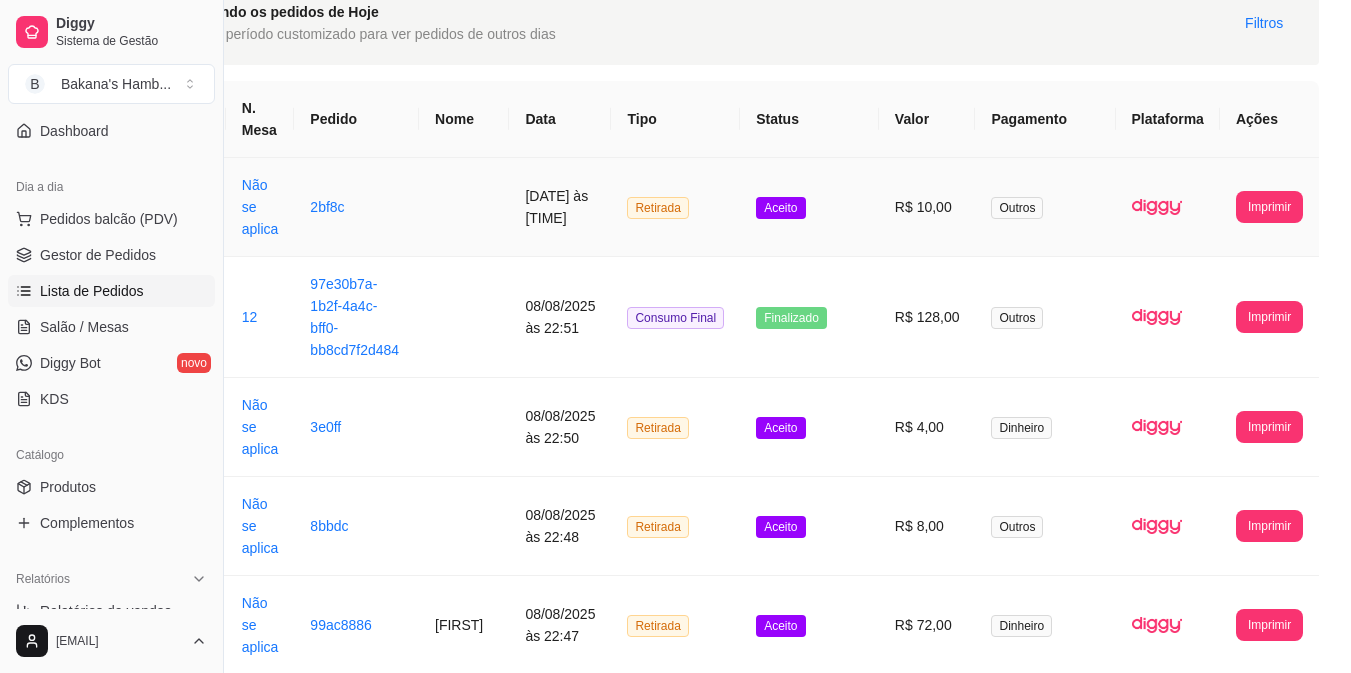scroll, scrollTop: 0, scrollLeft: 140, axis: horizontal 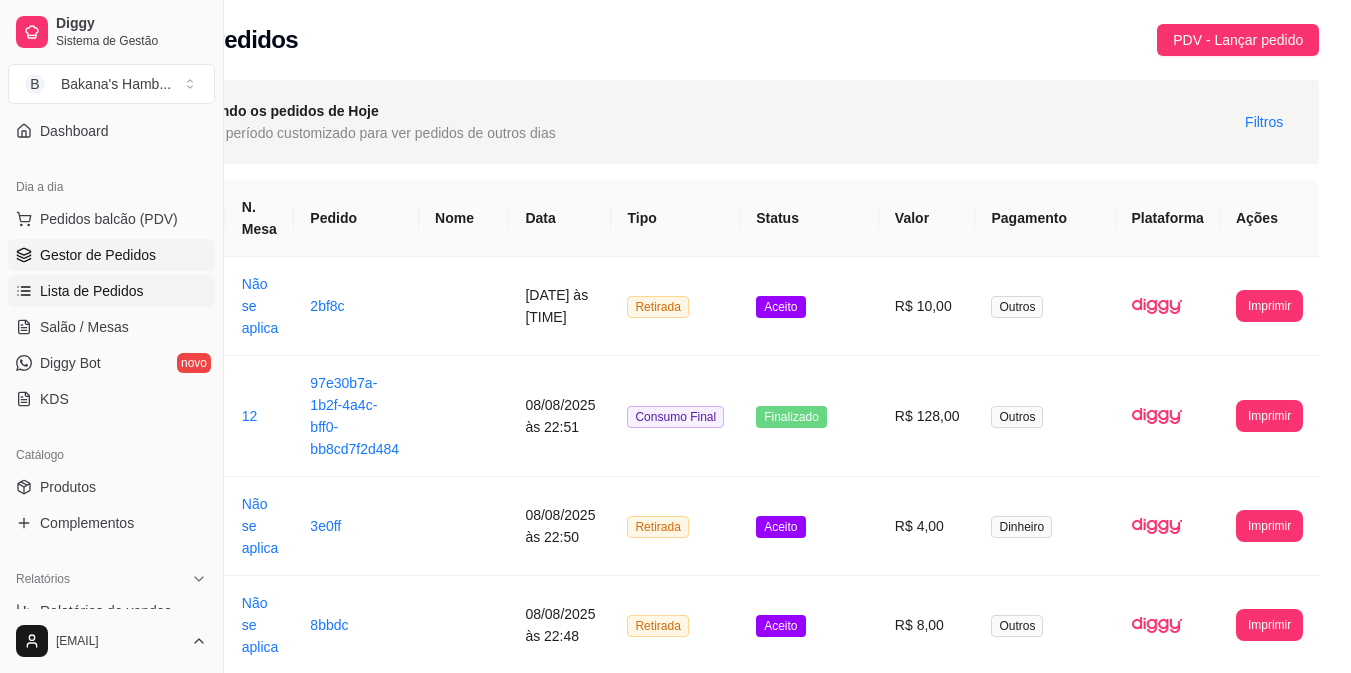 click on "Gestor de Pedidos" at bounding box center (98, 255) 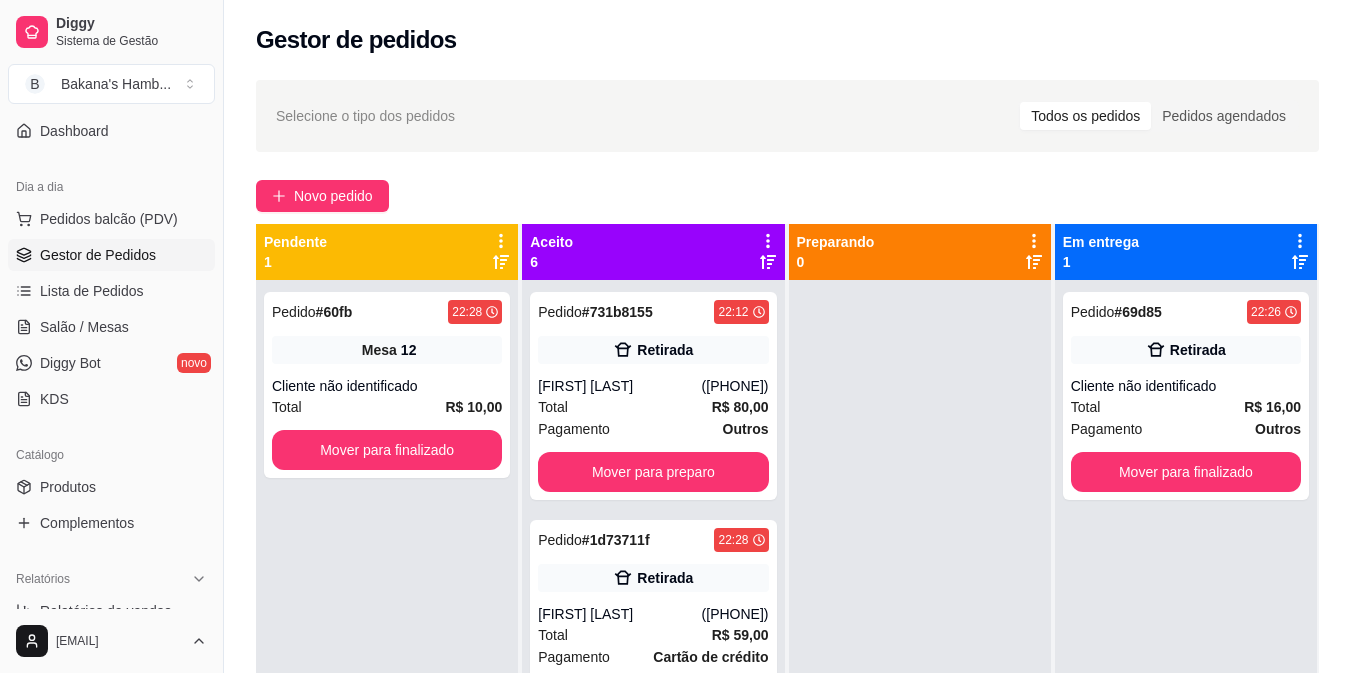 scroll, scrollTop: 0, scrollLeft: 0, axis: both 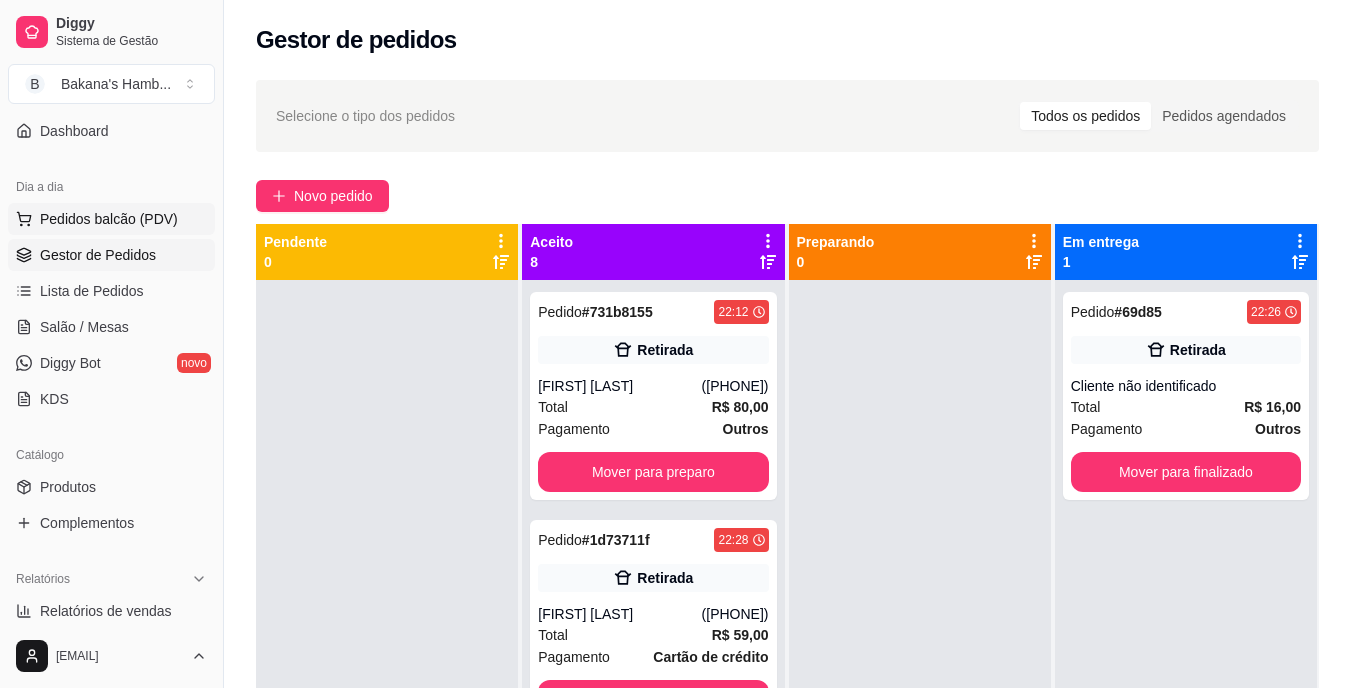 click on "Pedidos balcão (PDV)" at bounding box center (109, 219) 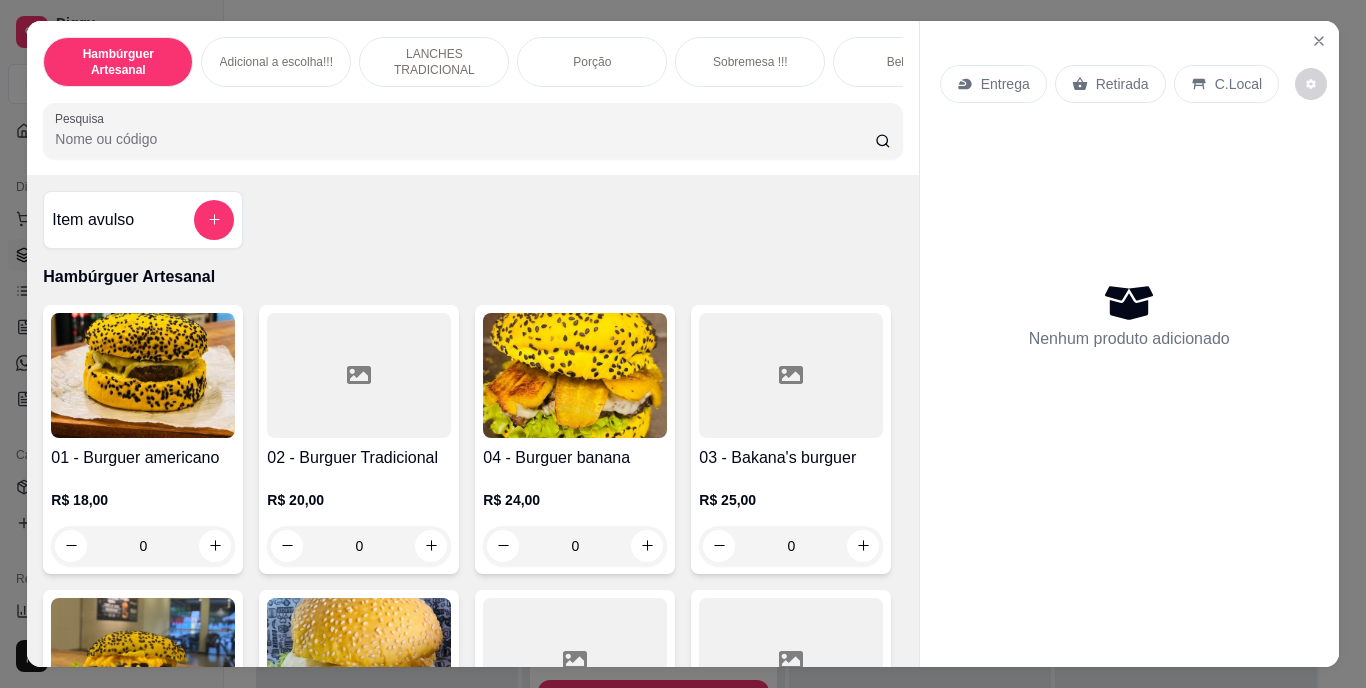 click on "Pesquisa" at bounding box center (465, 139) 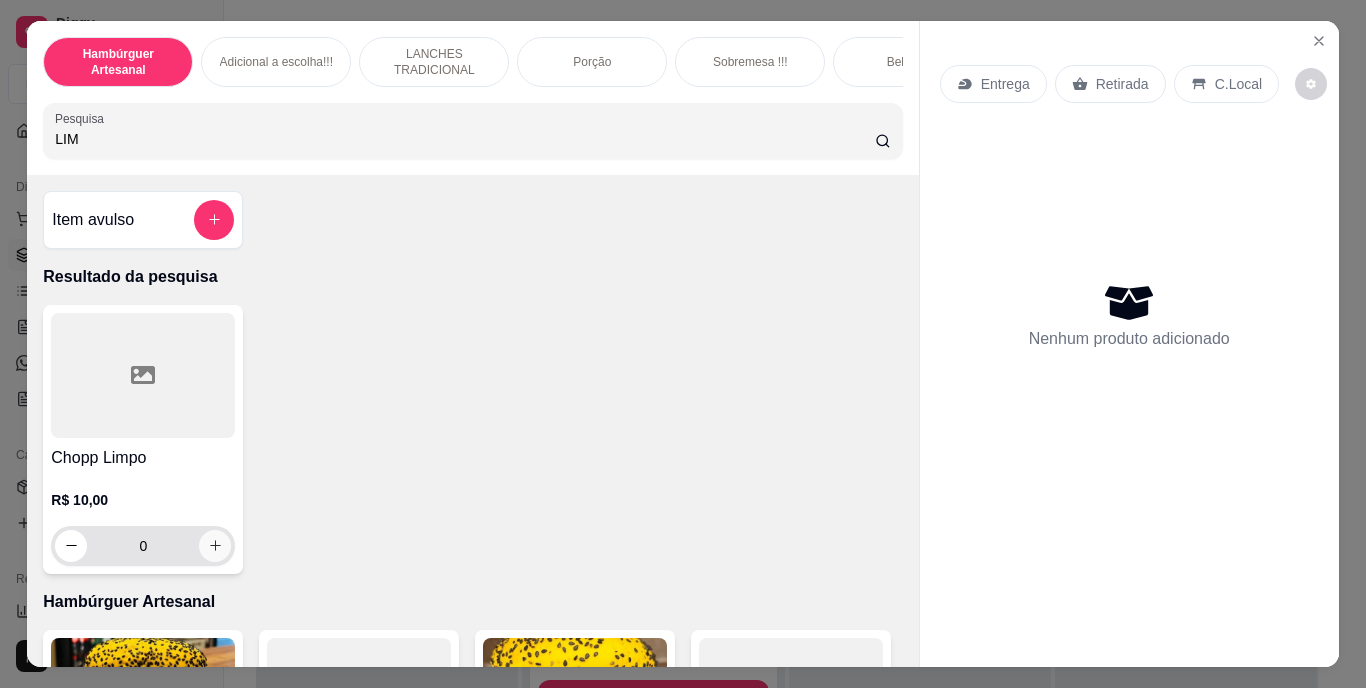 type on "LIM" 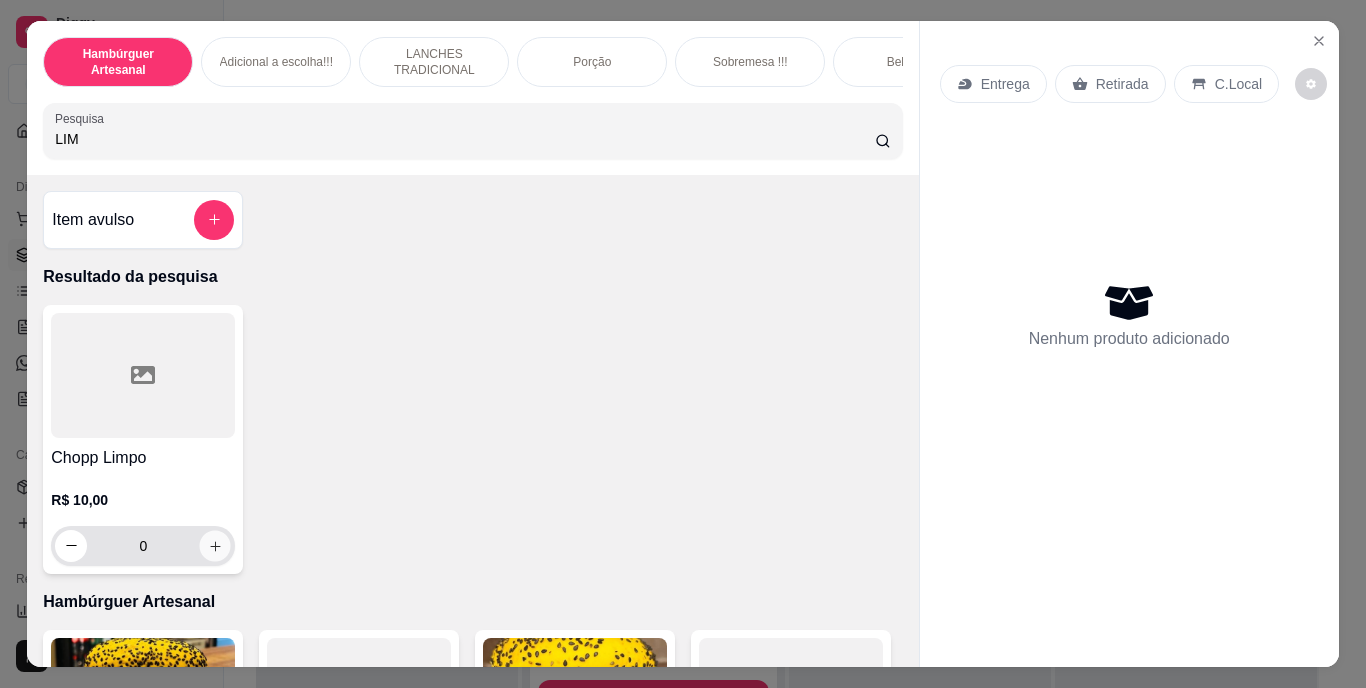 click 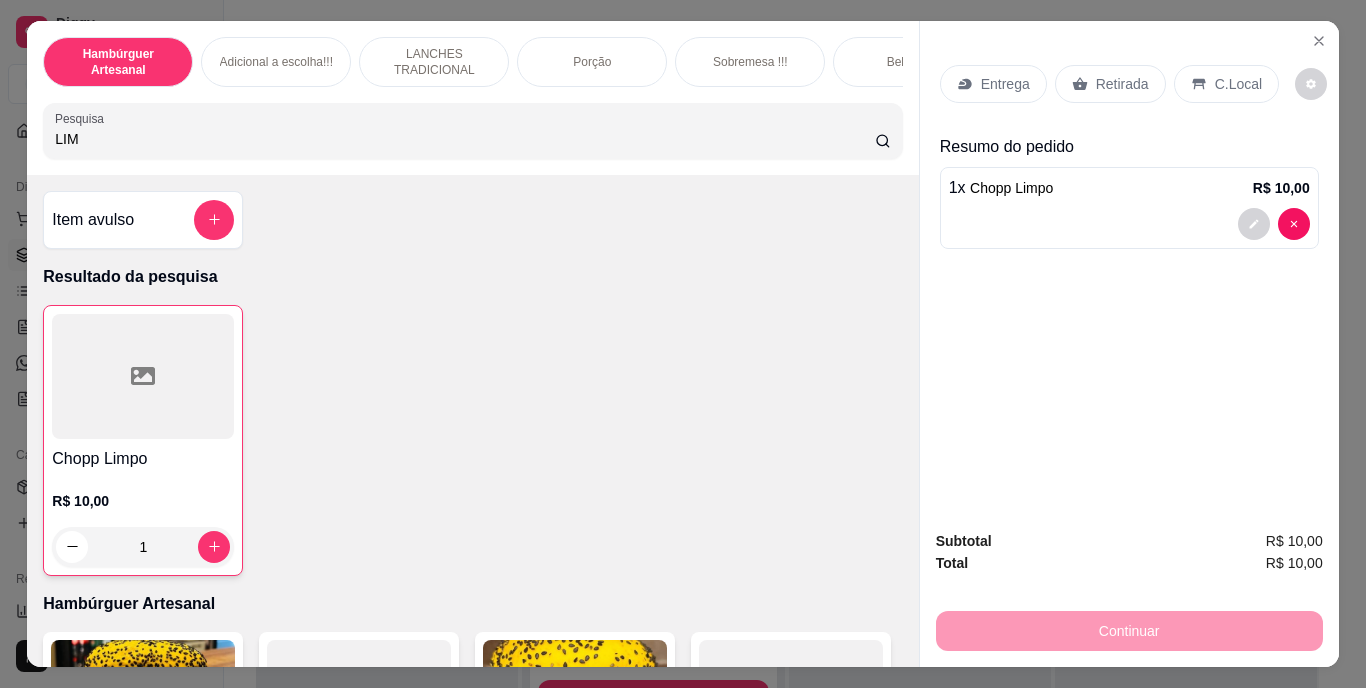 click on "Retirada" at bounding box center (1122, 84) 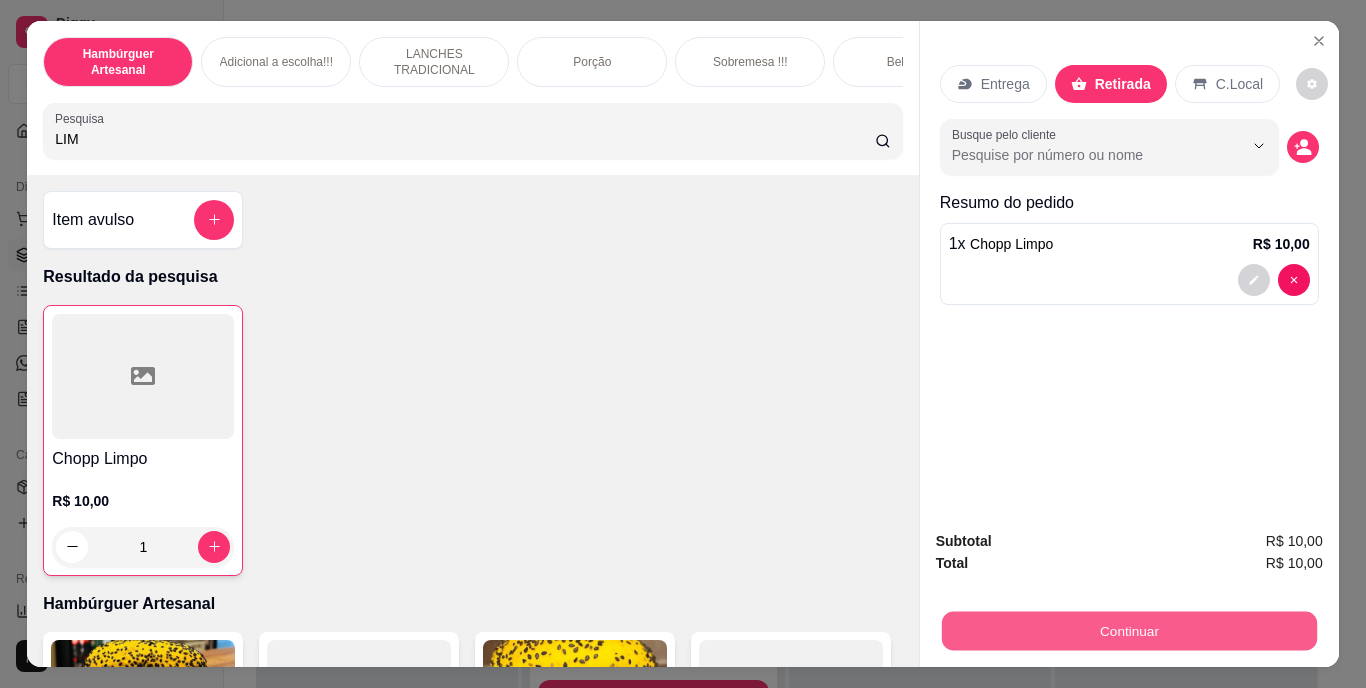 click on "Continuar" at bounding box center (1128, 631) 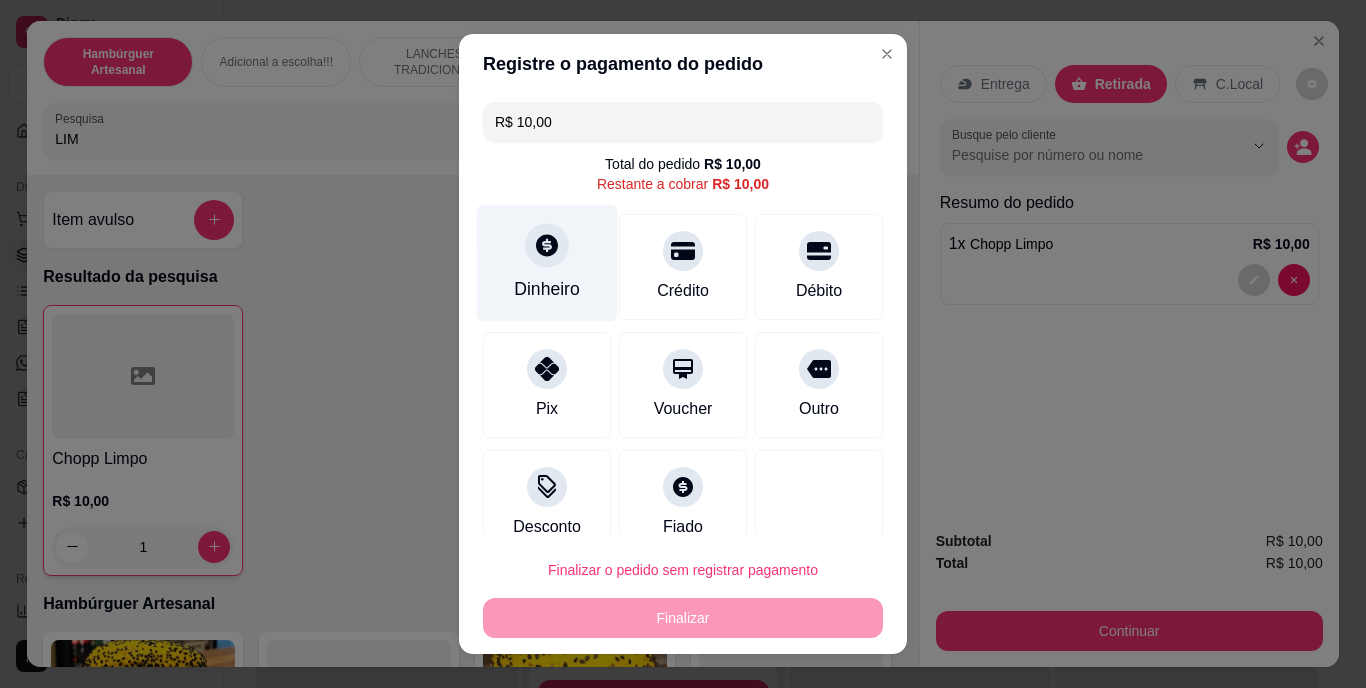 click on "Dinheiro" at bounding box center (547, 263) 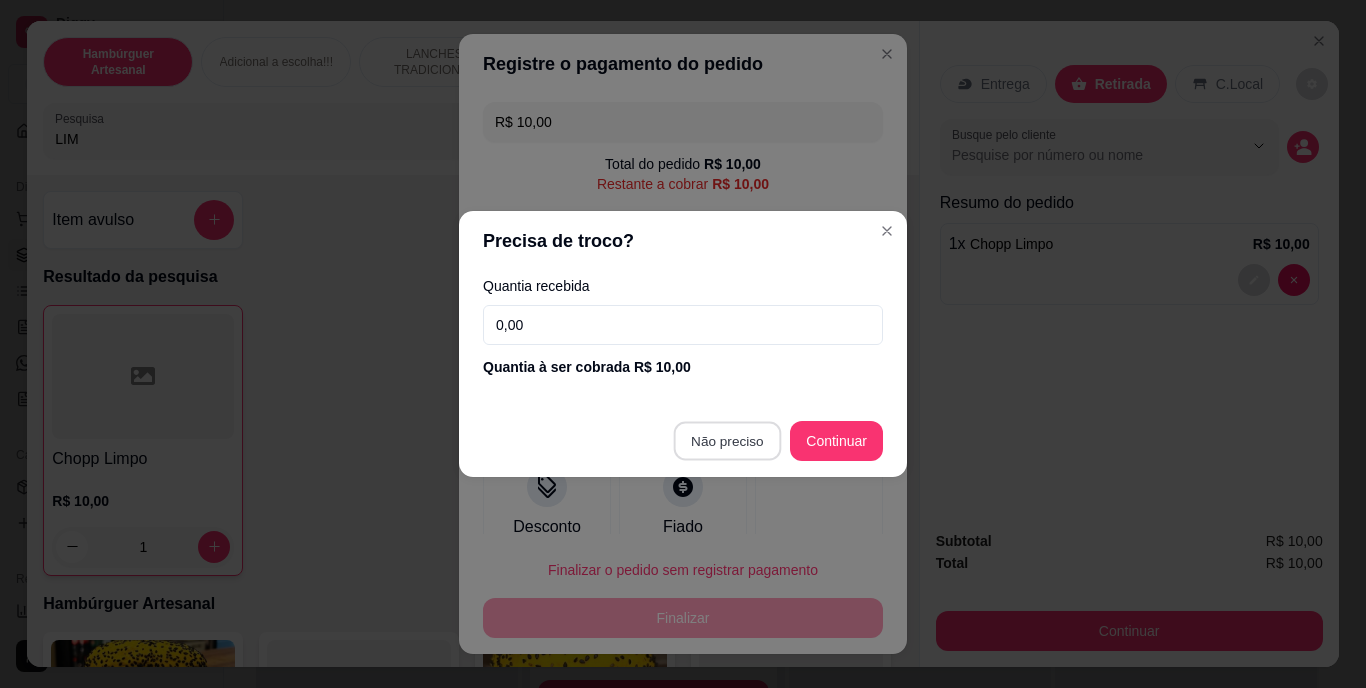 type on "R$ 0,00" 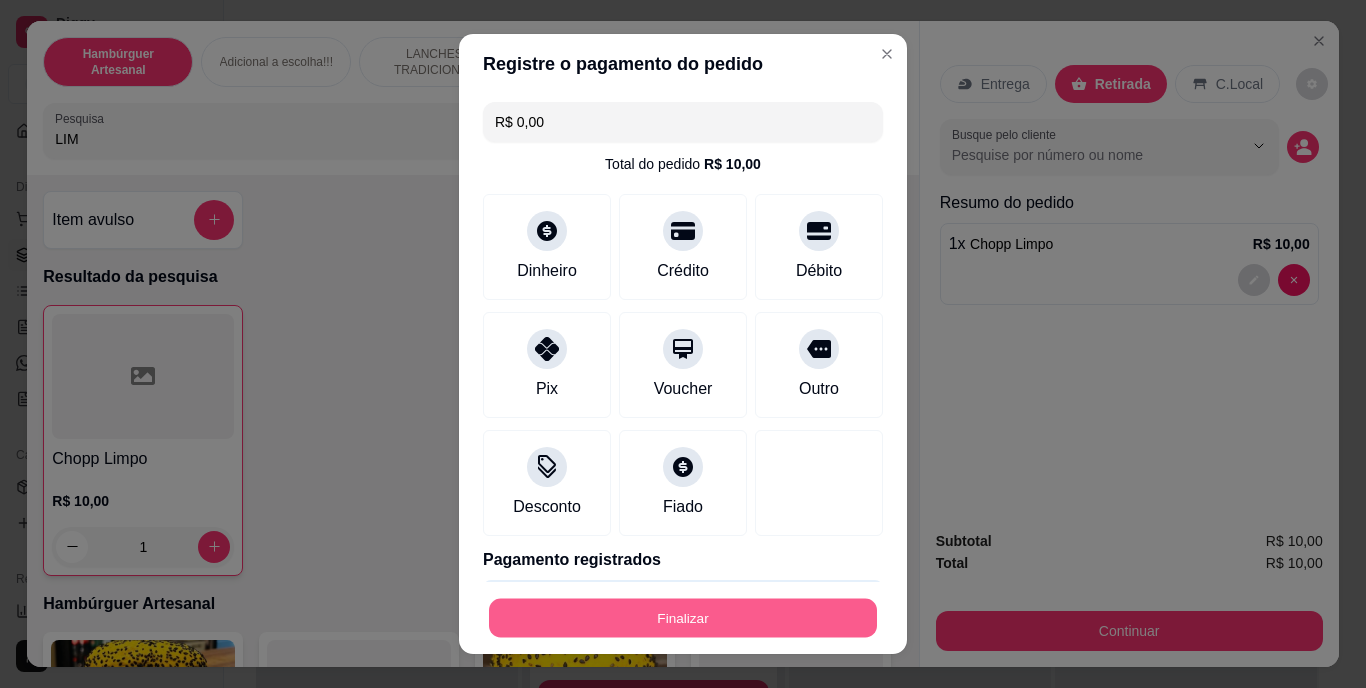 click on "Finalizar" at bounding box center (683, 617) 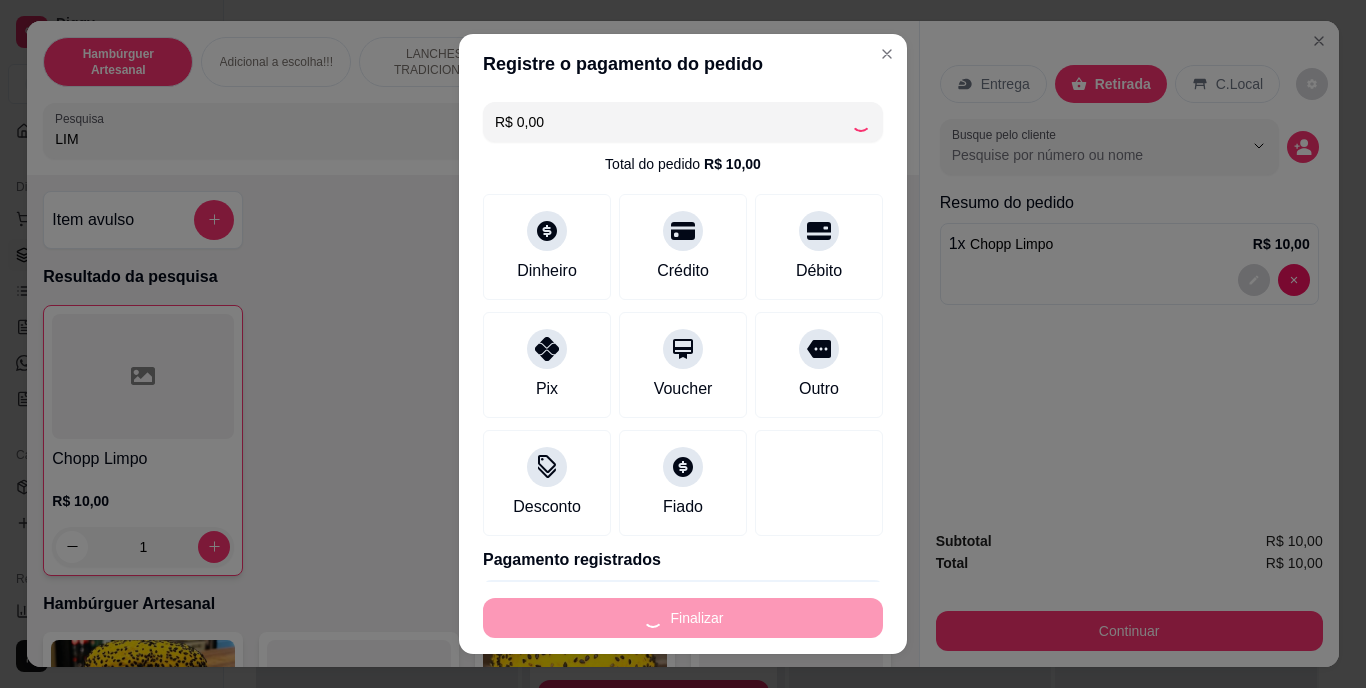 type on "0" 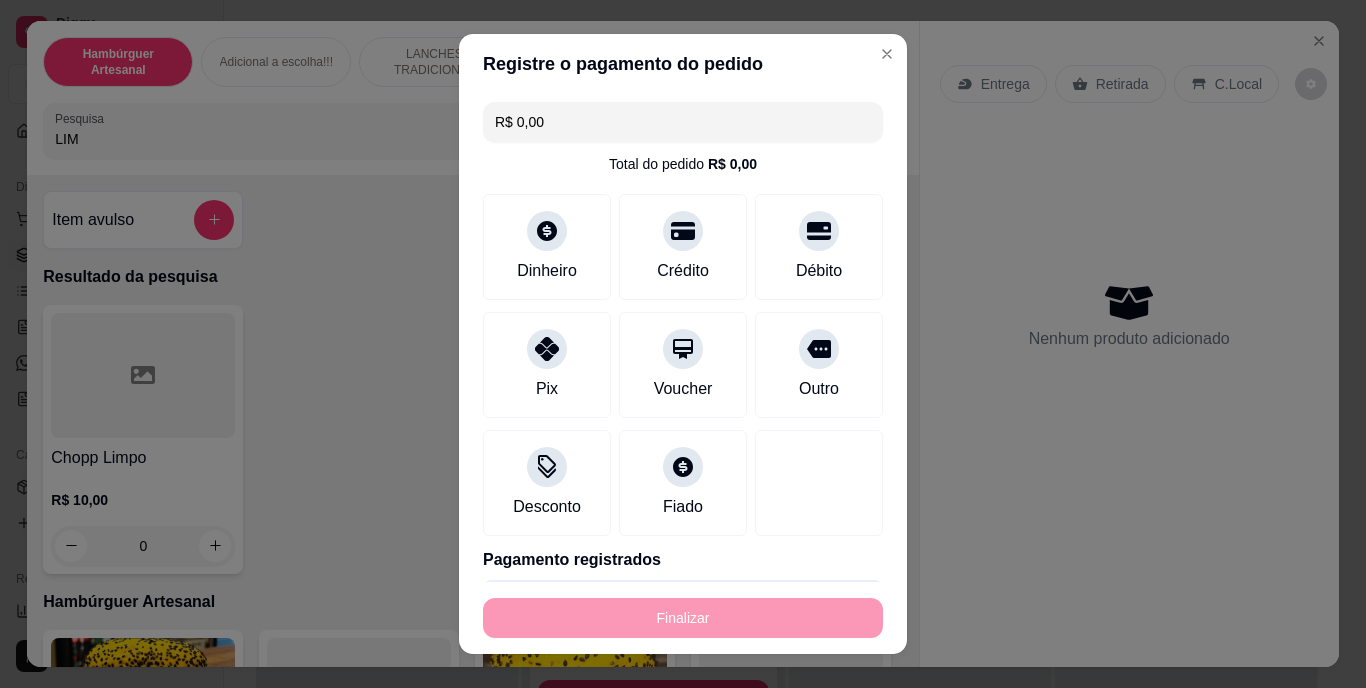 type on "-R$ 10,00" 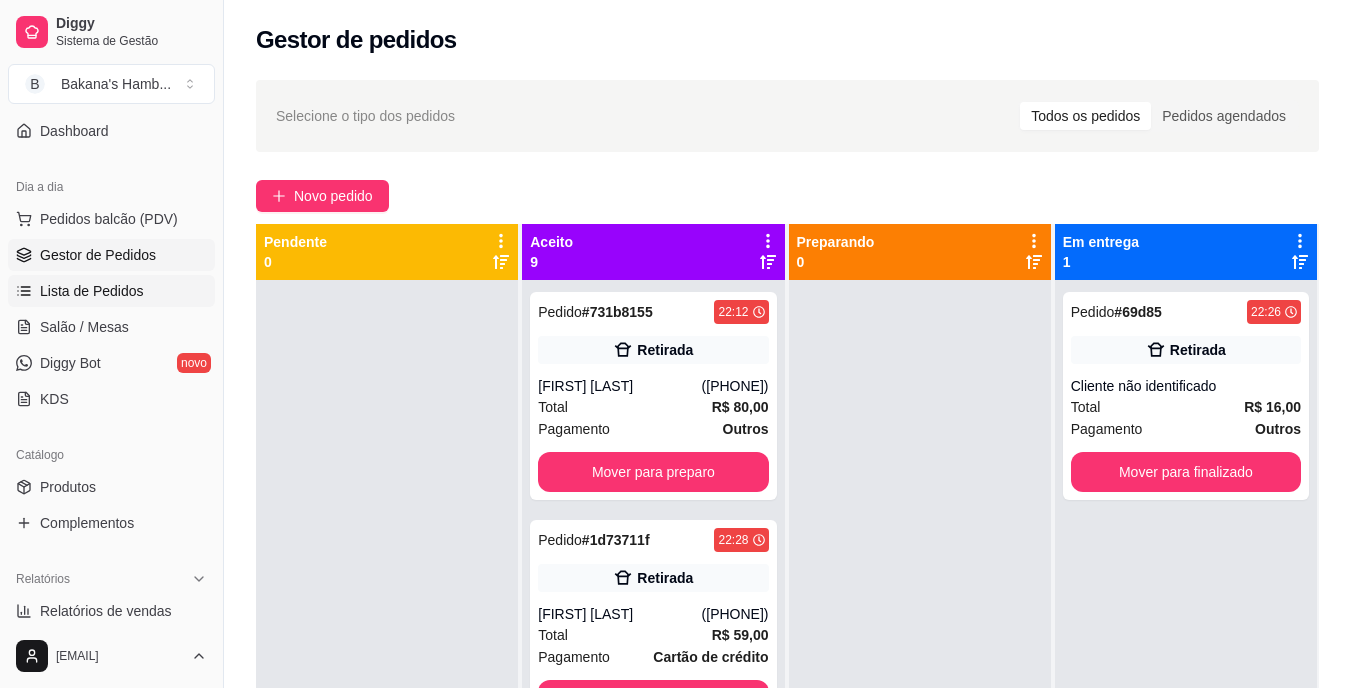 click on "Lista de Pedidos" at bounding box center (111, 291) 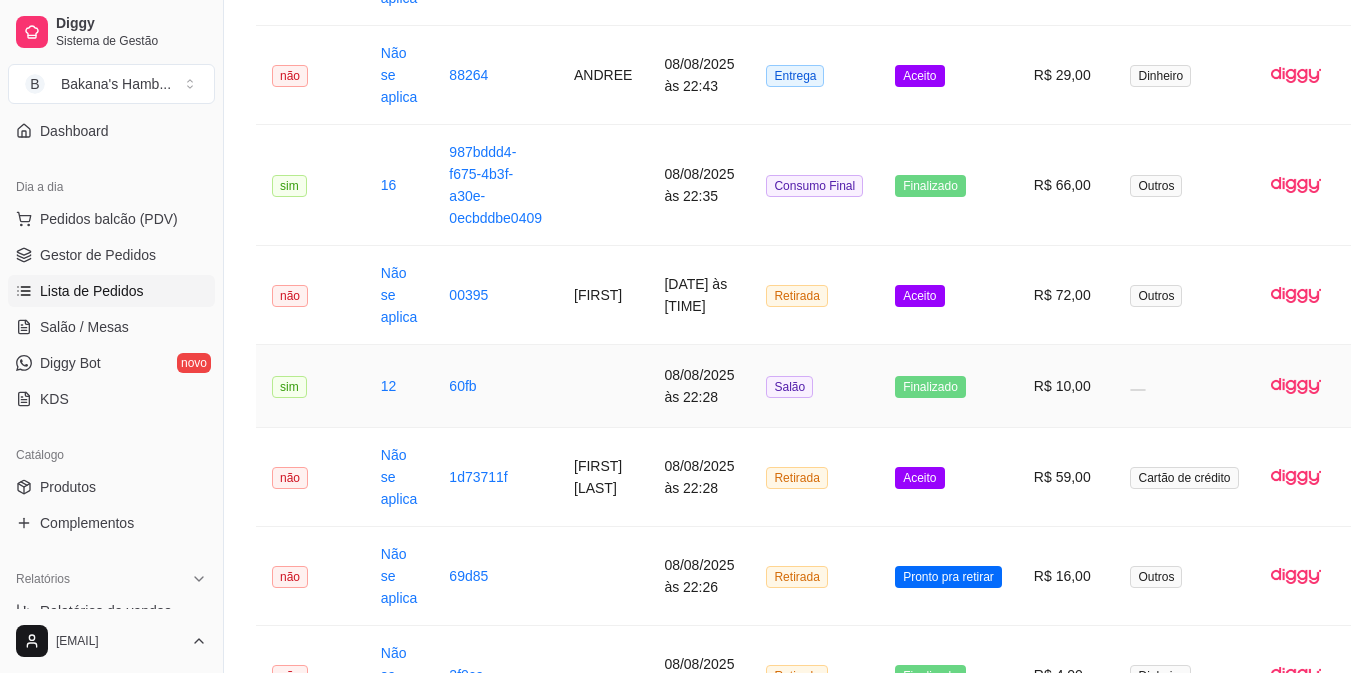 scroll, scrollTop: 968, scrollLeft: 0, axis: vertical 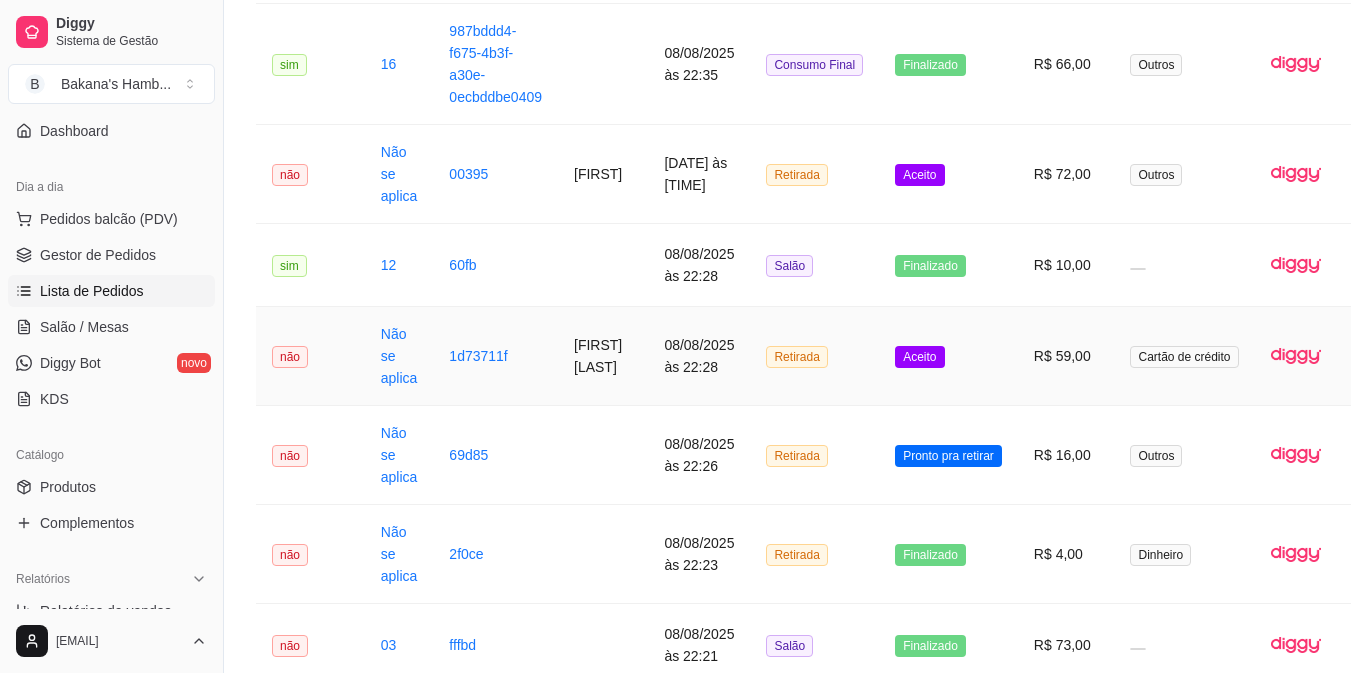 click on "08/08/2025 às 22:28" at bounding box center (699, 356) 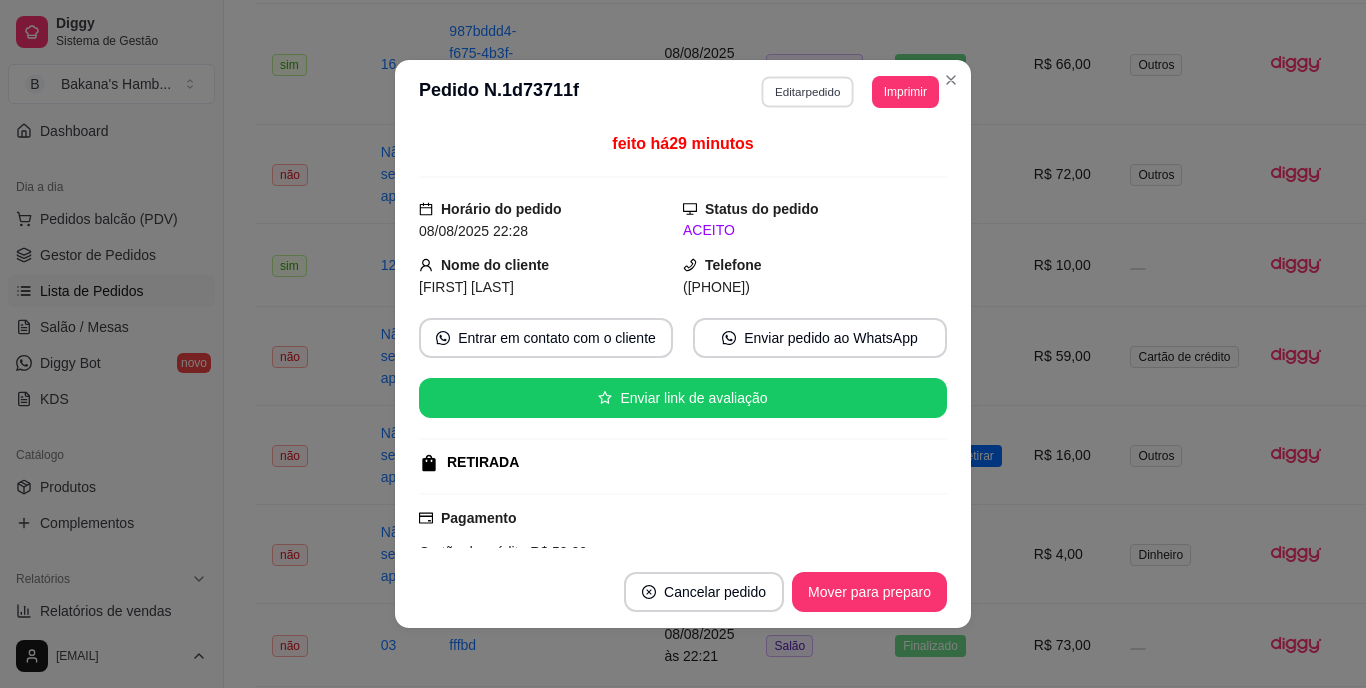 click on "Editar  pedido" at bounding box center (808, 91) 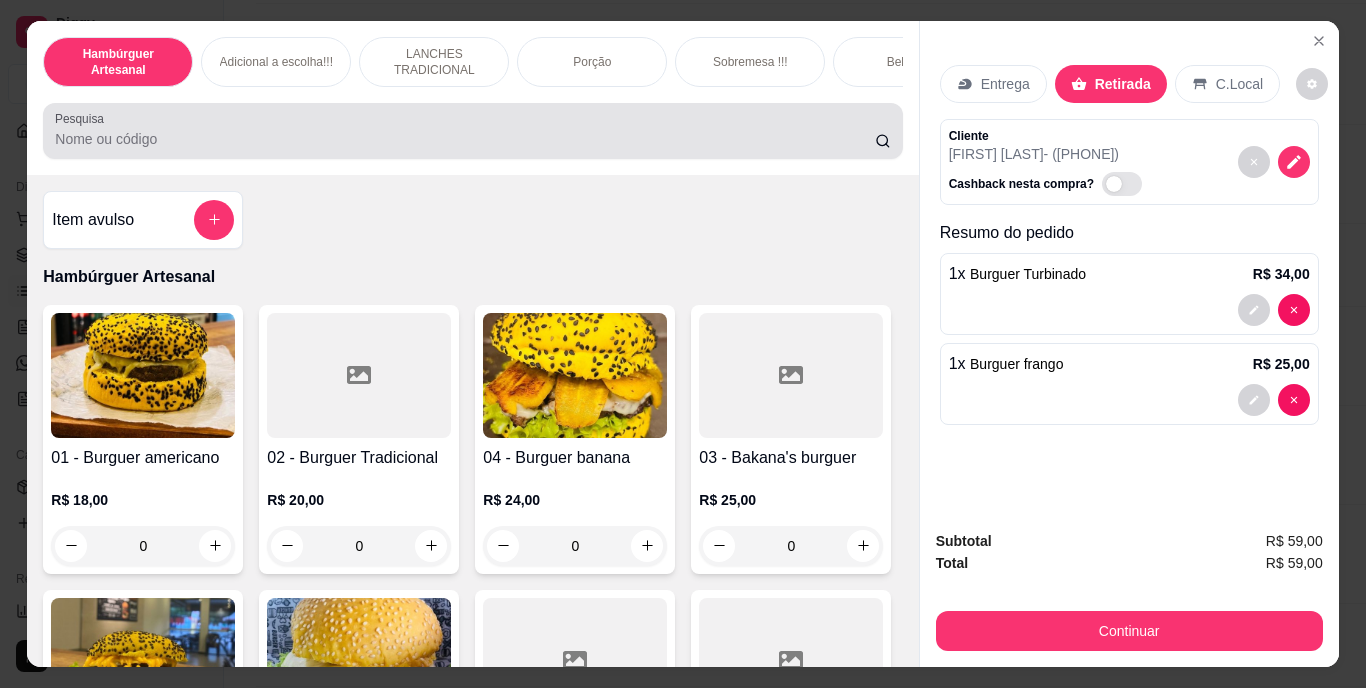 click at bounding box center (472, 131) 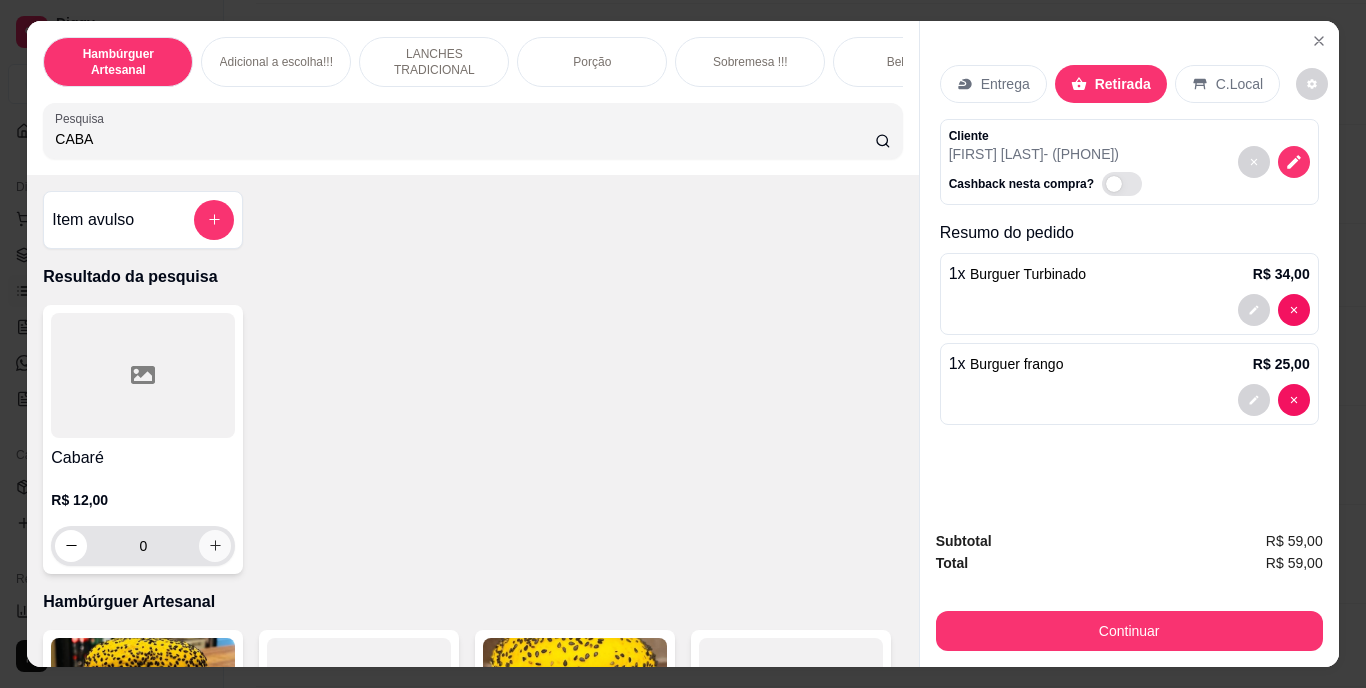 type on "CABA" 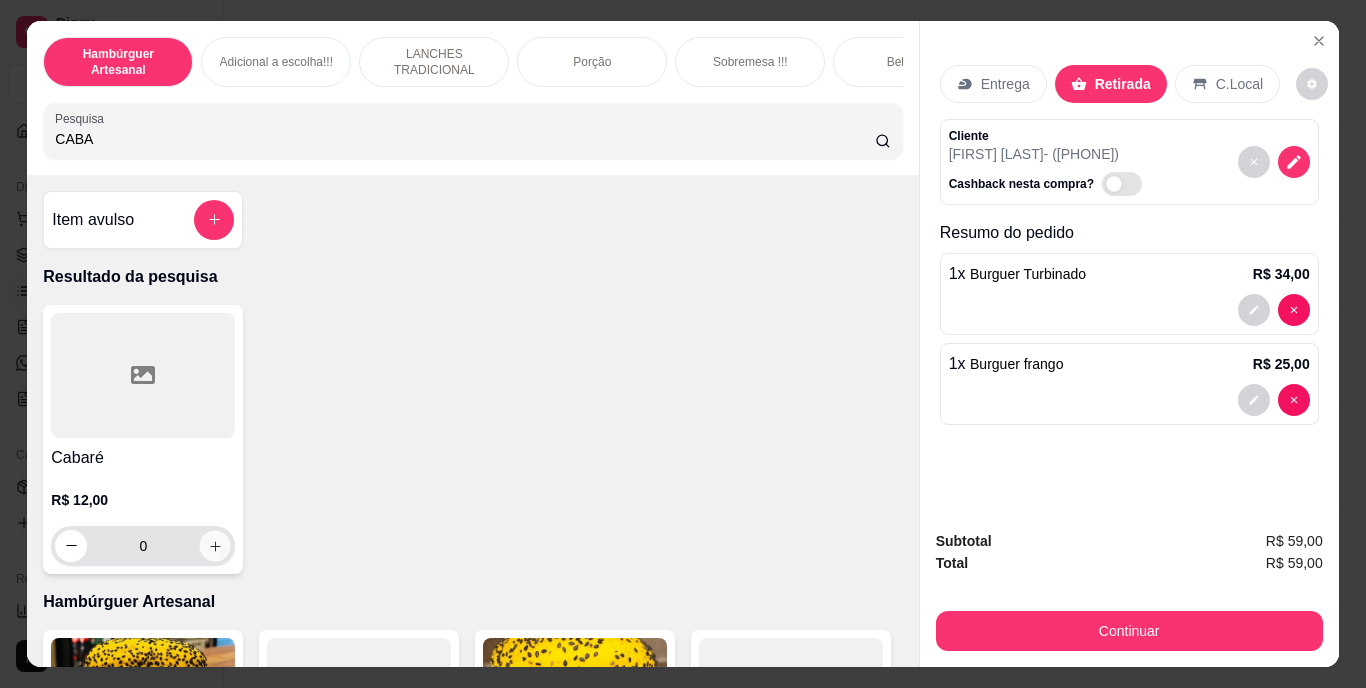 click 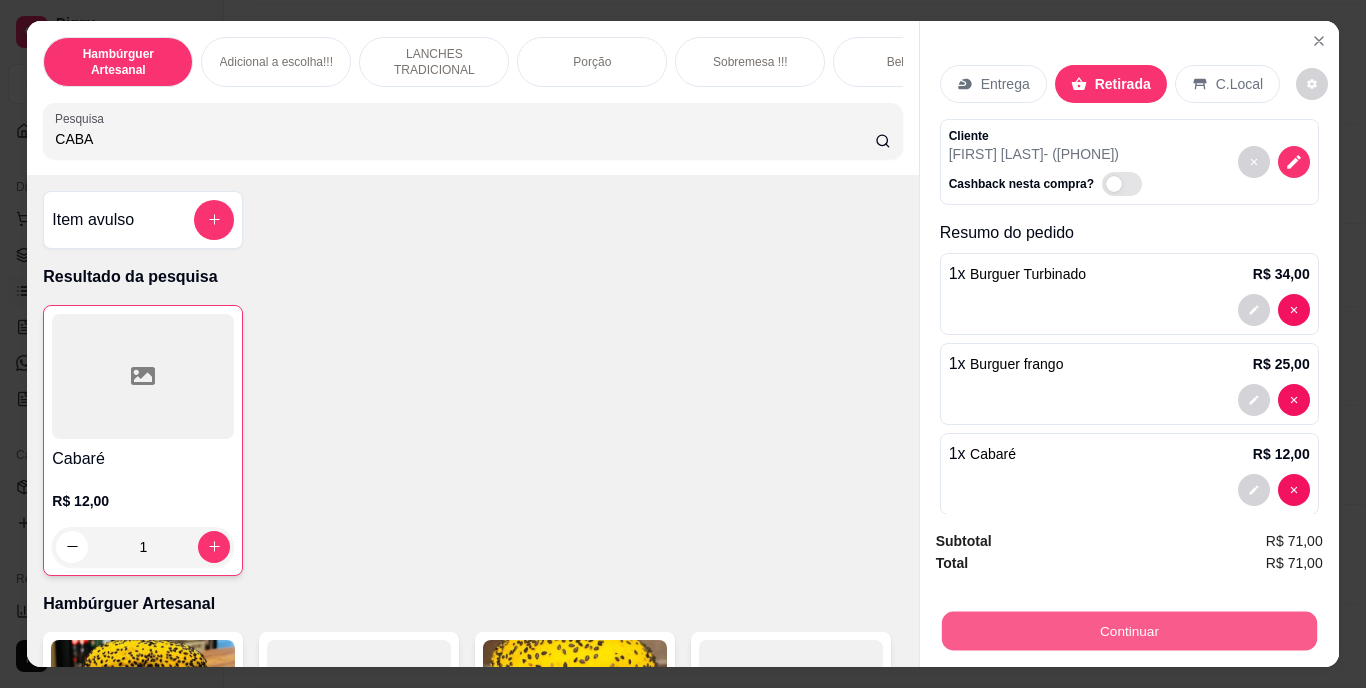 click on "Continuar" at bounding box center (1128, 631) 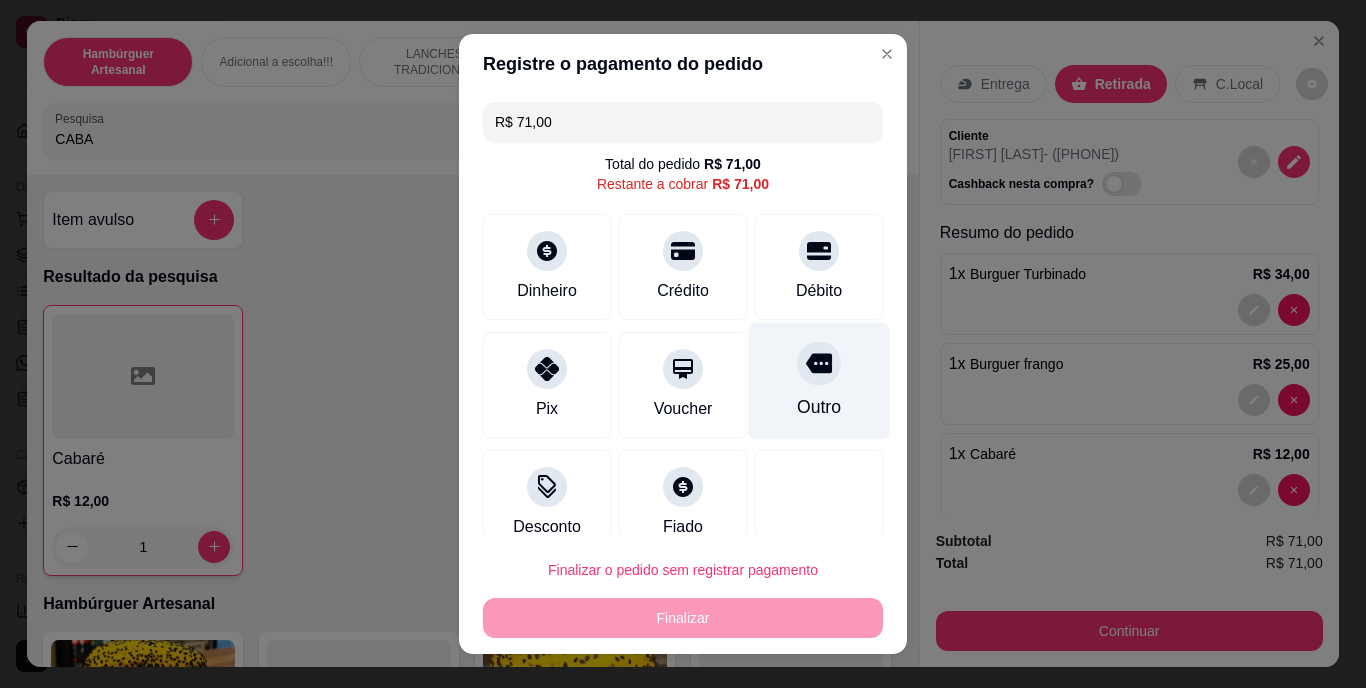click on "Outro" at bounding box center [819, 381] 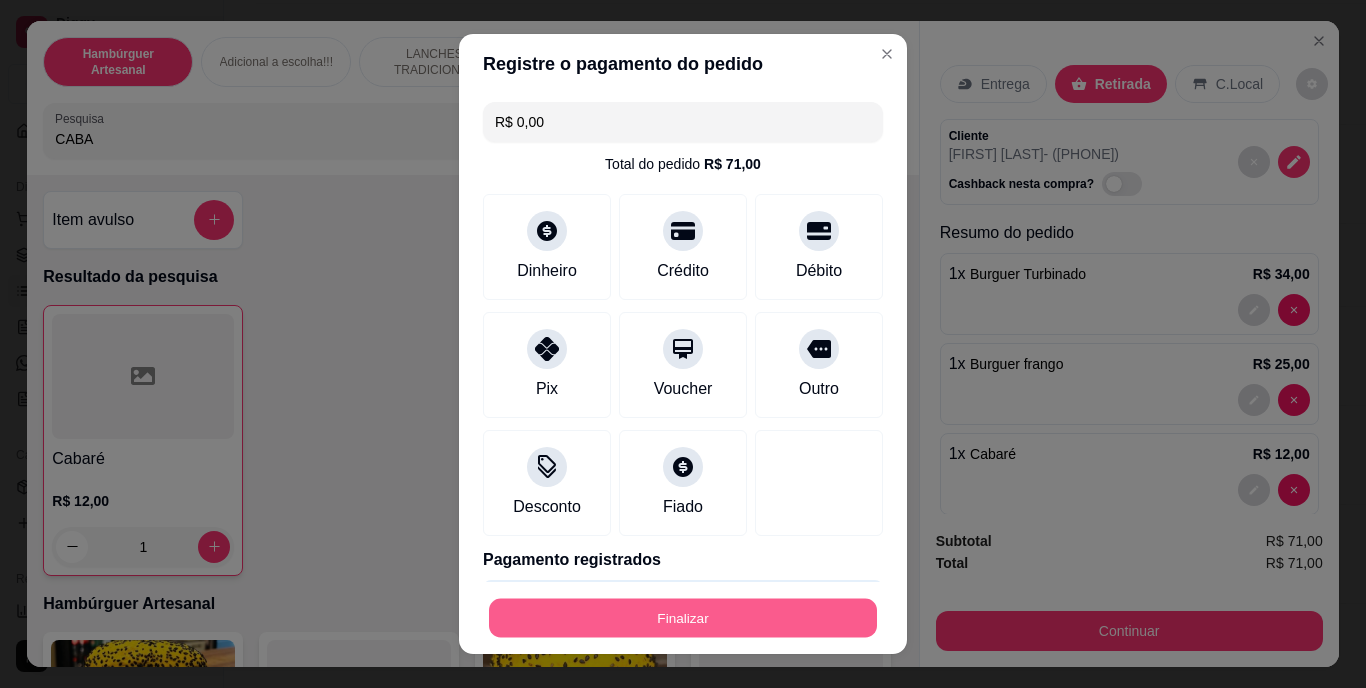 click on "Finalizar" at bounding box center (683, 617) 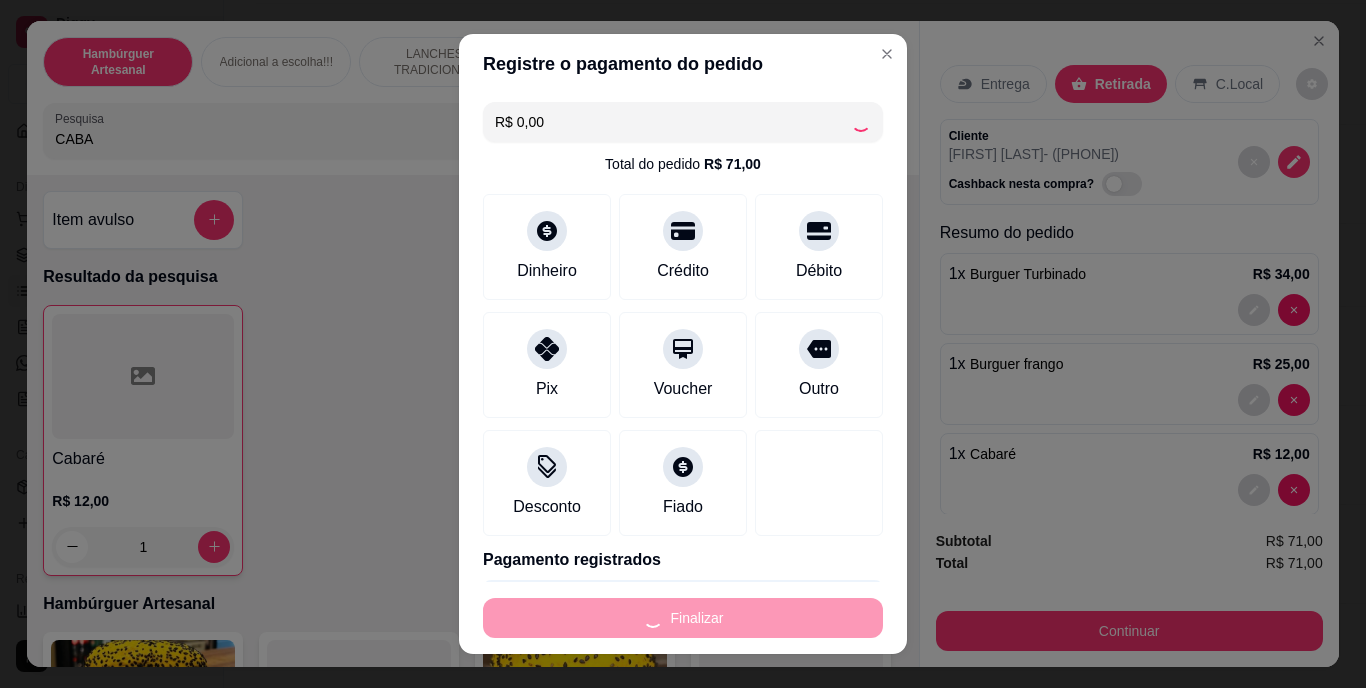 type on "0" 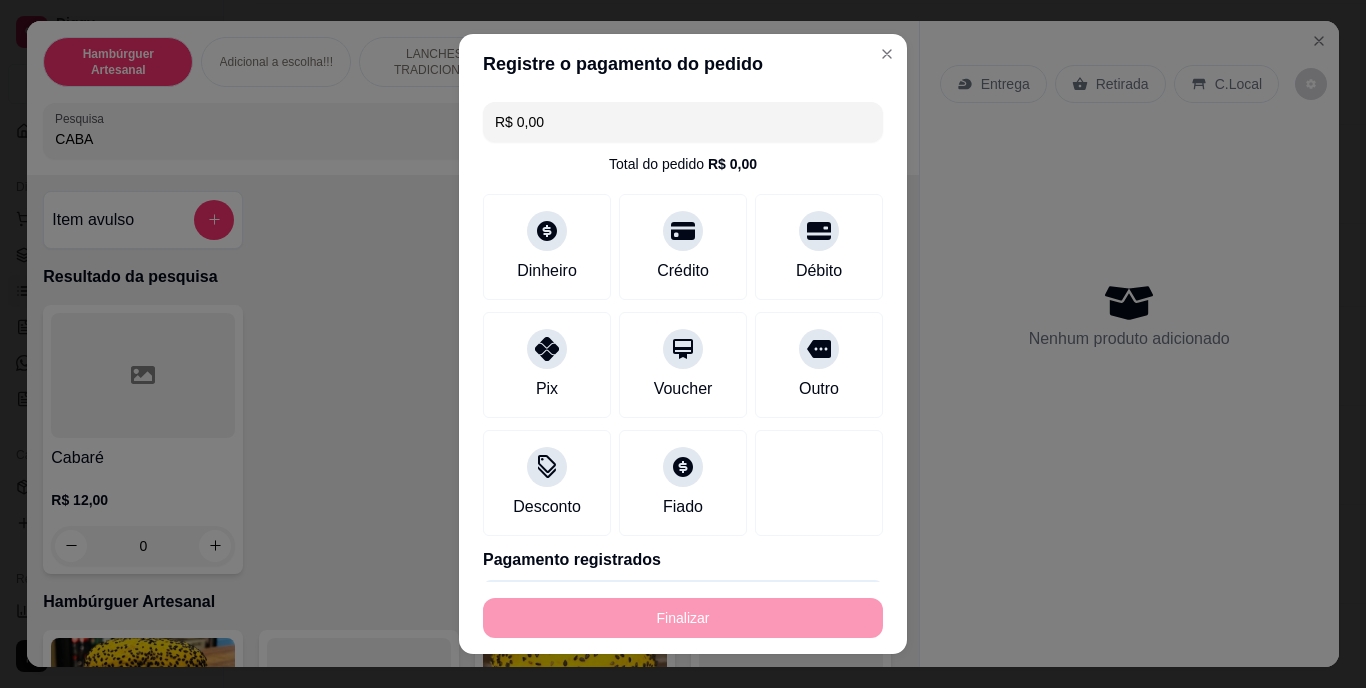 type on "-R$ 71,00" 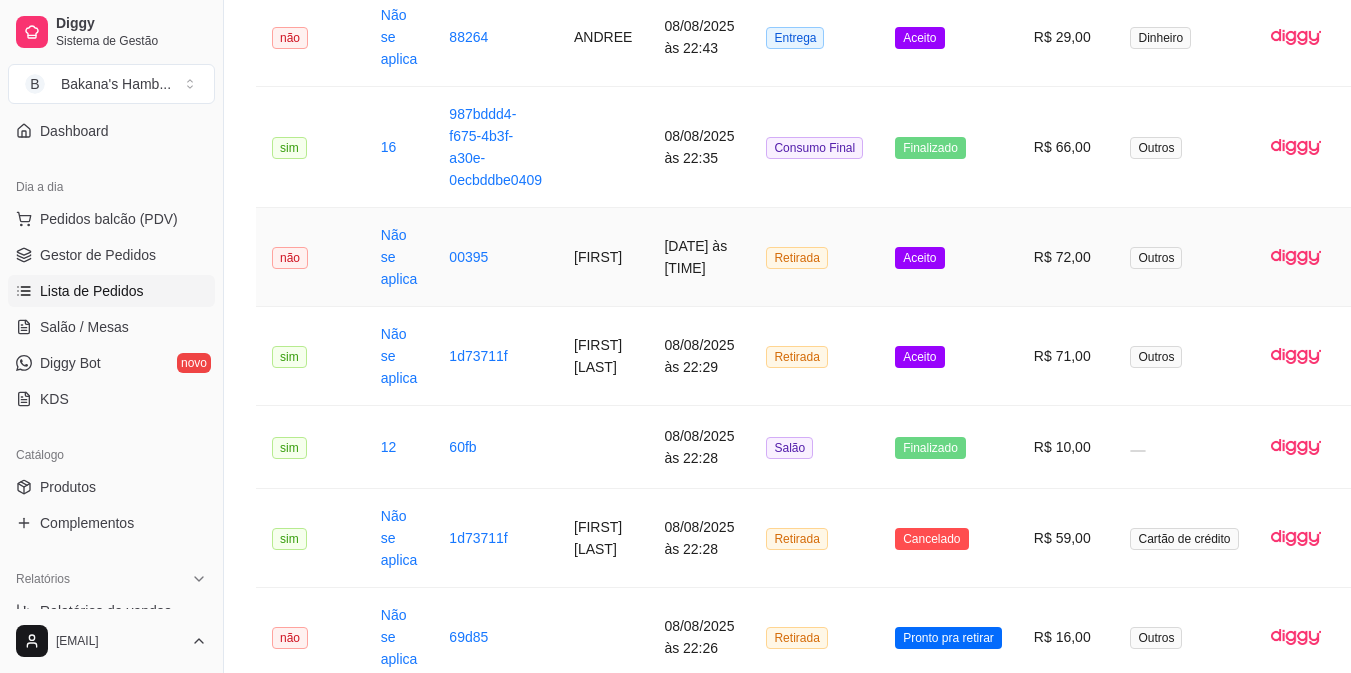 click on "[FIRST]" at bounding box center (603, 257) 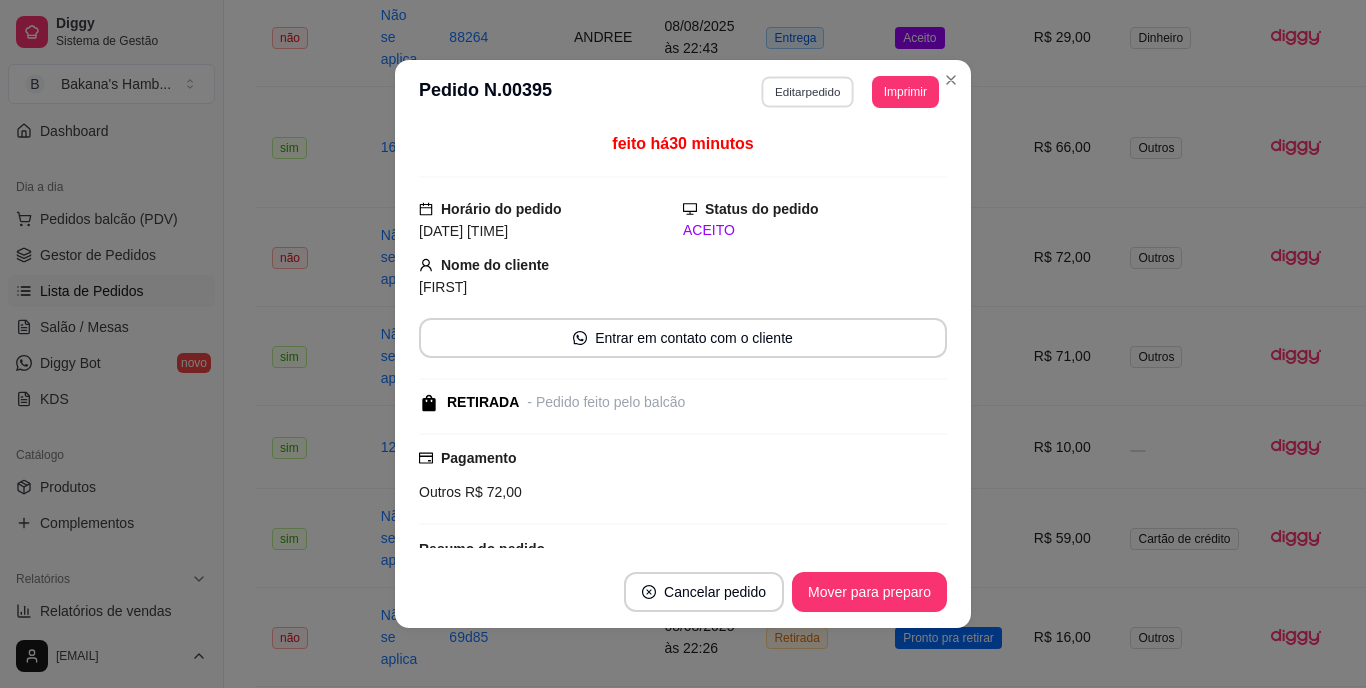 click on "Editar  pedido" at bounding box center [808, 91] 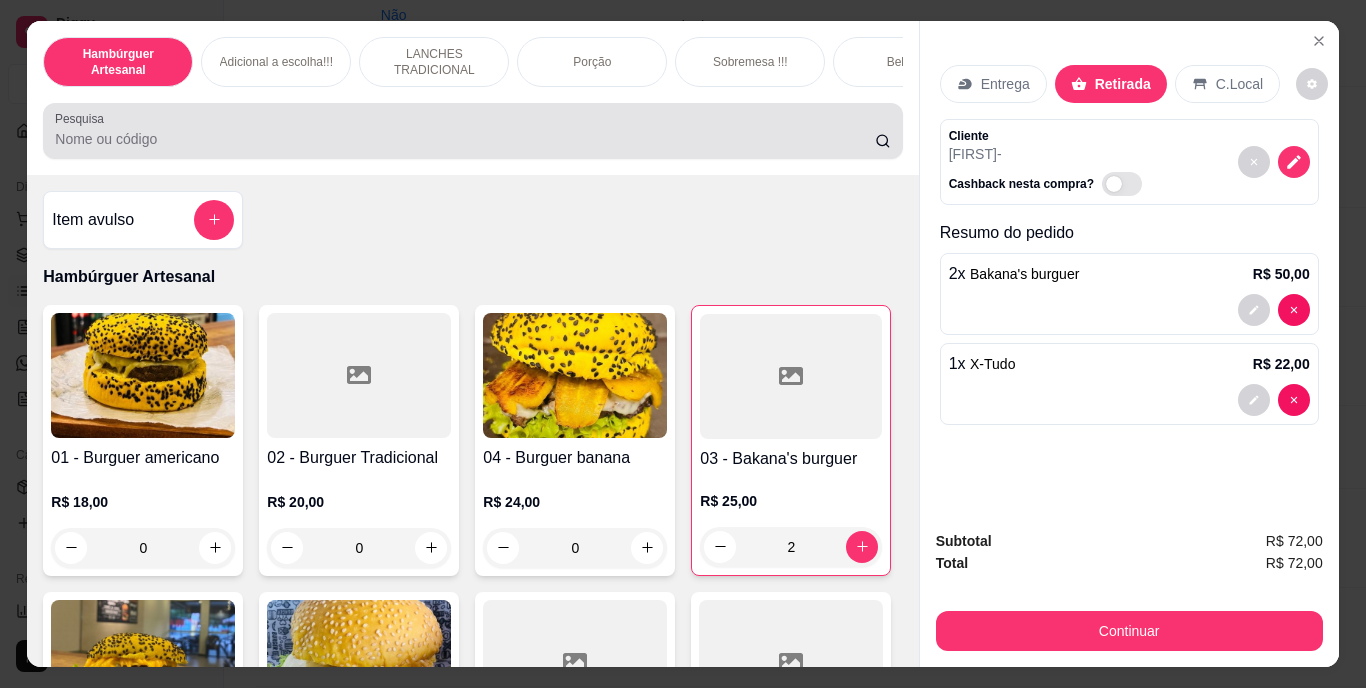 click at bounding box center (472, 131) 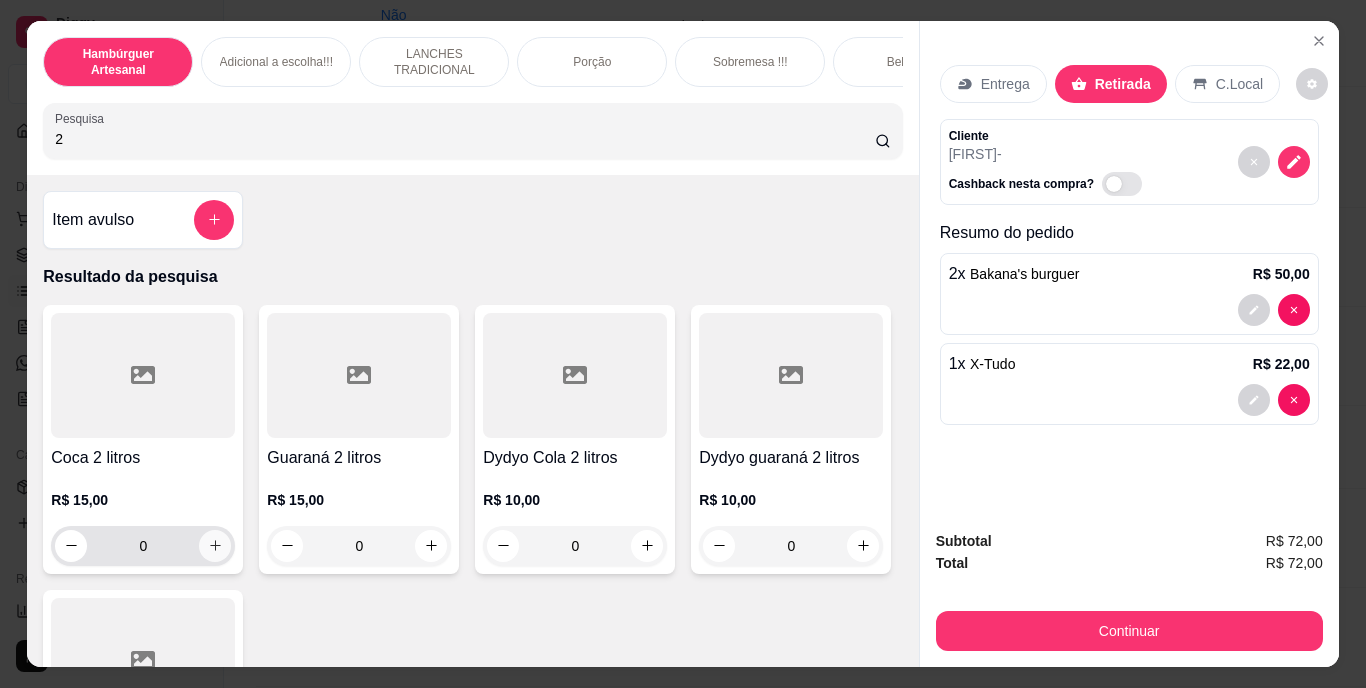 type on "2" 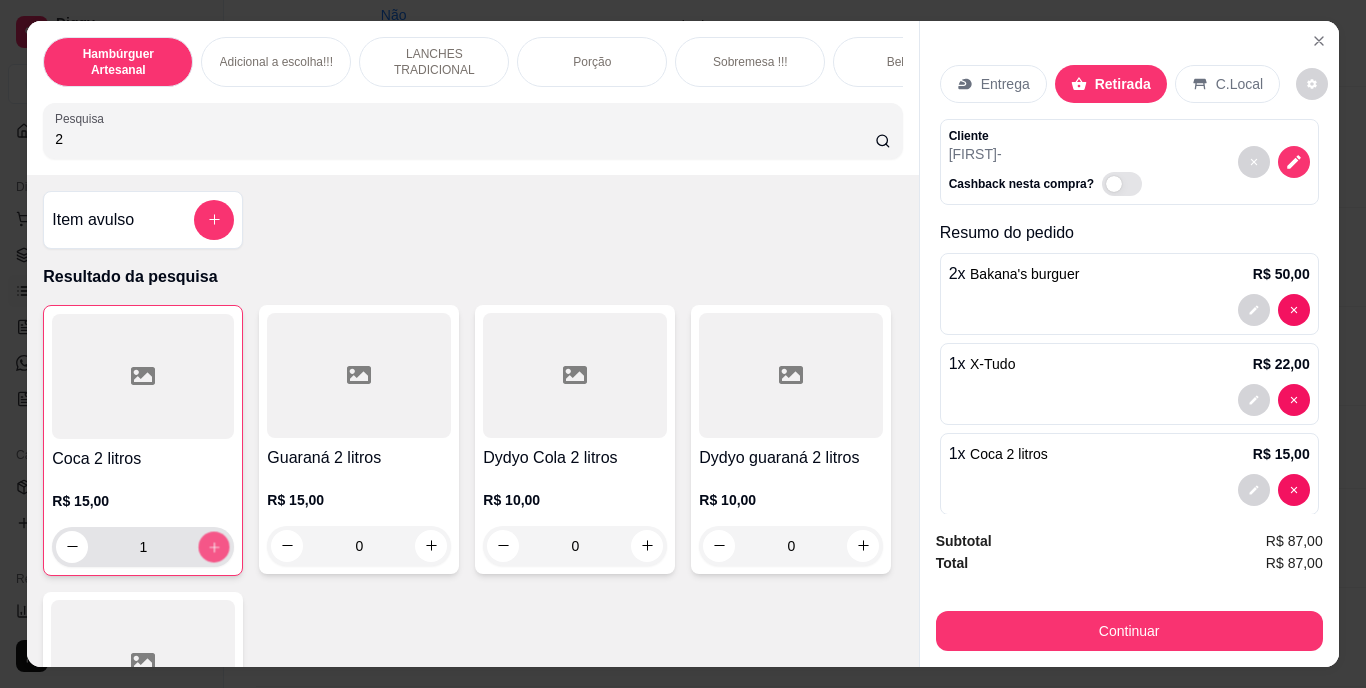 click at bounding box center (214, 546) 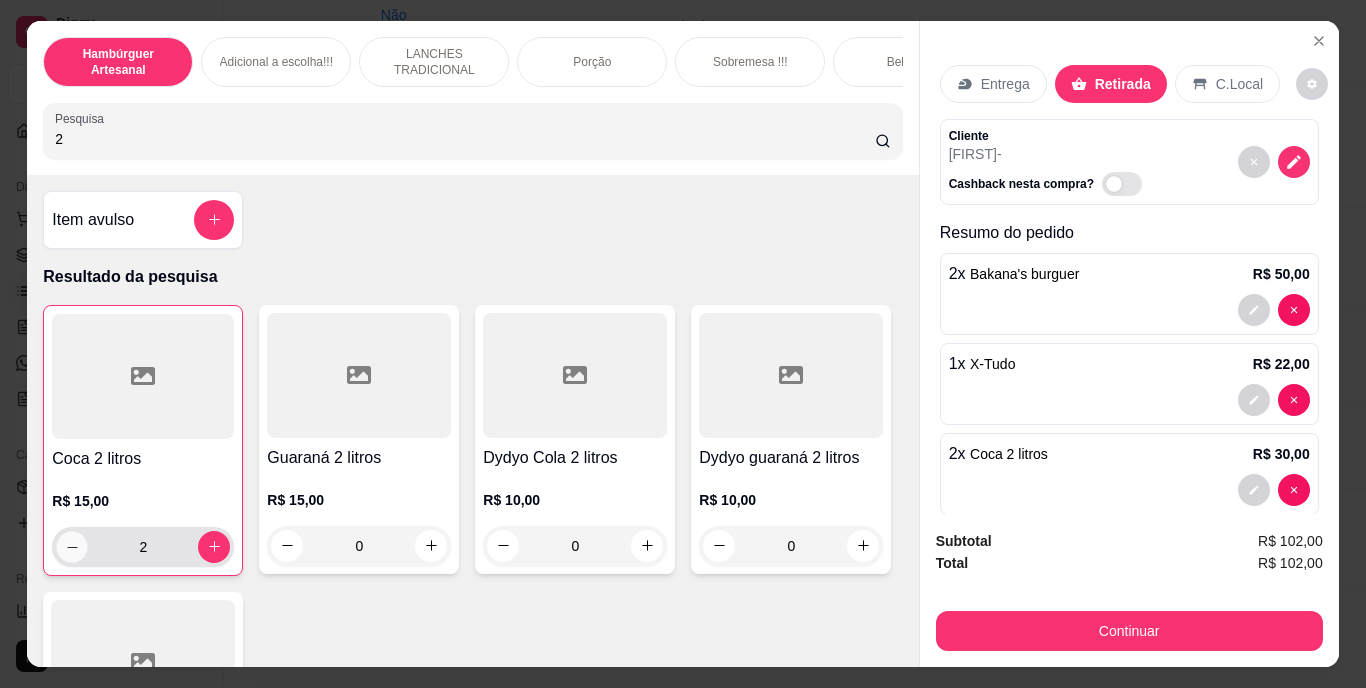 click 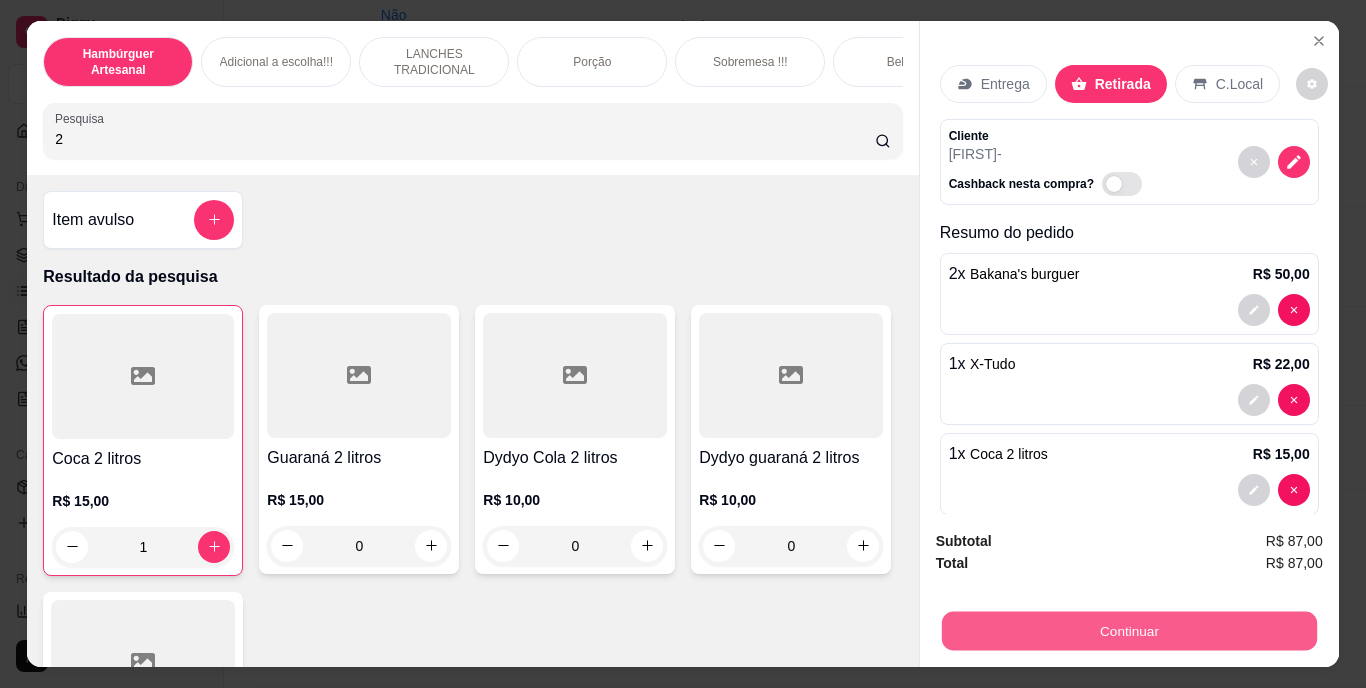 click on "Continuar" at bounding box center [1128, 631] 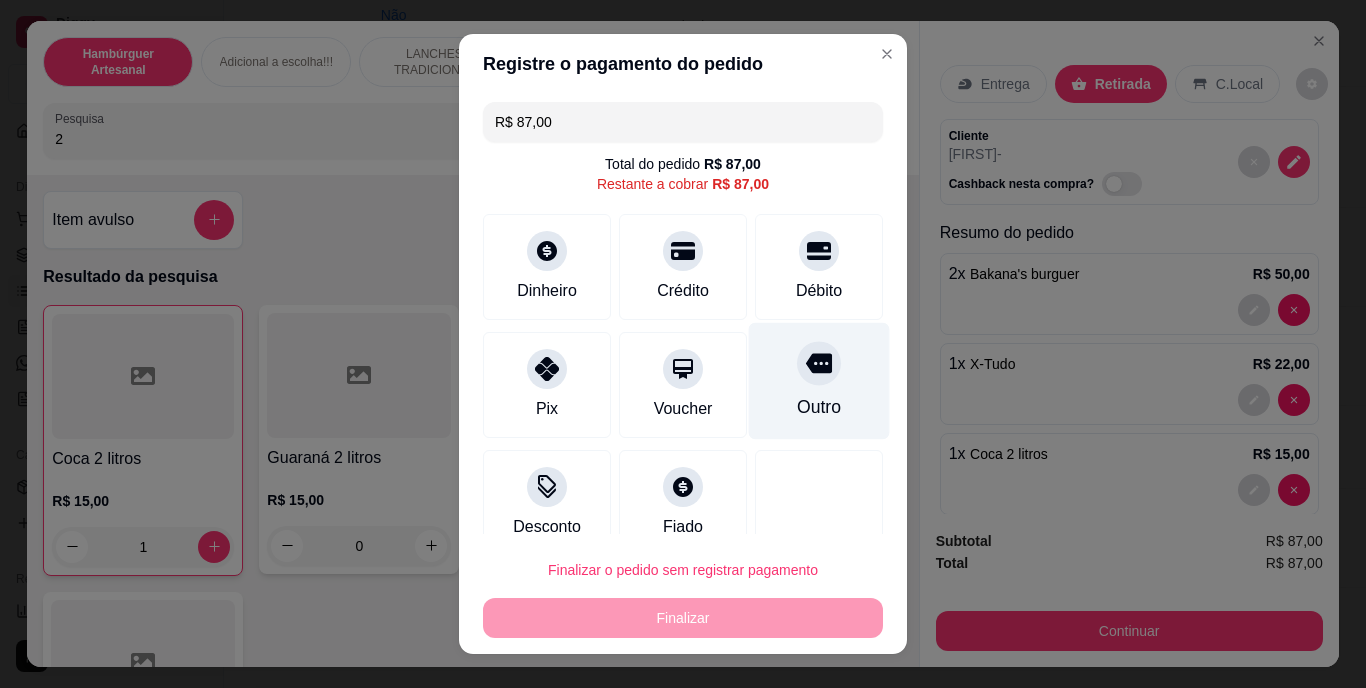 click on "Outro" at bounding box center [819, 381] 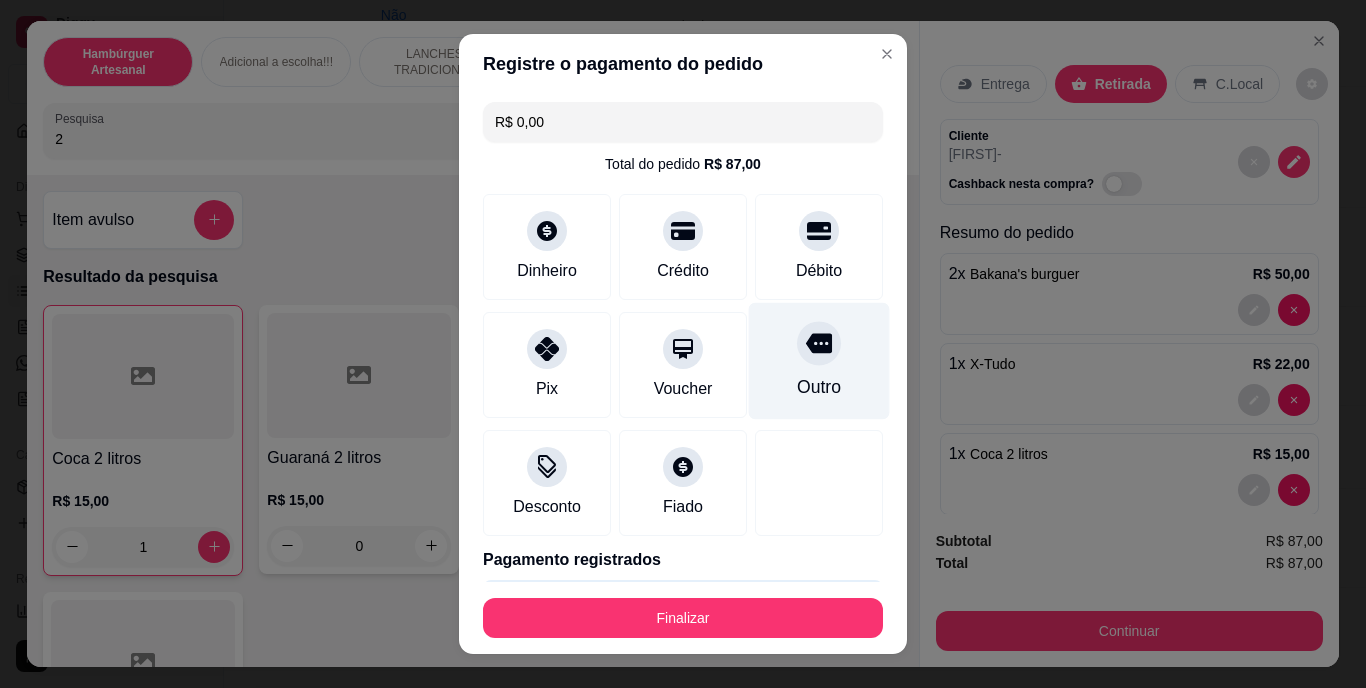 click on "Outro" at bounding box center [819, 388] 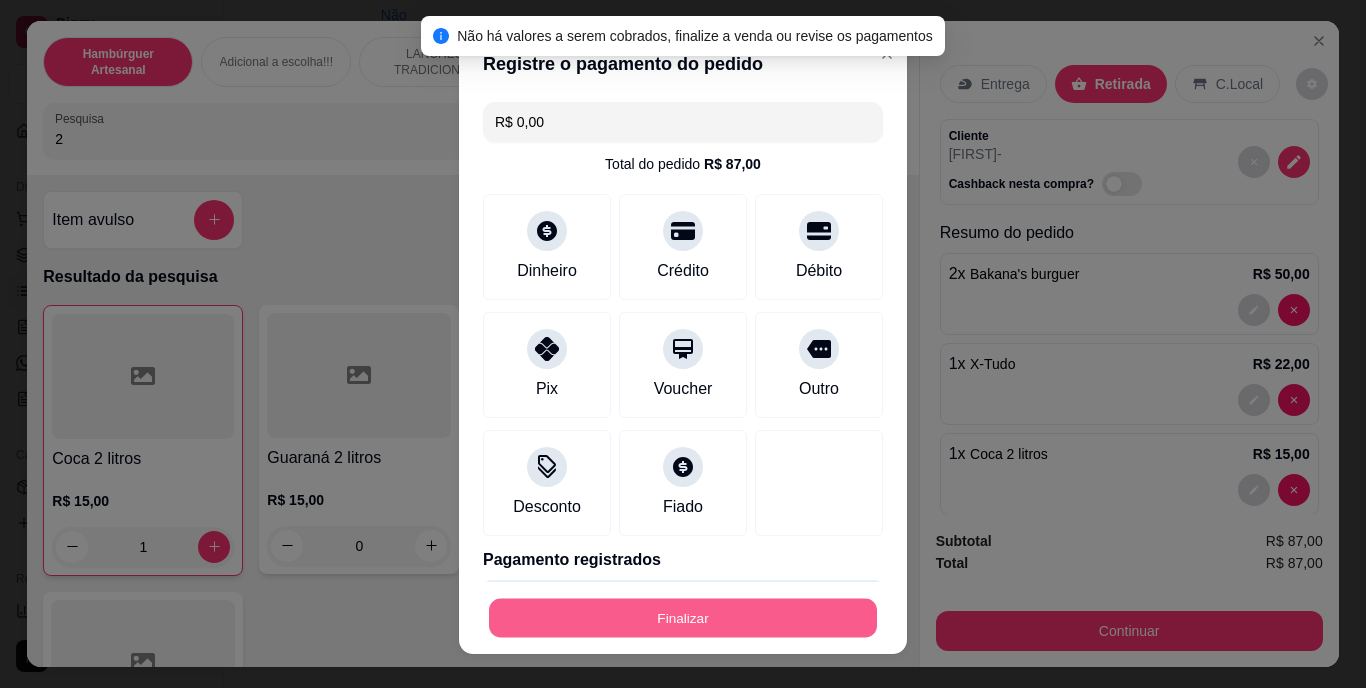 click on "Finalizar" at bounding box center [683, 617] 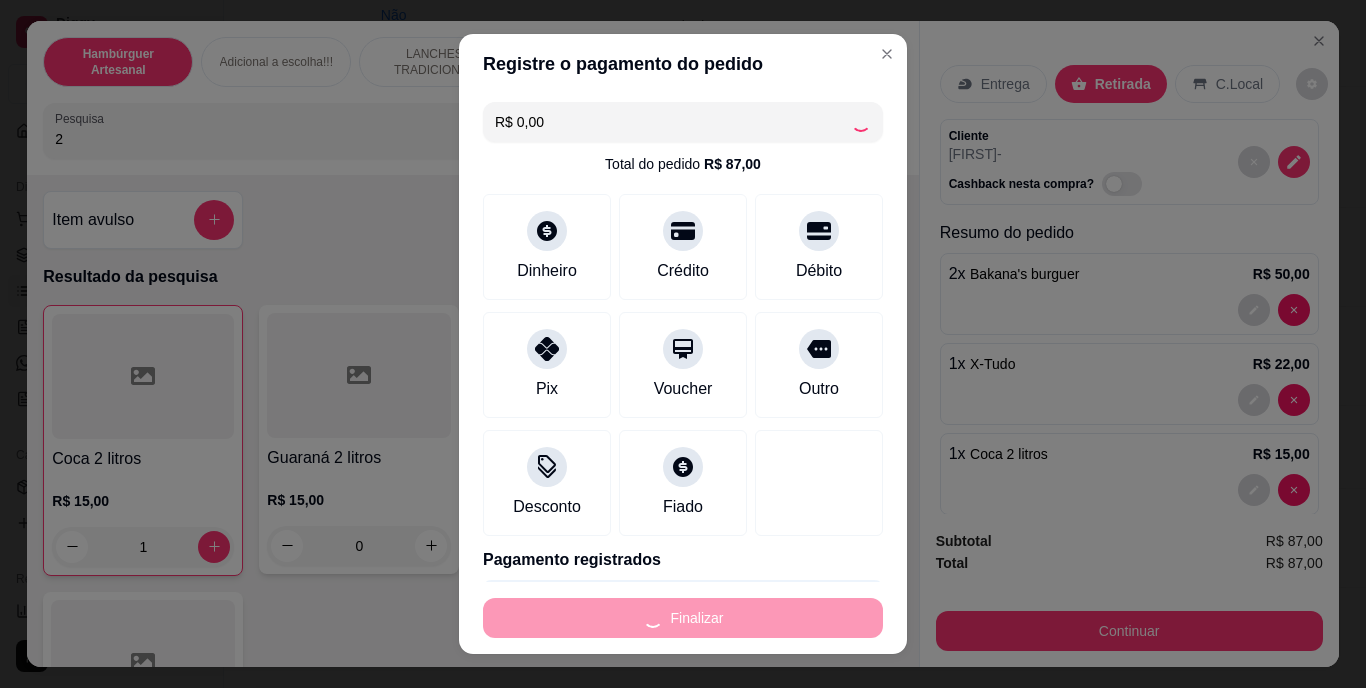 type on "0" 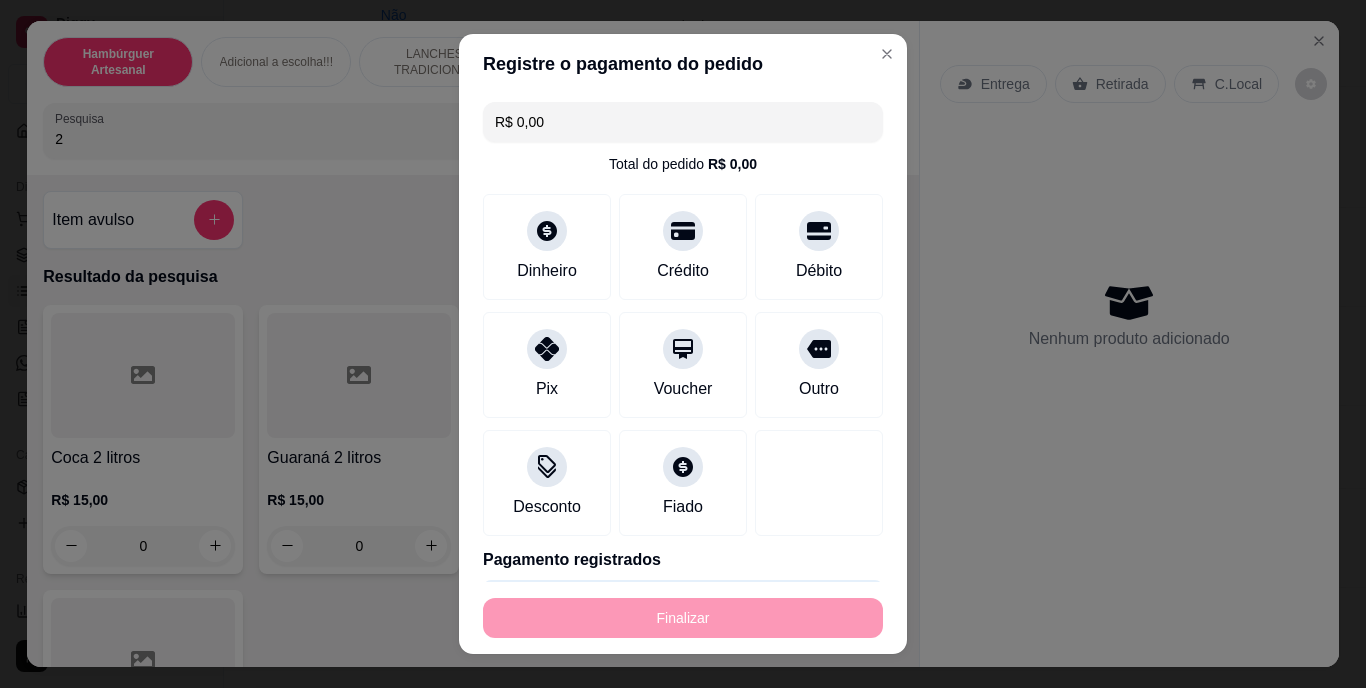 type on "-R$ 87,00" 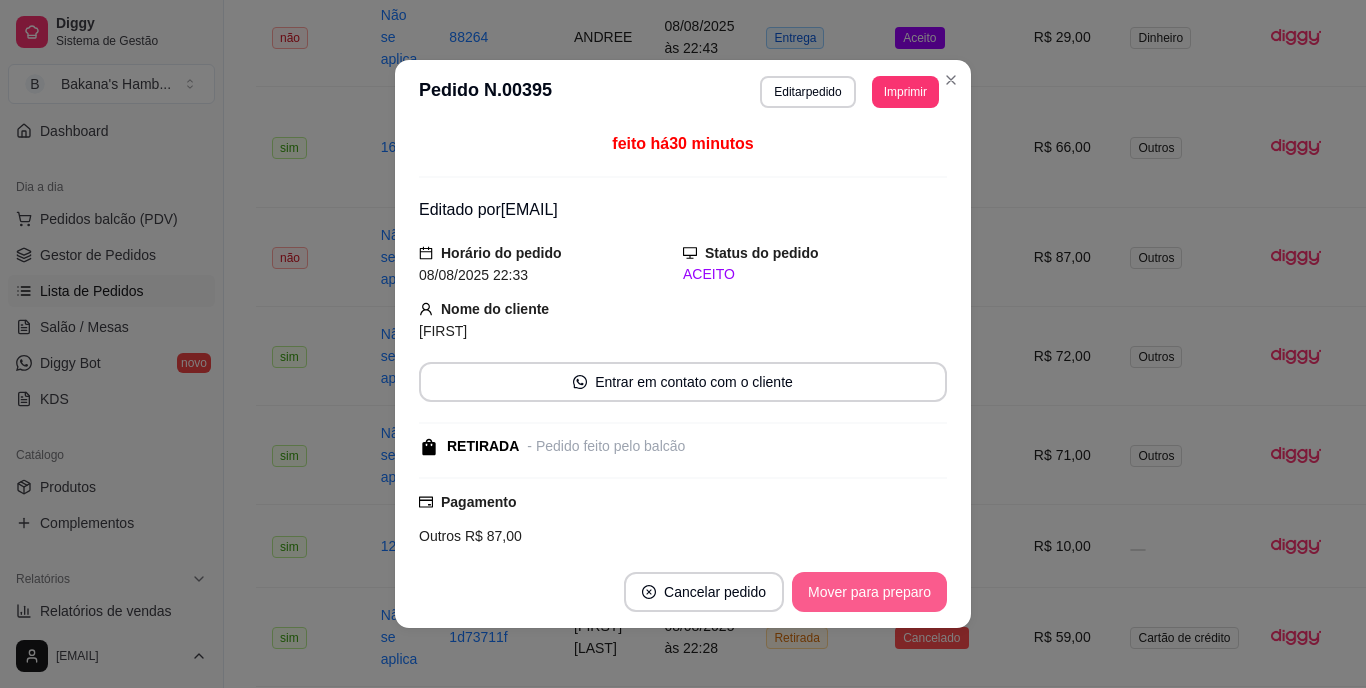 click on "Mover para preparo" at bounding box center [869, 592] 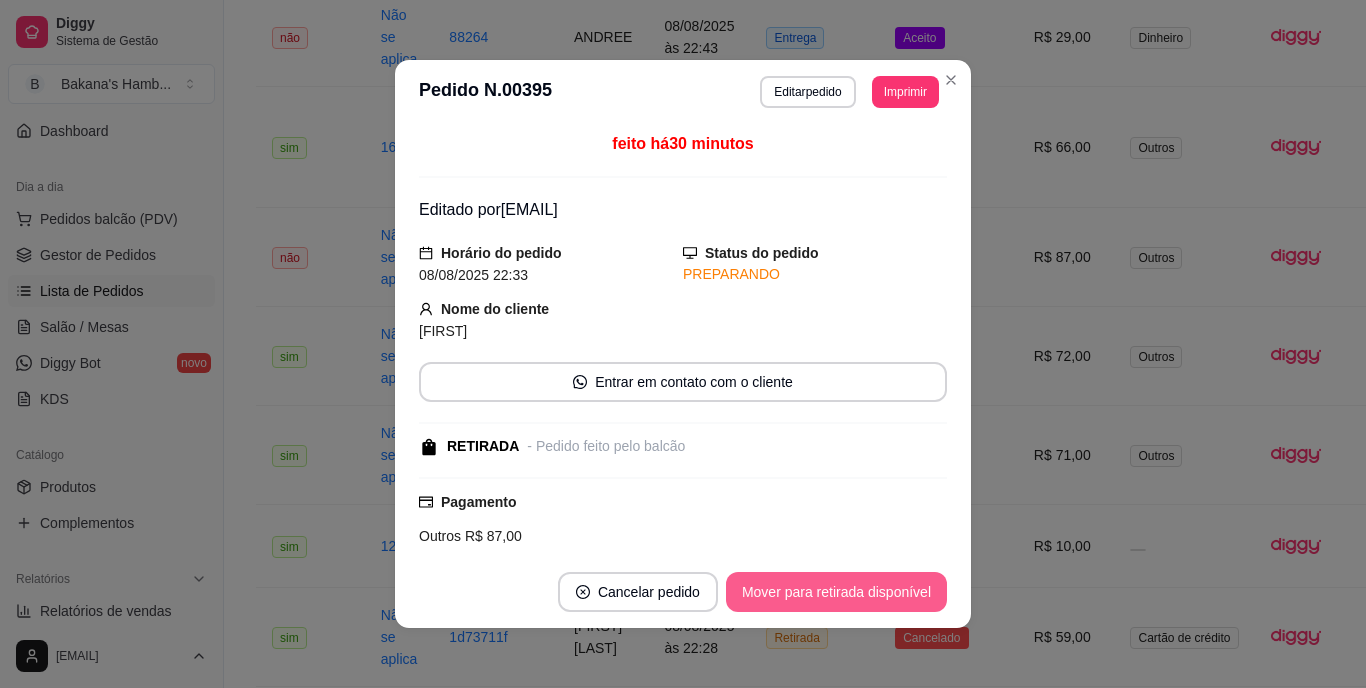click on "Mover para retirada disponível" at bounding box center (836, 592) 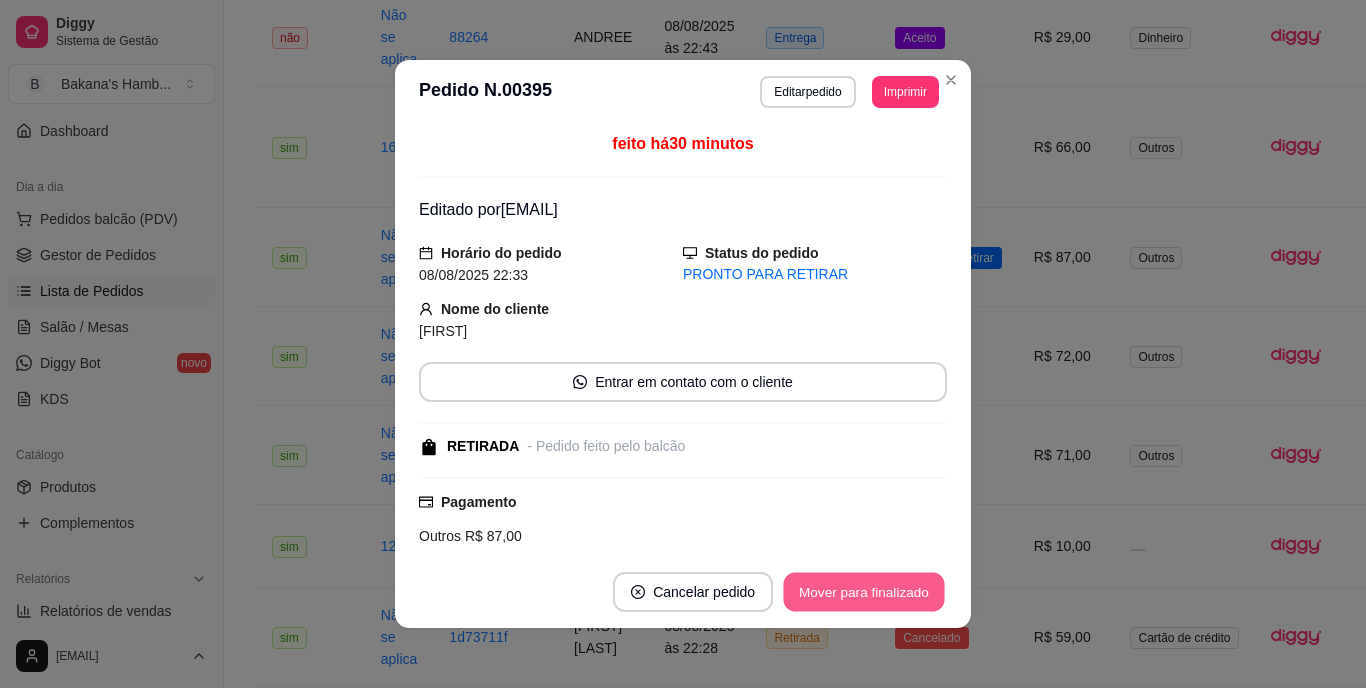 click on "Mover para finalizado" at bounding box center [864, 592] 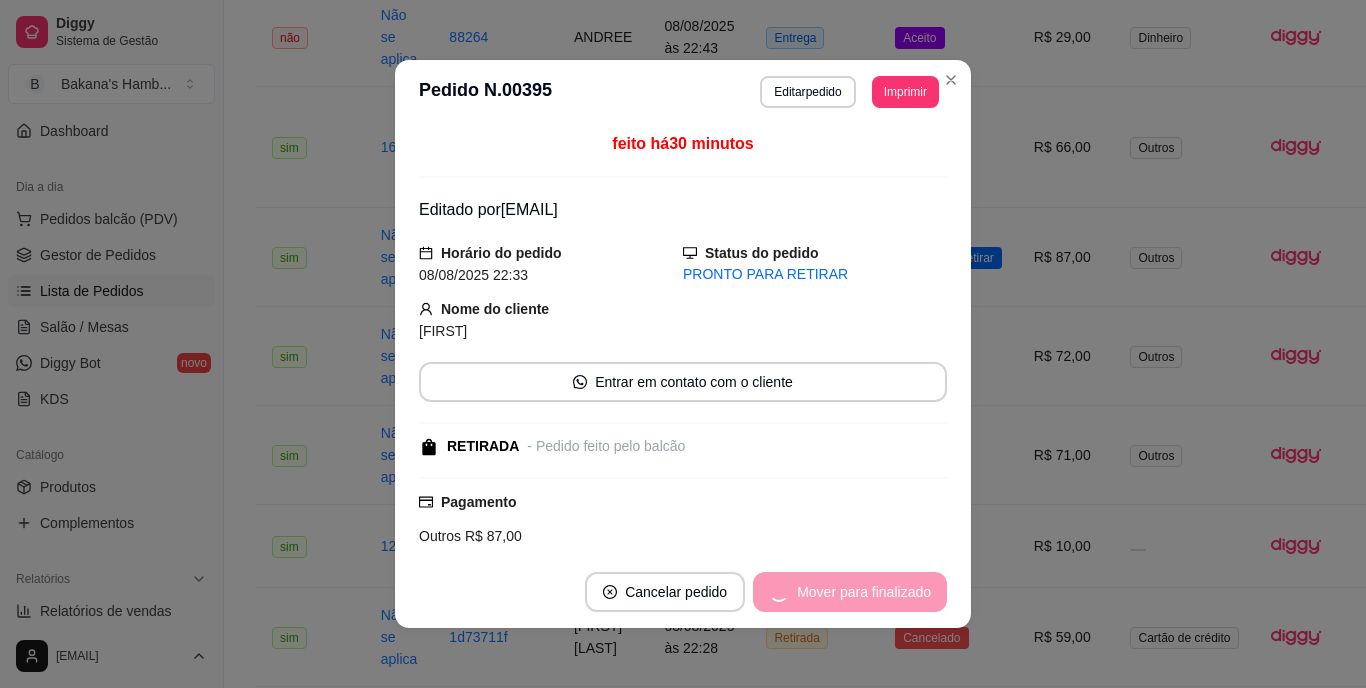 click on "Mover para finalizado" at bounding box center (850, 592) 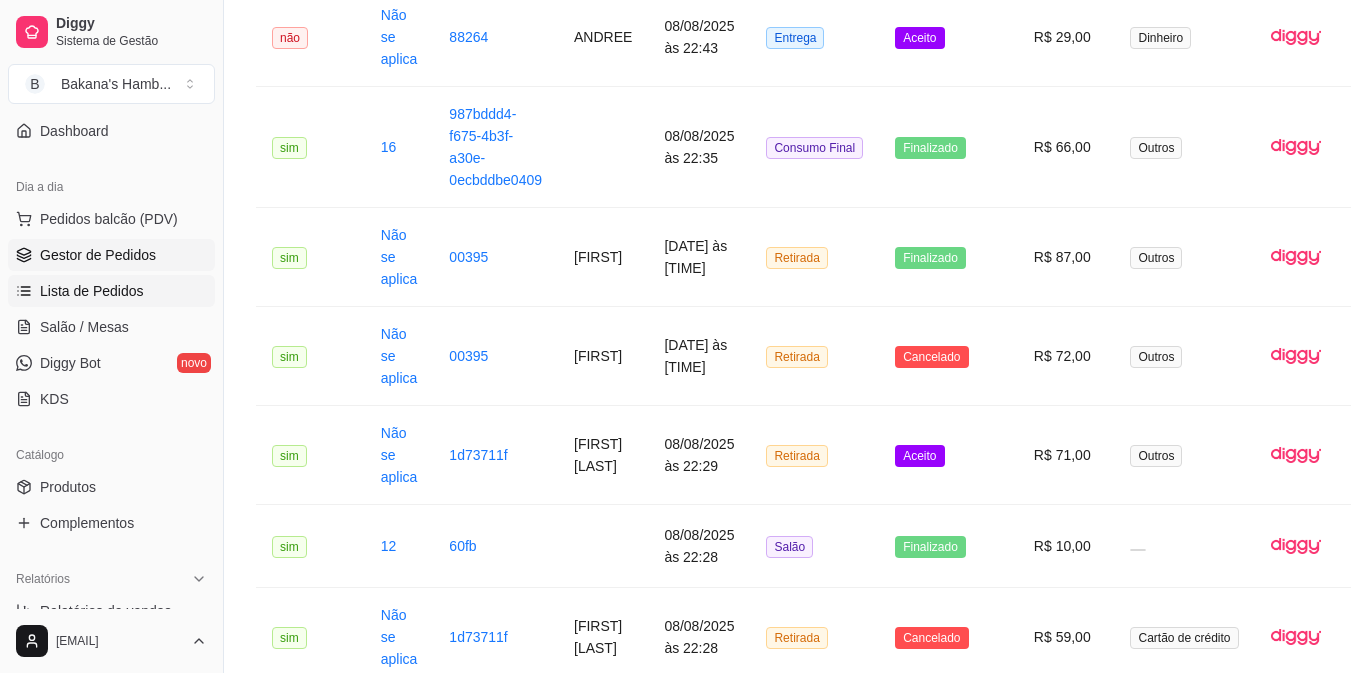click on "Gestor de Pedidos" at bounding box center [98, 255] 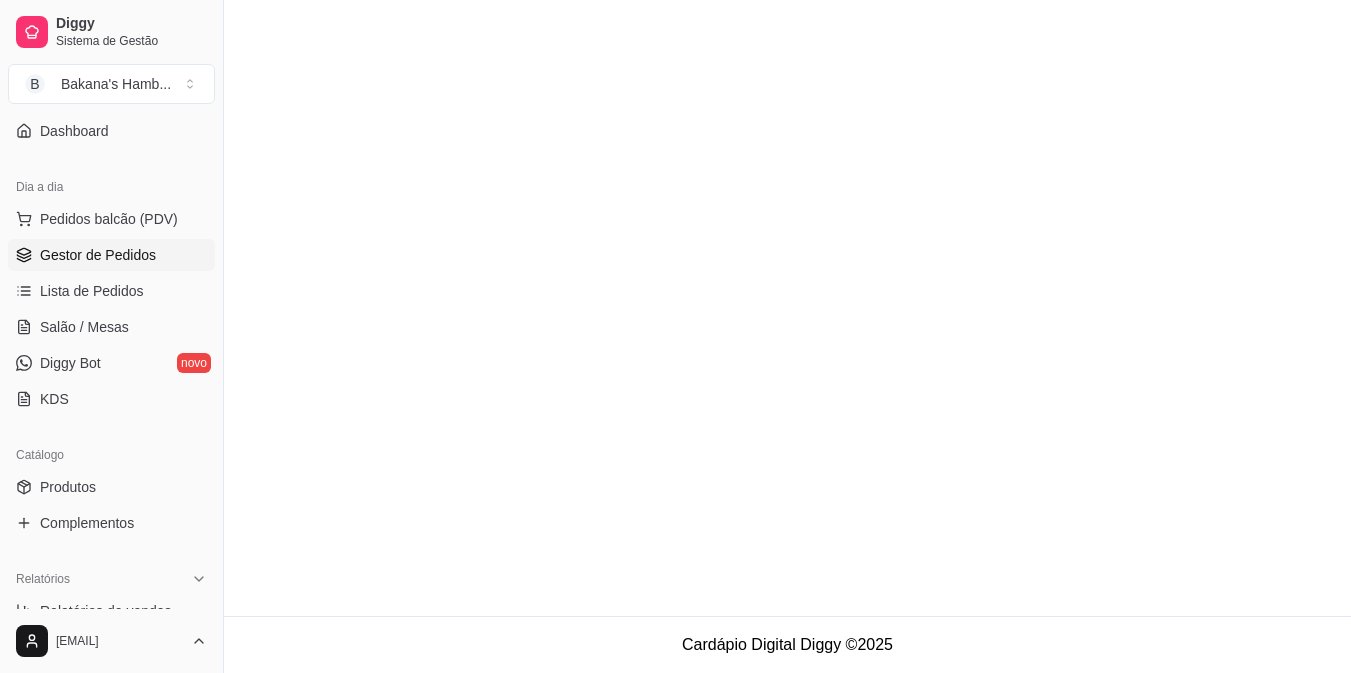 scroll, scrollTop: 0, scrollLeft: 0, axis: both 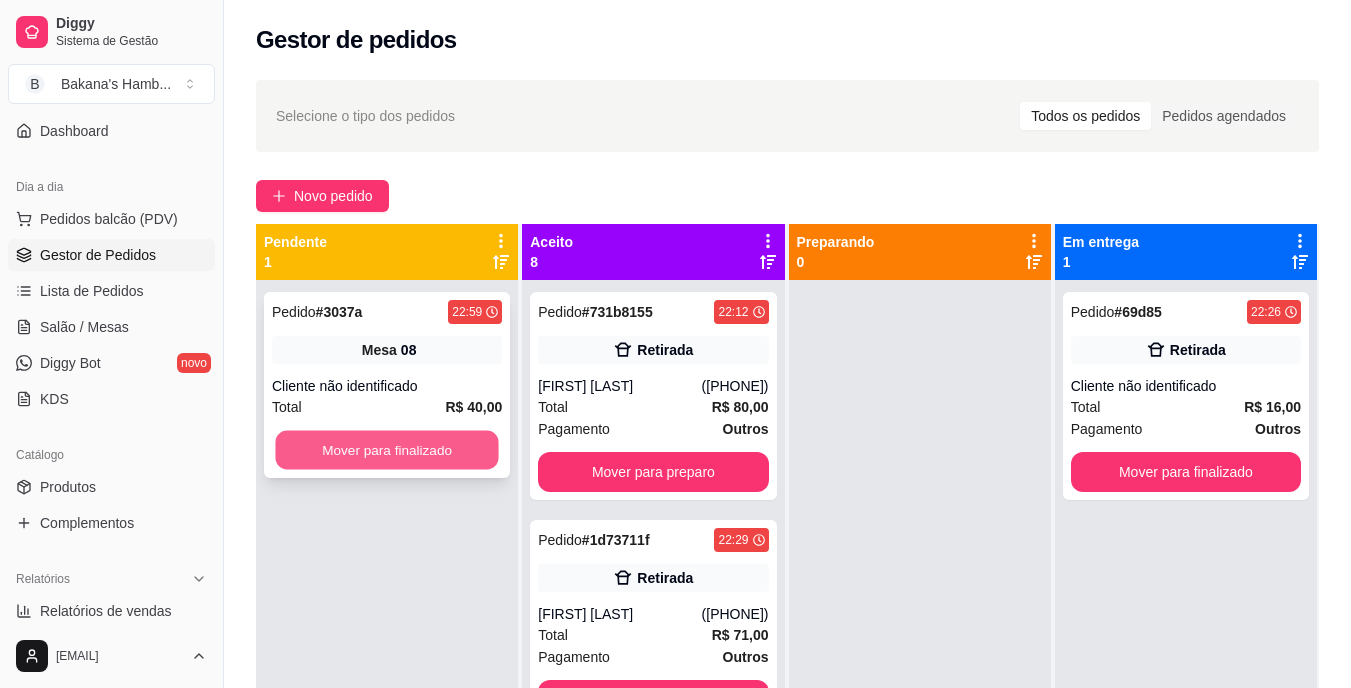 click on "Mover para finalizado" at bounding box center (386, 450) 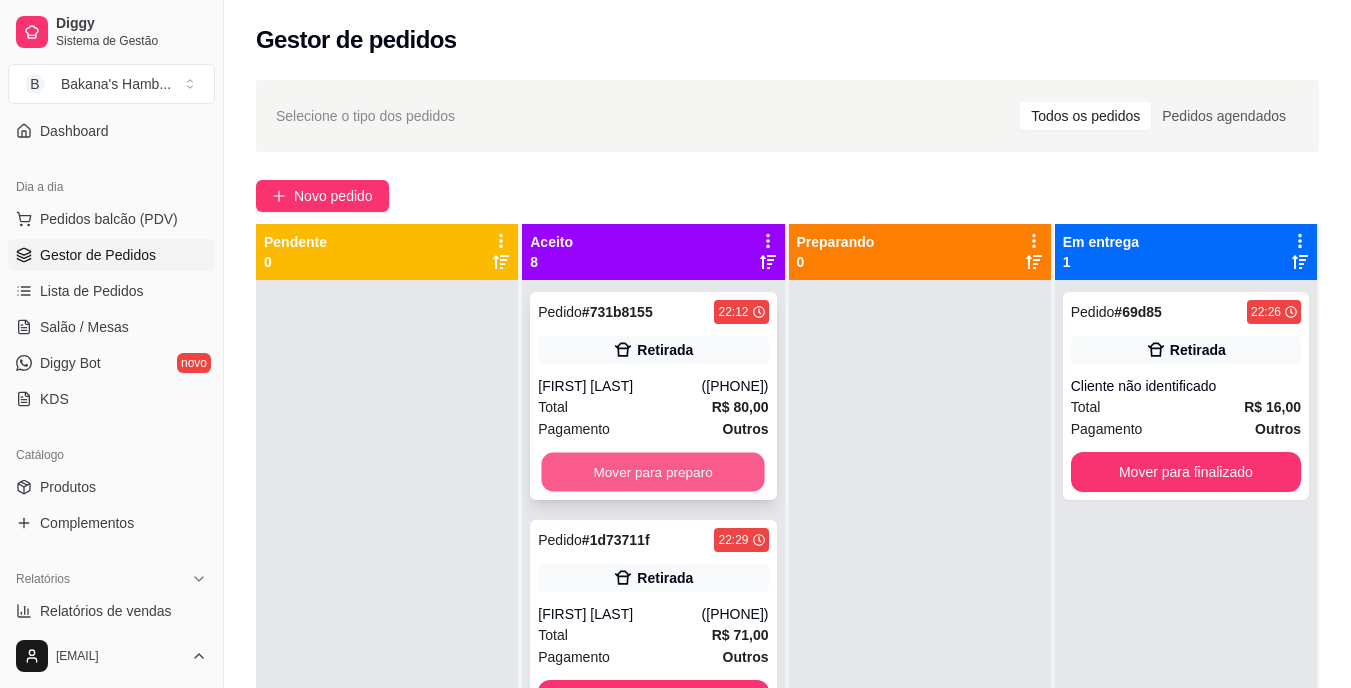 click on "Mover para preparo" at bounding box center [653, 472] 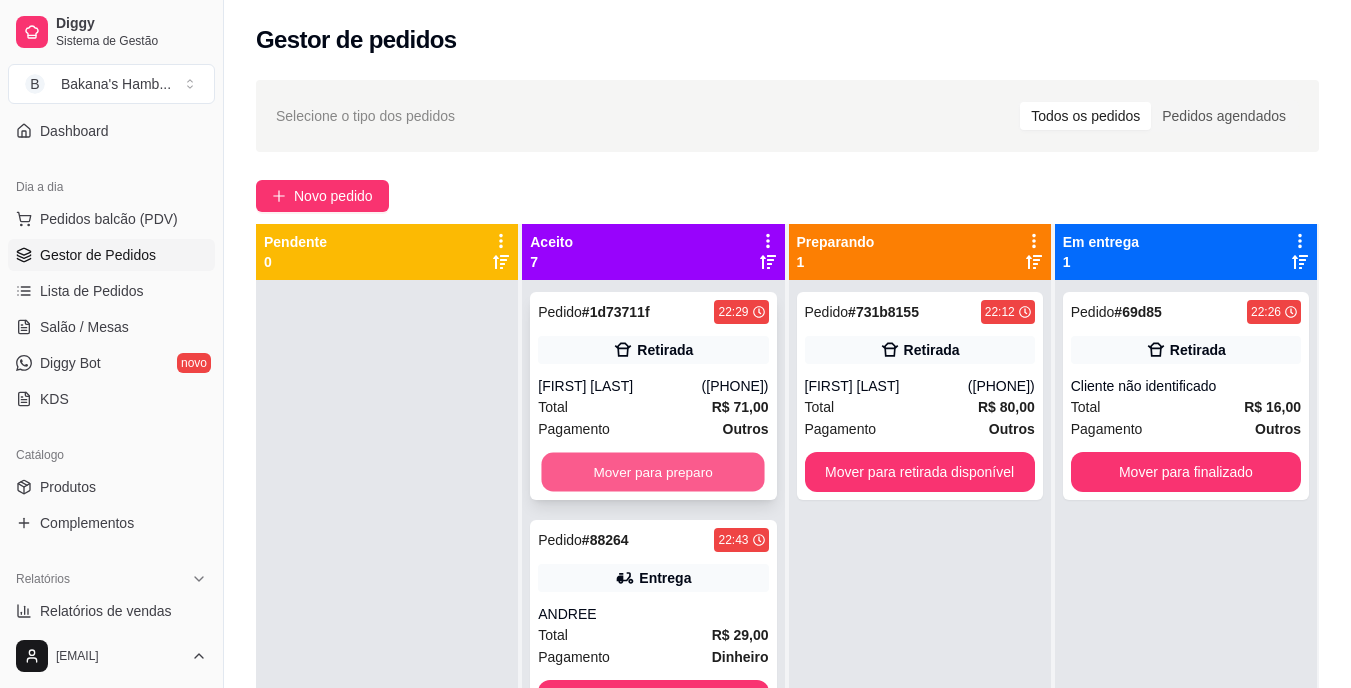click on "Mover para preparo" at bounding box center [653, 472] 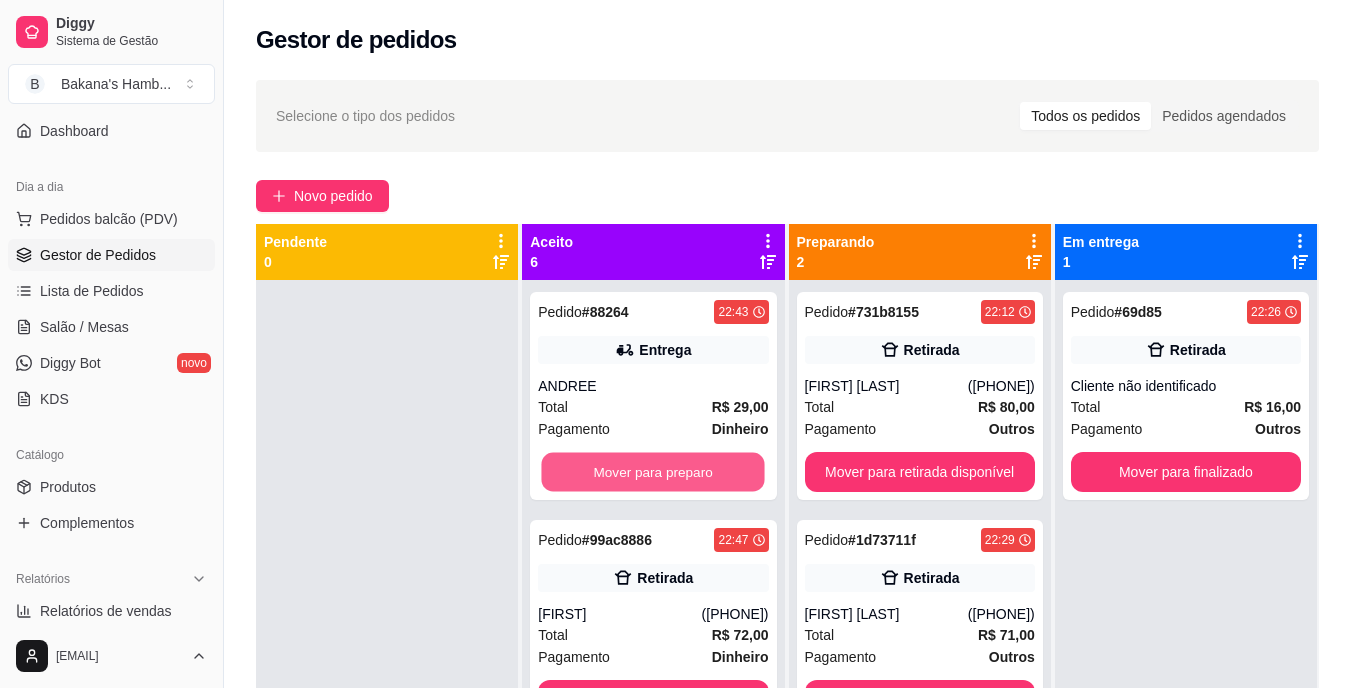 click on "Mover para preparo" at bounding box center [653, 472] 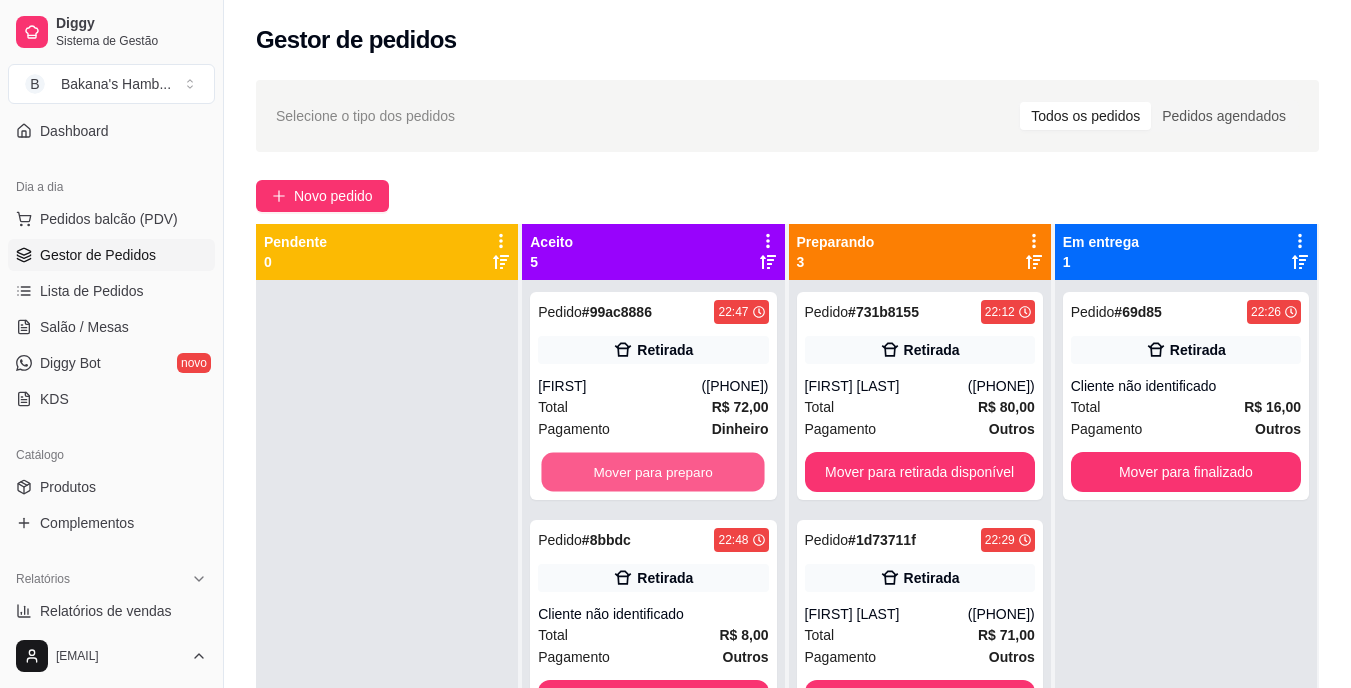 click on "Mover para preparo" at bounding box center (653, 472) 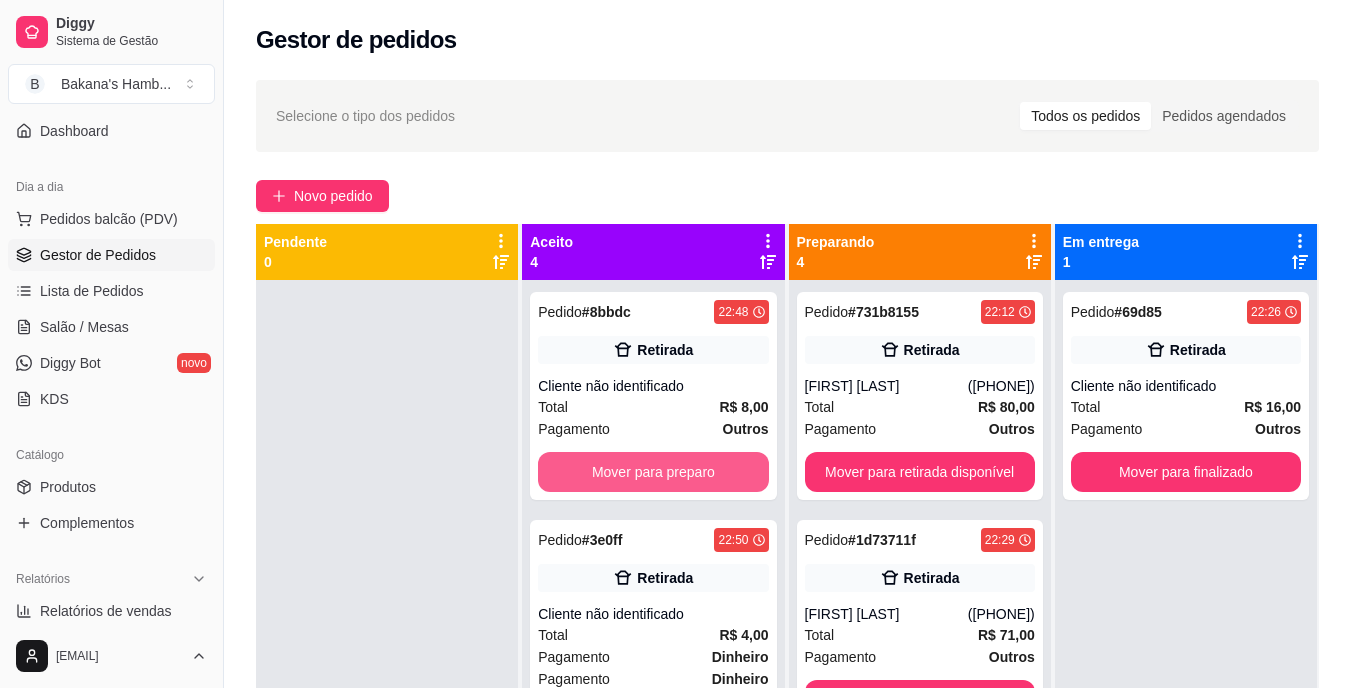 click on "Mover para preparo" at bounding box center (653, 472) 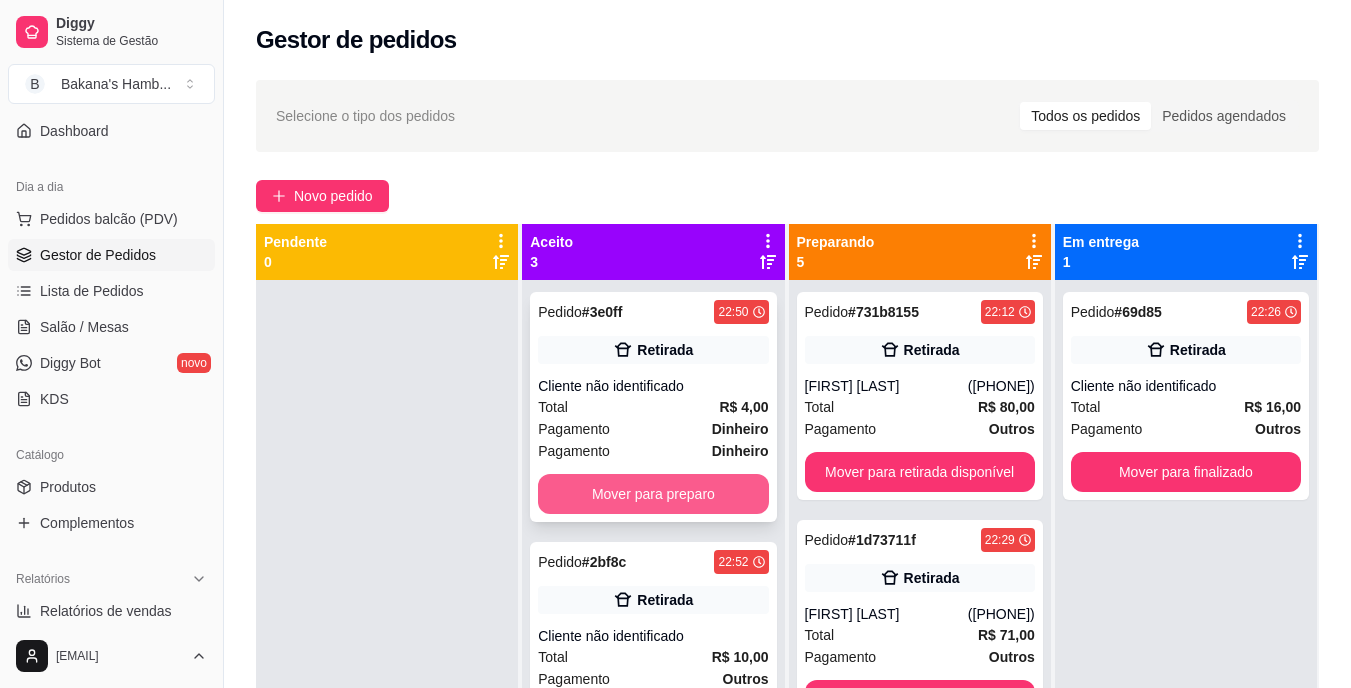click on "Mover para preparo" at bounding box center [653, 494] 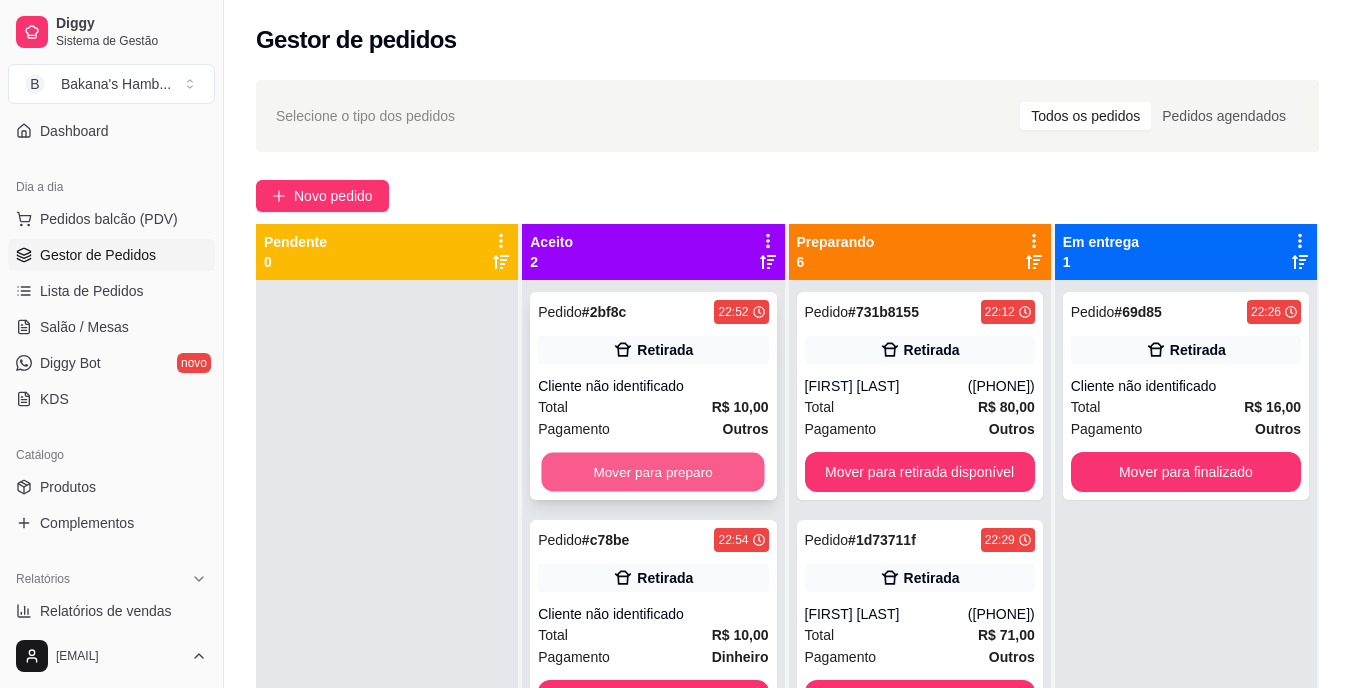 click on "Mover para preparo" at bounding box center (653, 472) 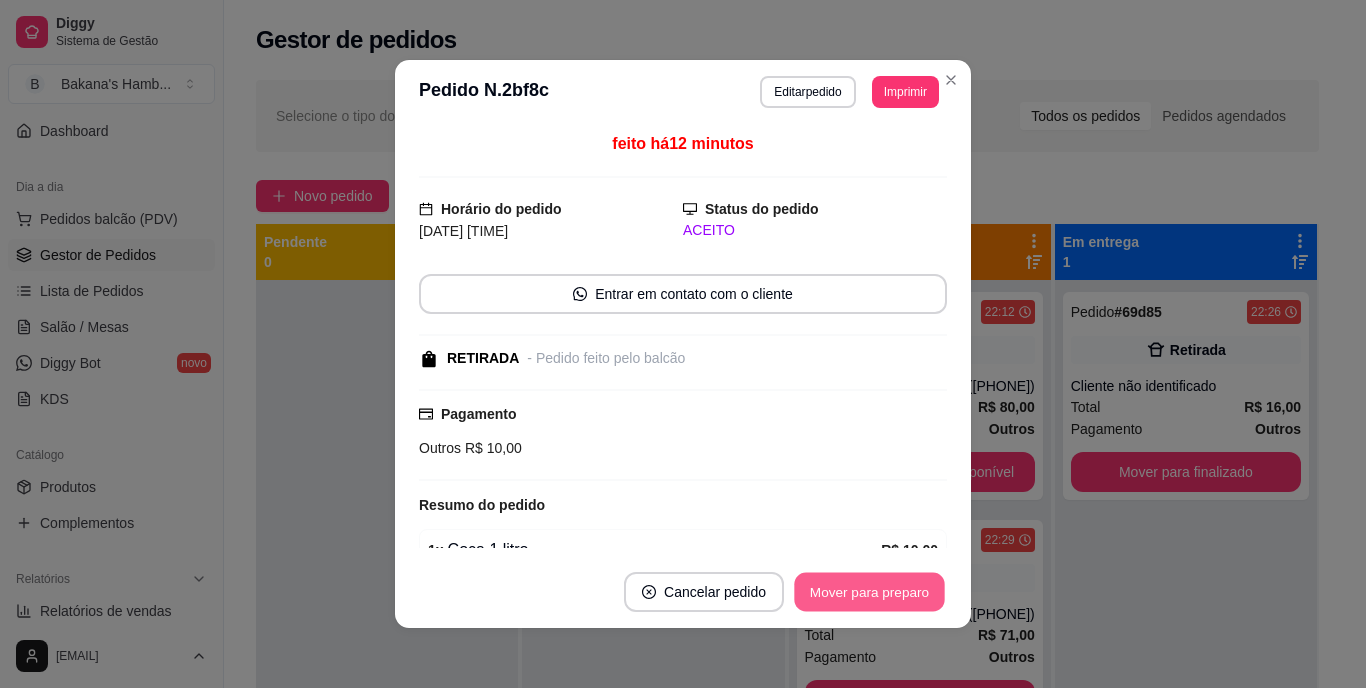 click on "Mover para preparo" at bounding box center (869, 592) 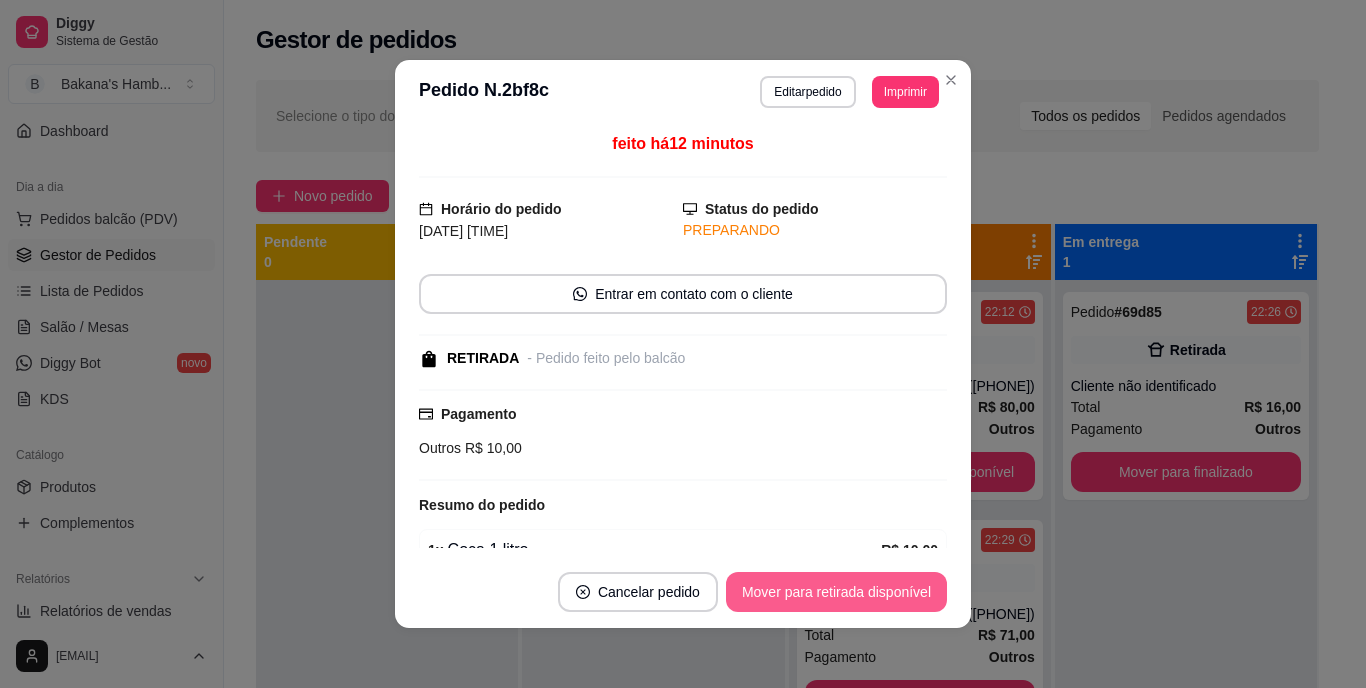 click on "Mover para retirada disponível" at bounding box center [836, 592] 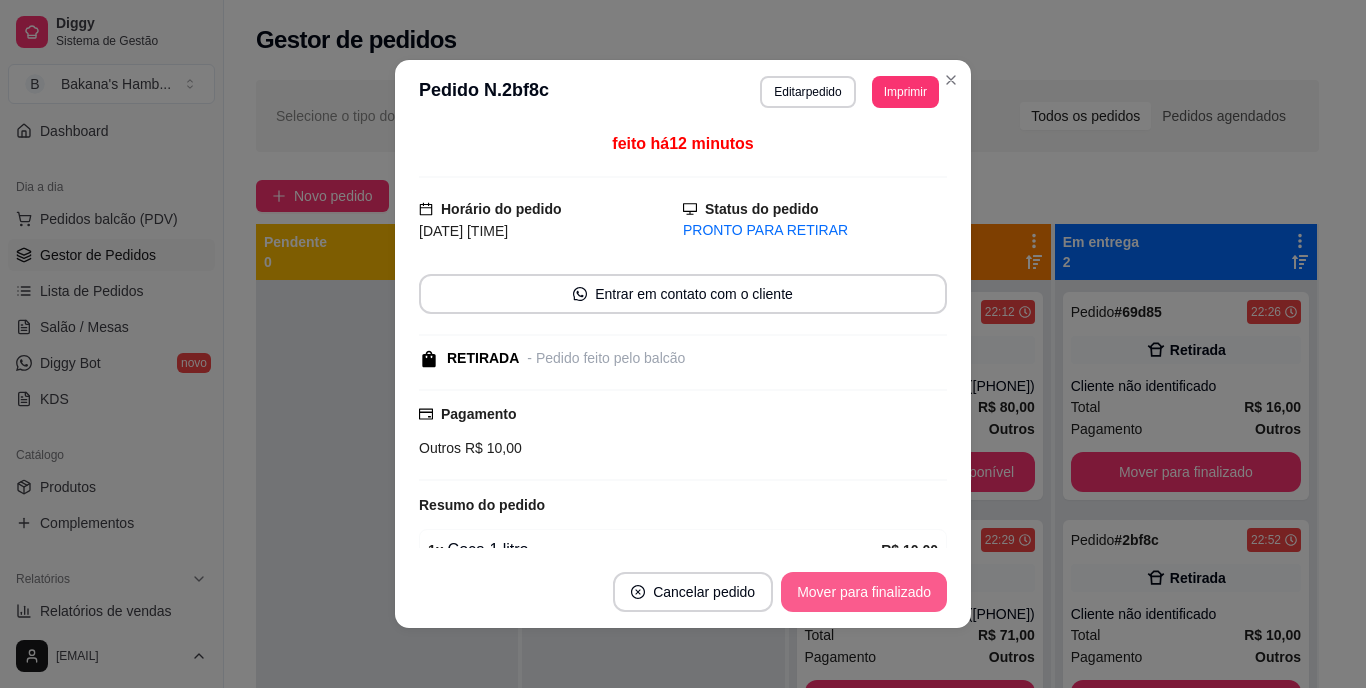 click on "**********" at bounding box center (683, 344) 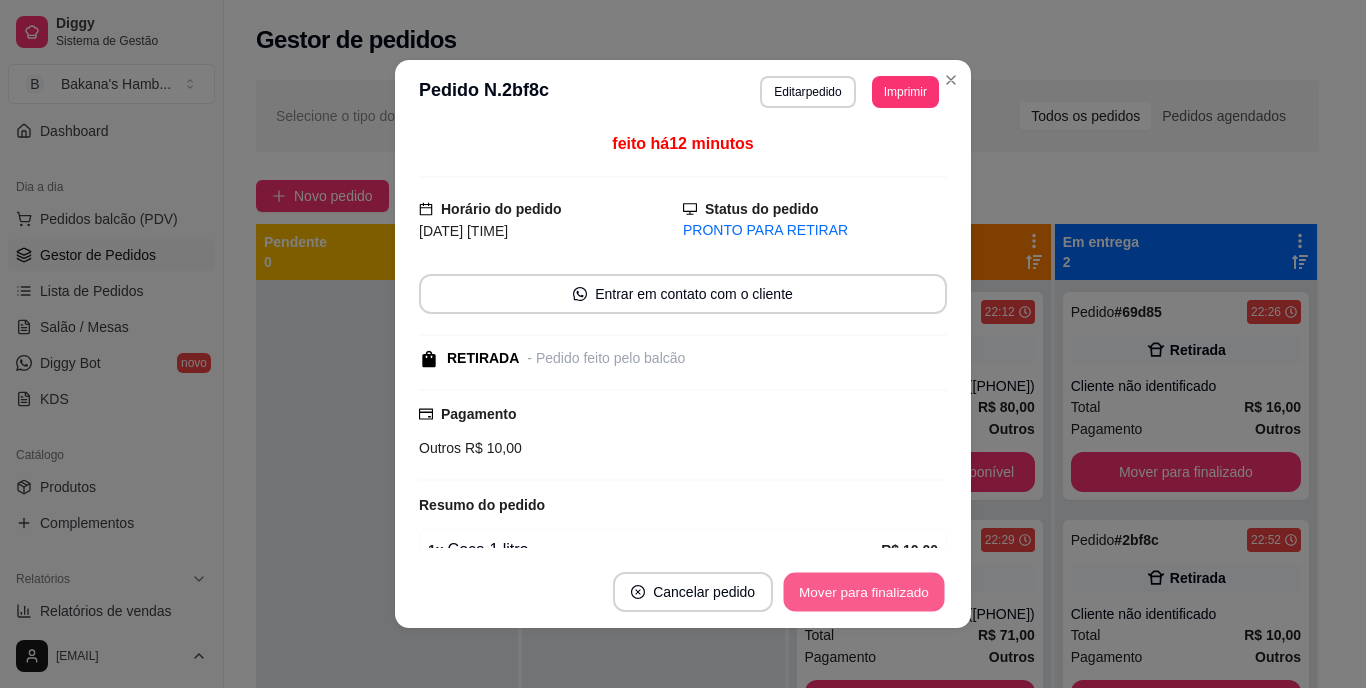 click on "Mover para finalizado" at bounding box center (864, 592) 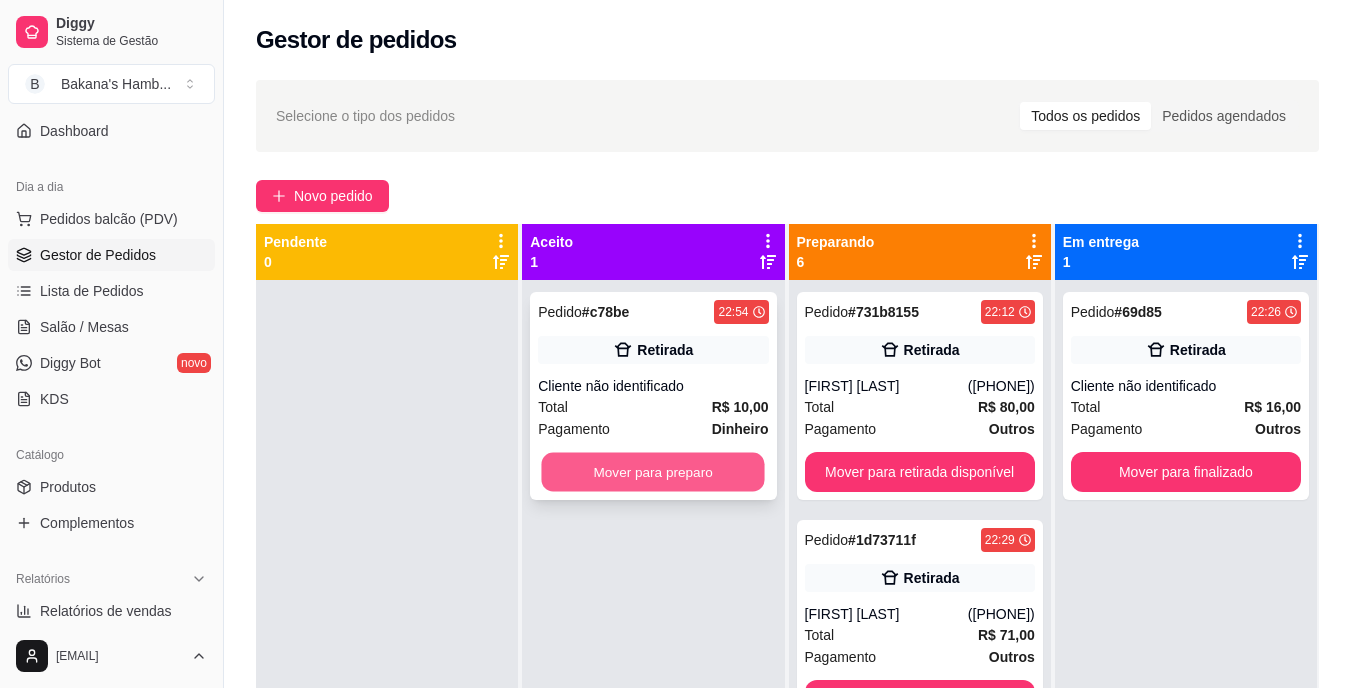 click on "Mover para preparo" at bounding box center (653, 472) 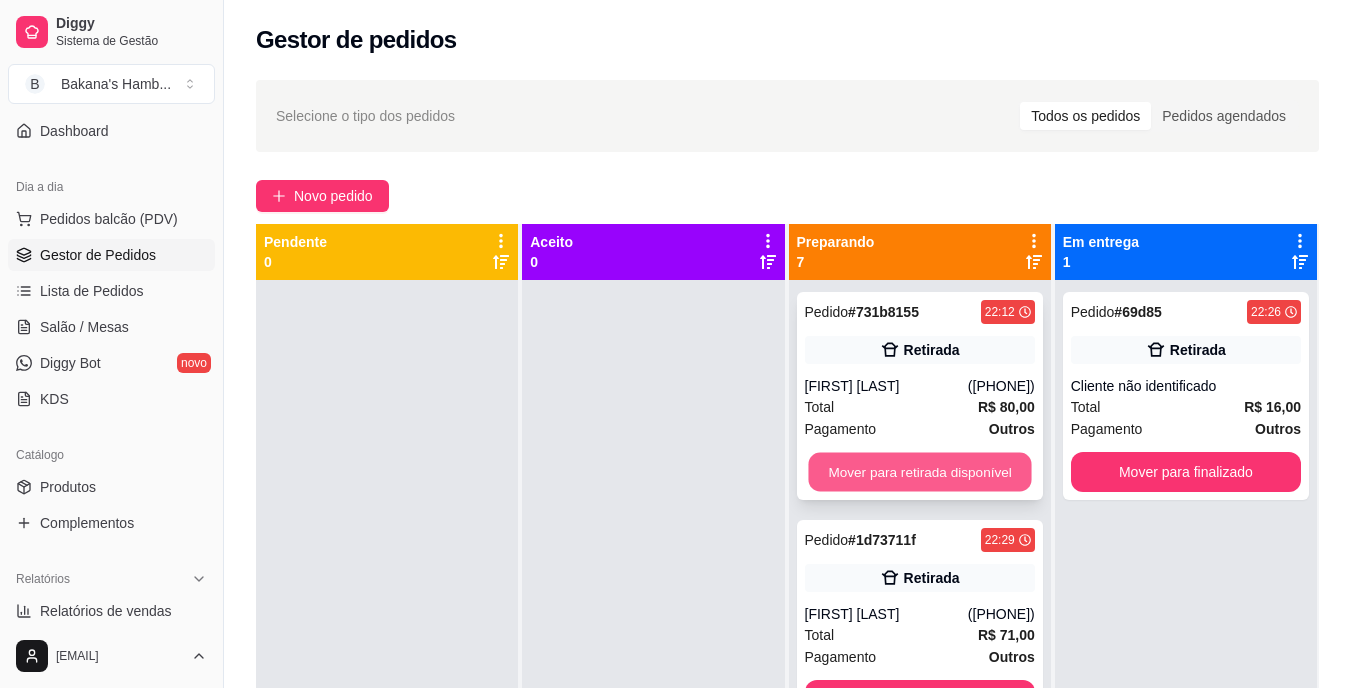 click on "Mover para retirada disponível" at bounding box center (919, 472) 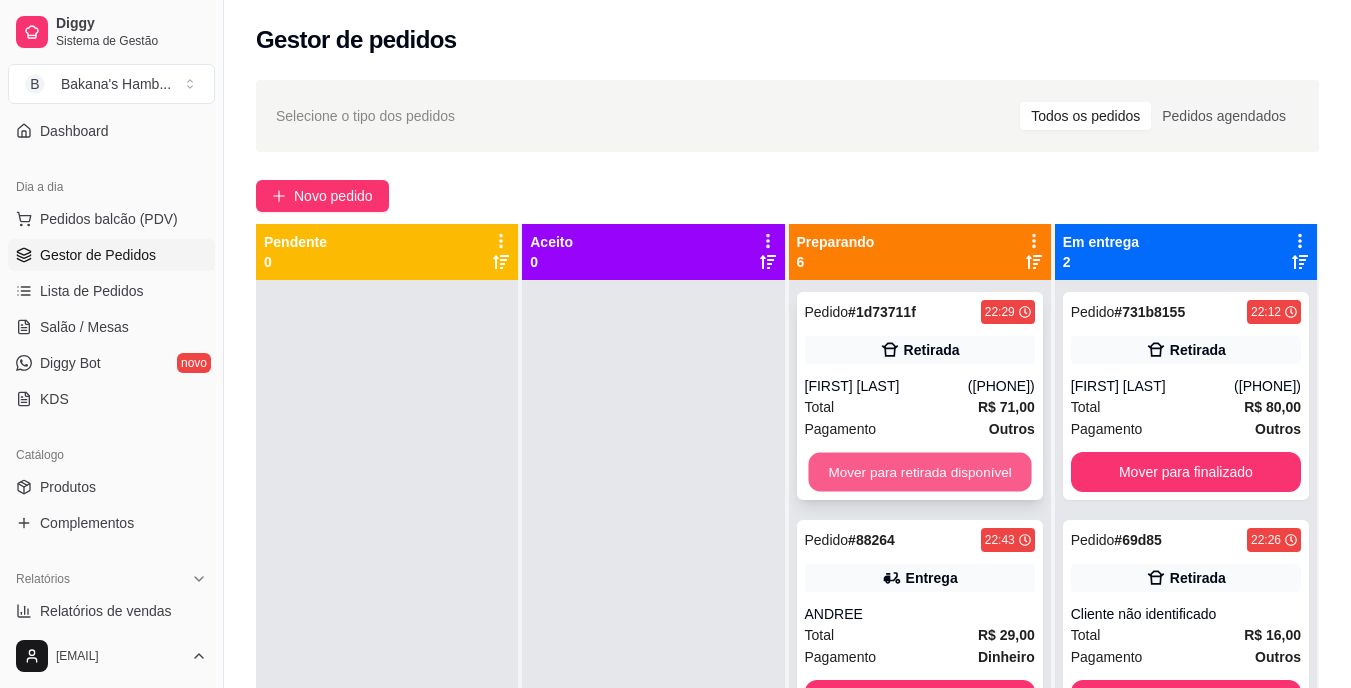 click on "Mover para retirada disponível" at bounding box center (919, 472) 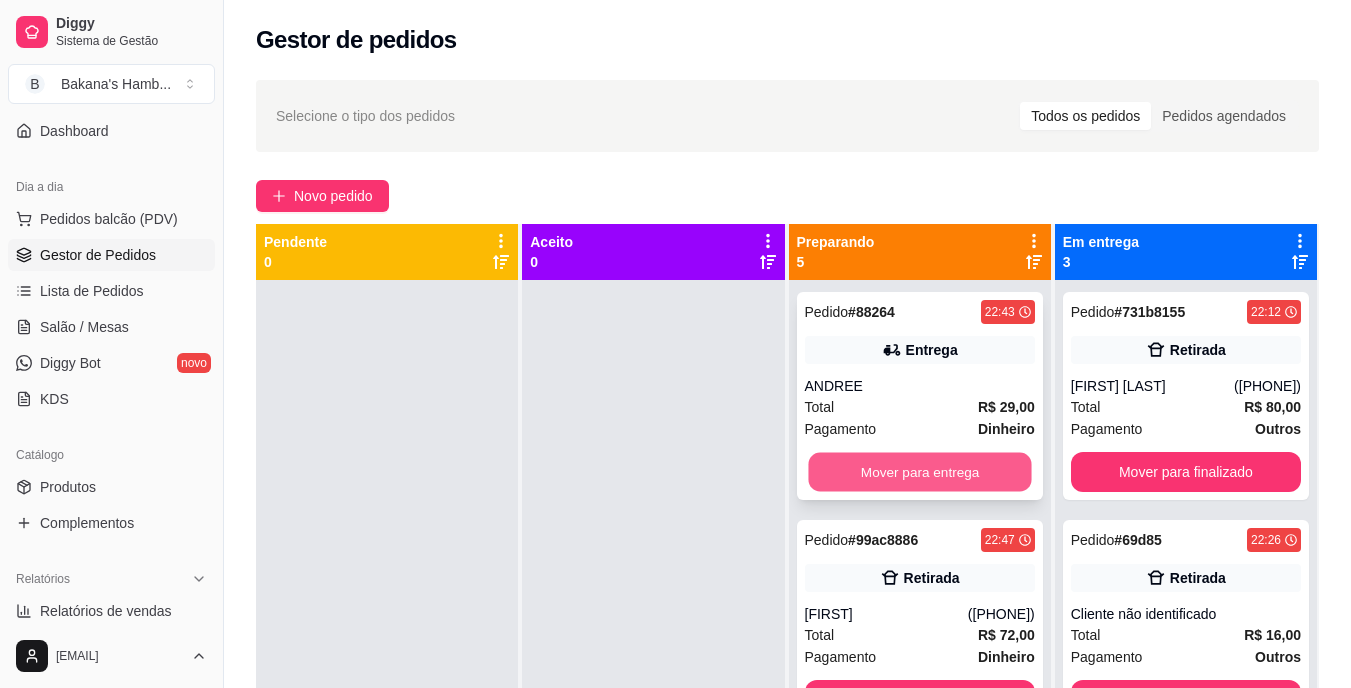 click on "Mover para entrega" at bounding box center (919, 472) 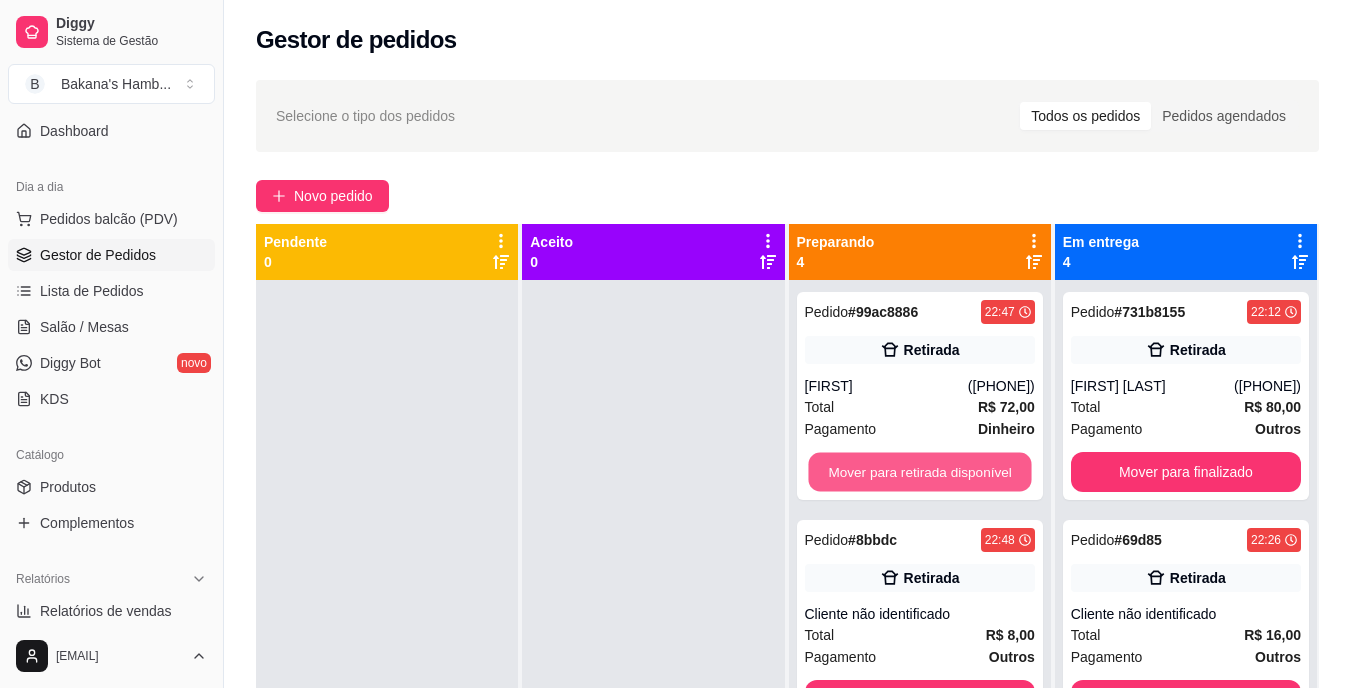 click on "Mover para retirada disponível" at bounding box center (919, 472) 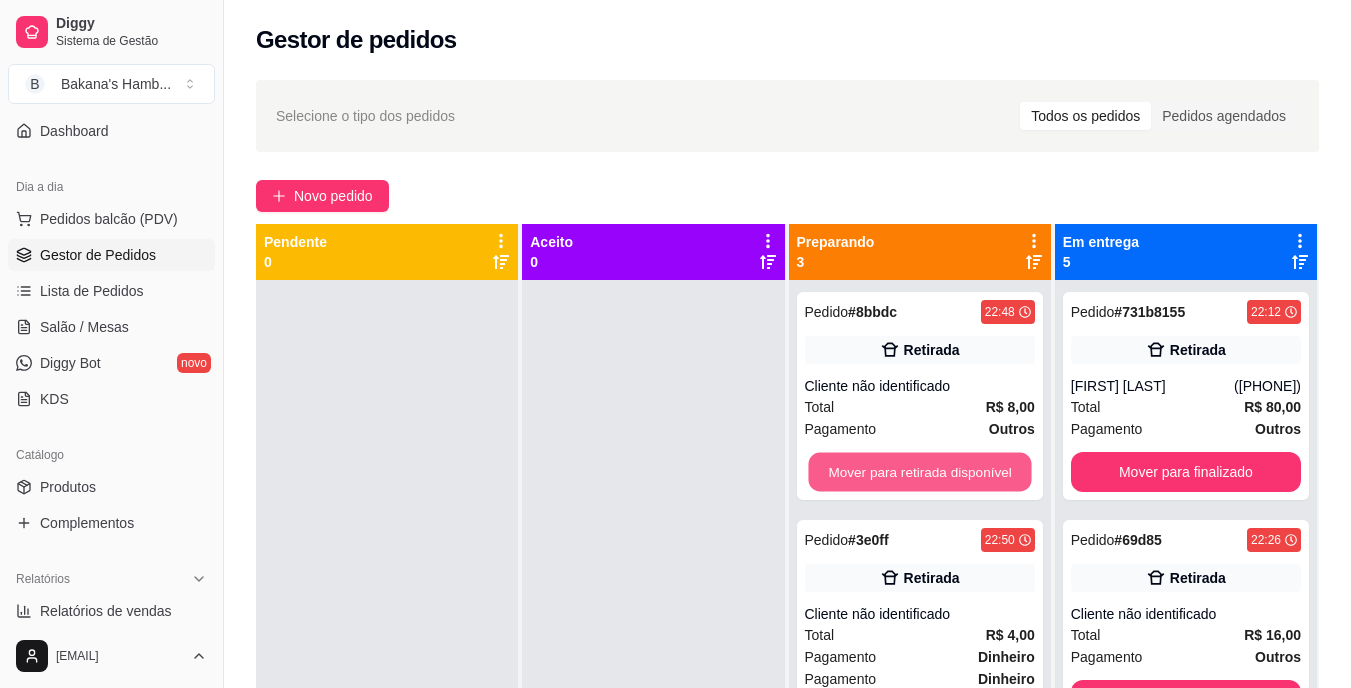 click on "Mover para retirada disponível" at bounding box center [919, 472] 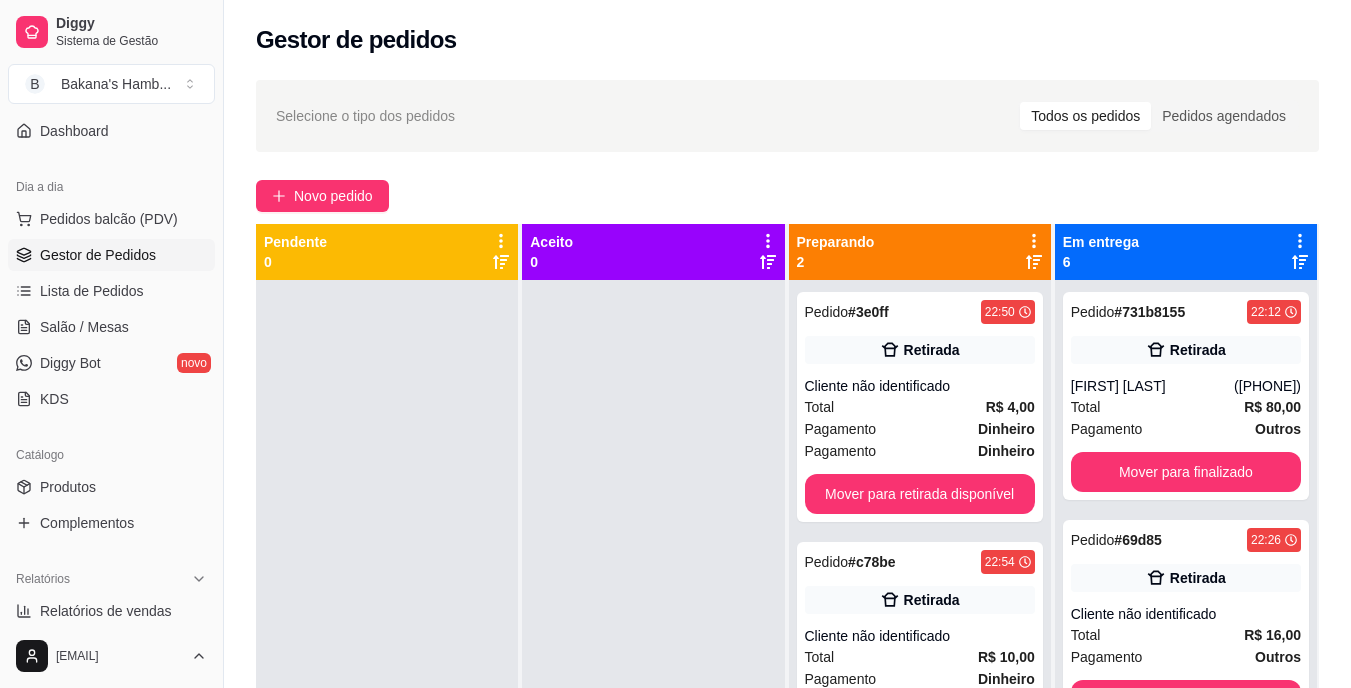 click on "Pedido # 3e0ff 22:50 Retirada Cliente não identificado Total R$ 4,00 Pagamento Dinheiro Pagamento Dinheiro Mover para retirada disponível" at bounding box center [920, 407] 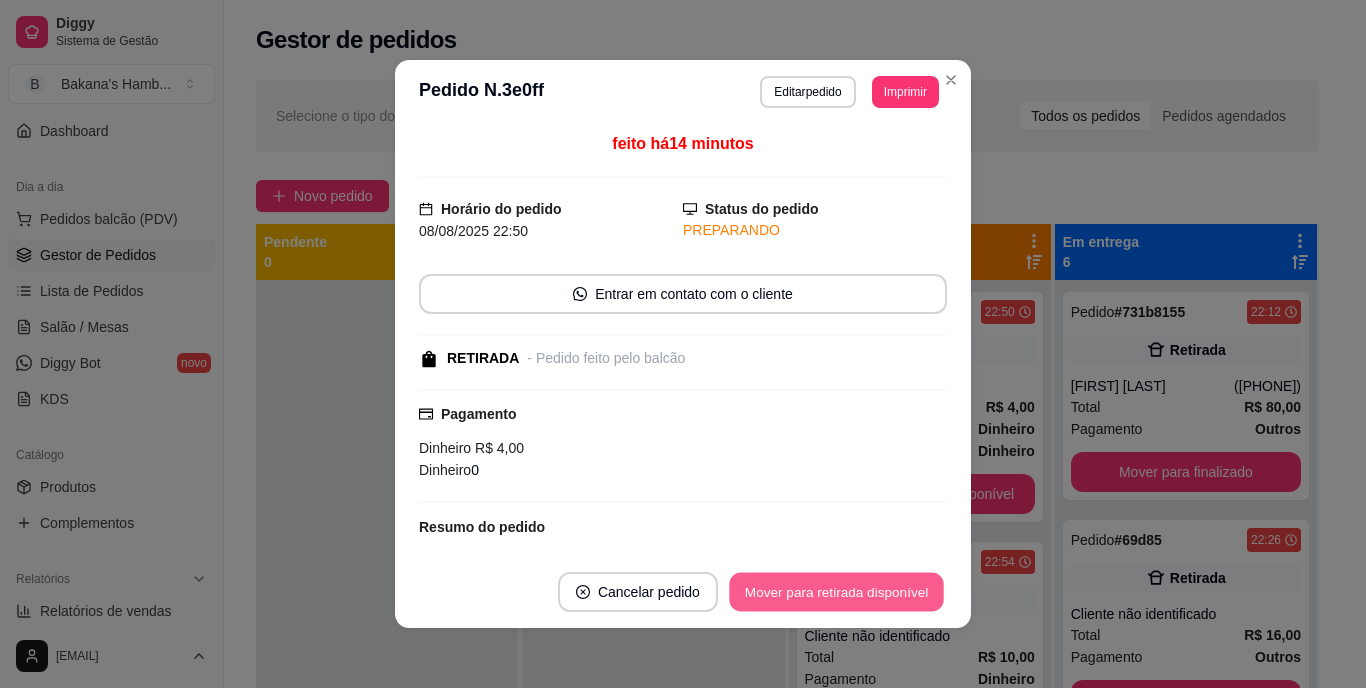click on "Mover para retirada disponível" at bounding box center (836, 592) 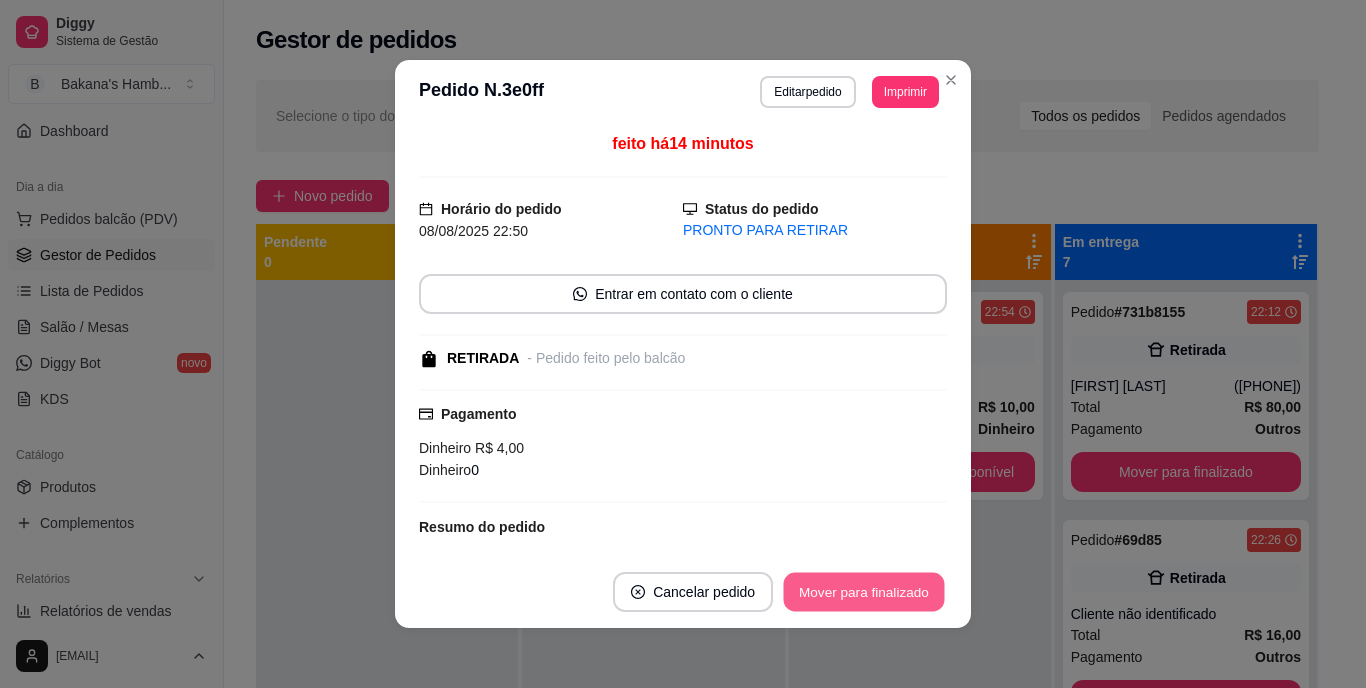 click on "Mover para finalizado" at bounding box center (864, 592) 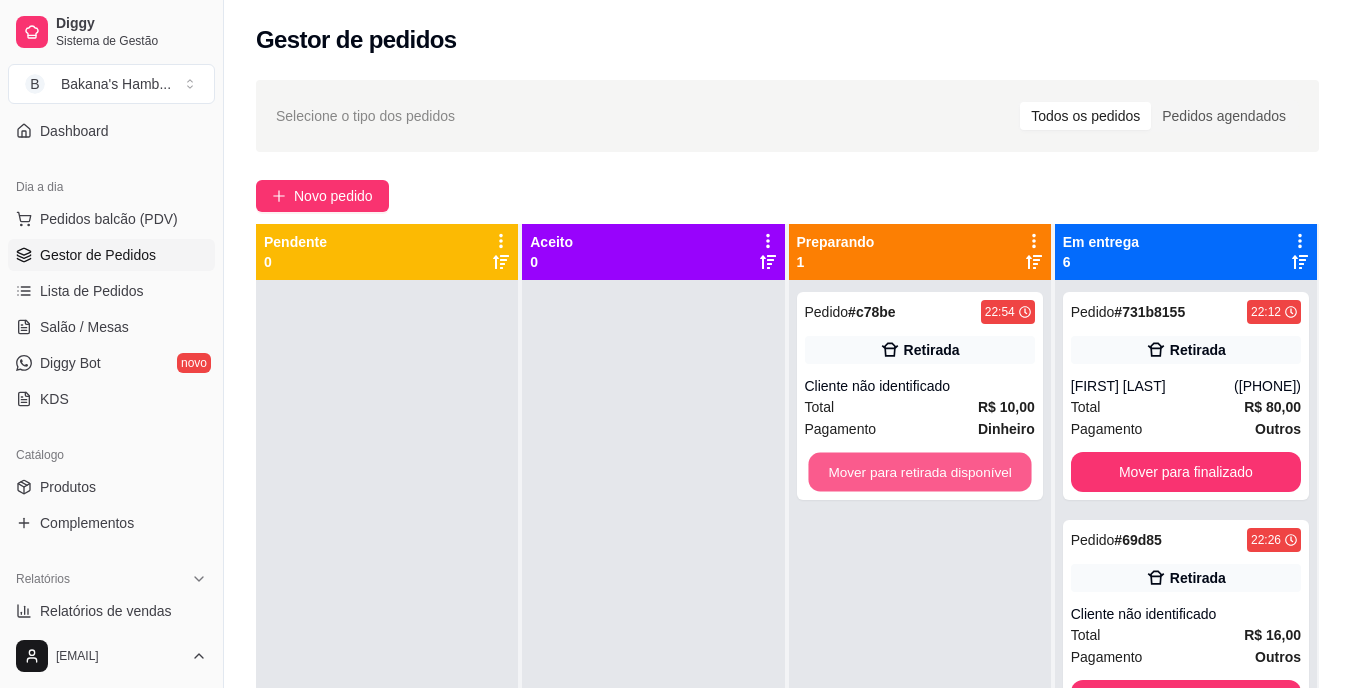 click on "Mover para retirada disponível" at bounding box center [919, 472] 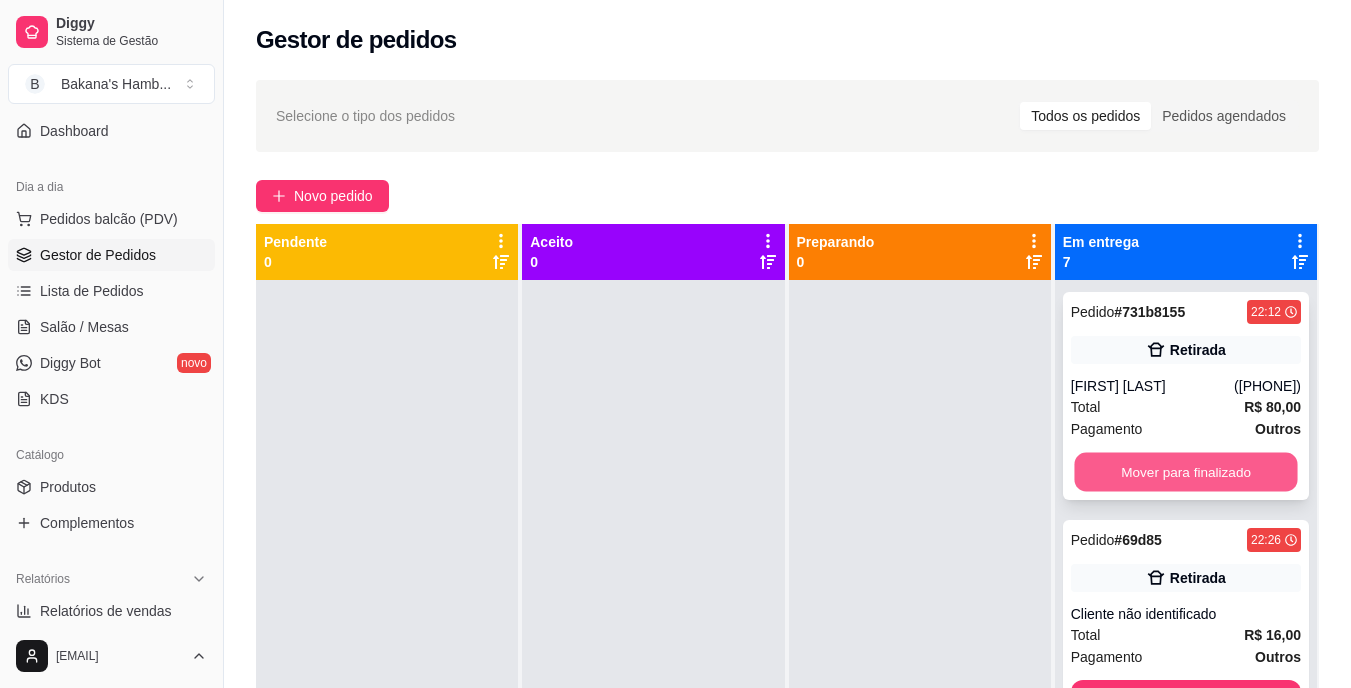 click on "Mover para finalizado" at bounding box center (1185, 472) 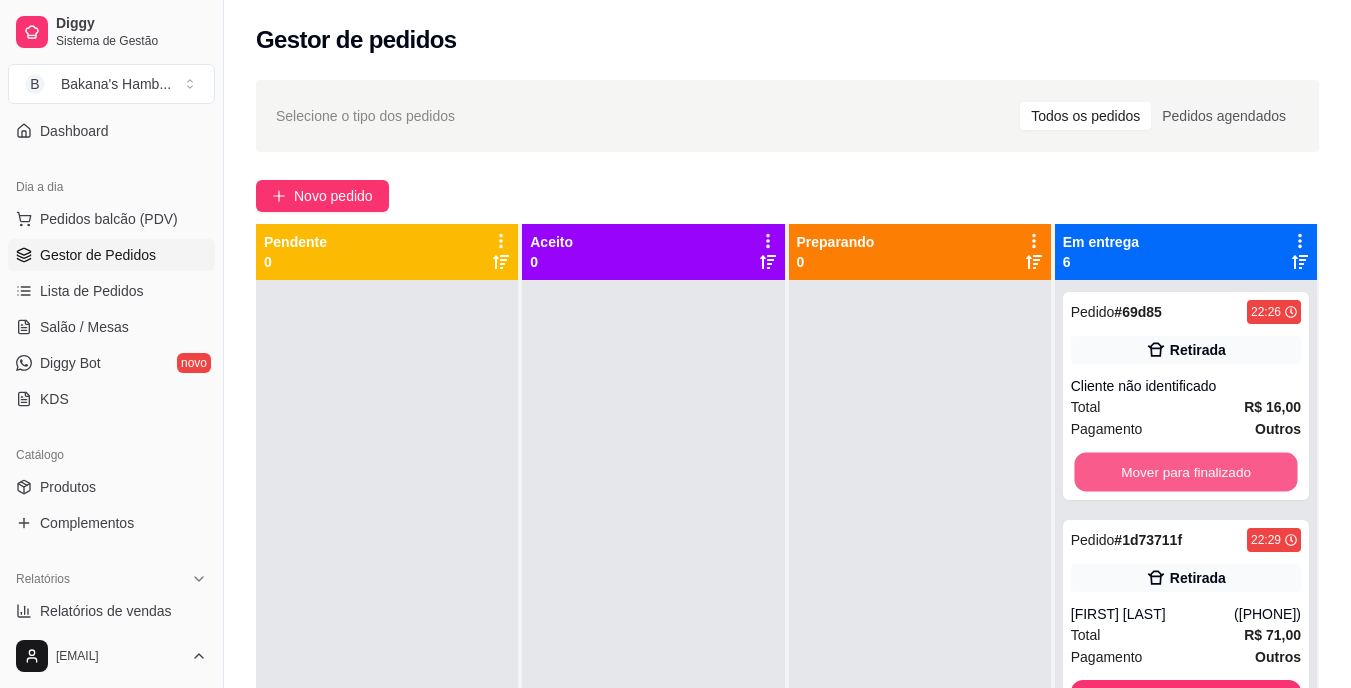 click on "Mover para finalizado" at bounding box center (1185, 472) 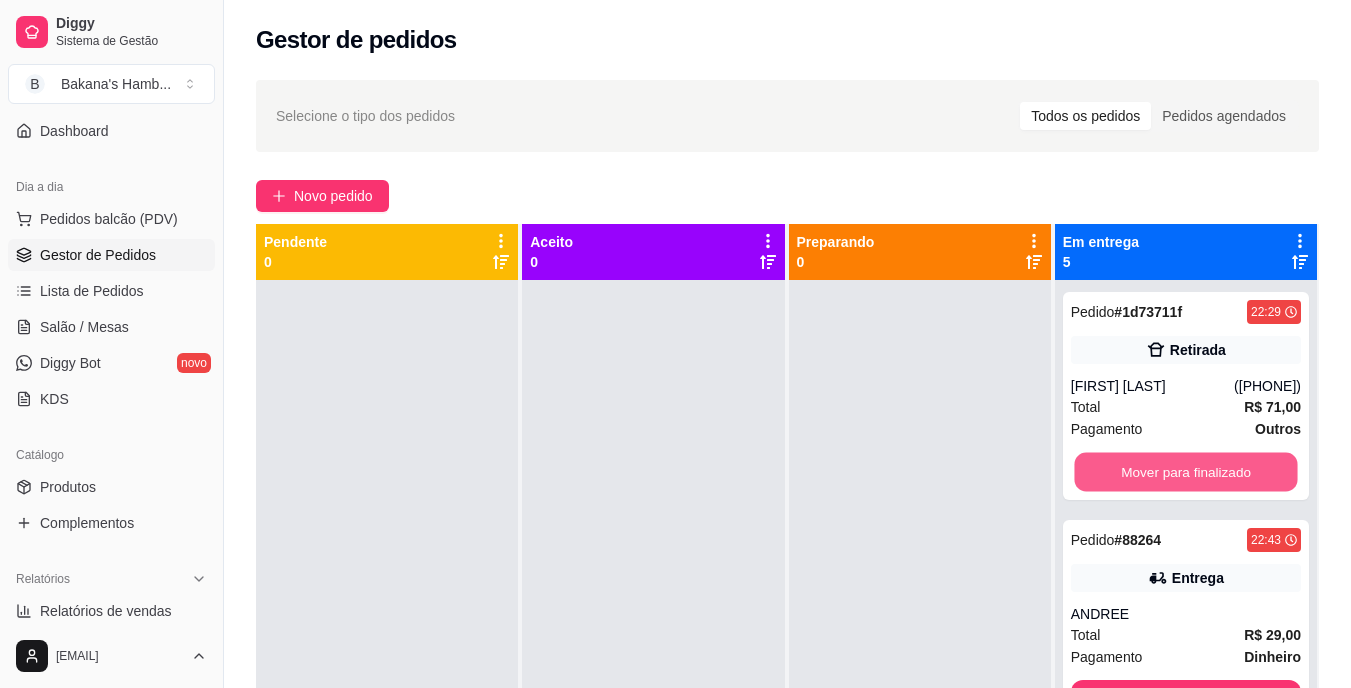 click on "Mover para finalizado" at bounding box center (1185, 472) 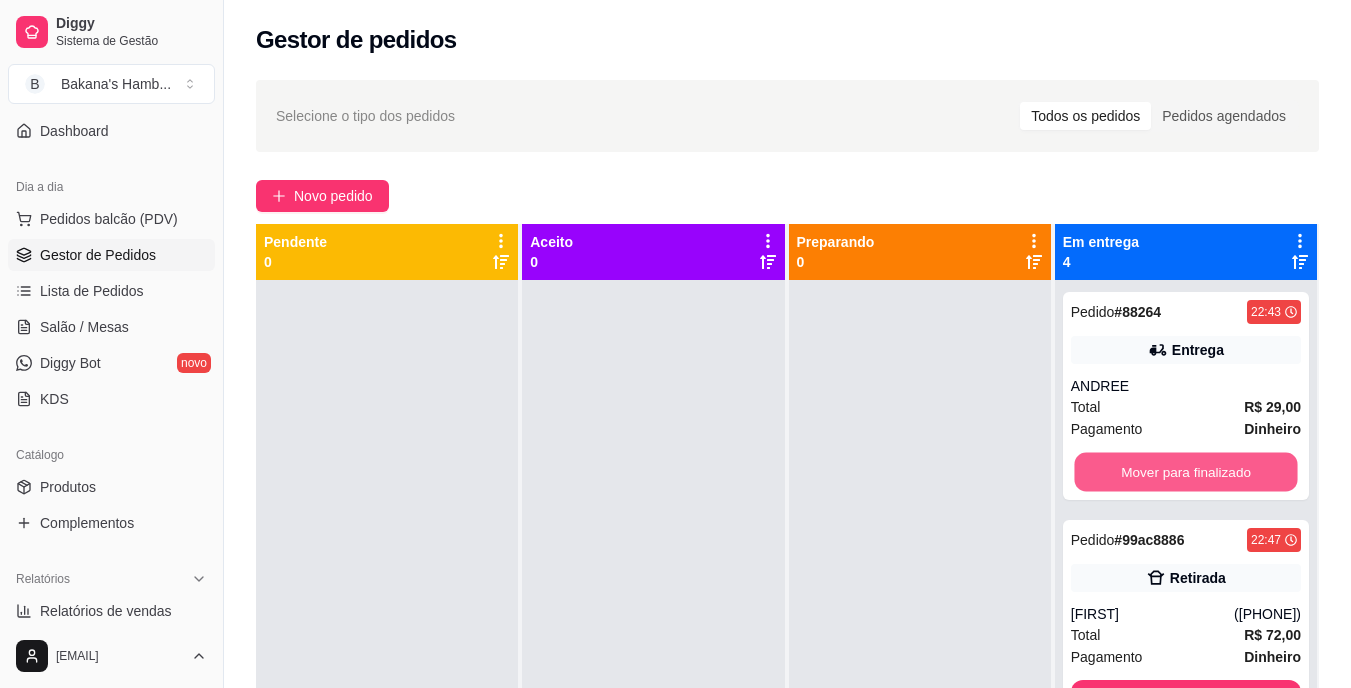 click on "Mover para finalizado" at bounding box center [1185, 472] 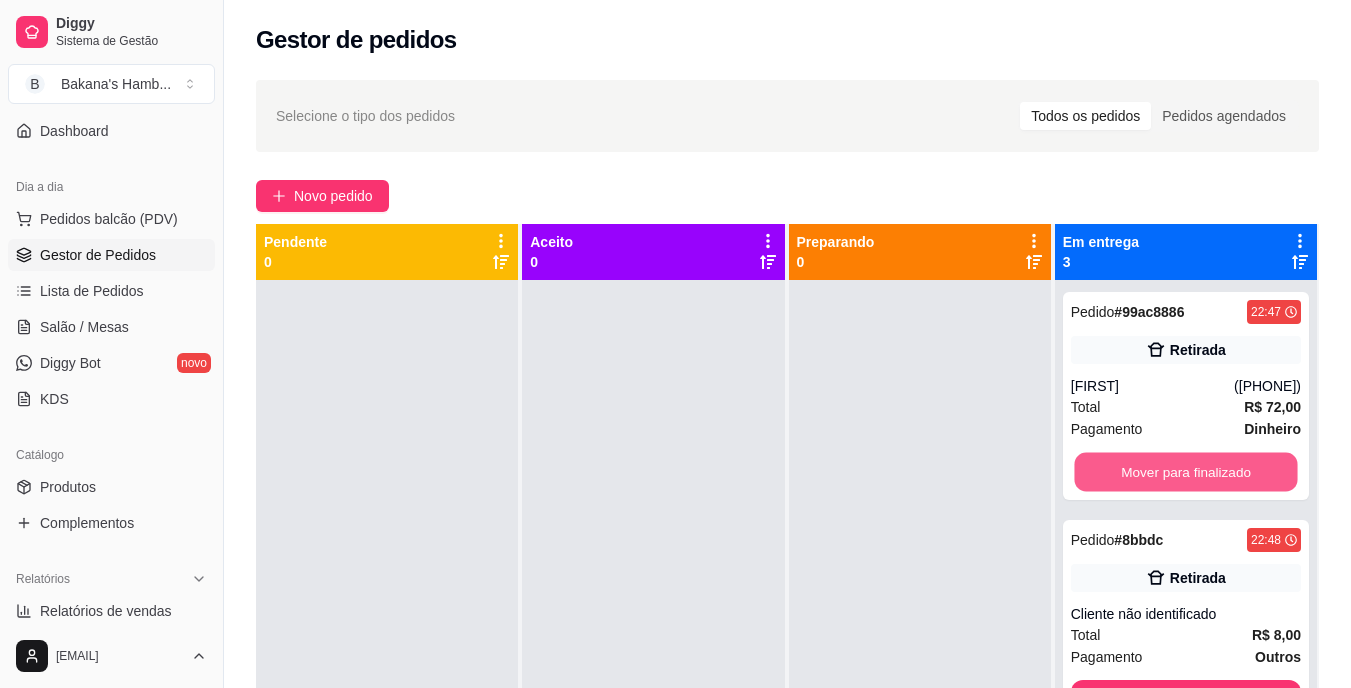 click on "Mover para finalizado" at bounding box center [1185, 472] 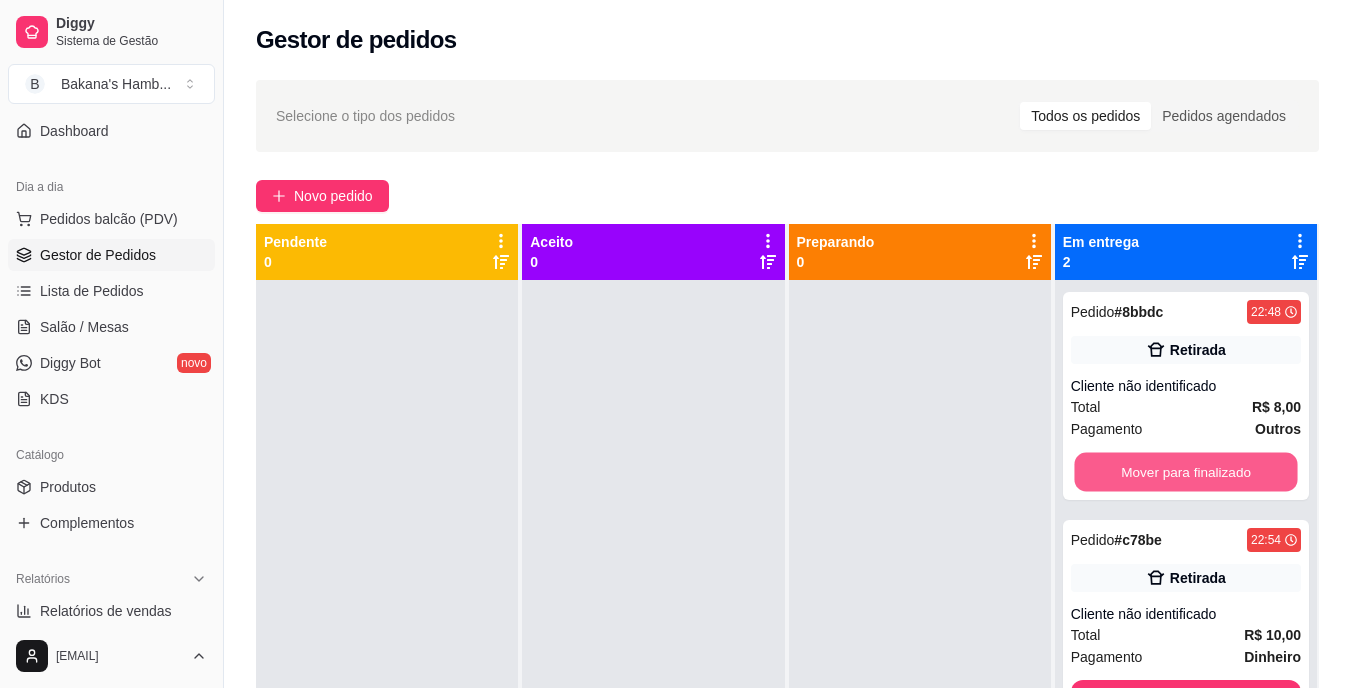 click on "Mover para finalizado" at bounding box center (1185, 472) 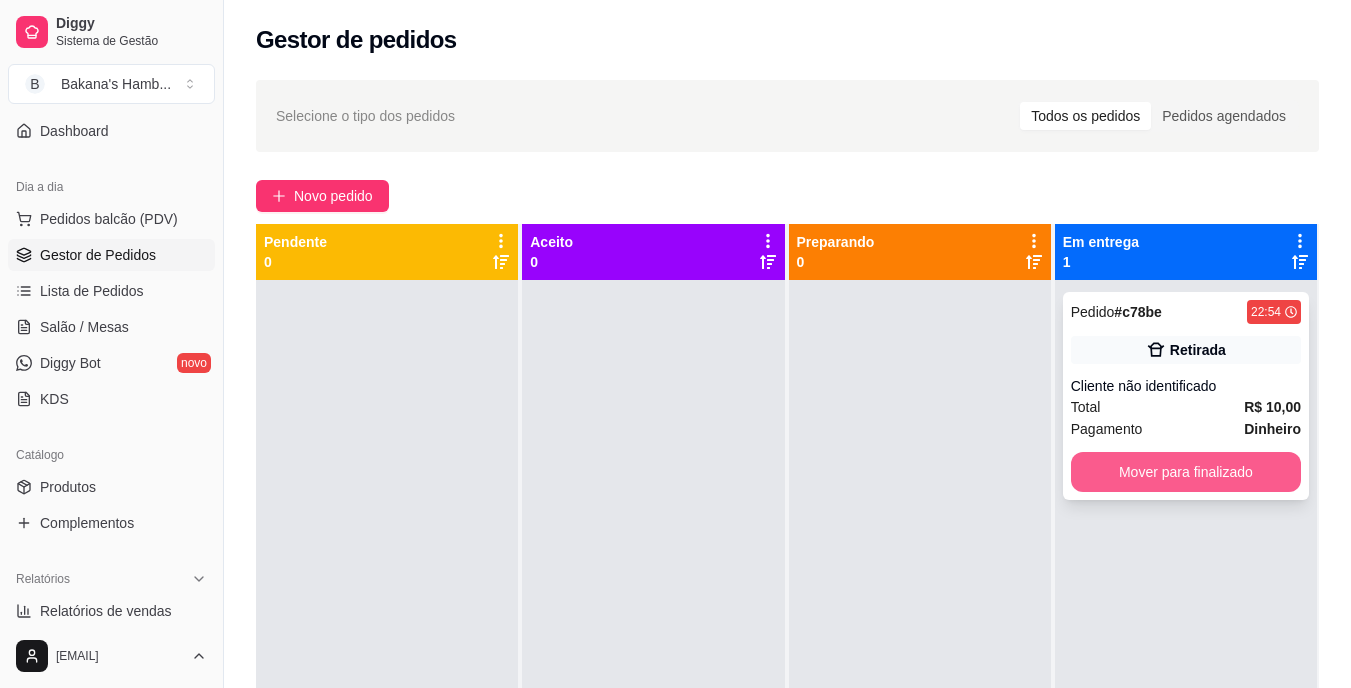 click on "Mover para finalizado" at bounding box center [1186, 472] 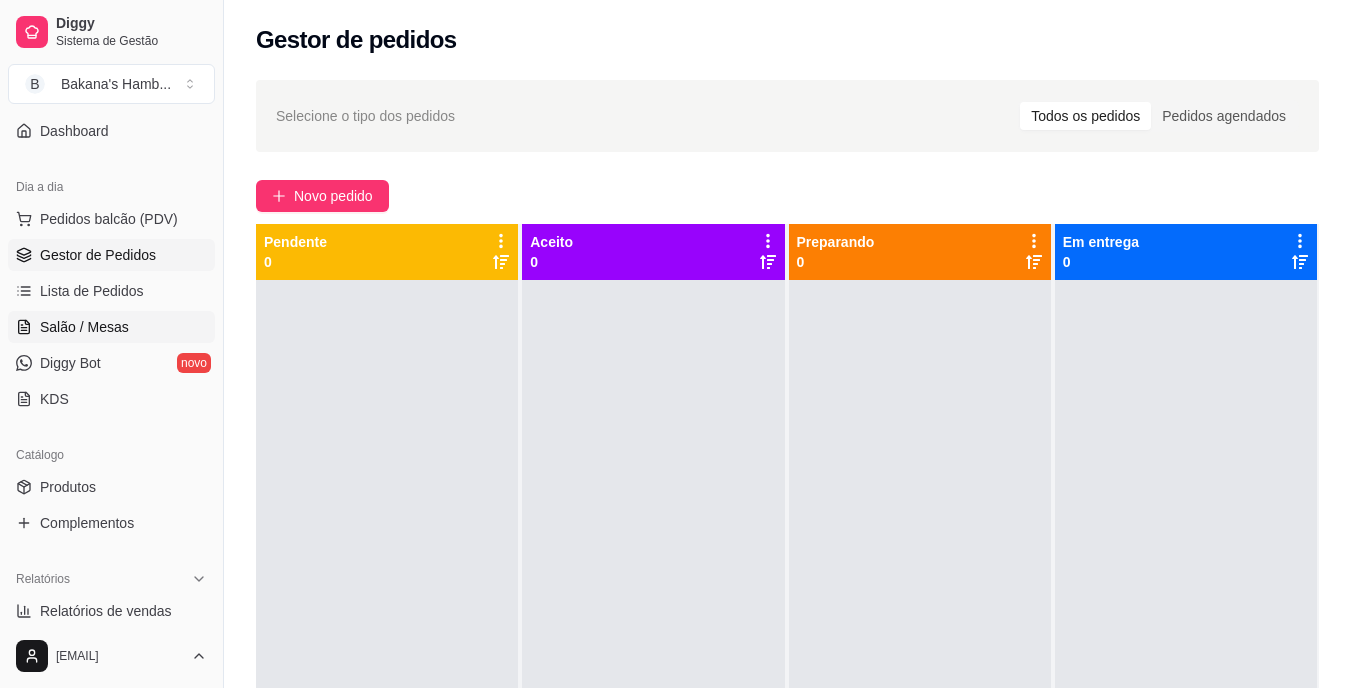 click on "Salão / Mesas" at bounding box center [84, 327] 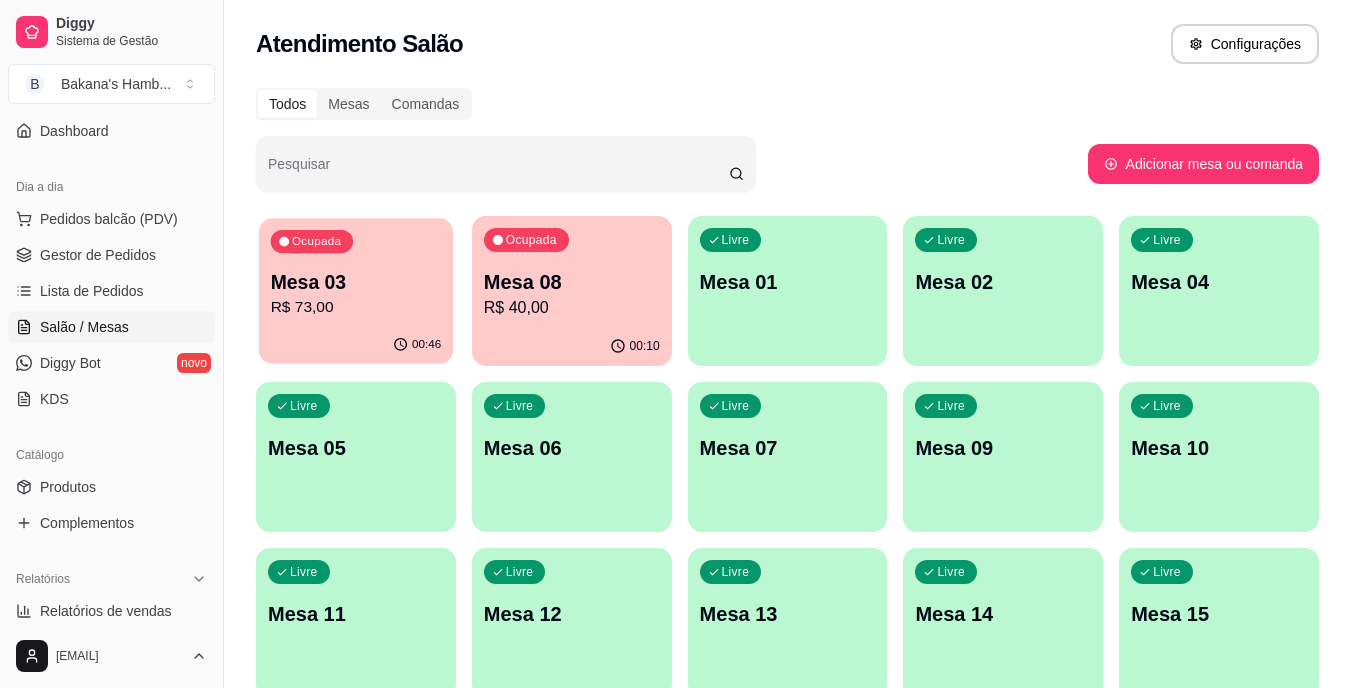 click on "R$ 73,00" at bounding box center (356, 307) 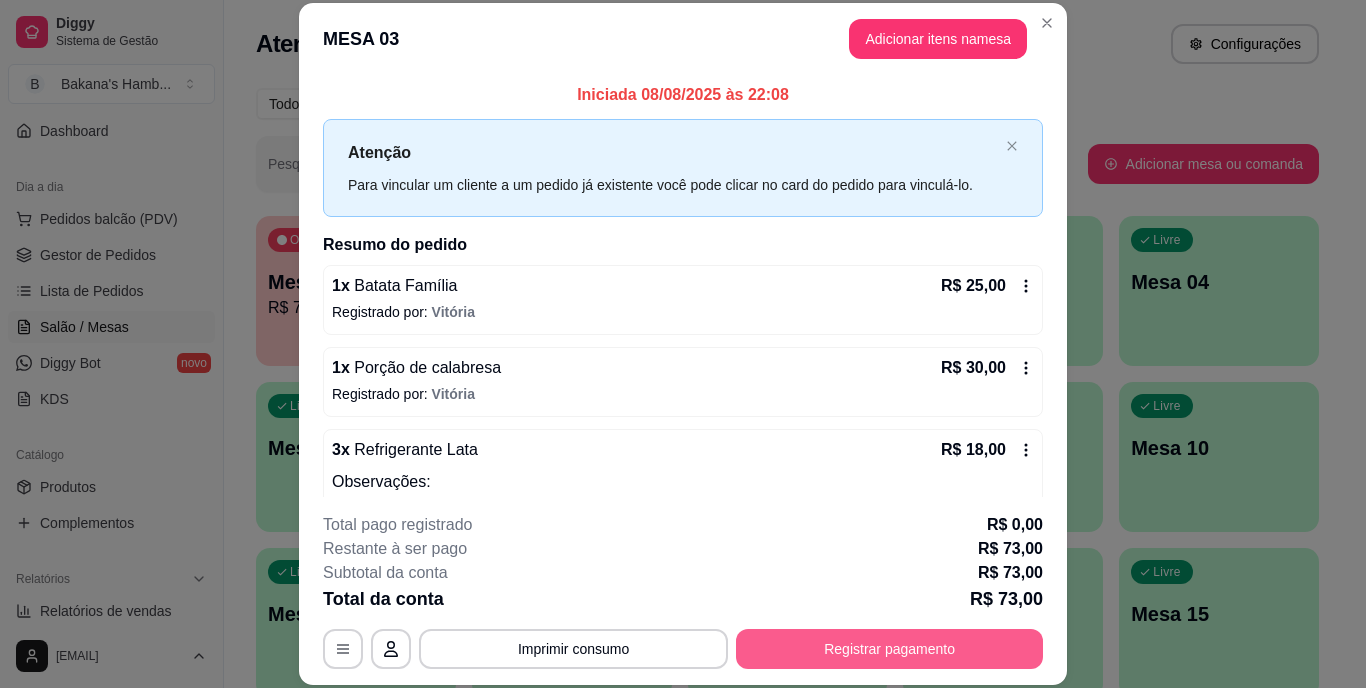 click on "Registrar pagamento" at bounding box center [889, 649] 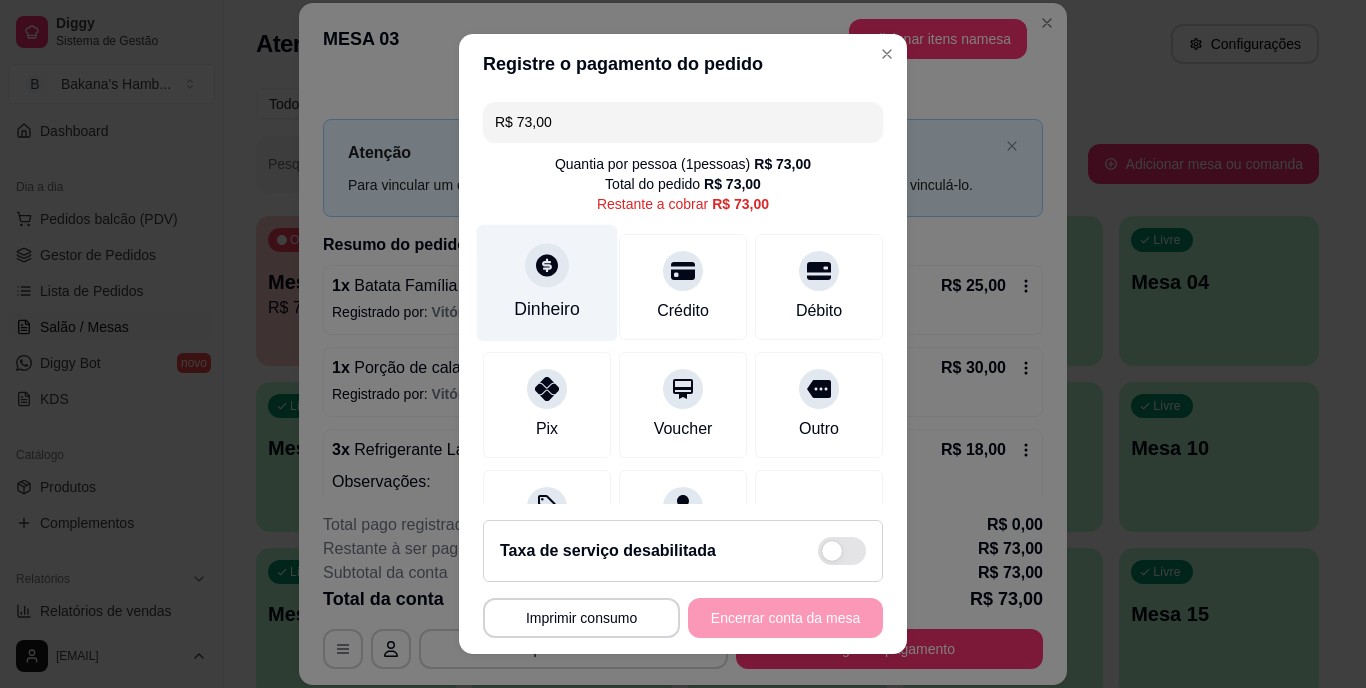click on "Dinheiro" at bounding box center (547, 310) 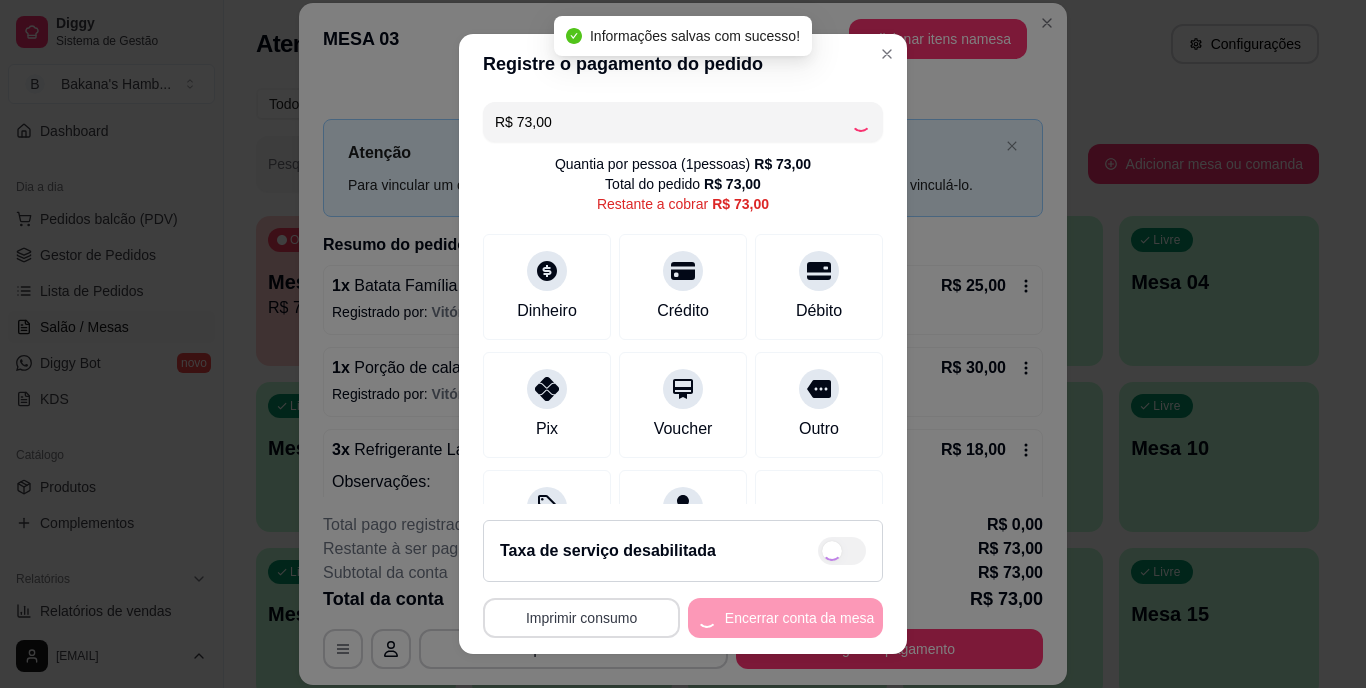 type on "R$ 0,00" 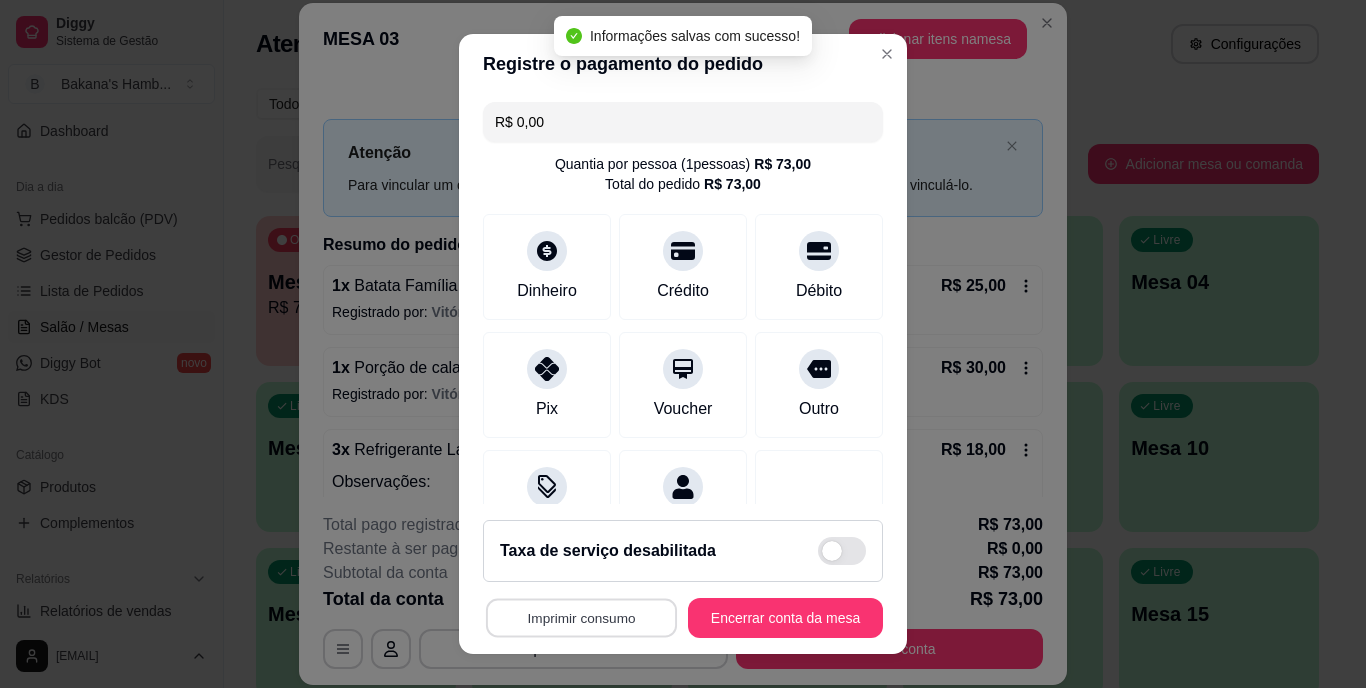 click on "Imprimir consumo" at bounding box center (581, 617) 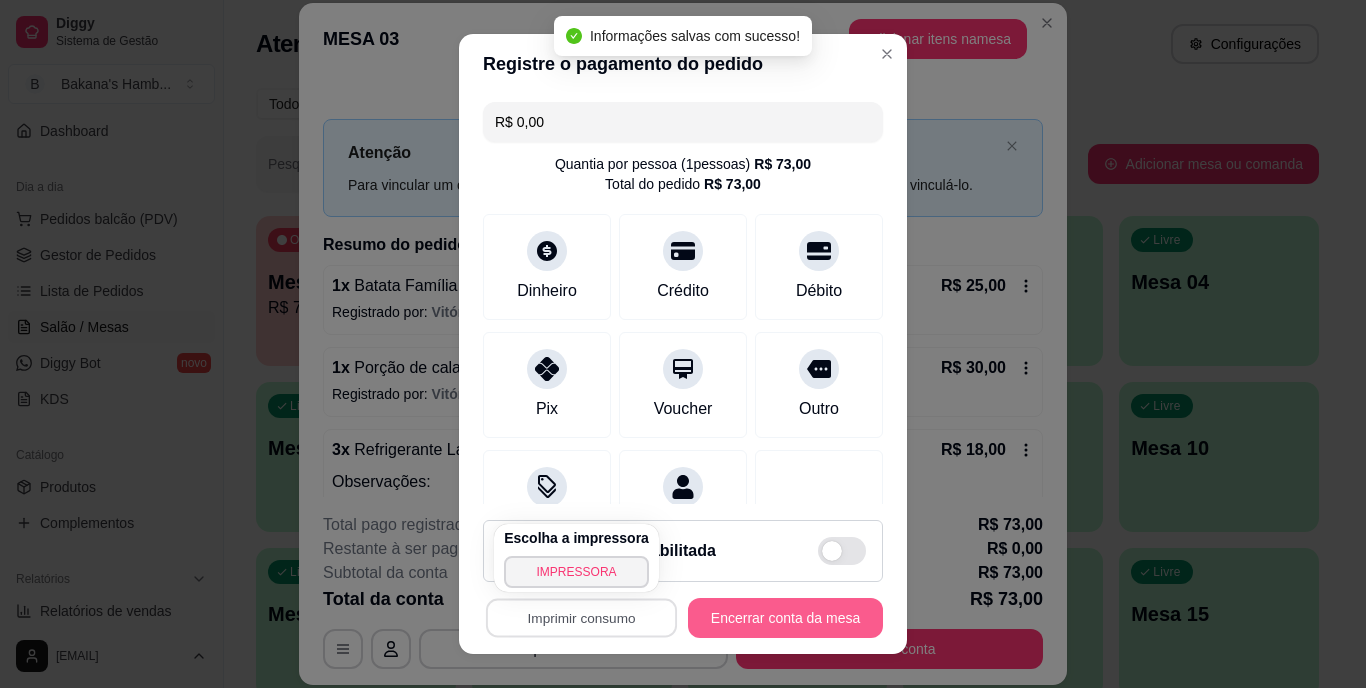 click on "Diggy Sistema de Gestão B Bakana's Hamb ... Loja  aberta Plano Essencial + Mesas até 19/08 Acesso Rápido Dashboard Dia a dia Pedidos balcão (PDV) Gestor de Pedidos Lista de Pedidos Salão / Mesas Diggy Bot novo KDS Catálogo Produtos Complementos Relatórios Relatórios de vendas Relatório de clientes Relatório de mesas Relatório de fidelidade novo Gerenciar Entregadores novo Nota Fiscal (NFC-e) Controle de caixa Controle de fiado Cupons Clientes Estoque Configurações Diggy Planos Precisa de ajuda? [EMAIL] Toggle Sidebar Sistema de Gestão Diggy Atendimento Salão Configurações Todos Mesas Comandas Pesquisar Adicionar mesa ou comanda Ocupada Mesa 03 R$ 73,00 00:46 Ocupada Mesa 08 R$ 40,00 00:10 Livre Mesa 01 Livre Mesa 02 Livre Mesa 04 Livre Mesa 05 Livre Mesa 06 Livre Mesa 07 Livre Mesa 09 Livre Mesa 10 Livre Mesa 11 Livre Mesa 12 Livre Mesa 13 Livre Mesa 14 Livre Mesa 15 Livre Mesa 16 Livre Mesa 17 Livre Mesa 18 Livre Mesa 19 Livre Mesa 20 Cardápio Digital Diggy © 2025" at bounding box center (675, 344) 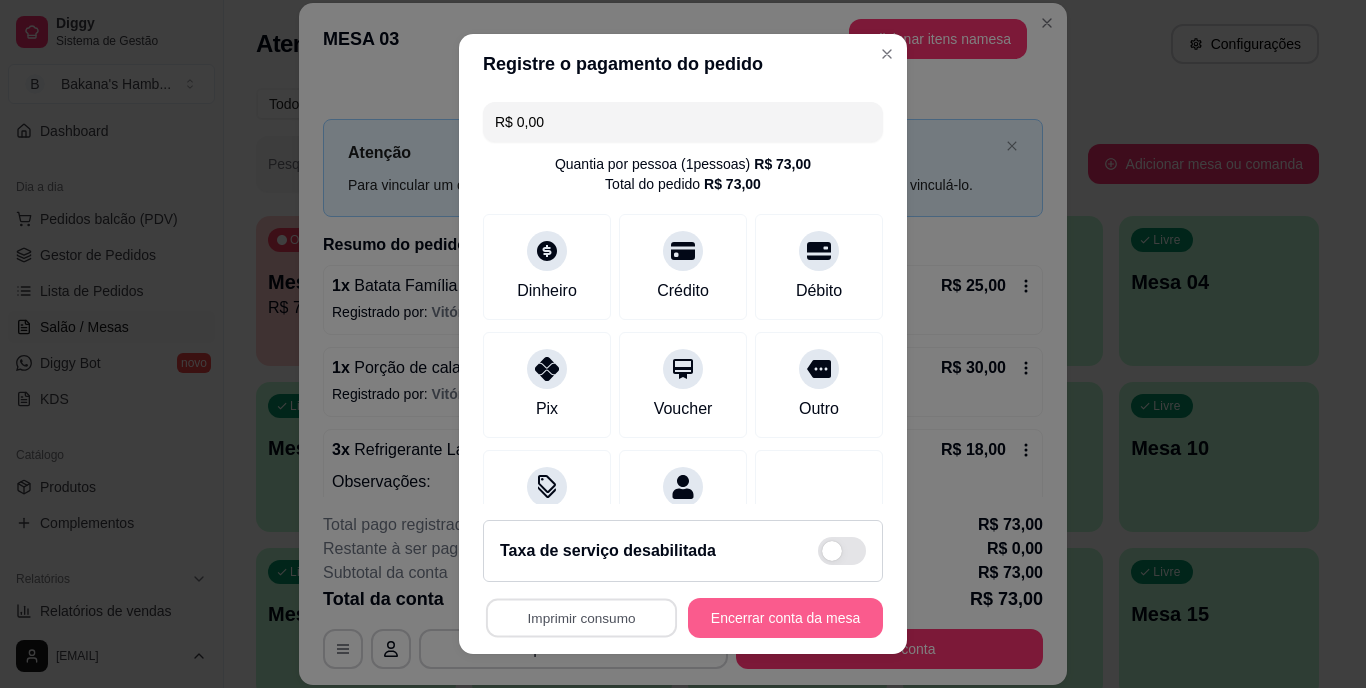 click on "Encerrar conta da mesa" at bounding box center [785, 618] 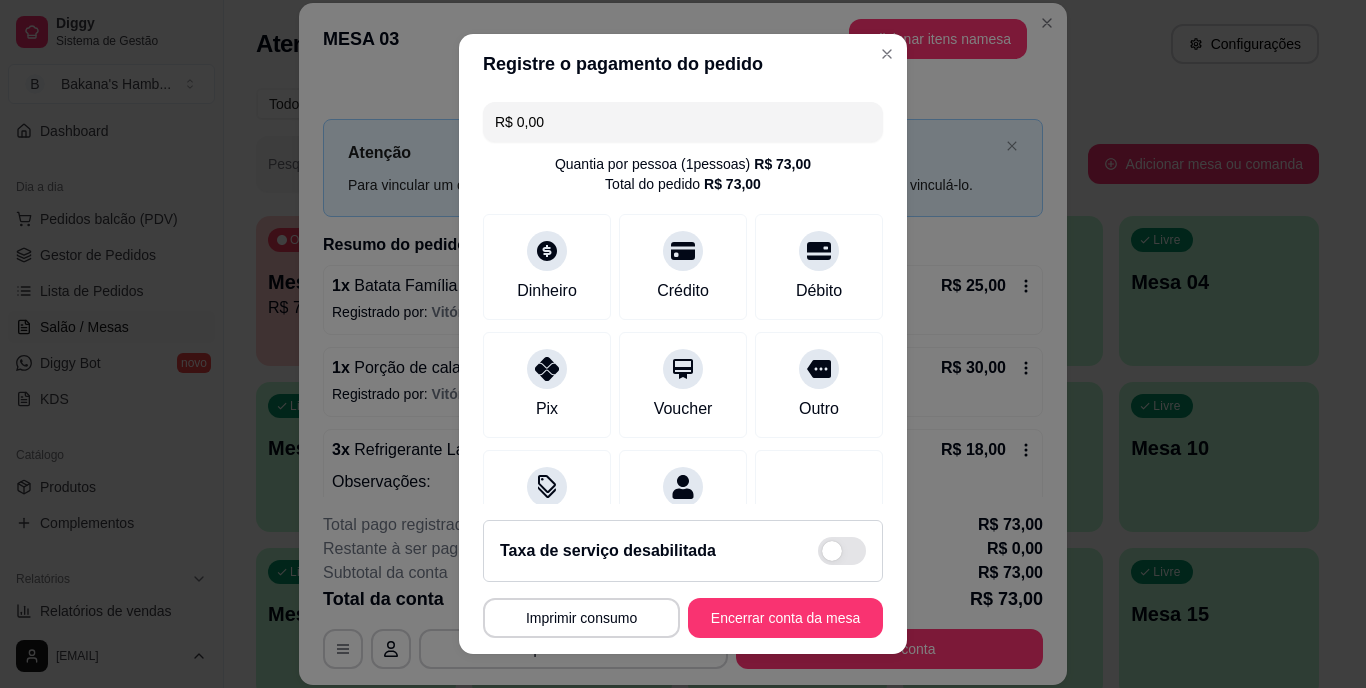 click on "Imprimir consumo" at bounding box center (581, 618) 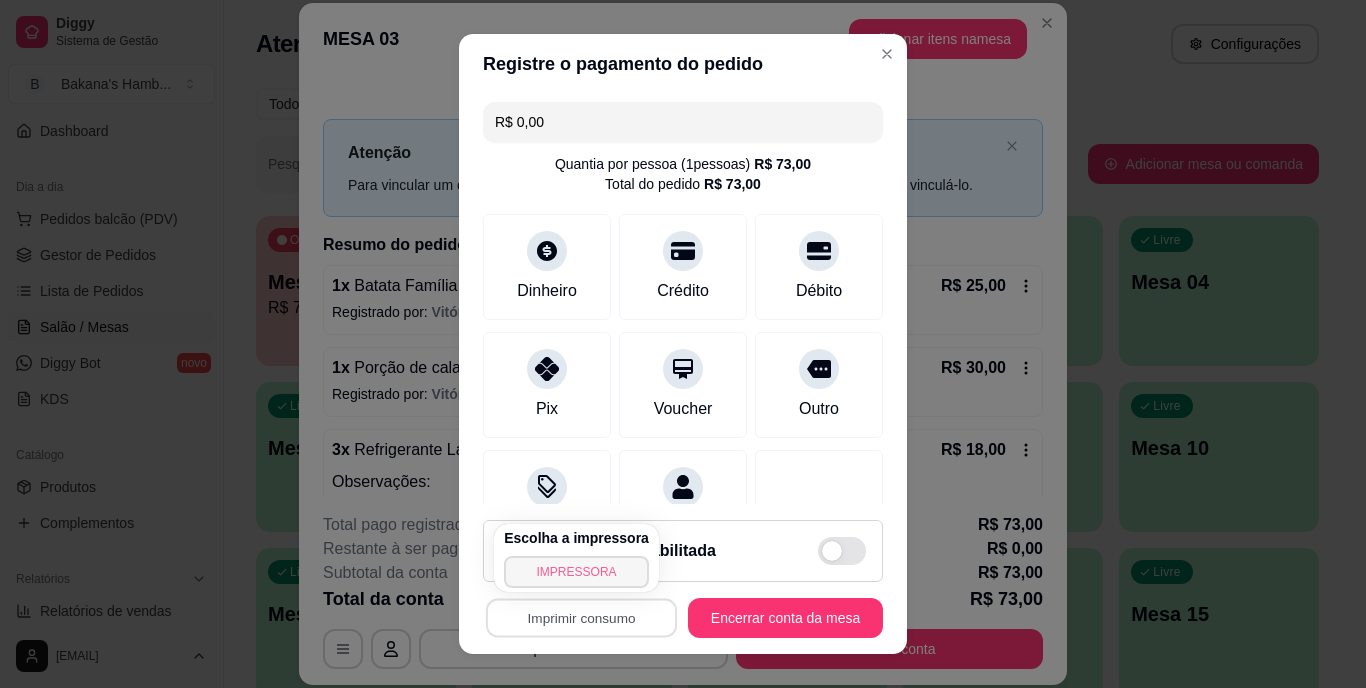 click on "Diggy Sistema de Gestão B Bakana's Hamb ... Loja  aberta Plano Essencial + Mesas até 19/08 Acesso Rápido Dashboard Dia a dia Pedidos balcão (PDV) Gestor de Pedidos Lista de Pedidos Salão / Mesas Diggy Bot novo KDS Catálogo Produtos Complementos Relatórios Relatórios de vendas Relatório de clientes Relatório de mesas Relatório de fidelidade novo Gerenciar Entregadores novo Nota Fiscal (NFC-e) Controle de caixa Controle de fiado Cupons Clientes Estoque Configurações Diggy Planos Precisa de ajuda? [EMAIL] Toggle Sidebar Sistema de Gestão Diggy Atendimento Salão Configurações Todos Mesas Comandas Pesquisar Adicionar mesa ou comanda Ocupada Mesa 03 R$ 73,00 00:46 Ocupada Mesa 08 R$ 40,00 00:10 Livre Mesa 01 Livre Mesa 02 Livre Mesa 04 Livre Mesa 05 Livre Mesa 06 Livre Mesa 07 Livre Mesa 09 Livre Mesa 10 Livre Mesa 11 Livre Mesa 12 Livre Mesa 13 Livre Mesa 14 Livre Mesa 15 Livre Mesa 16 Livre Mesa 17 Livre Mesa 18 Livre Mesa 19 Livre Mesa 20 Cardápio Digital Diggy © 2025" at bounding box center (675, 344) 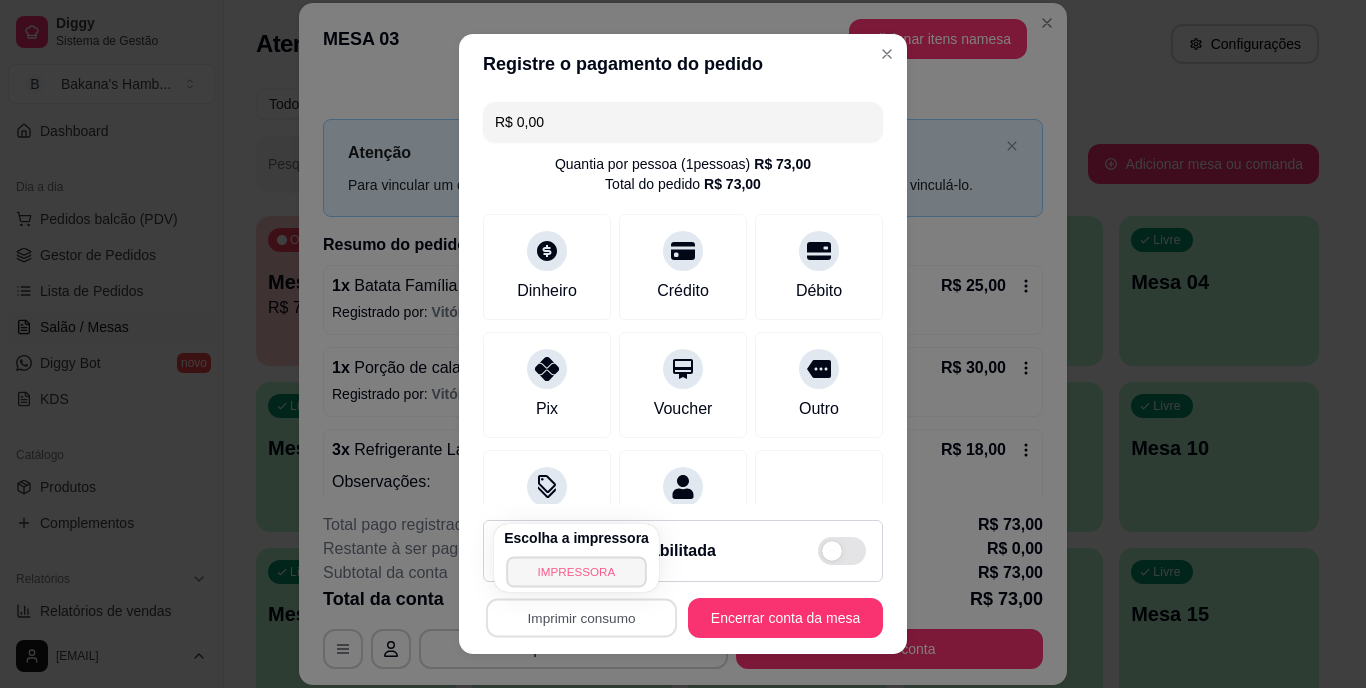 click on "IMPRESSORA" at bounding box center (576, 571) 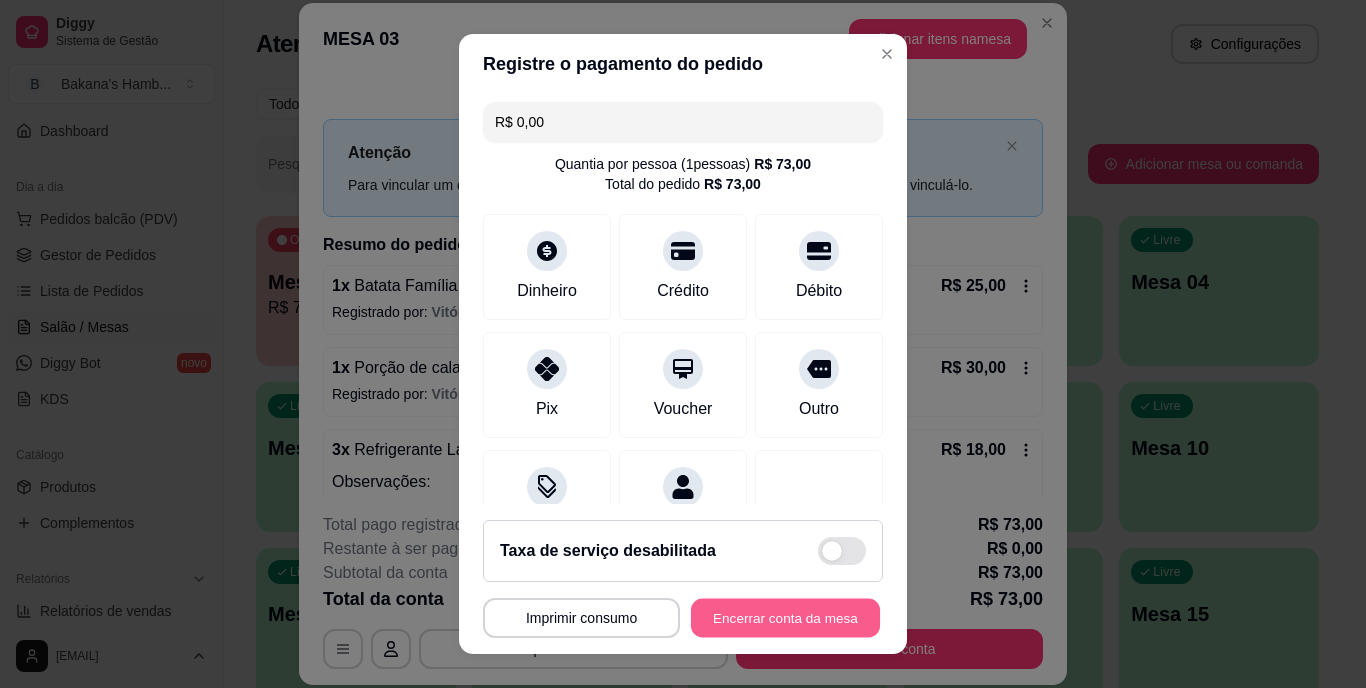 click on "Encerrar conta da mesa" at bounding box center [785, 617] 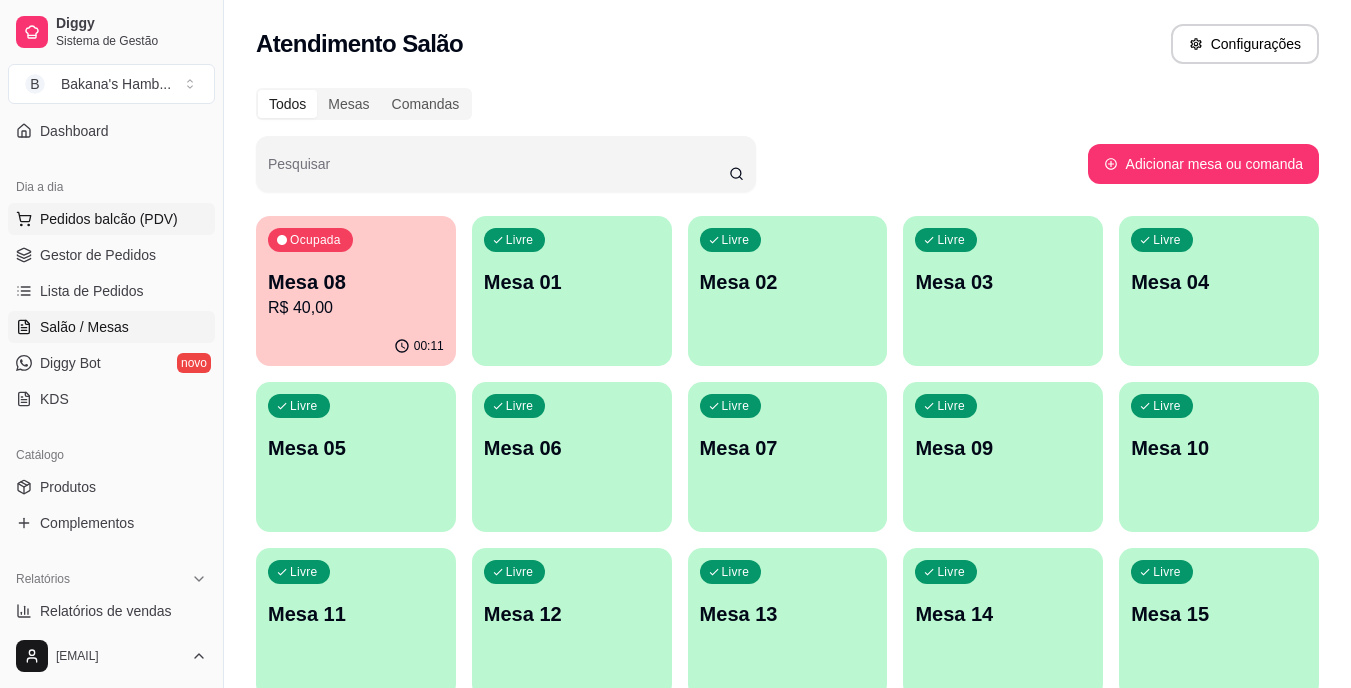 click on "Pedidos balcão (PDV)" at bounding box center (109, 219) 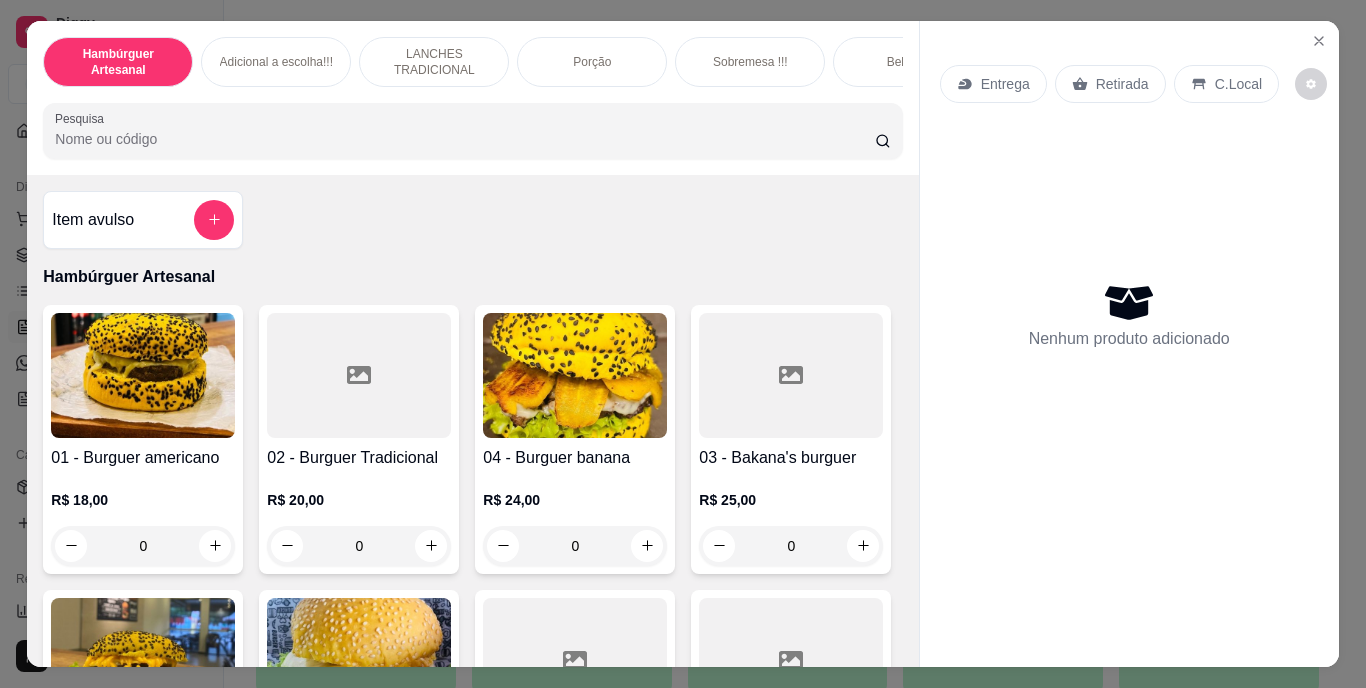 click on "Pesquisa" at bounding box center [465, 139] 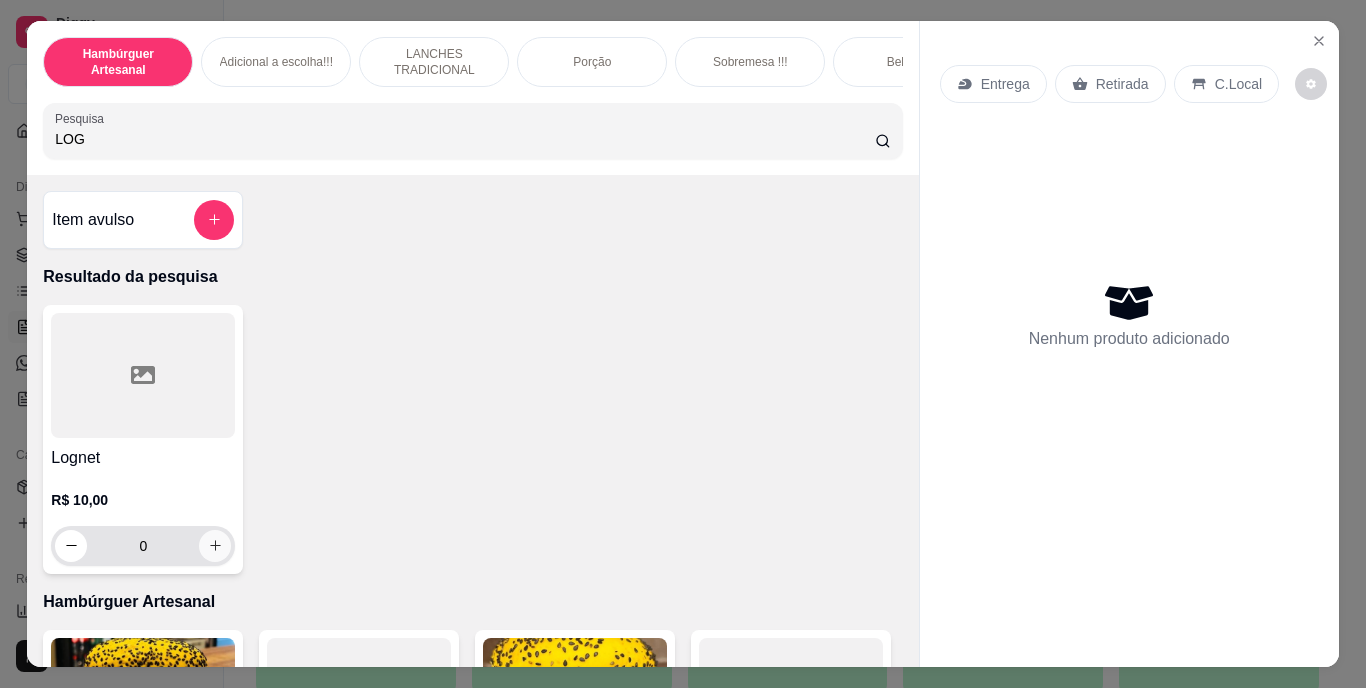 type on "LOG" 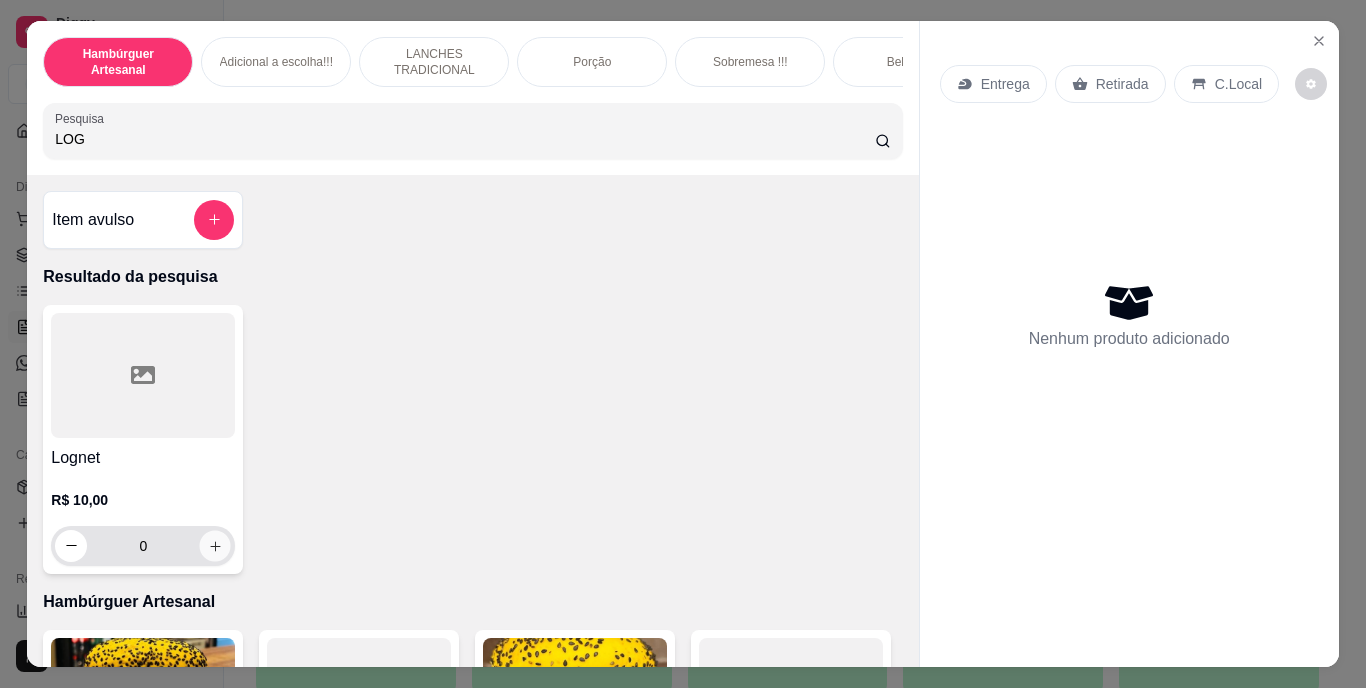 click 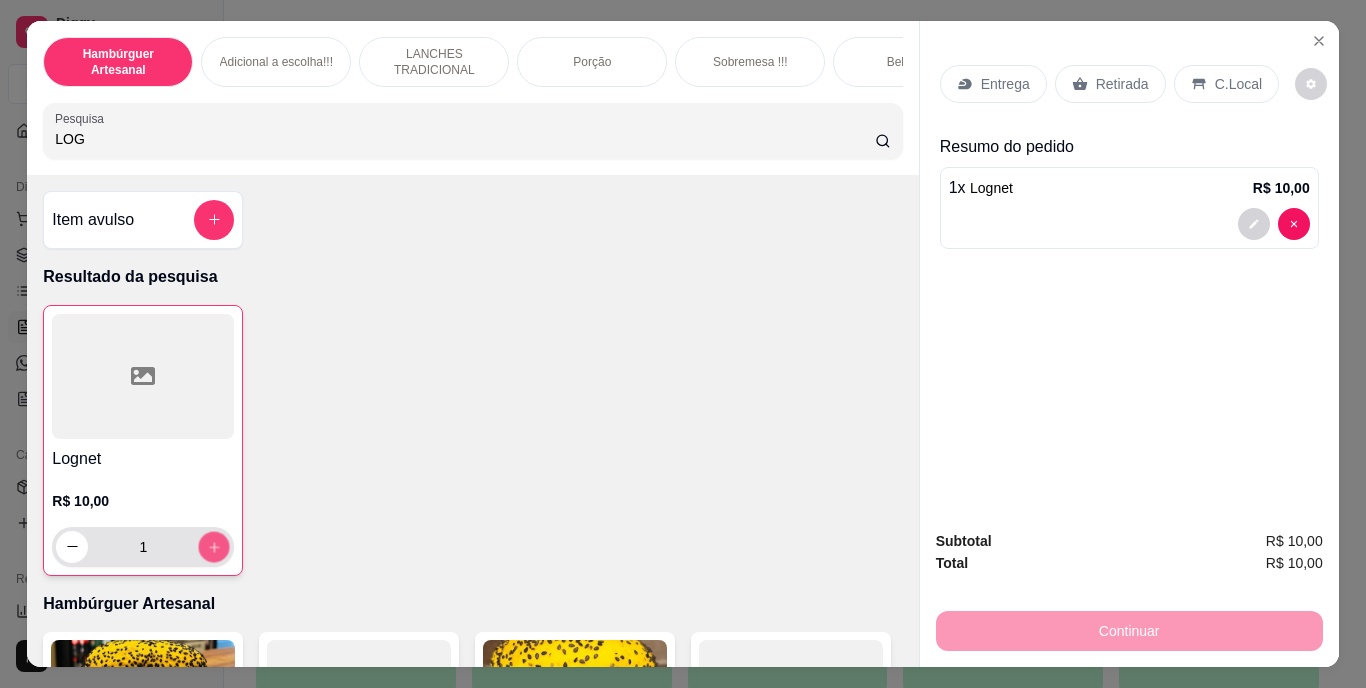 click 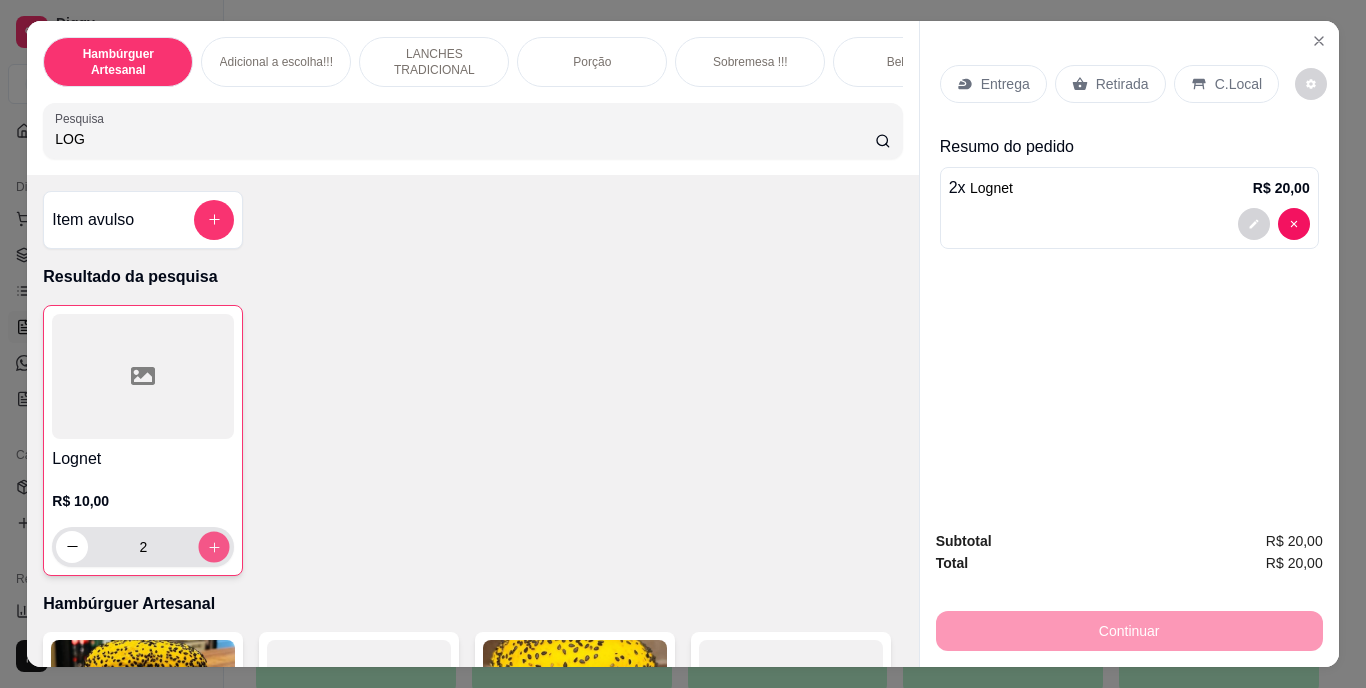 click 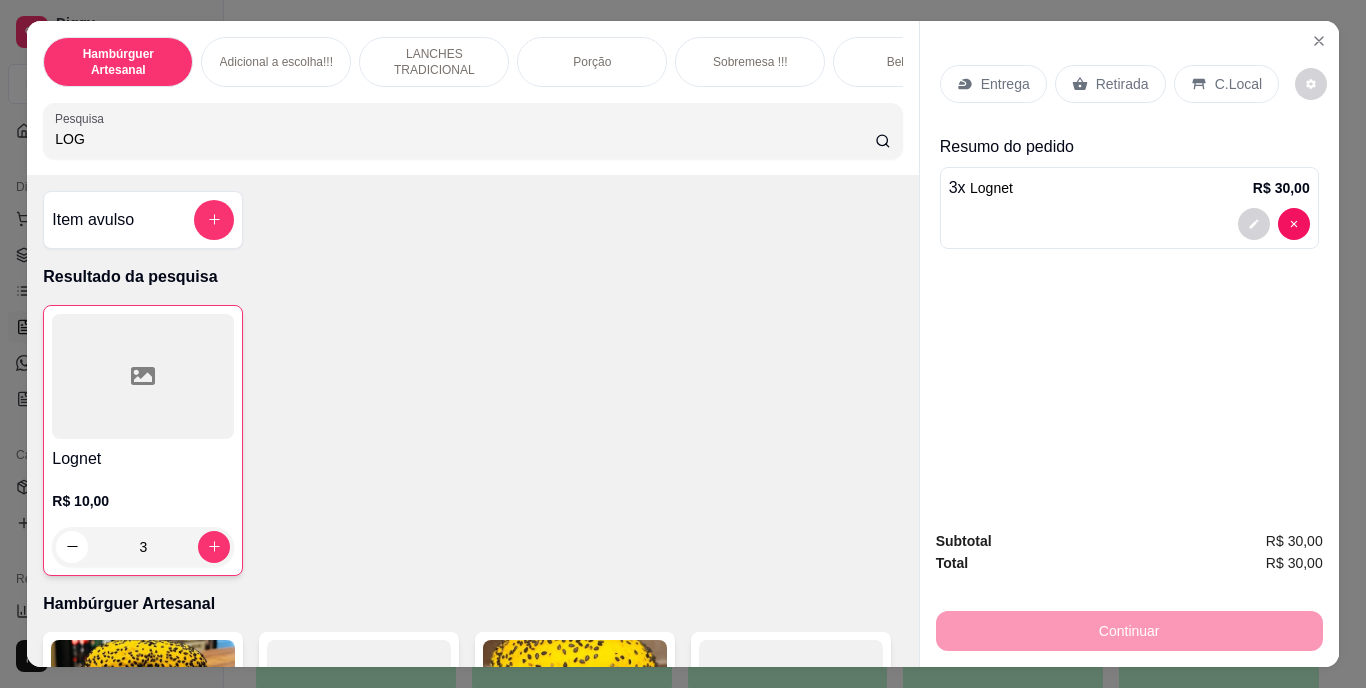 click on "Retirada" at bounding box center (1110, 84) 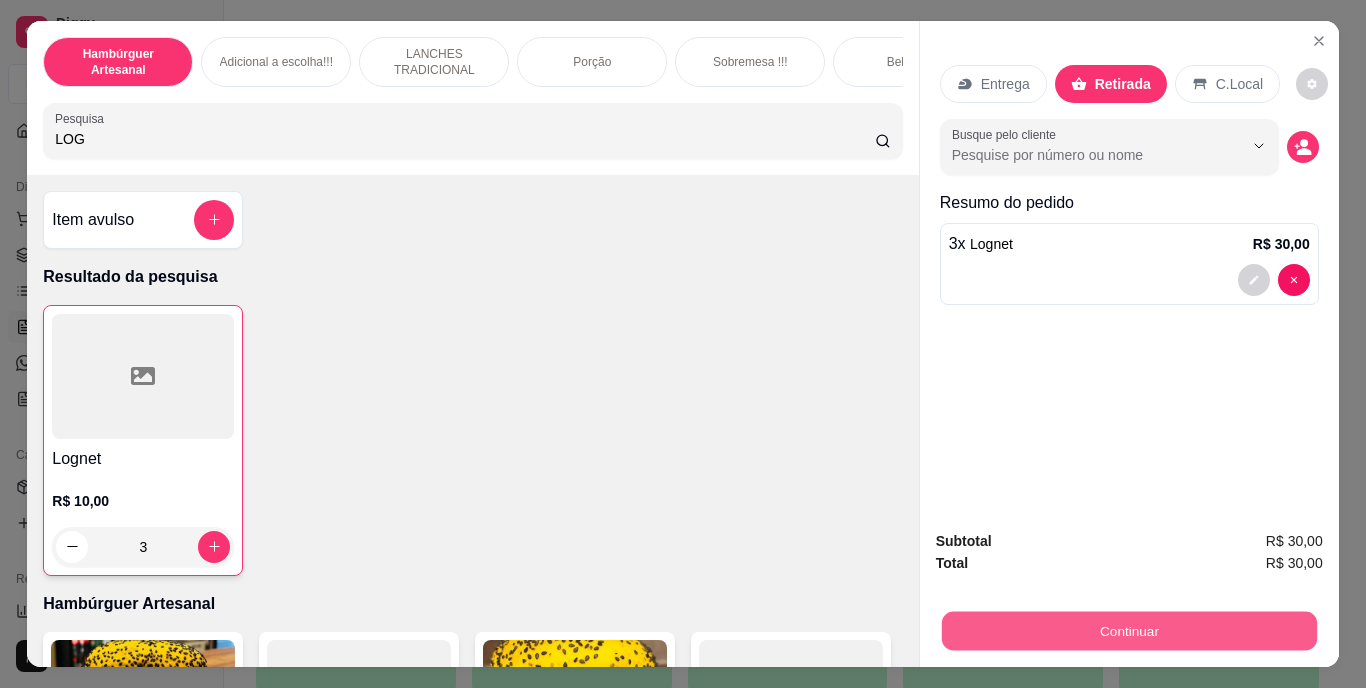click on "Continuar" at bounding box center [1128, 631] 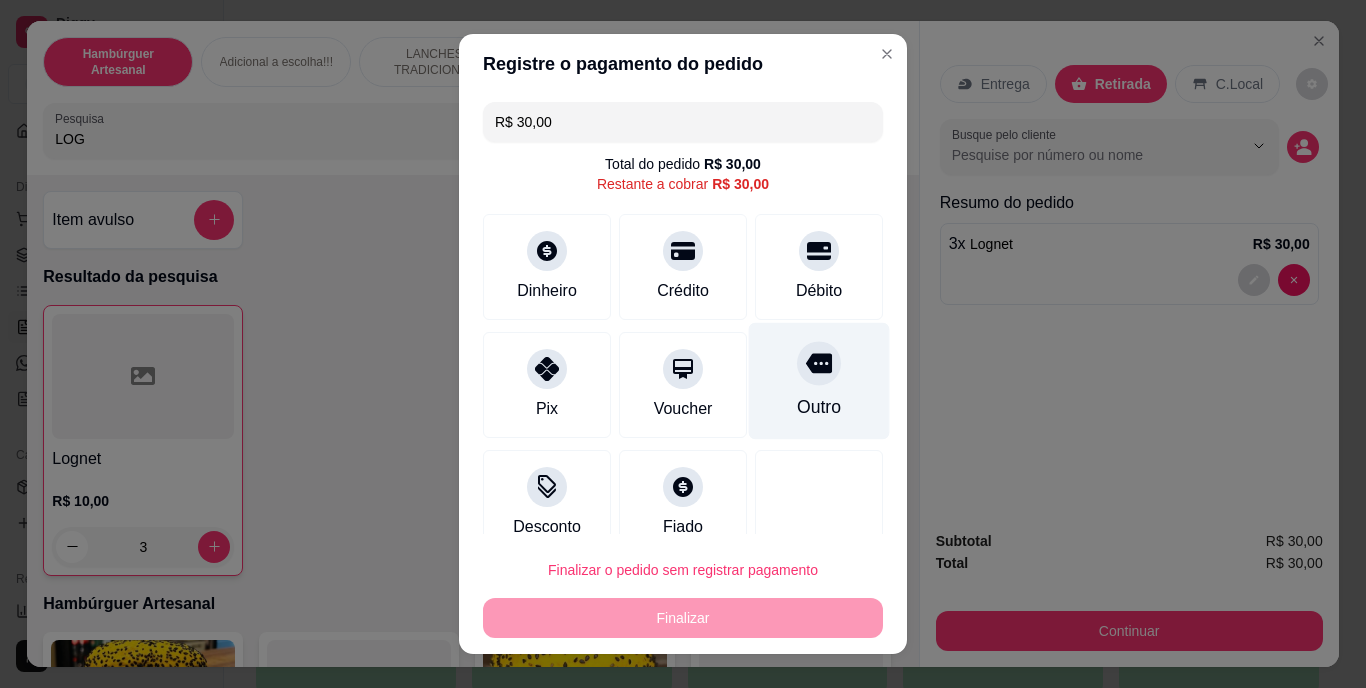 click at bounding box center [819, 364] 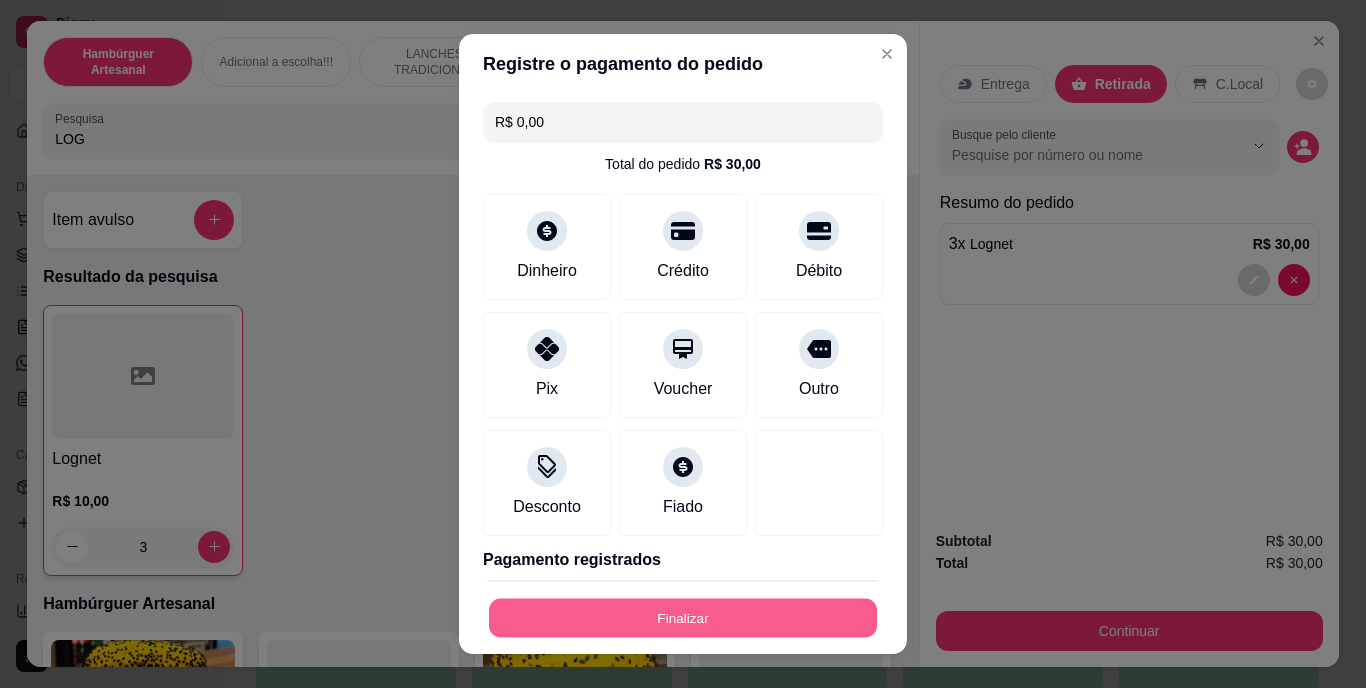 click on "Finalizar" at bounding box center [683, 617] 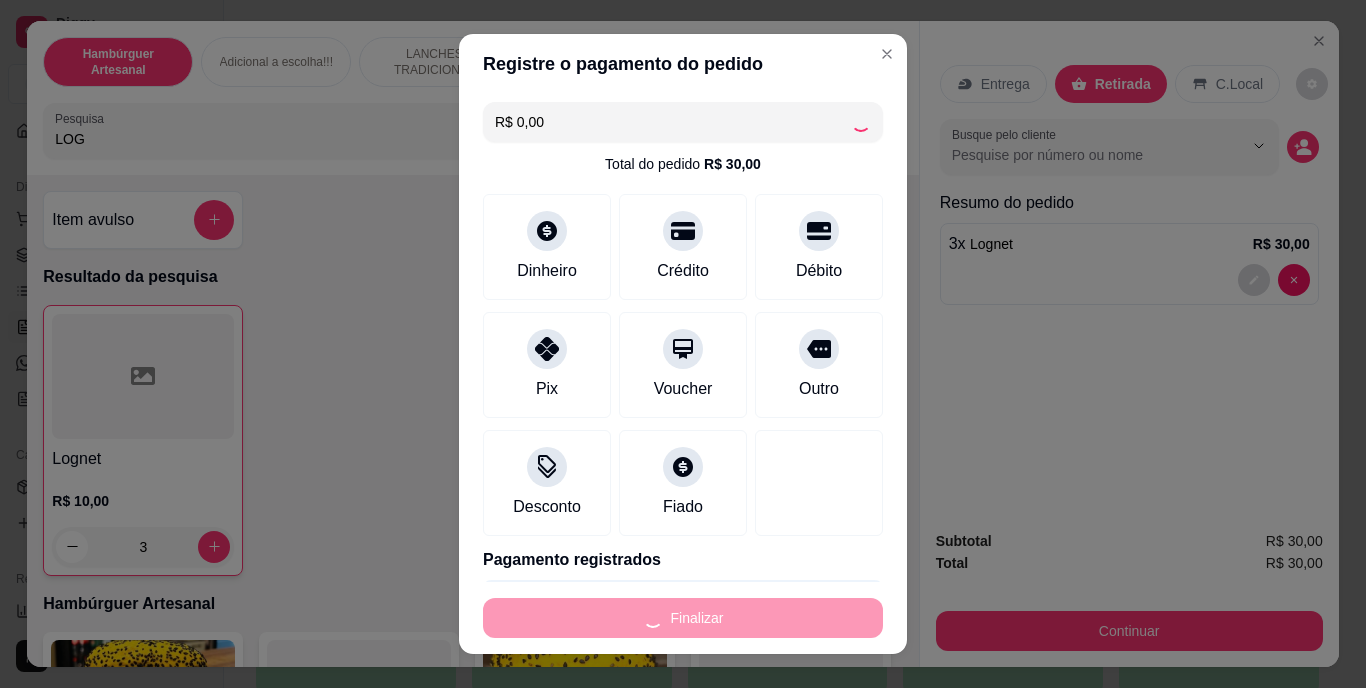 type on "0" 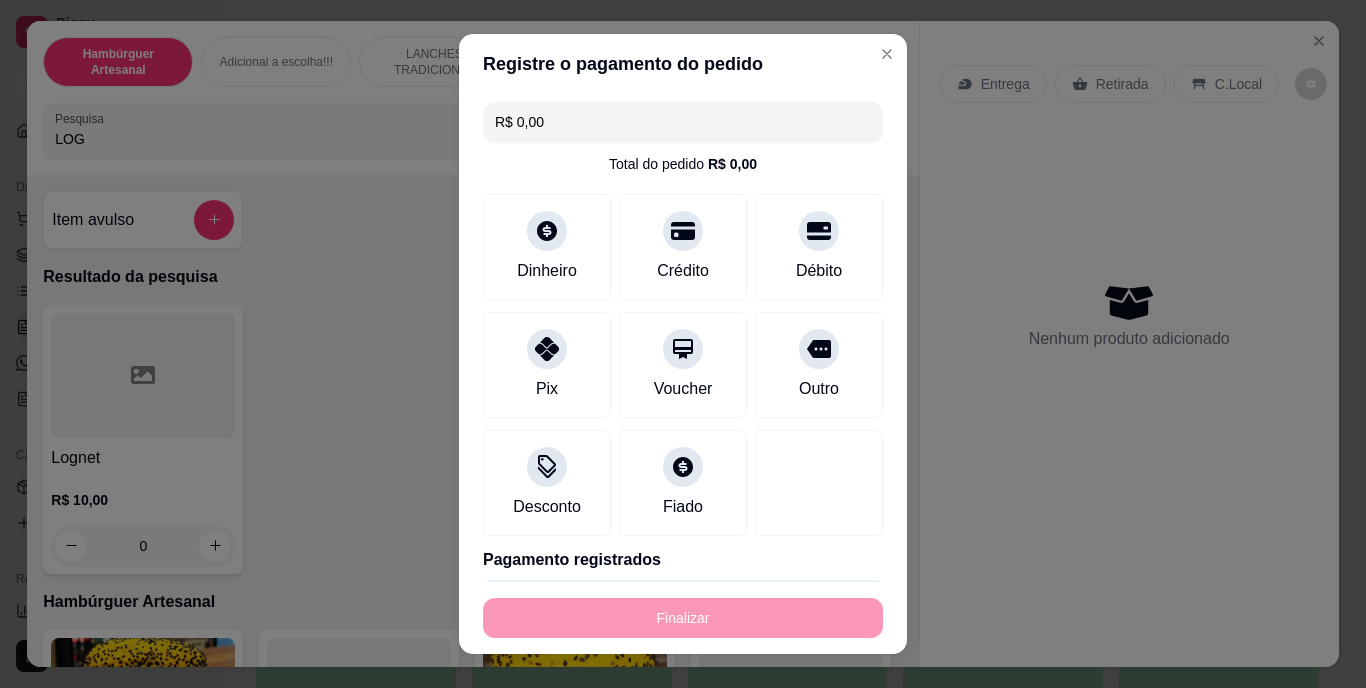 type on "-R$ 30,00" 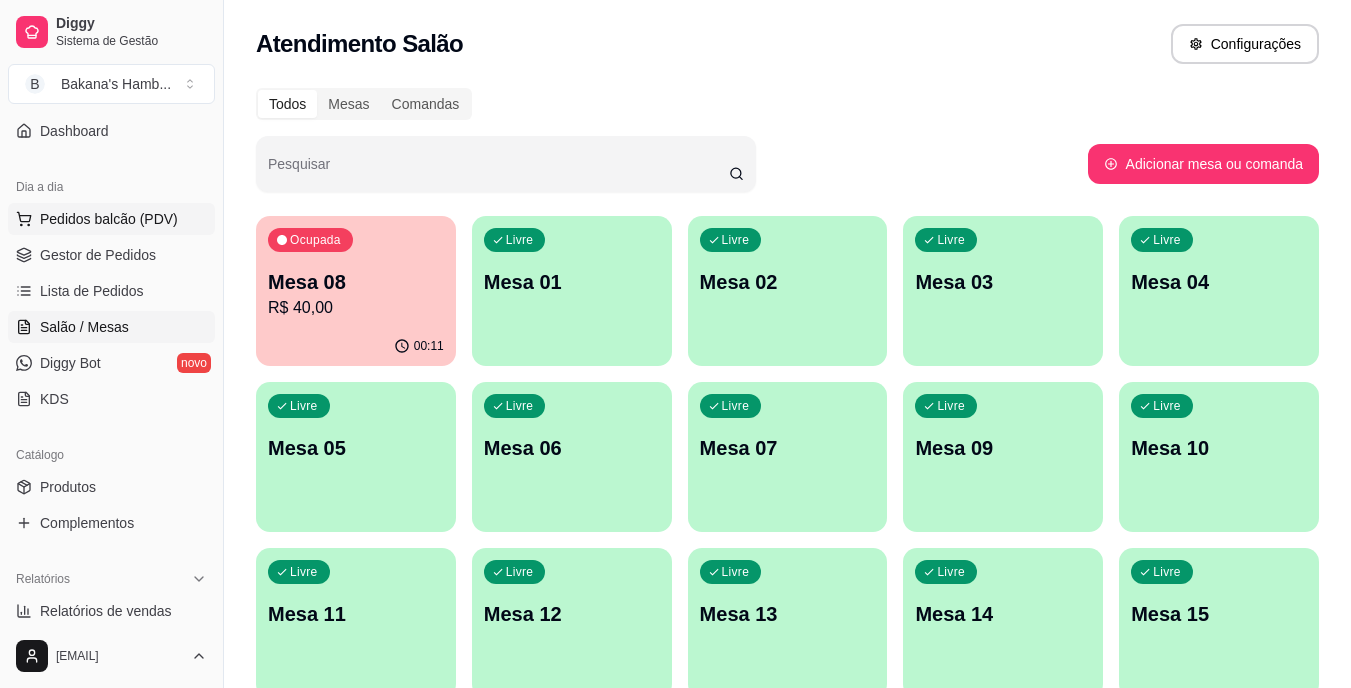 click on "Pedidos balcão (PDV)" at bounding box center (111, 219) 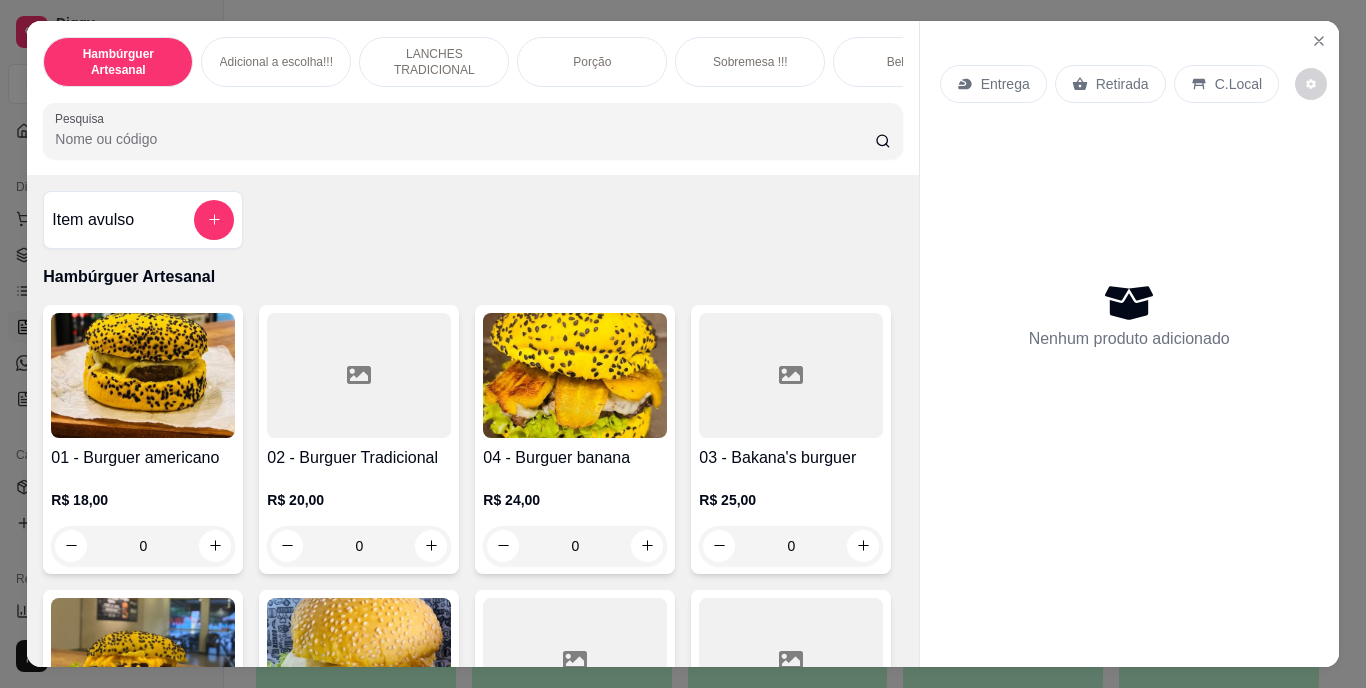 click on "Item avulso" at bounding box center (93, 220) 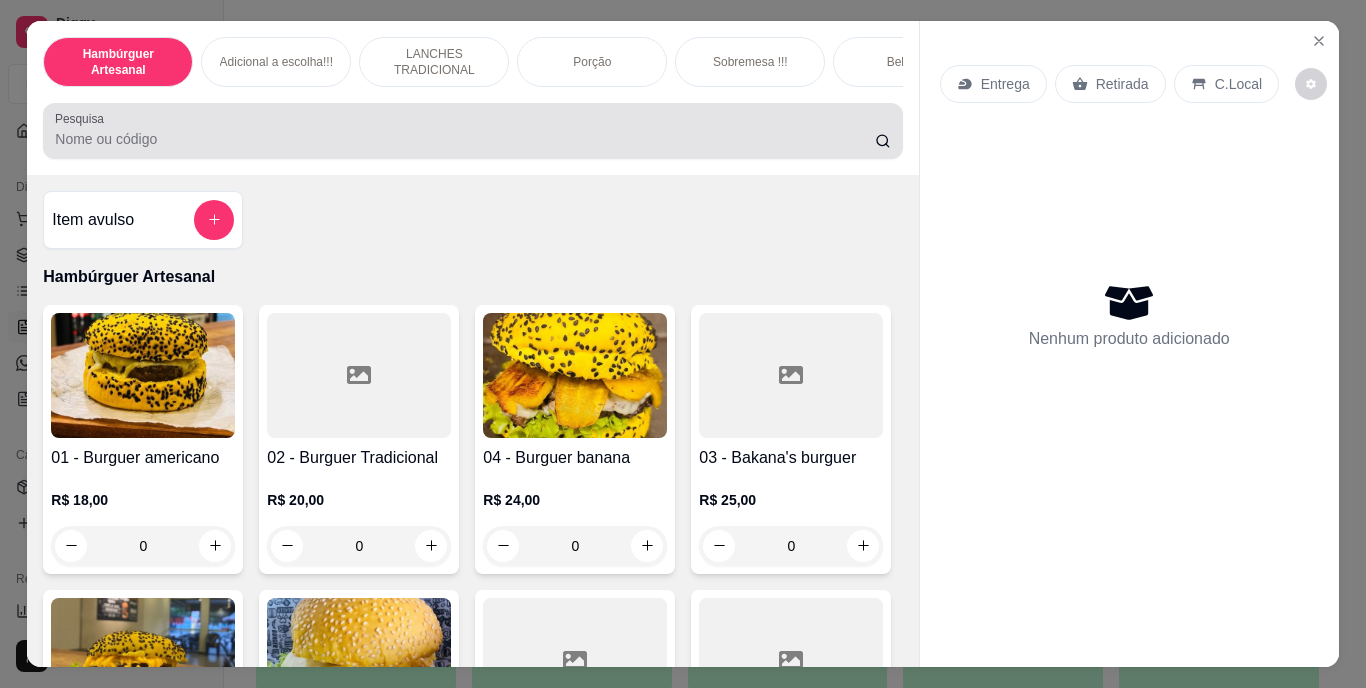 click at bounding box center (472, 131) 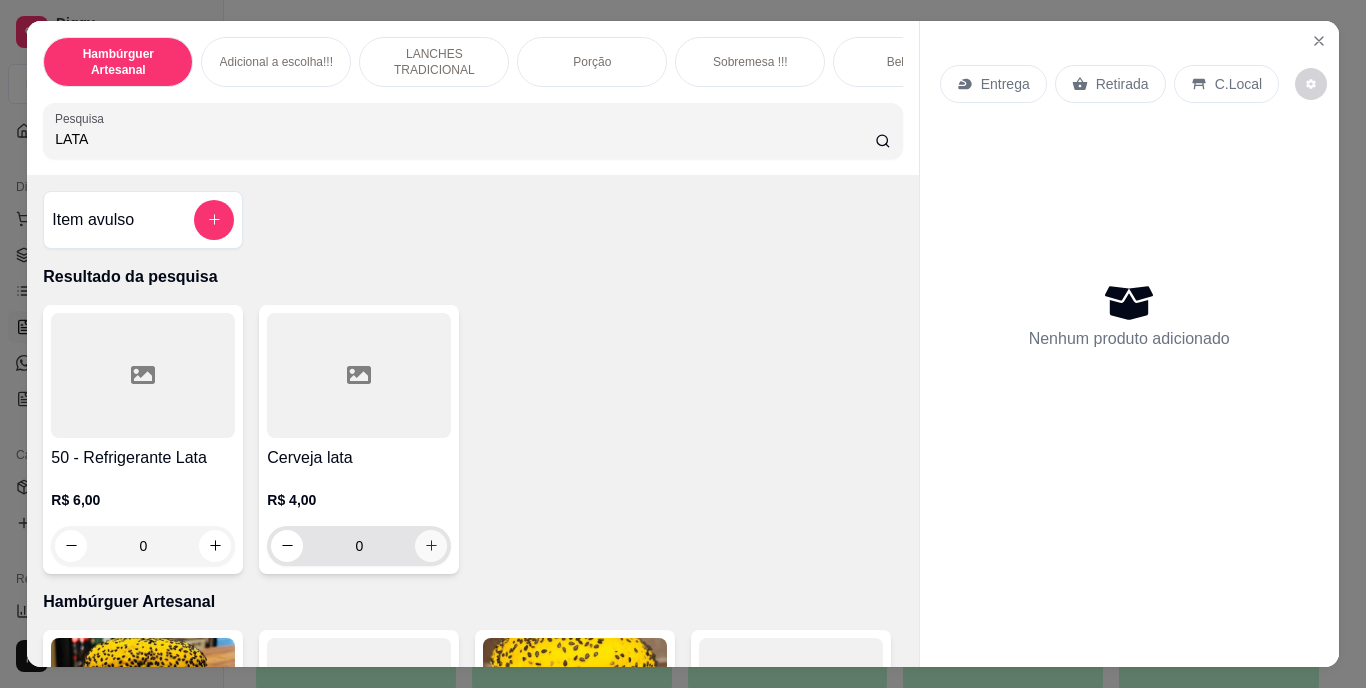 type on "LATA" 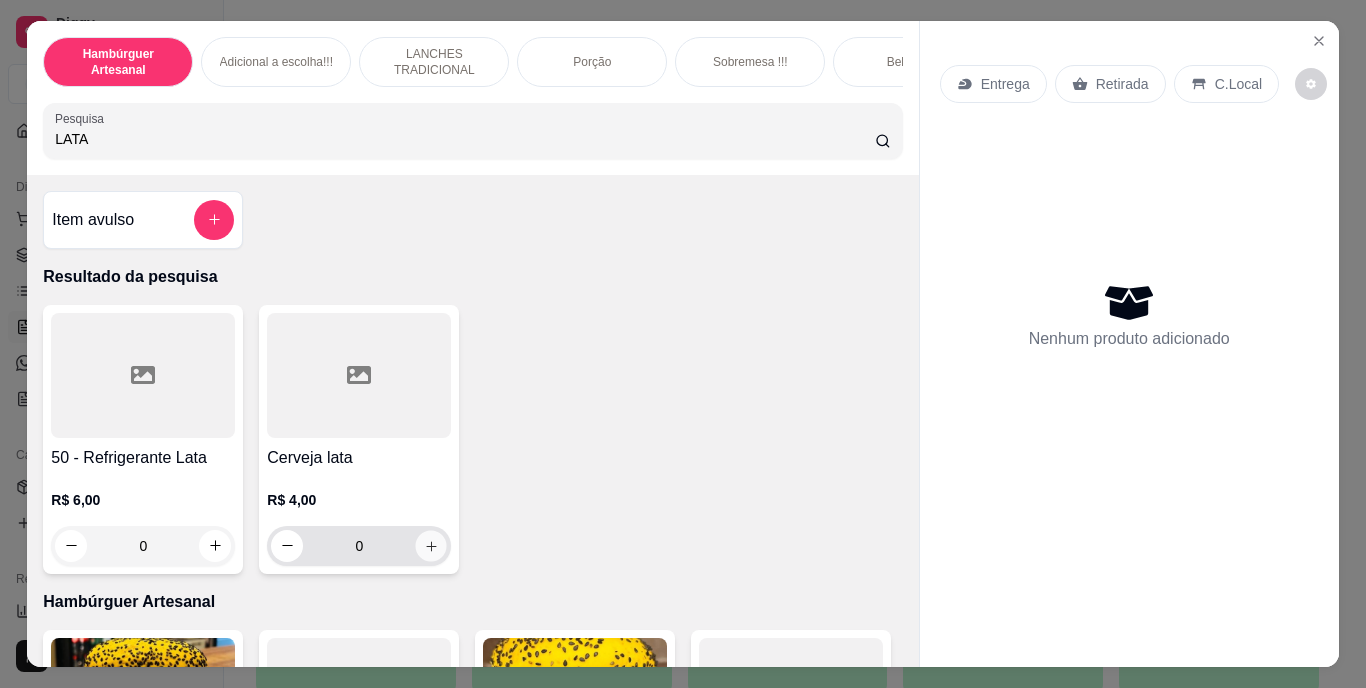 click at bounding box center [431, 545] 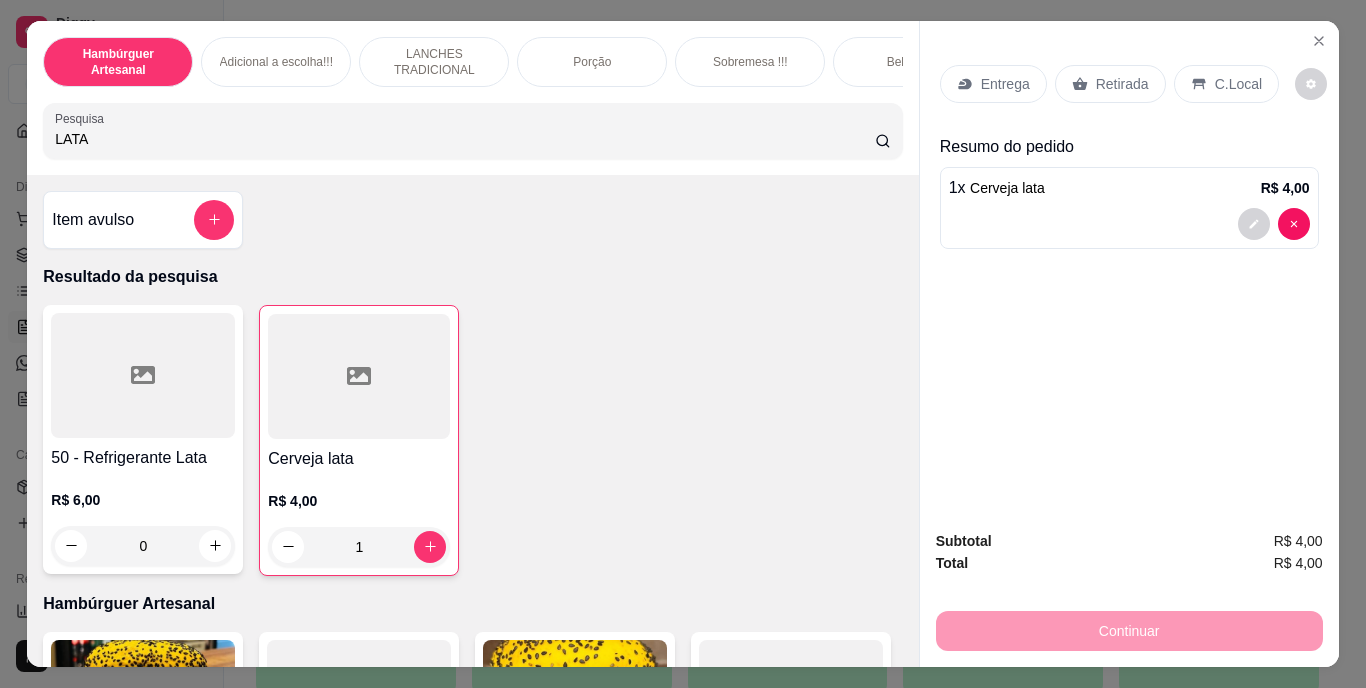 click 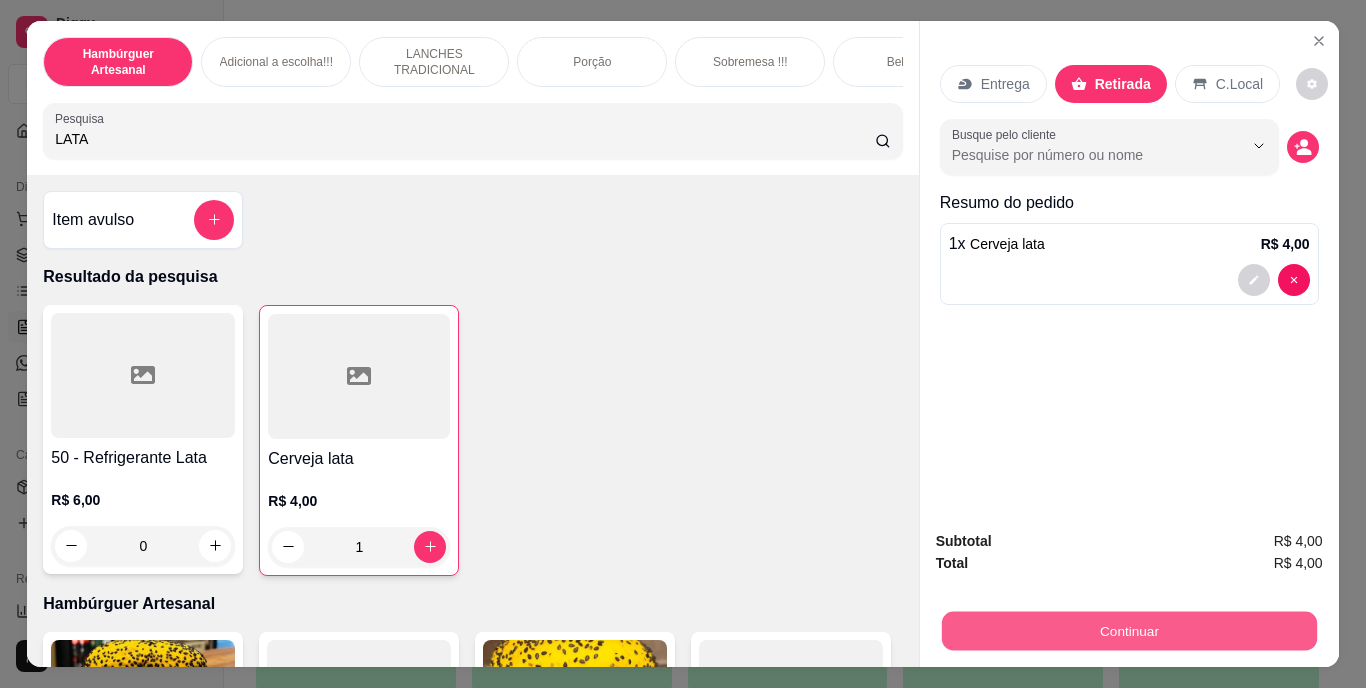 click on "Continuar" at bounding box center (1128, 631) 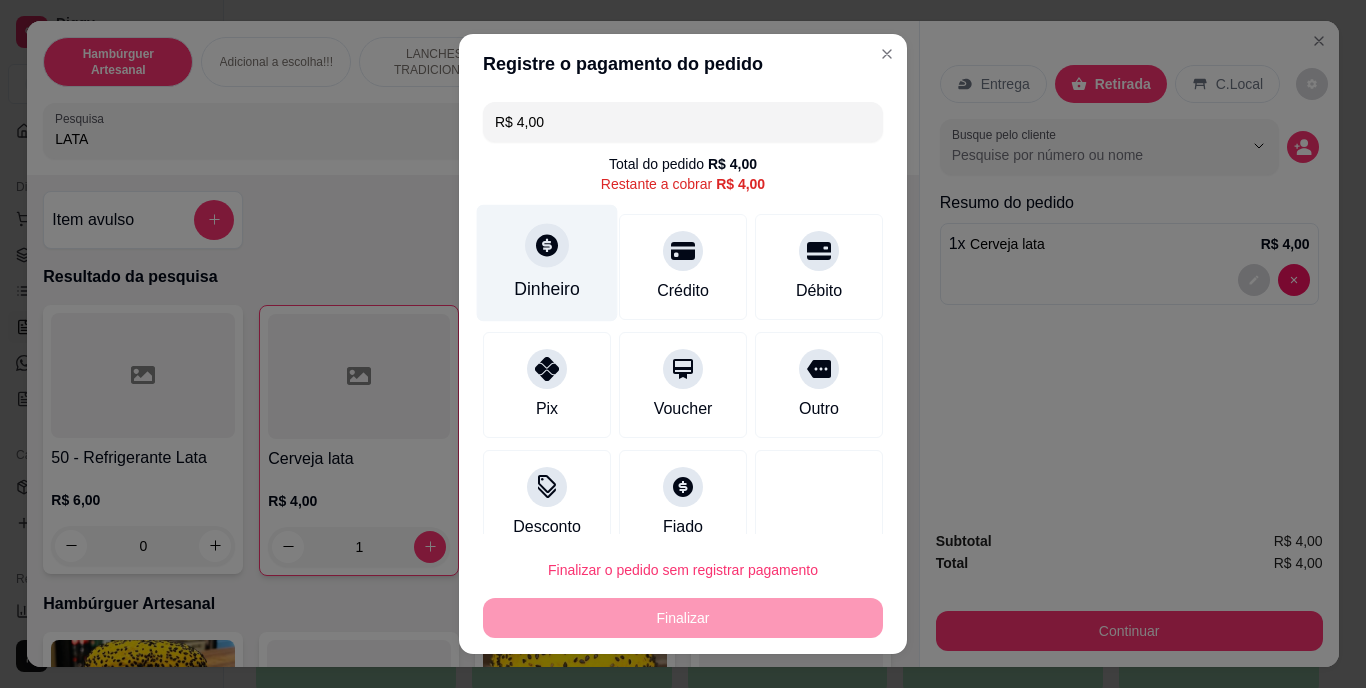 click on "Dinheiro" at bounding box center [547, 263] 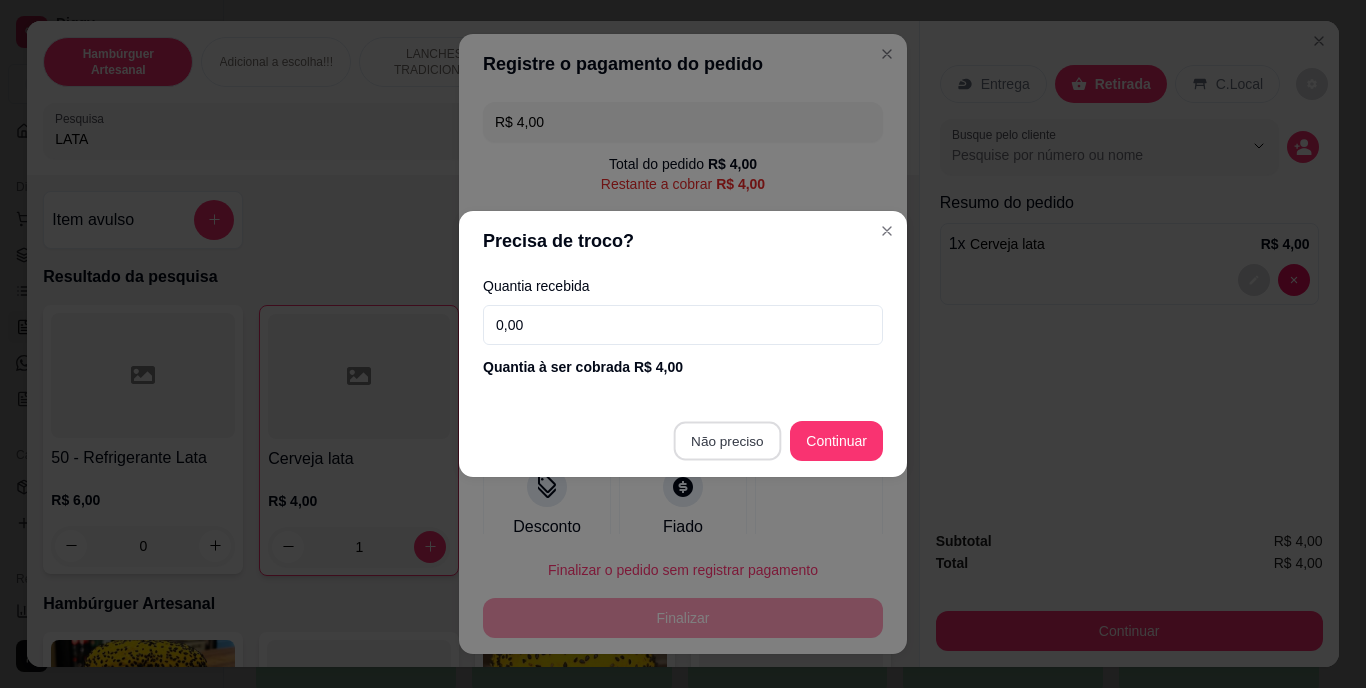 type on "R$ 0,00" 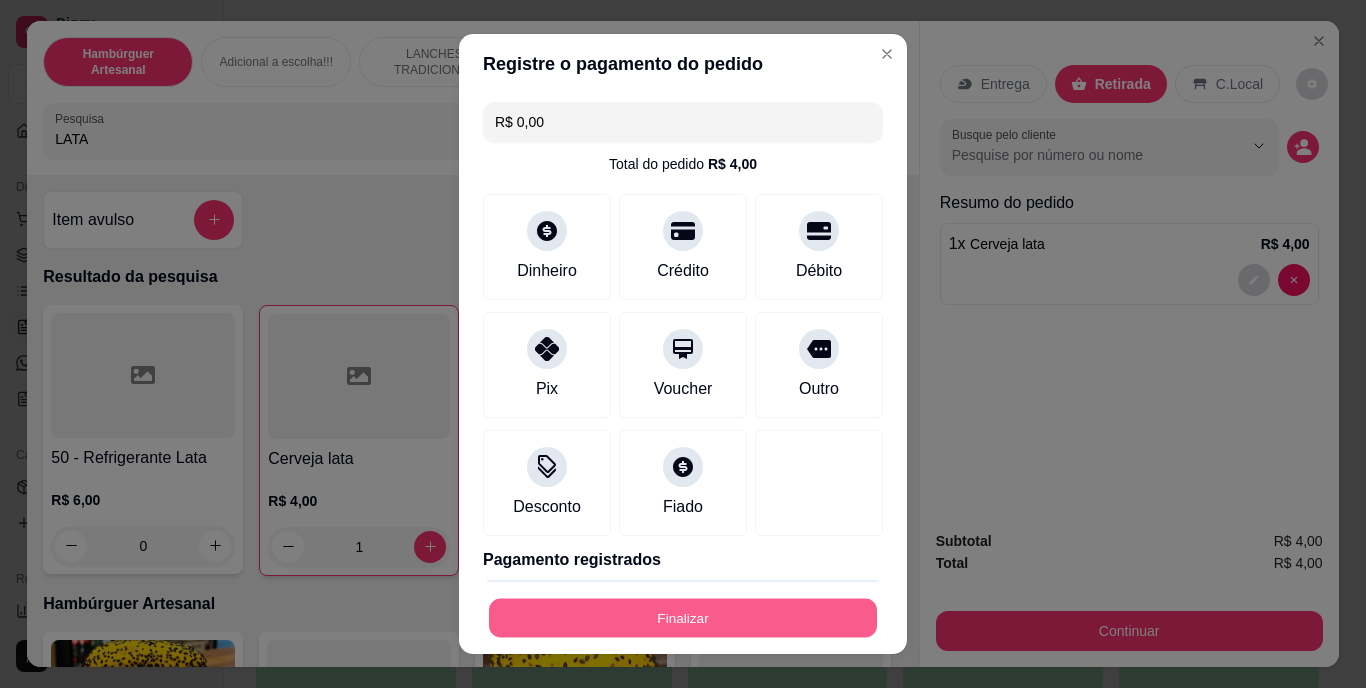 click on "Finalizar" at bounding box center (683, 617) 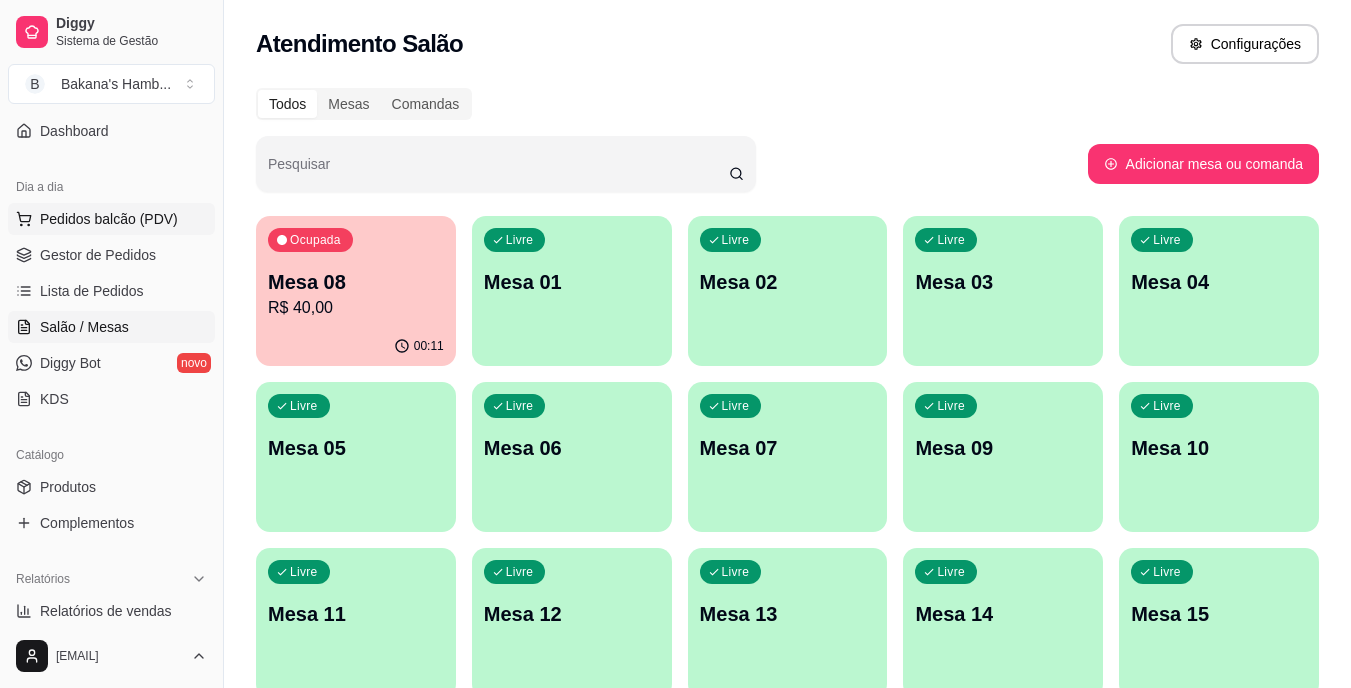 click on "Pedidos balcão (PDV)" at bounding box center (109, 219) 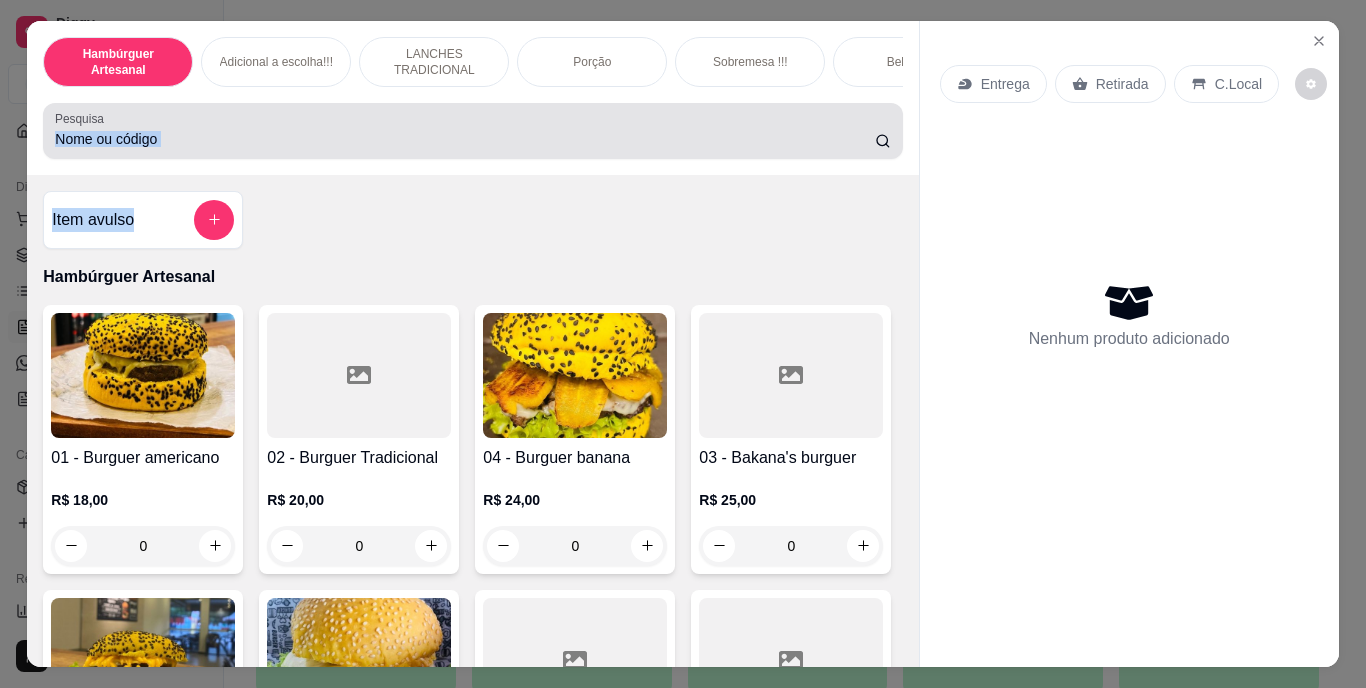 drag, startPoint x: 128, startPoint y: 217, endPoint x: 181, endPoint y: 129, distance: 102.7278 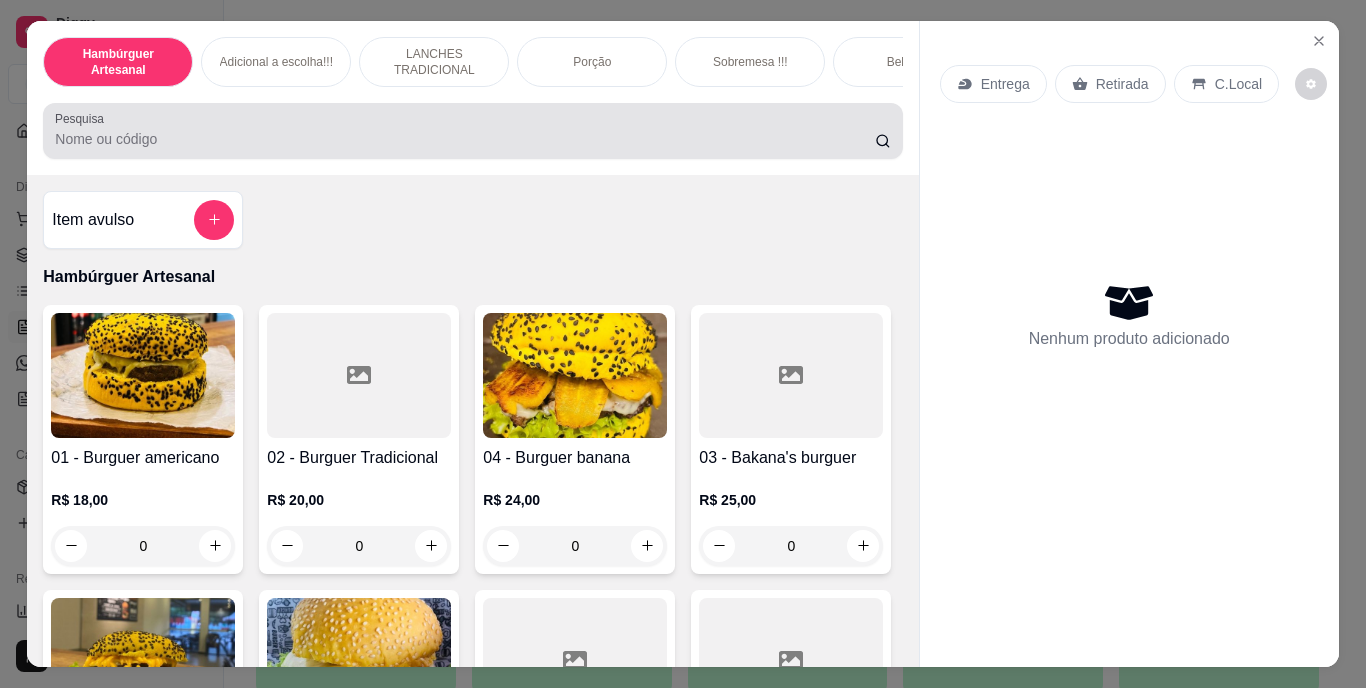 click at bounding box center (472, 131) 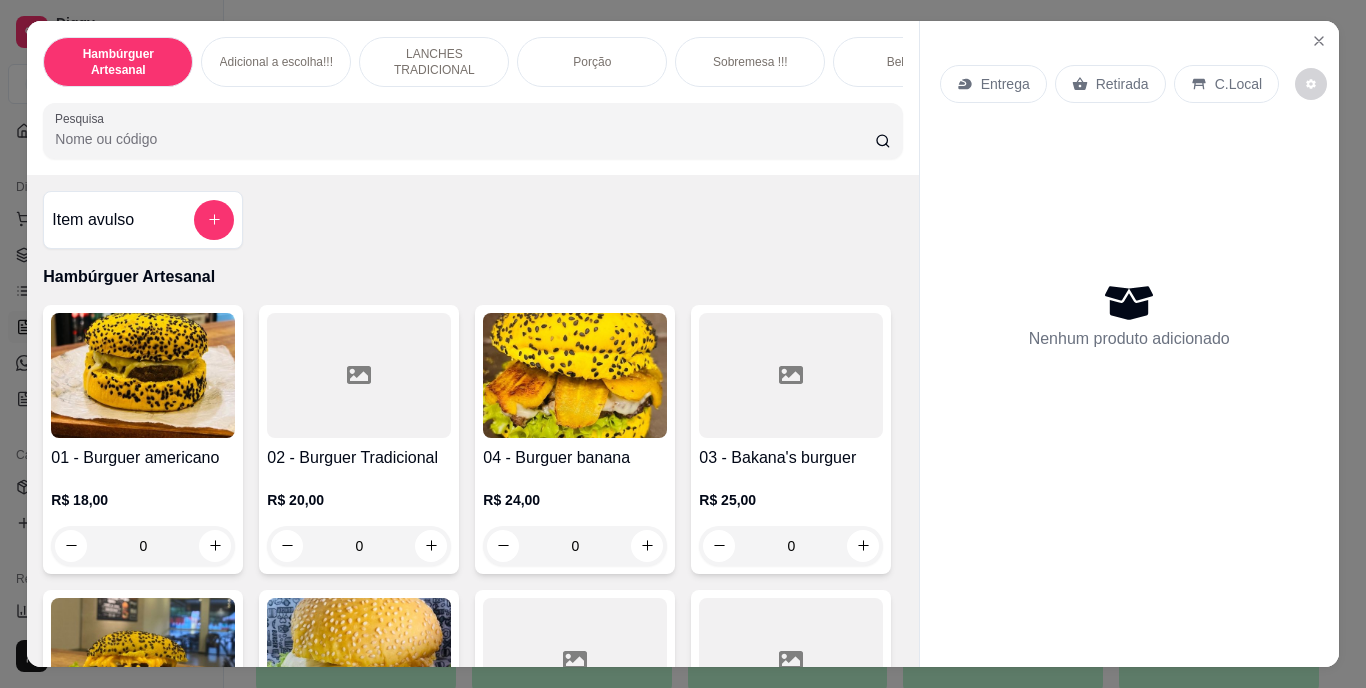 click on "Pesquisa" at bounding box center (465, 139) 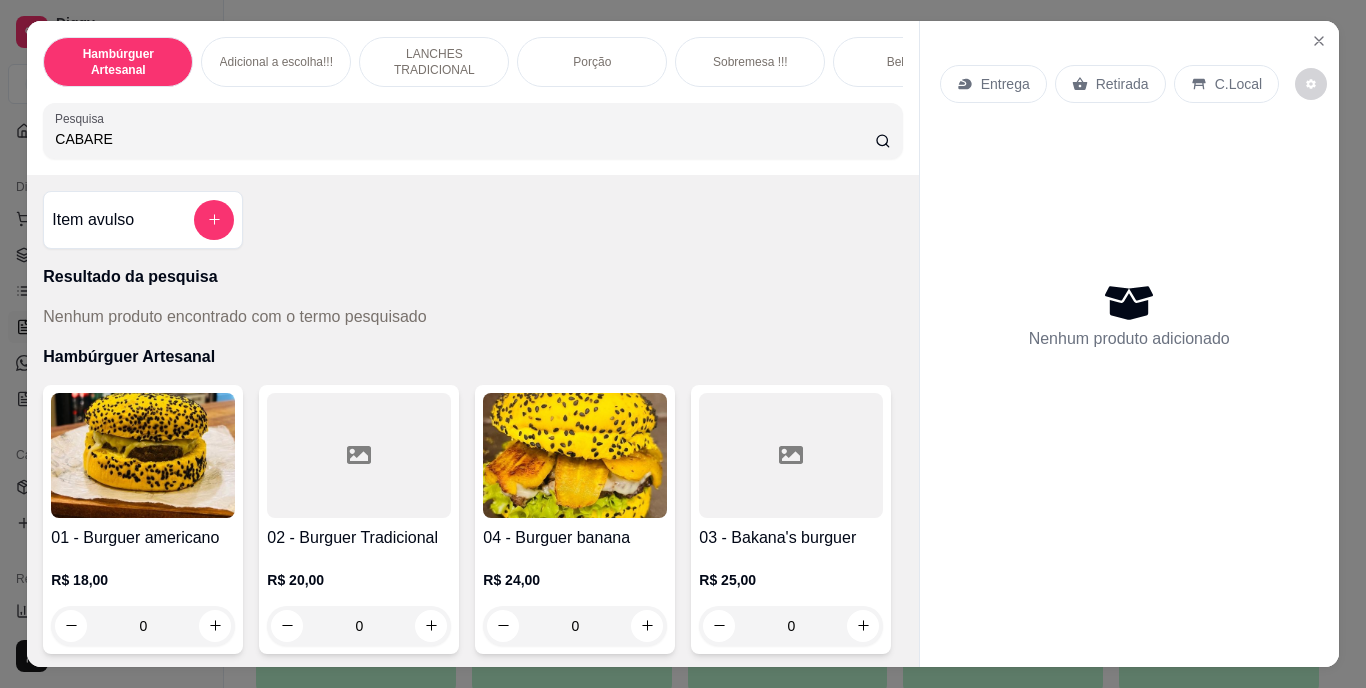 click on "CABARE" at bounding box center [472, 131] 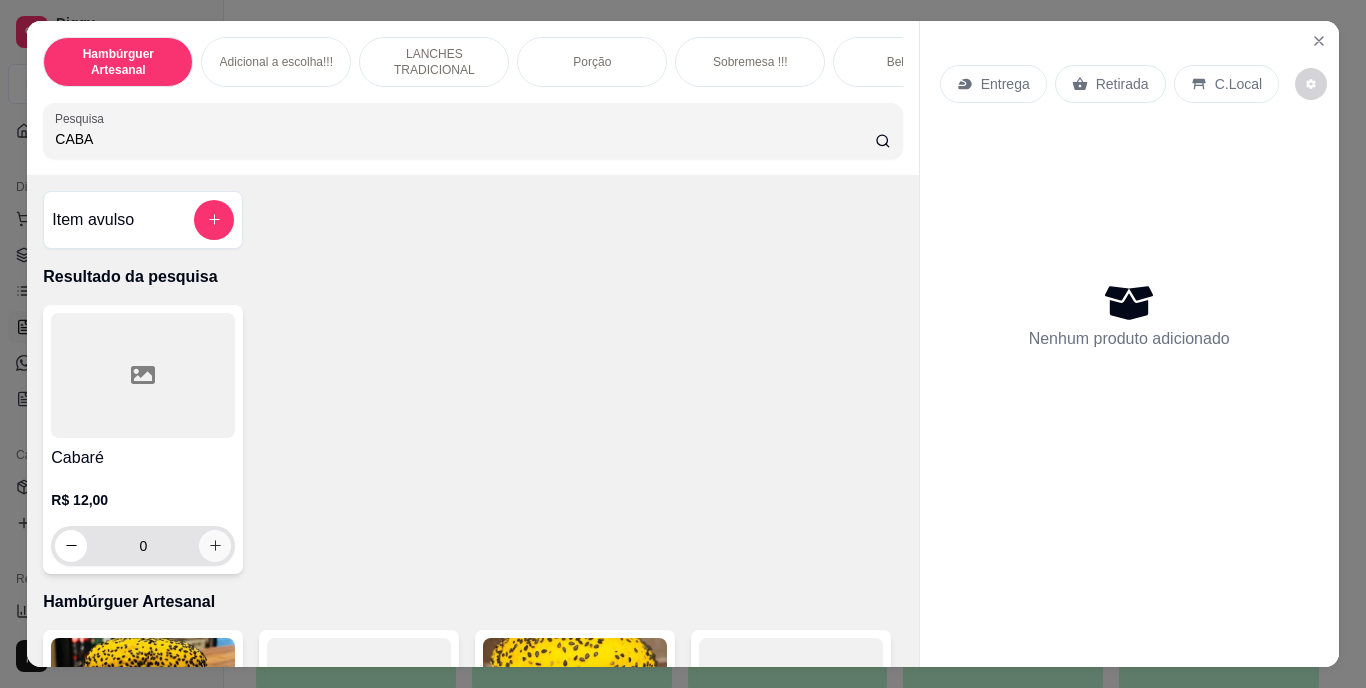 type on "CABA" 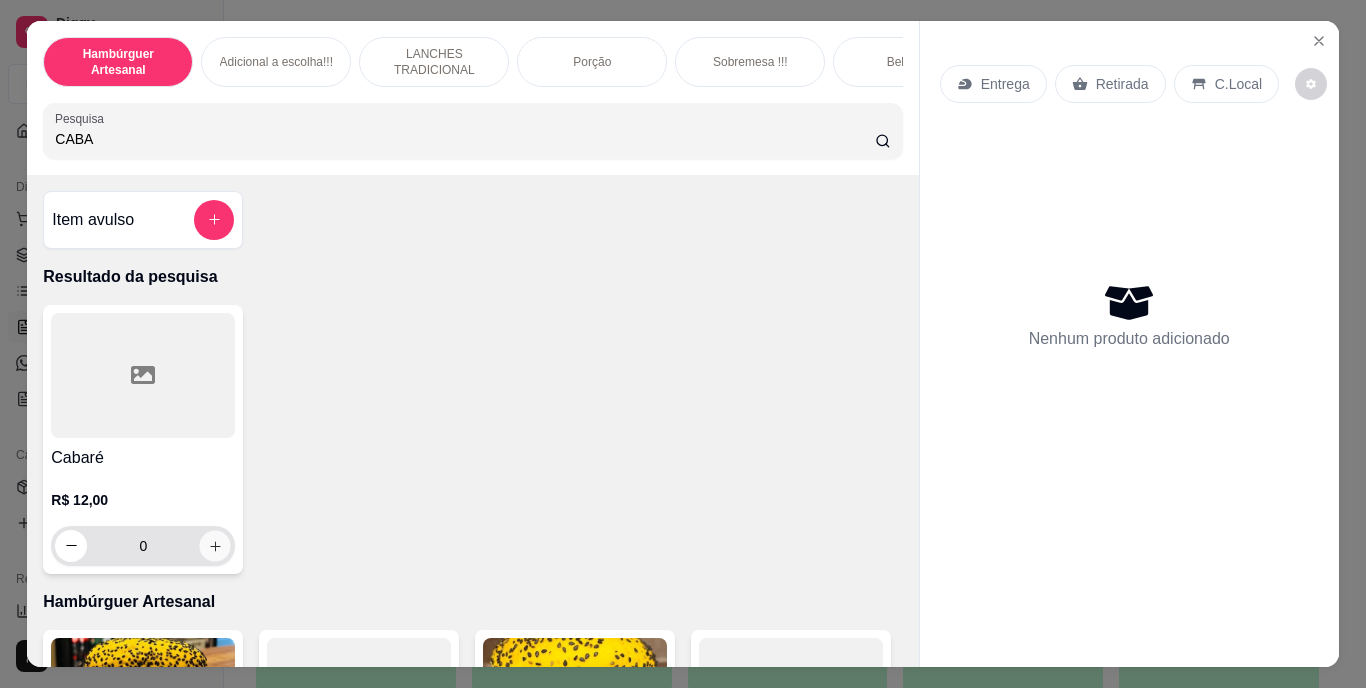 click 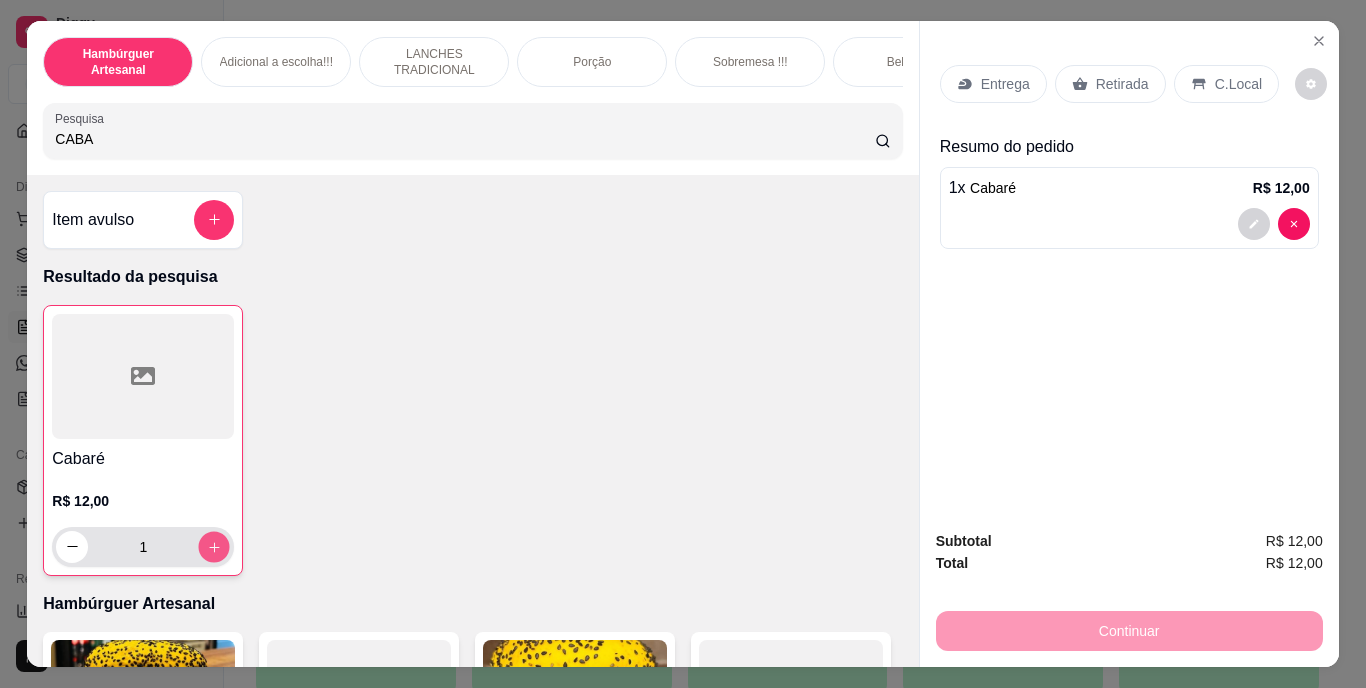 click at bounding box center (214, 546) 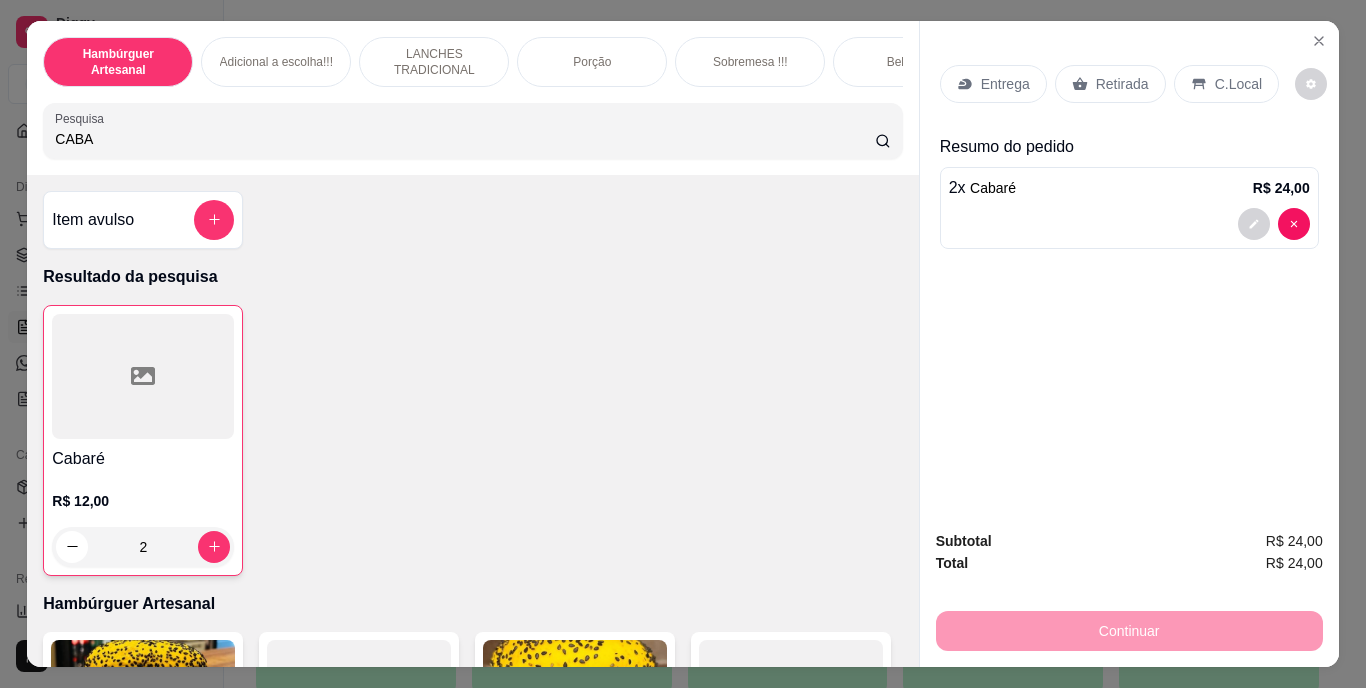 click on "Continuar" at bounding box center [1129, 628] 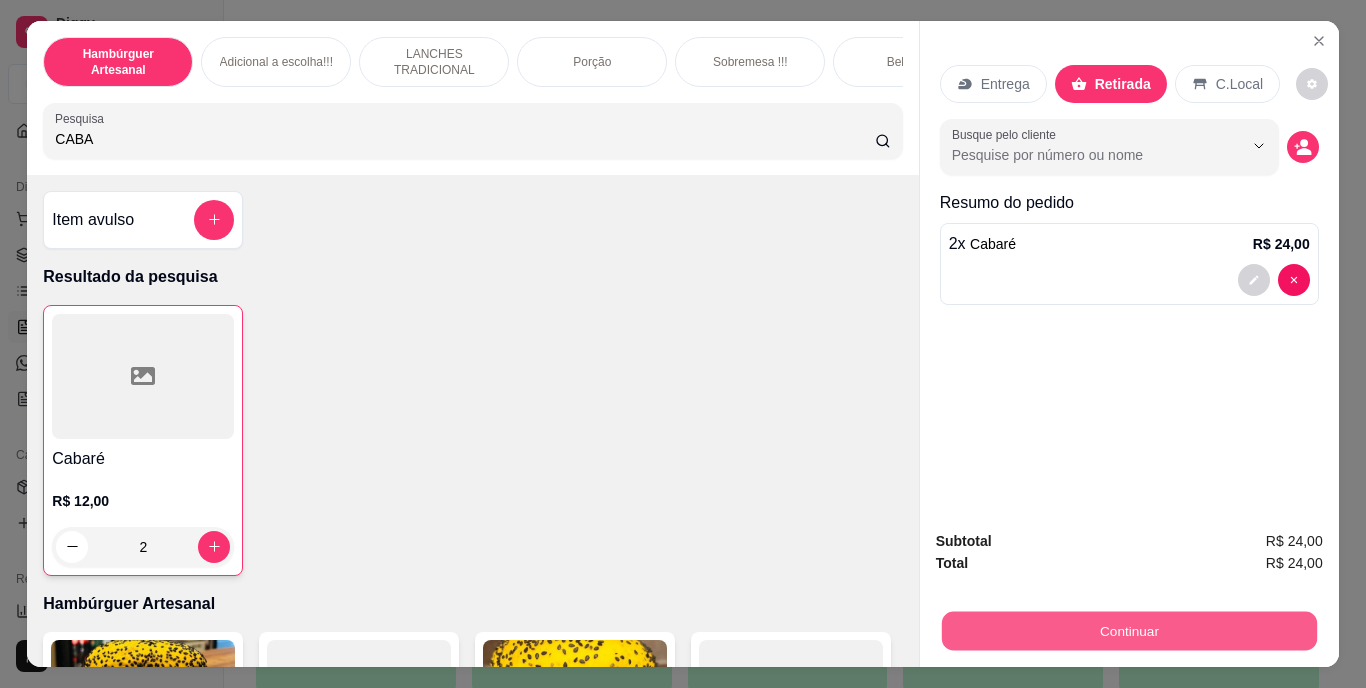 click on "Continuar" at bounding box center (1128, 631) 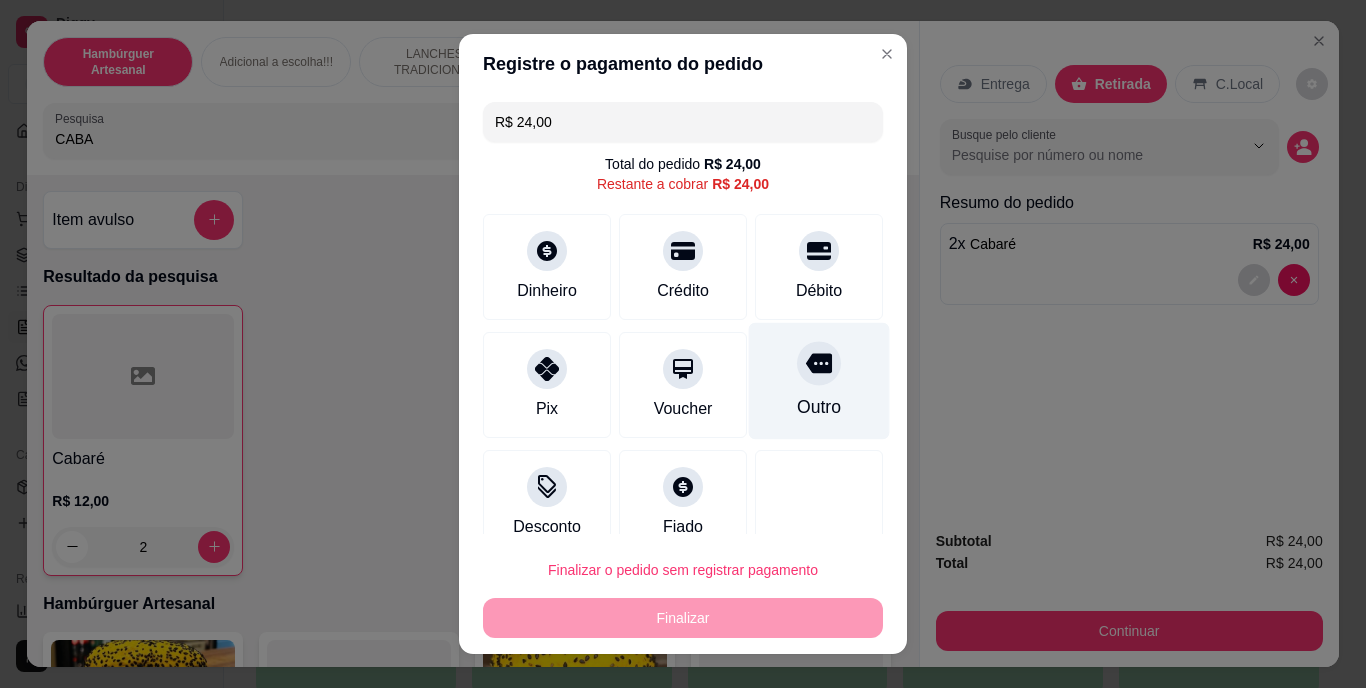 click on "Outro" at bounding box center [819, 381] 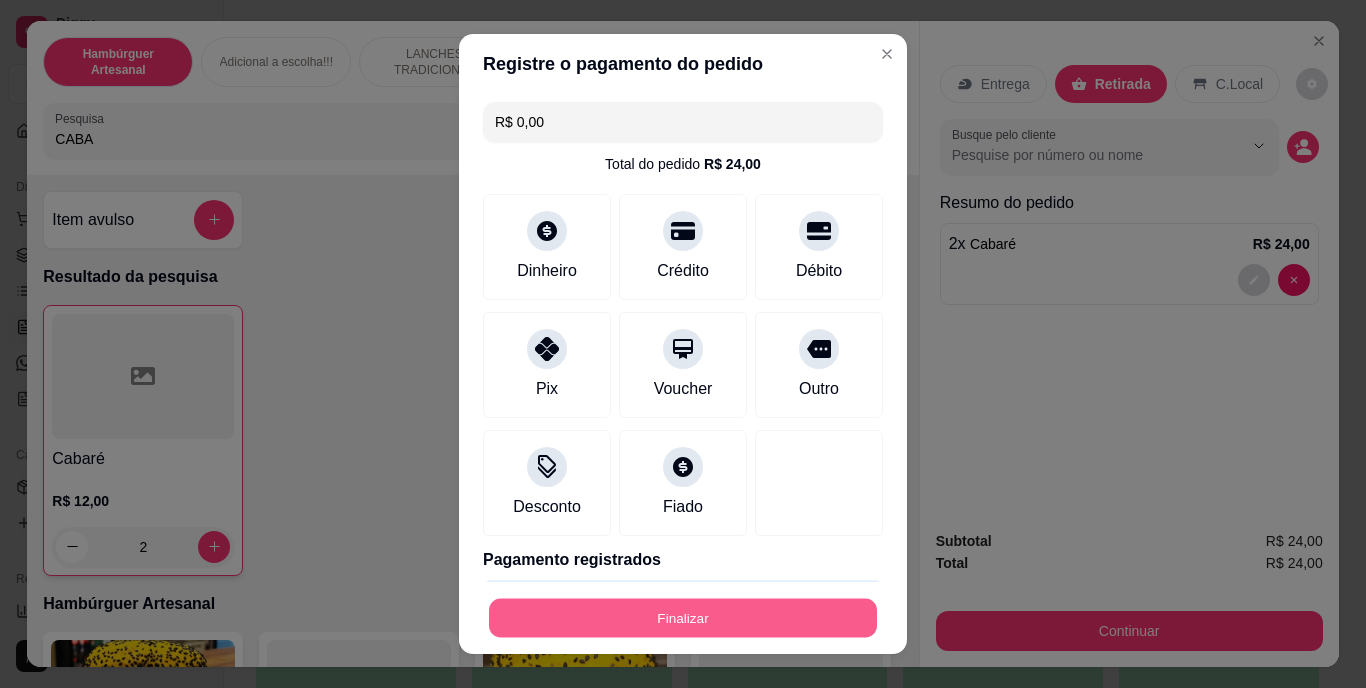 click on "Finalizar" at bounding box center (683, 617) 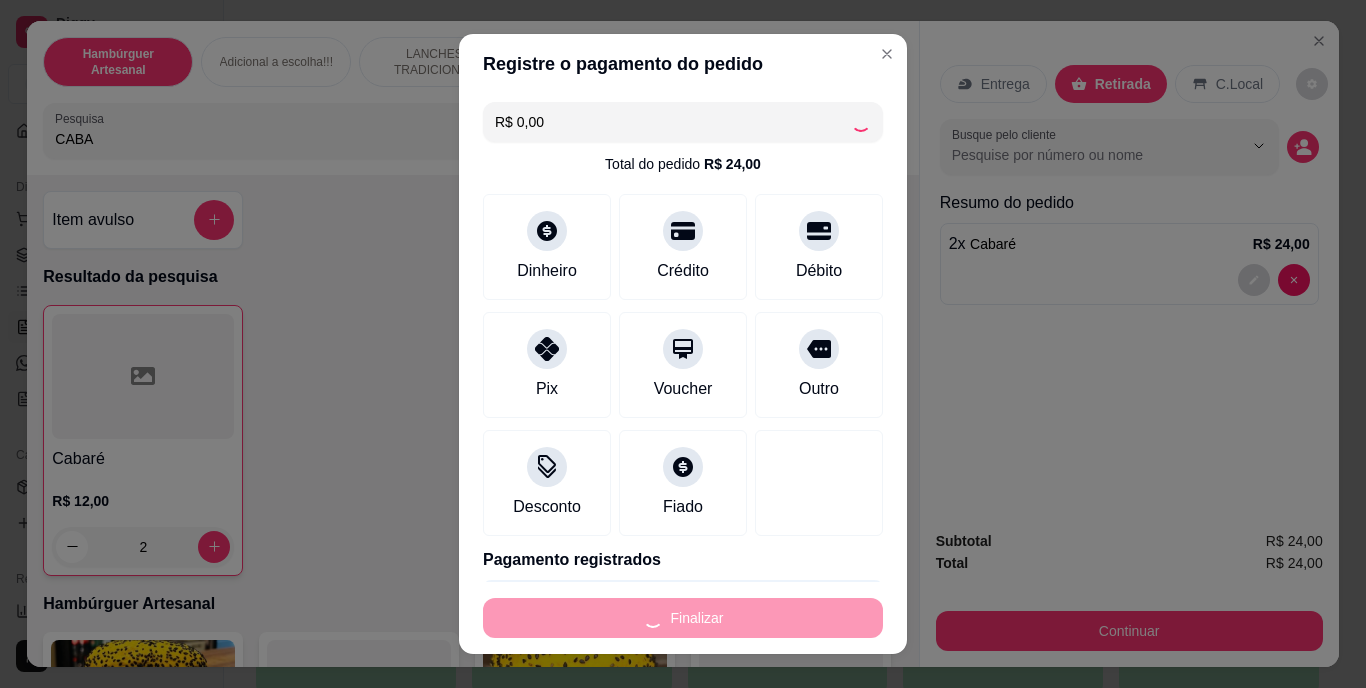 type on "0" 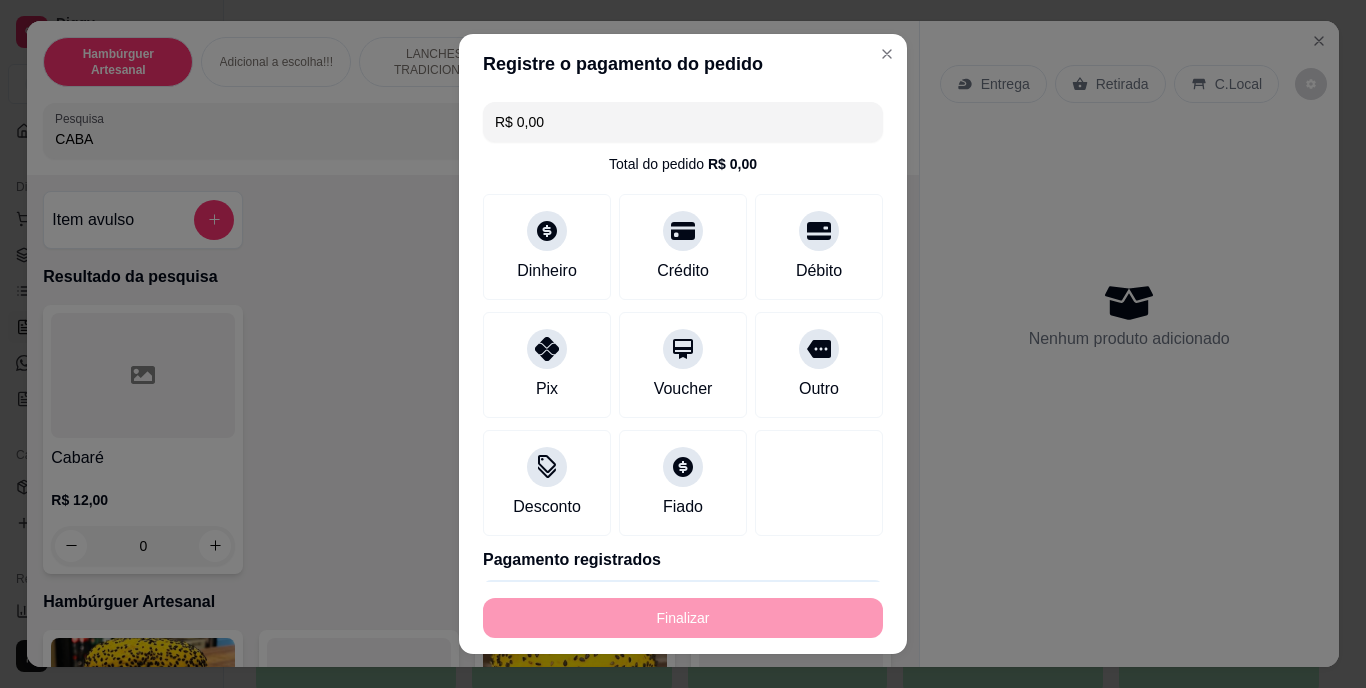 type on "-R$ 24,00" 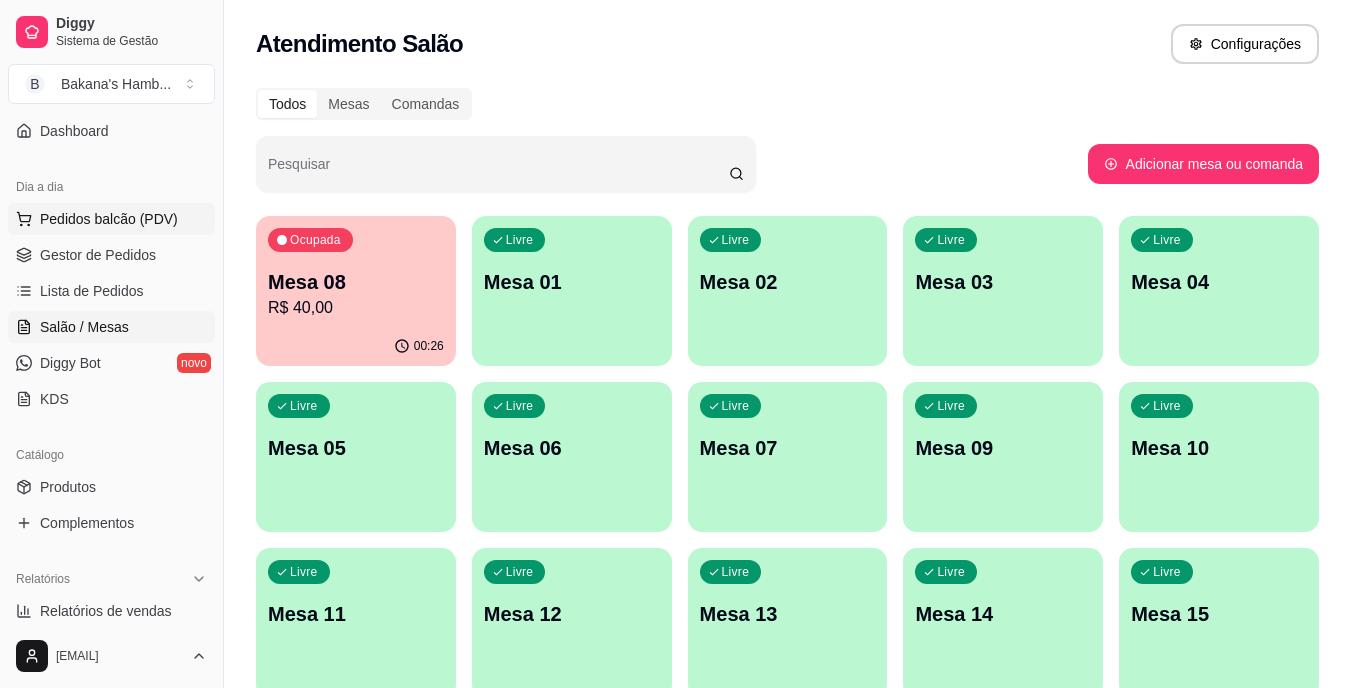 click on "Pedidos balcão (PDV)" at bounding box center [109, 219] 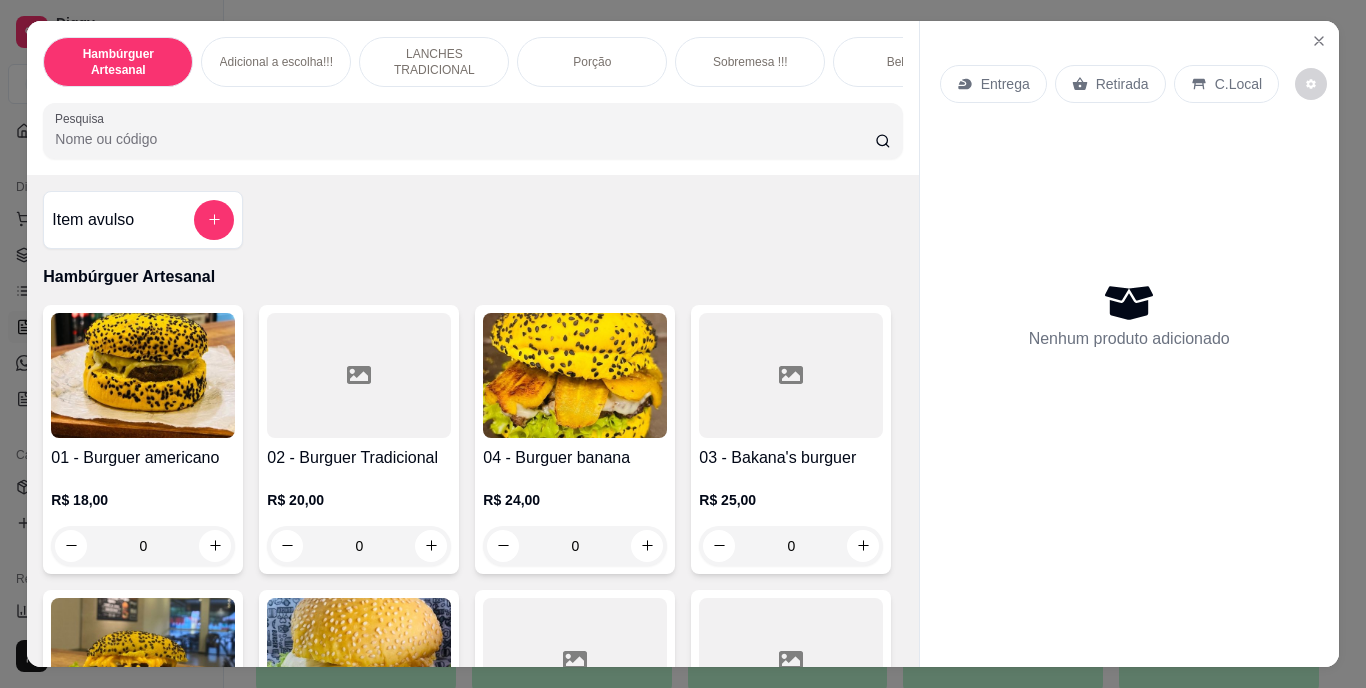 click on "Pesquisa" at bounding box center [465, 139] 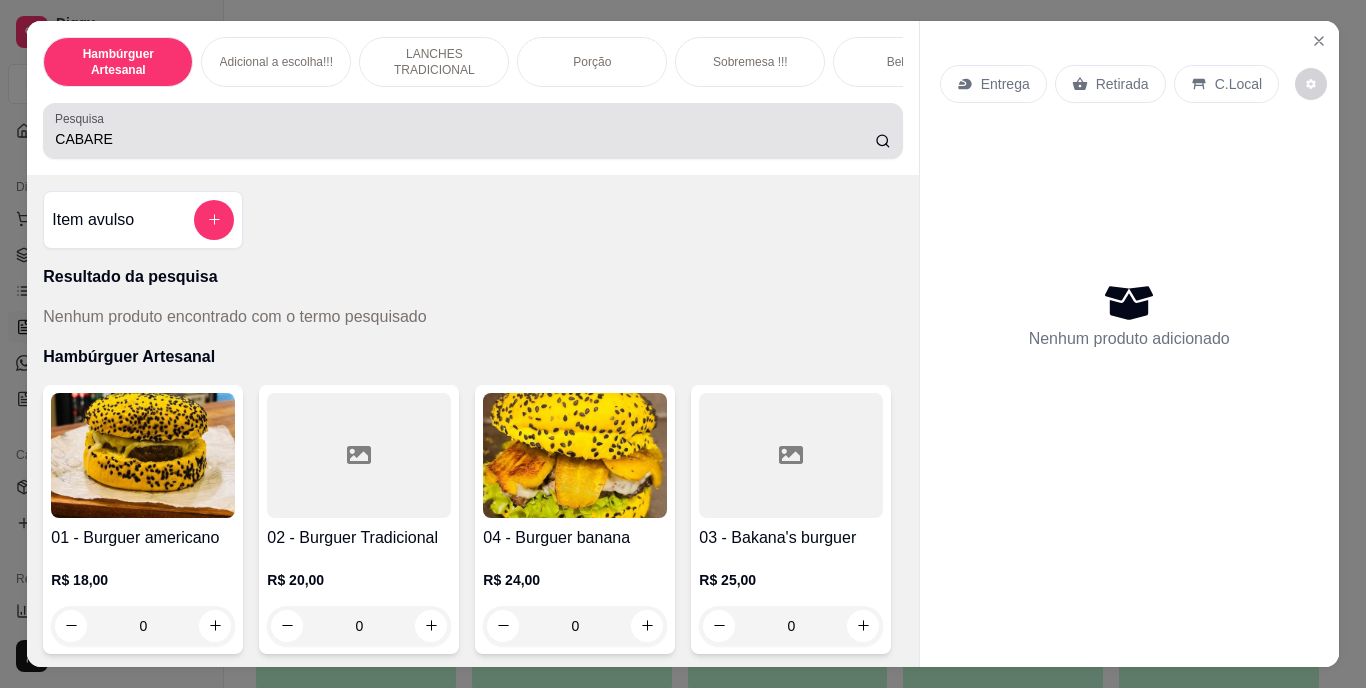 click on "CABARE" at bounding box center (472, 131) 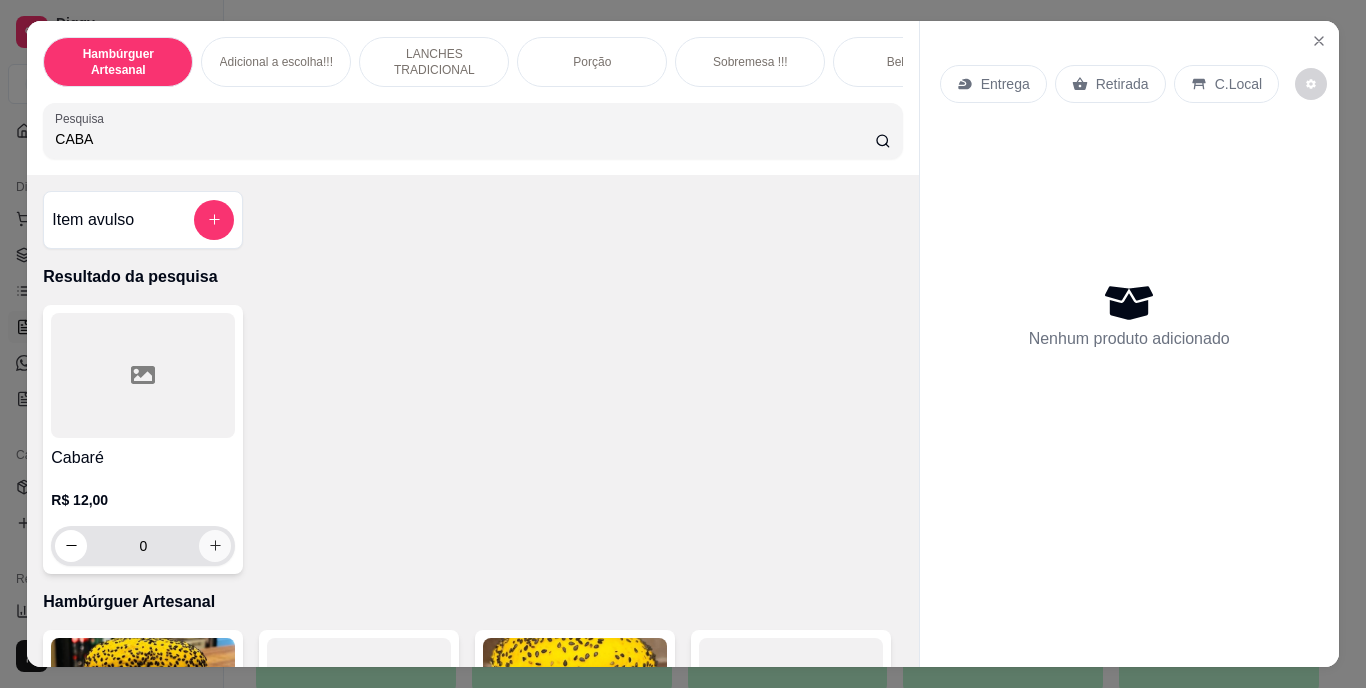 type on "CABA" 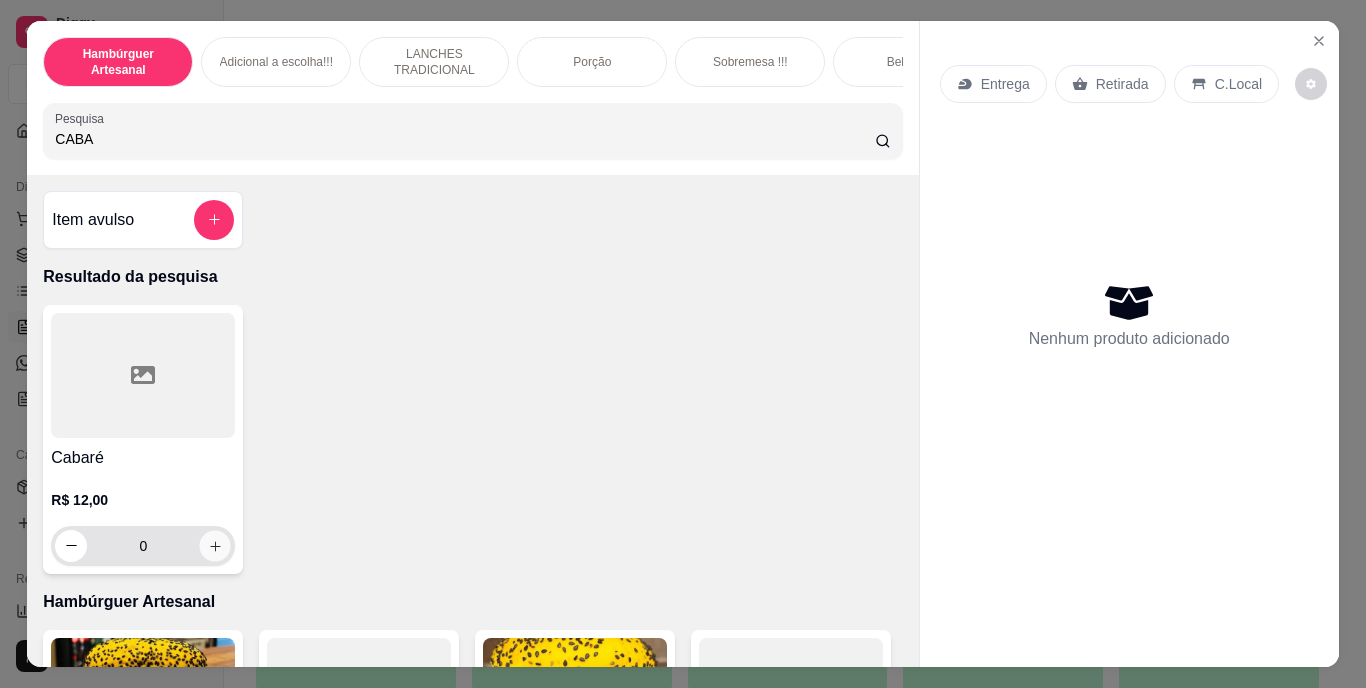 click 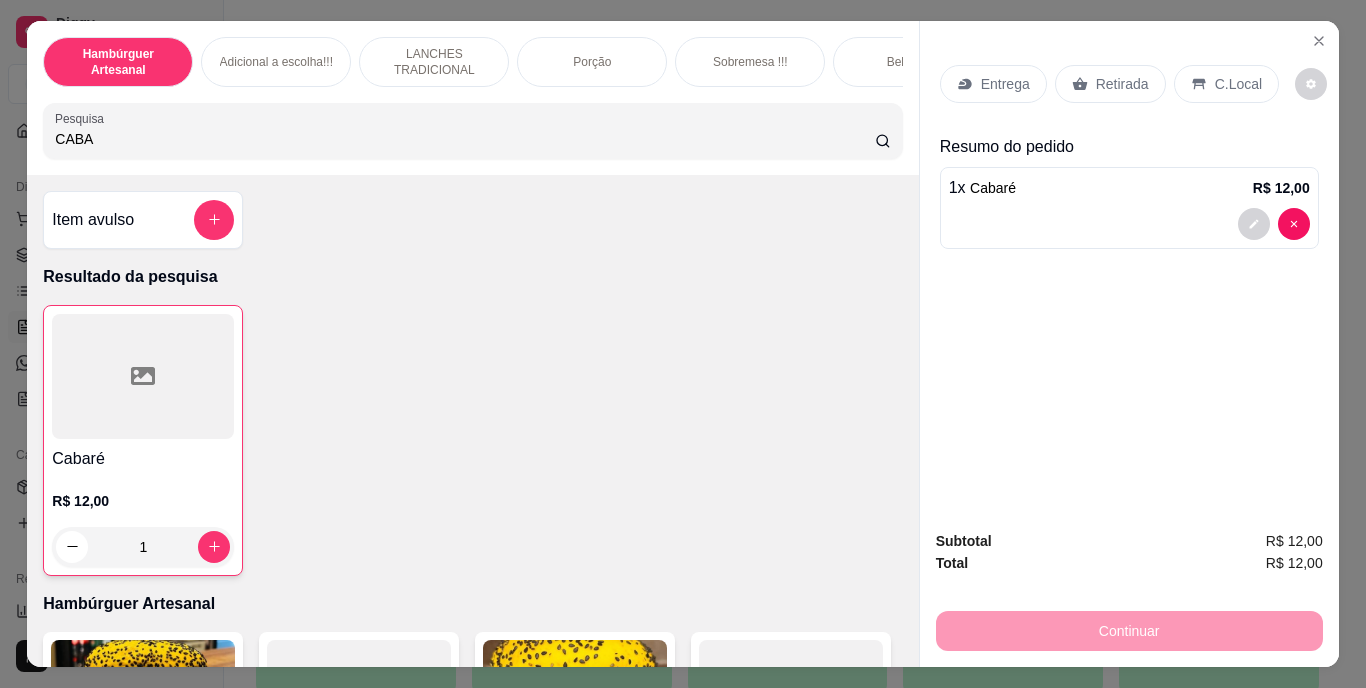 click on "Retirada" at bounding box center (1110, 84) 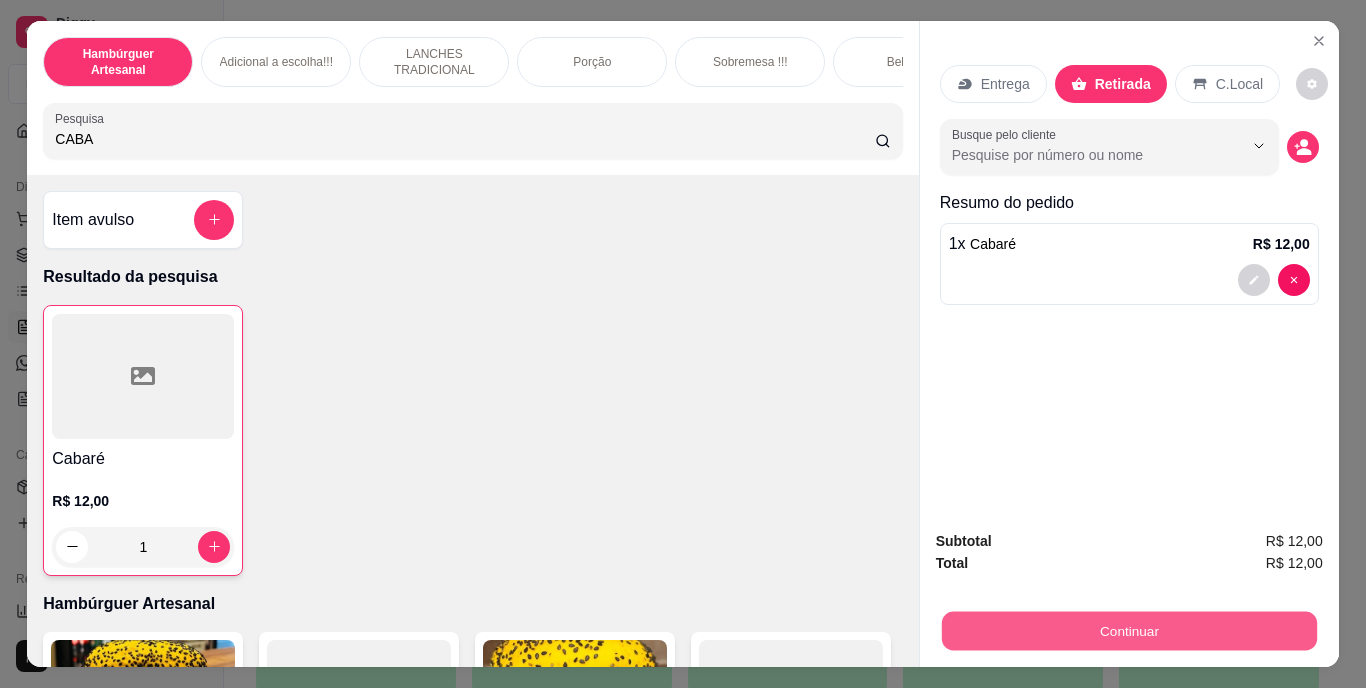 click on "Continuar" at bounding box center [1128, 631] 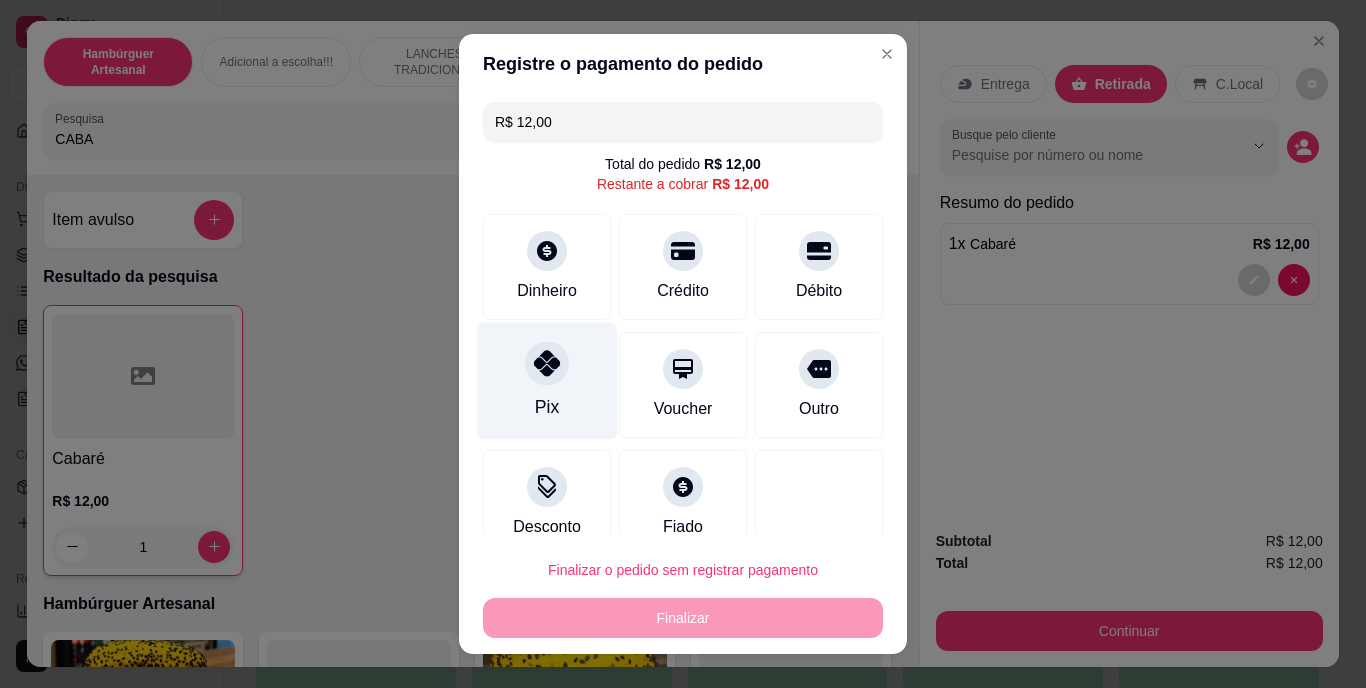 click 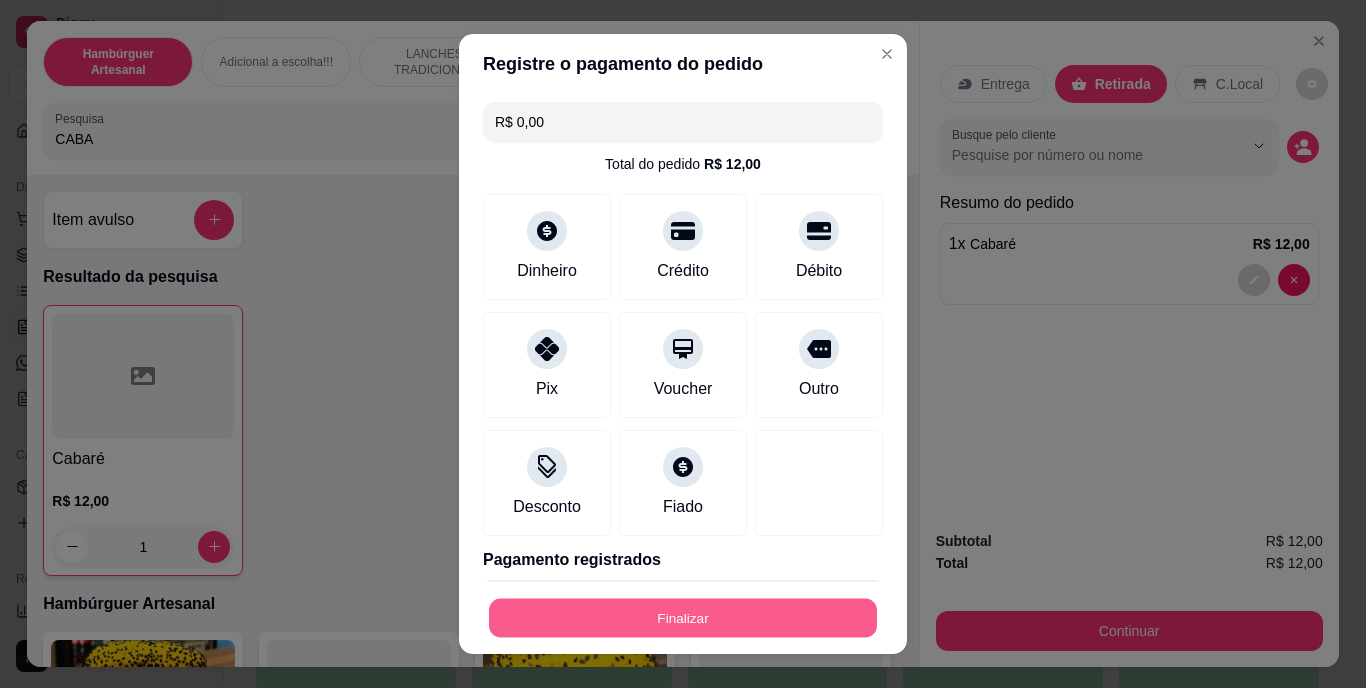 click on "Finalizar" at bounding box center (683, 617) 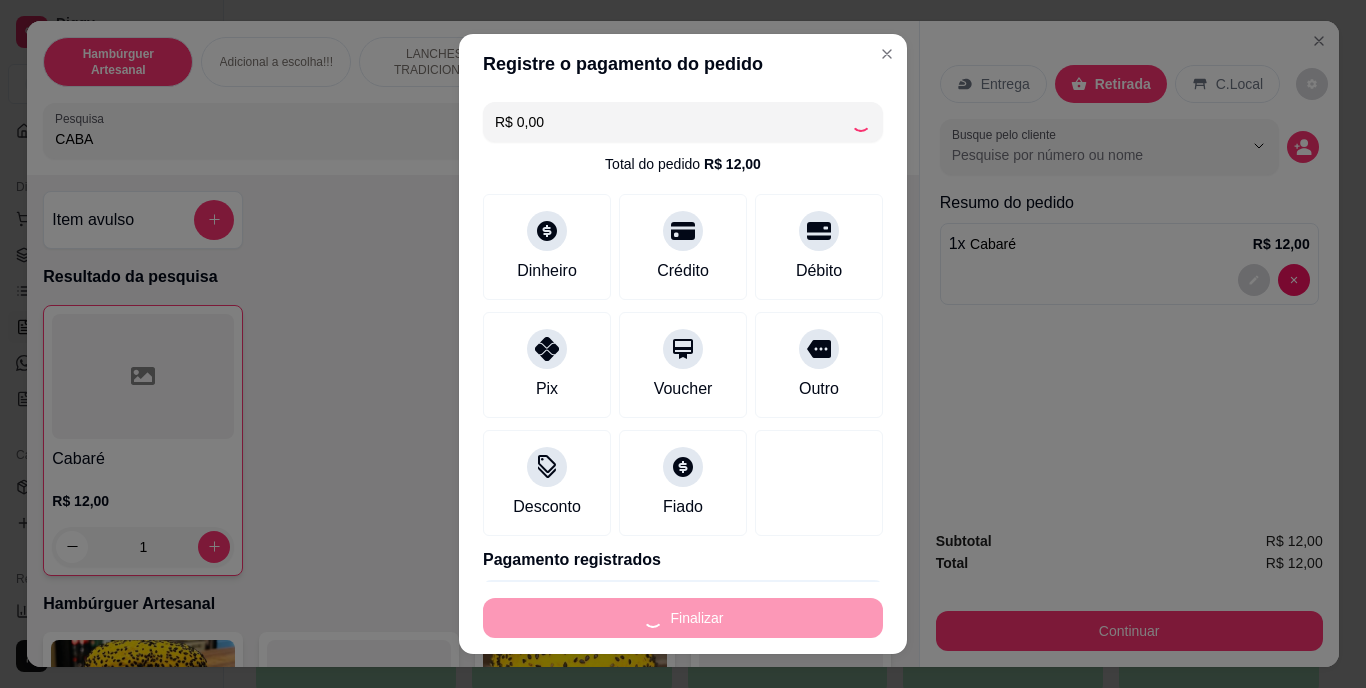 type on "0" 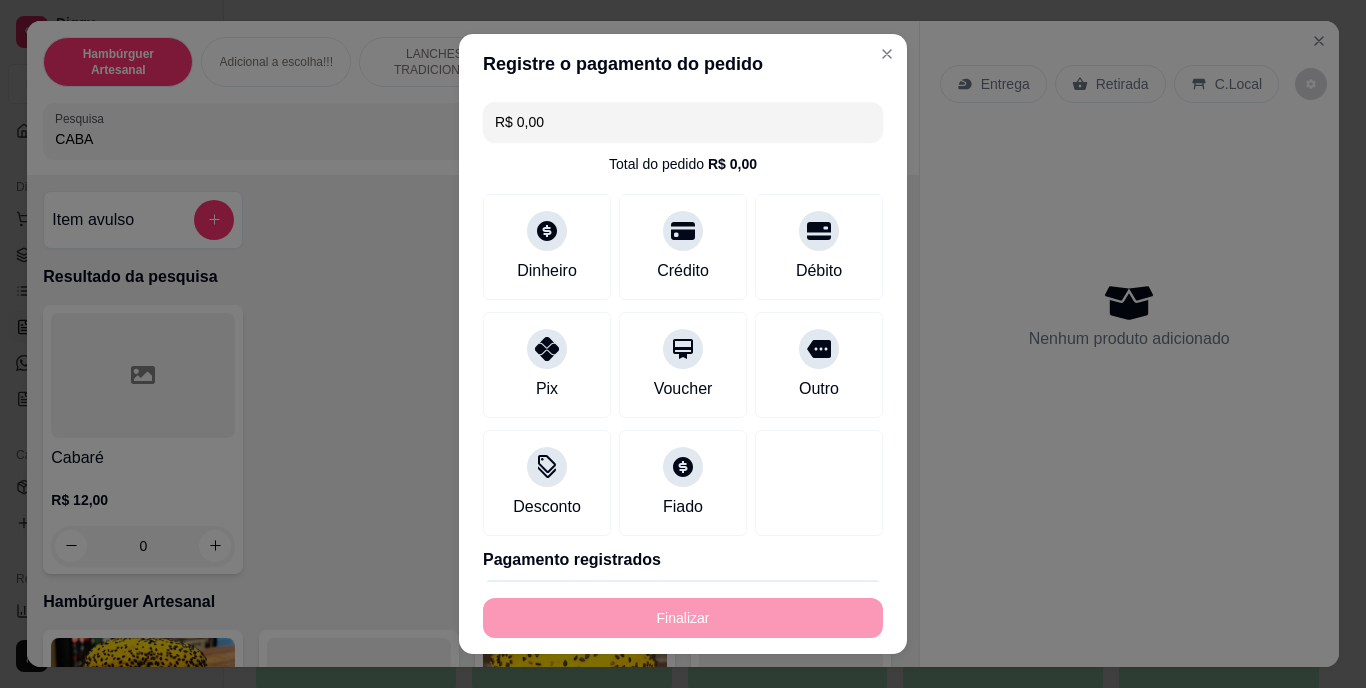 type on "-R$ 12,00" 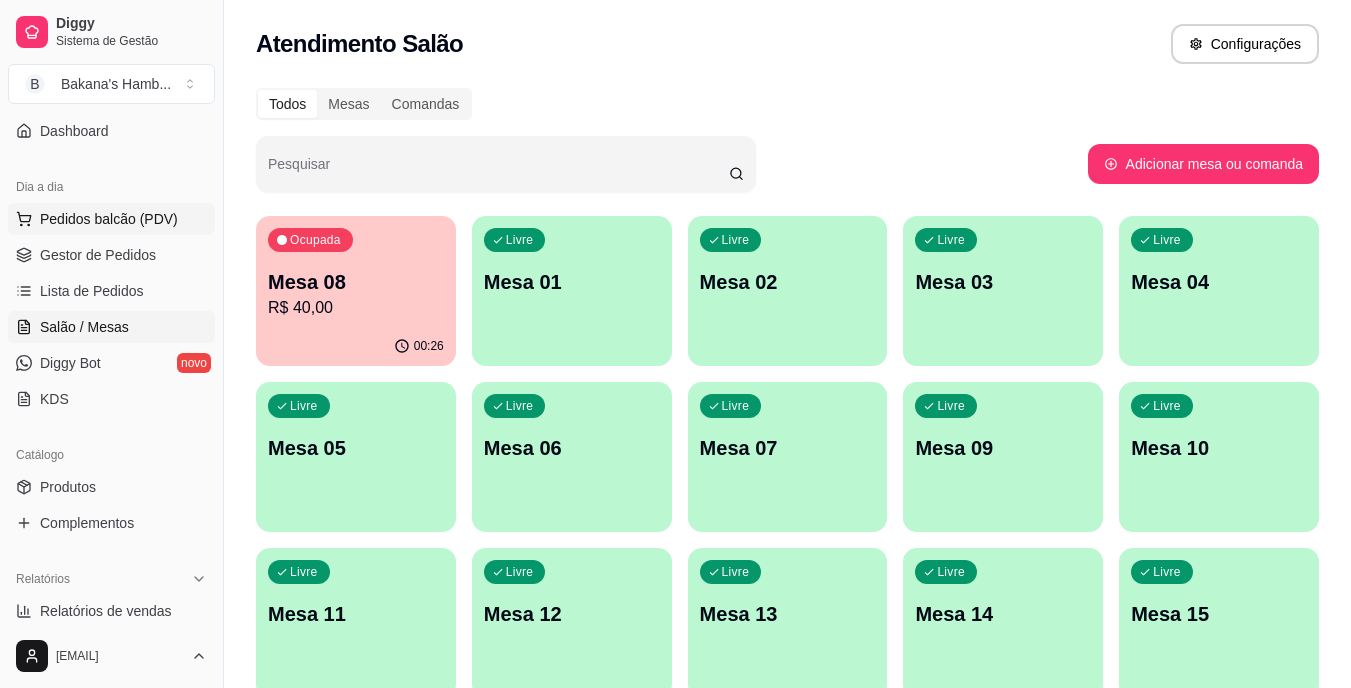 click on "Pedidos balcão (PDV)" at bounding box center [109, 219] 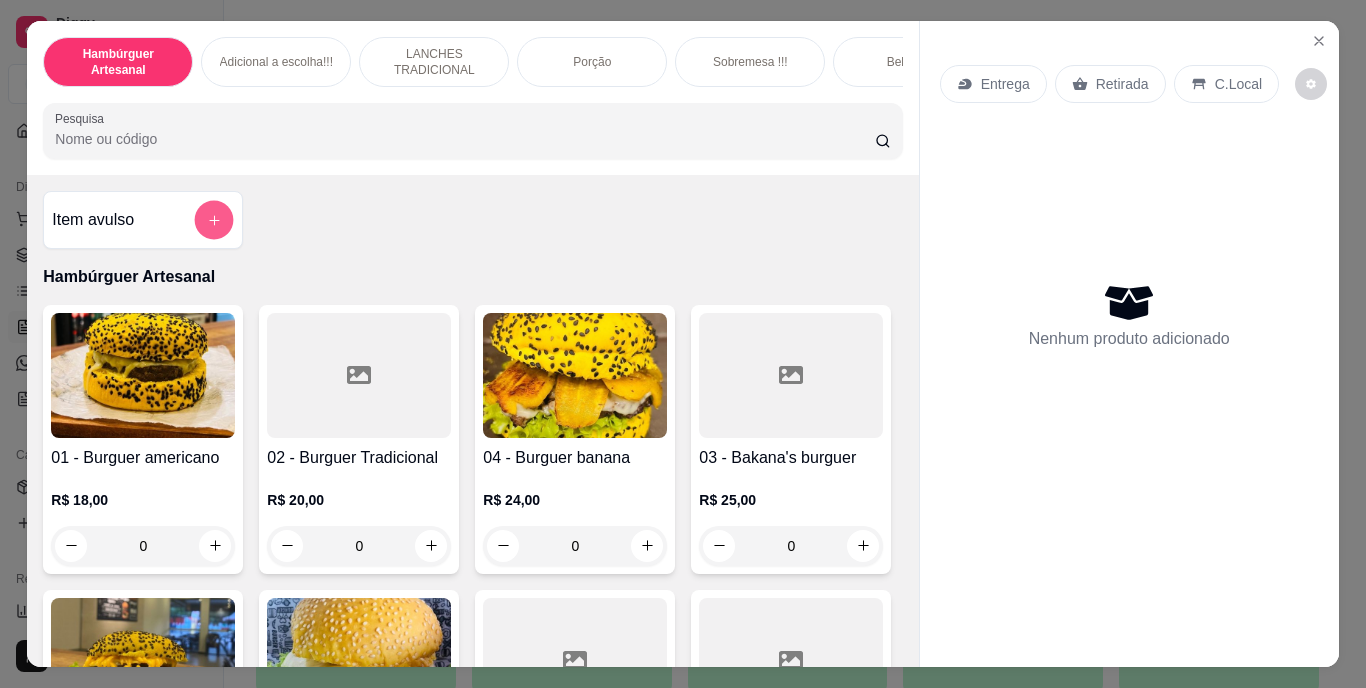 click at bounding box center [214, 219] 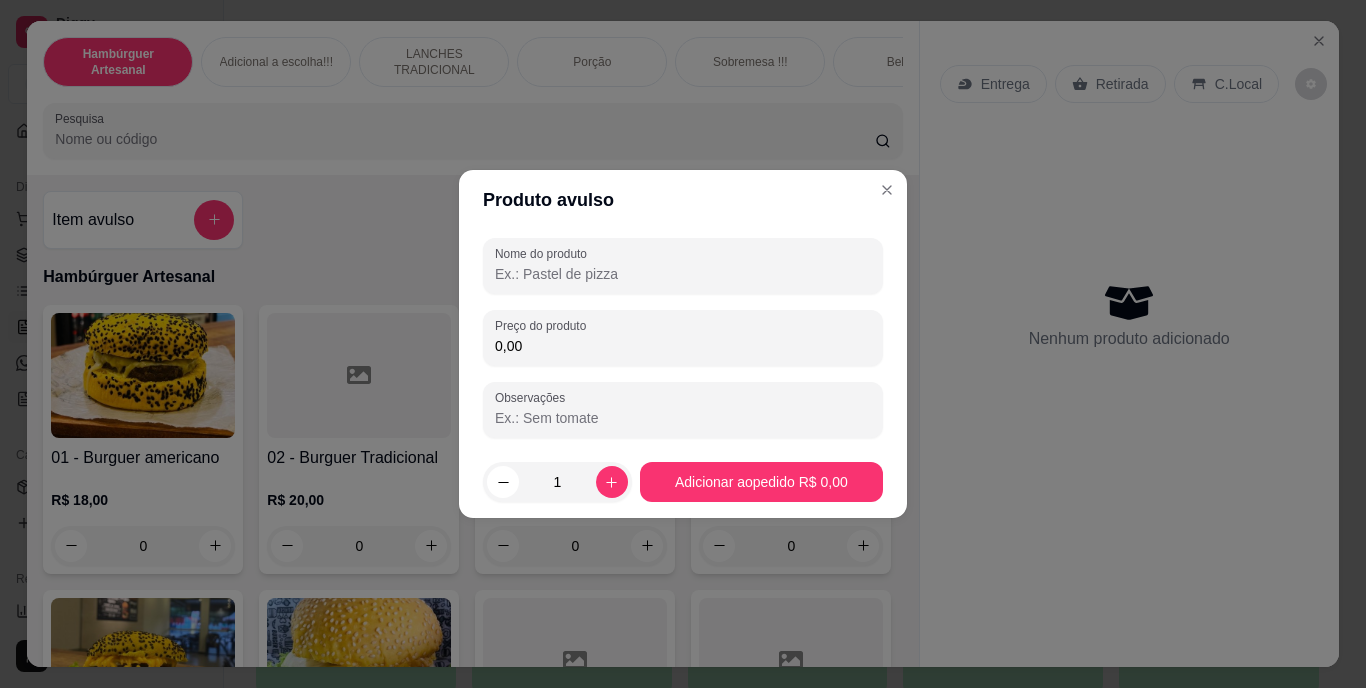 click on "Nome do produto" at bounding box center [683, 274] 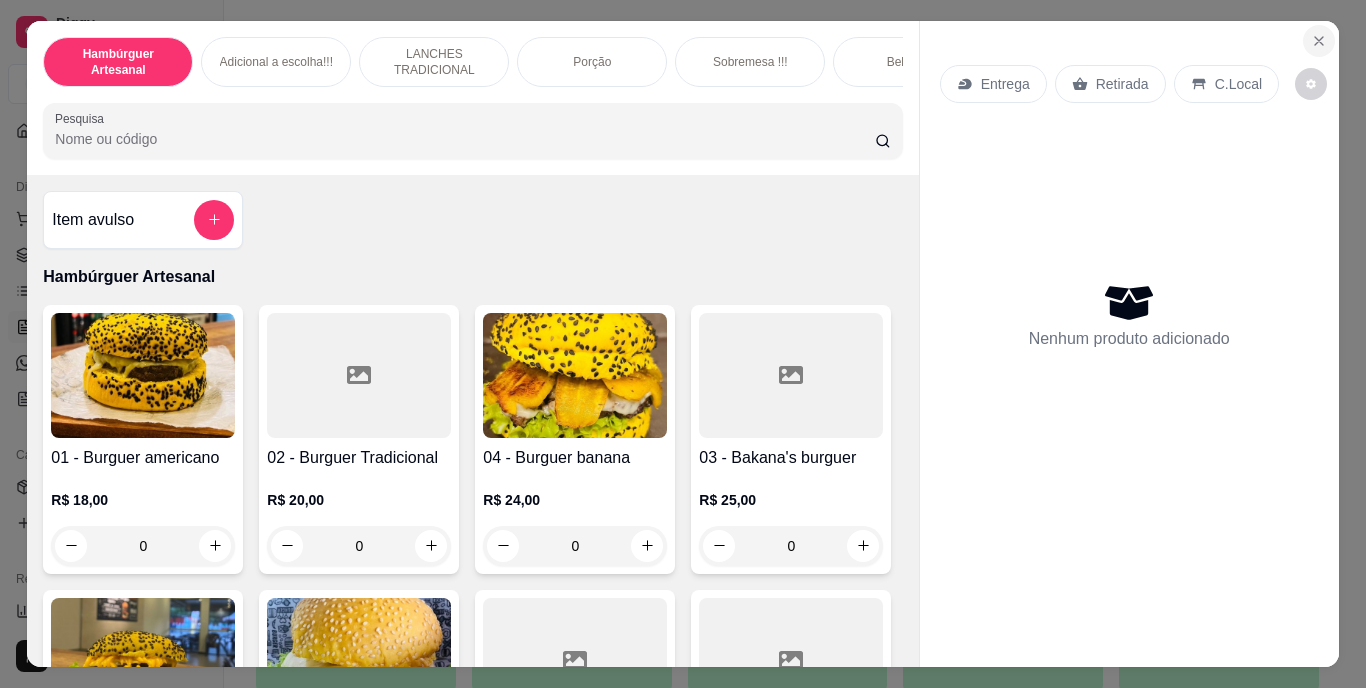 click 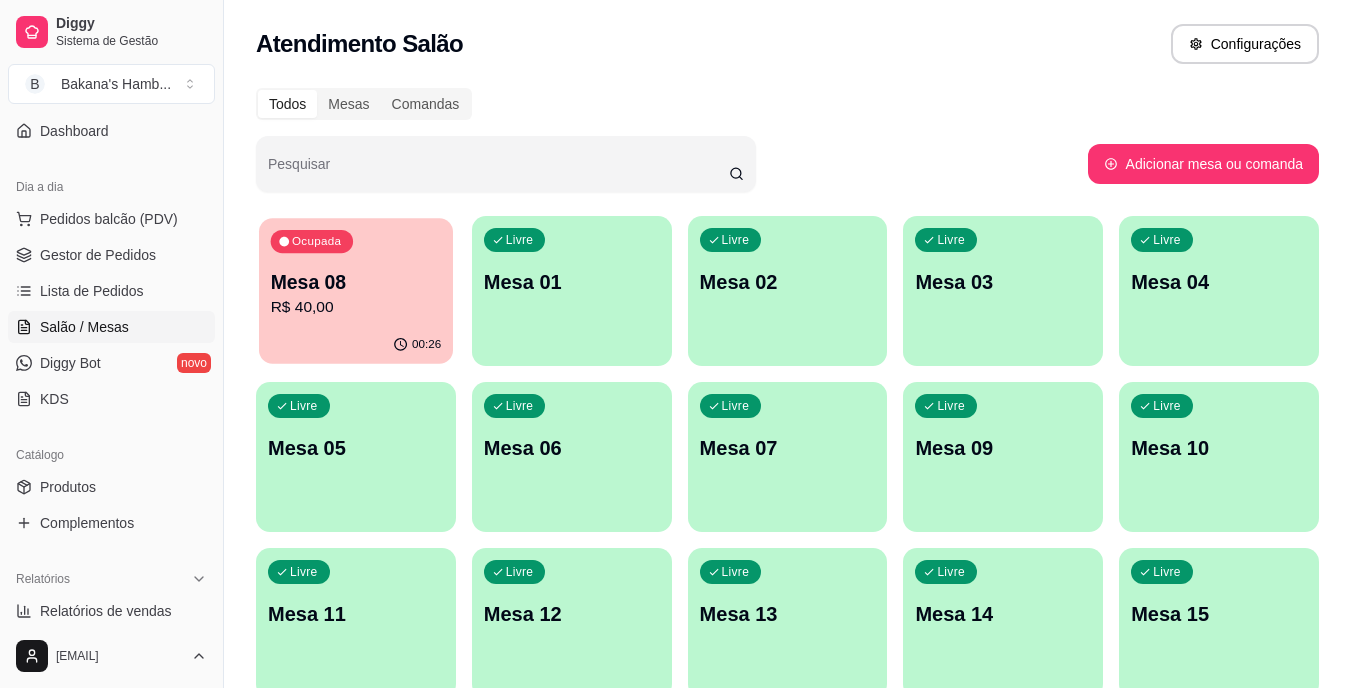 click on "00:26" at bounding box center [356, 345] 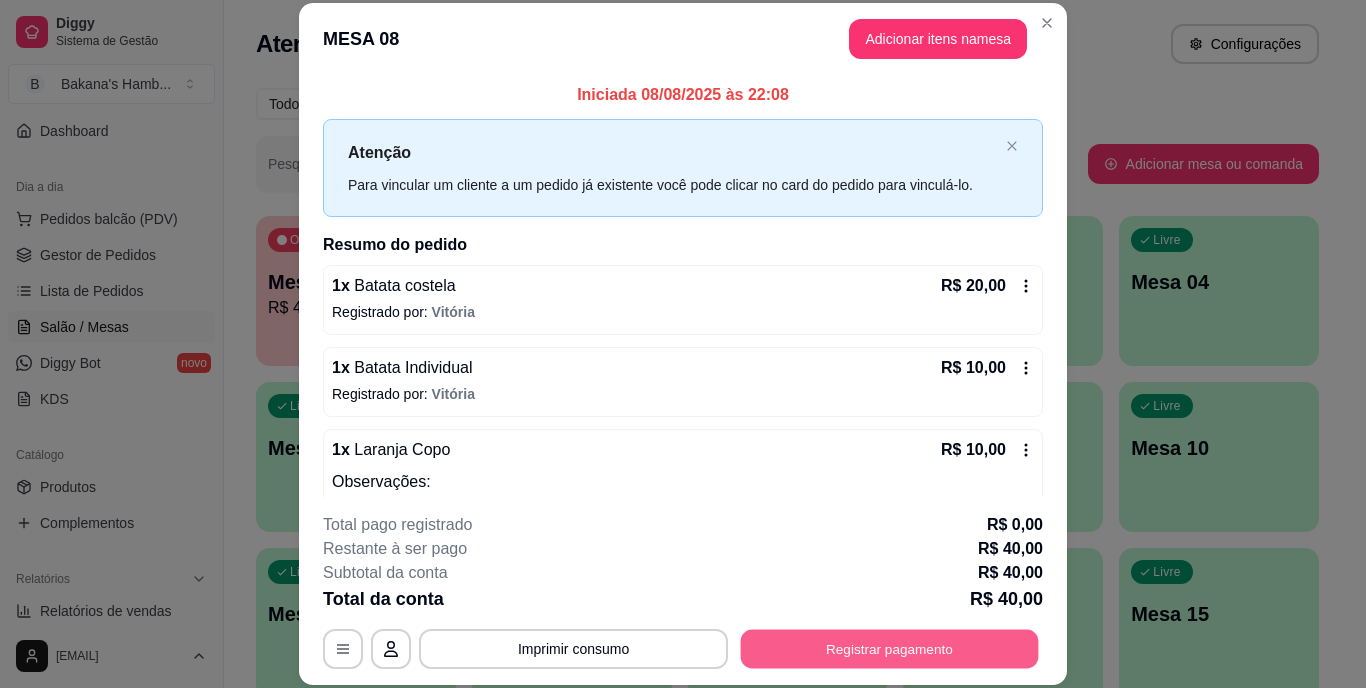 click on "Registrar pagamento" at bounding box center (890, 648) 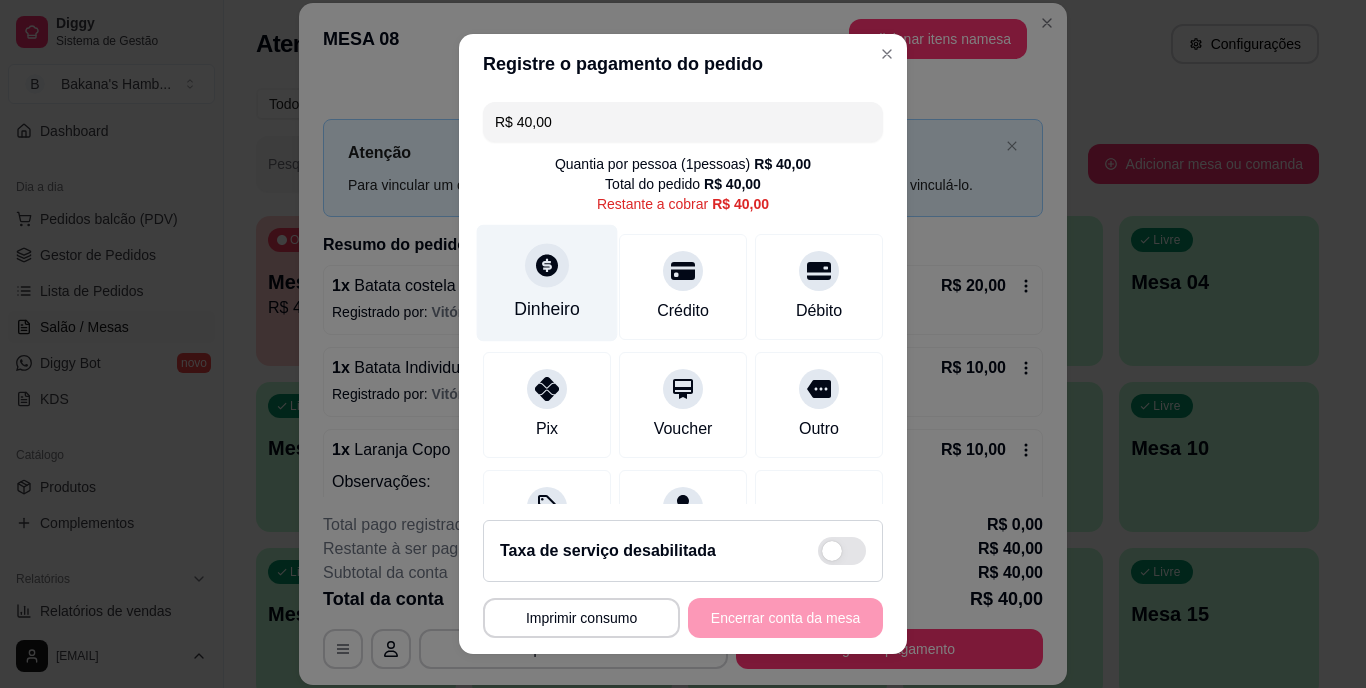 click 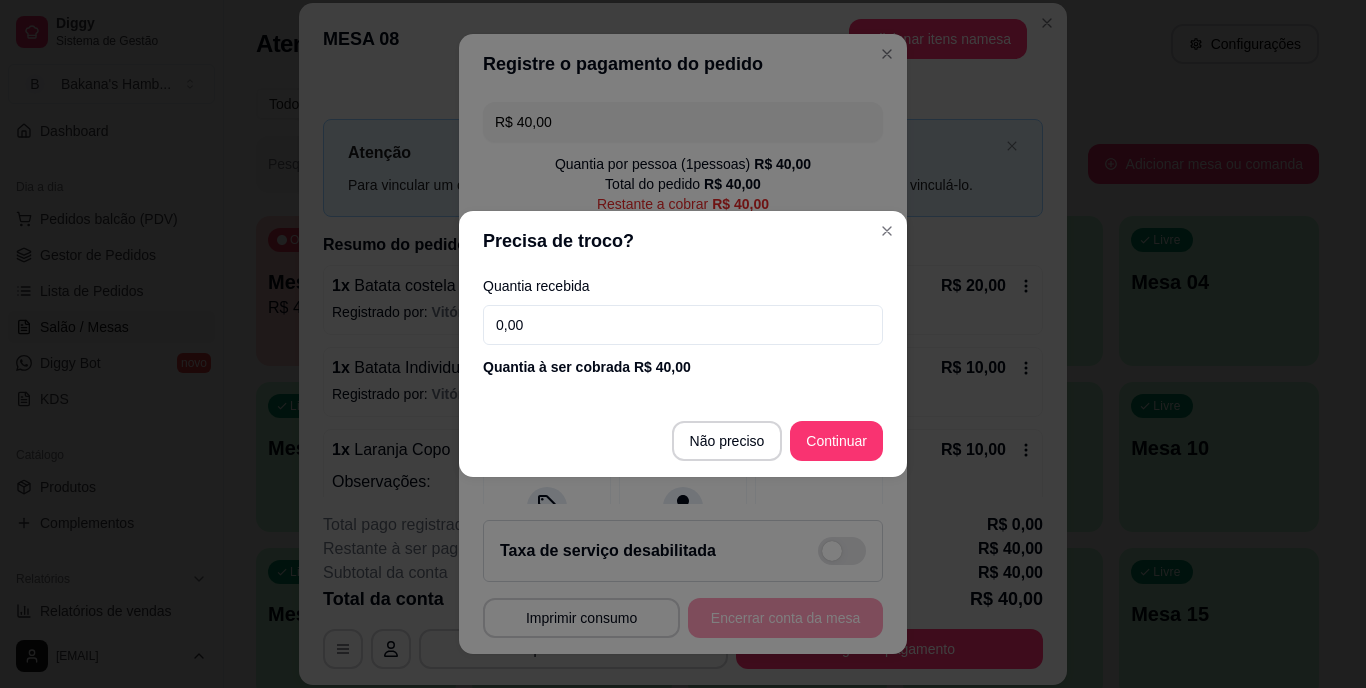 click on "Não preciso Continuar" at bounding box center (683, 441) 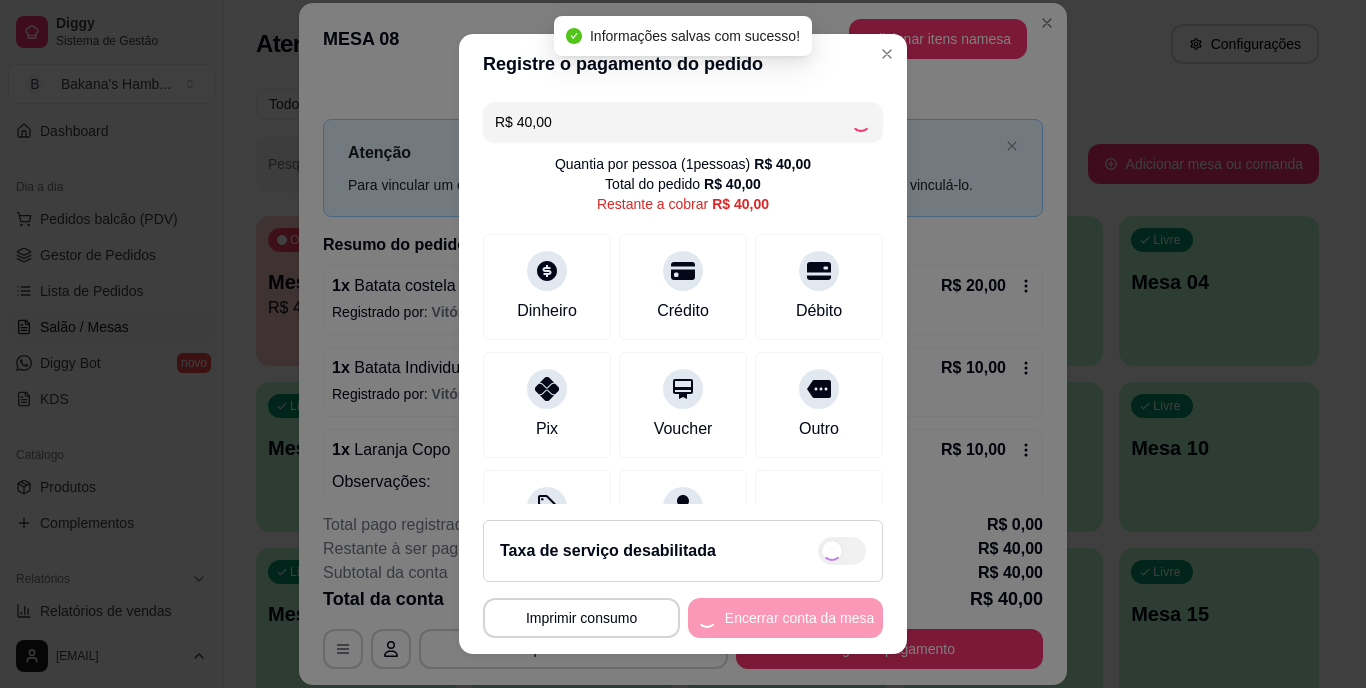 type on "R$ 0,00" 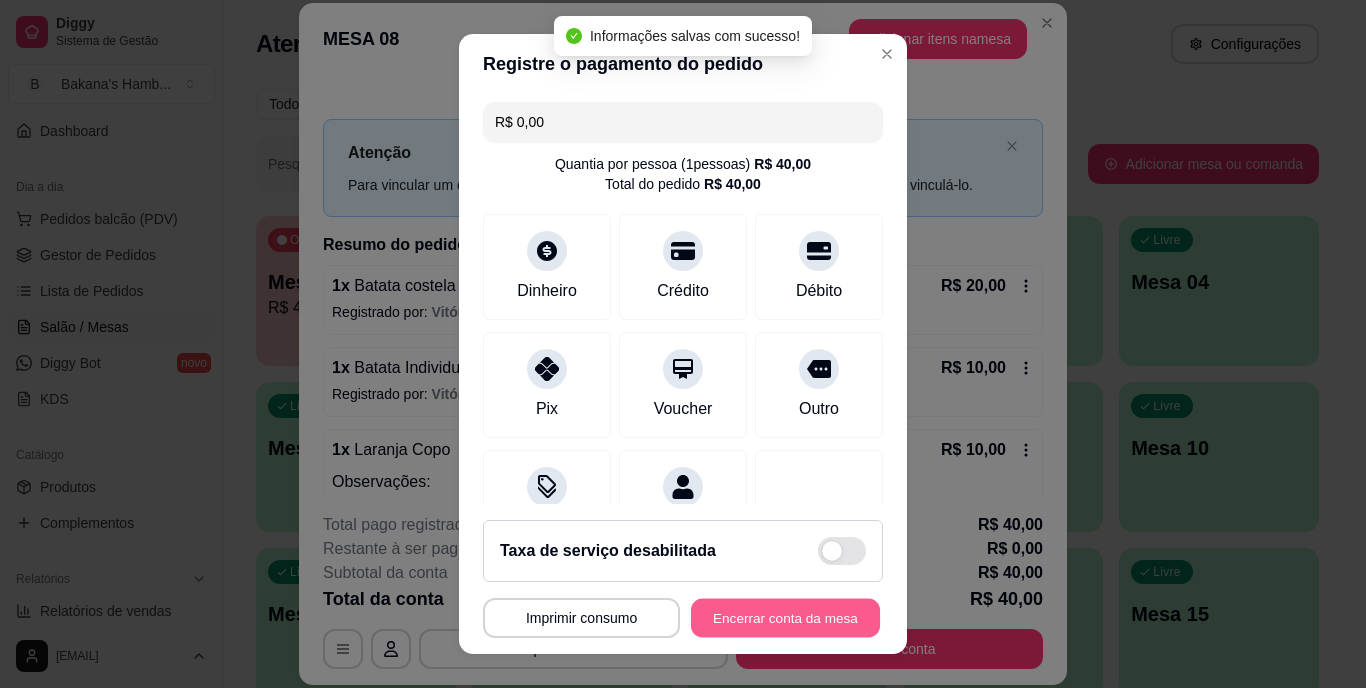 click on "Encerrar conta da mesa" at bounding box center [785, 617] 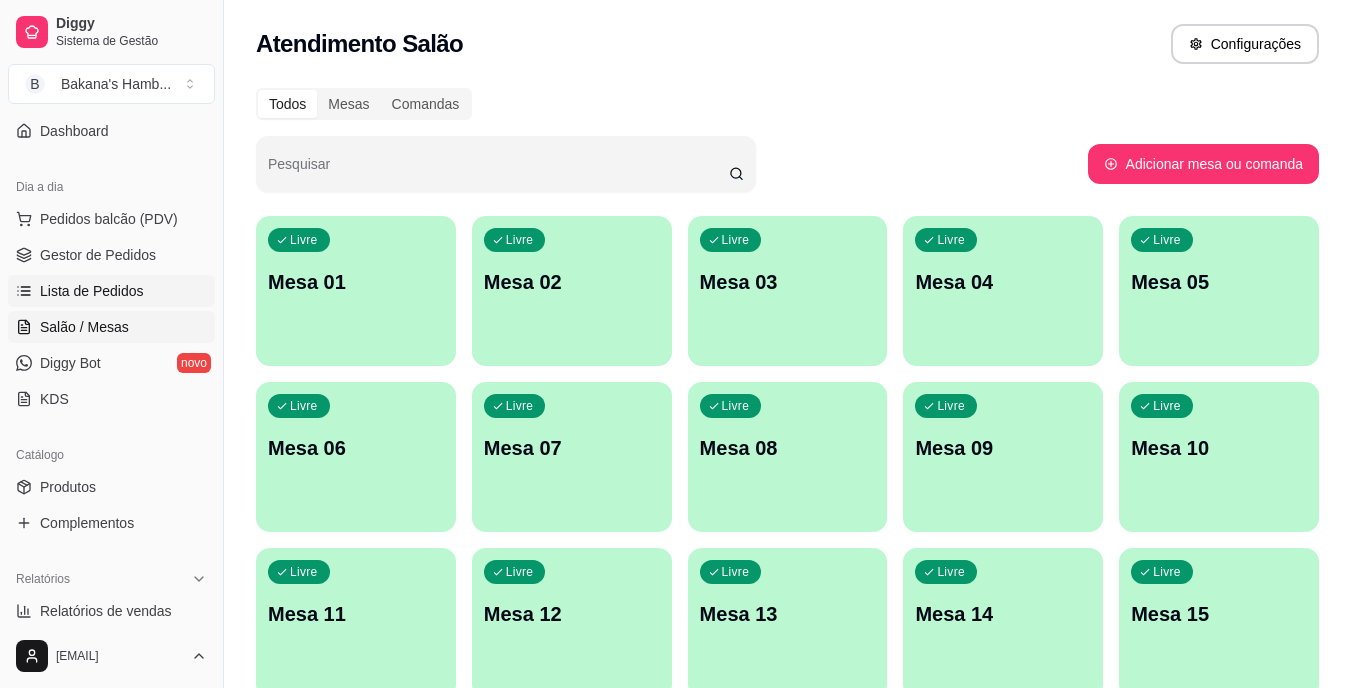 click on "Lista de Pedidos" at bounding box center (111, 291) 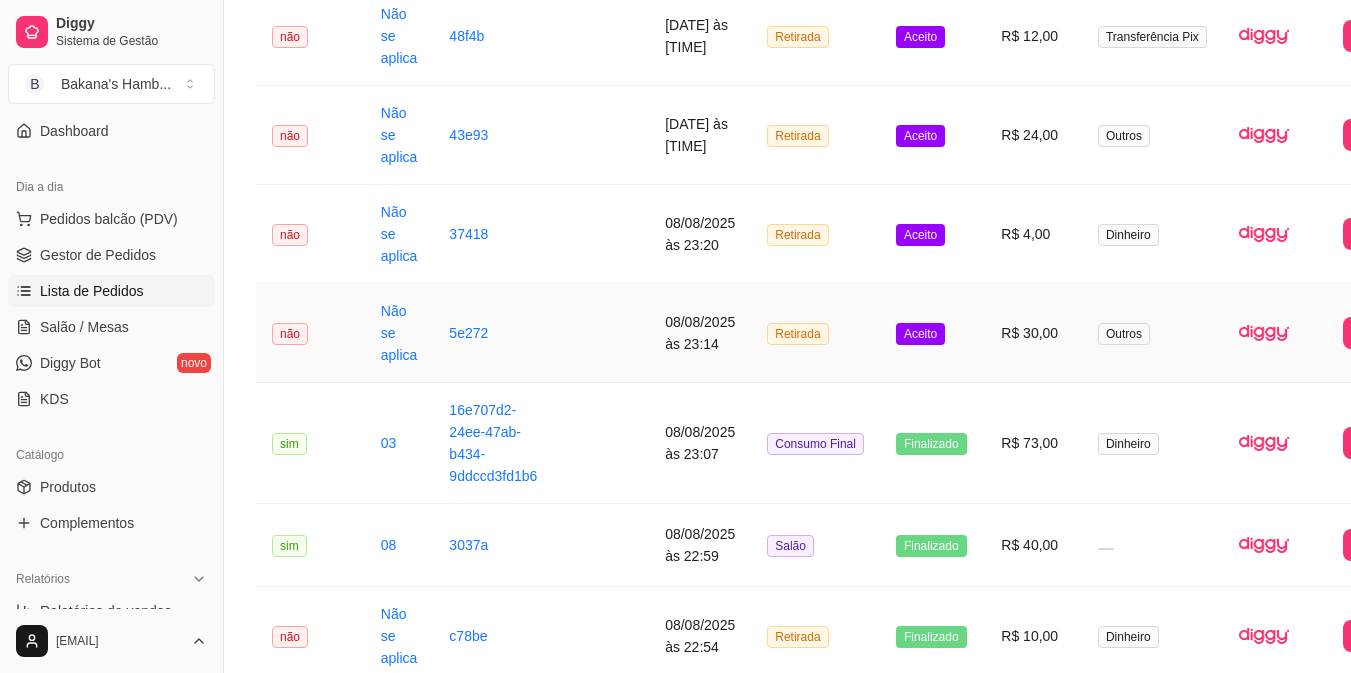 scroll, scrollTop: 396, scrollLeft: 0, axis: vertical 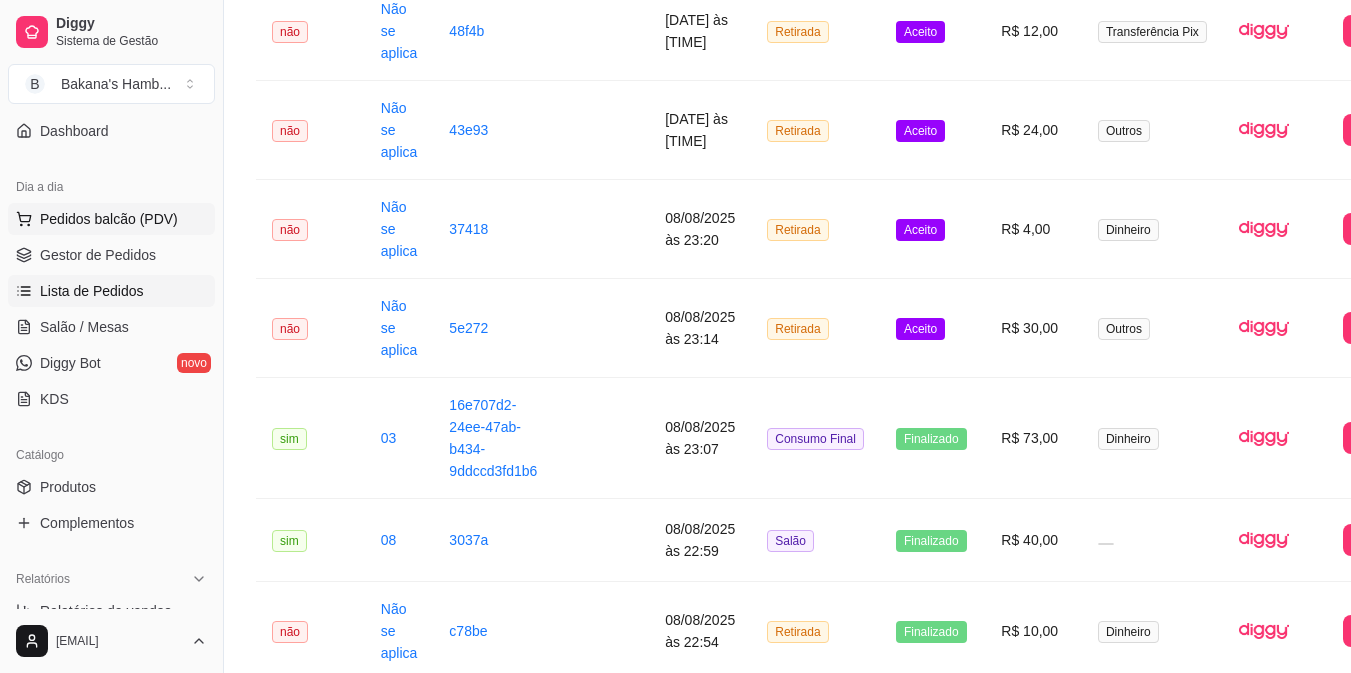 click on "Pedidos balcão (PDV)" at bounding box center [109, 219] 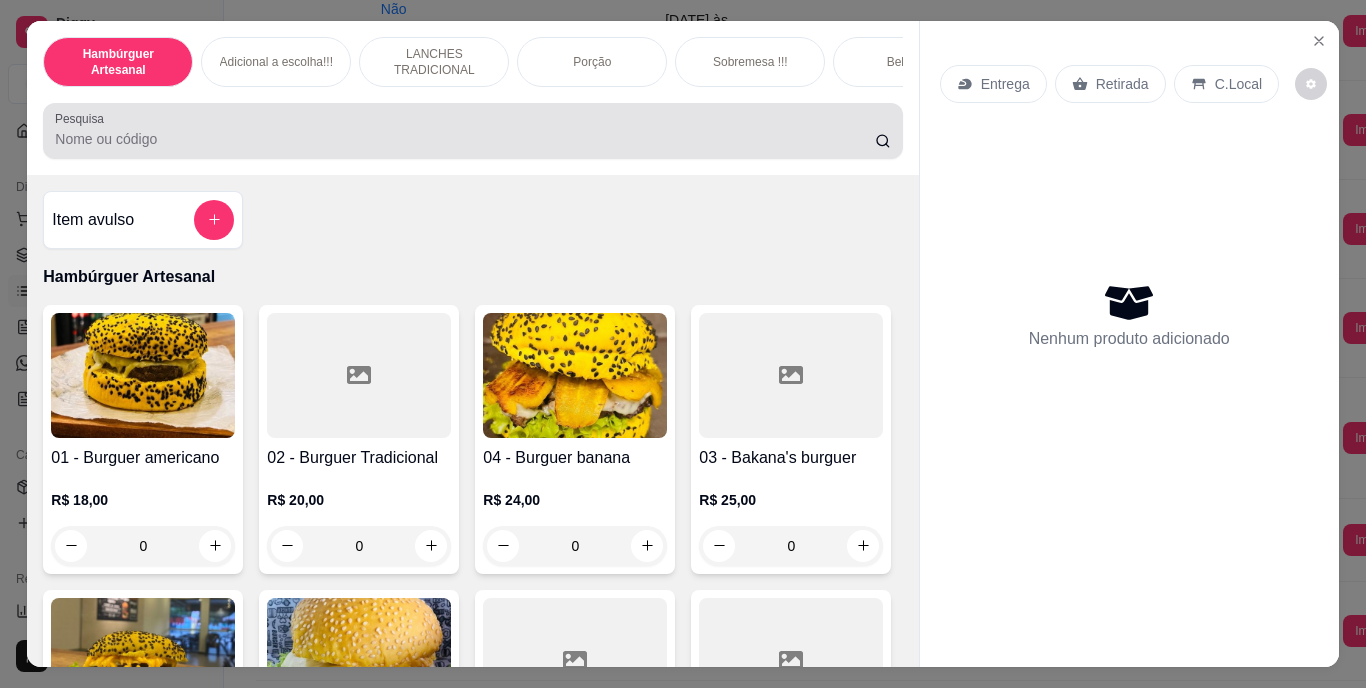 click at bounding box center (472, 131) 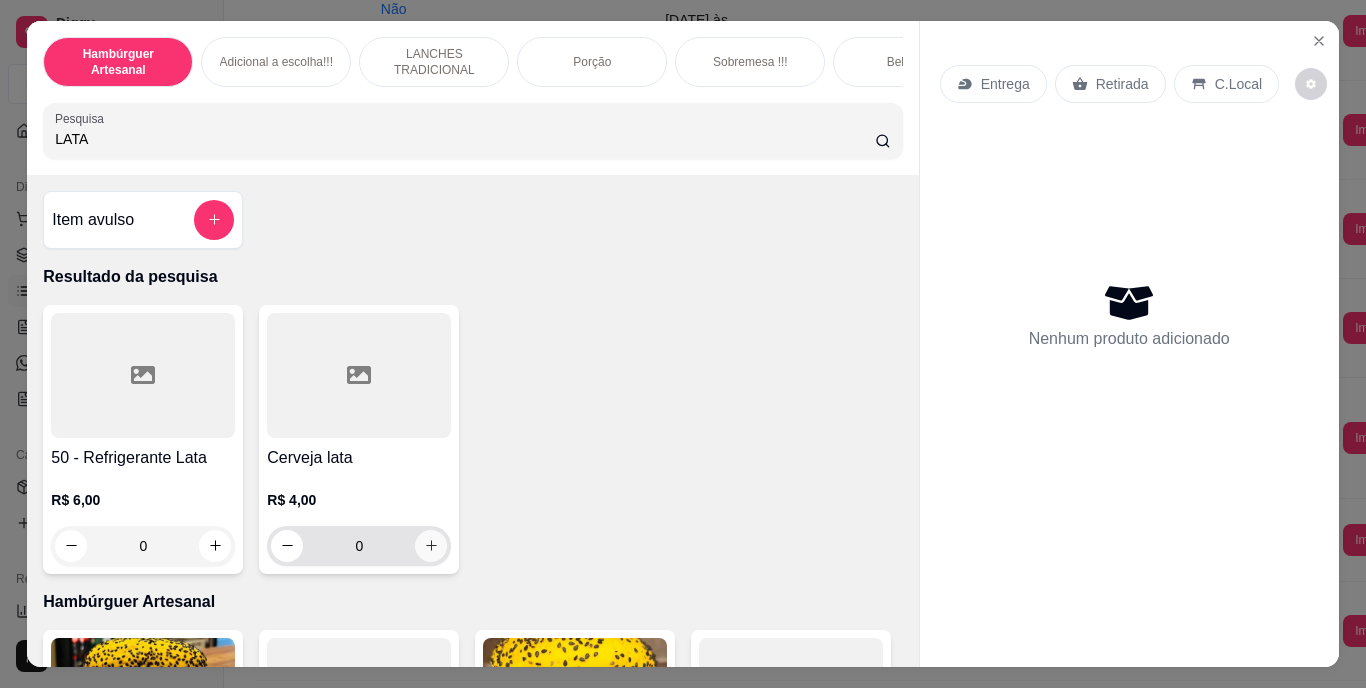 type on "LATA" 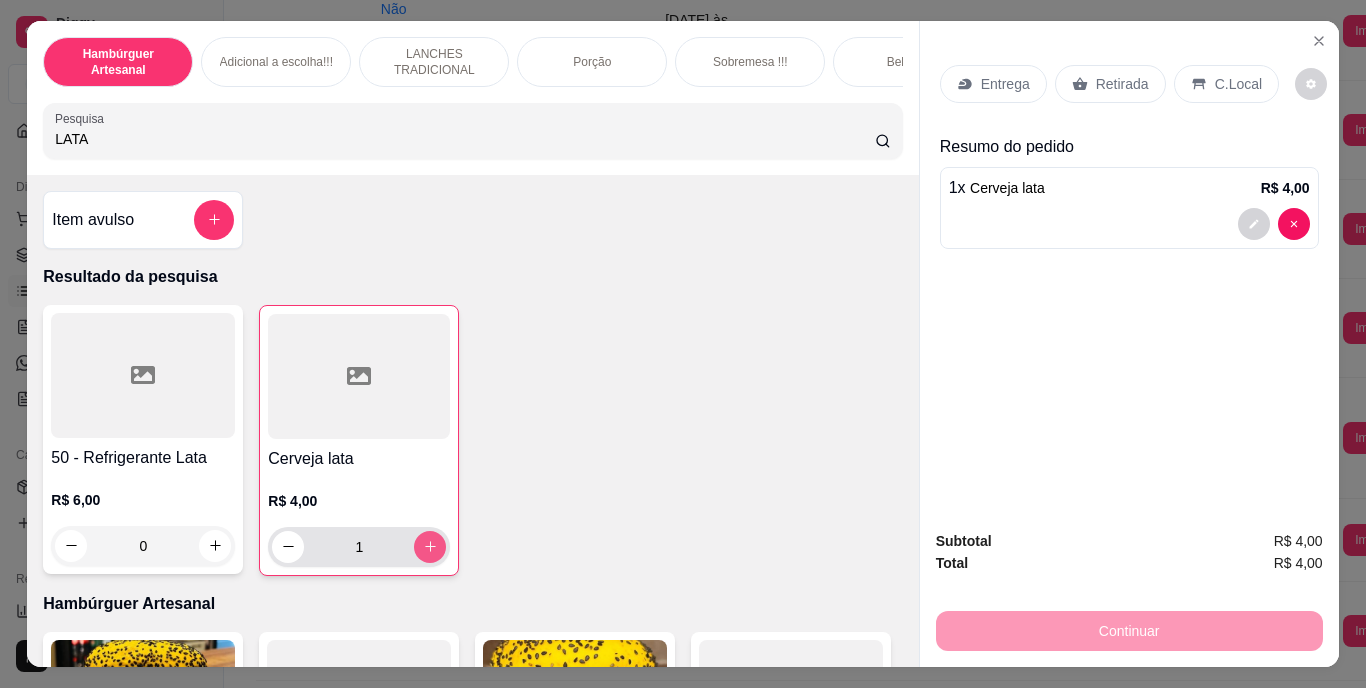 type on "1" 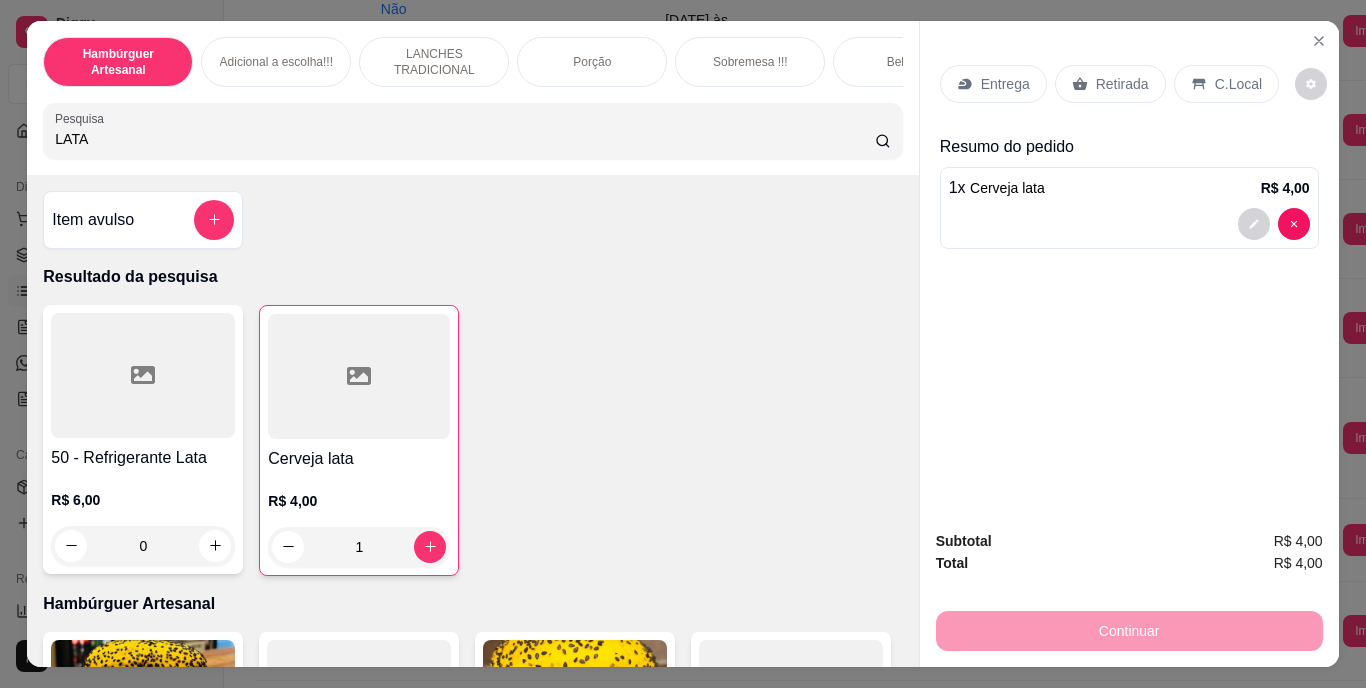 click on "Retirada" at bounding box center (1122, 84) 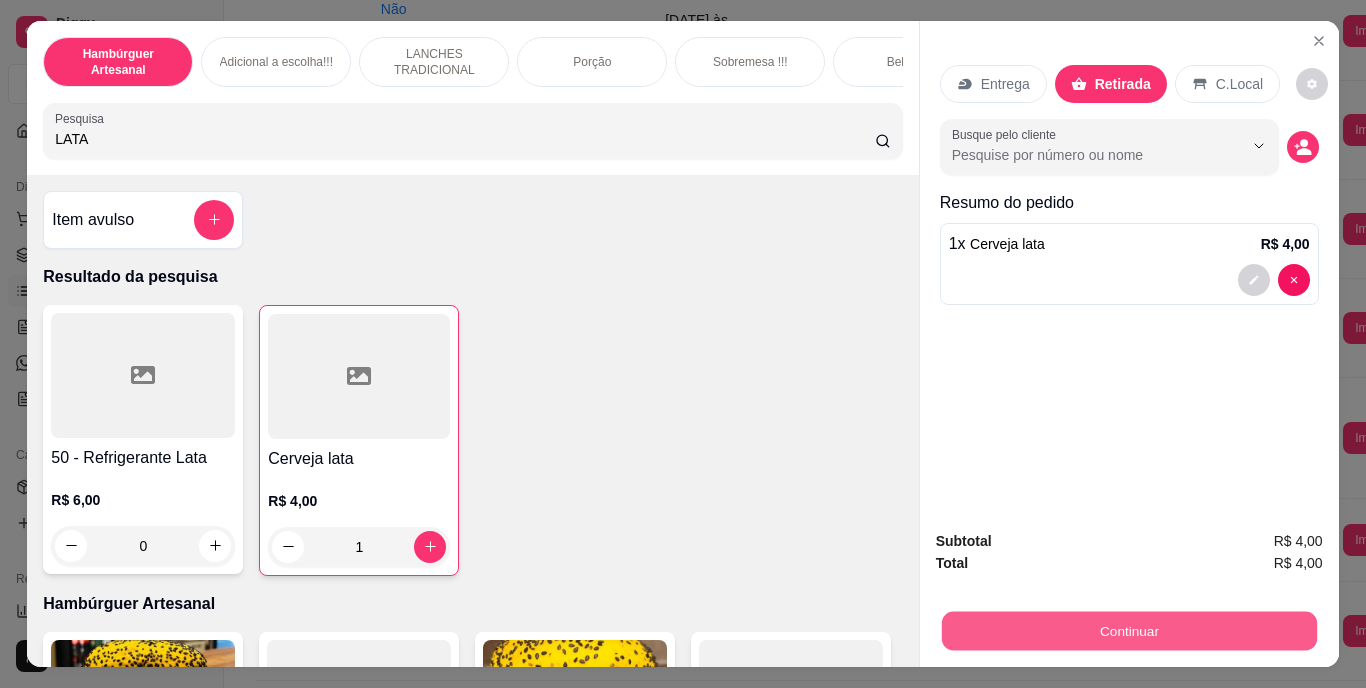 click on "Continuar" at bounding box center (1128, 631) 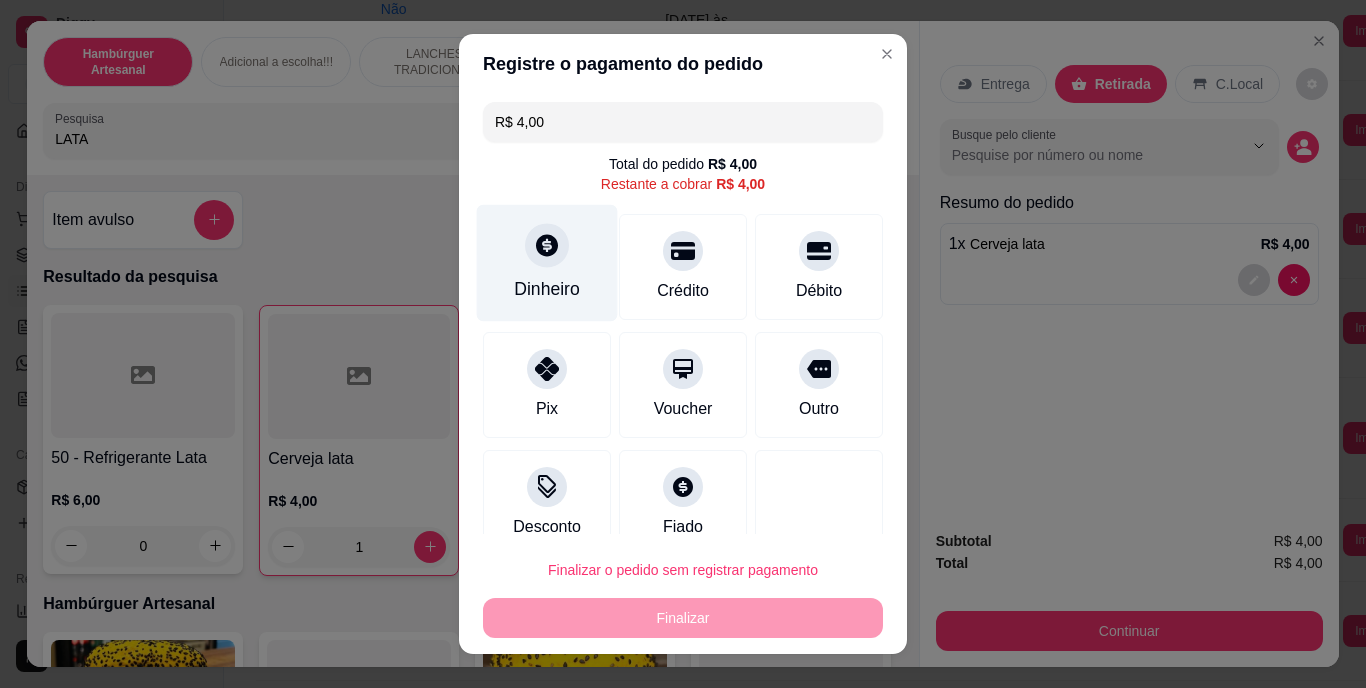 click on "Dinheiro" at bounding box center (547, 290) 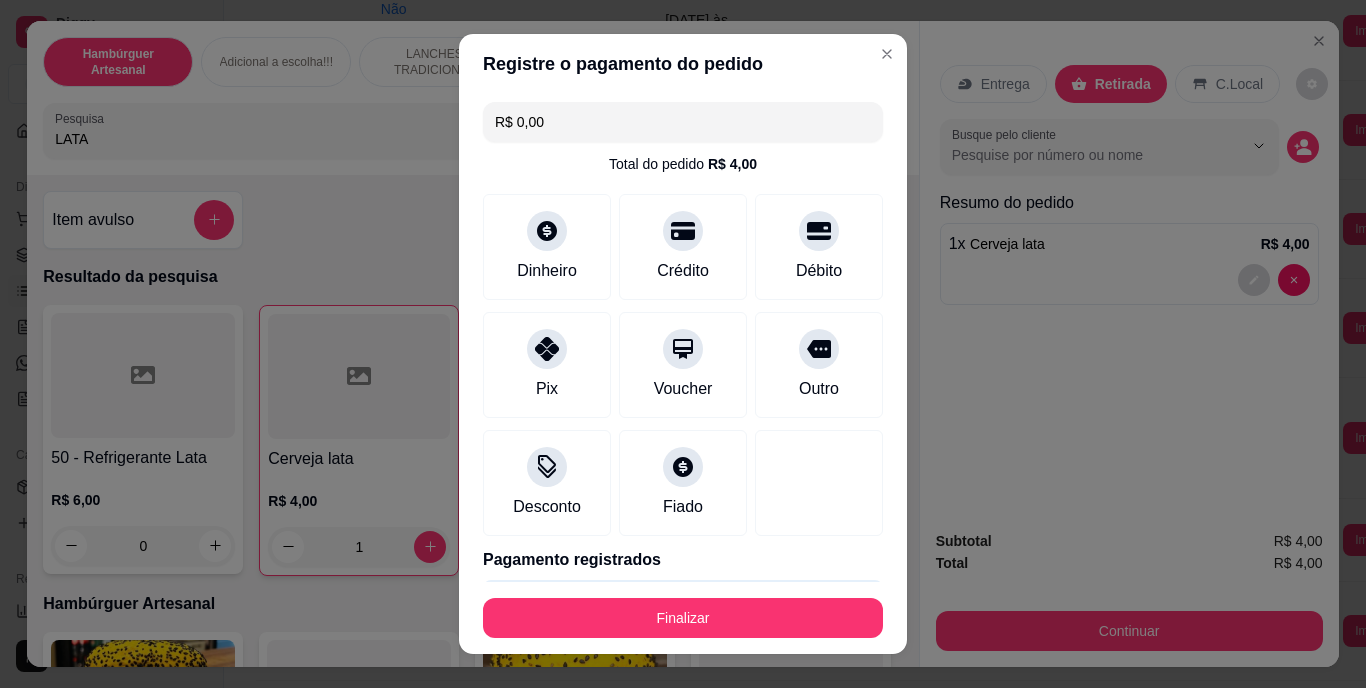 type on "R$ 0,00" 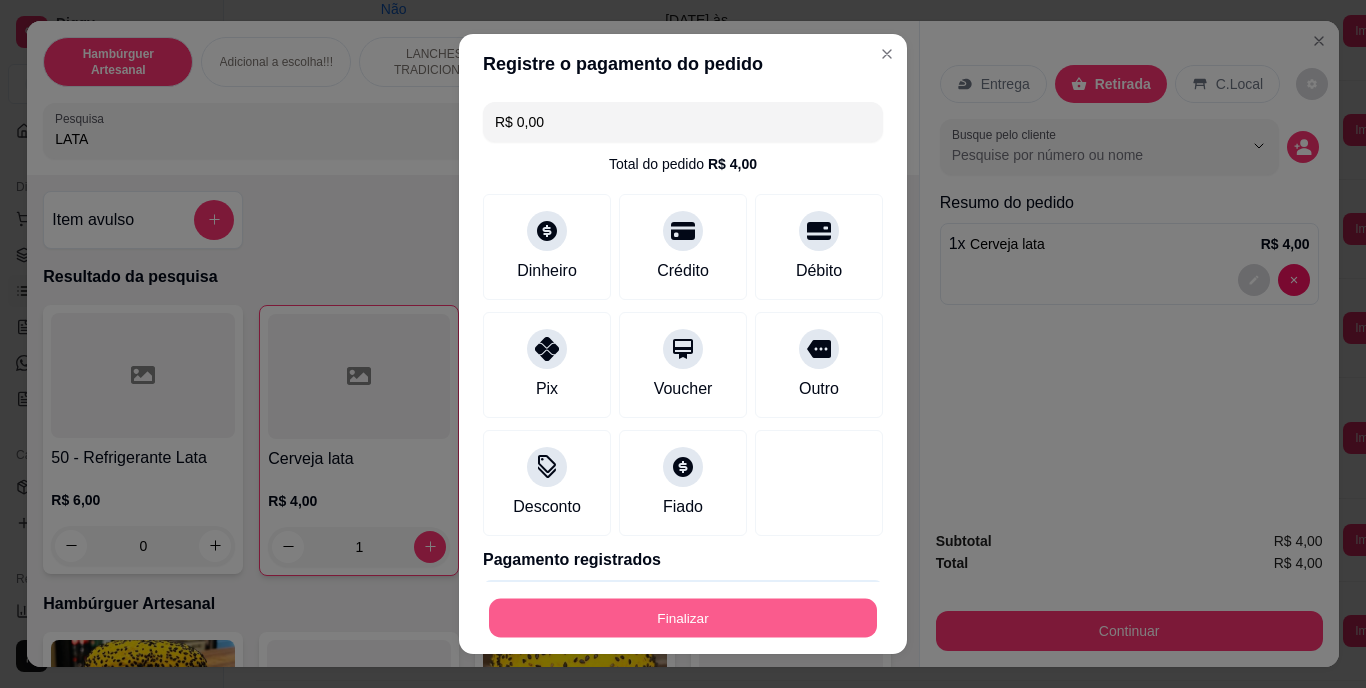 click on "Finalizar" at bounding box center (683, 617) 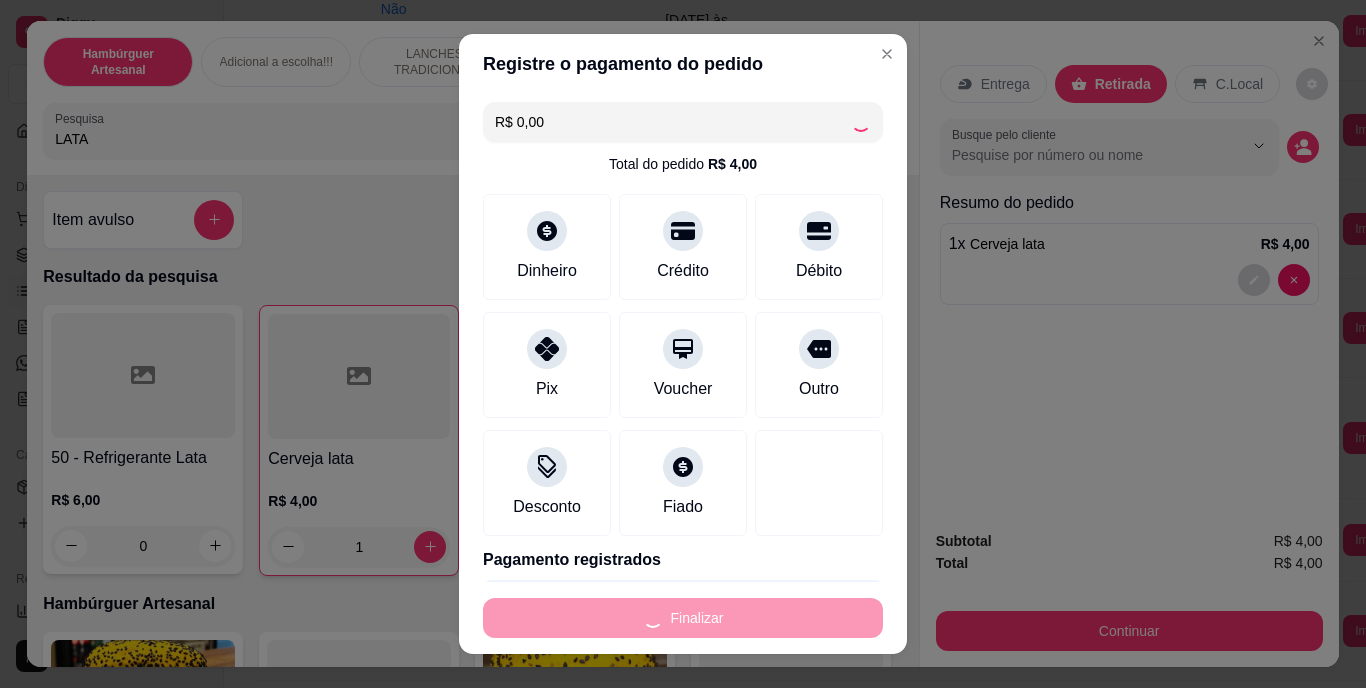 type on "0" 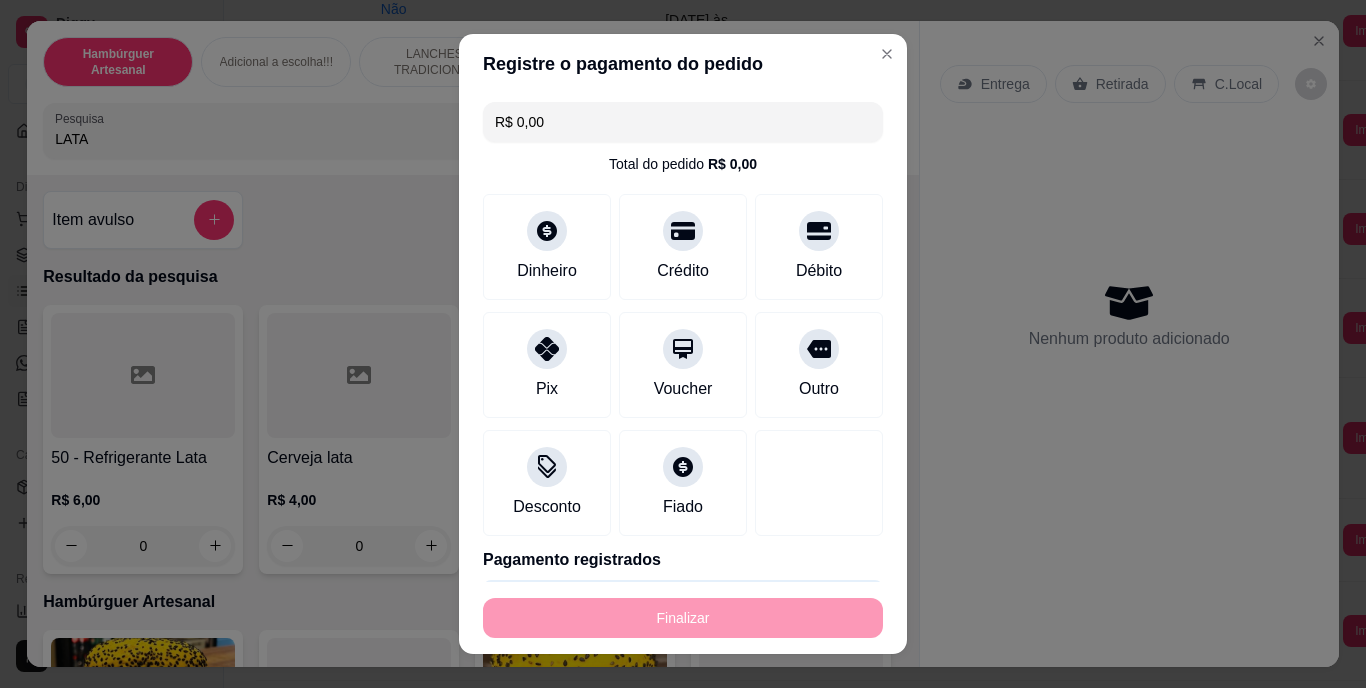 type on "-R$ 4,00" 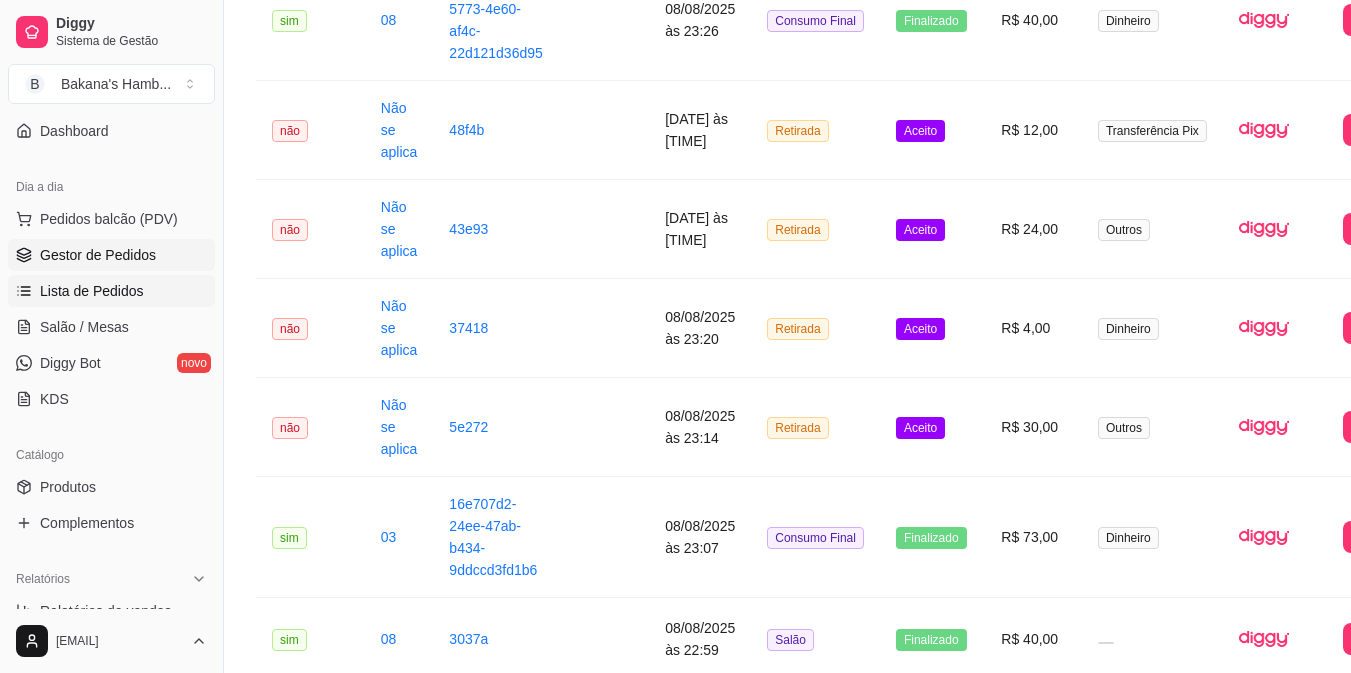 click on "Gestor de Pedidos" at bounding box center [111, 255] 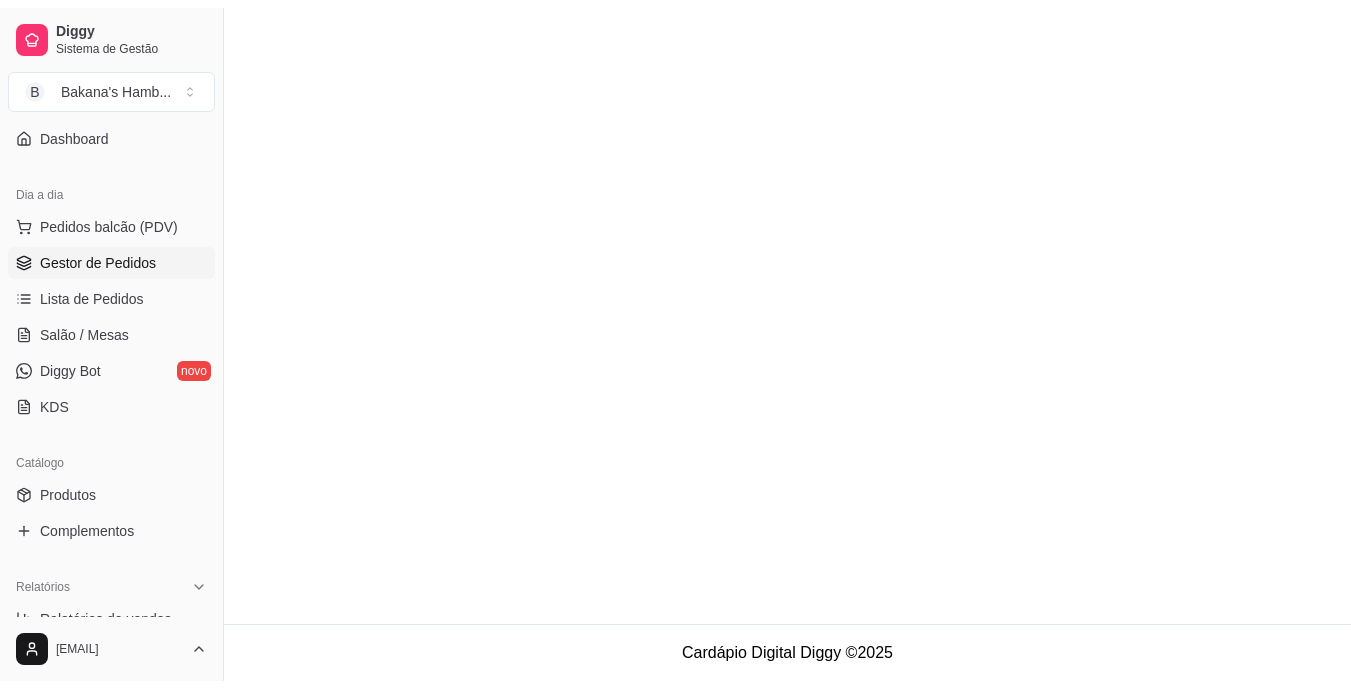 scroll, scrollTop: 0, scrollLeft: 0, axis: both 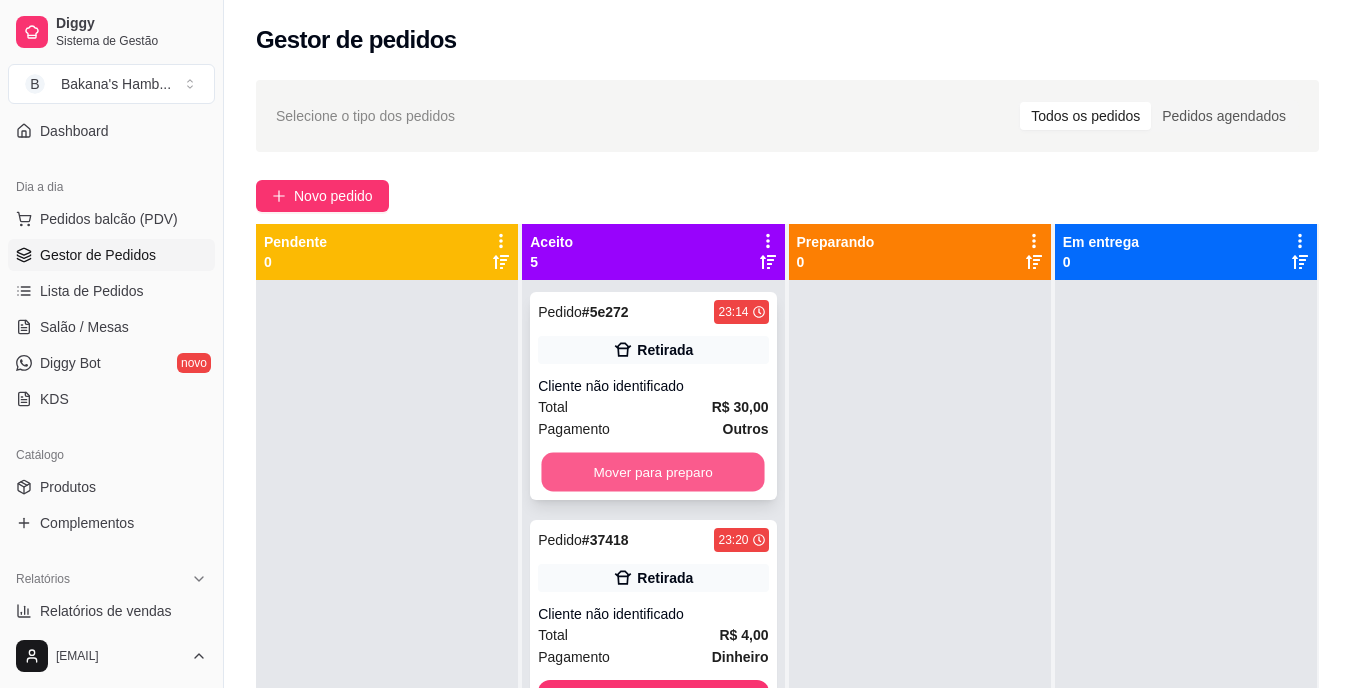 click on "Mover para preparo" at bounding box center (653, 472) 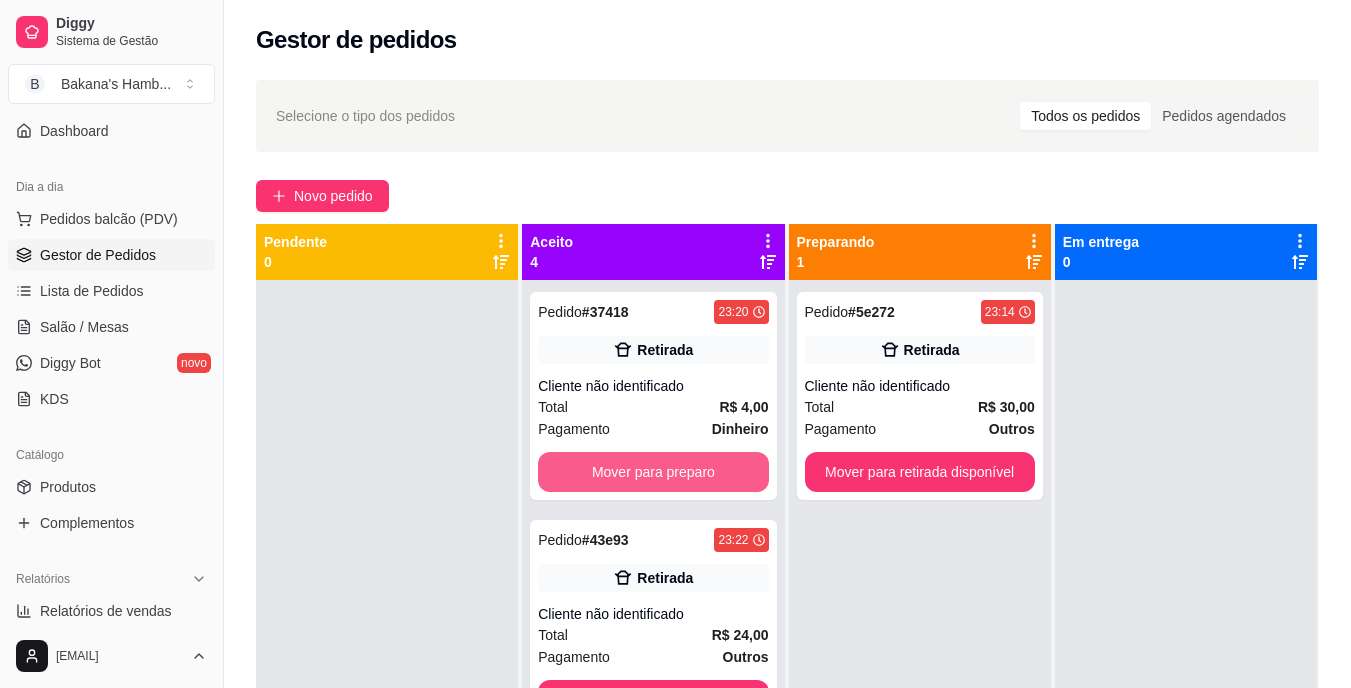 click on "Mover para preparo" at bounding box center [653, 472] 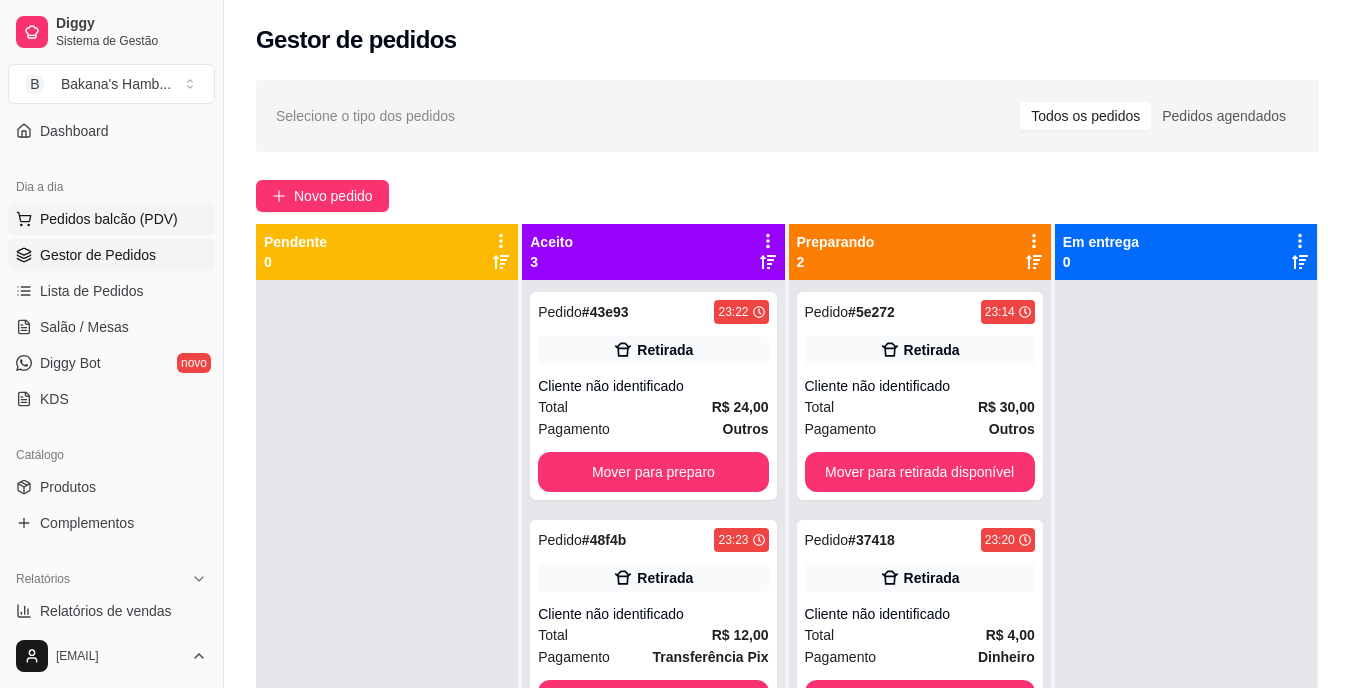 click on "Pedidos balcão (PDV)" at bounding box center (109, 219) 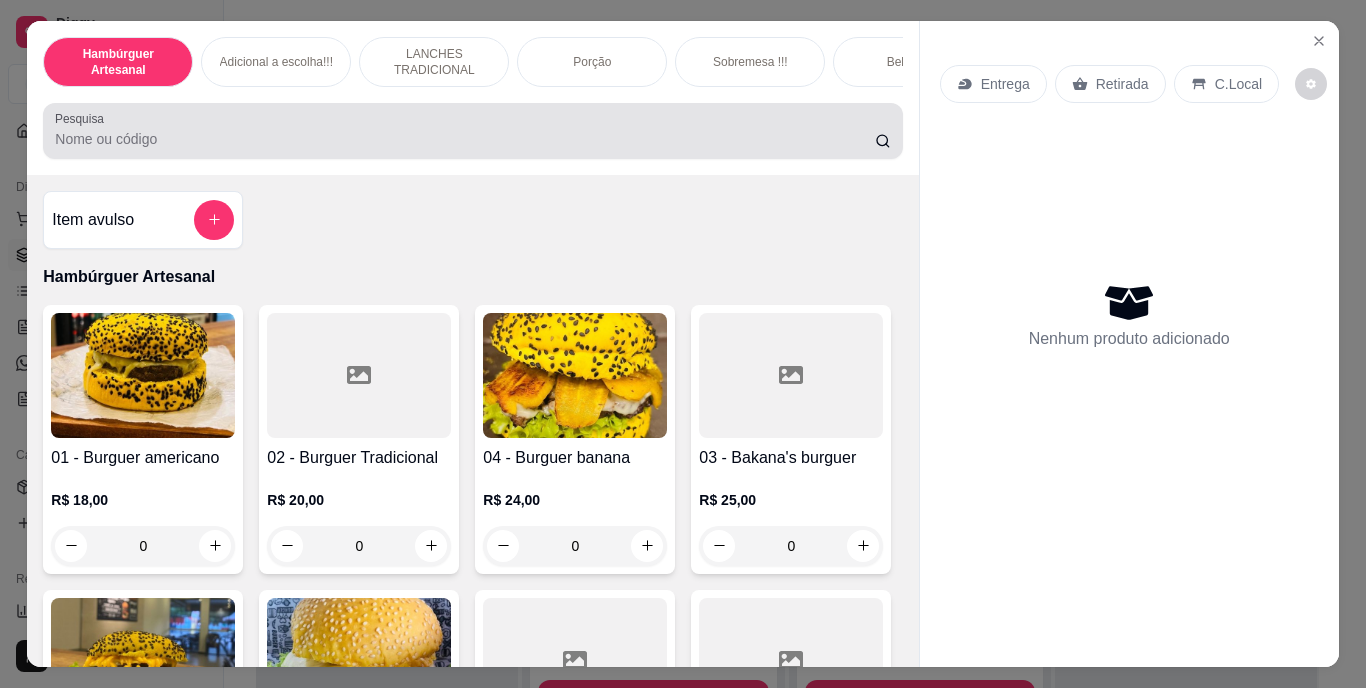 click at bounding box center (472, 131) 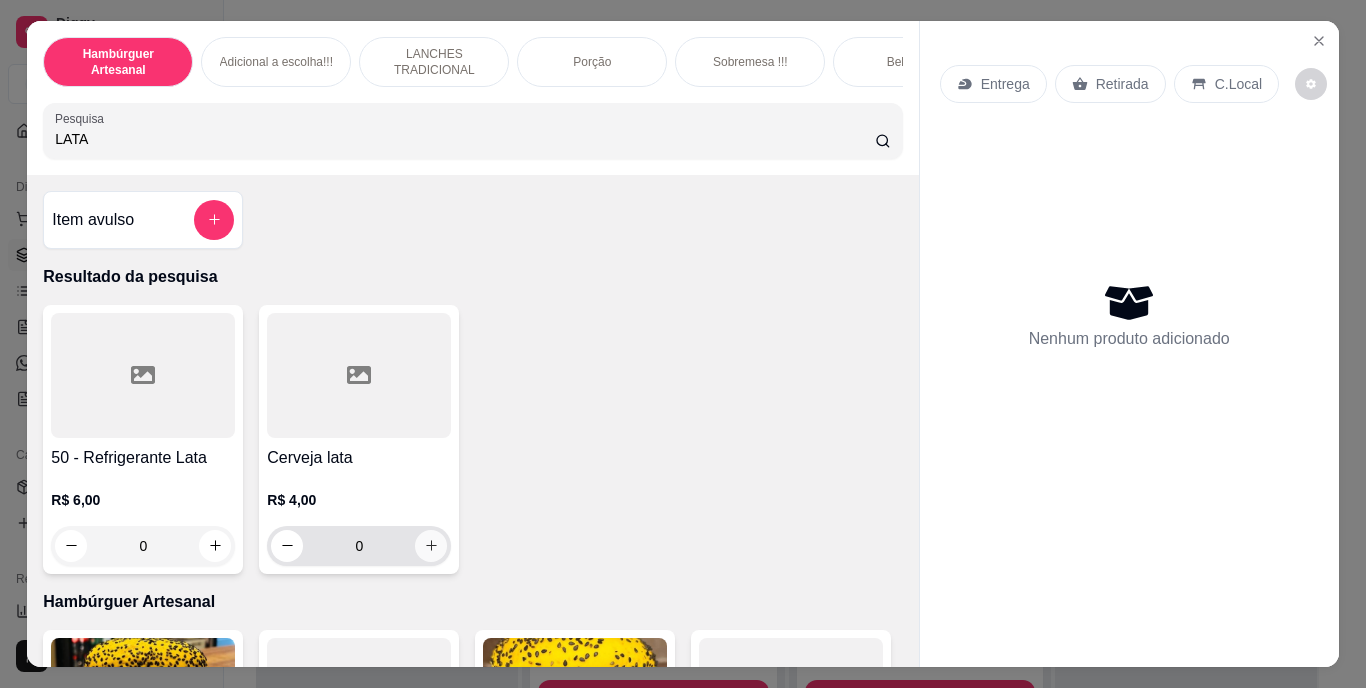type on "LATA" 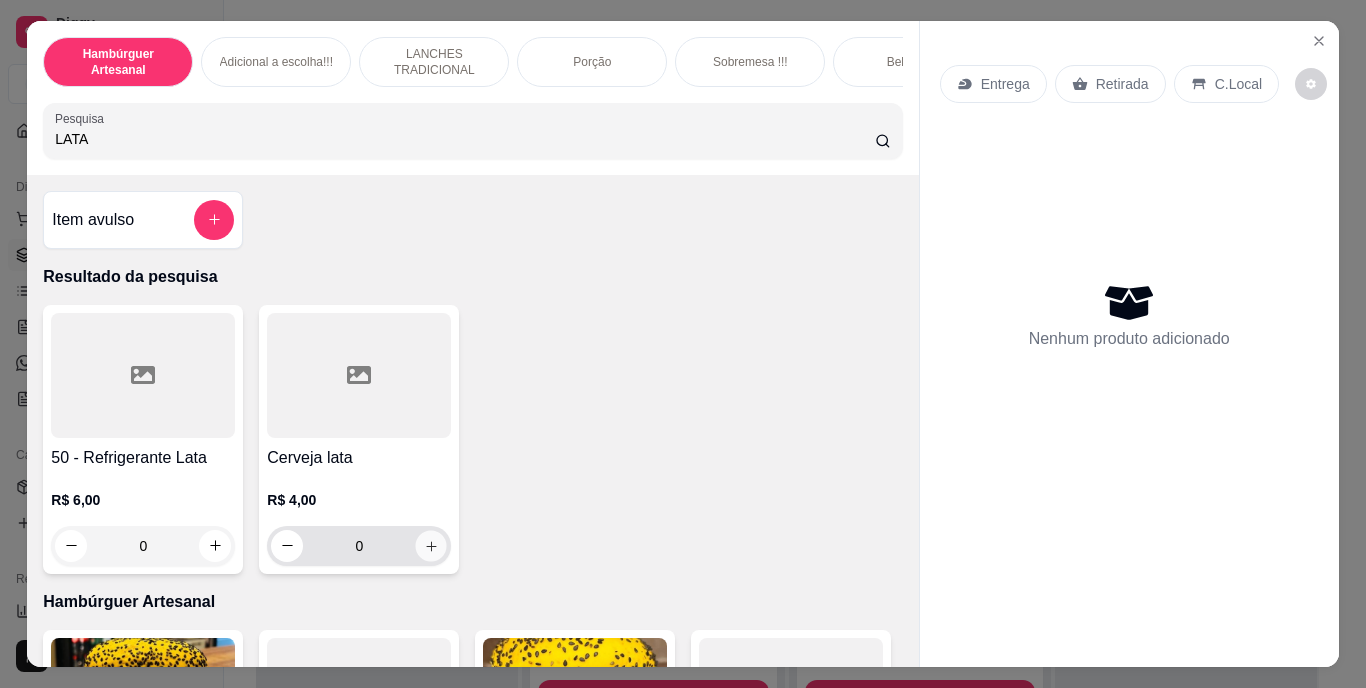 click 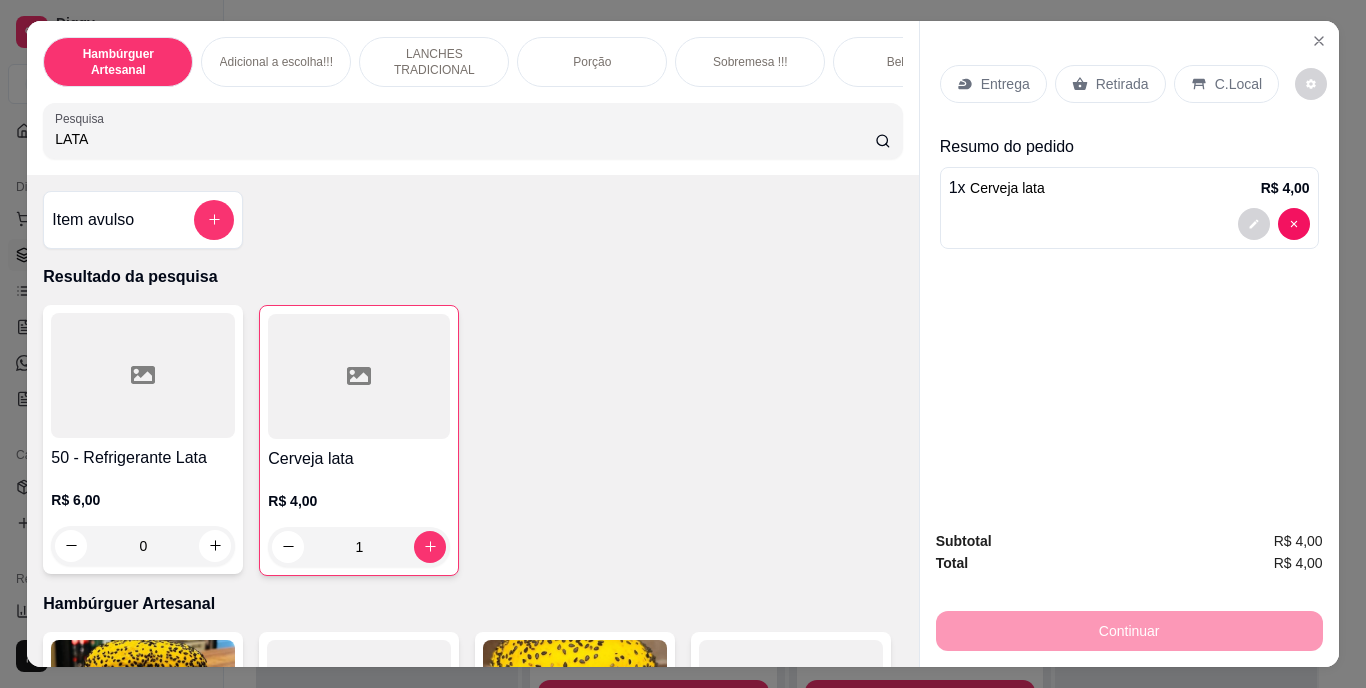 click on "Retirada" at bounding box center (1122, 84) 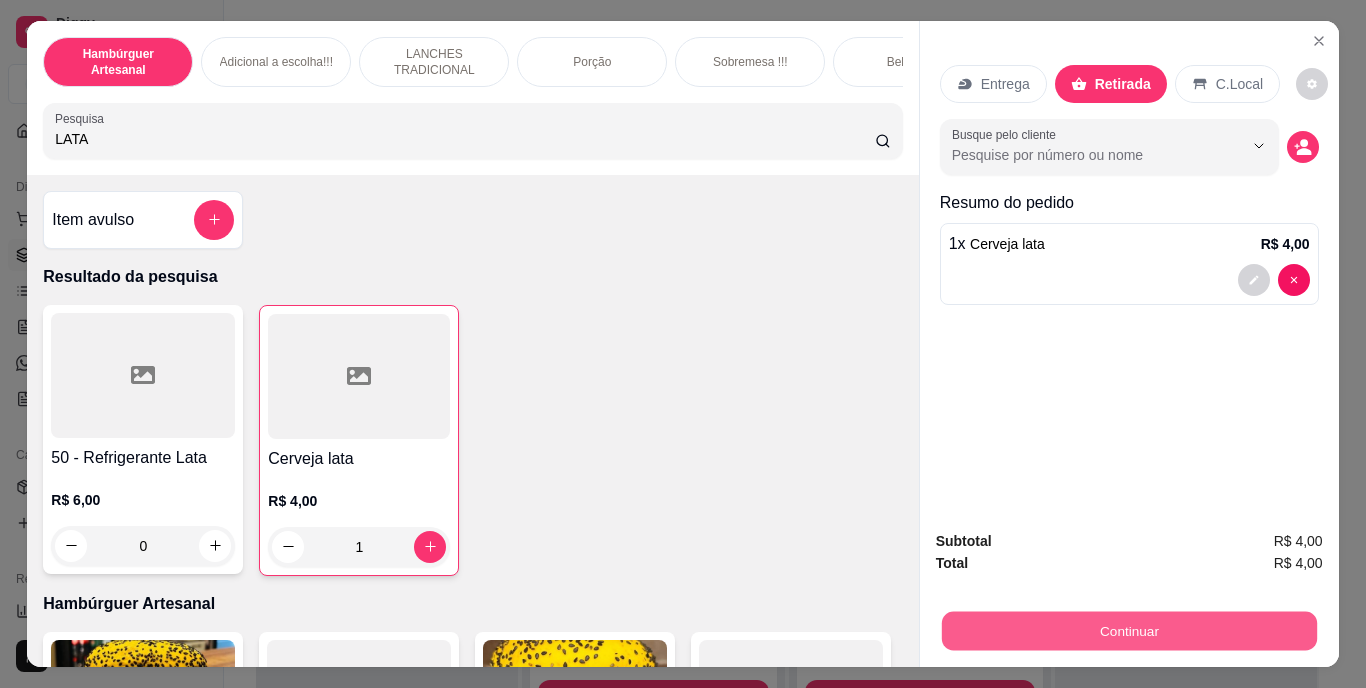 click on "Continuar" at bounding box center [1128, 631] 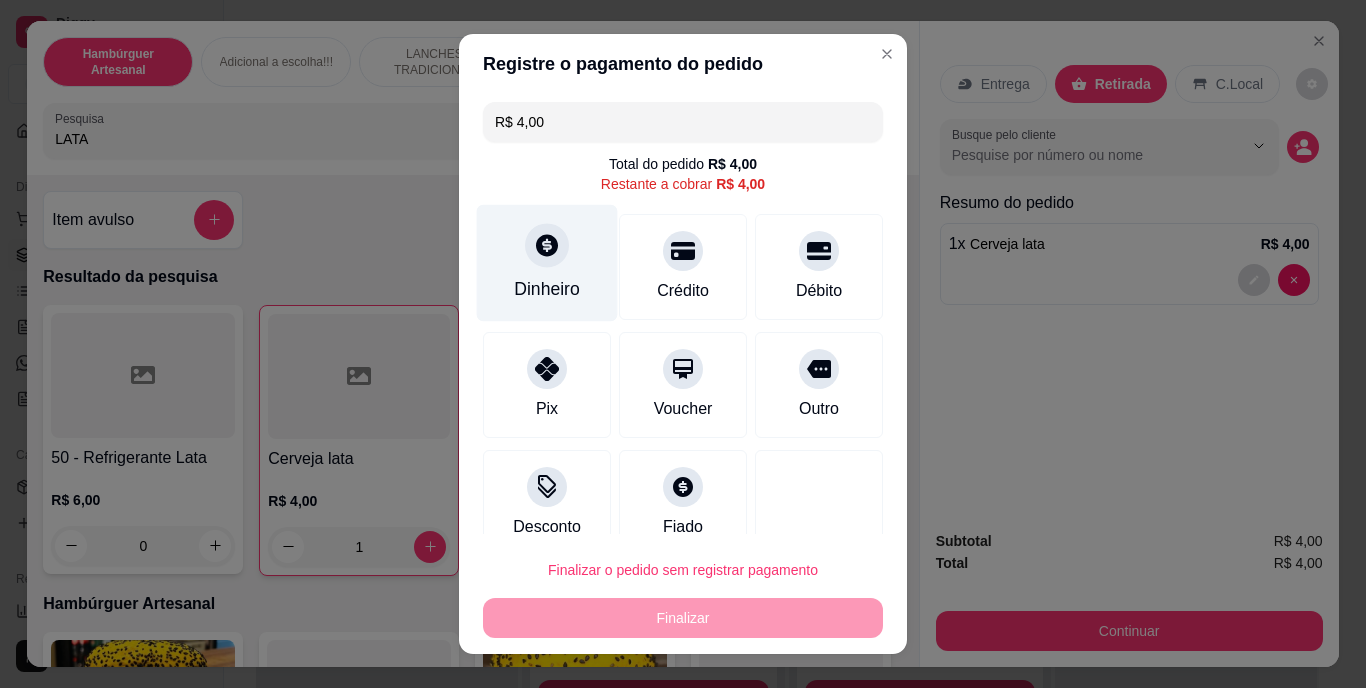 click on "Dinheiro" at bounding box center (547, 290) 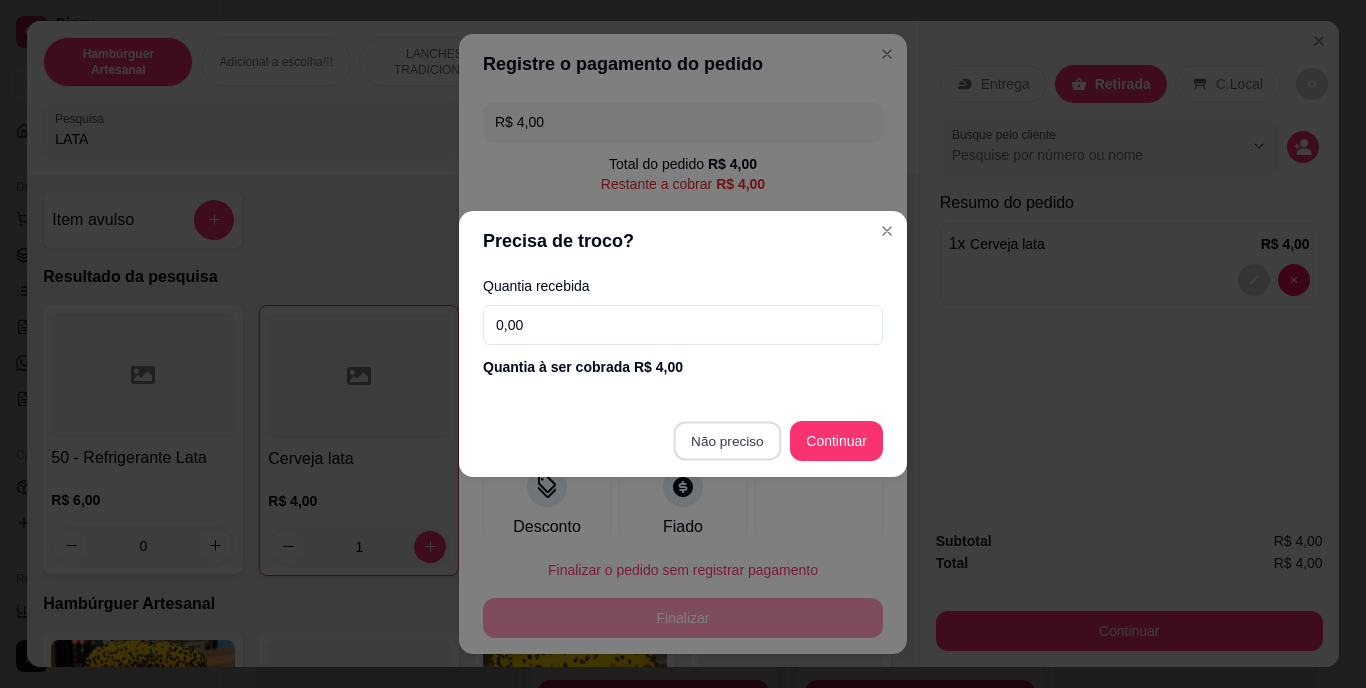 type on "R$ 0,00" 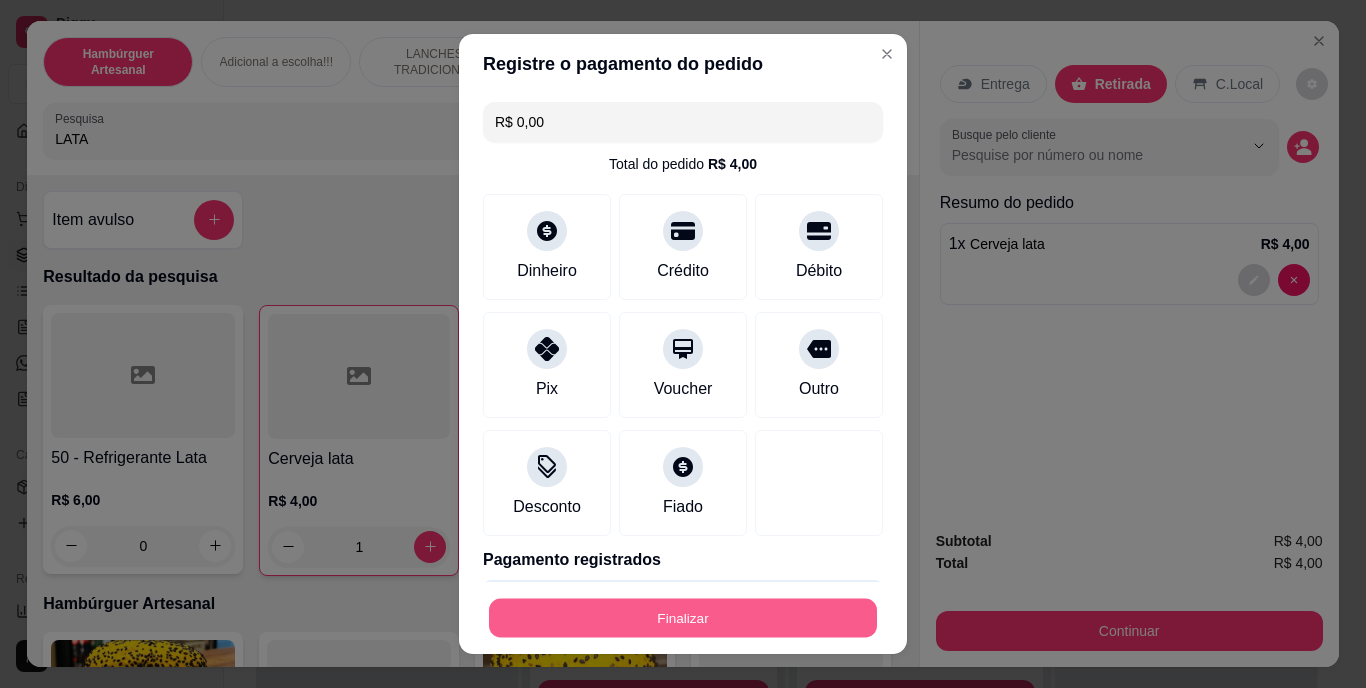 click on "Finalizar" at bounding box center [683, 617] 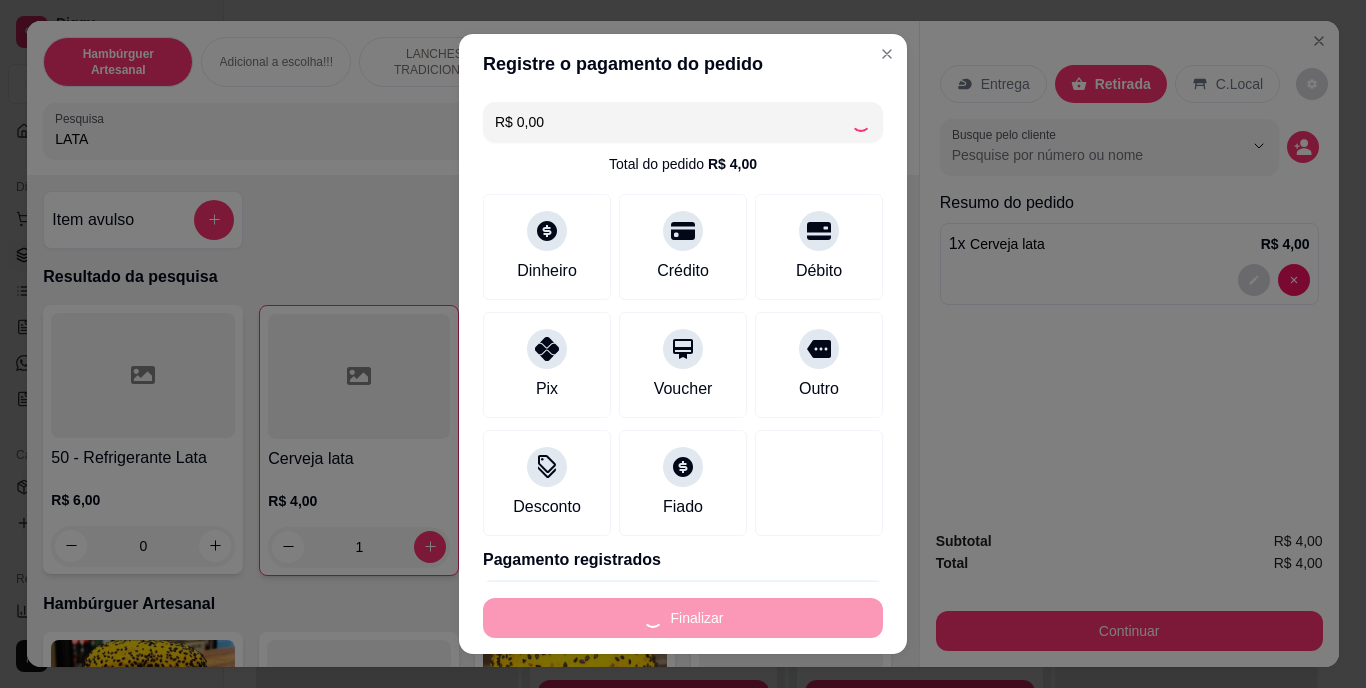 type on "0" 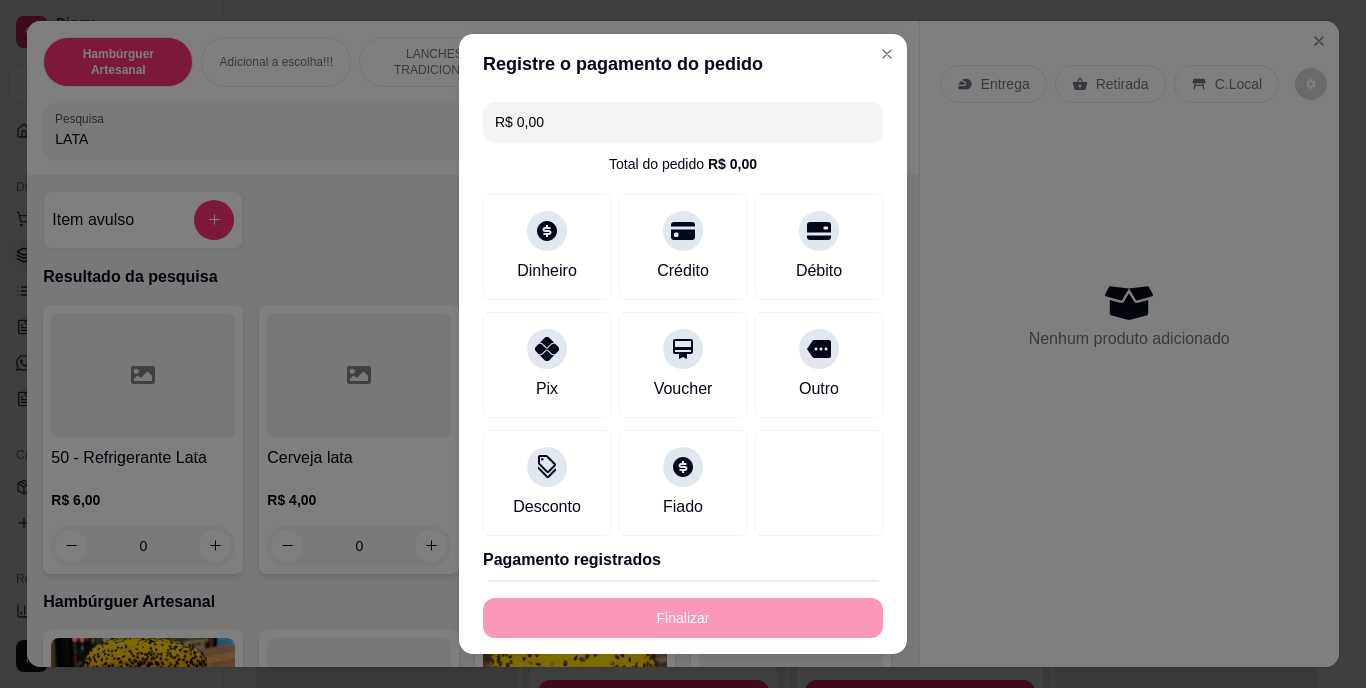 type on "-R$ 4,00" 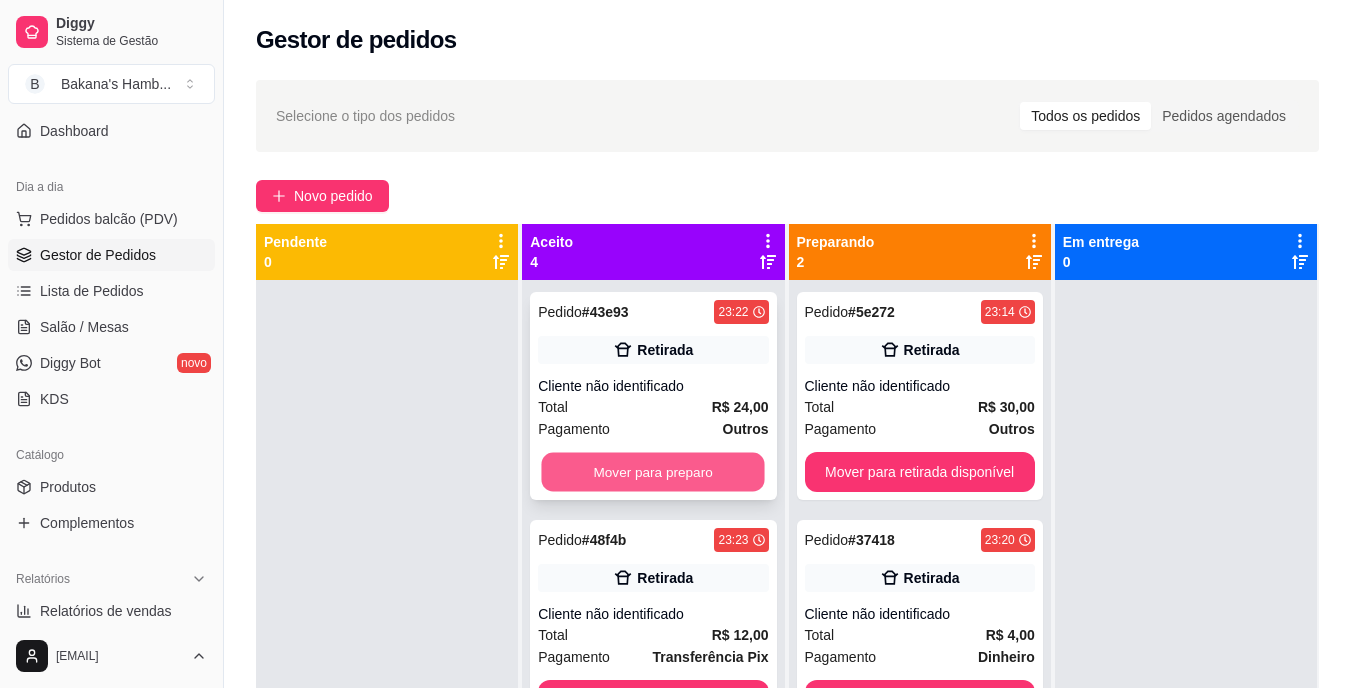click on "Mover para preparo" at bounding box center (653, 472) 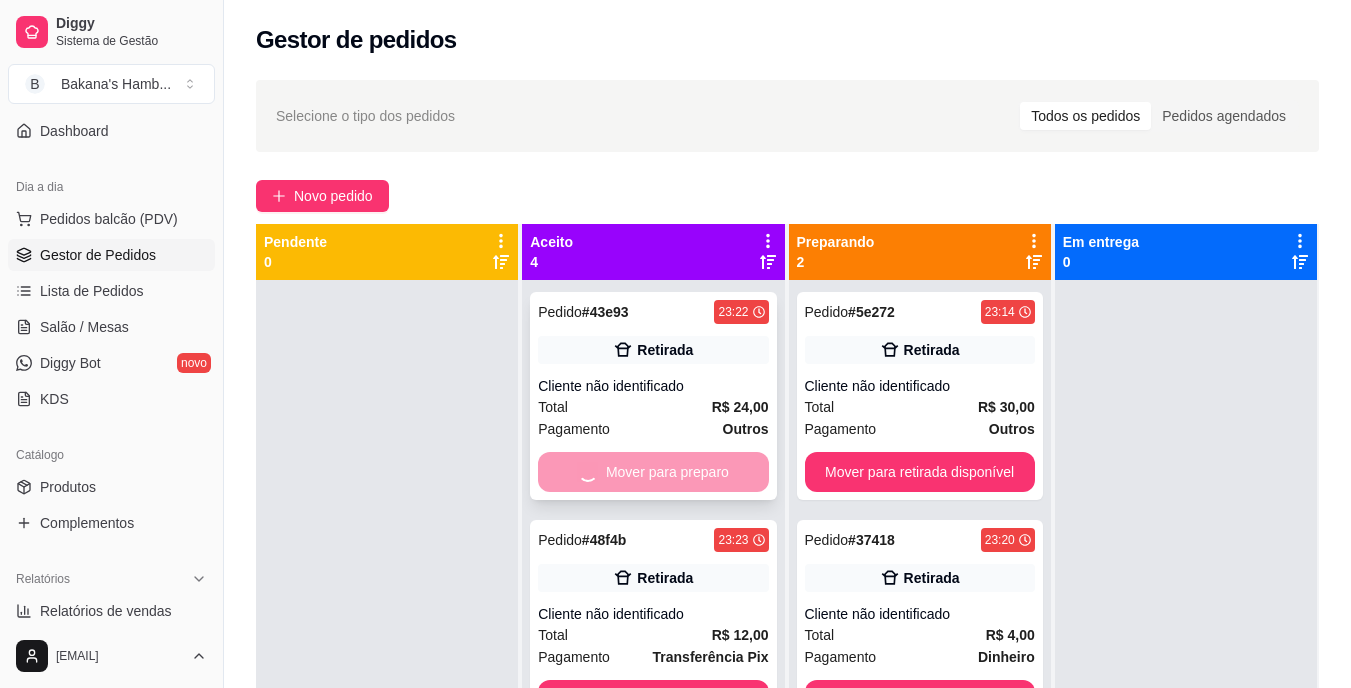 click on "Mover para preparo" at bounding box center (653, 472) 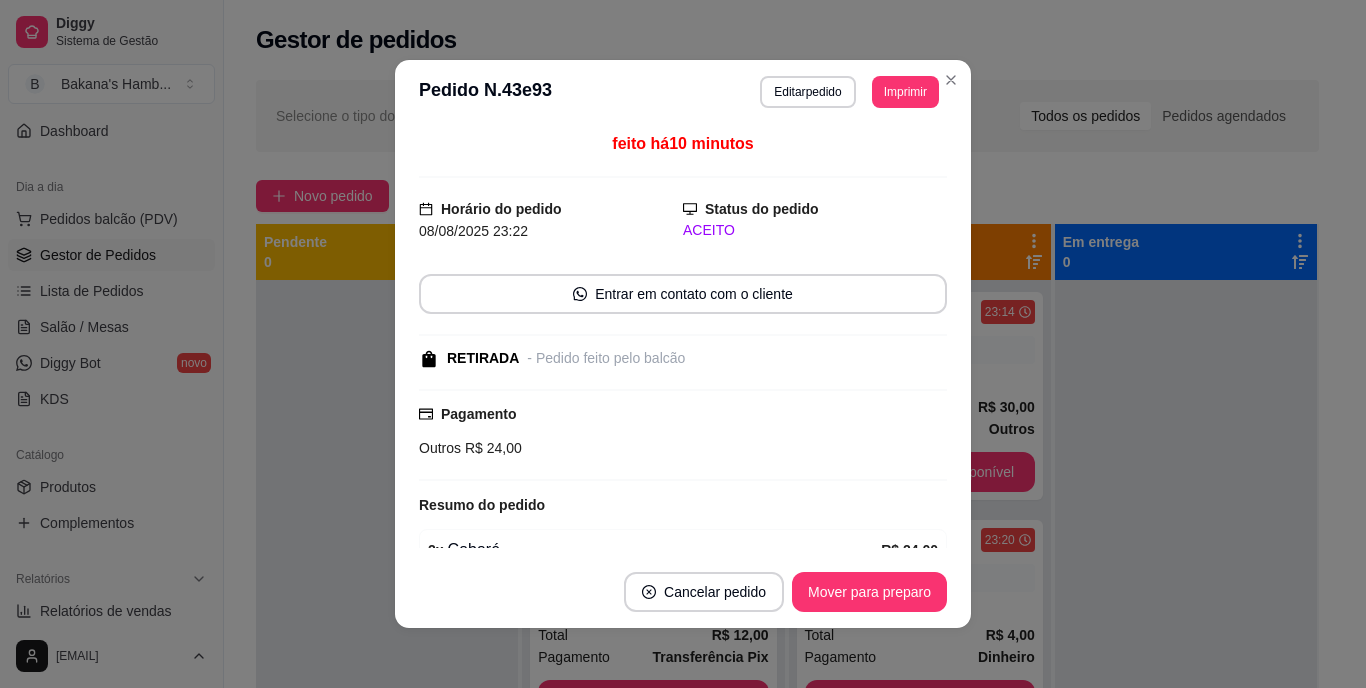 click on "Pagamento Outros   R$ 24,00" at bounding box center (683, 435) 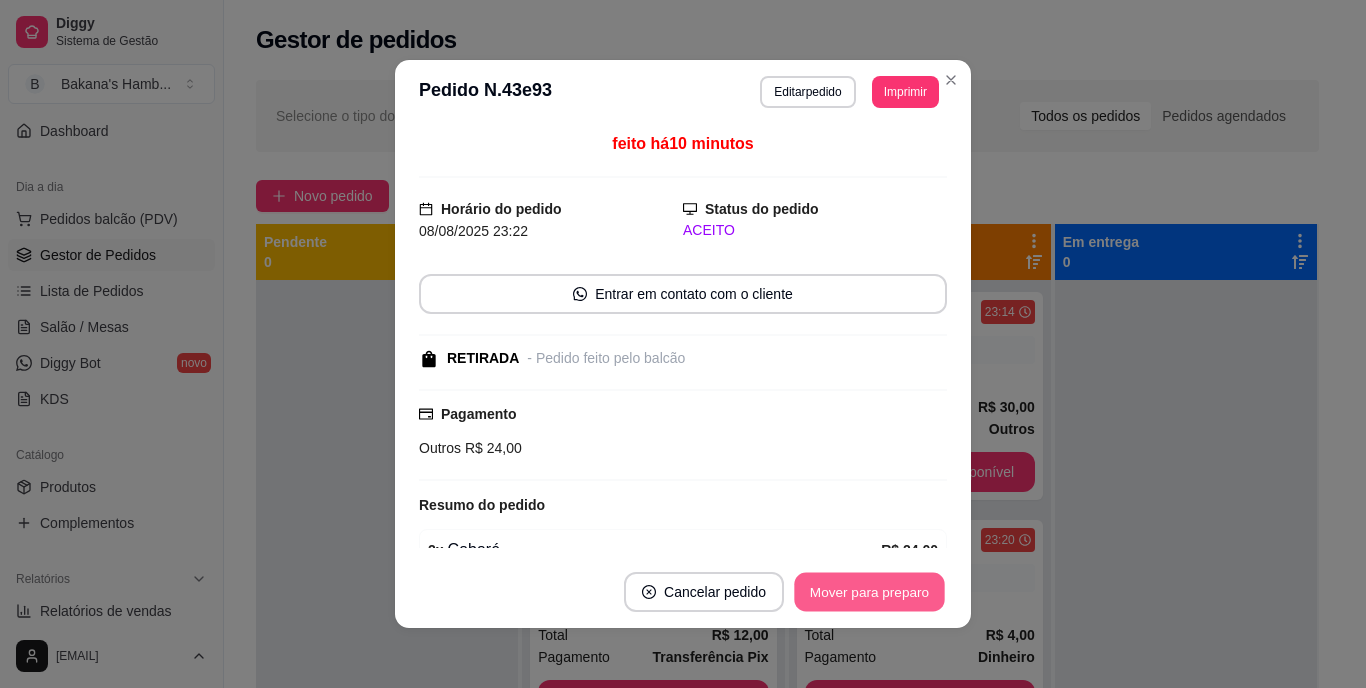 click on "Mover para preparo" at bounding box center (869, 592) 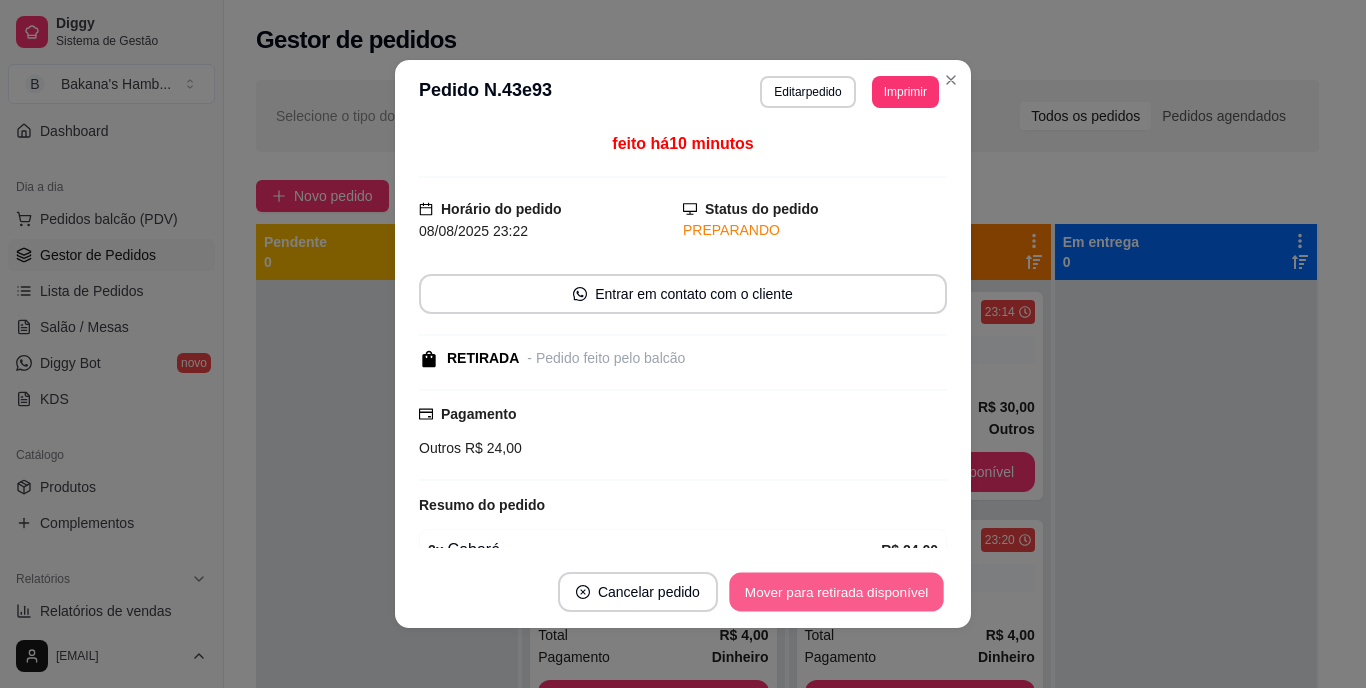 click on "Mover para retirada disponível" at bounding box center [836, 592] 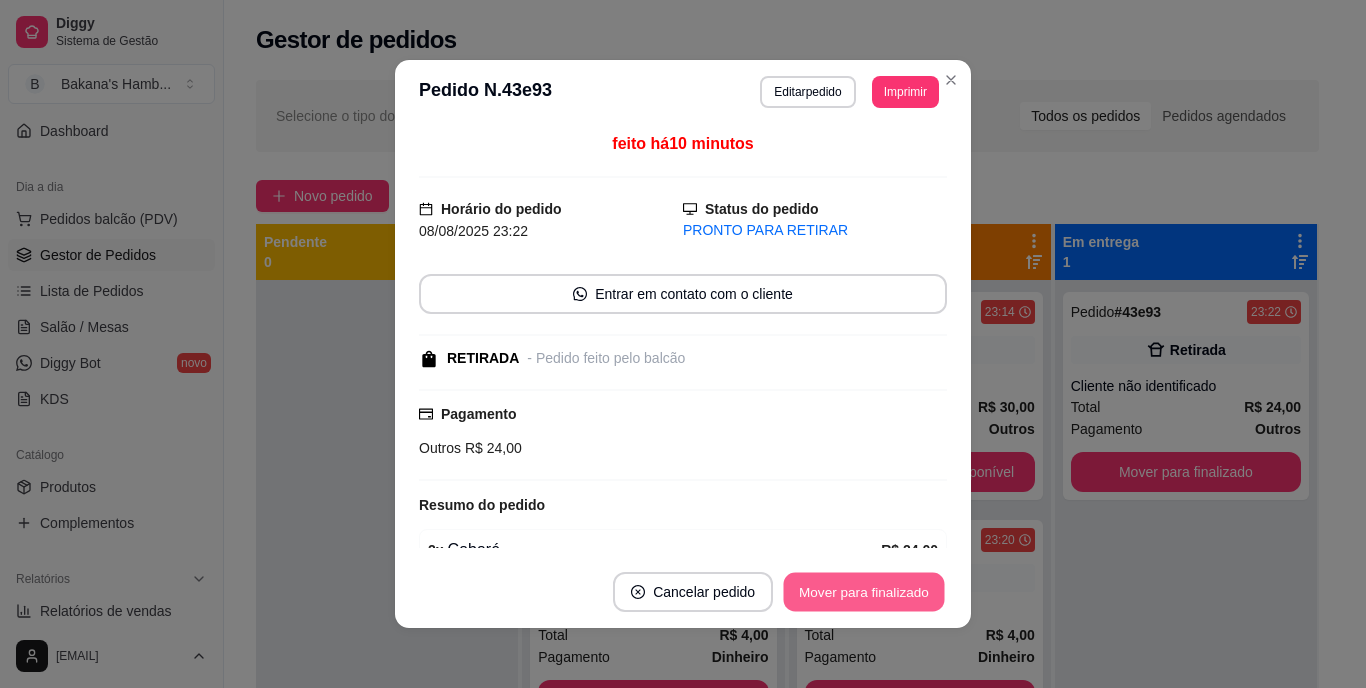 click on "Mover para finalizado" at bounding box center [864, 592] 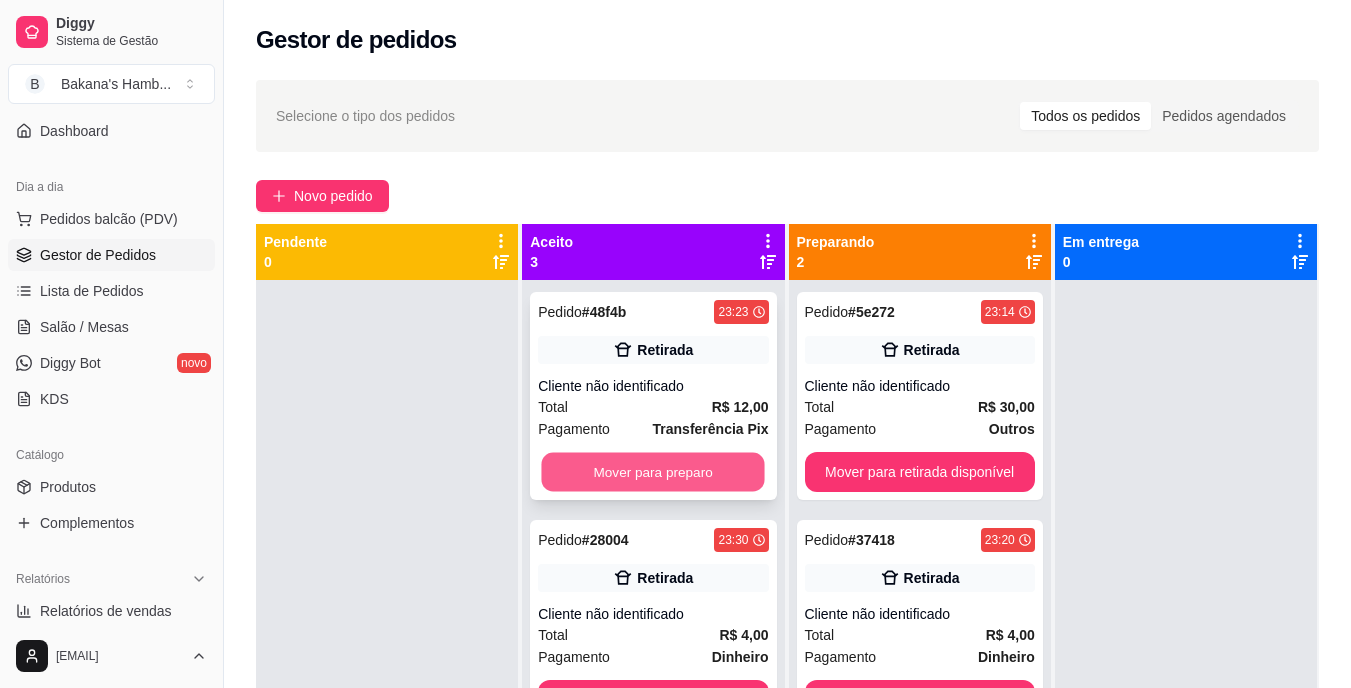 click on "Mover para preparo" at bounding box center (653, 472) 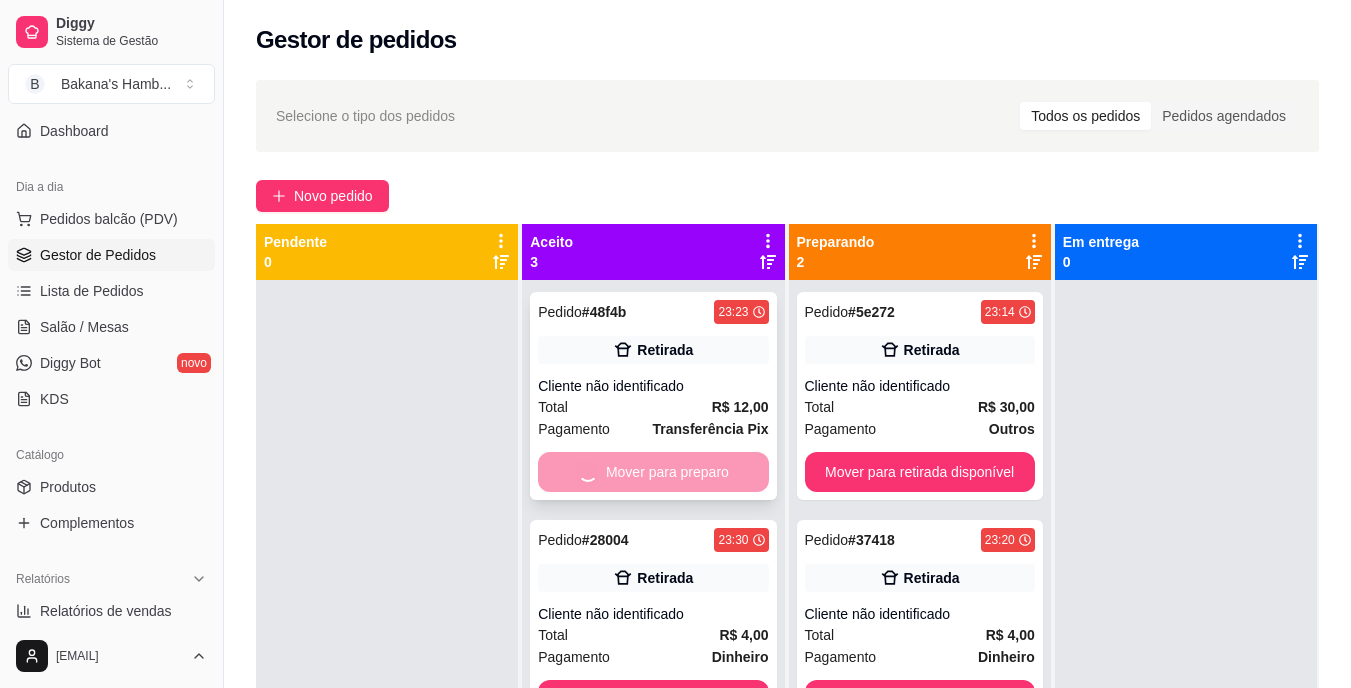 click on "Mover para preparo" at bounding box center [653, 472] 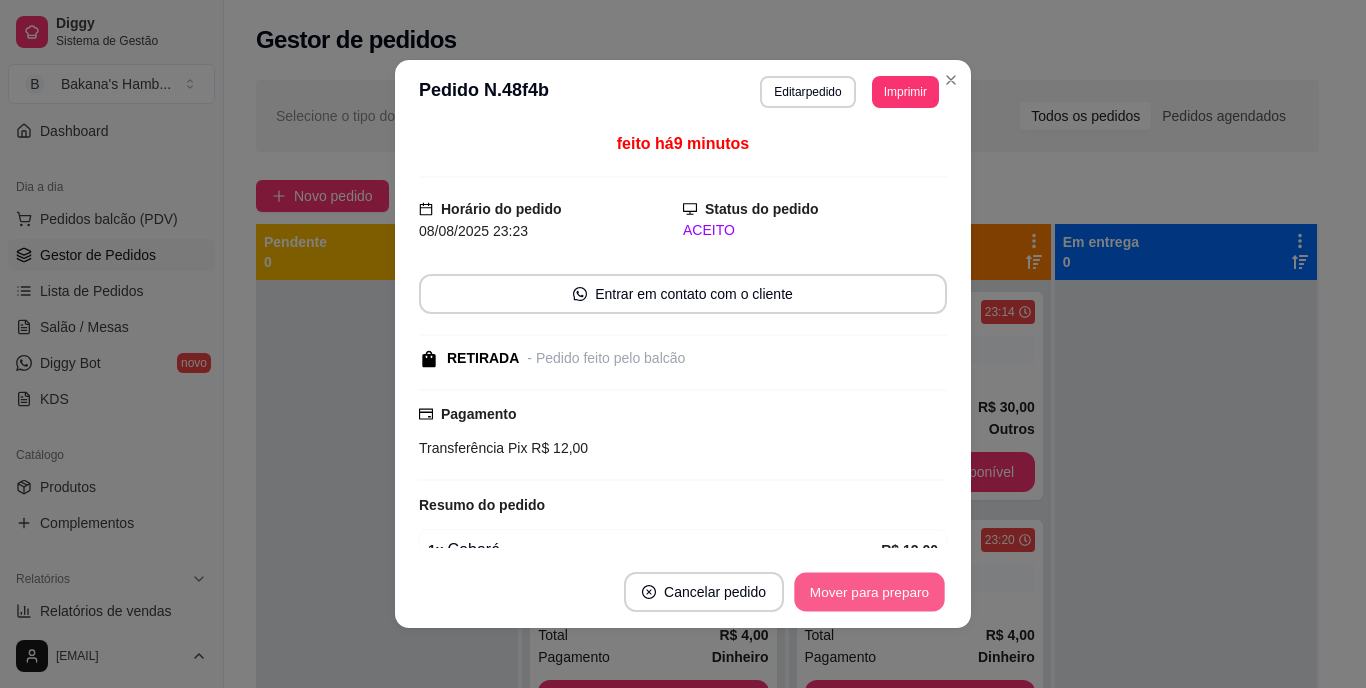 click on "Mover para preparo" at bounding box center [869, 592] 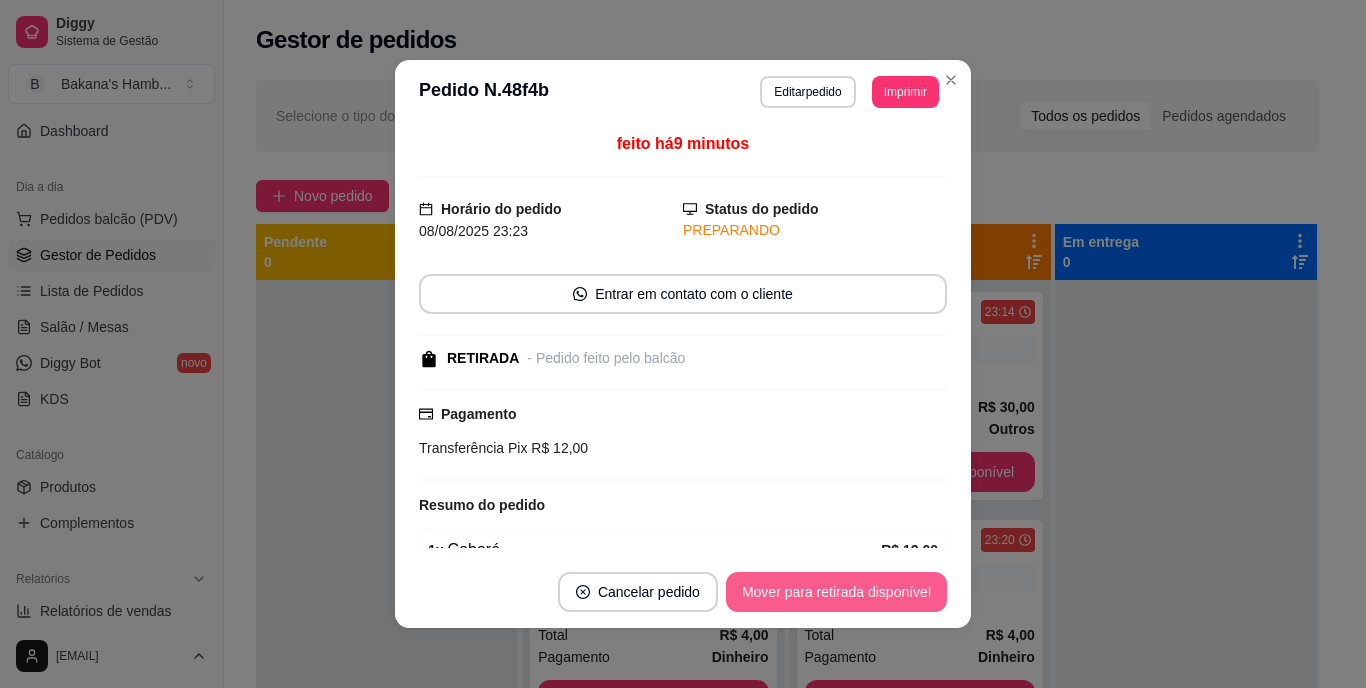 click on "Mover para retirada disponível" at bounding box center (836, 592) 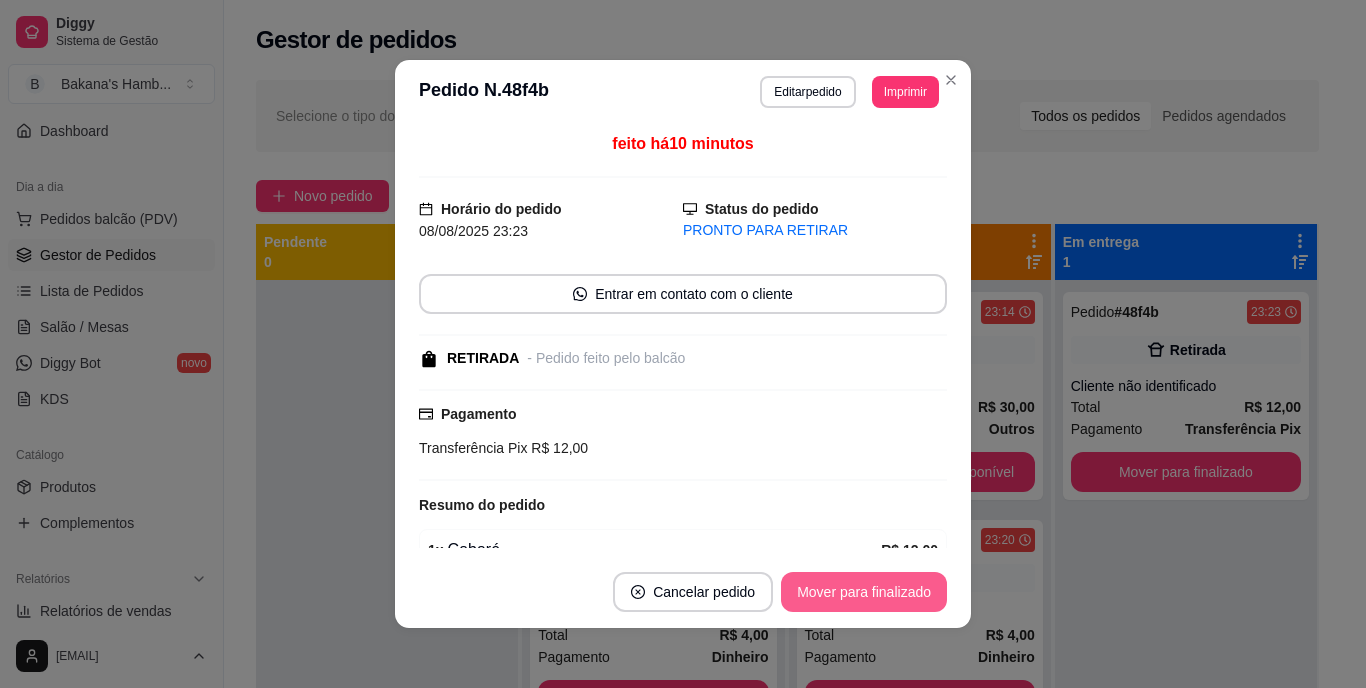 click on "Mover para finalizado" at bounding box center (864, 592) 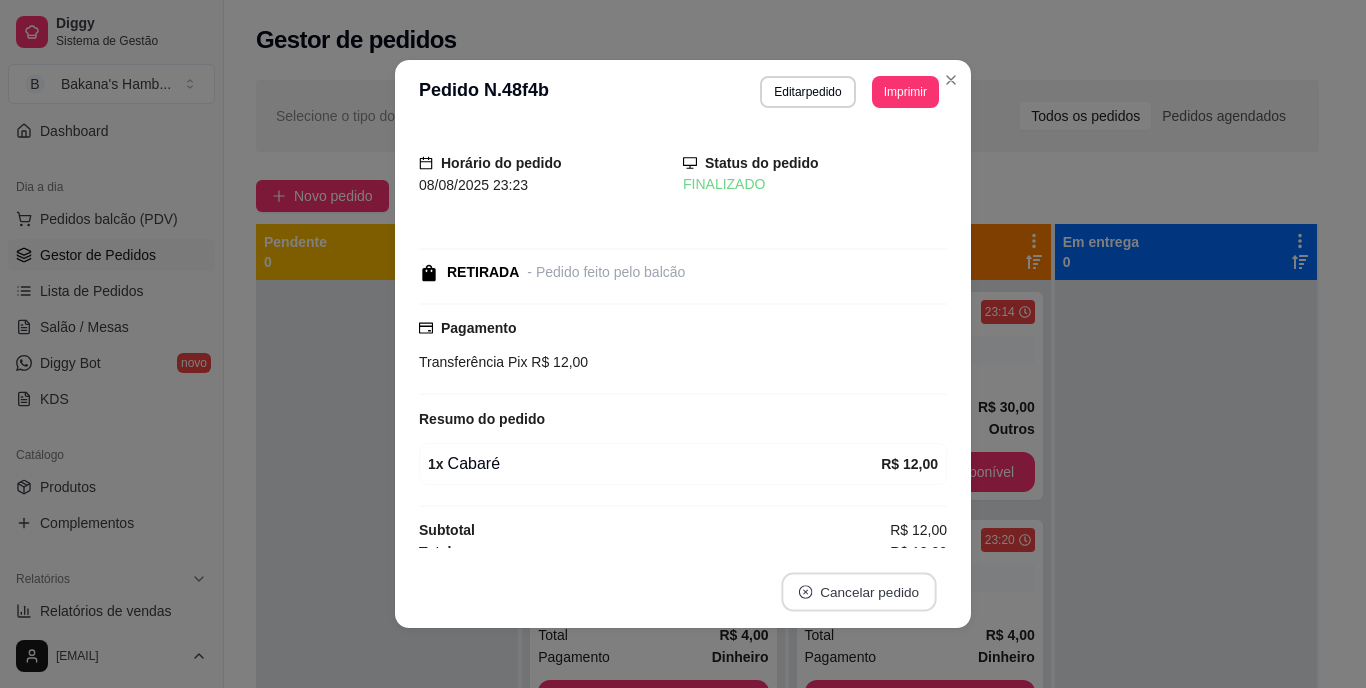 click on "Cancelar pedido" at bounding box center (858, 592) 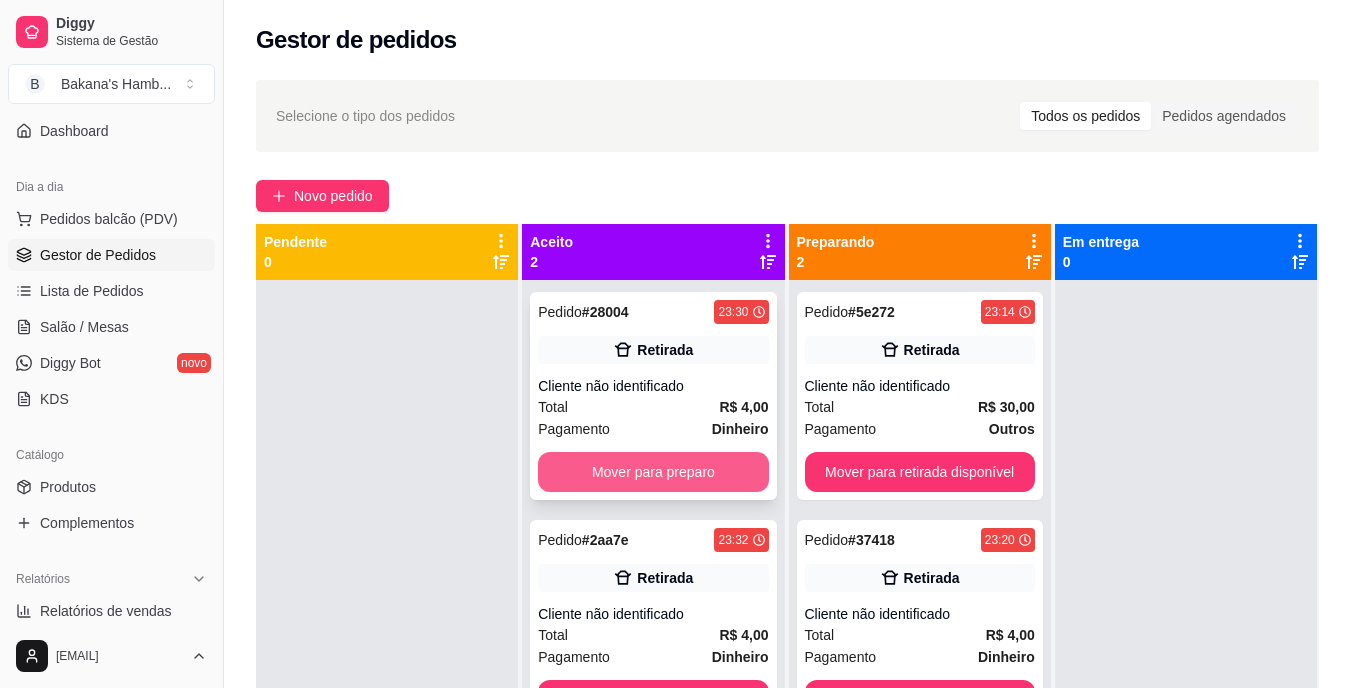 click on "Mover para preparo" at bounding box center [653, 472] 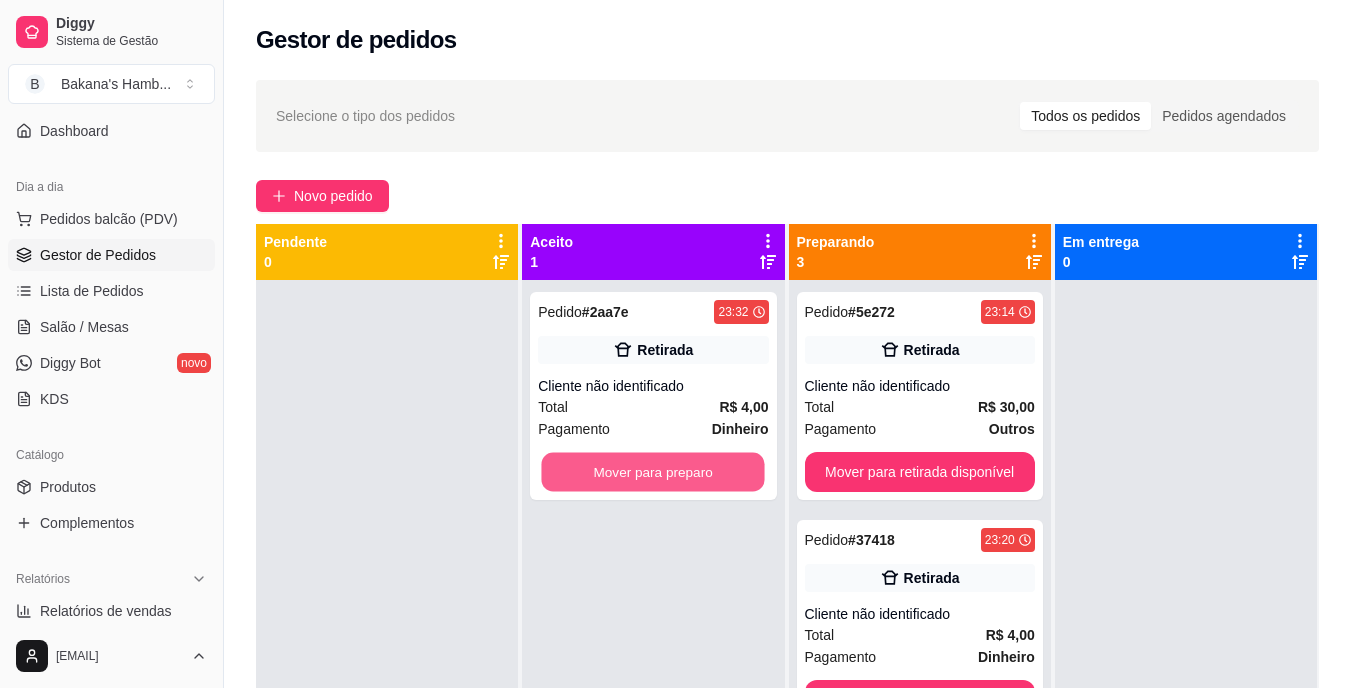 click on "Mover para preparo" at bounding box center (653, 472) 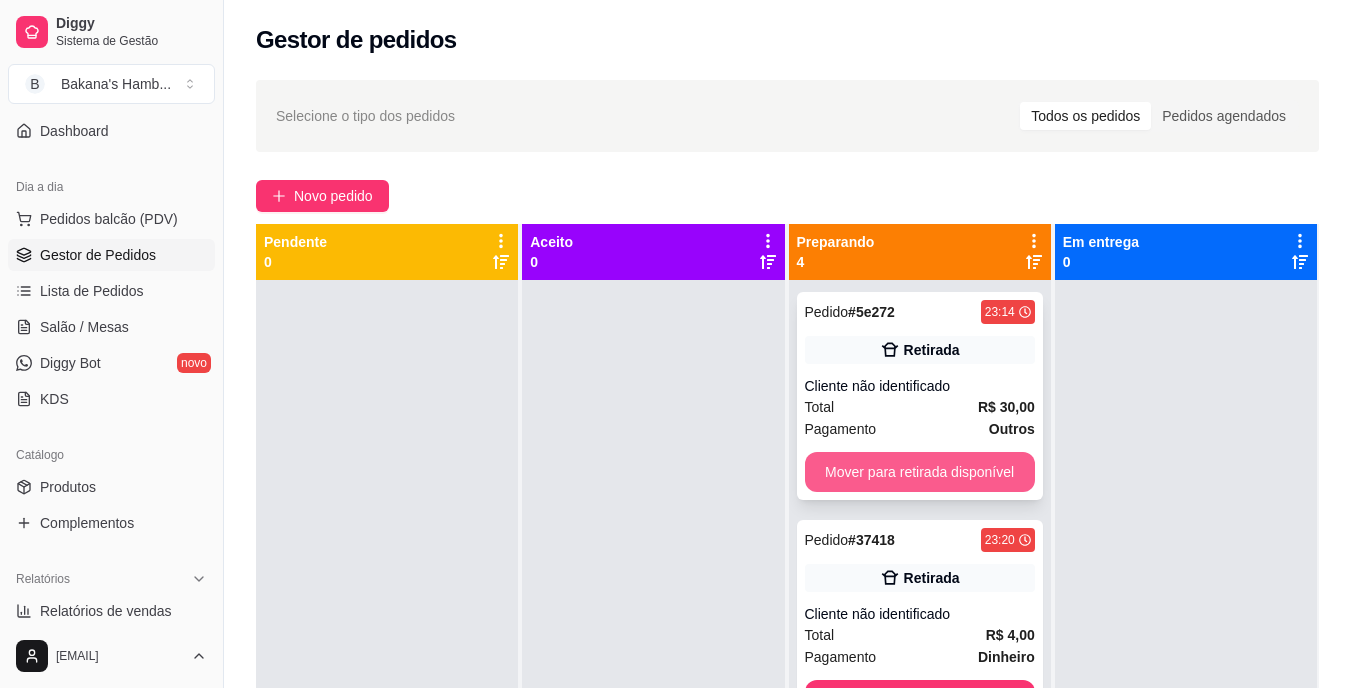 click on "Mover para retirada disponível" at bounding box center (920, 472) 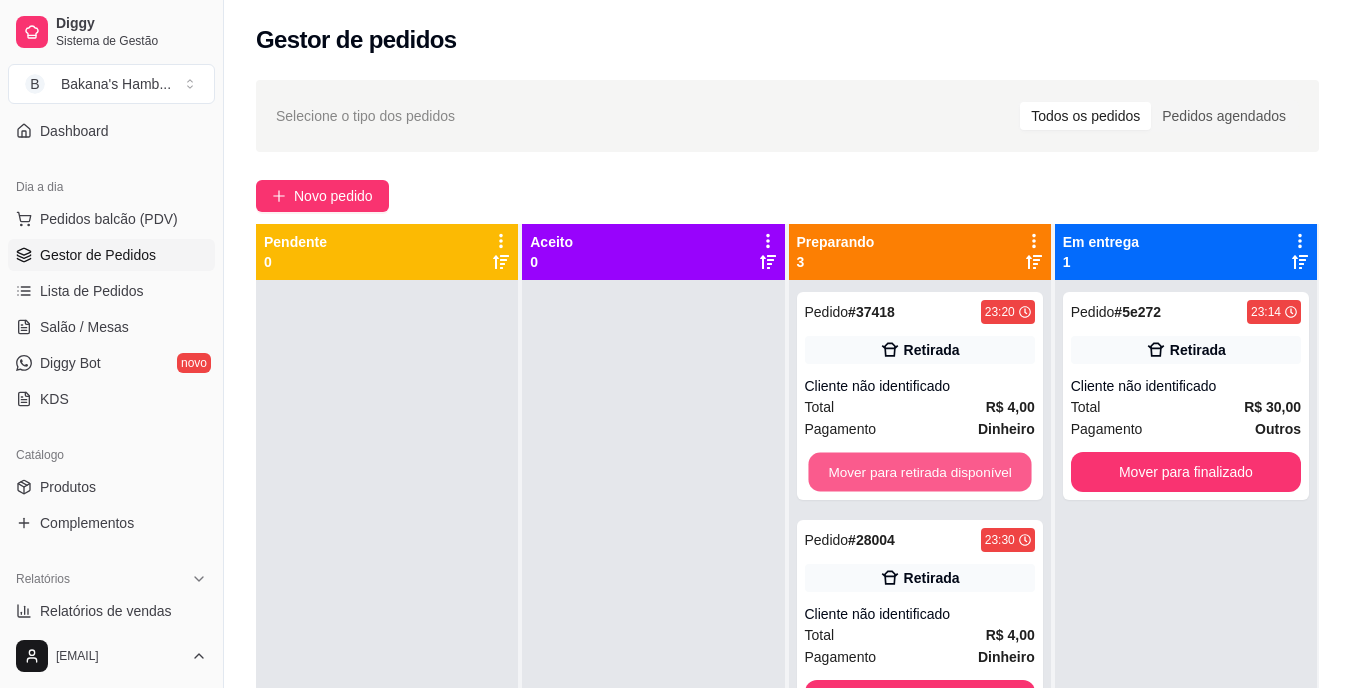 click on "Mover para retirada disponível" at bounding box center [919, 472] 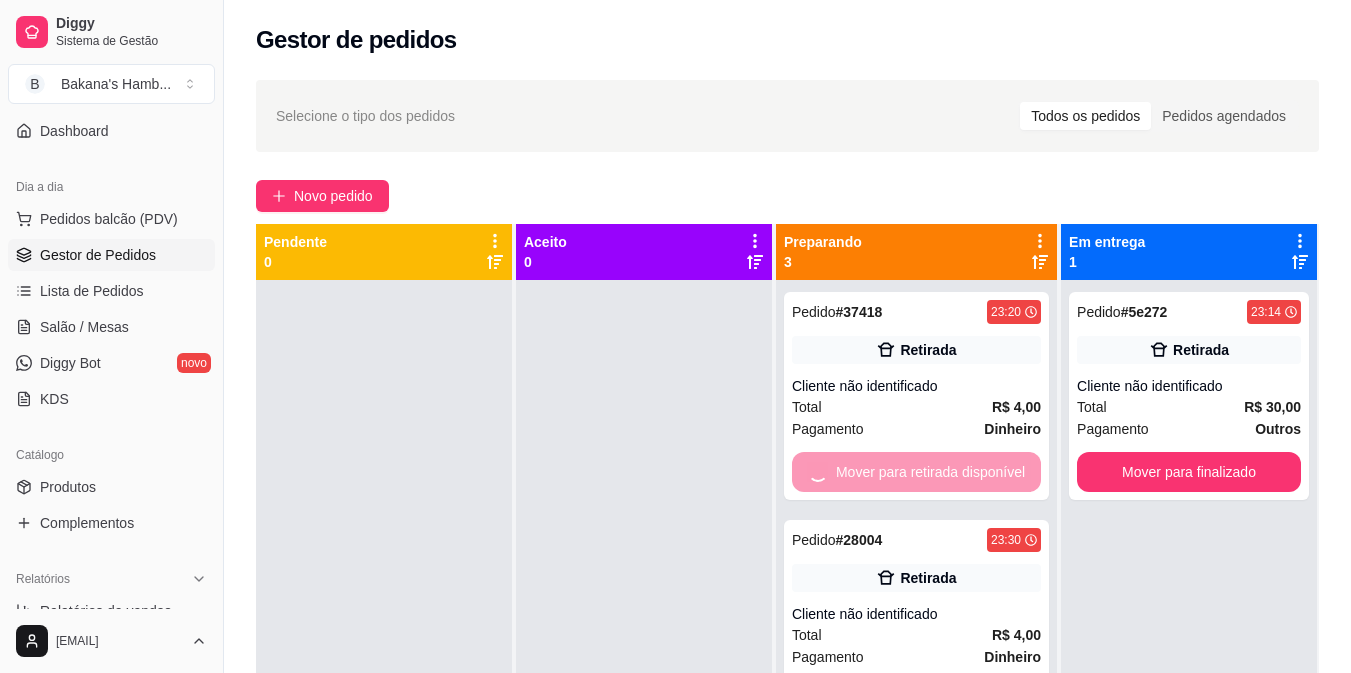 click on "Mover para retirada disponível" at bounding box center (916, 472) 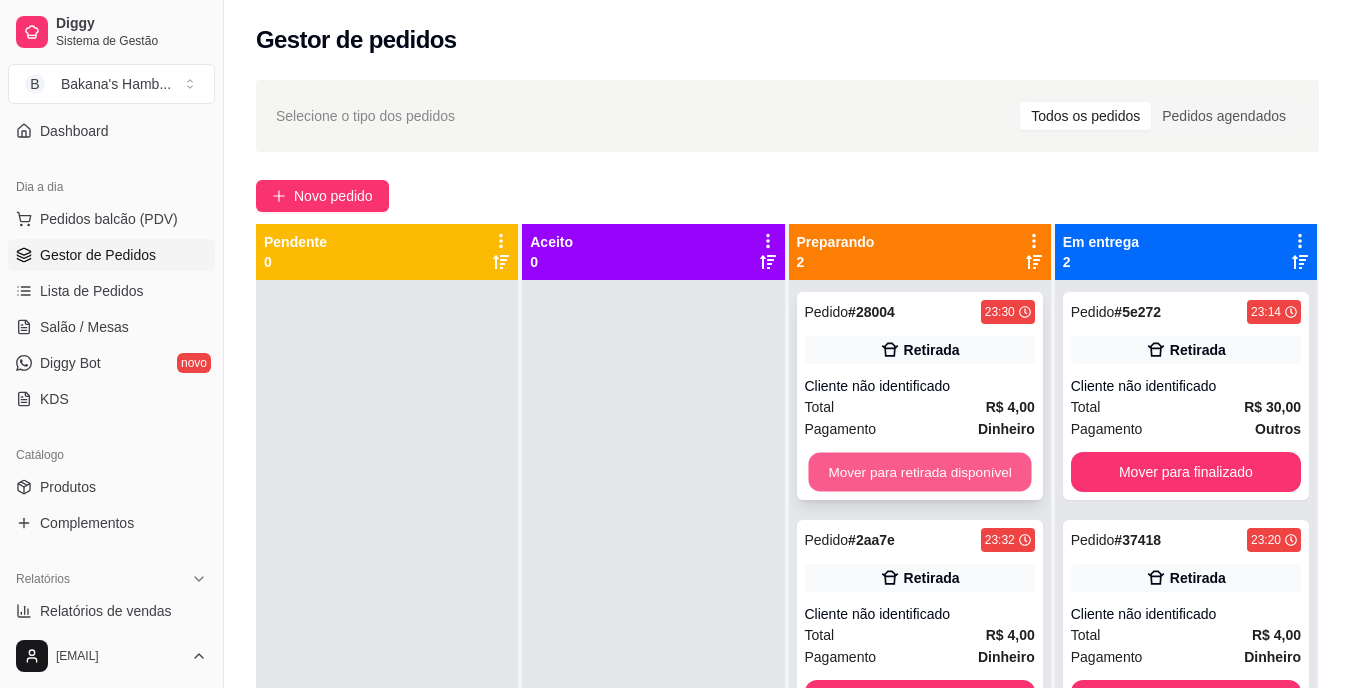 click on "Mover para retirada disponível" at bounding box center [919, 472] 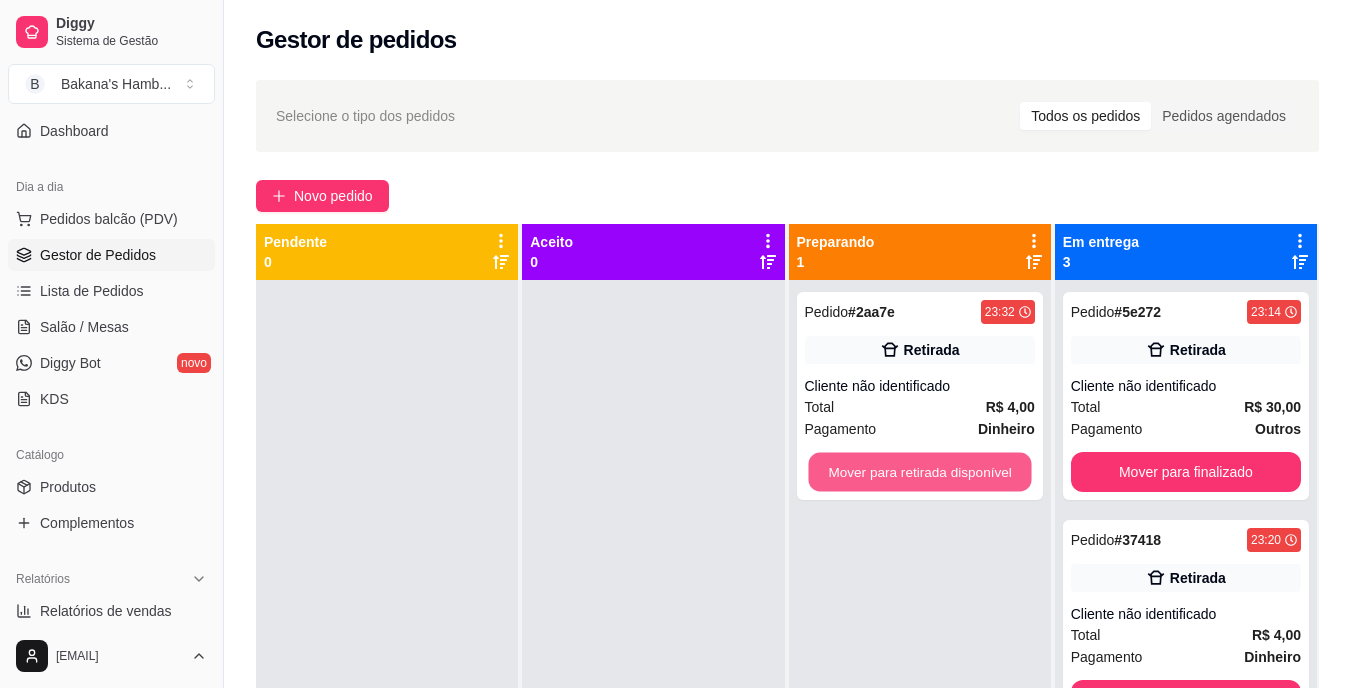 click on "Mover para retirada disponível" at bounding box center [919, 472] 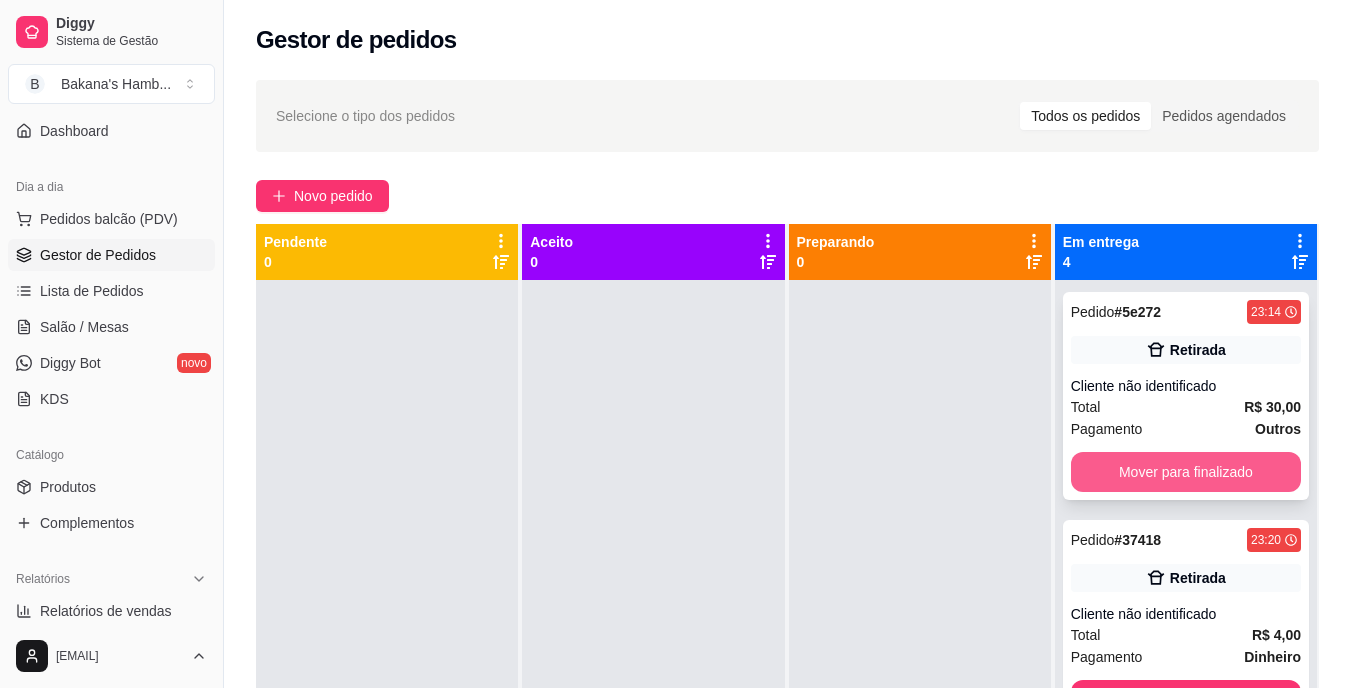 click on "Mover para finalizado" at bounding box center (1186, 472) 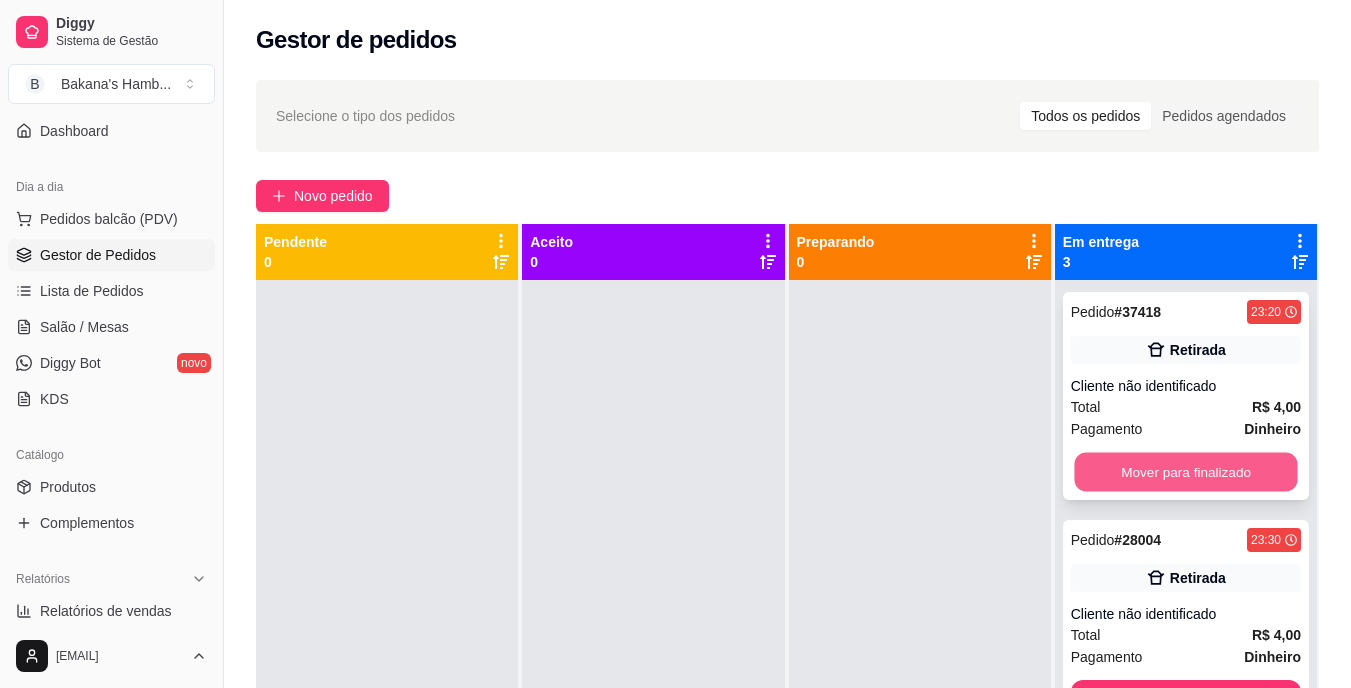 click on "Mover para finalizado" at bounding box center (1185, 472) 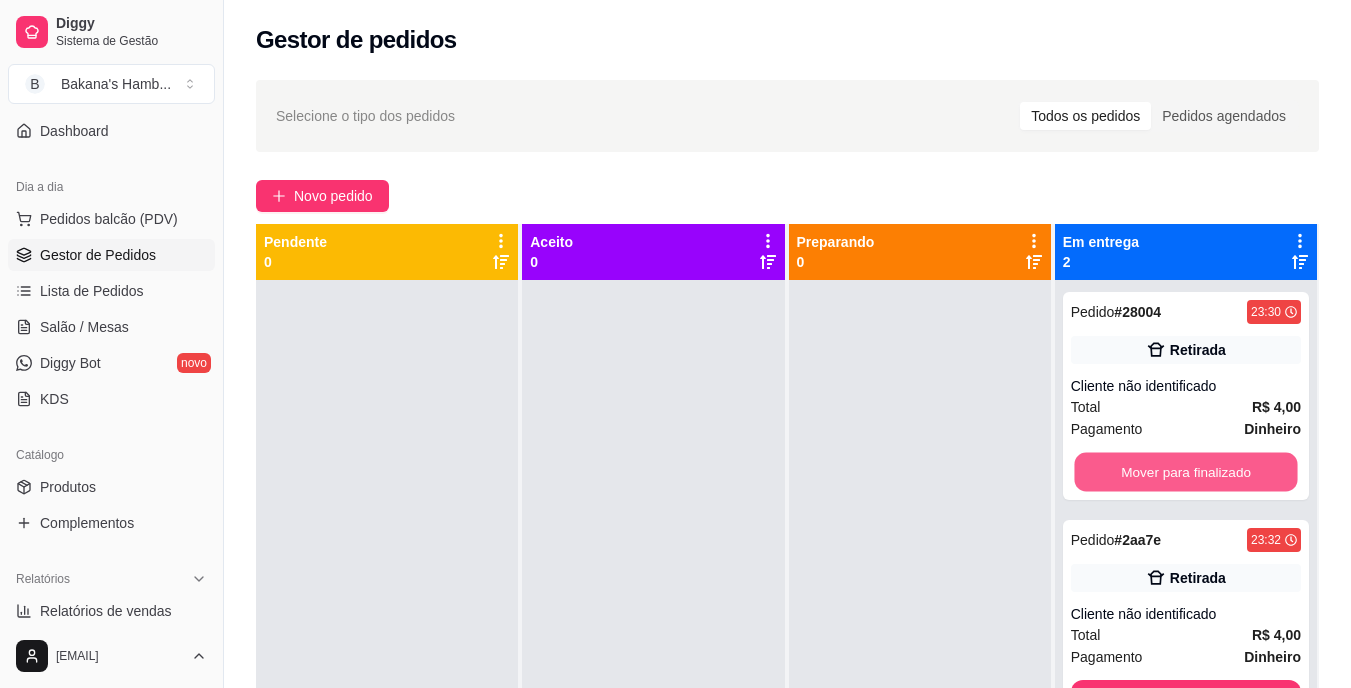 click on "Mover para finalizado" at bounding box center (1185, 472) 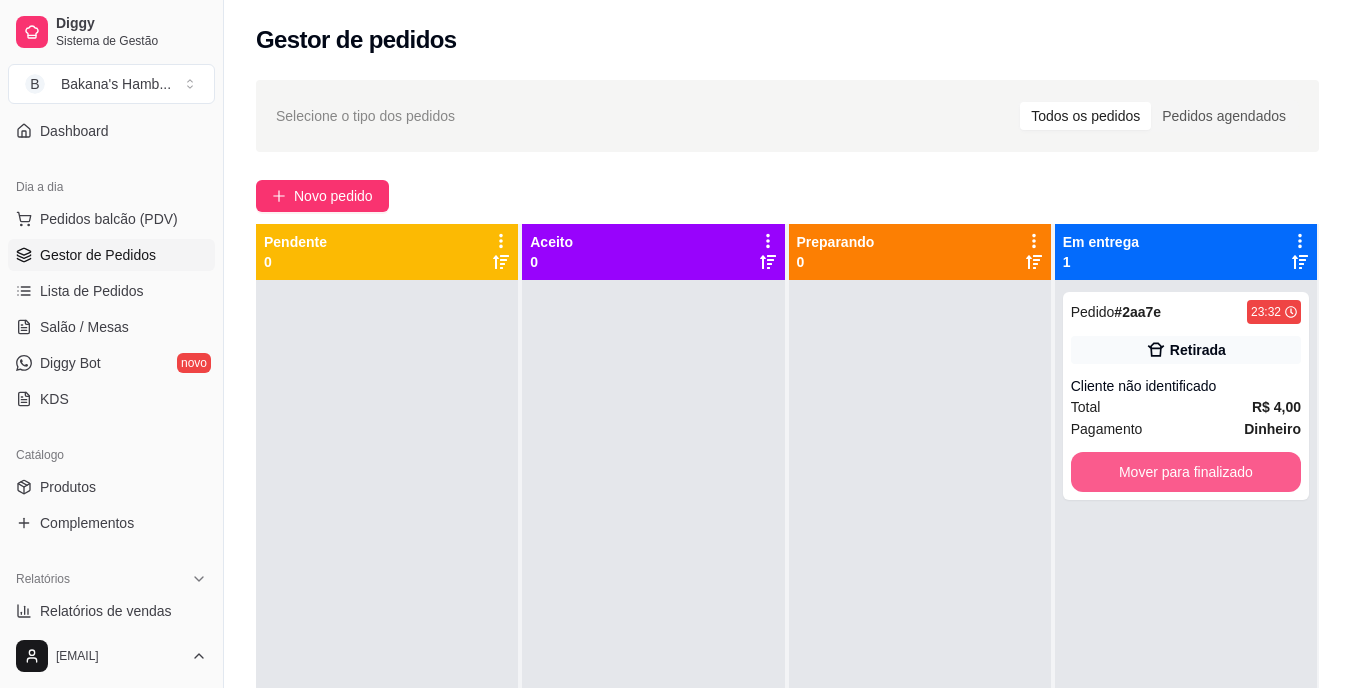 click on "Mover para finalizado" at bounding box center (1186, 472) 